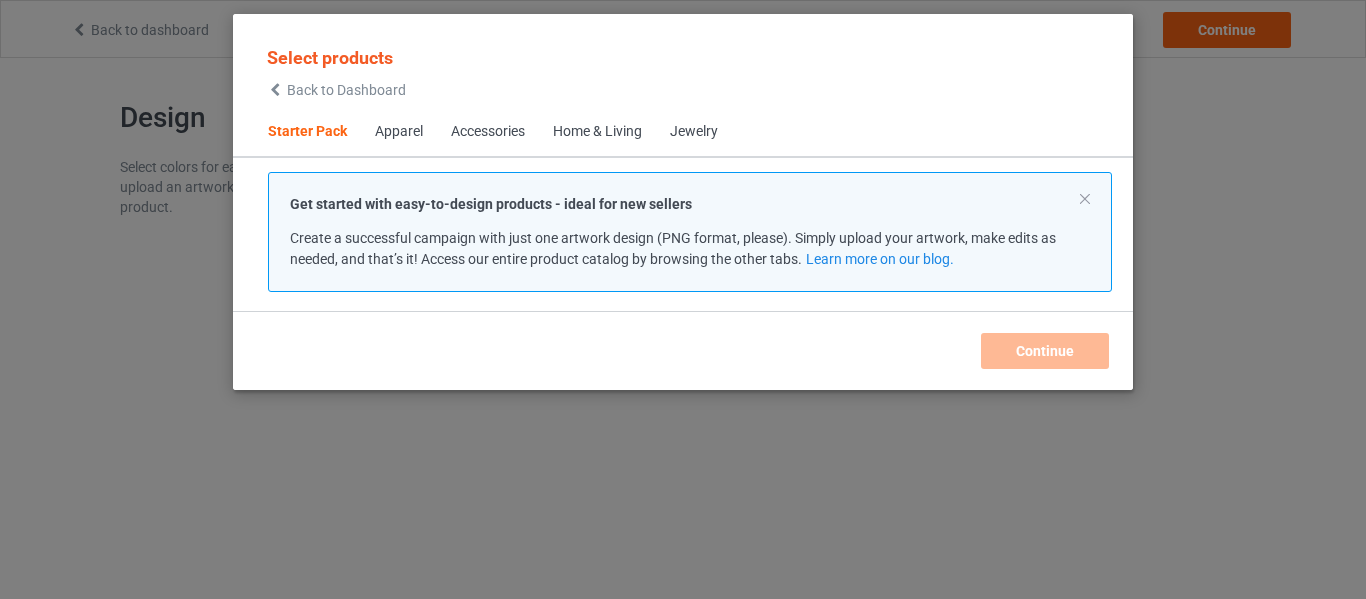 scroll, scrollTop: 0, scrollLeft: 0, axis: both 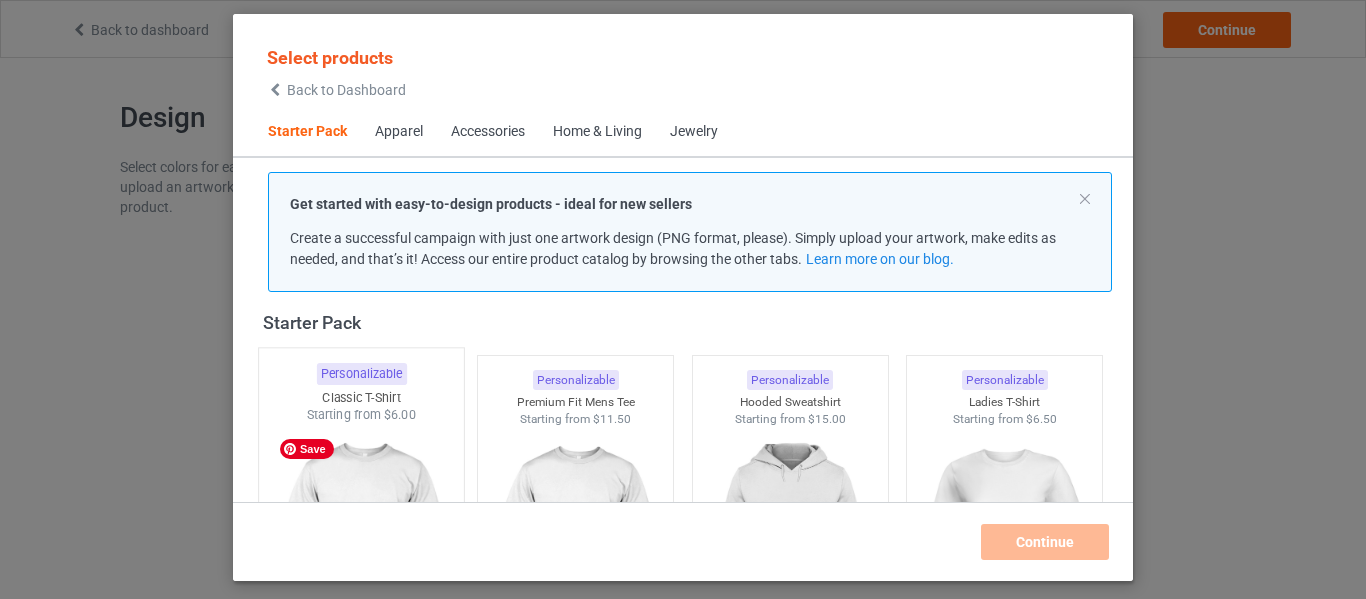 click at bounding box center [361, 541] 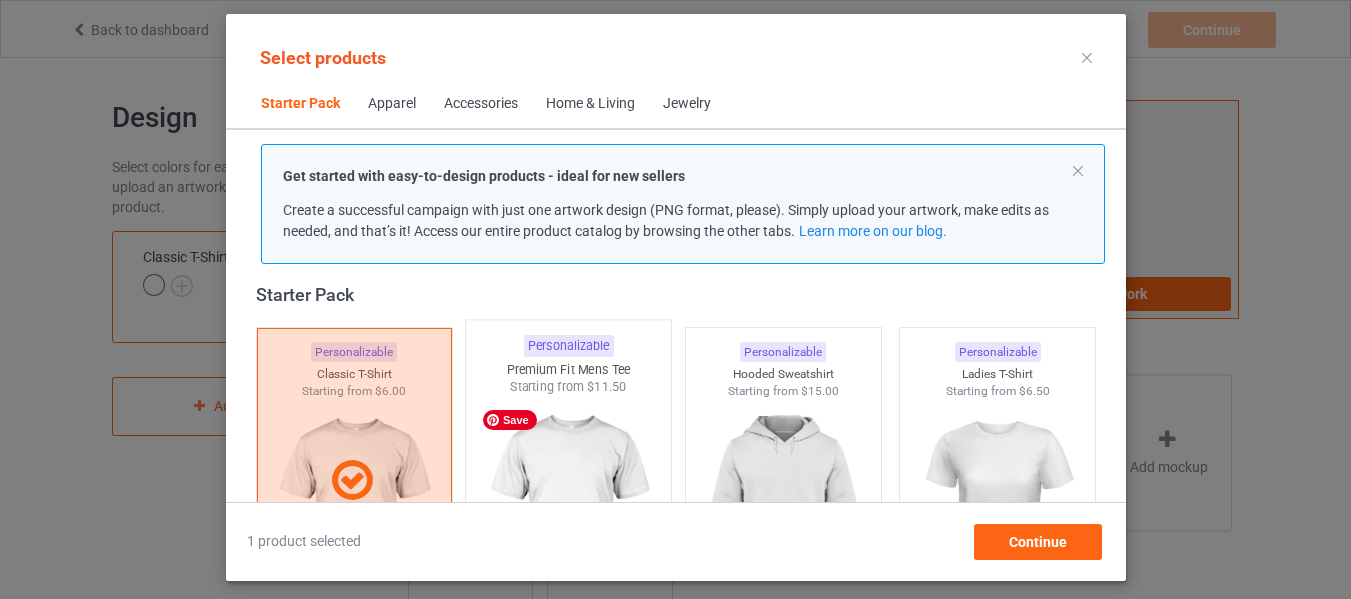 click at bounding box center [568, 513] 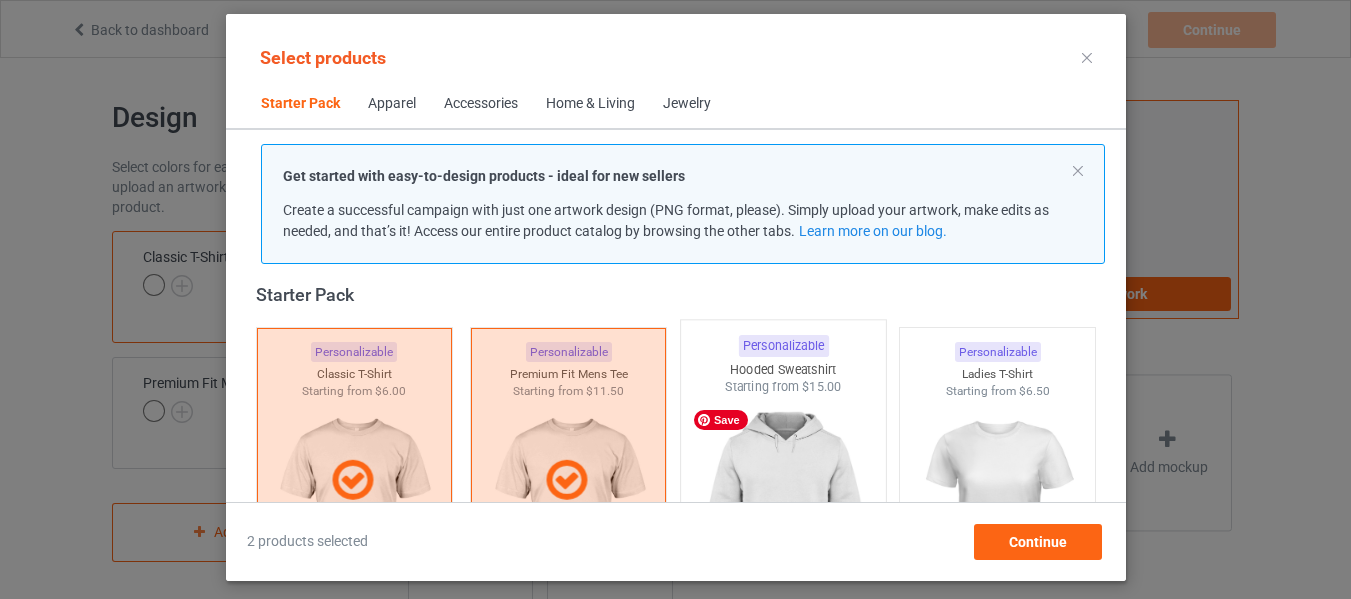click at bounding box center [783, 513] 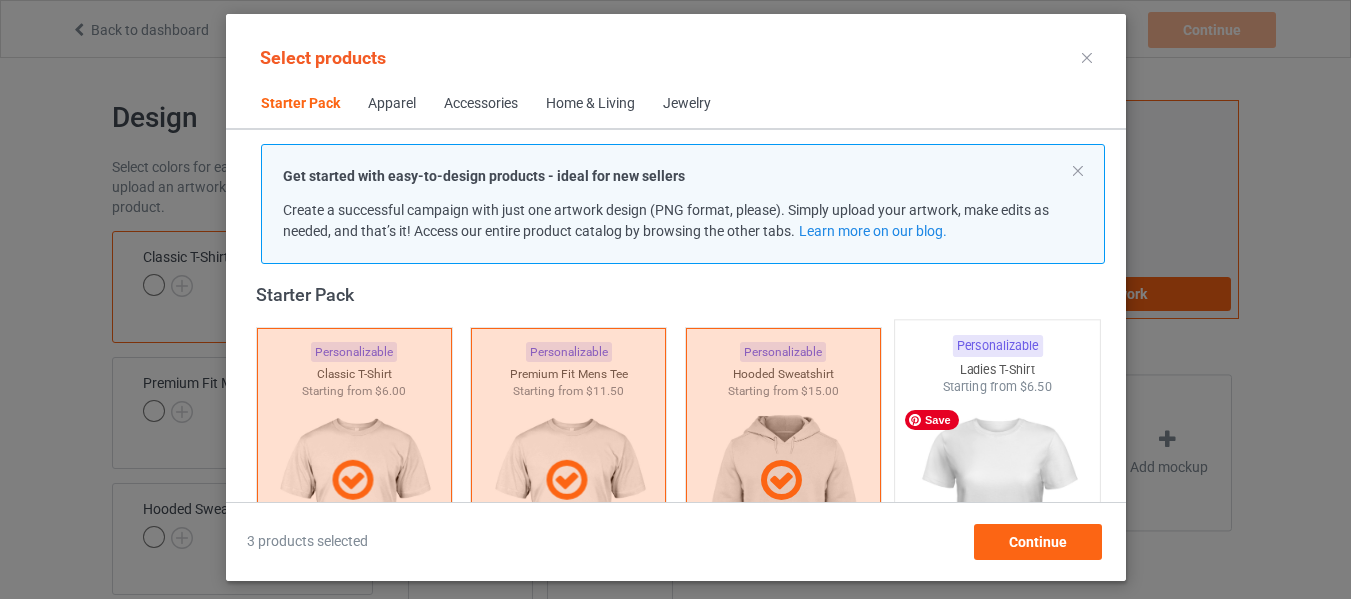 click at bounding box center [997, 513] 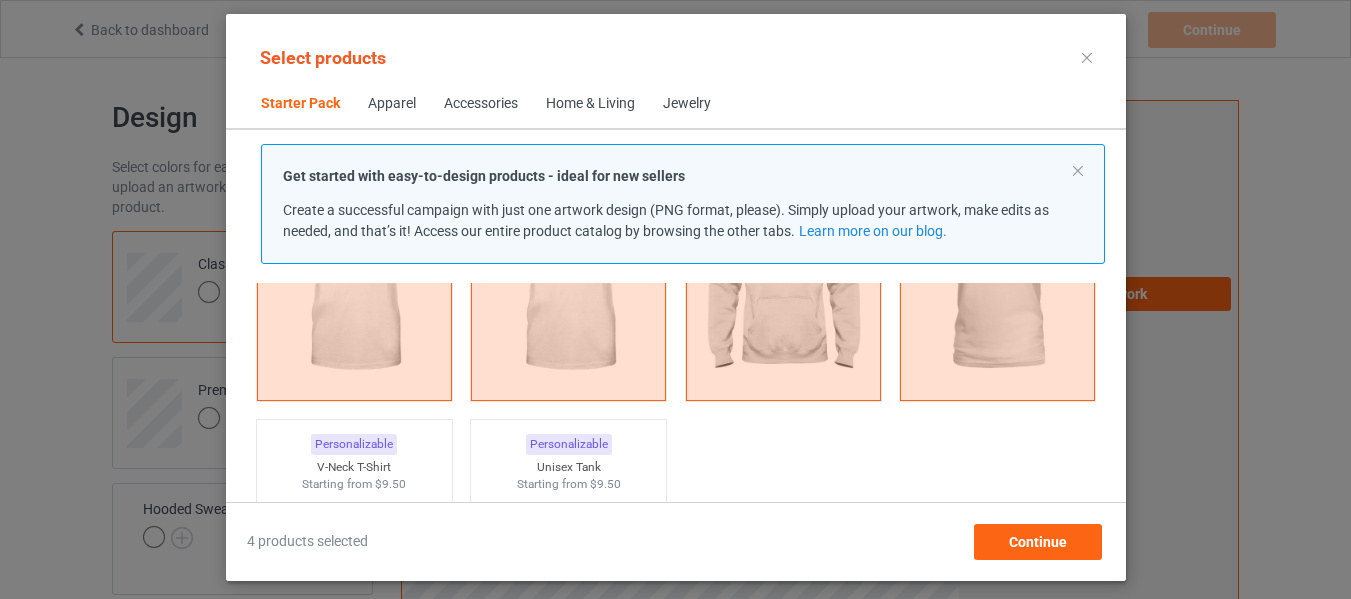 scroll, scrollTop: 526, scrollLeft: 0, axis: vertical 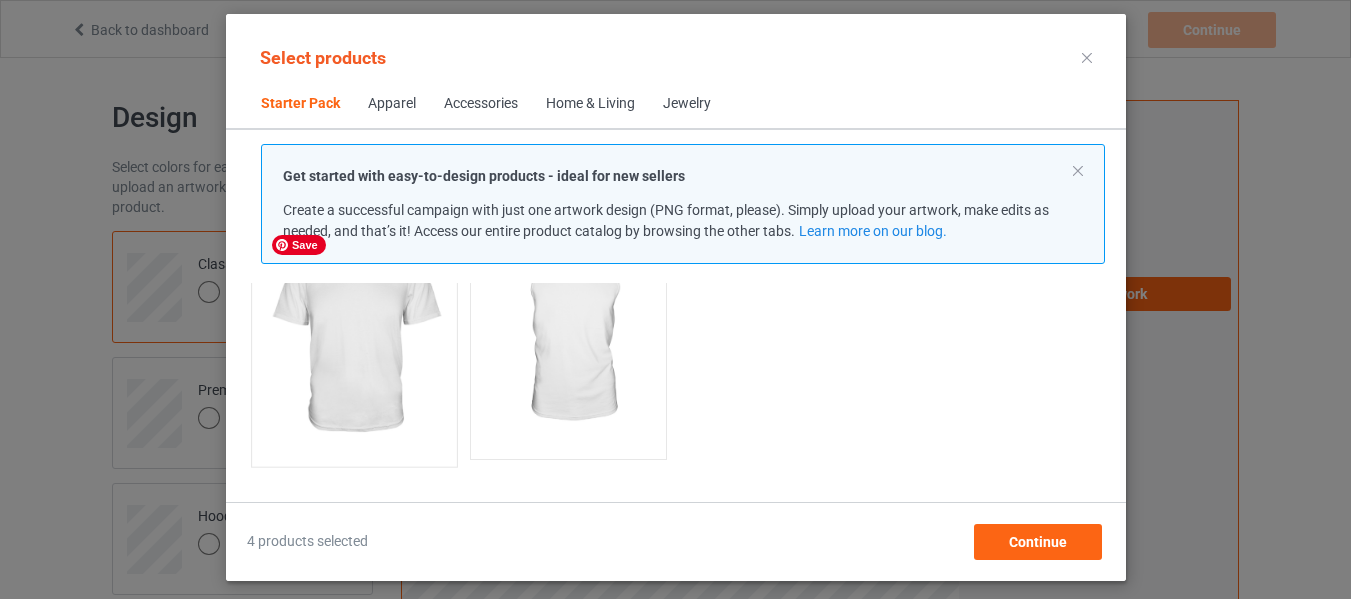 click at bounding box center (354, 338) 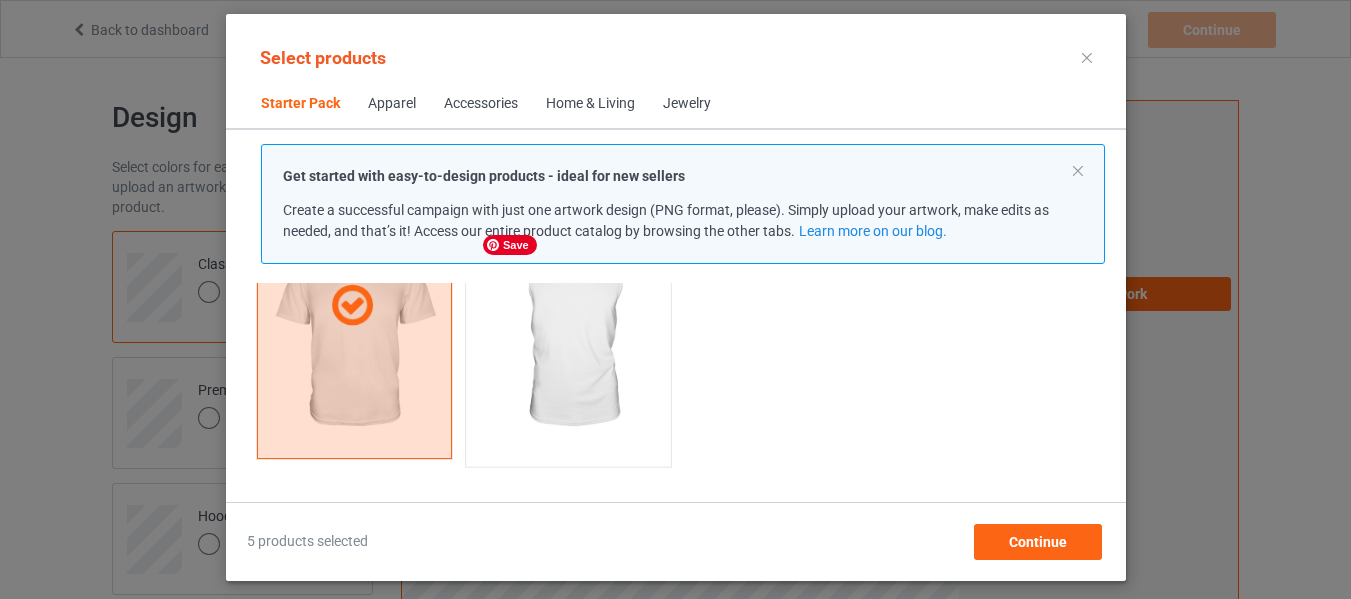 click at bounding box center (568, 338) 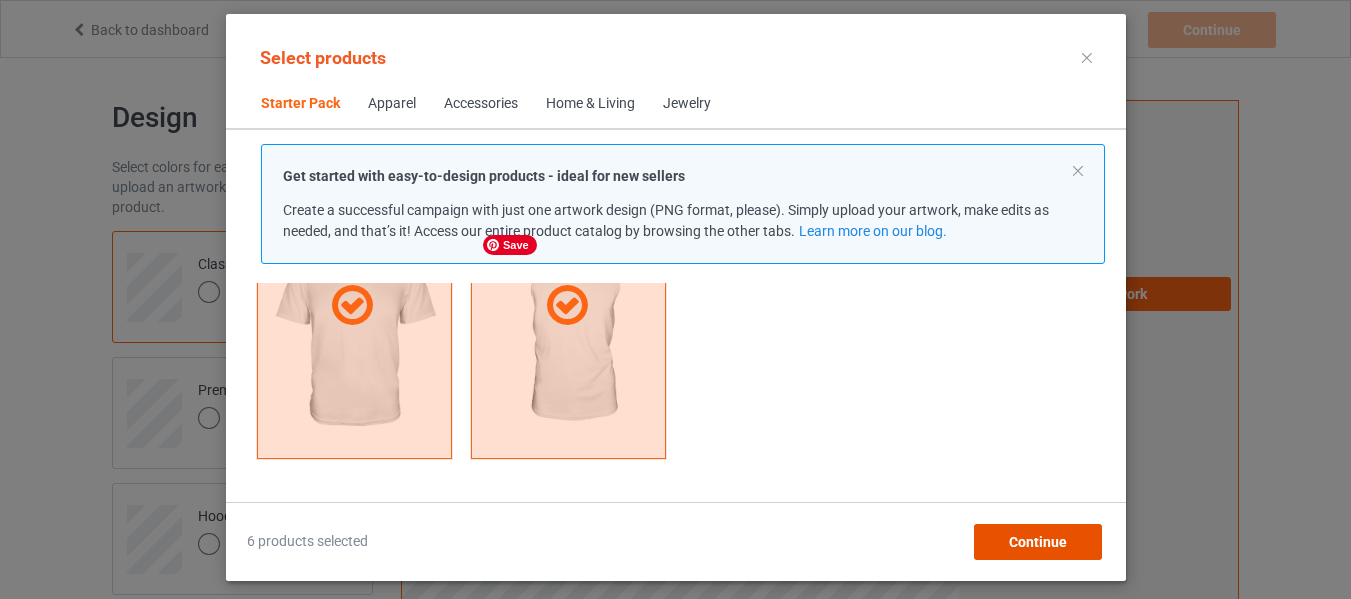 click on "Continue" at bounding box center [1037, 542] 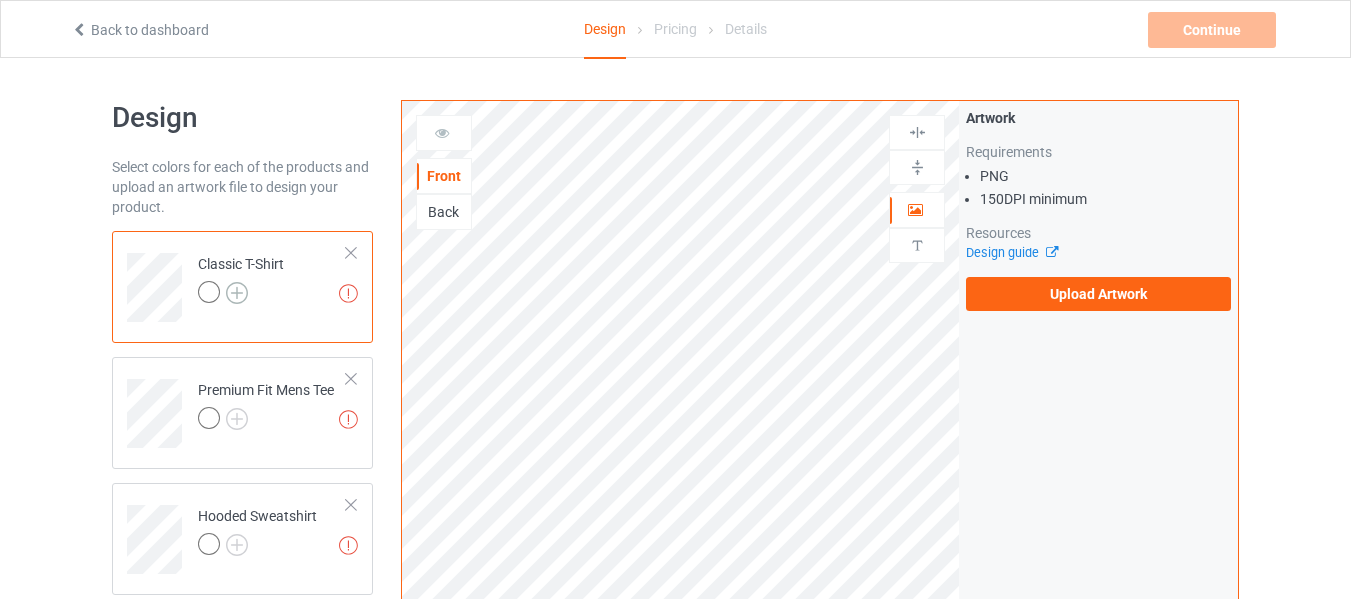 click at bounding box center [237, 293] 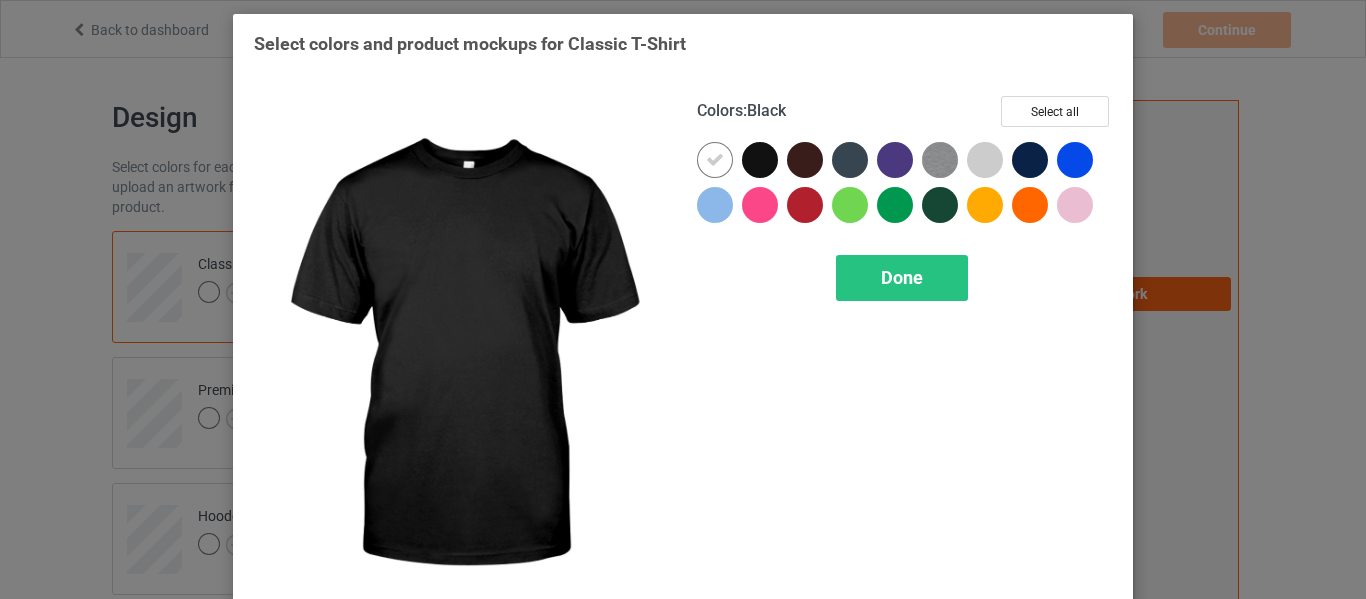 click at bounding box center (760, 160) 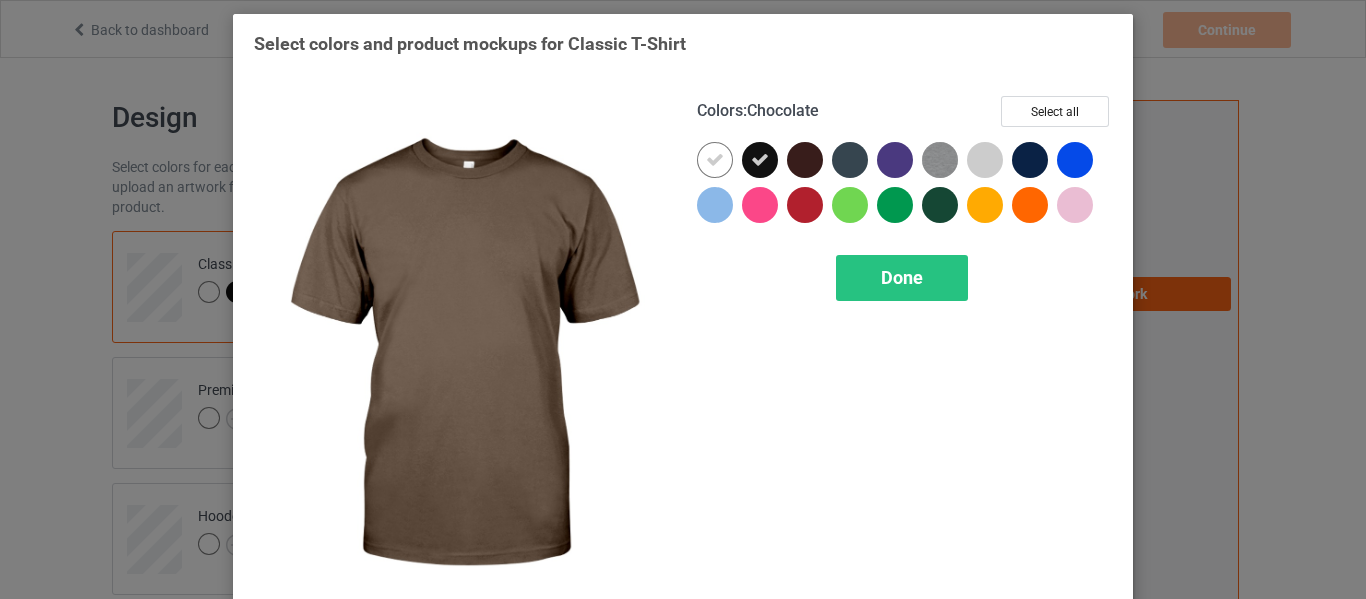 click at bounding box center (805, 160) 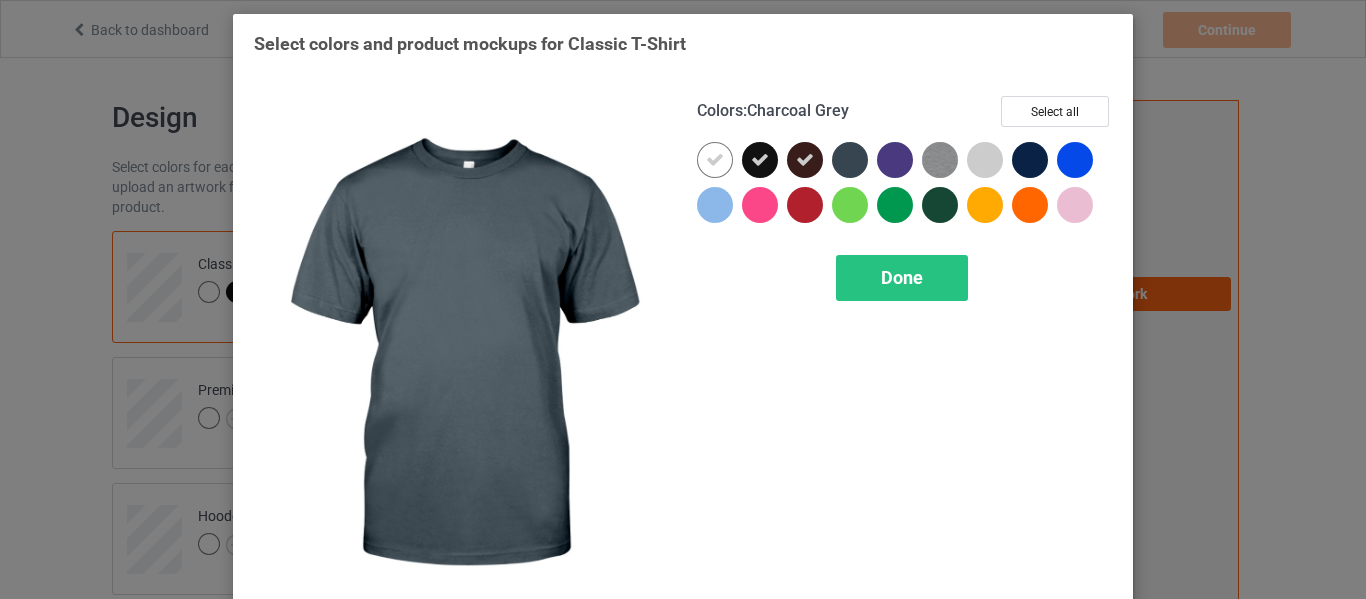 click at bounding box center (850, 160) 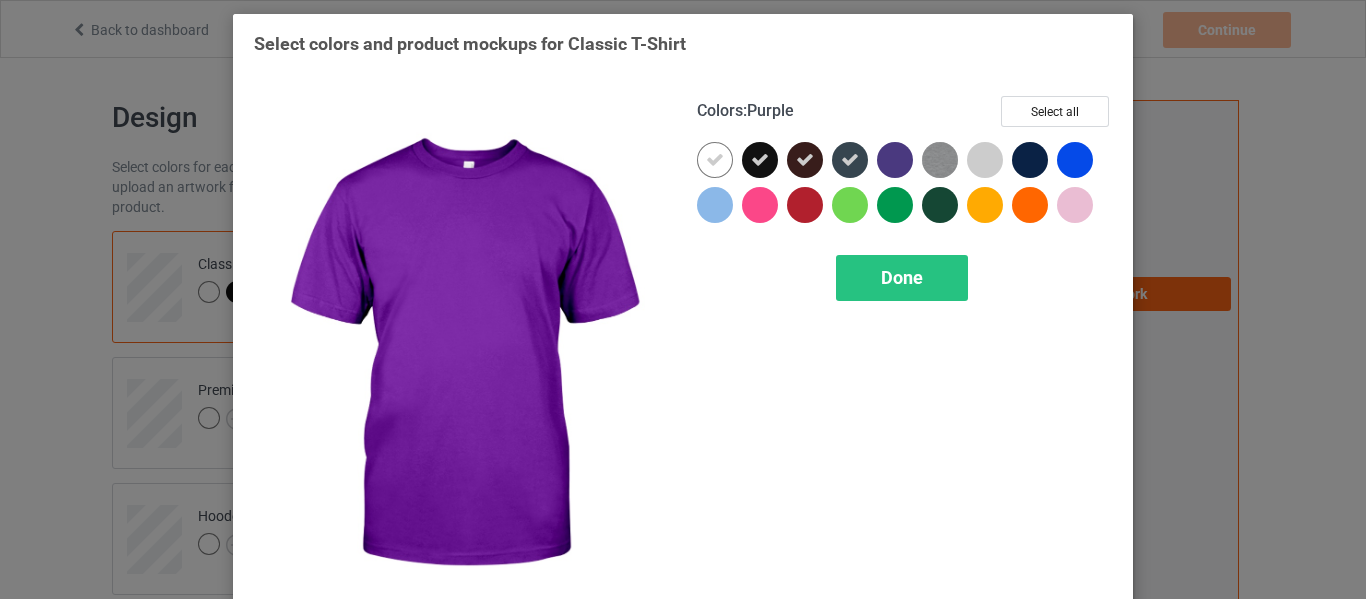 click at bounding box center (895, 160) 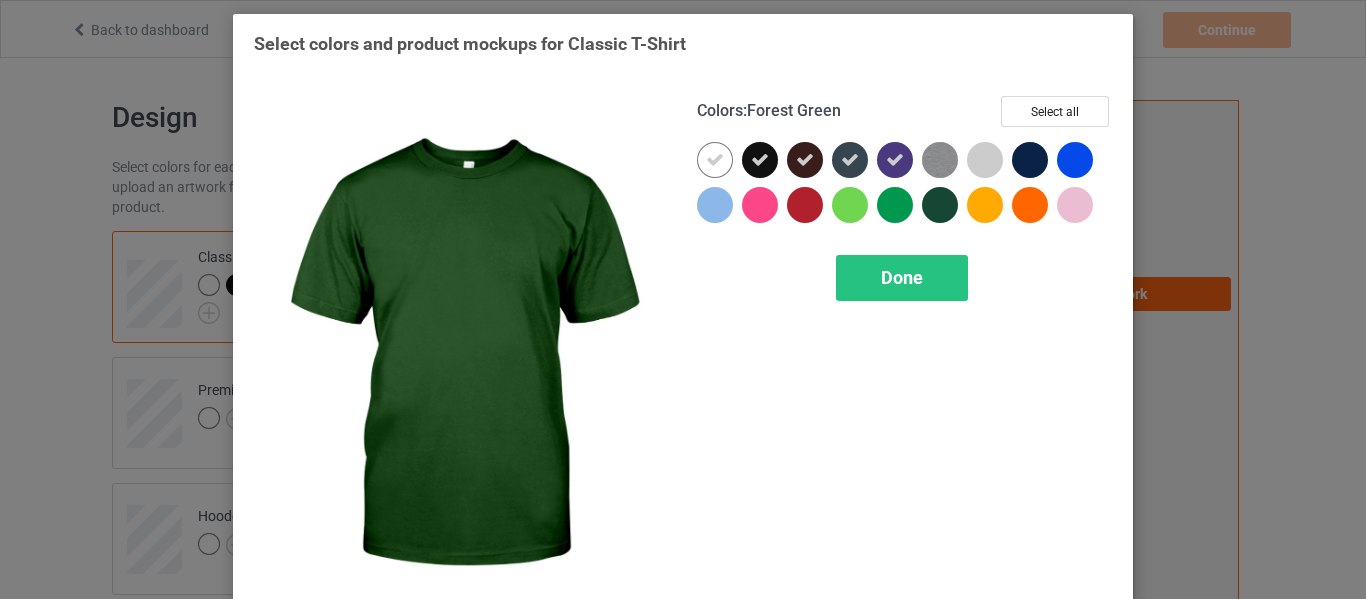 click at bounding box center [940, 205] 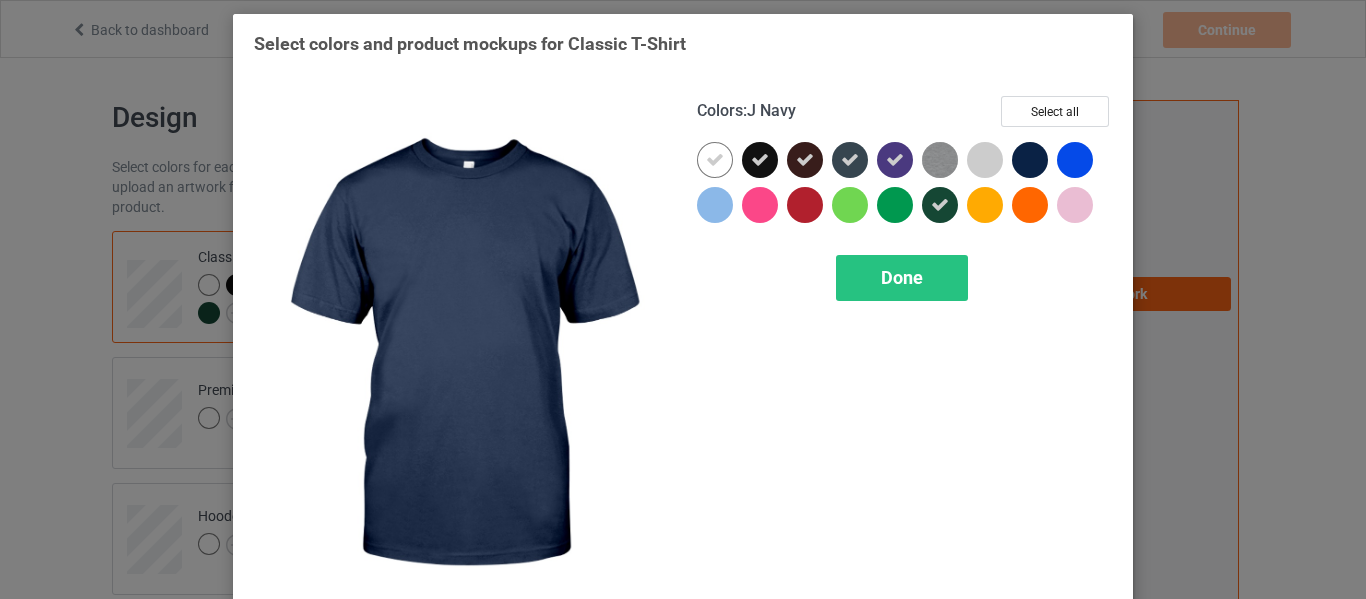 click at bounding box center [1030, 160] 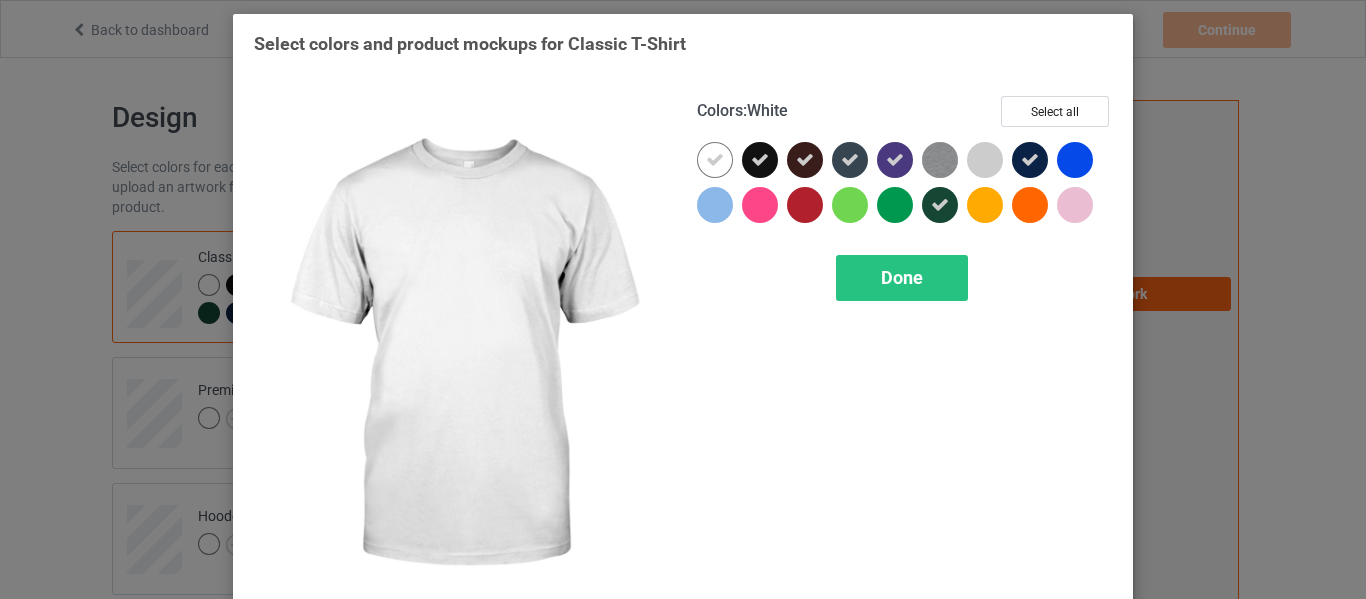 click at bounding box center [715, 160] 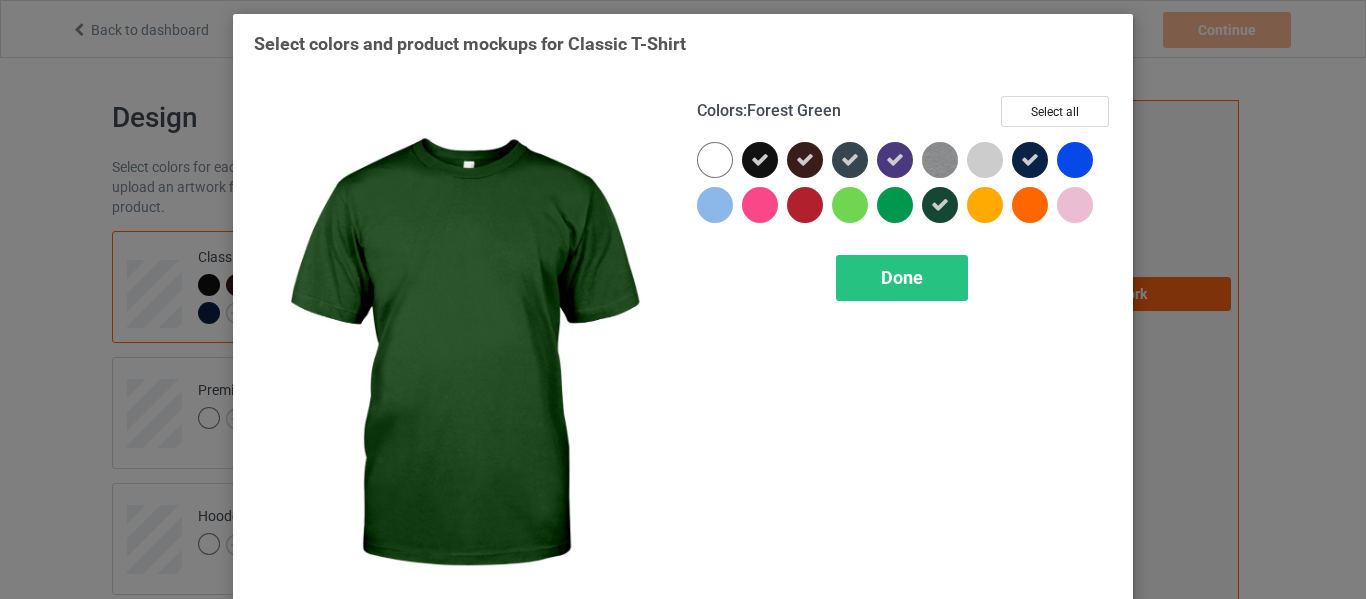 click at bounding box center (940, 205) 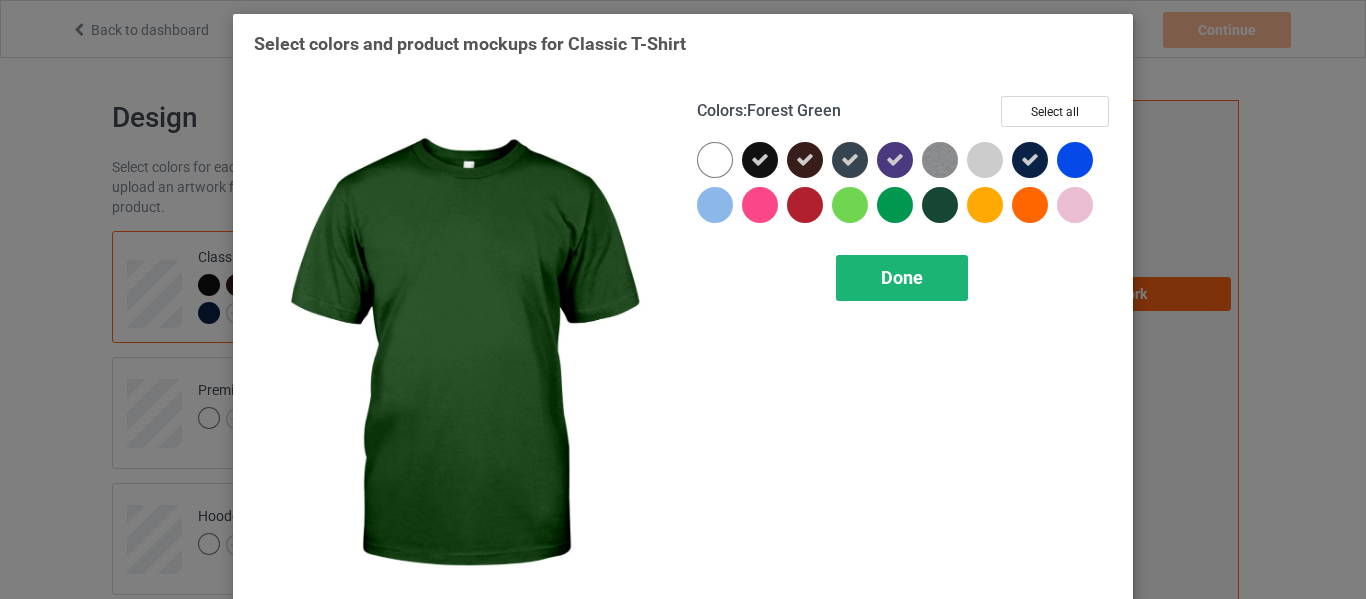 click on "Done" at bounding box center [902, 277] 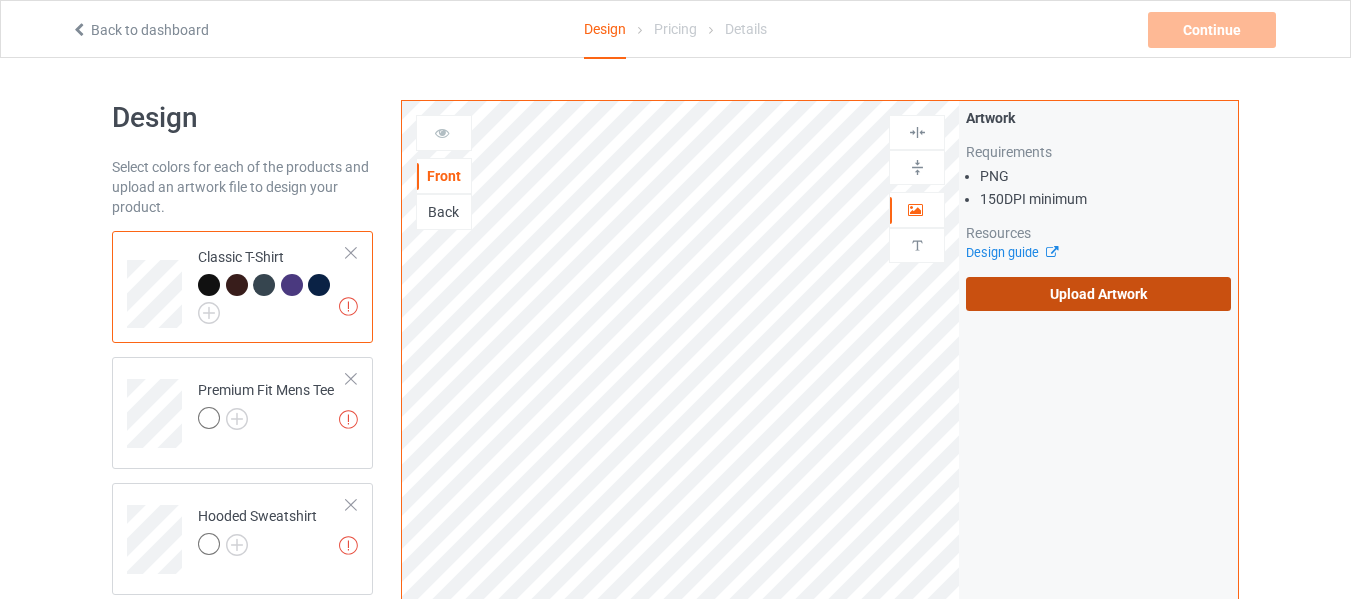 click on "Upload Artwork" at bounding box center [1098, 294] 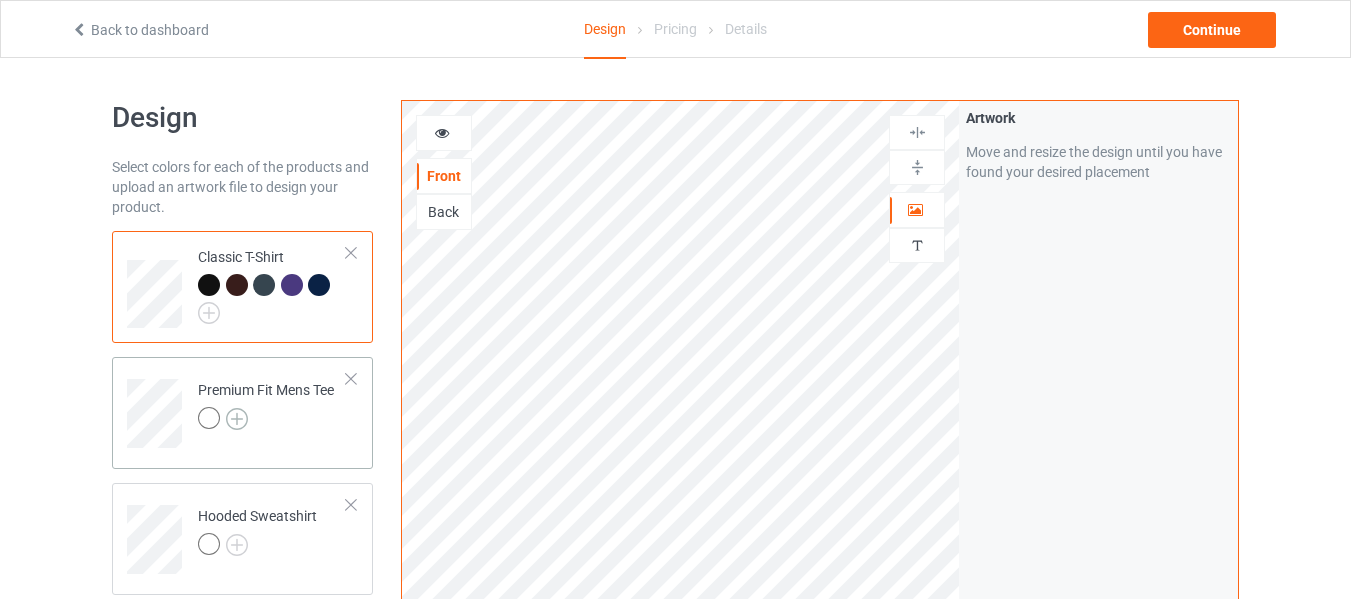 click at bounding box center [237, 419] 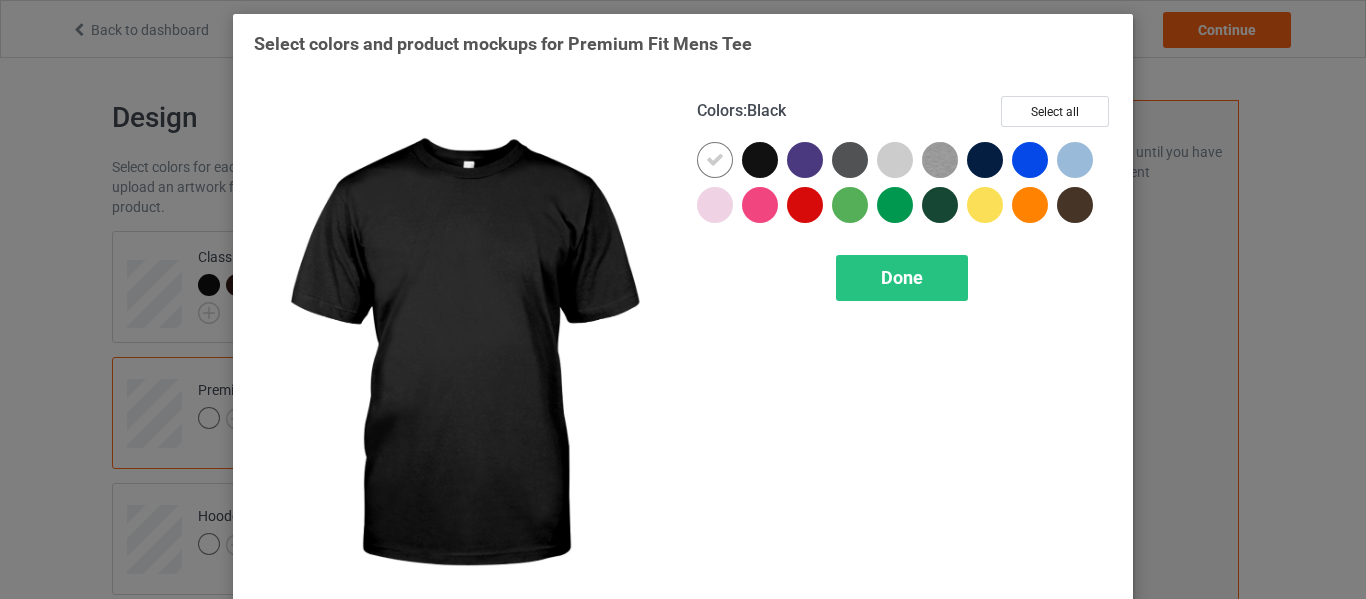 click at bounding box center [760, 160] 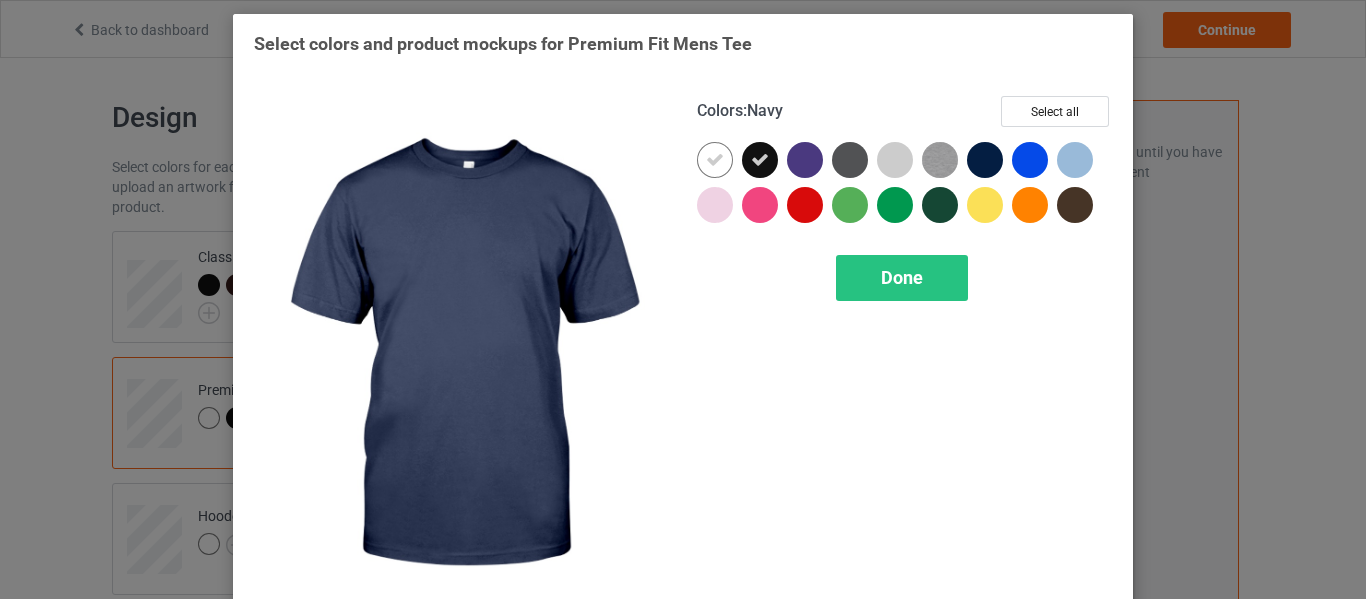 click at bounding box center [985, 160] 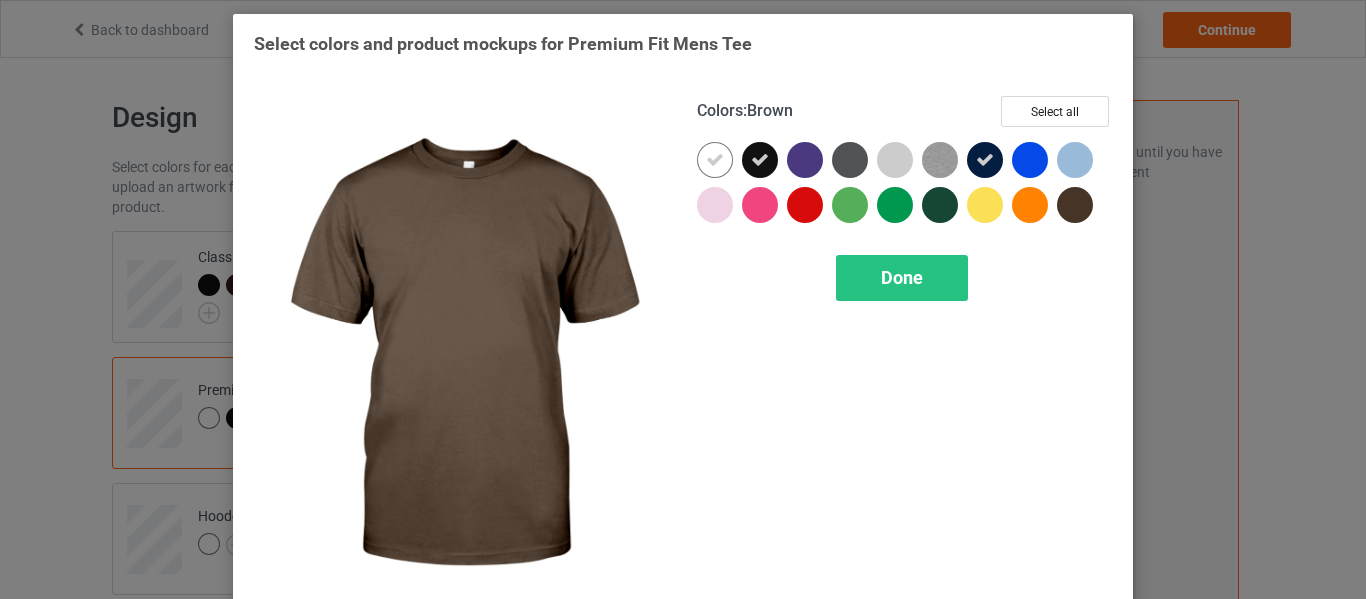 click at bounding box center (1075, 205) 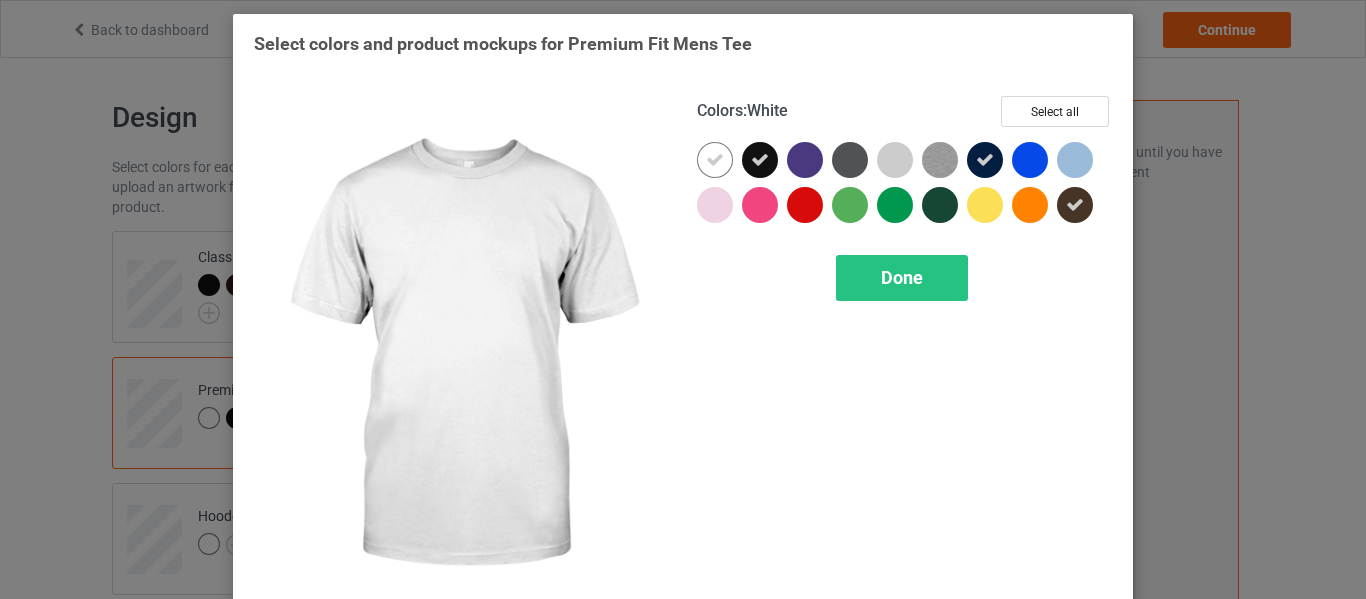 click at bounding box center (715, 160) 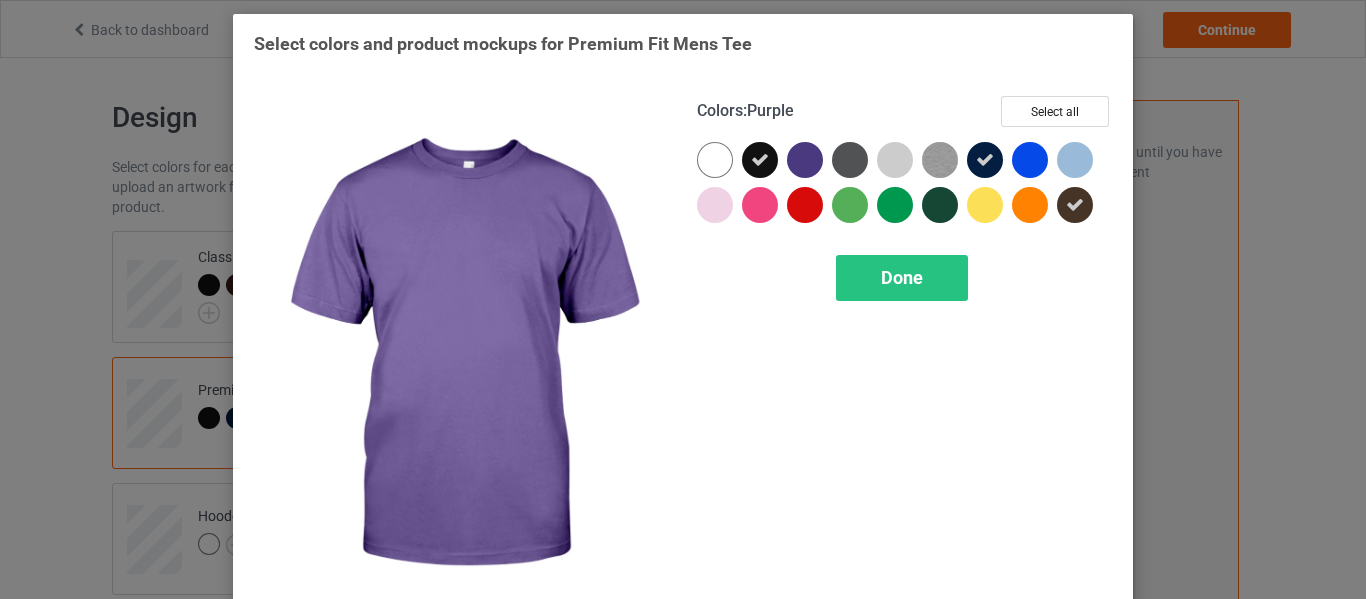click at bounding box center [809, 164] 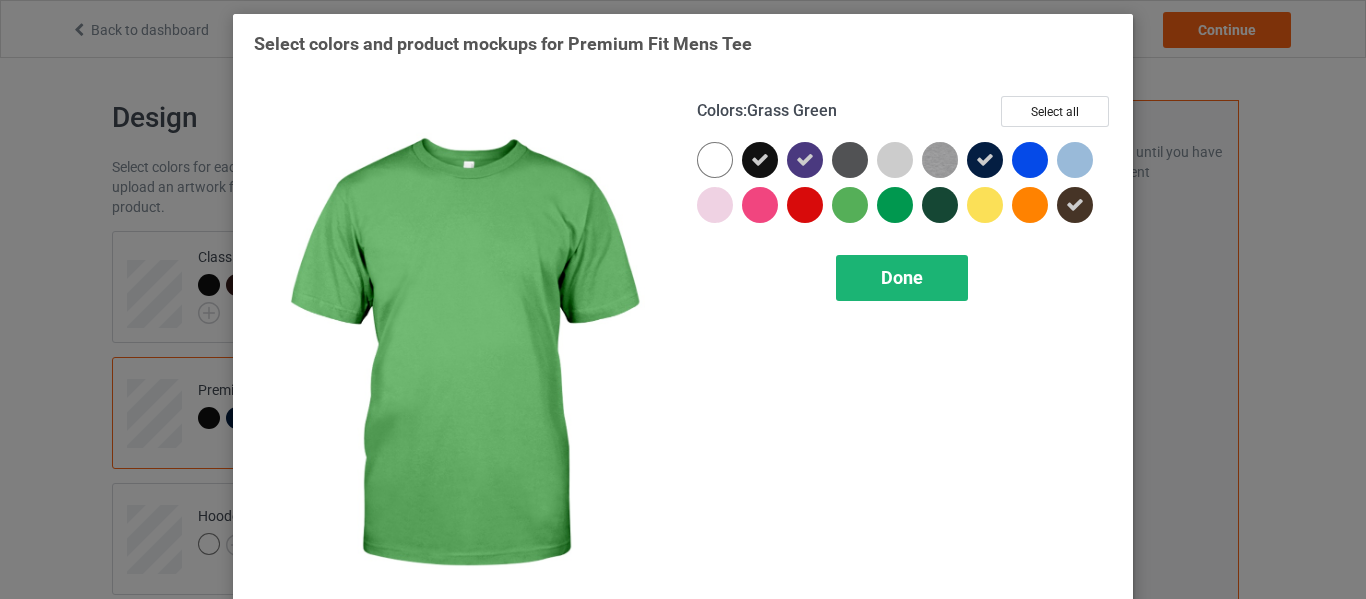 click on "Done" at bounding box center (902, 278) 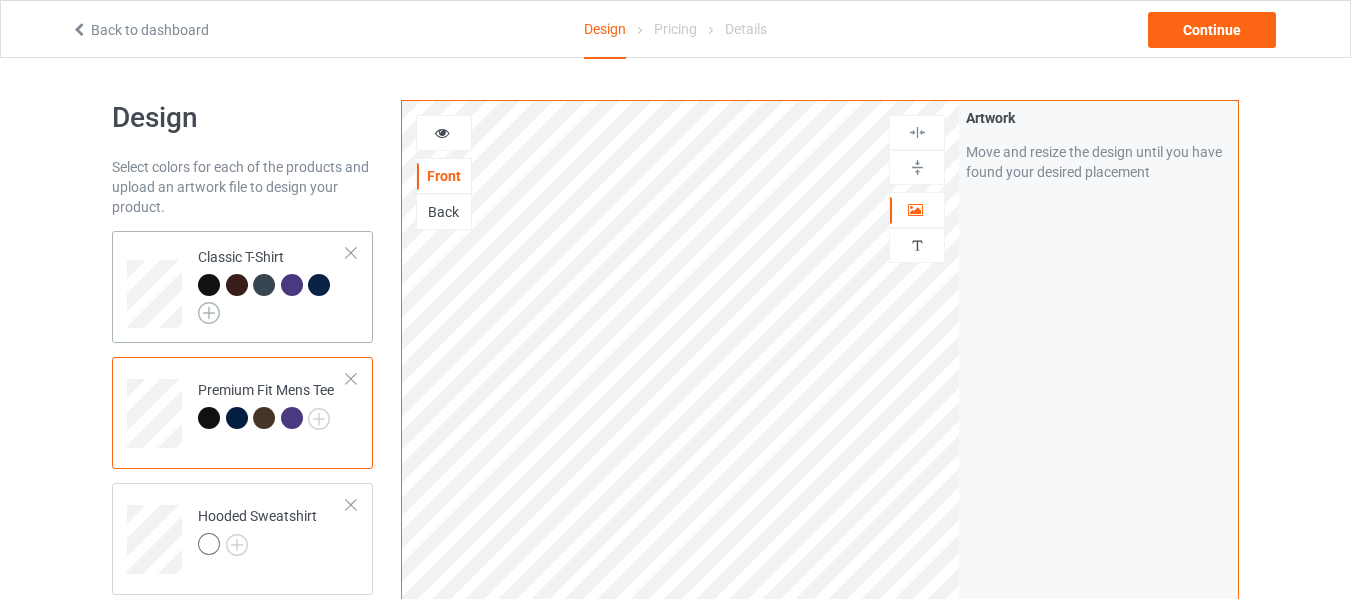 click at bounding box center [209, 313] 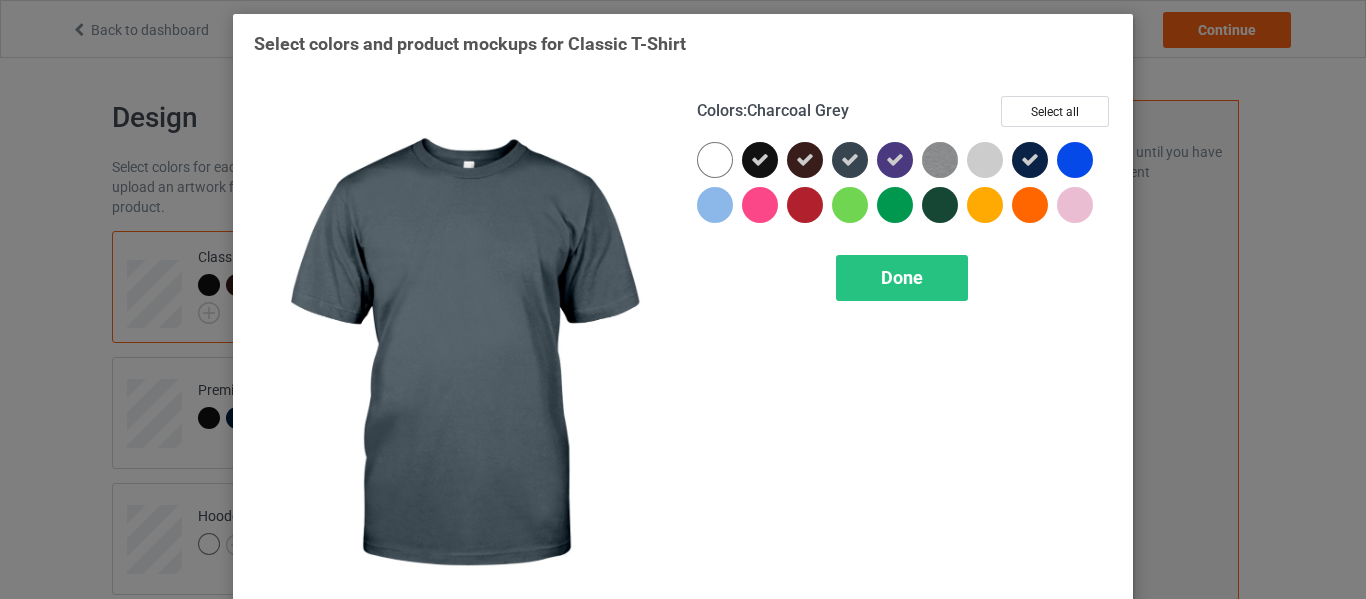 click at bounding box center (850, 160) 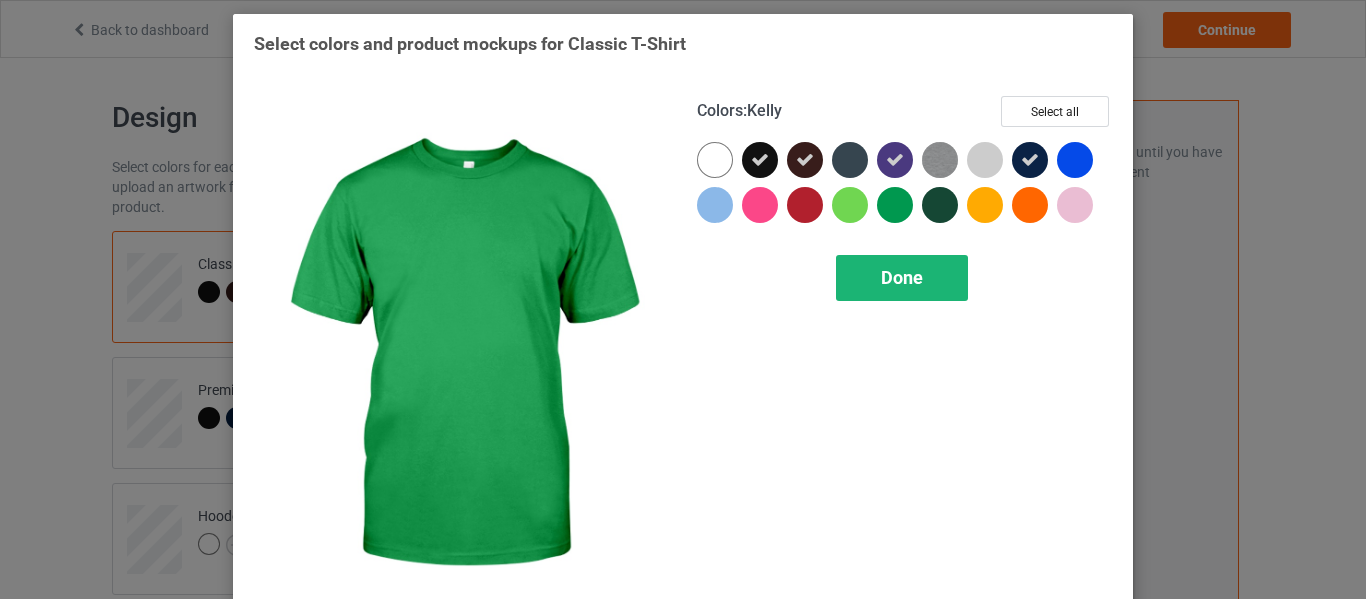 click on "Done" at bounding box center (902, 278) 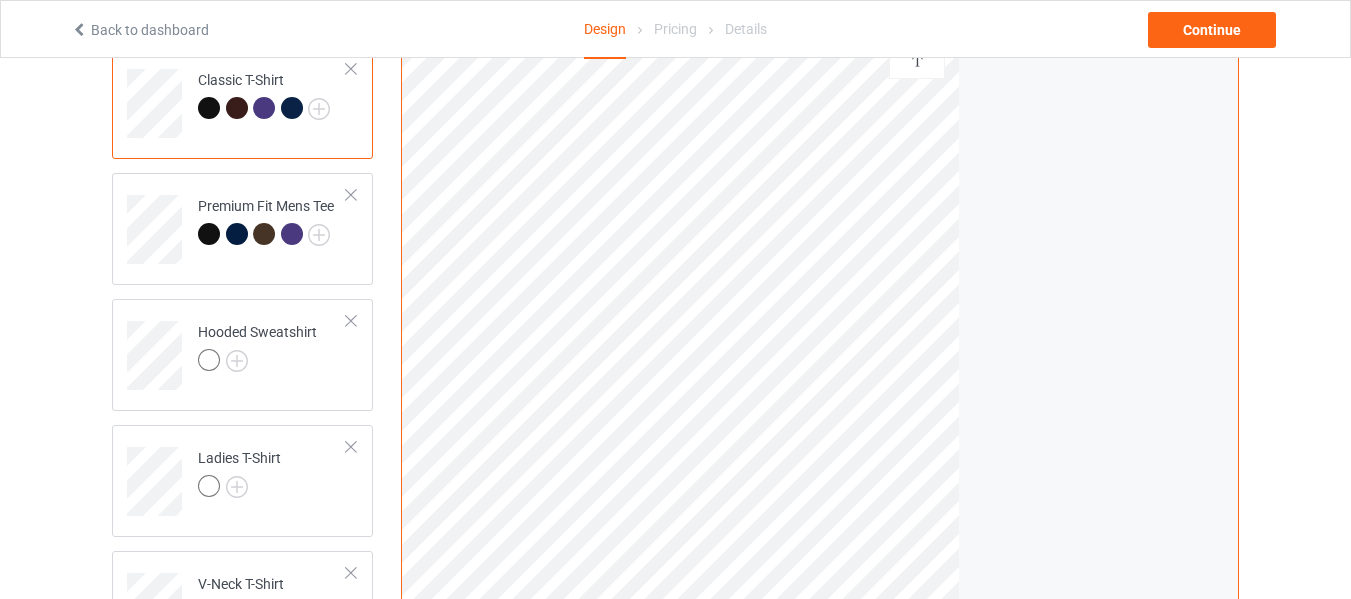 scroll, scrollTop: 200, scrollLeft: 0, axis: vertical 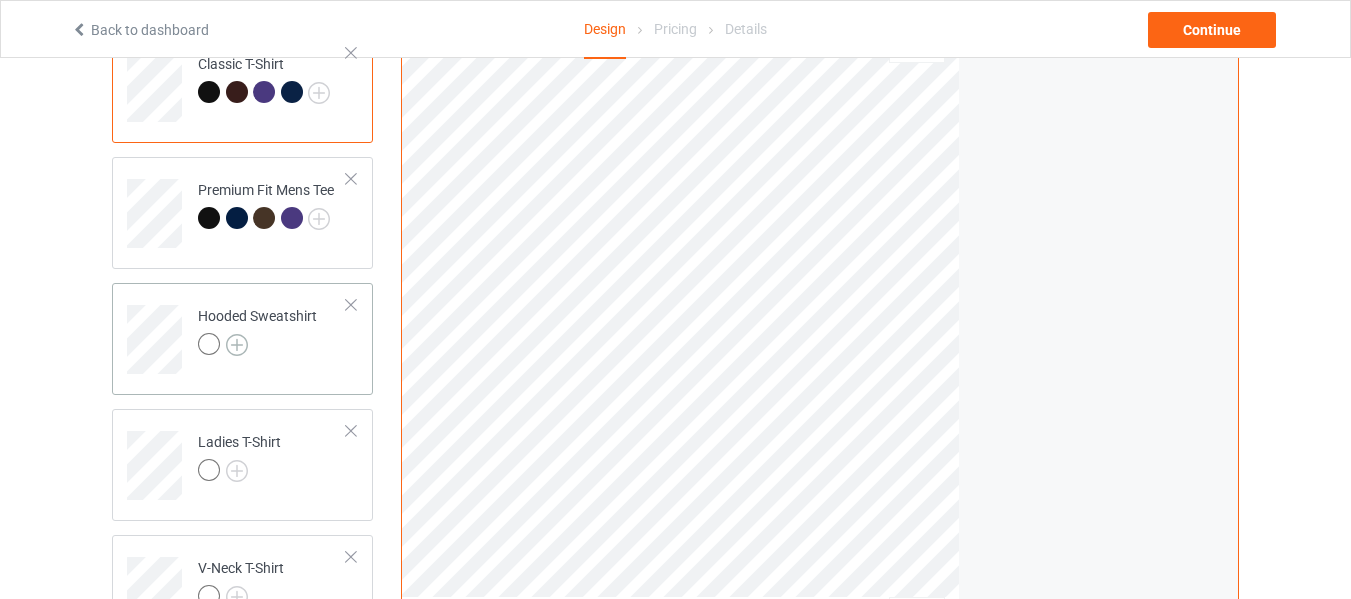 click at bounding box center [237, 345] 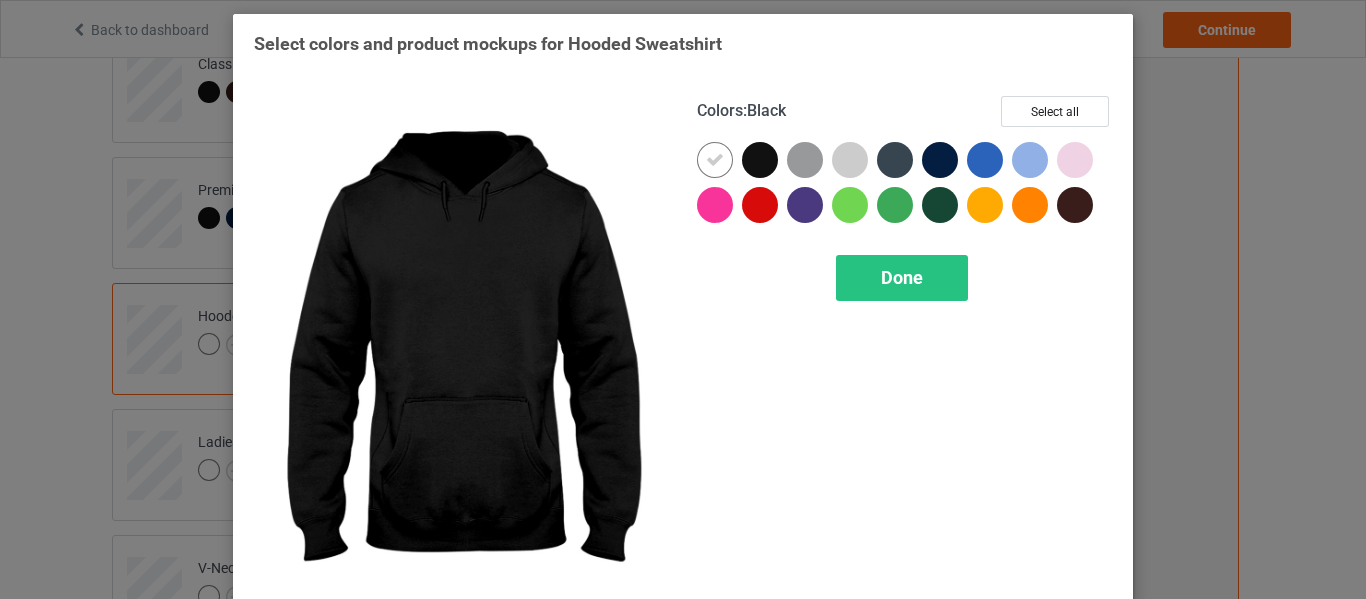 click at bounding box center (760, 160) 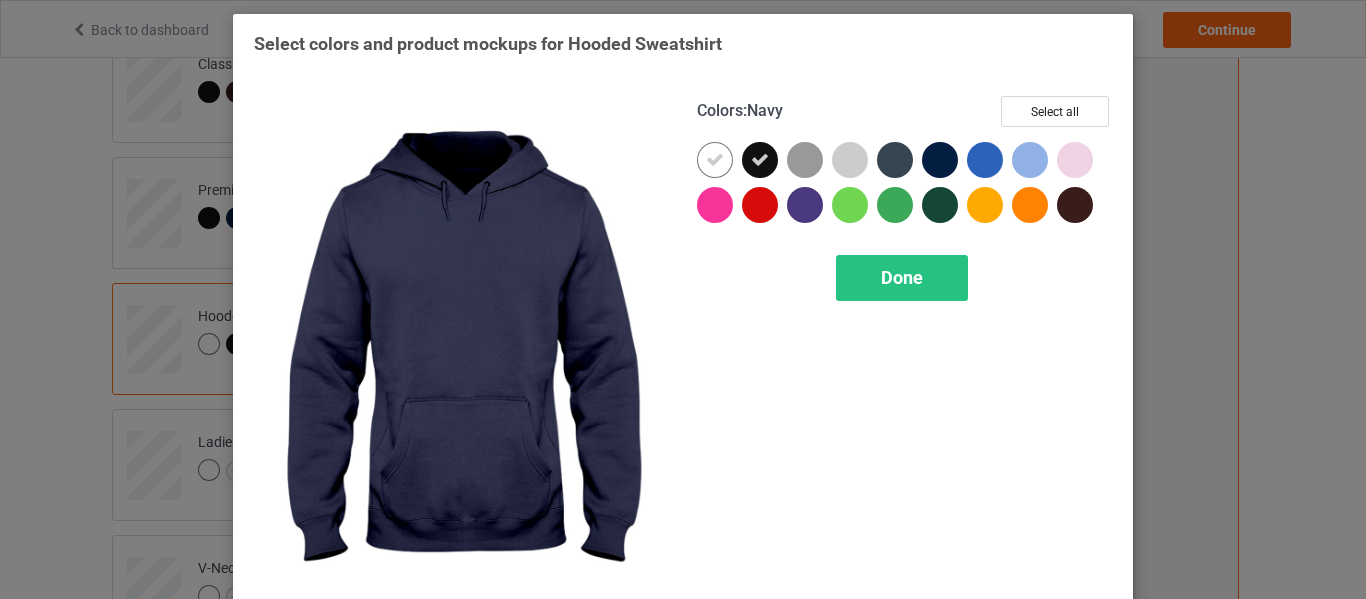 click at bounding box center (940, 160) 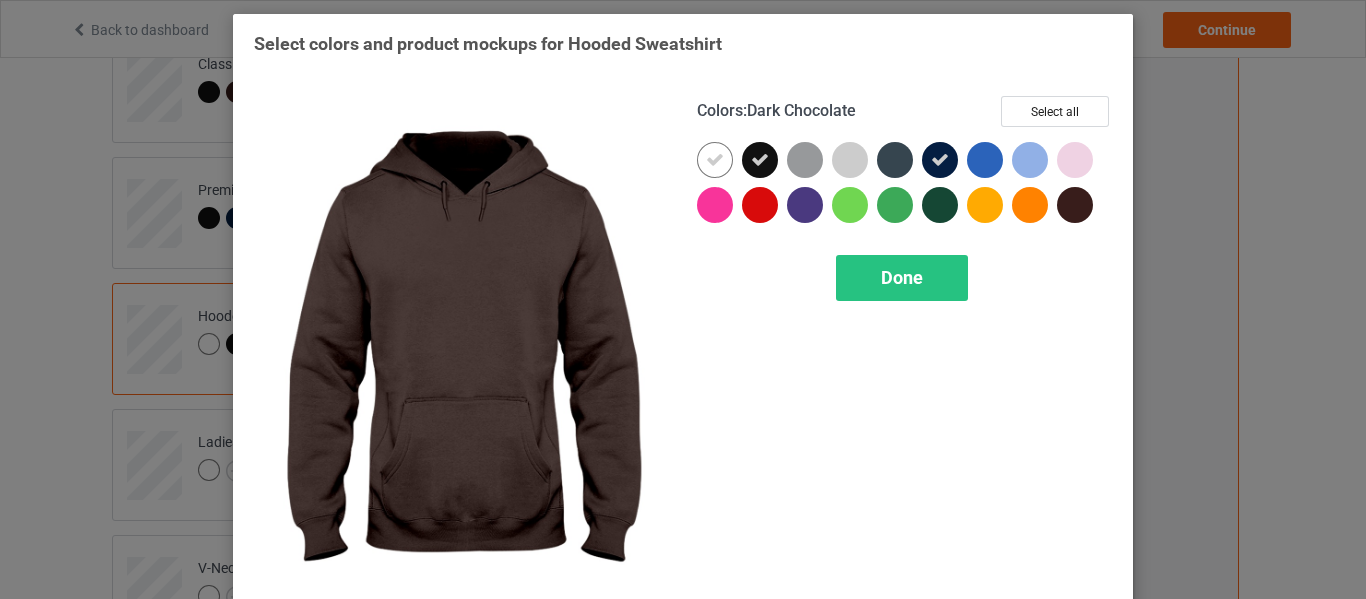 click at bounding box center (1075, 205) 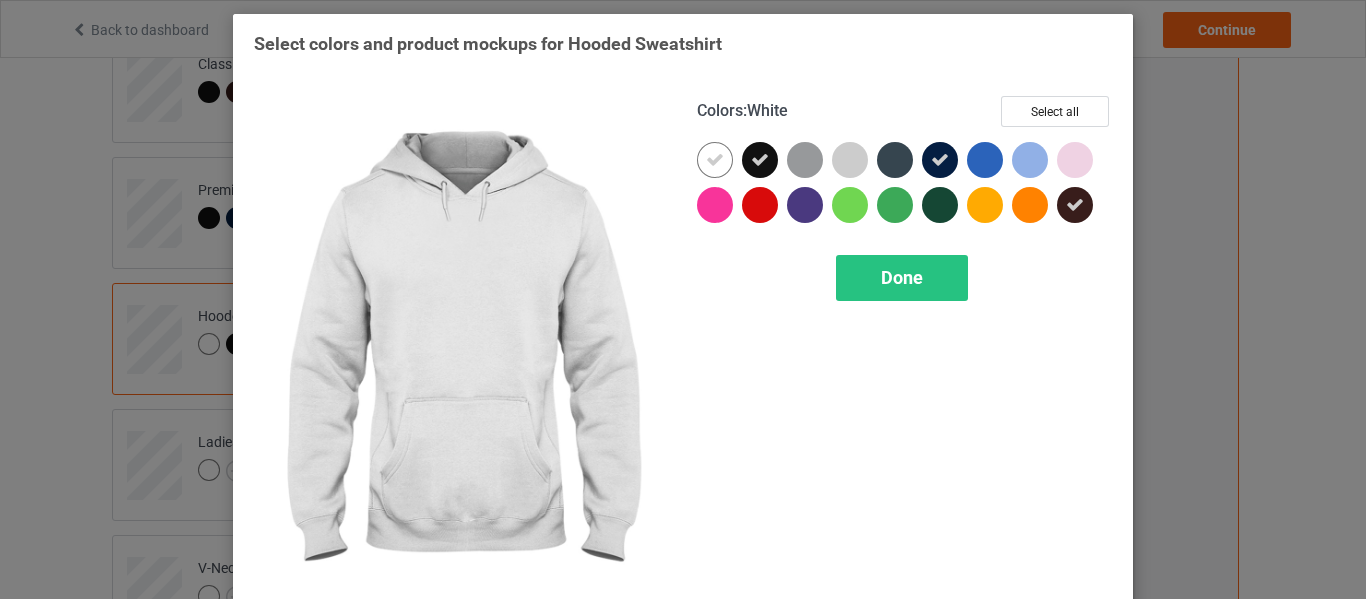click at bounding box center (715, 160) 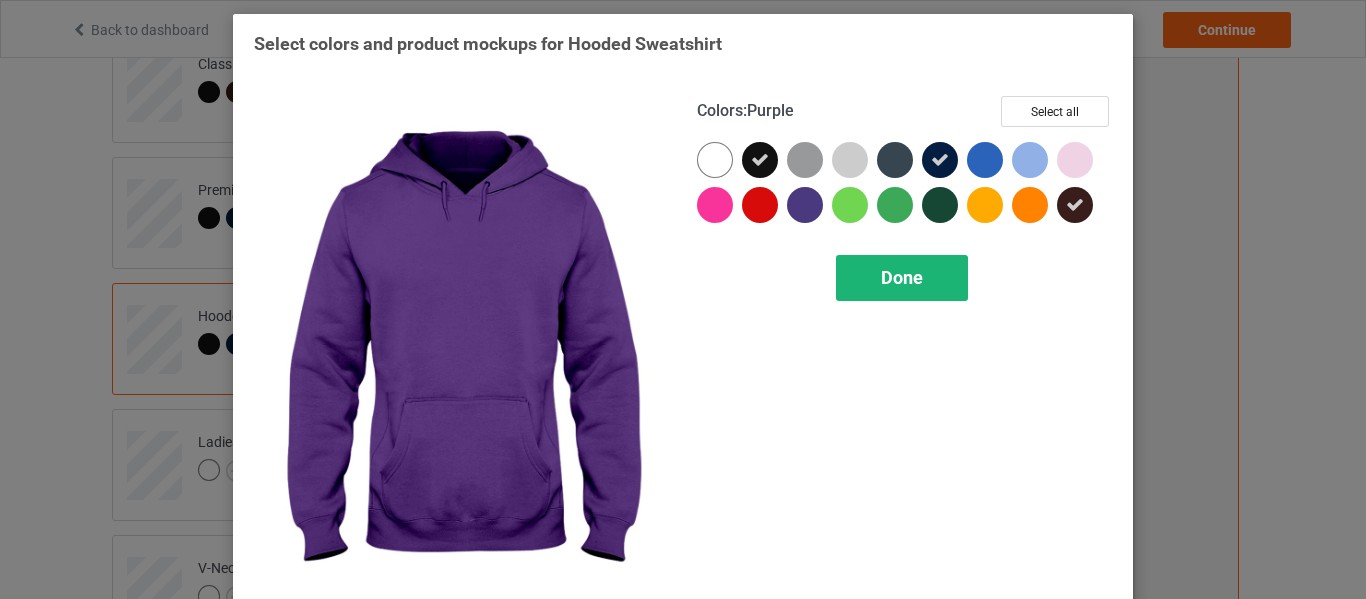 click on "Done" at bounding box center (902, 277) 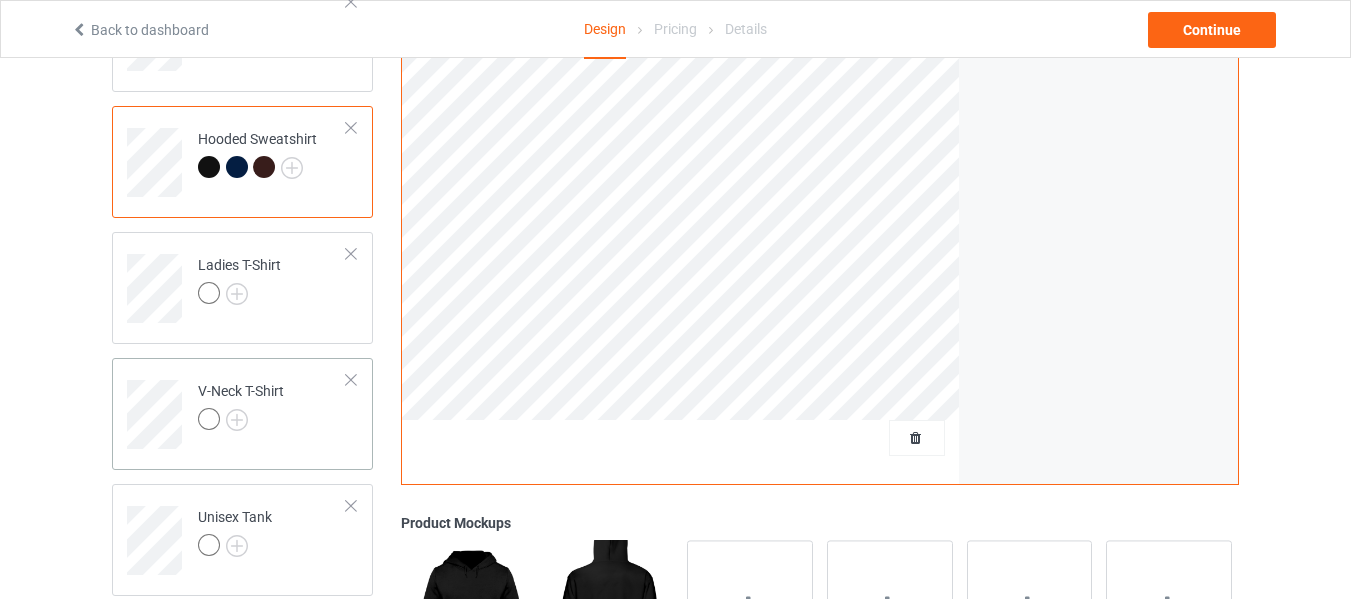 scroll, scrollTop: 400, scrollLeft: 0, axis: vertical 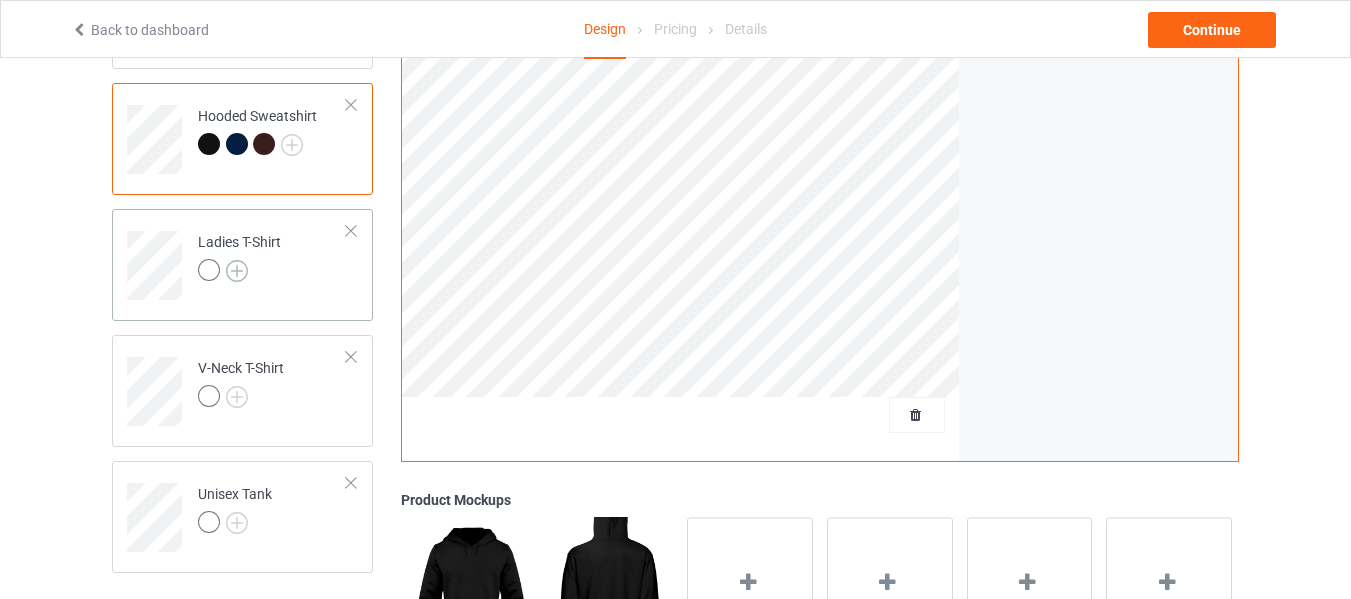 click at bounding box center (237, 271) 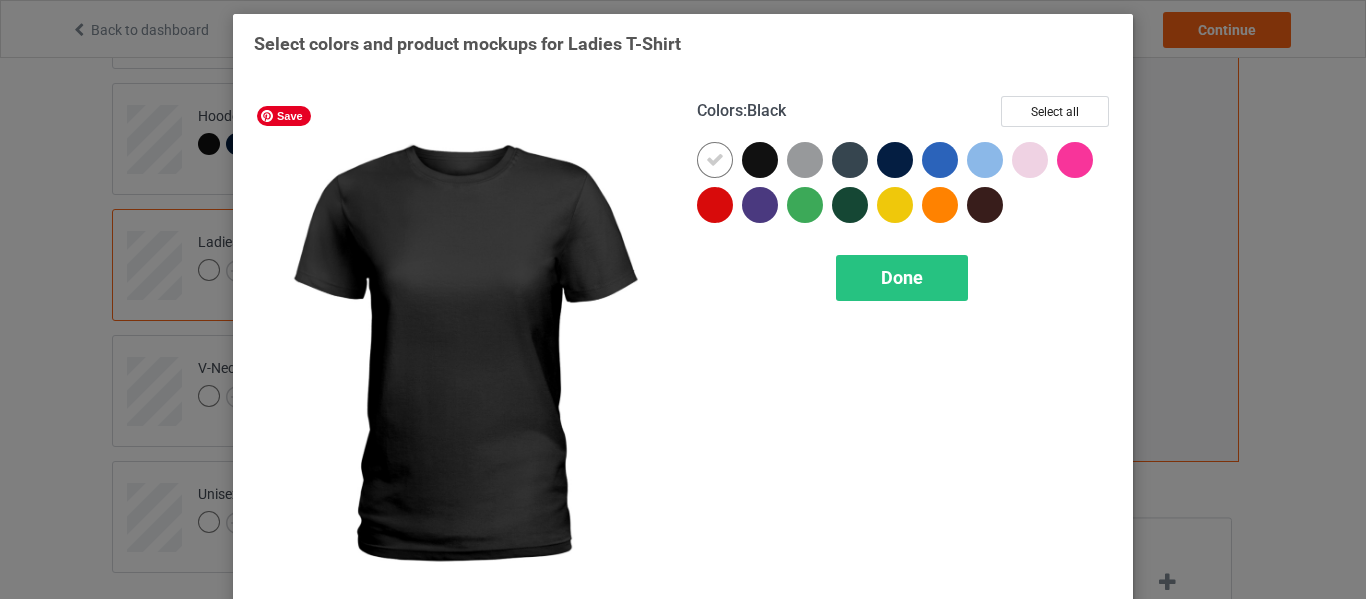 click at bounding box center (760, 160) 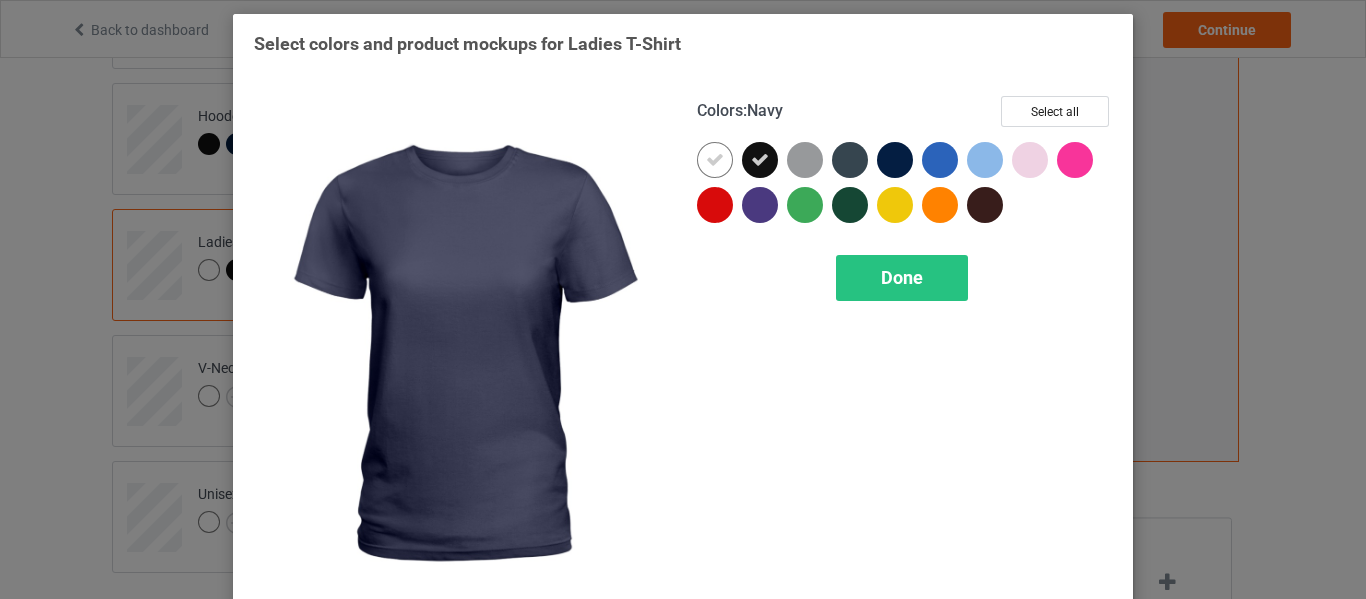 click at bounding box center [895, 160] 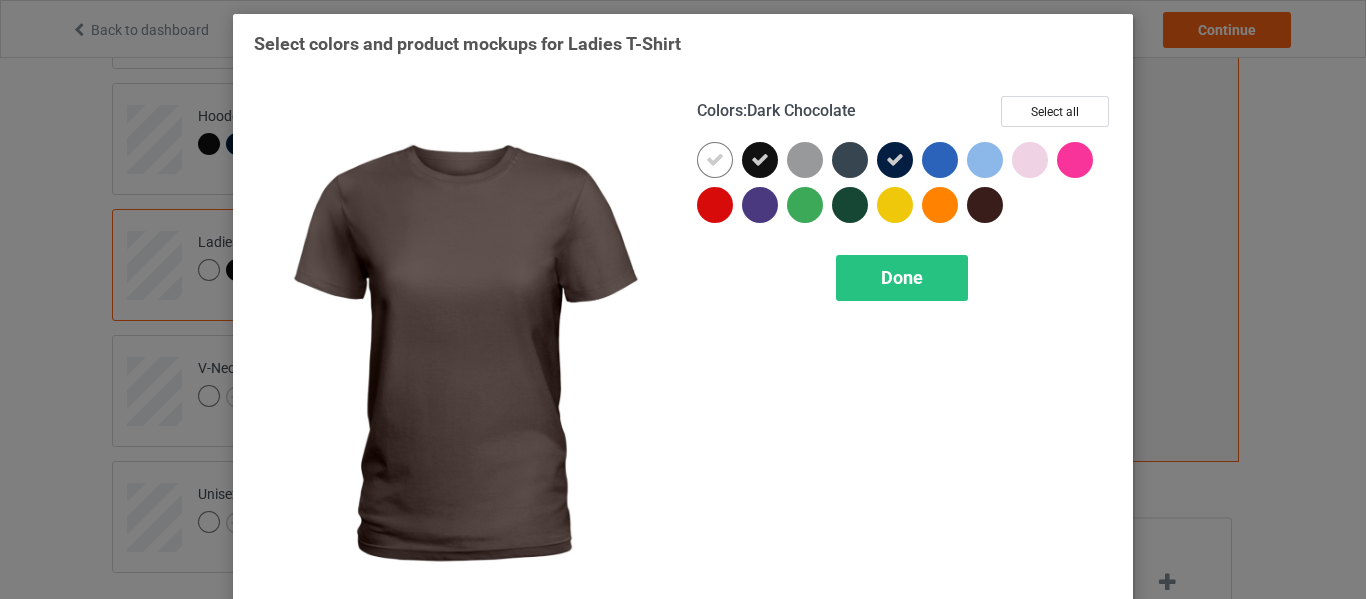 click at bounding box center (985, 205) 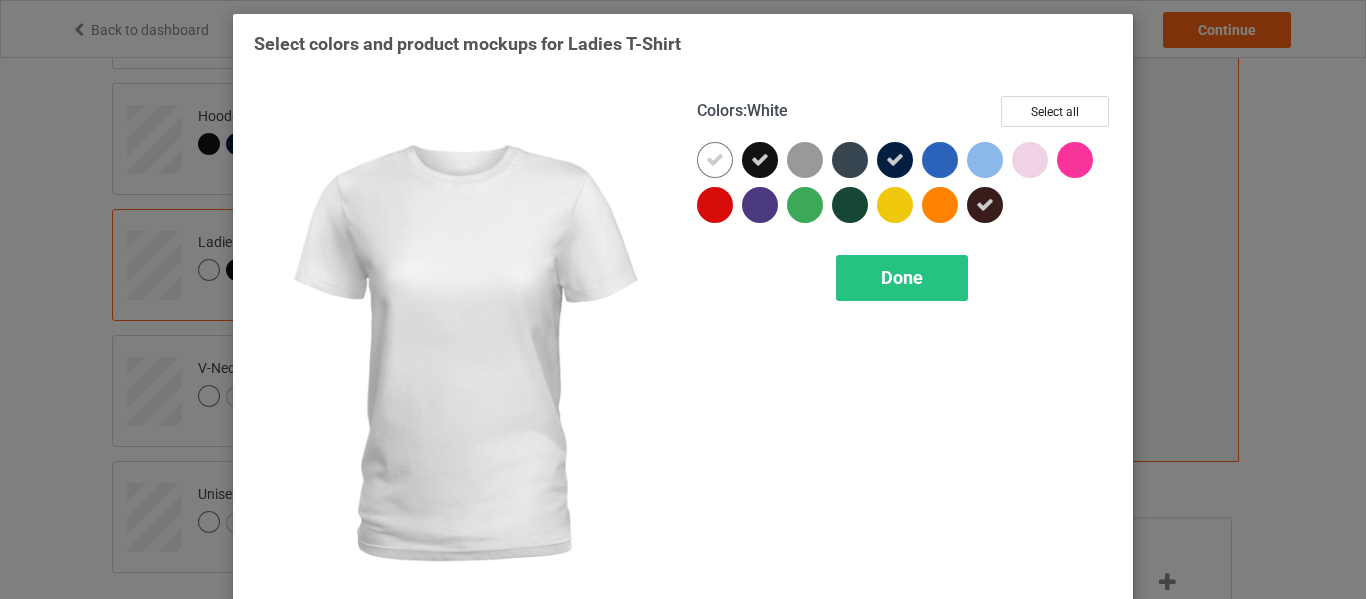 click at bounding box center [715, 160] 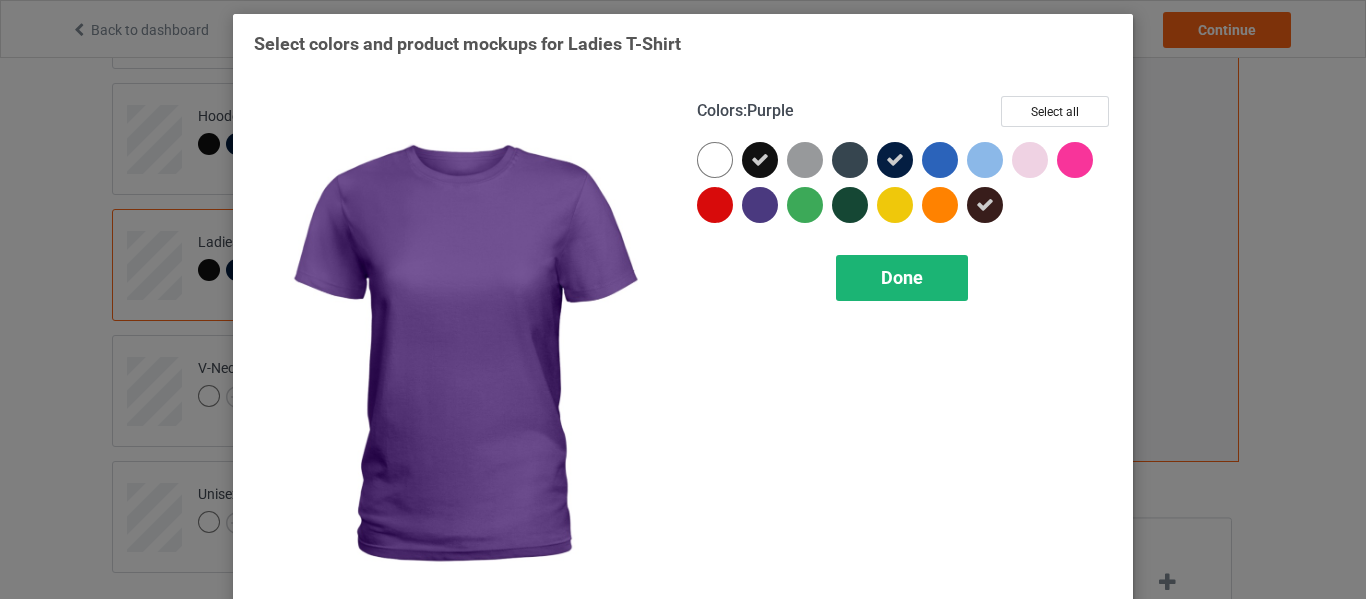 click on "Done" at bounding box center [902, 277] 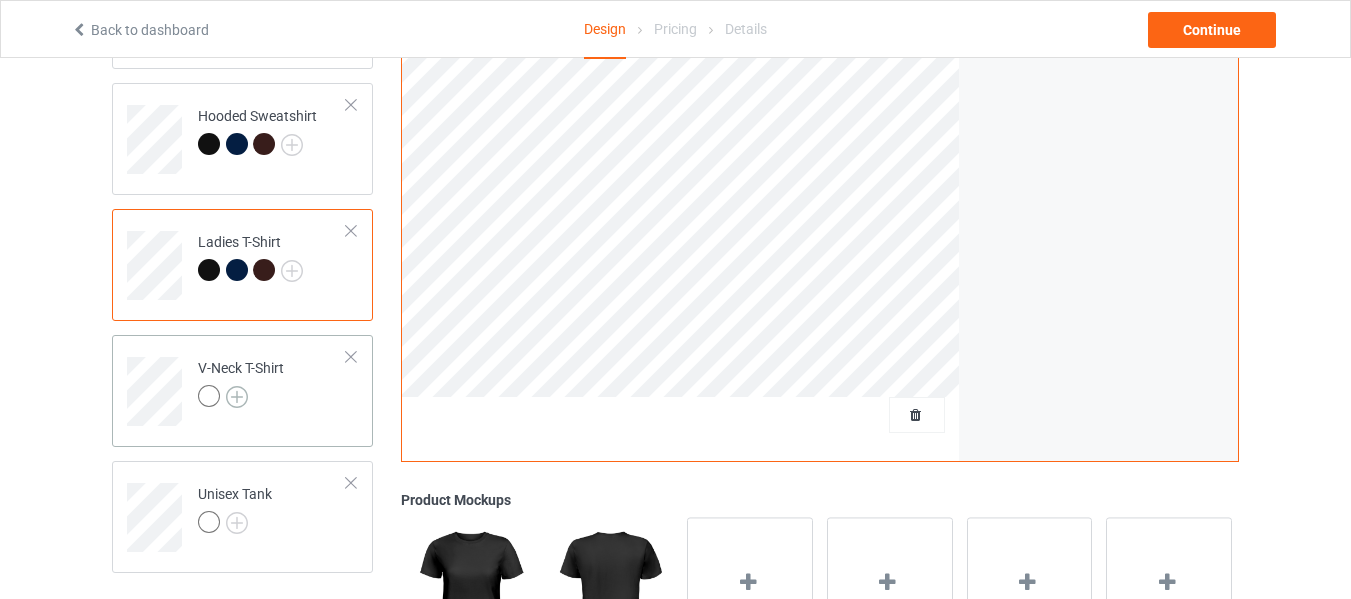 click at bounding box center [237, 397] 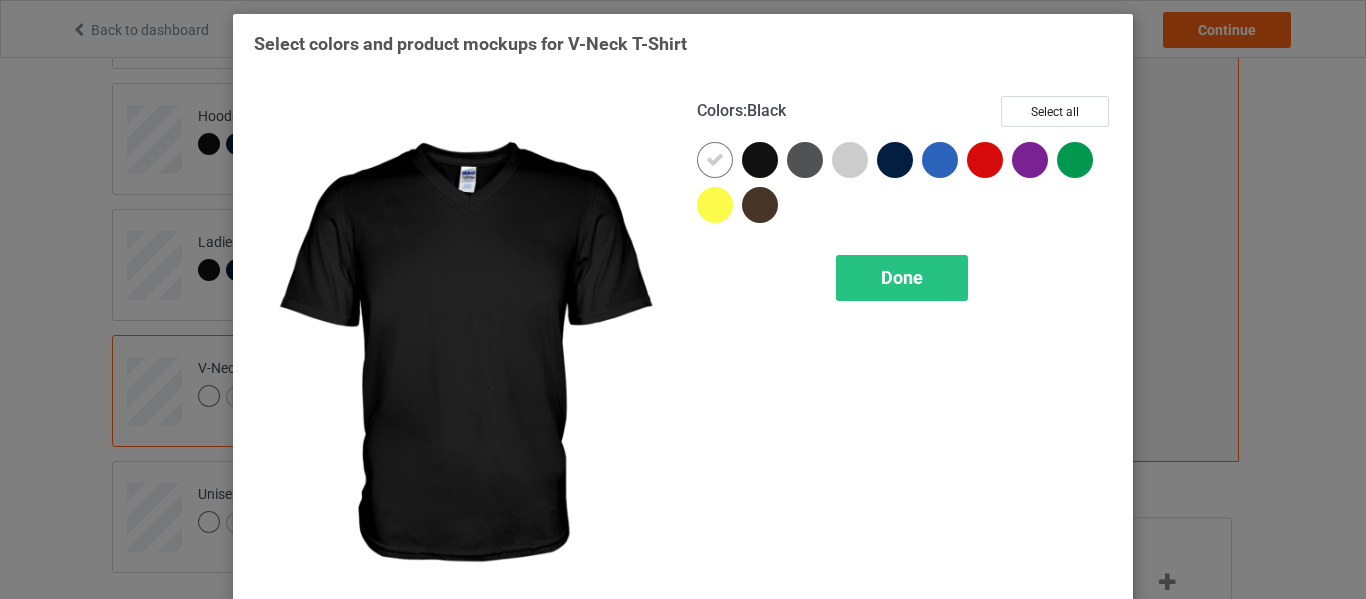 click at bounding box center [760, 160] 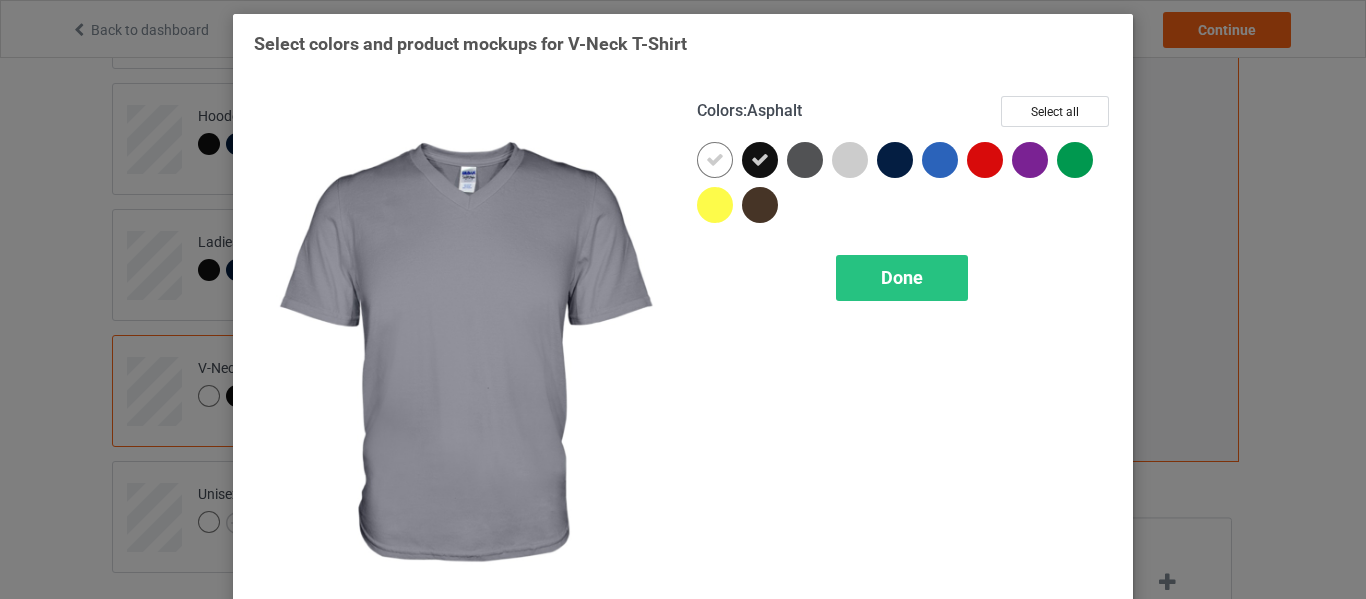 click at bounding box center (805, 160) 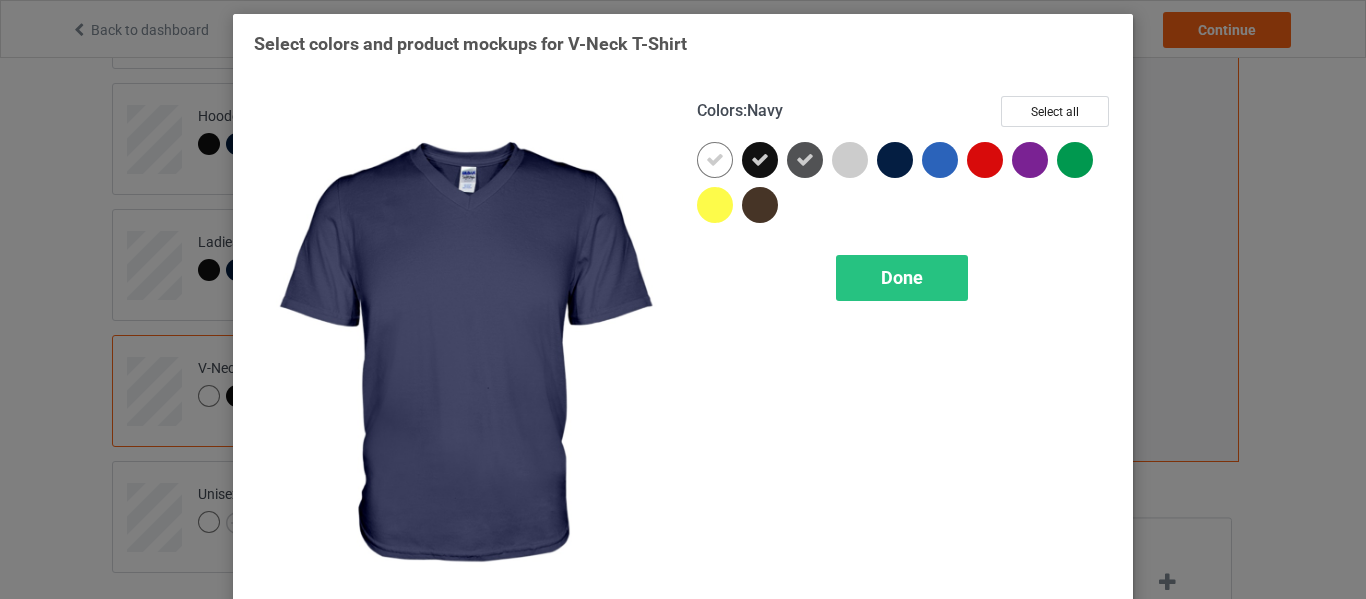 click at bounding box center (895, 160) 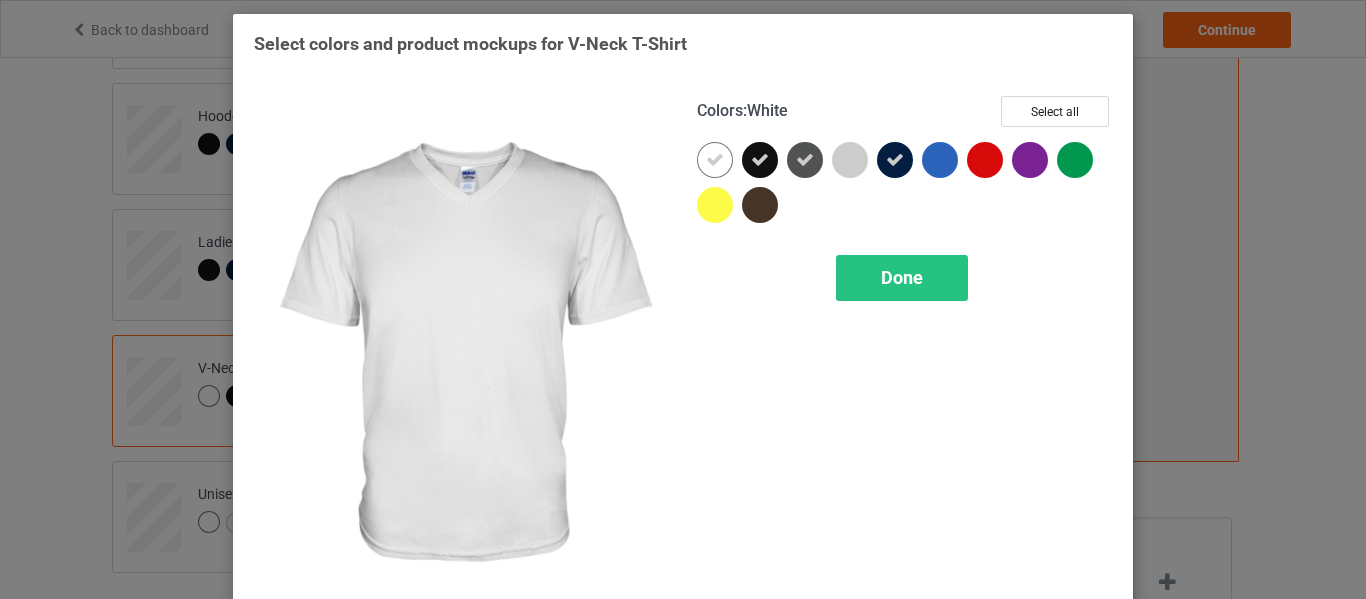 click at bounding box center (715, 160) 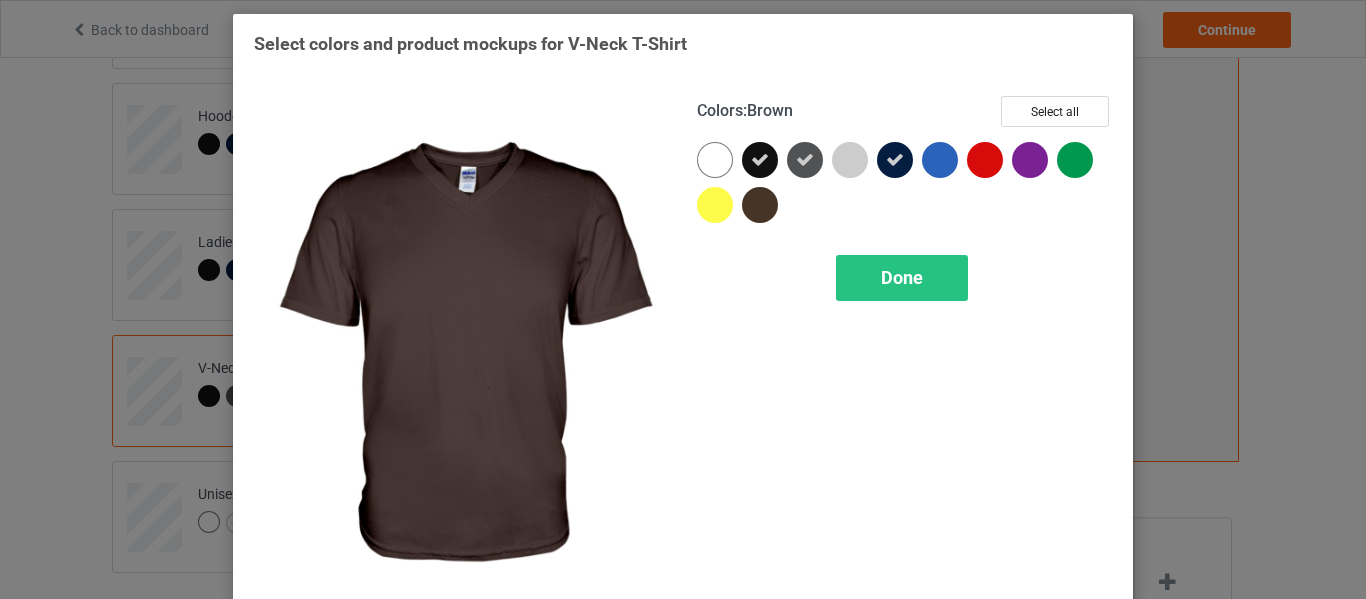 click at bounding box center [760, 205] 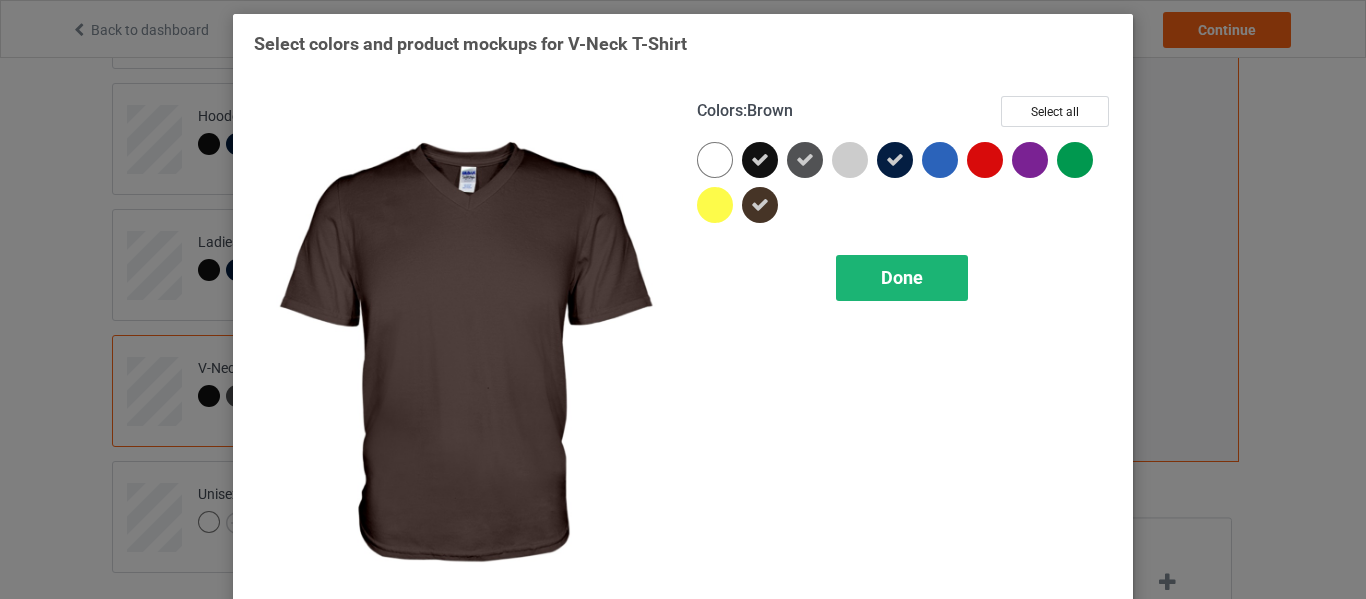 click on "Done" at bounding box center (902, 278) 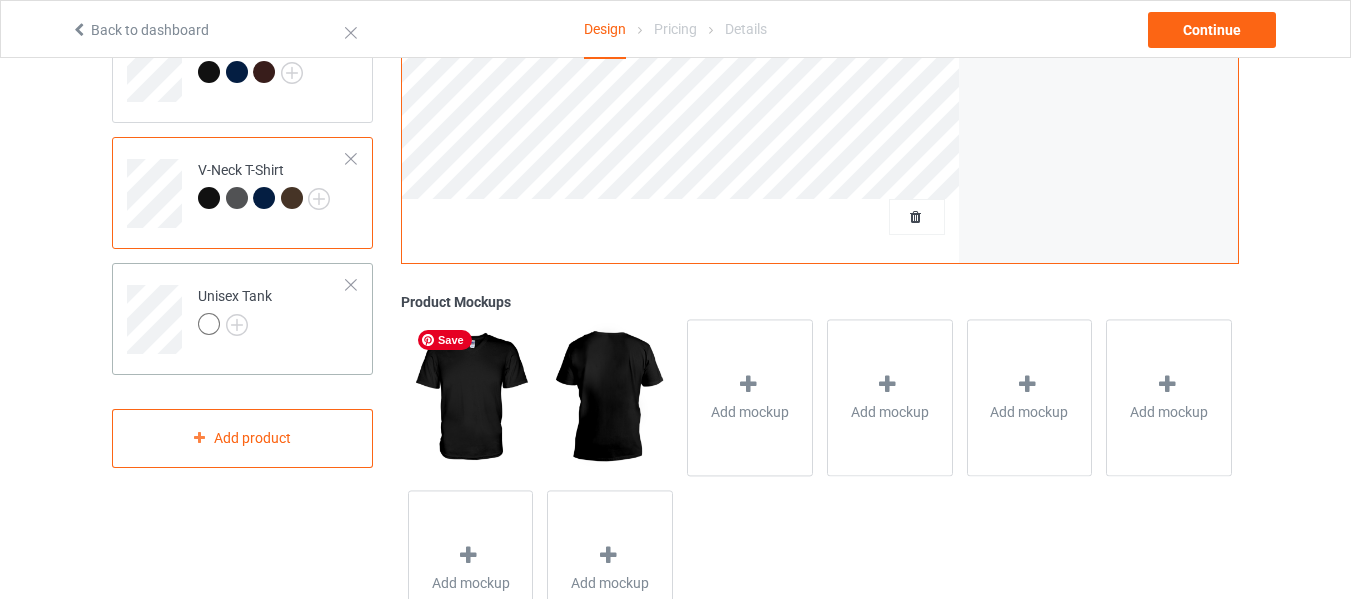 scroll, scrollTop: 600, scrollLeft: 0, axis: vertical 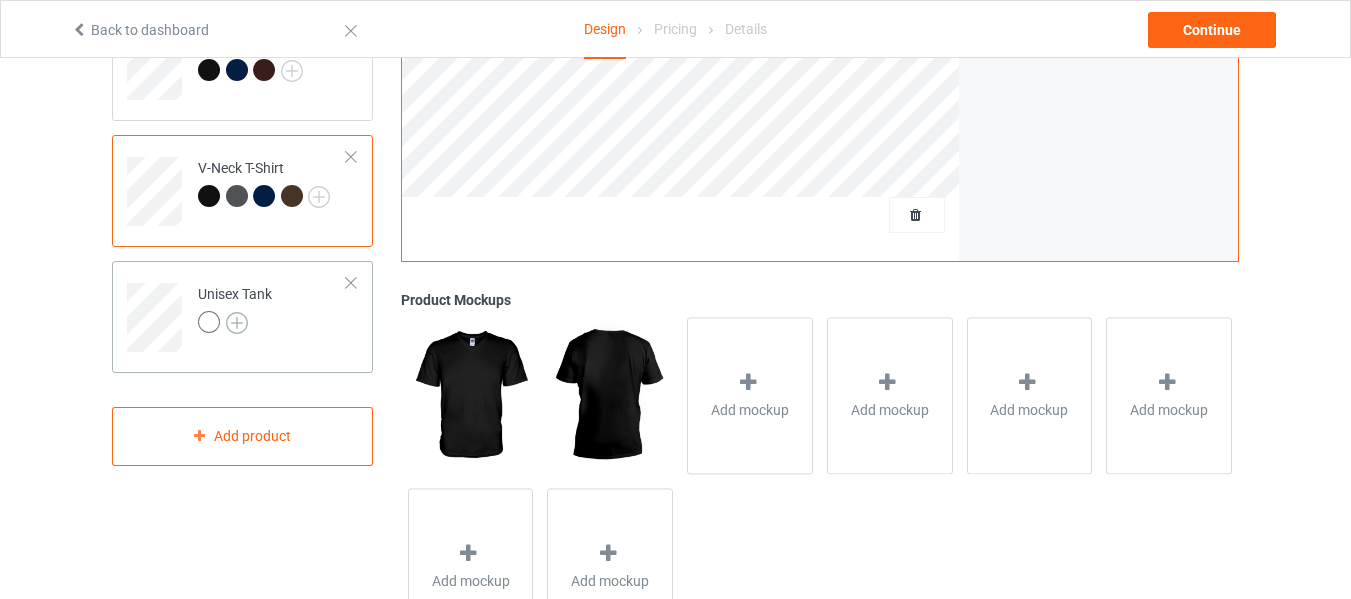click at bounding box center (237, 323) 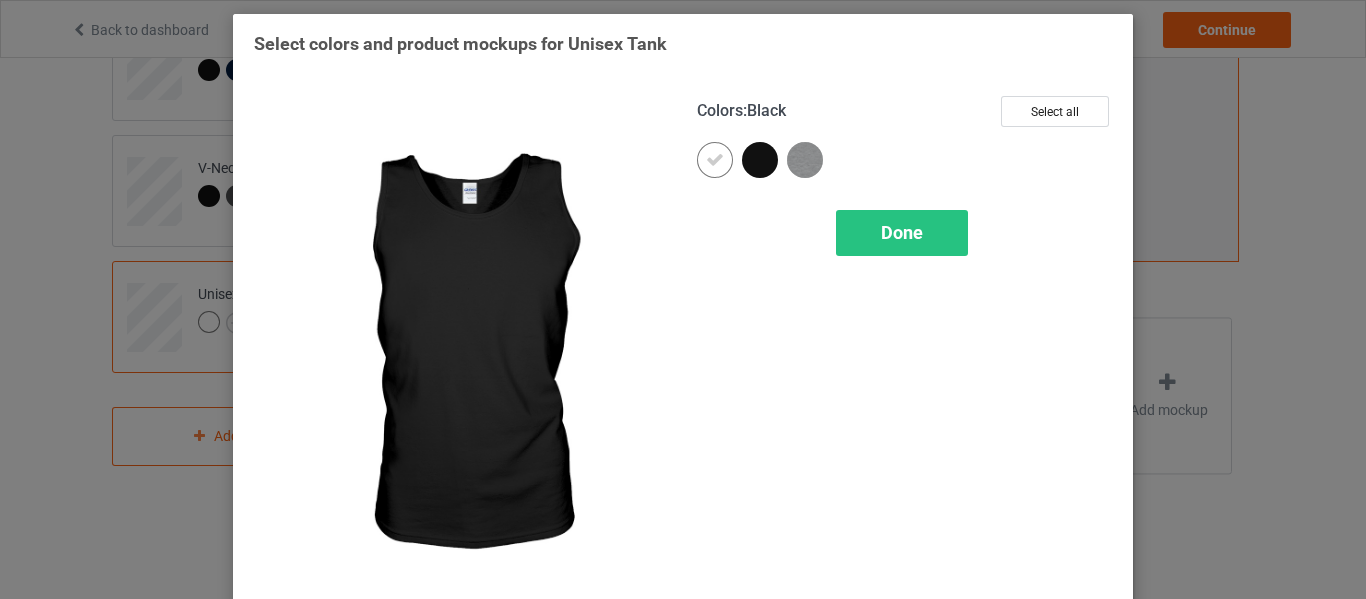 click at bounding box center (760, 160) 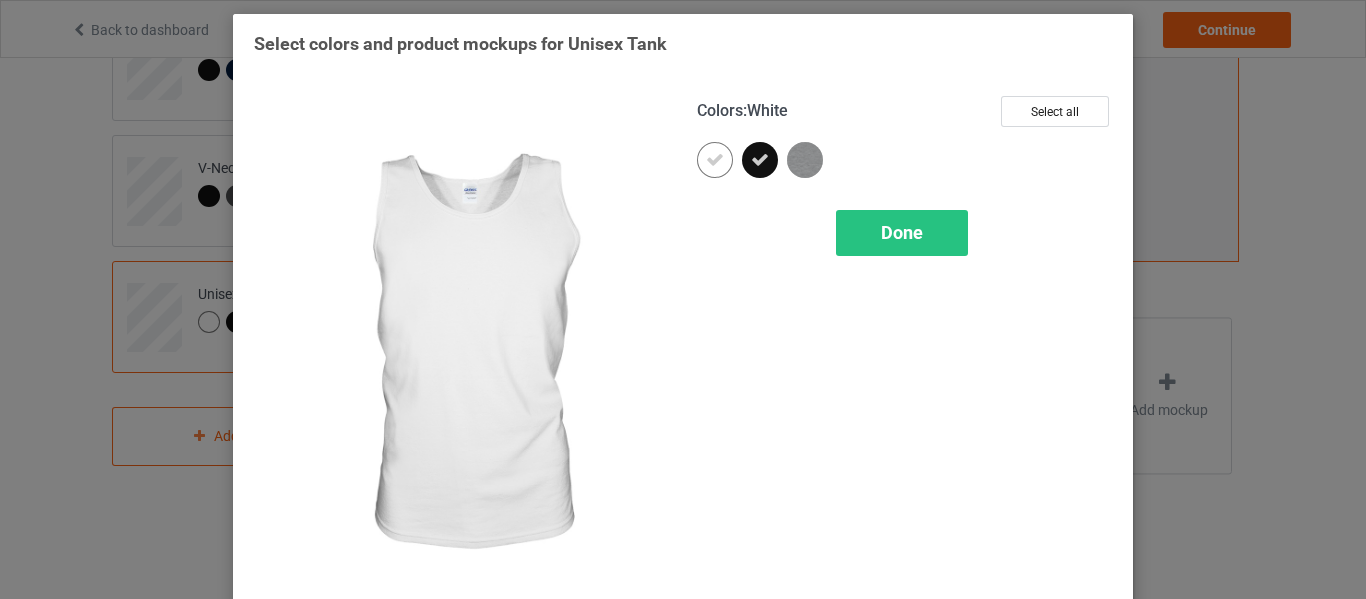 drag, startPoint x: 721, startPoint y: 159, endPoint x: 734, endPoint y: 166, distance: 14.764823 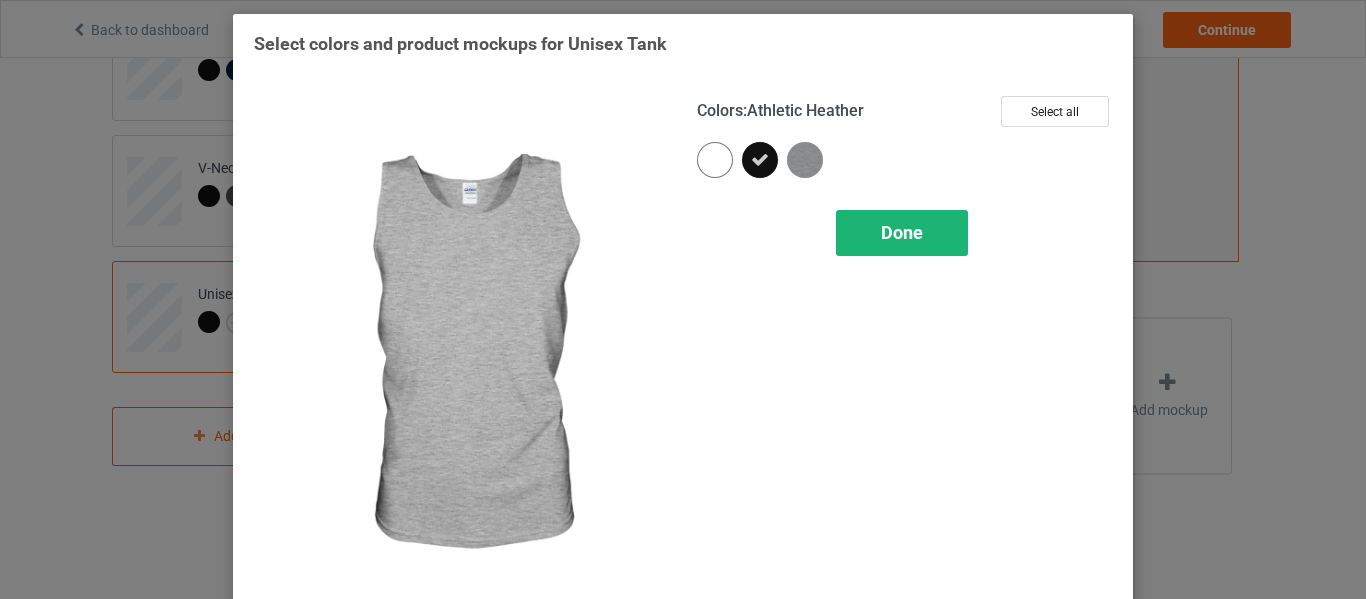 click on "Done" at bounding box center [902, 232] 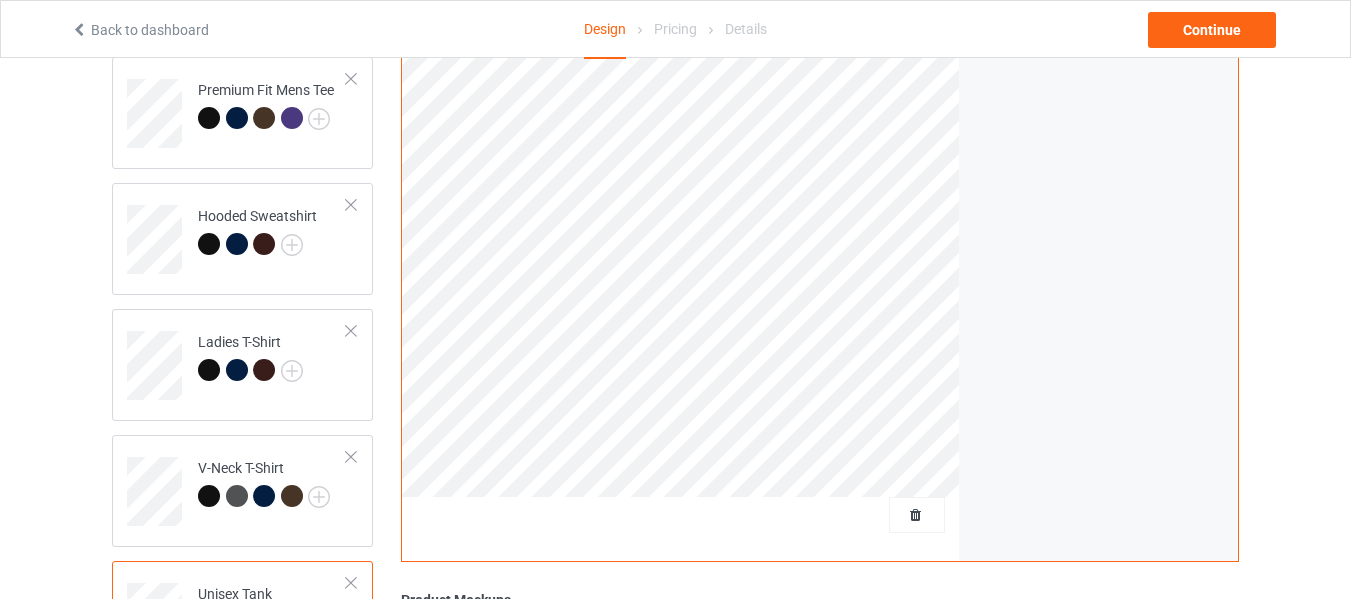scroll, scrollTop: 0, scrollLeft: 0, axis: both 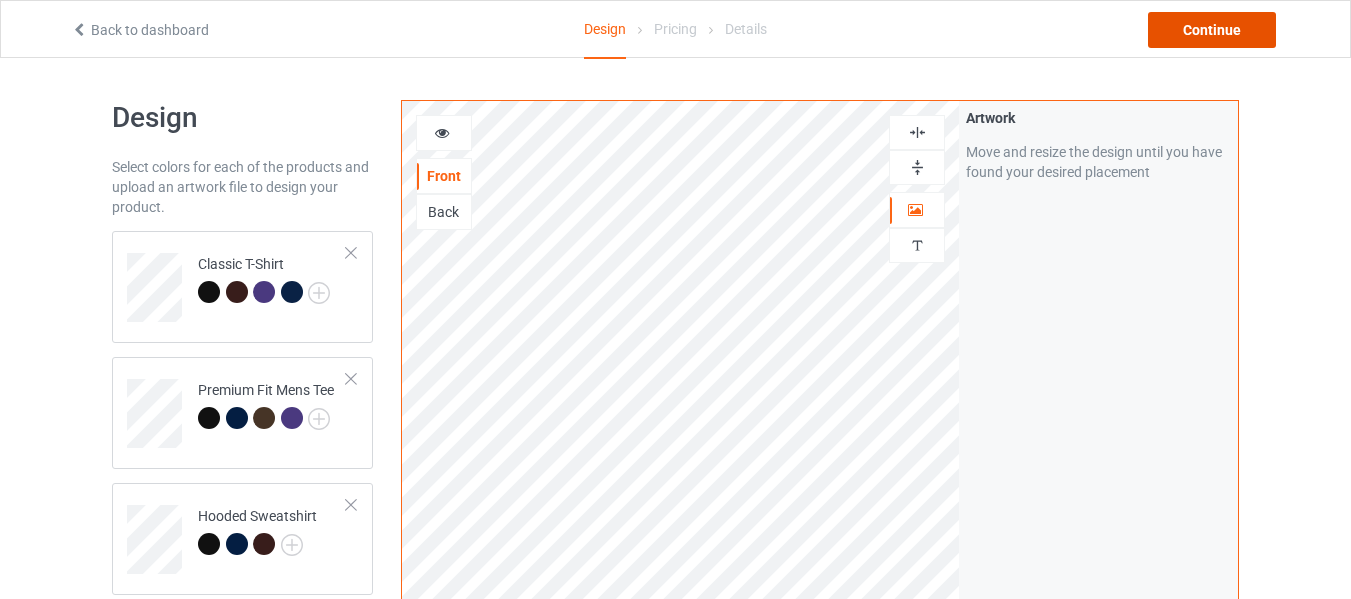 click on "Continue" at bounding box center (1212, 30) 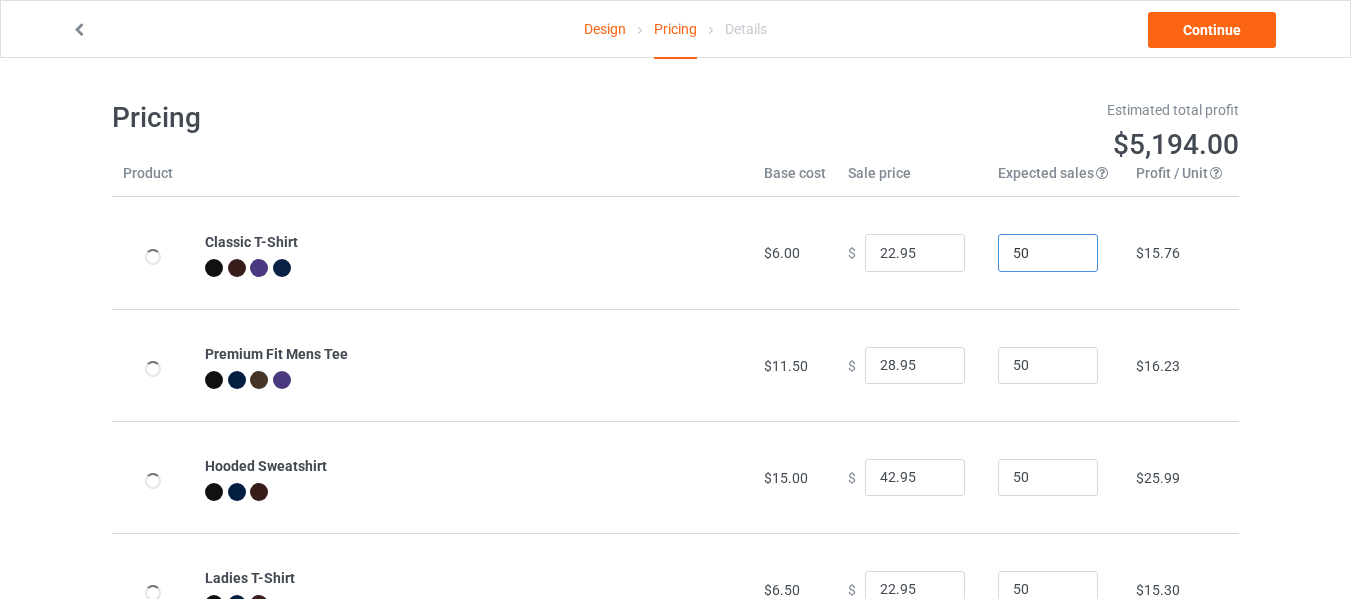 drag, startPoint x: 1030, startPoint y: 256, endPoint x: 951, endPoint y: 261, distance: 79.15807 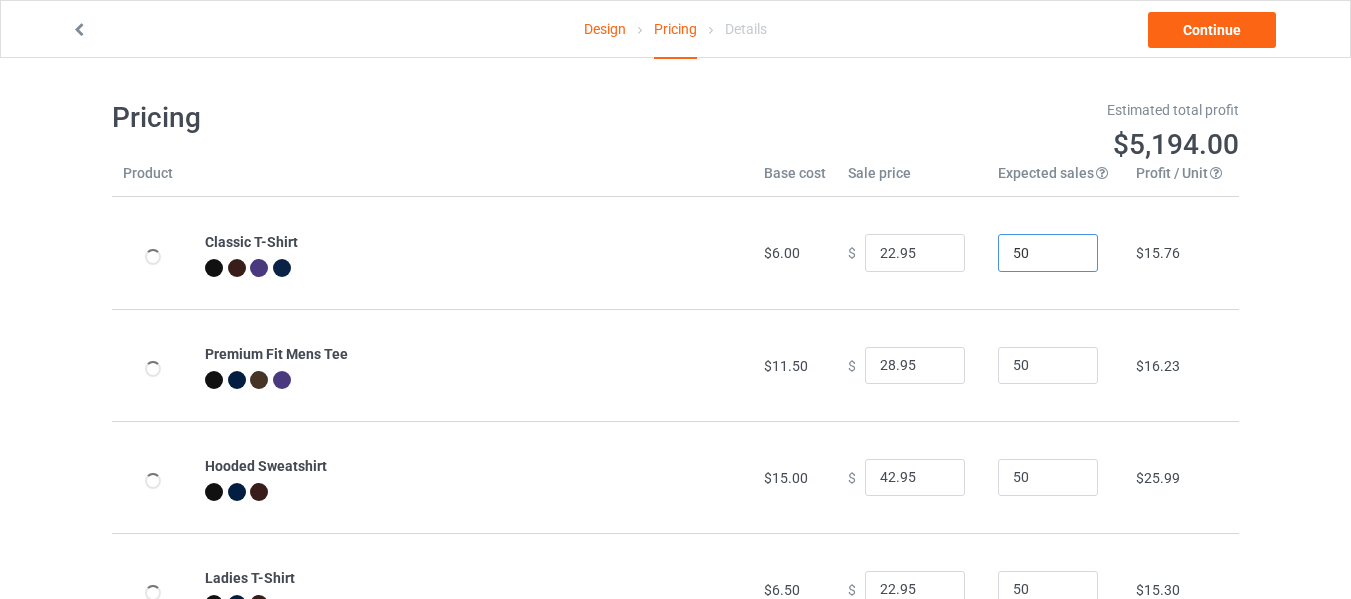 click on "Classic T-Shirt $6.00 $     22.95 50 $15.76" at bounding box center [675, 253] 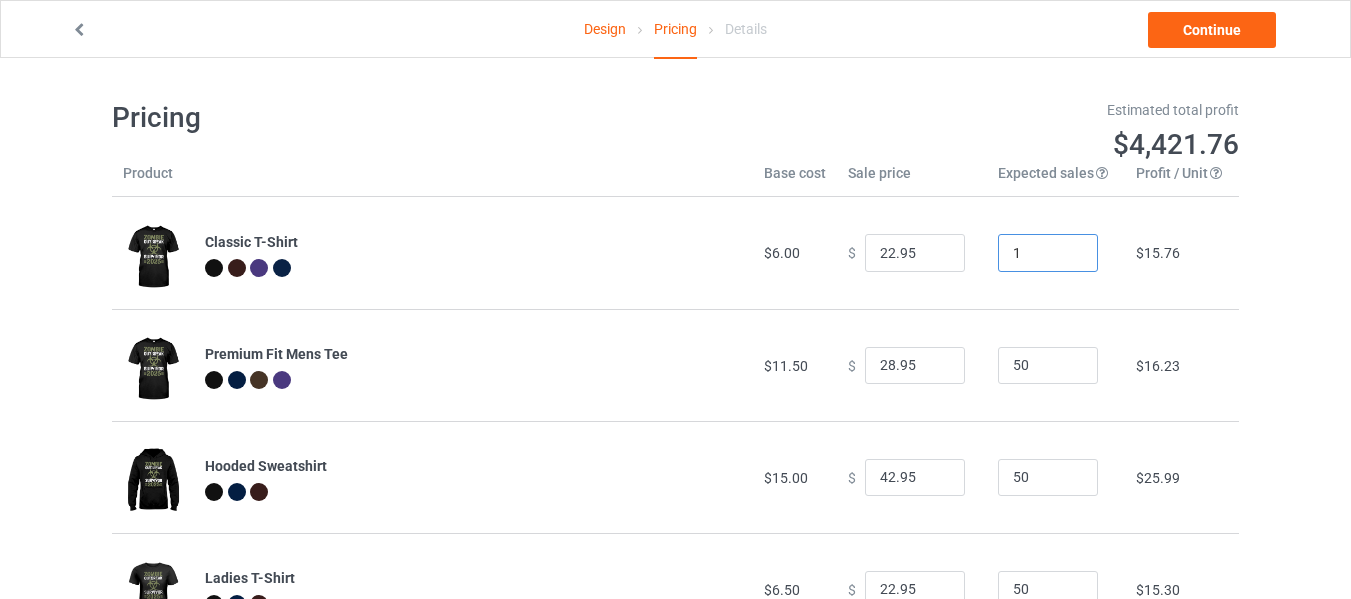 type on "1" 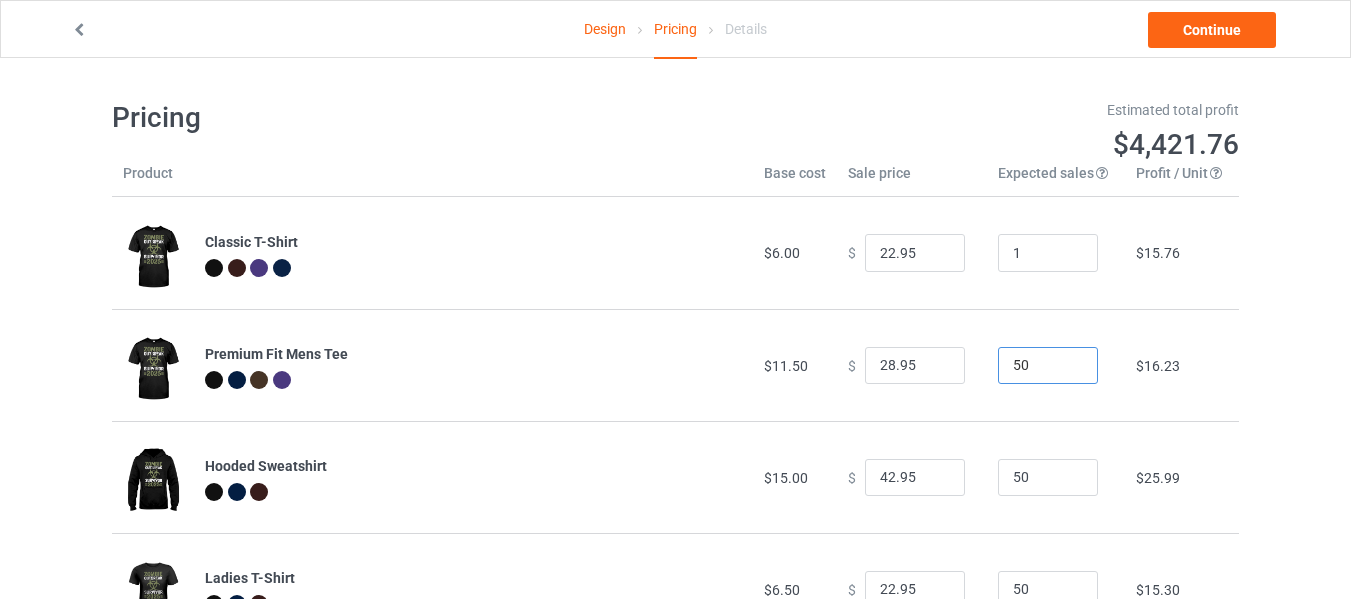 drag, startPoint x: 1035, startPoint y: 356, endPoint x: 921, endPoint y: 371, distance: 114.982605 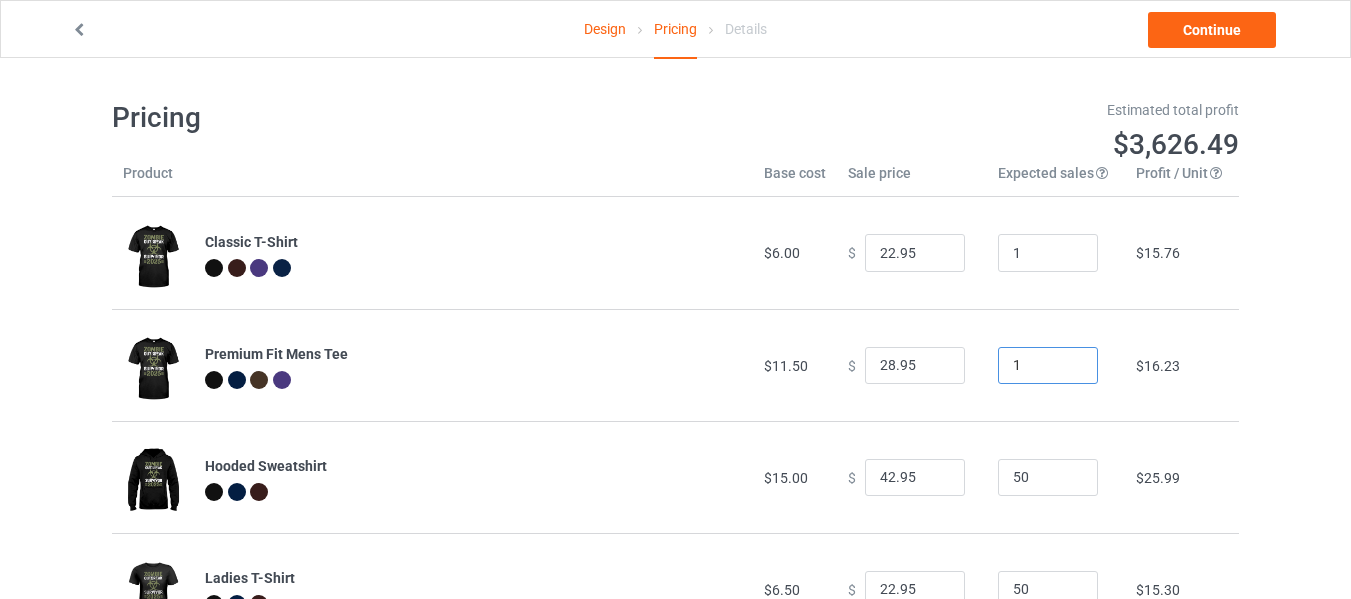 type on "1" 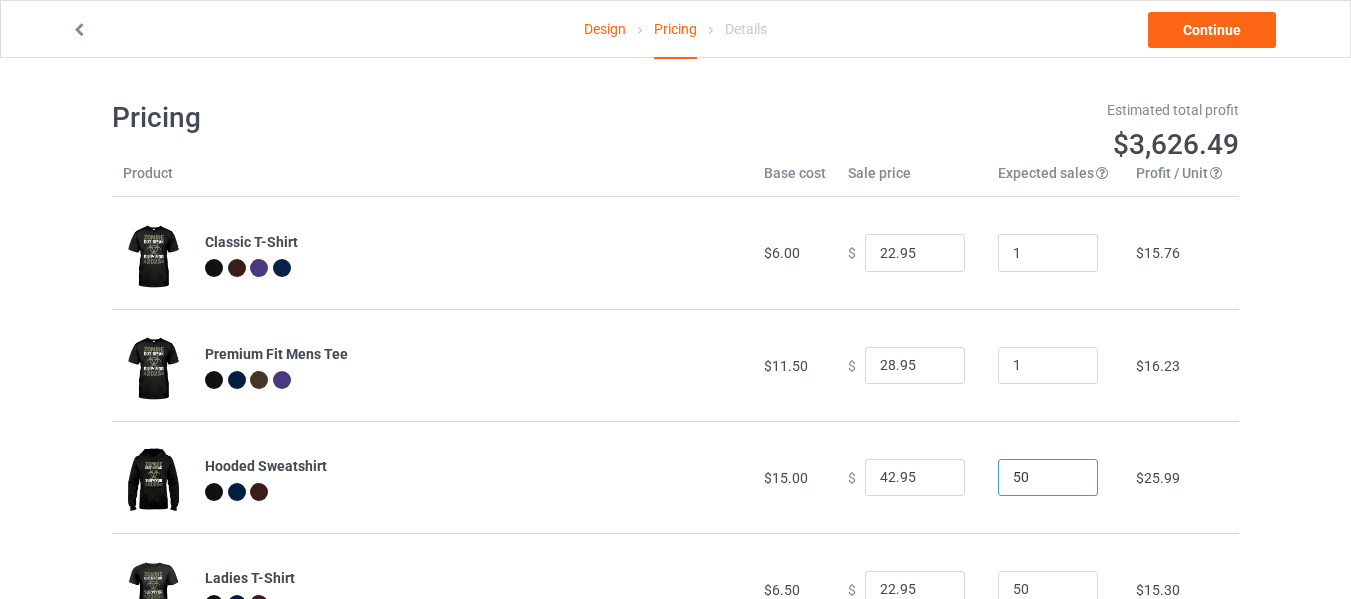 drag, startPoint x: 962, startPoint y: 487, endPoint x: 956, endPoint y: 504, distance: 18.027756 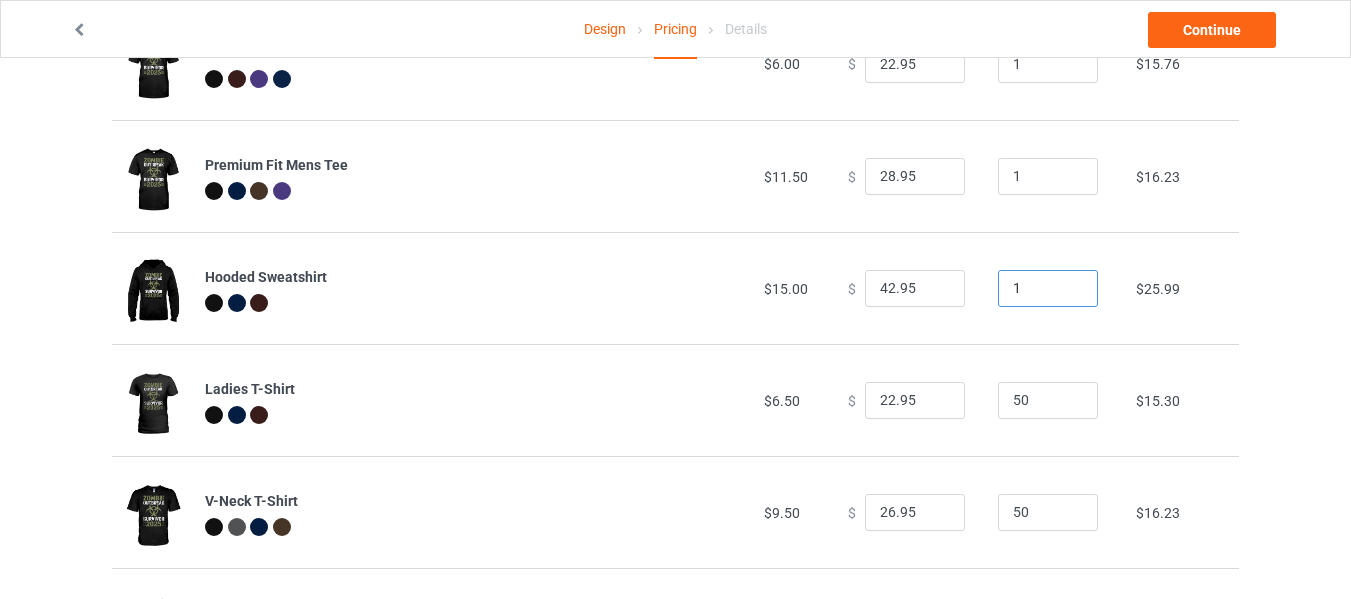 scroll, scrollTop: 200, scrollLeft: 0, axis: vertical 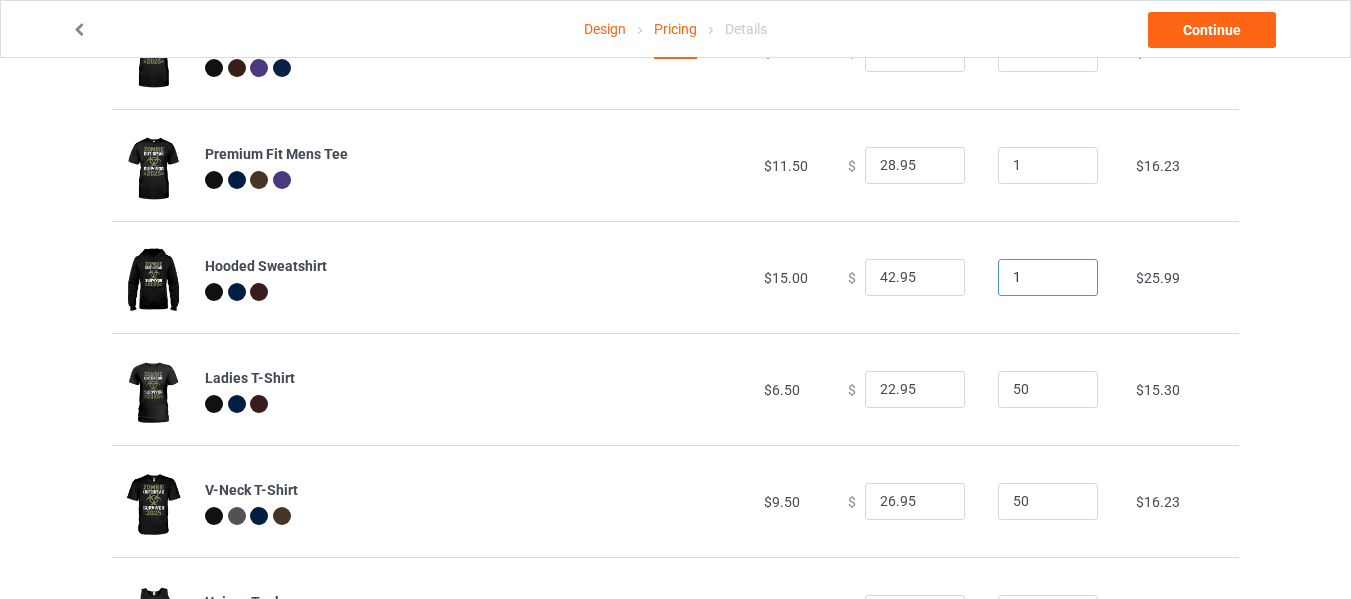 type on "1" 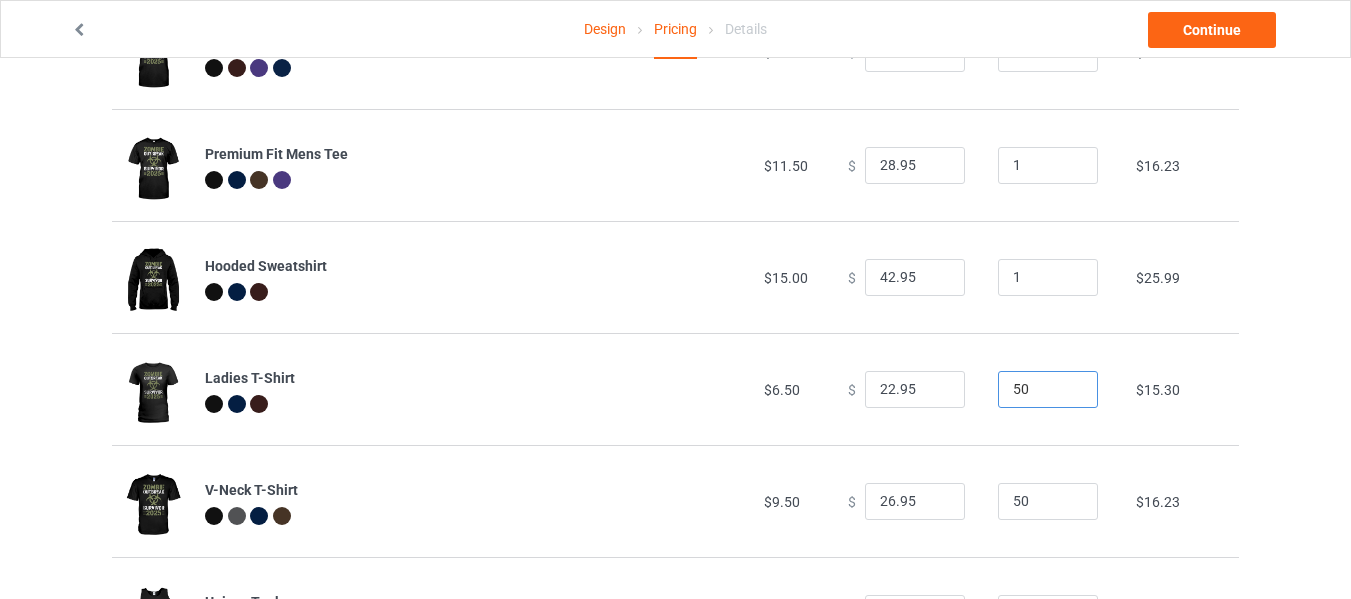 drag, startPoint x: 1020, startPoint y: 394, endPoint x: 950, endPoint y: 413, distance: 72.53275 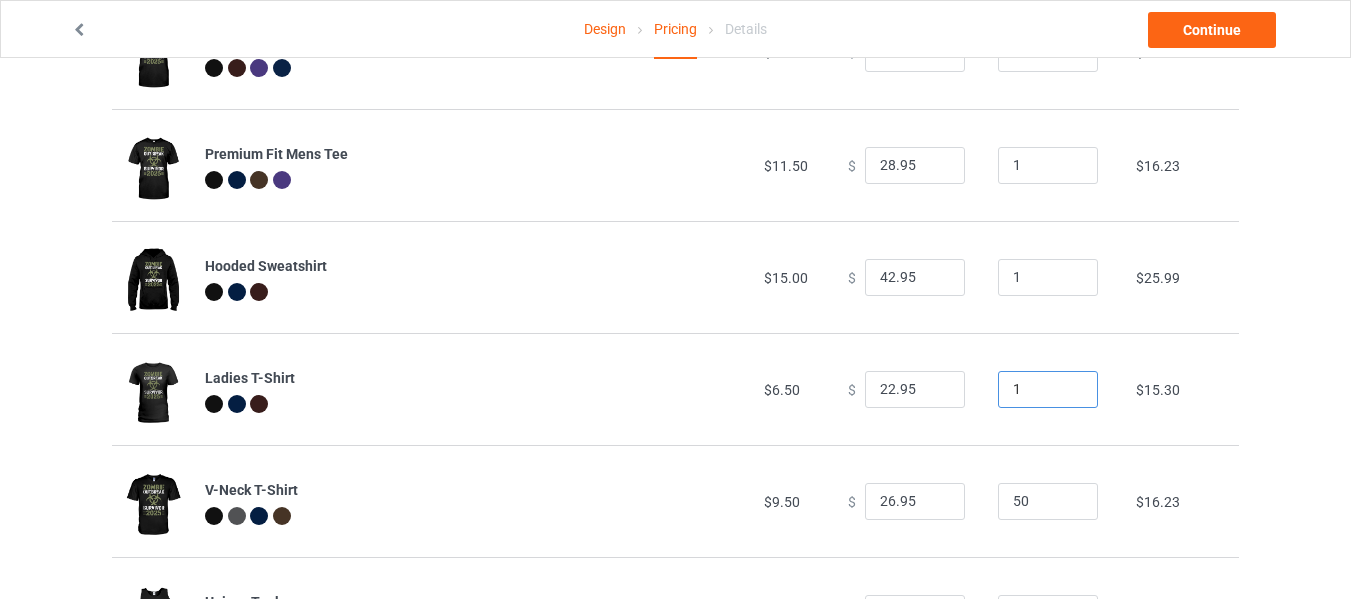 type on "1" 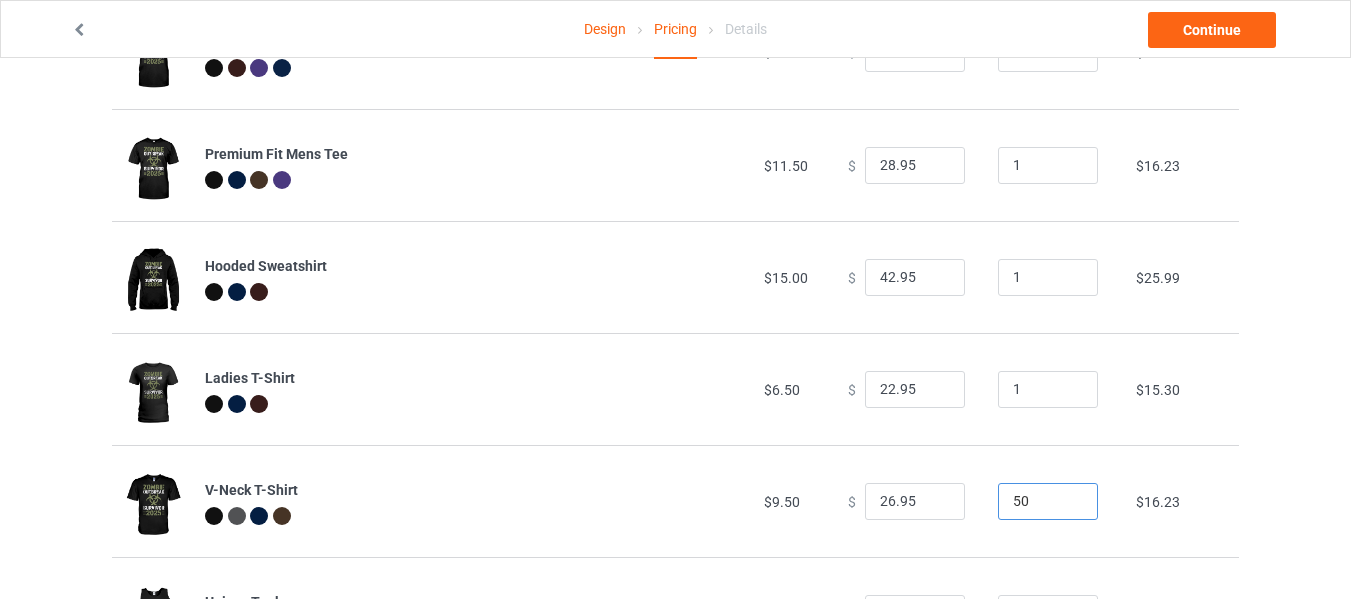 drag, startPoint x: 1012, startPoint y: 506, endPoint x: 976, endPoint y: 505, distance: 36.013885 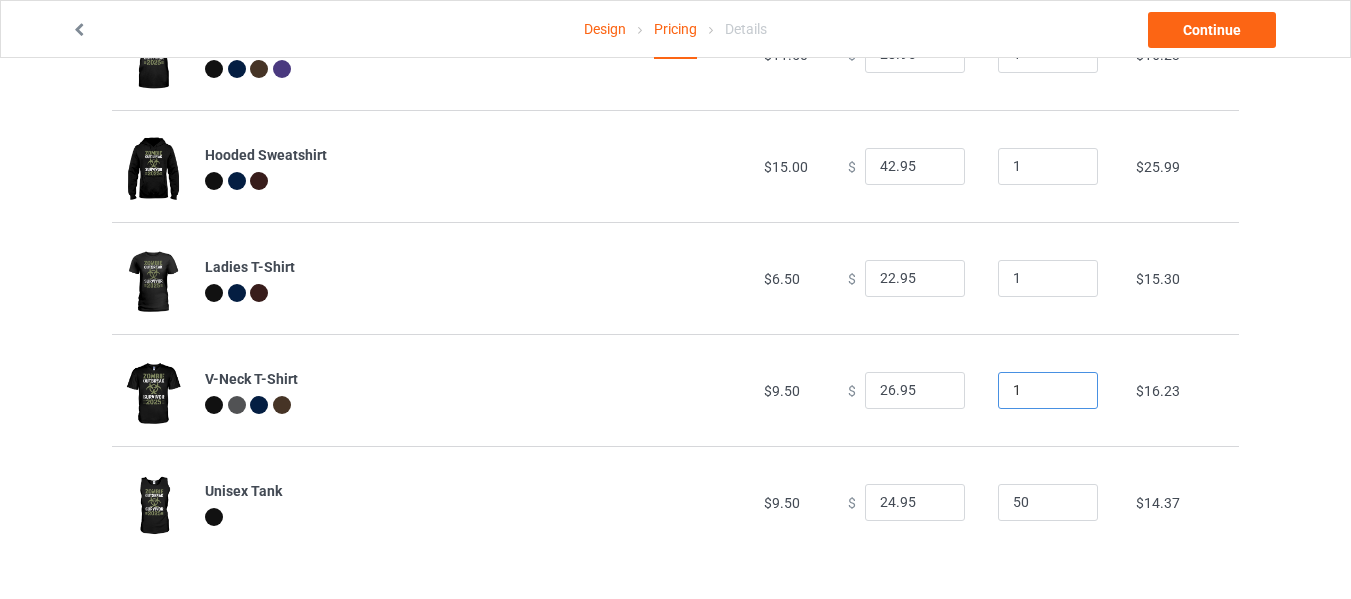 scroll, scrollTop: 313, scrollLeft: 0, axis: vertical 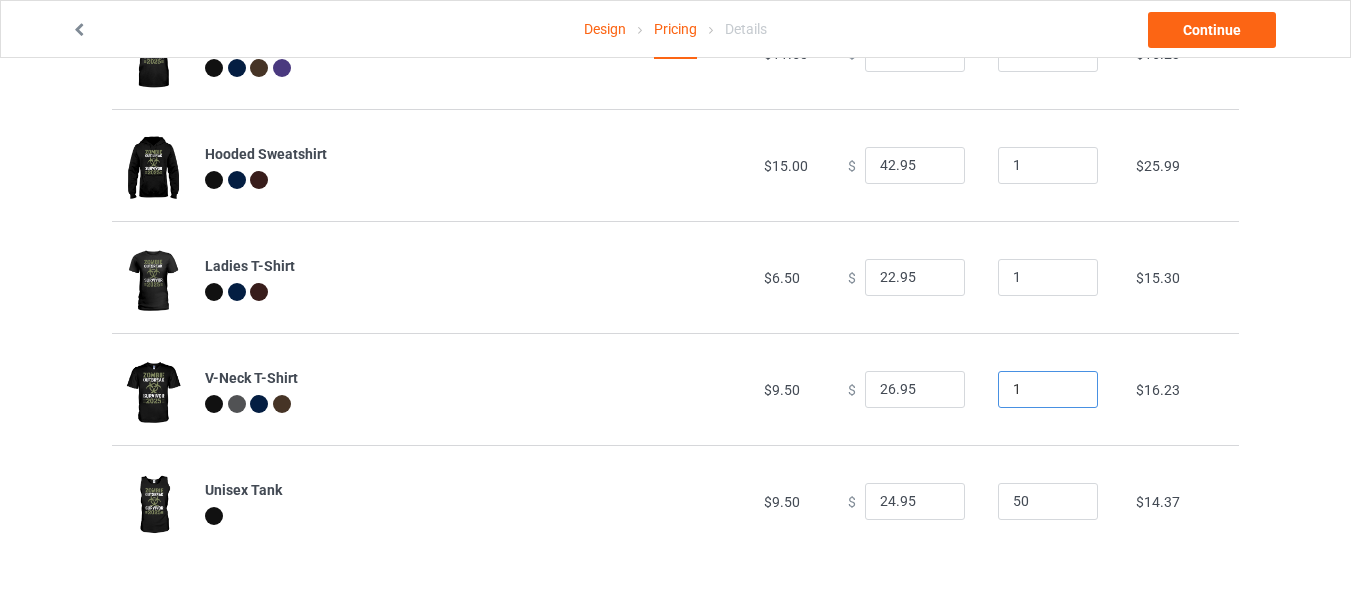 type on "1" 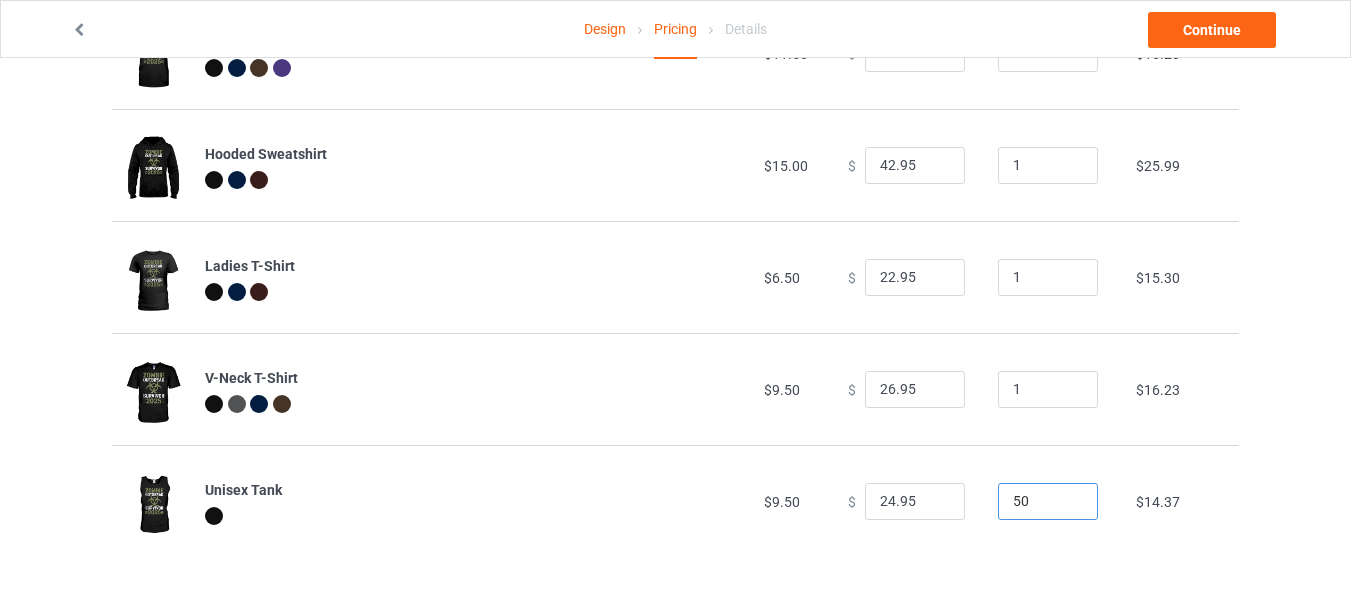 click on "Unisex Tank $9.50 $     24.95 50 $14.37" at bounding box center (675, 501) 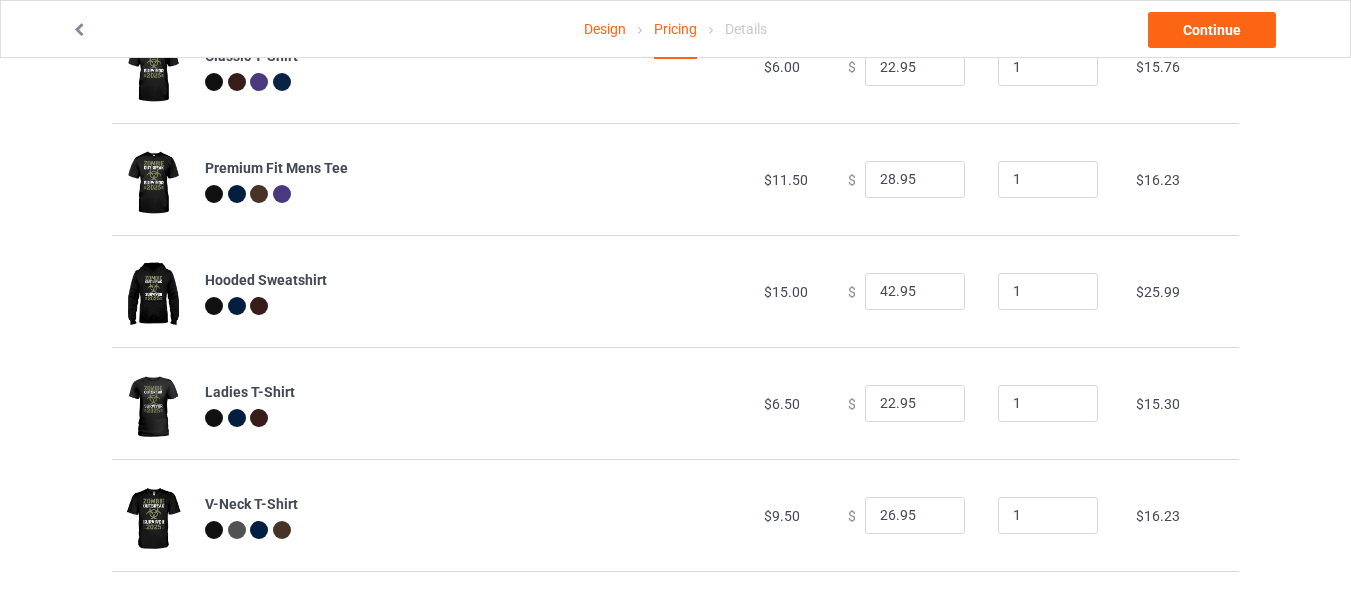 scroll, scrollTop: 13, scrollLeft: 0, axis: vertical 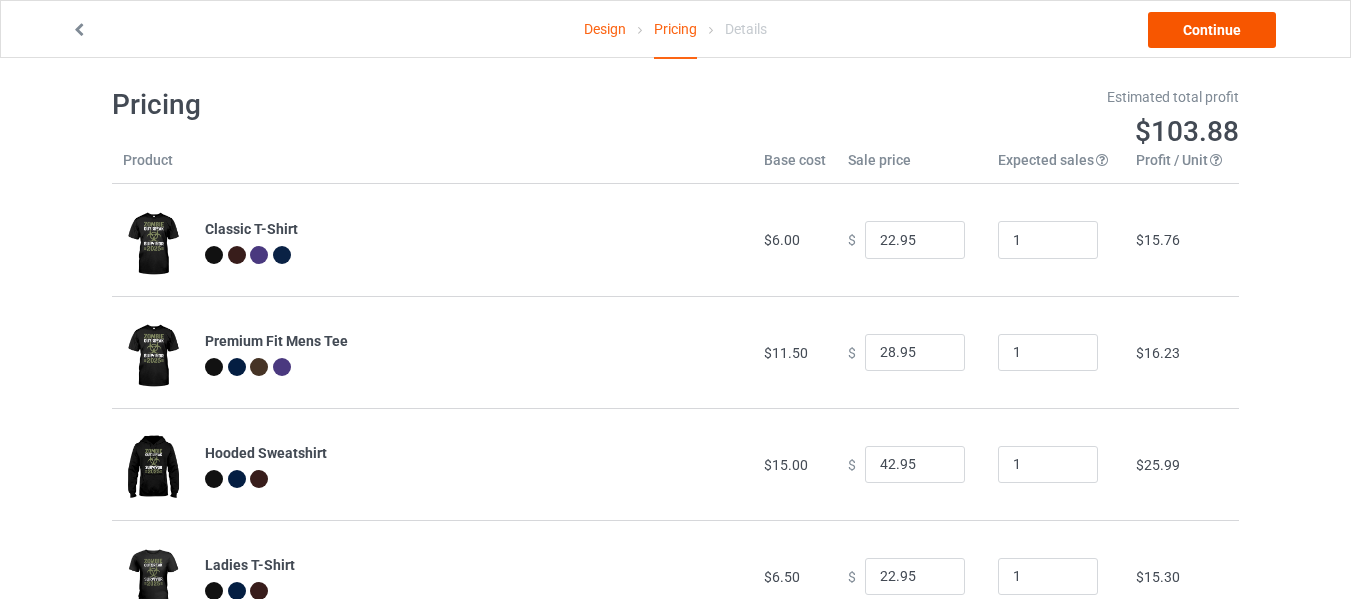 type on "1" 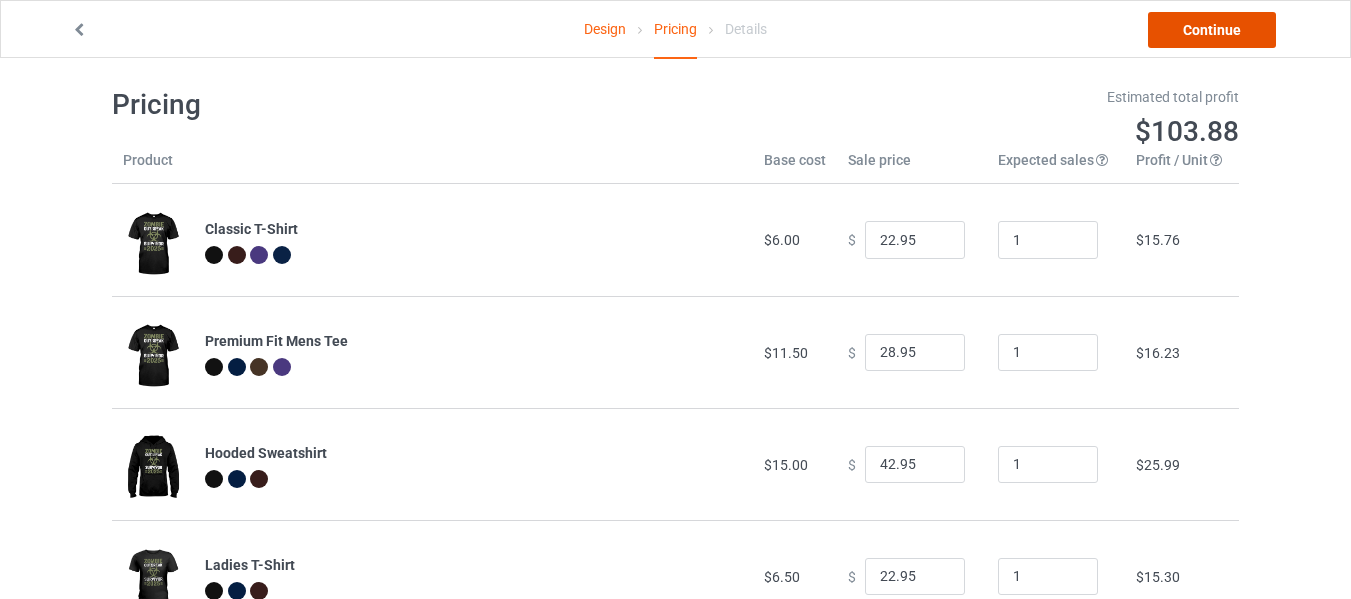 click on "Continue" at bounding box center [1212, 30] 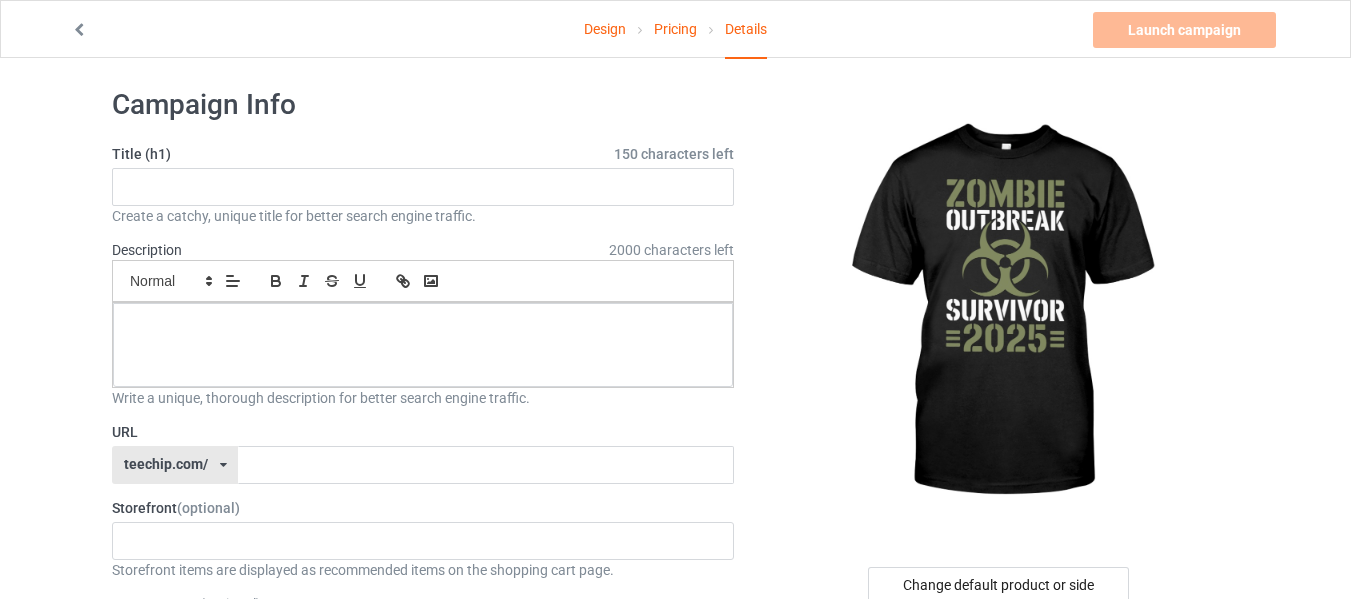 scroll, scrollTop: 0, scrollLeft: 0, axis: both 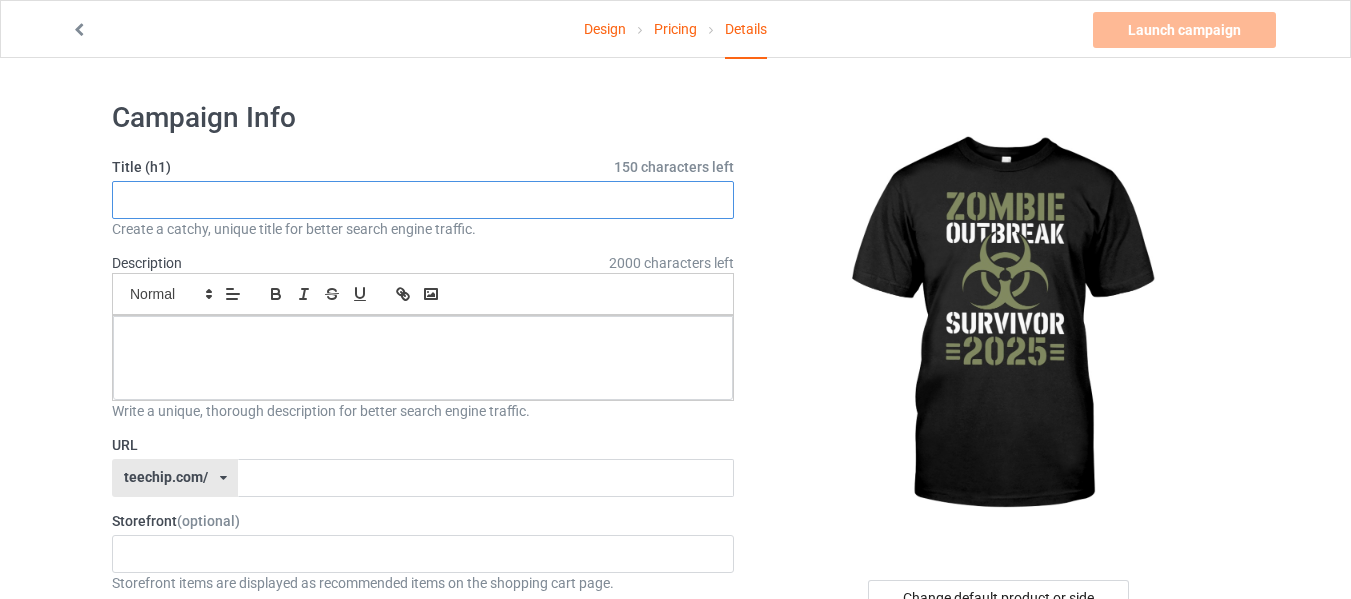 paste on "Zombie Outbreak Survivor 2025 Halloween T-Shirt" 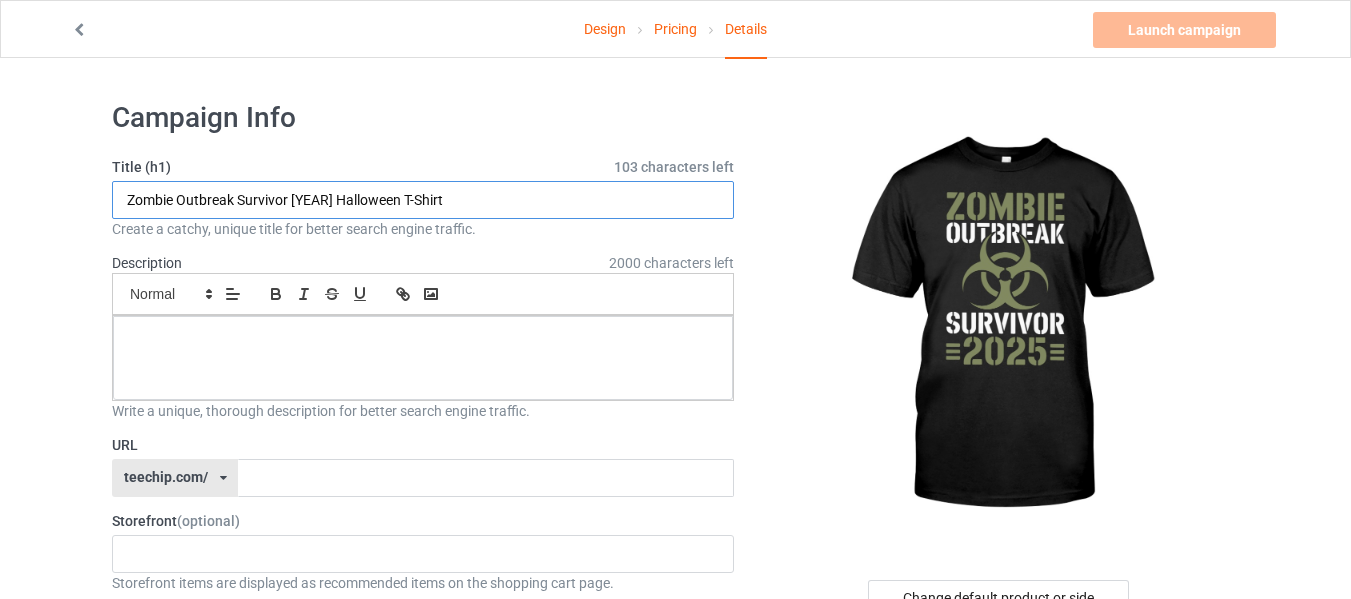 click on "Zombie Outbreak Survivor 2025 Halloween T-Shirt" at bounding box center (423, 200) 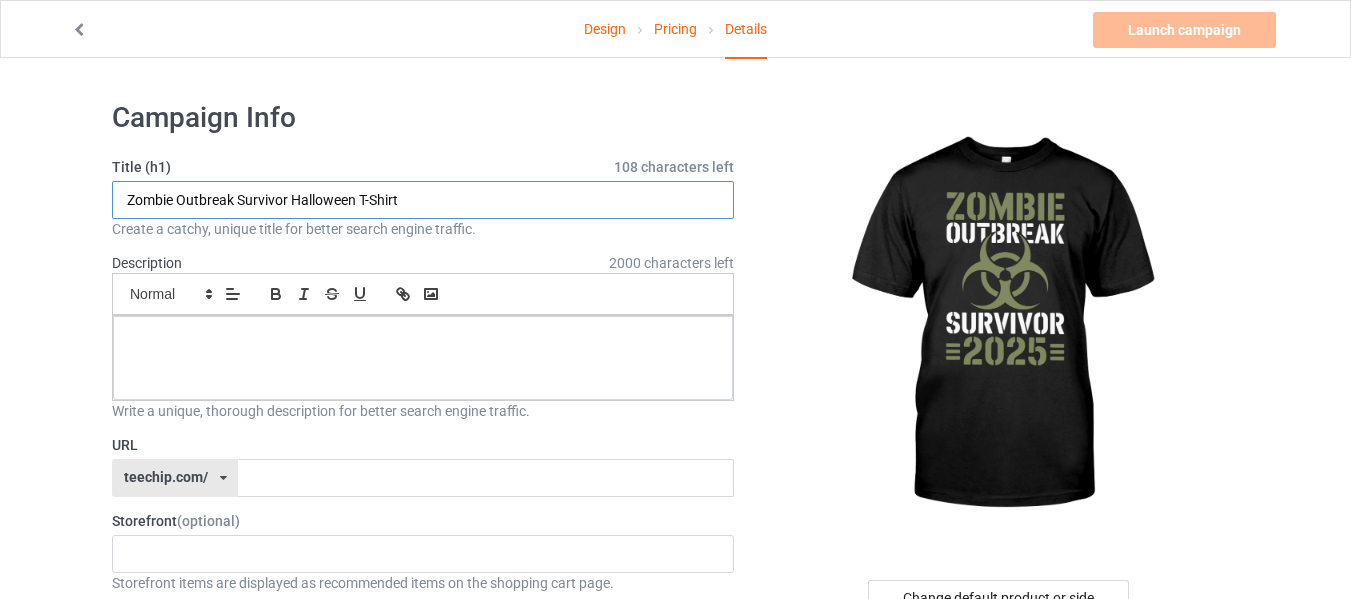 type on "Zombie Outbreak Survivor Halloween T-Shirt" 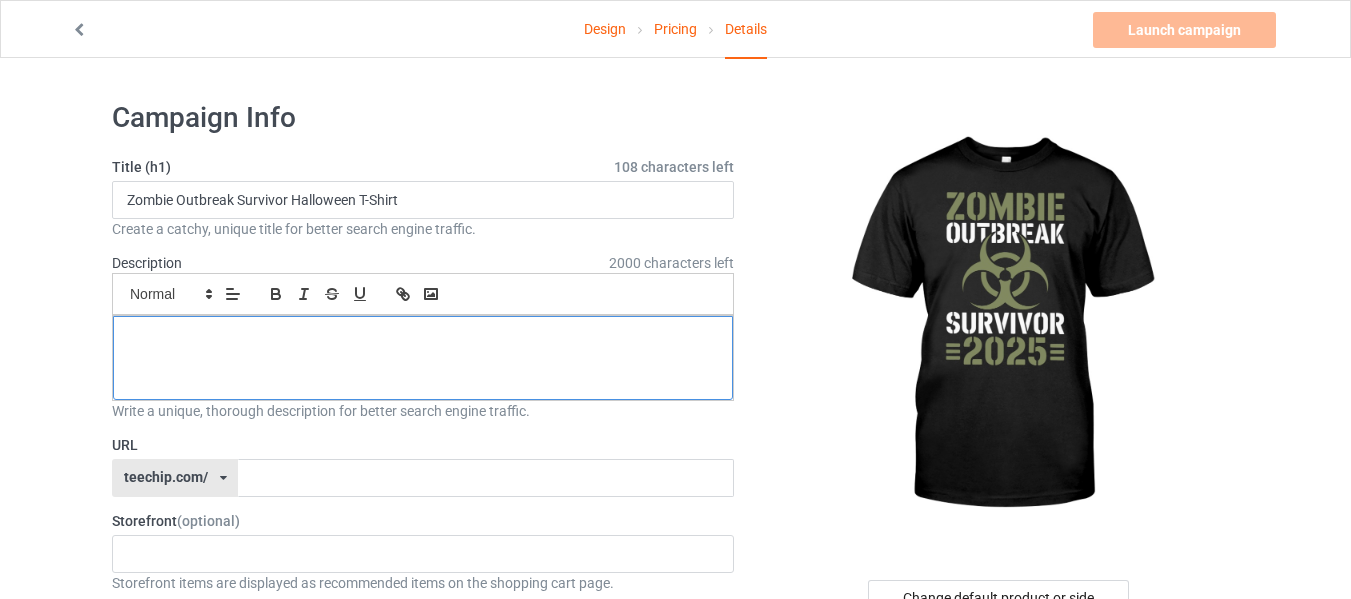 click at bounding box center (423, 358) 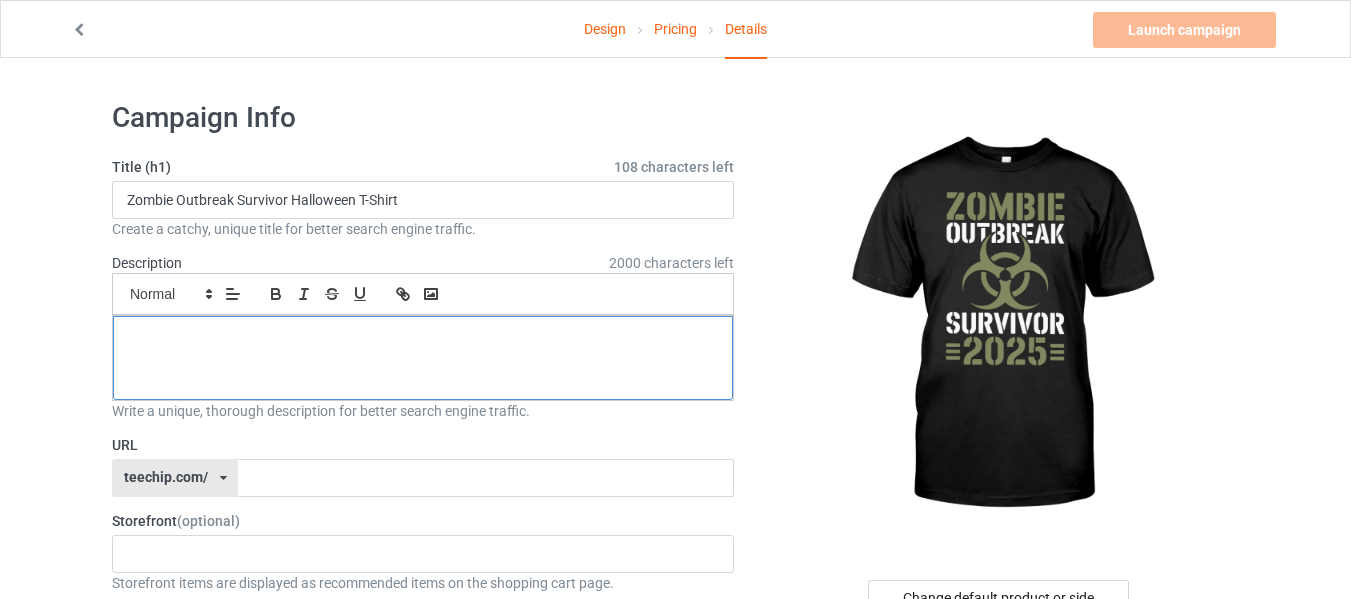 scroll, scrollTop: 0, scrollLeft: 0, axis: both 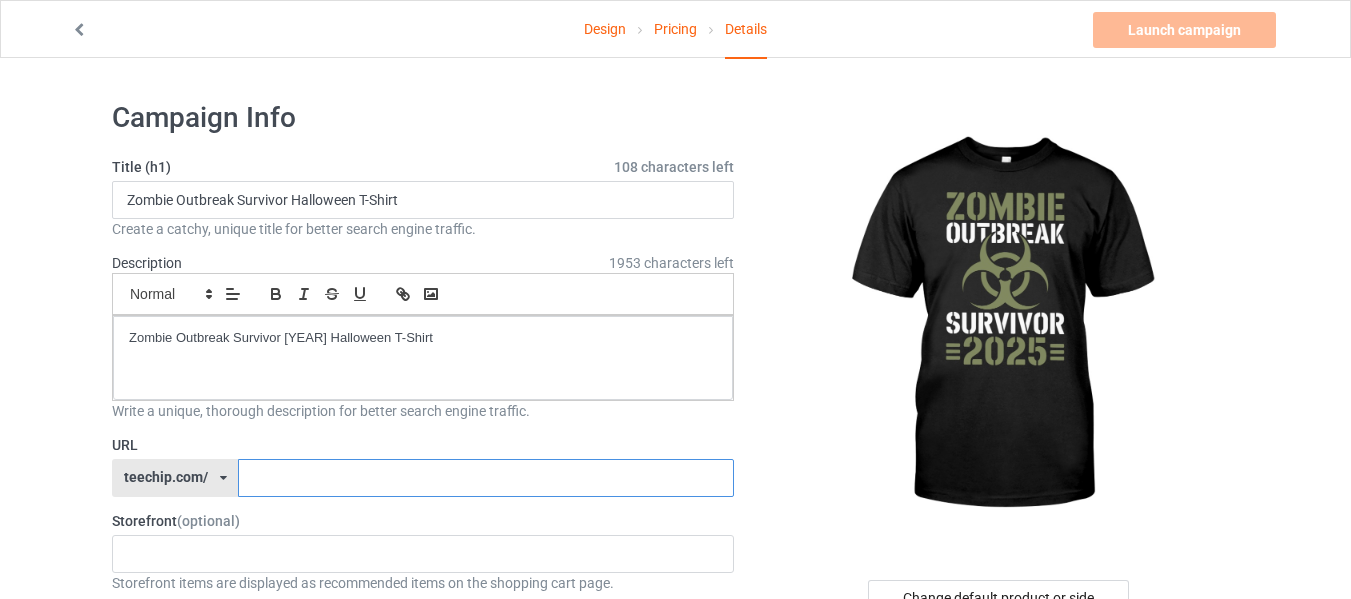 click at bounding box center [485, 478] 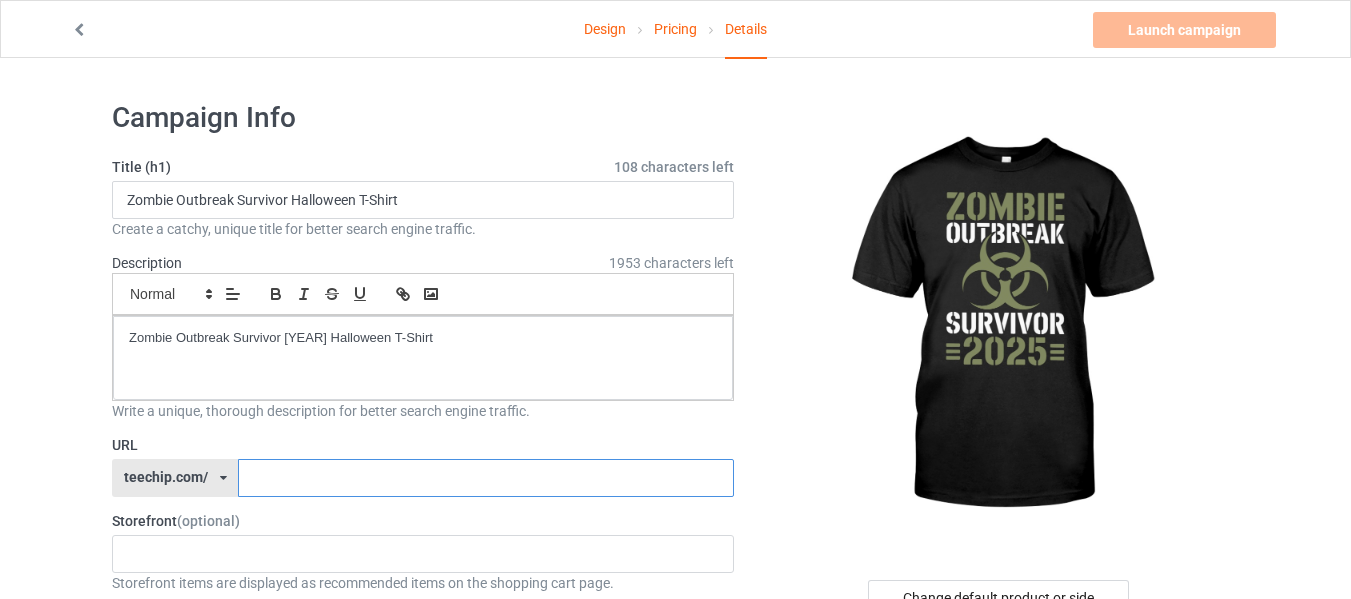 paste on "Zombie Outbreak Survivor 2025 Halloween T-Shirt" 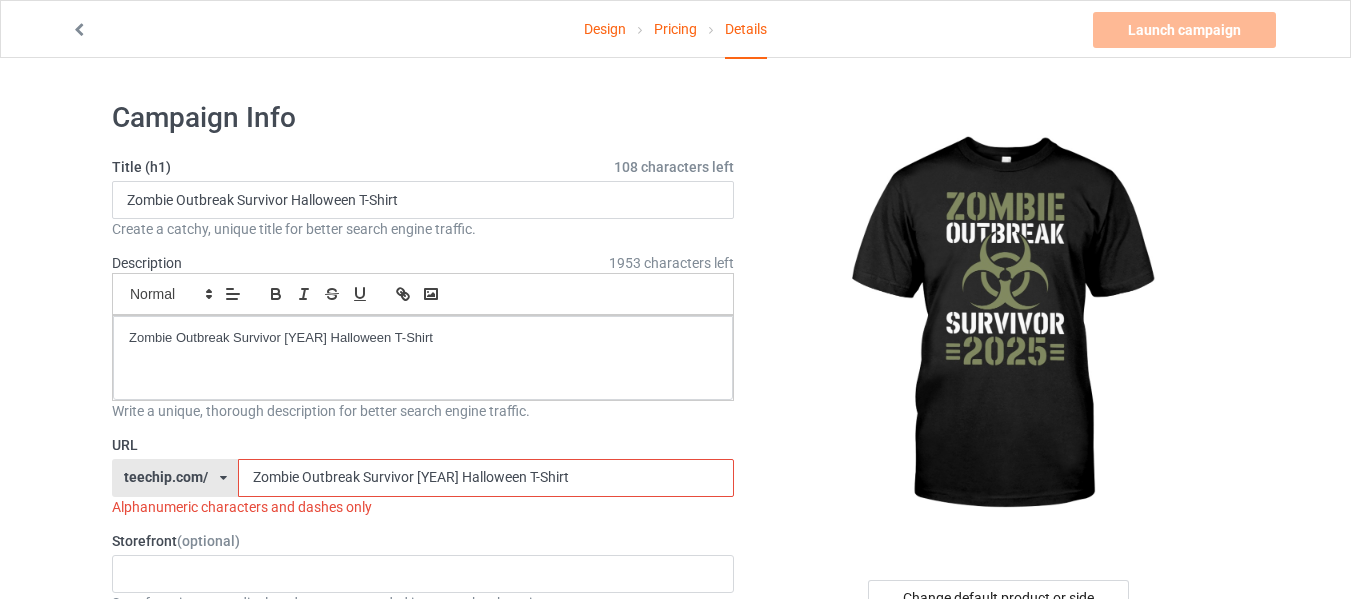 click on "Zombie Outbreak Survivor 2025 Halloween T-Shirt" at bounding box center [485, 478] 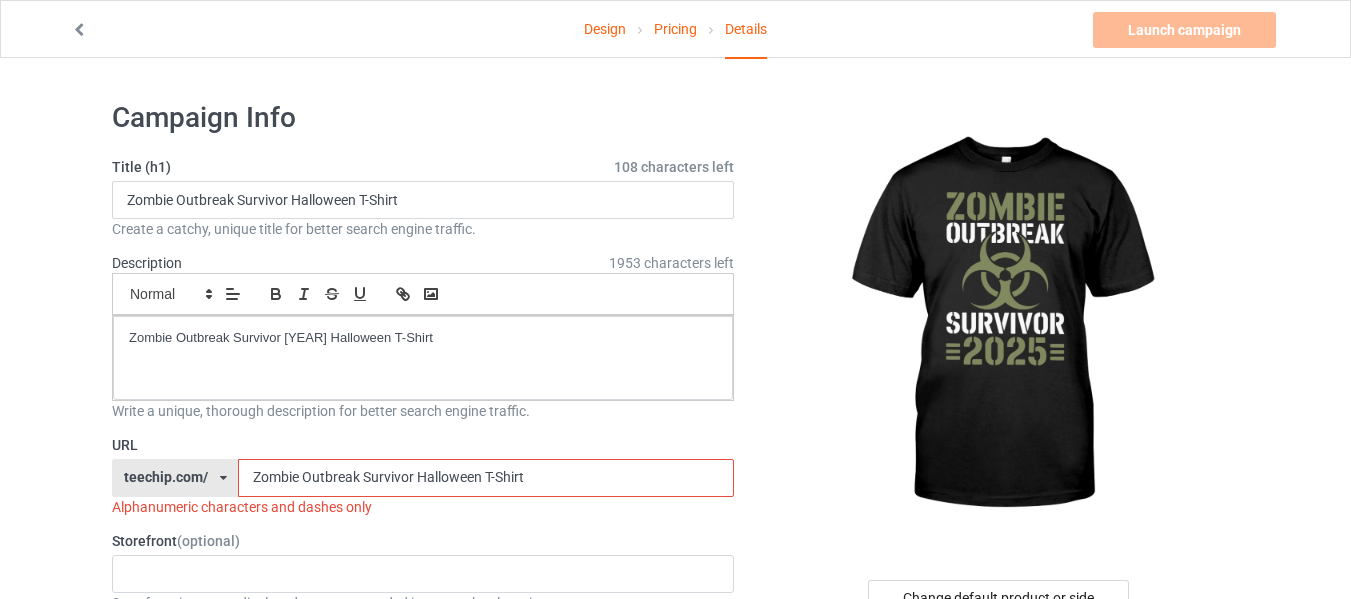 click on "Zombie Outbreak Survivor Halloween T-Shirt" at bounding box center (485, 478) 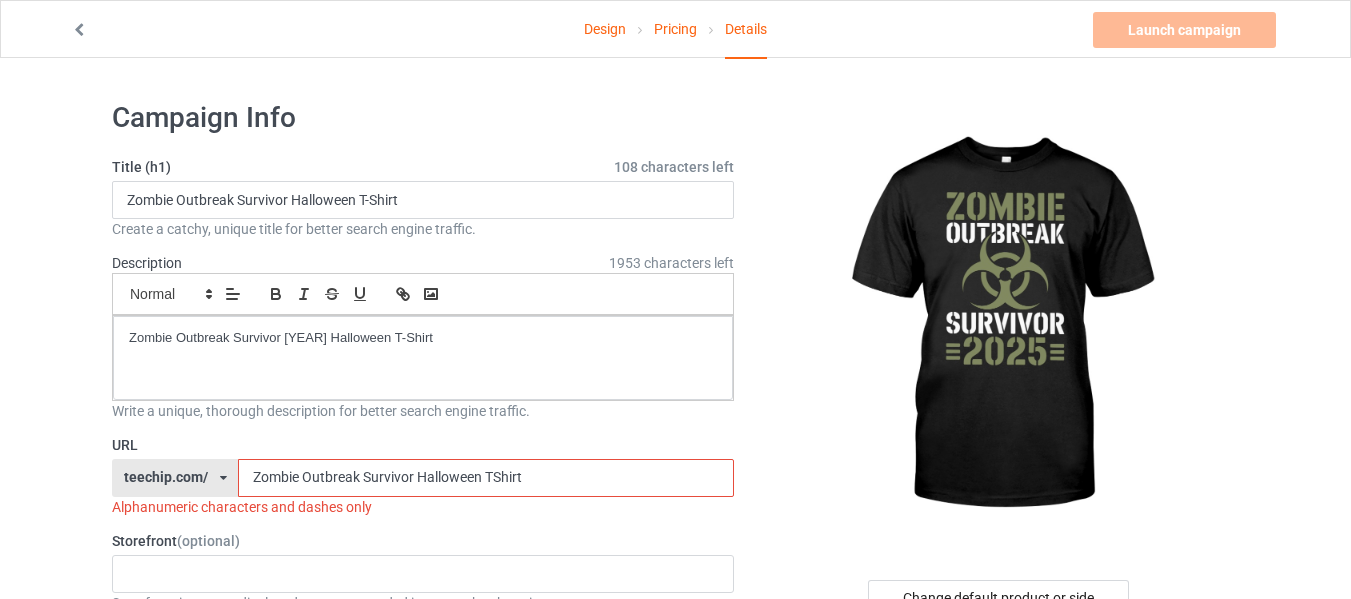 click on "Zombie Outbreak Survivor Halloween TShirt" at bounding box center [485, 478] 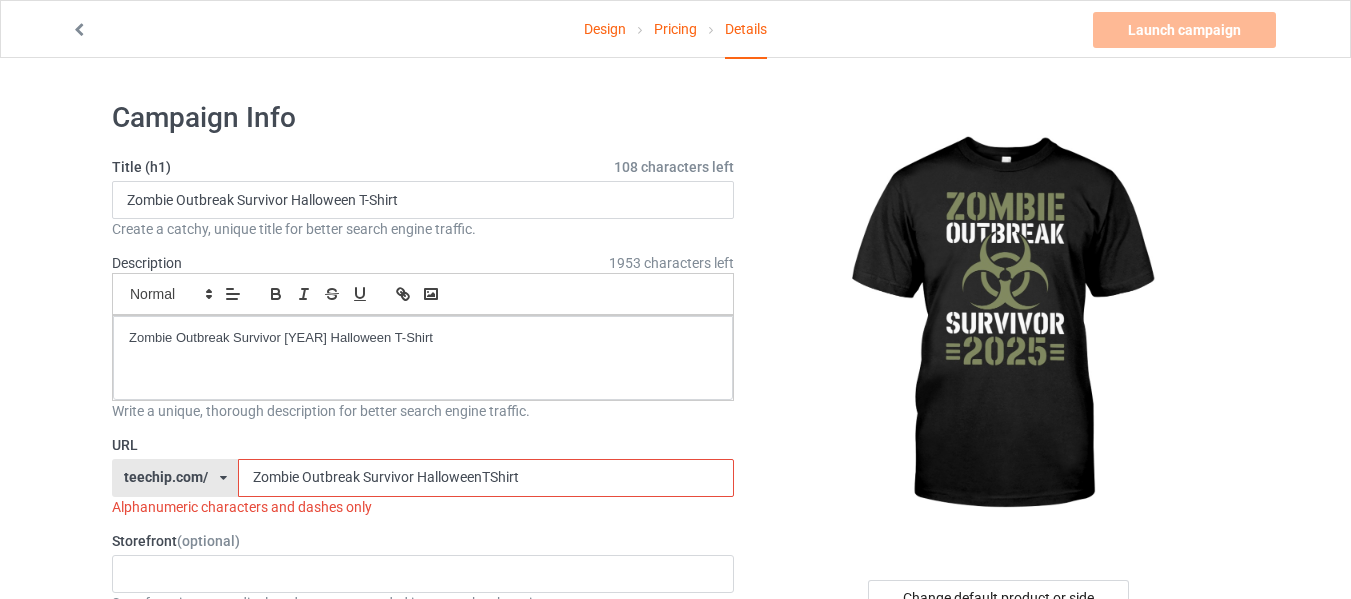 click on "Zombie Outbreak Survivor HalloweenTShirt" at bounding box center (485, 478) 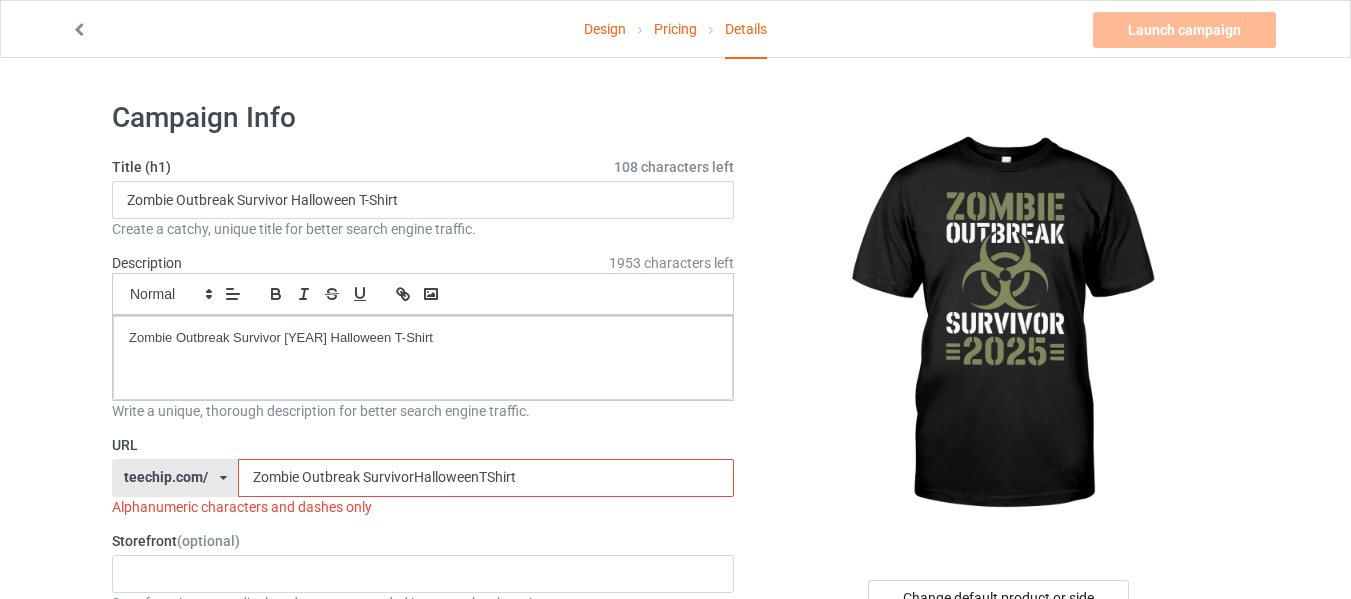 click on "Zombie Outbreak SurvivorHalloweenTShirt" at bounding box center (485, 478) 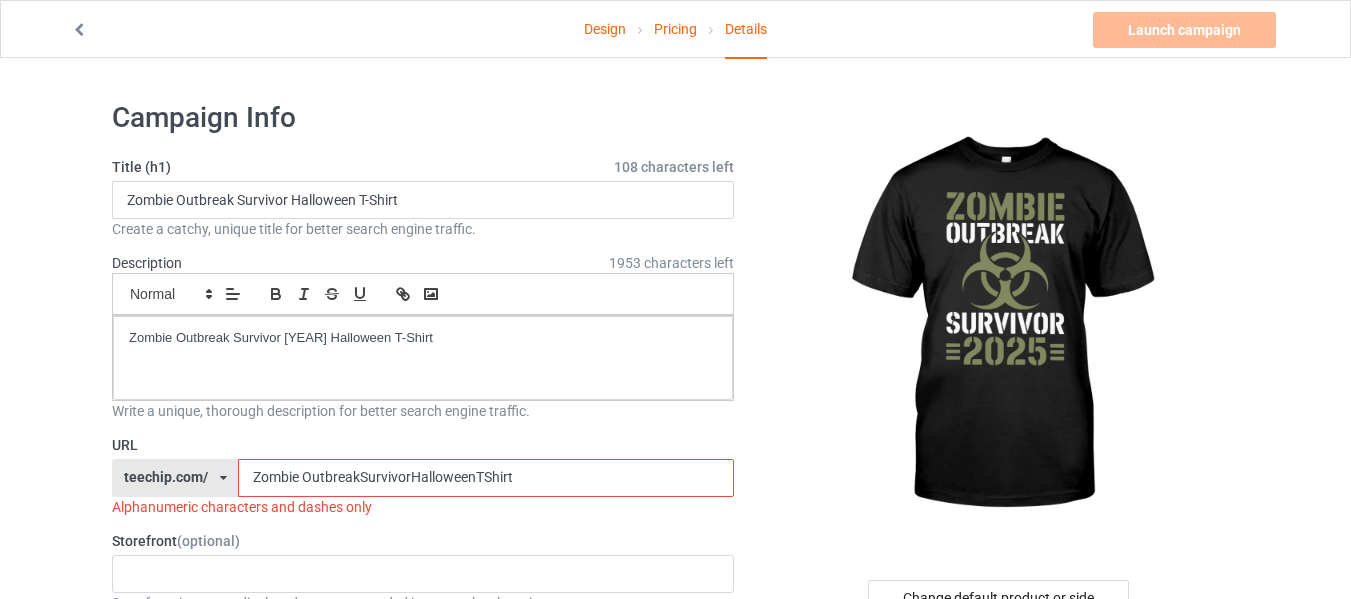 click on "Zombie OutbreakSurvivorHalloweenTShirt" at bounding box center (485, 478) 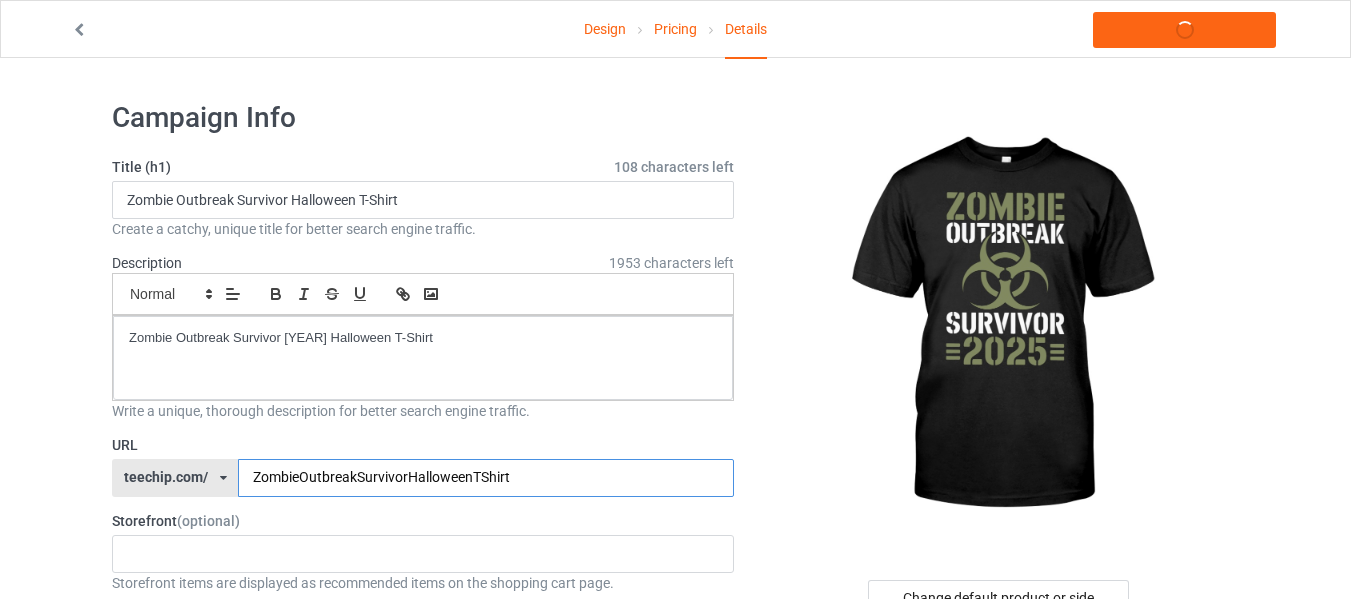 type on "ZombieOutbreakSurvivorHalloweenTShirt" 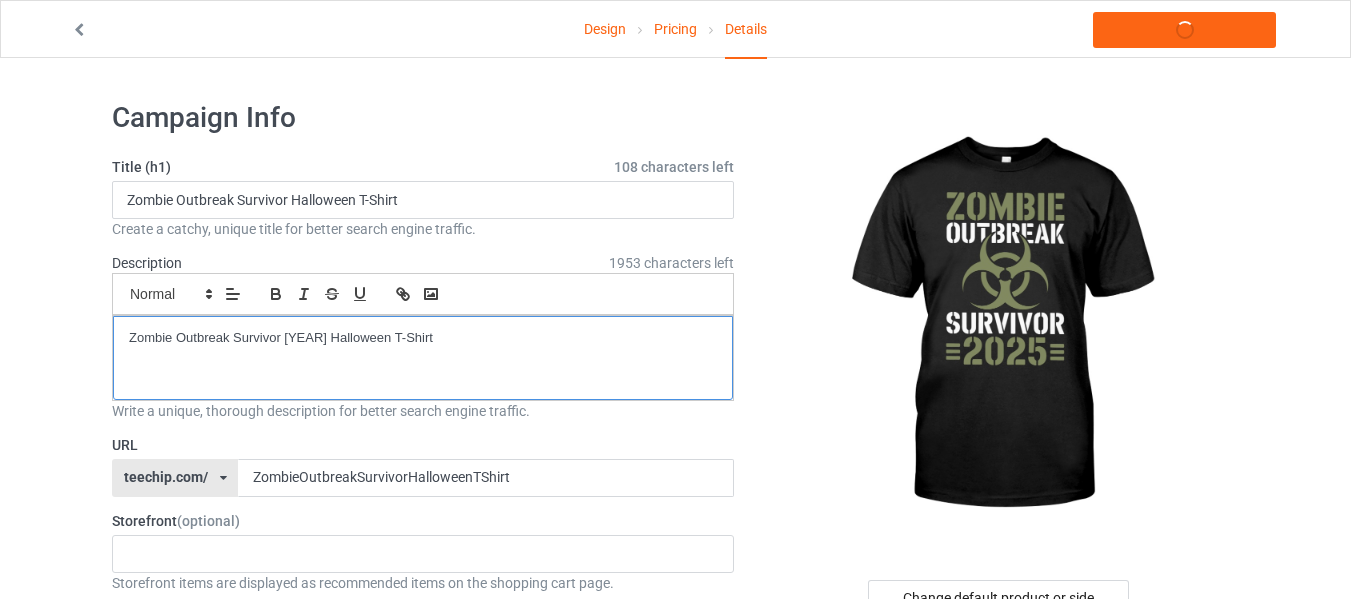 click on "Zombie Outbreak Survivor 2025 Halloween T-Shirt" at bounding box center [423, 358] 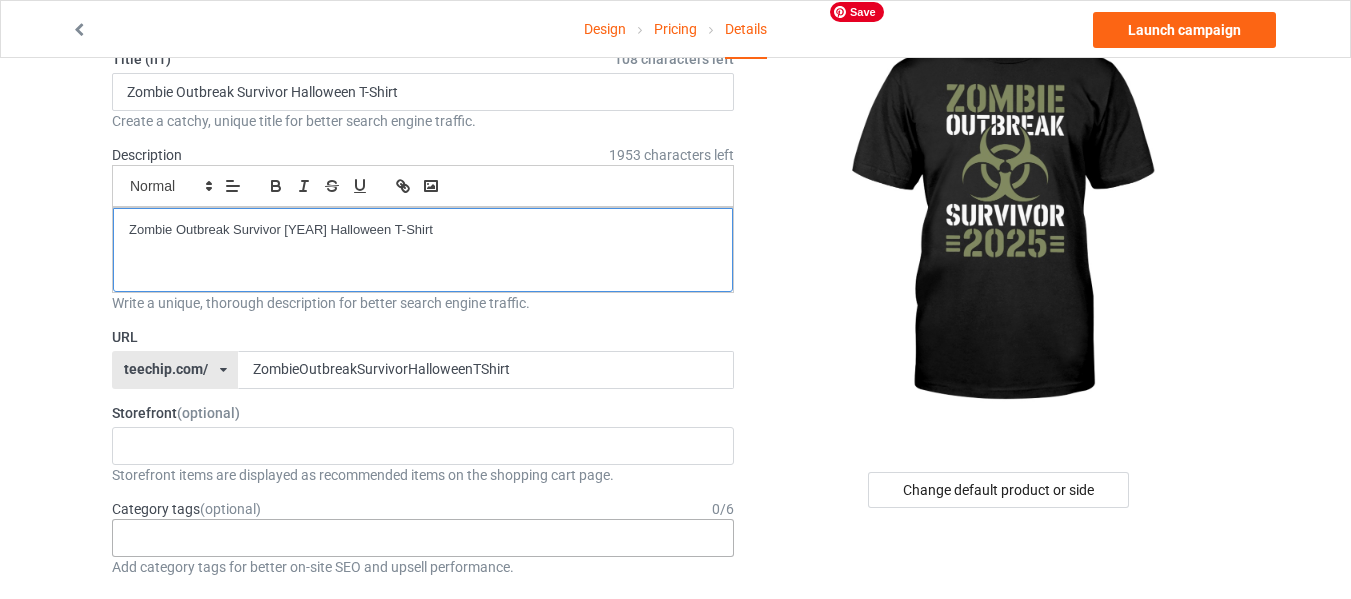 scroll, scrollTop: 200, scrollLeft: 0, axis: vertical 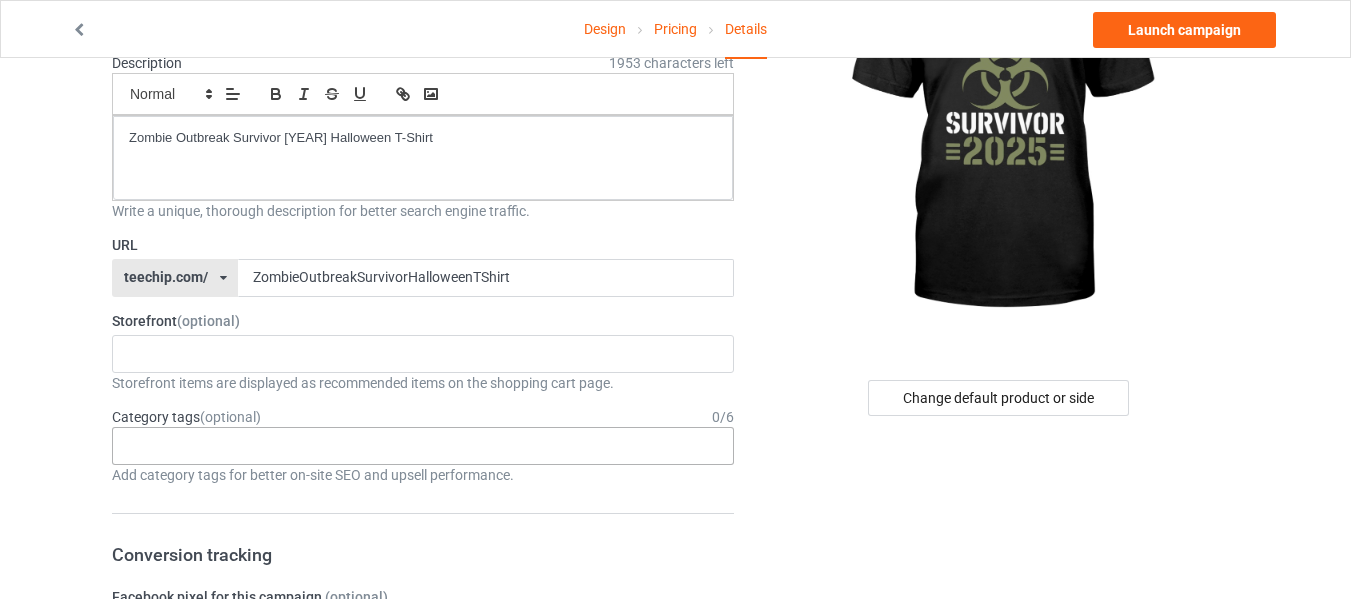 click on "Age > 1-19 > 1 Age > 1-12 Months > 1 Month Age > 1-12 Months Age > 1-19 Age > 1-19 > 10 Age > 1-12 Months > 10 Month Age > 80-100 > 100 Sports > Running > 10K Run Age > 1-19 > 11 Age > 1-12 Months > 11 Month Age > 1-19 > 12 Age > 1-12 Months > 12 Month Age > 1-19 > 13 Age > 1-19 > 14 Age > 1-19 > 15 Sports > Running > 15K Run Age > 1-19 > 16 Age > 1-19 > 17 Age > 1-19 > 18 Age > 1-19 > 19 Age > Decades > 1920s Age > Decades > 1930s Age > Decades > 1940s Age > Decades > 1950s Age > Decades > 1960s Age > Decades > 1970s Age > Decades > 1980s Age > Decades > 1990s Age > 1-19 > 2 Age > 1-12 Months > 2 Month Age > 20-39 > 20 Age > 20-39 Age > Decades > 2000s Age > Decades > 2010s Age > 20-39 > 21 Age > 20-39 > 22 Age > 20-39 > 23 Age > 20-39 > 24 Age > 20-39 > 25 Age > 20-39 > 26 Age > 20-39 > 27 Age > 20-39 > 28 Age > 20-39 > 29 Age > 1-19 > 3 Age > 1-12 Months > 3 Month Sports > Basketball > 3-Pointer Age > 20-39 > 30 Age > 20-39 > 31 Age > 20-39 > 32 Age > 20-39 > 33 Age > 20-39 > 34 Age > 20-39 > 35 Age Jobs 1" at bounding box center (423, 446) 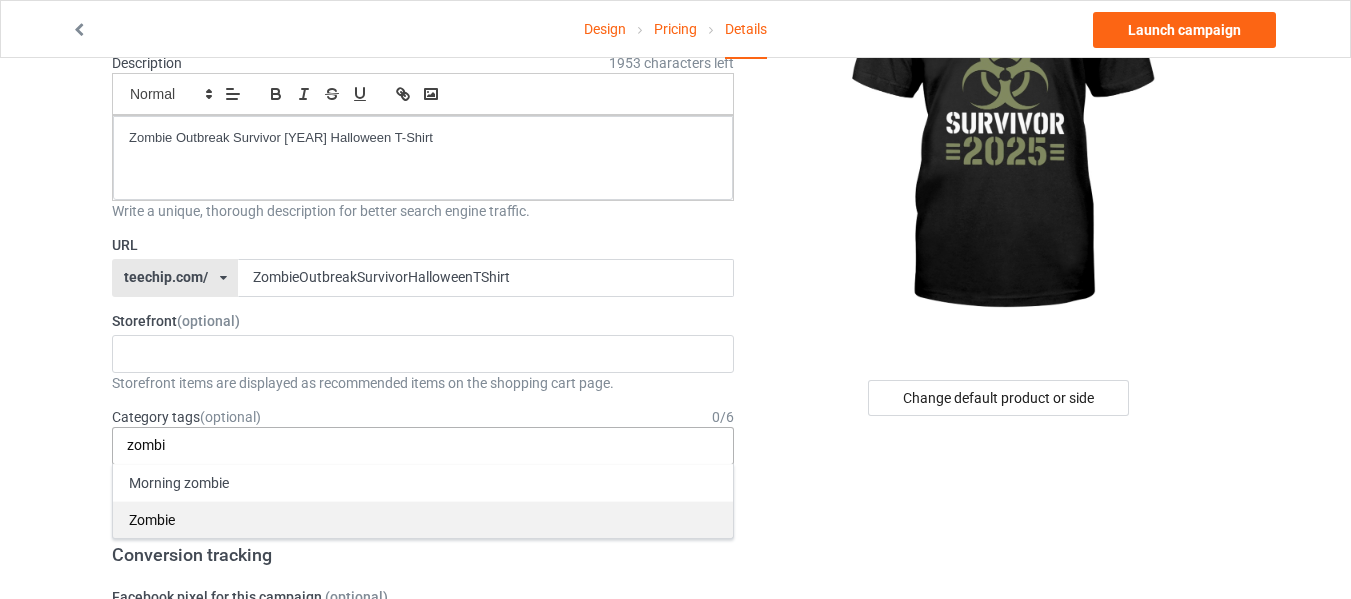 type on "zombi" 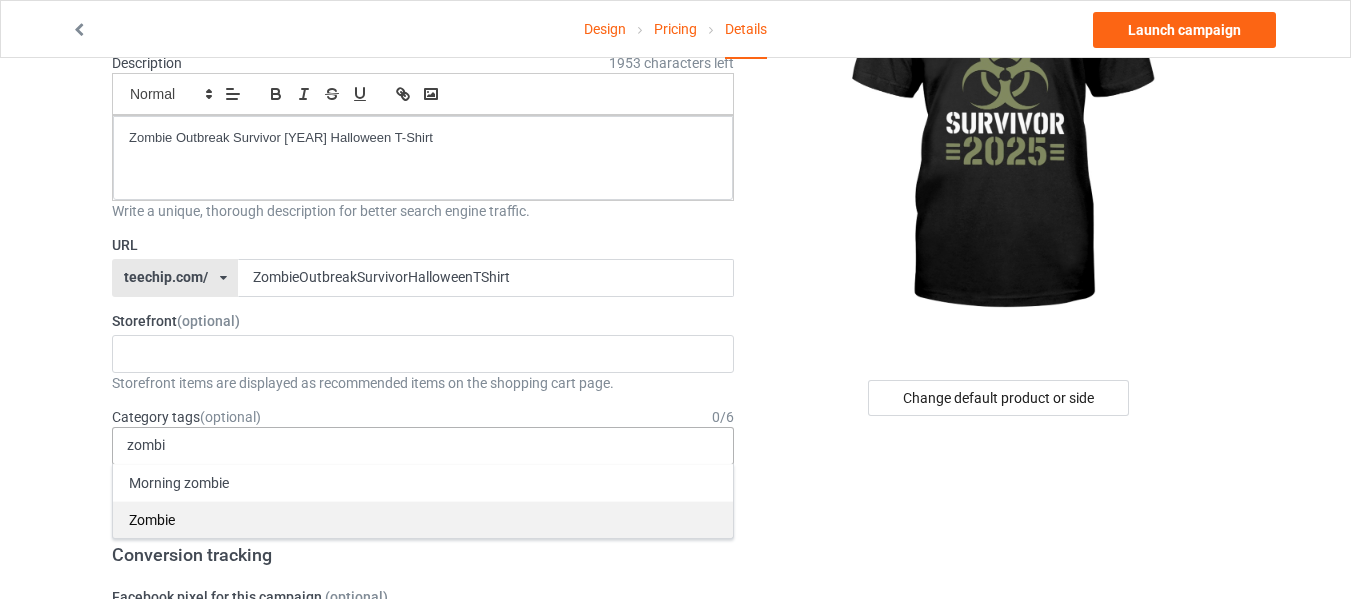 click on "Zombie" at bounding box center (423, 519) 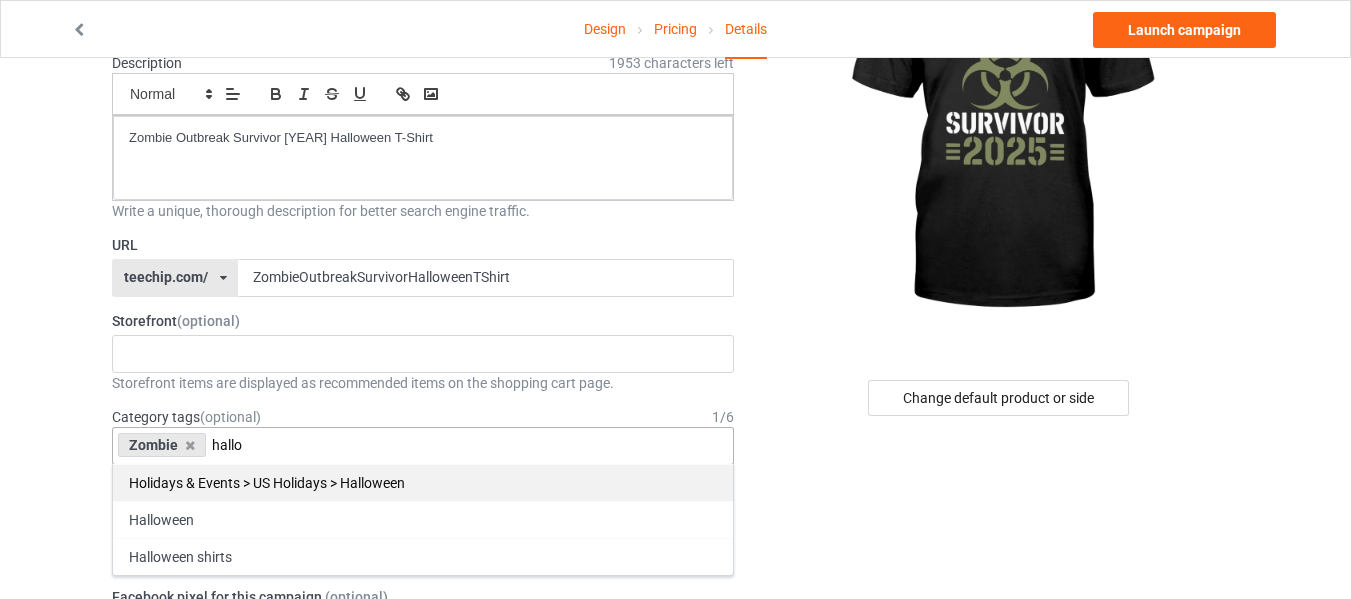 type on "hallo" 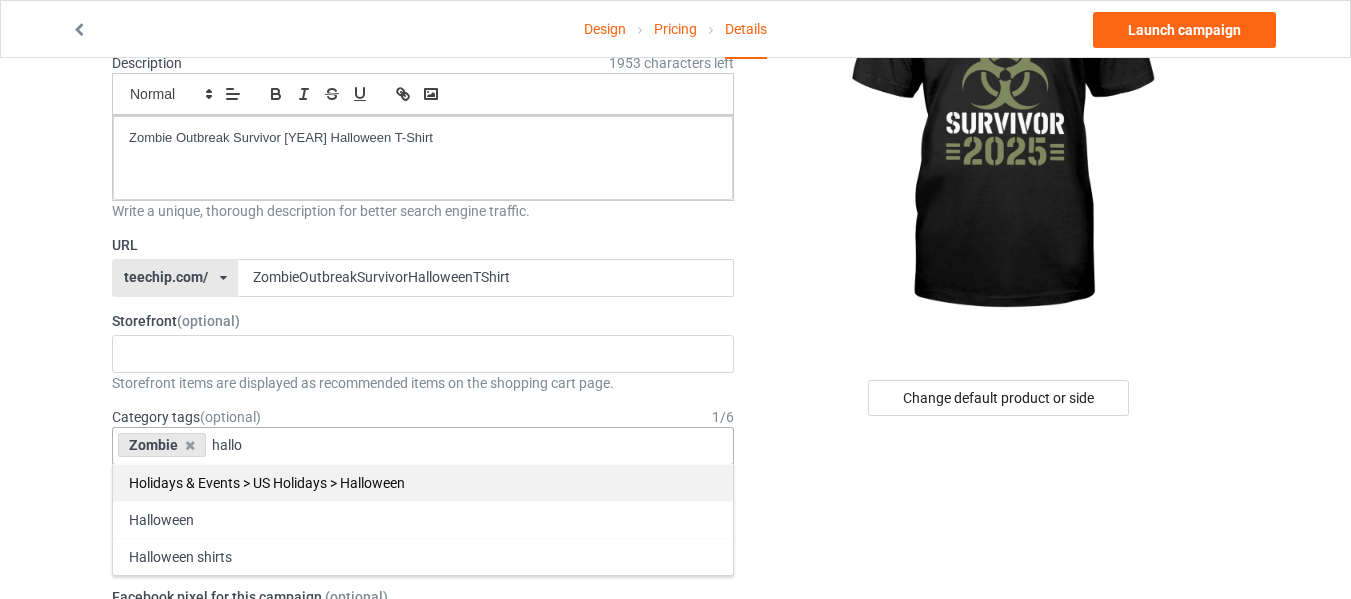 click on "Holidays & Events > US Holidays > Halloween" at bounding box center [423, 482] 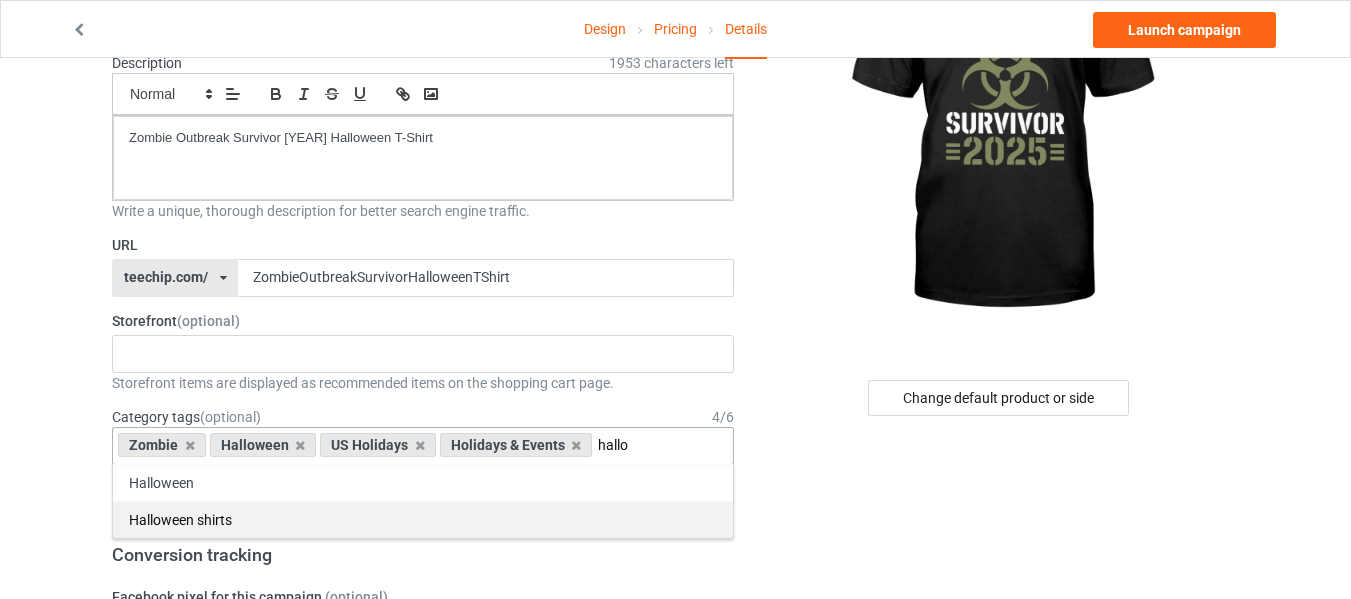 type on "hallo" 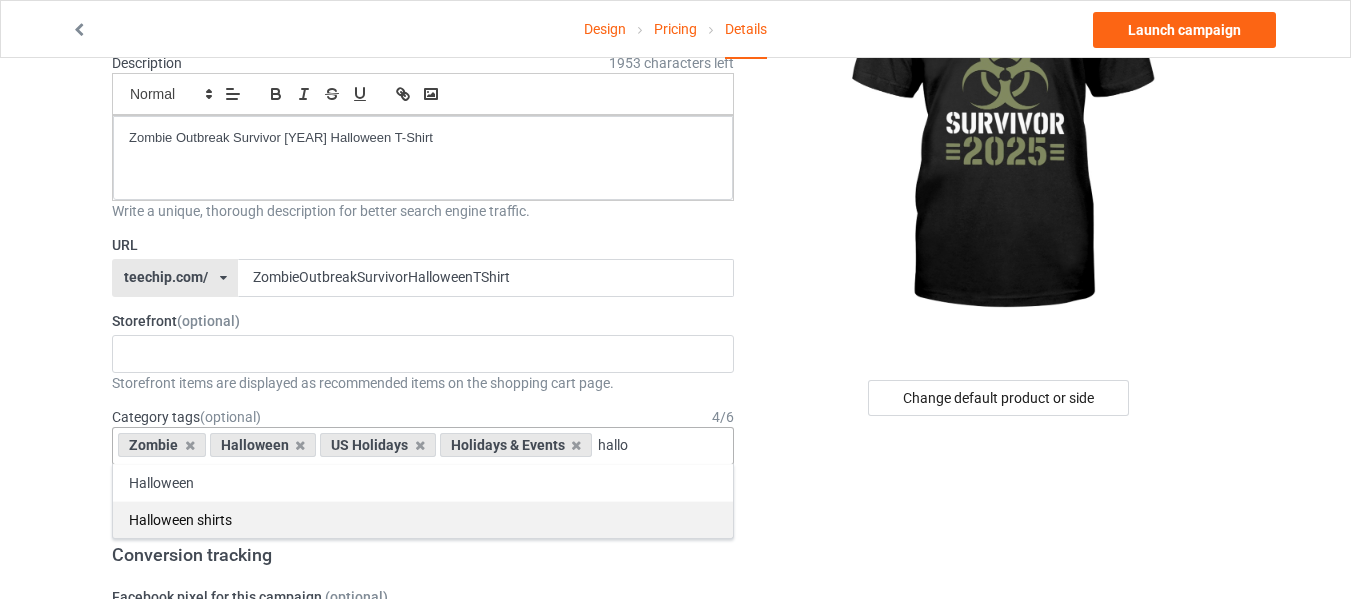 click on "Halloween shirts" at bounding box center [423, 519] 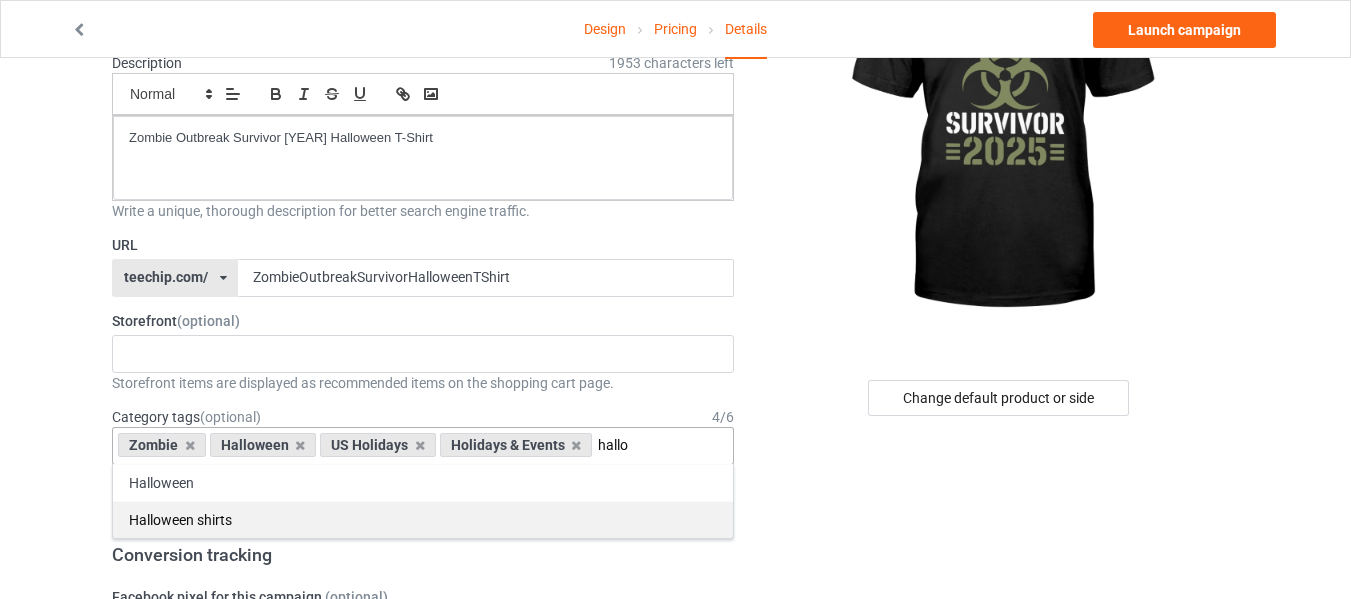 type 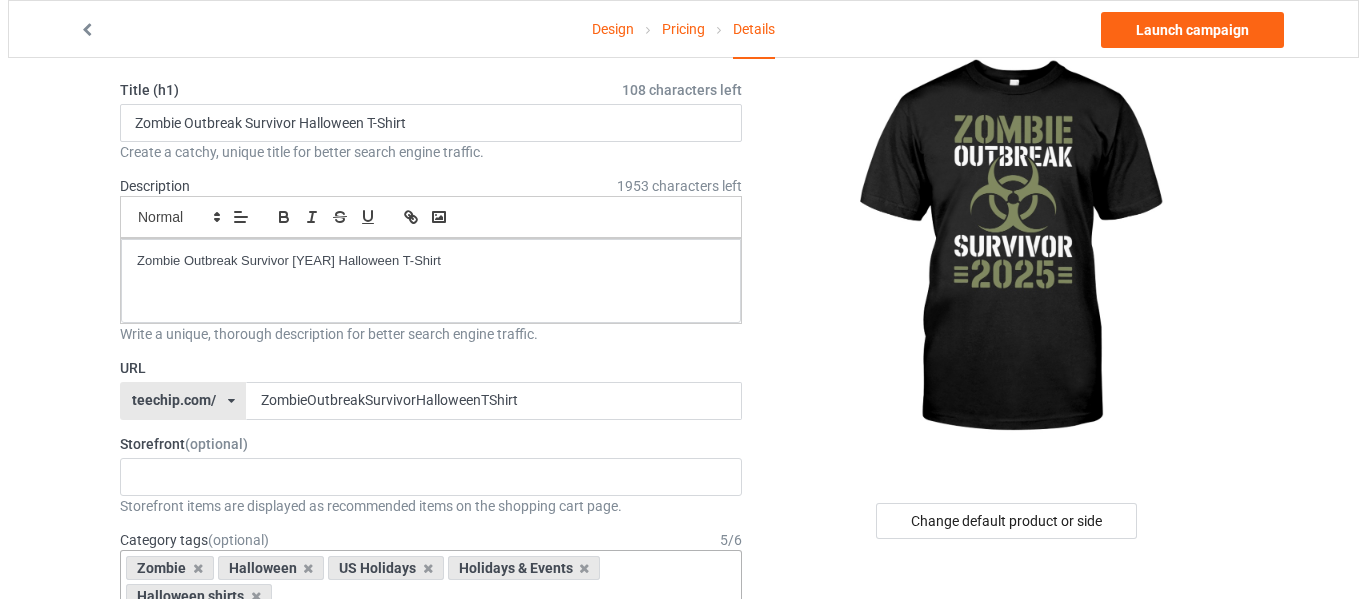 scroll, scrollTop: 0, scrollLeft: 0, axis: both 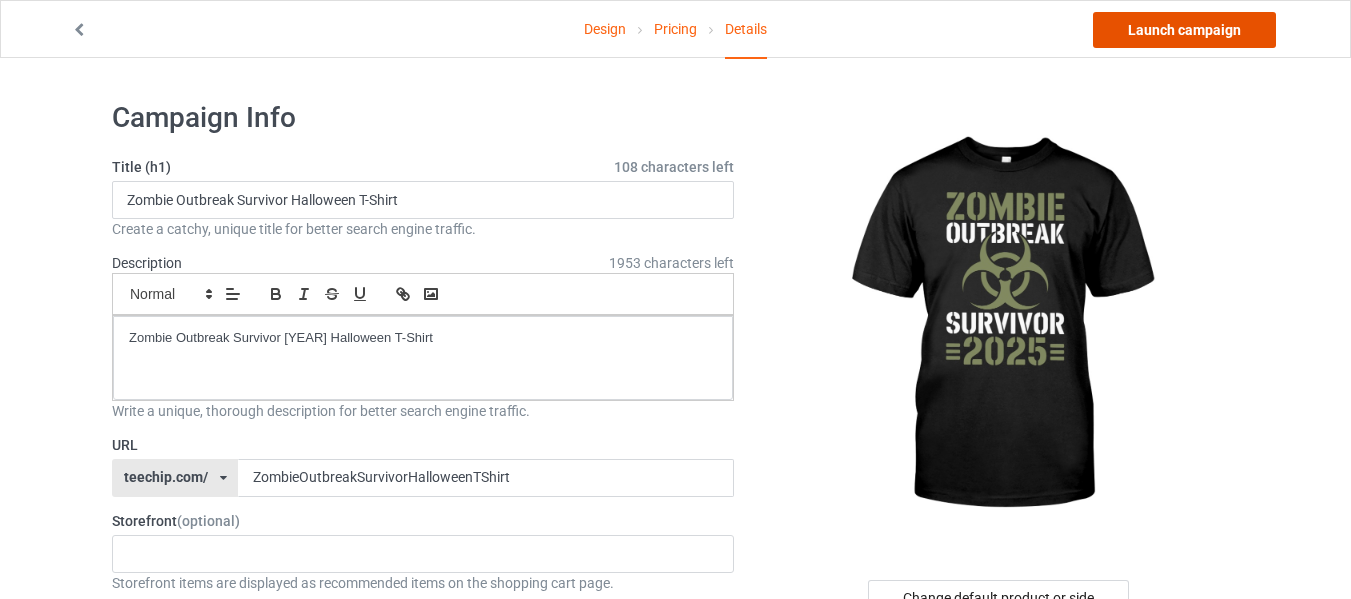 click on "Launch campaign" at bounding box center (1184, 30) 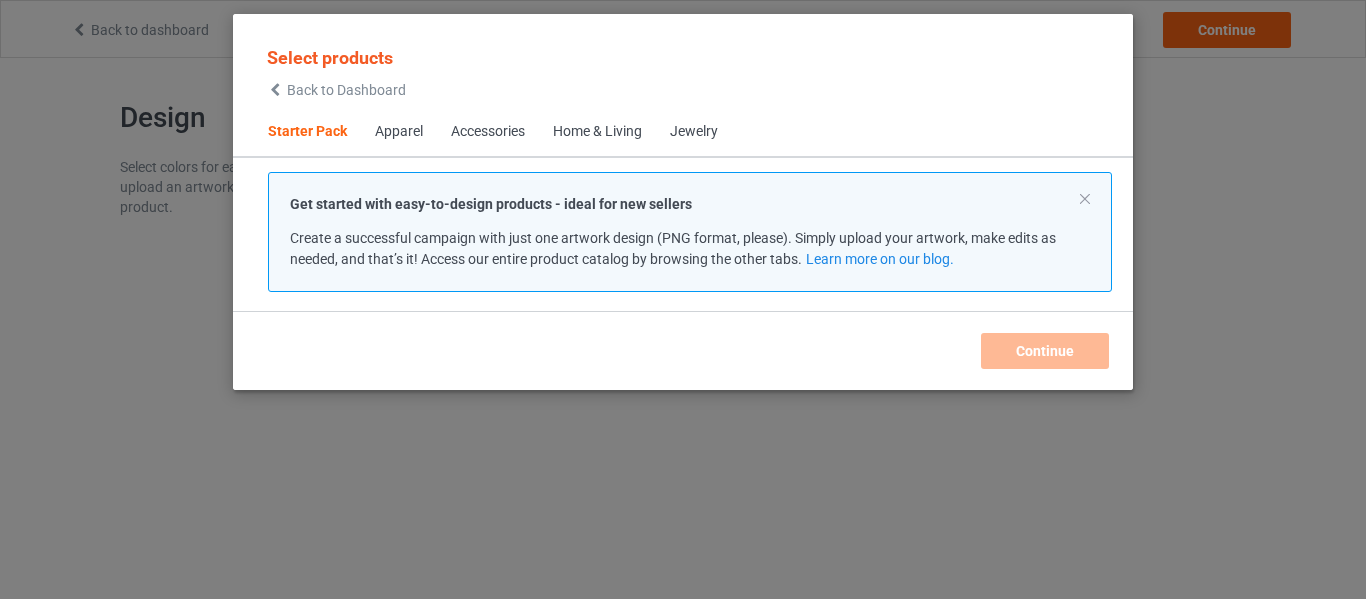 scroll, scrollTop: 0, scrollLeft: 0, axis: both 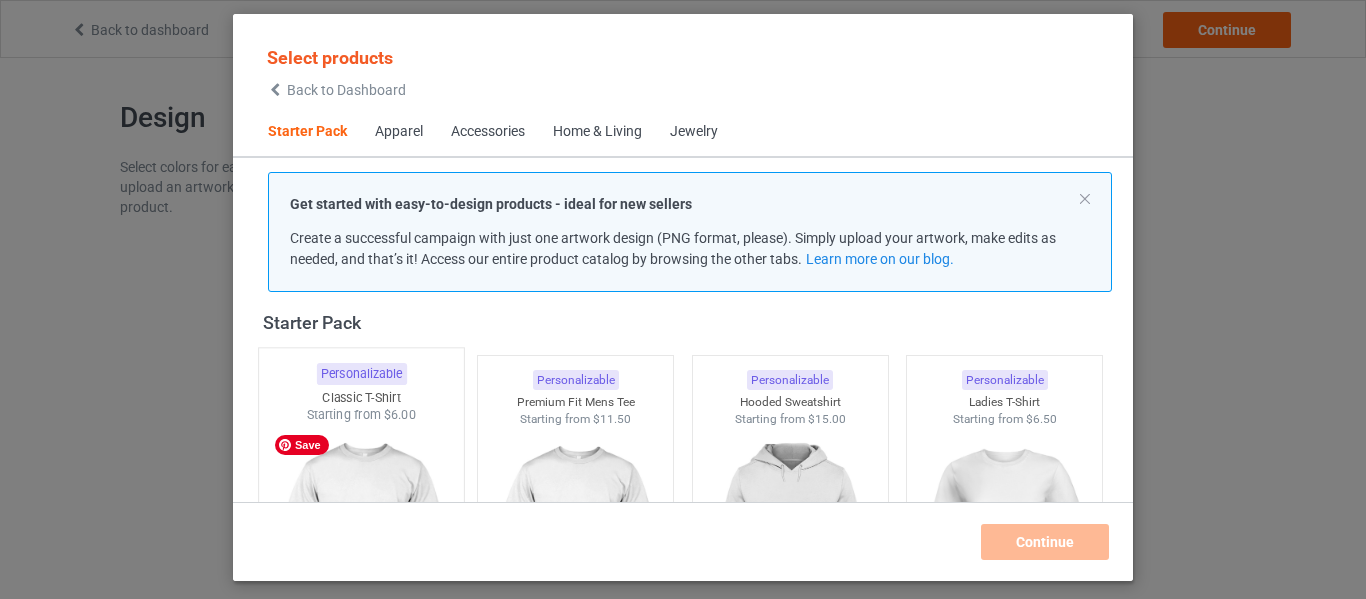 click at bounding box center [361, 541] 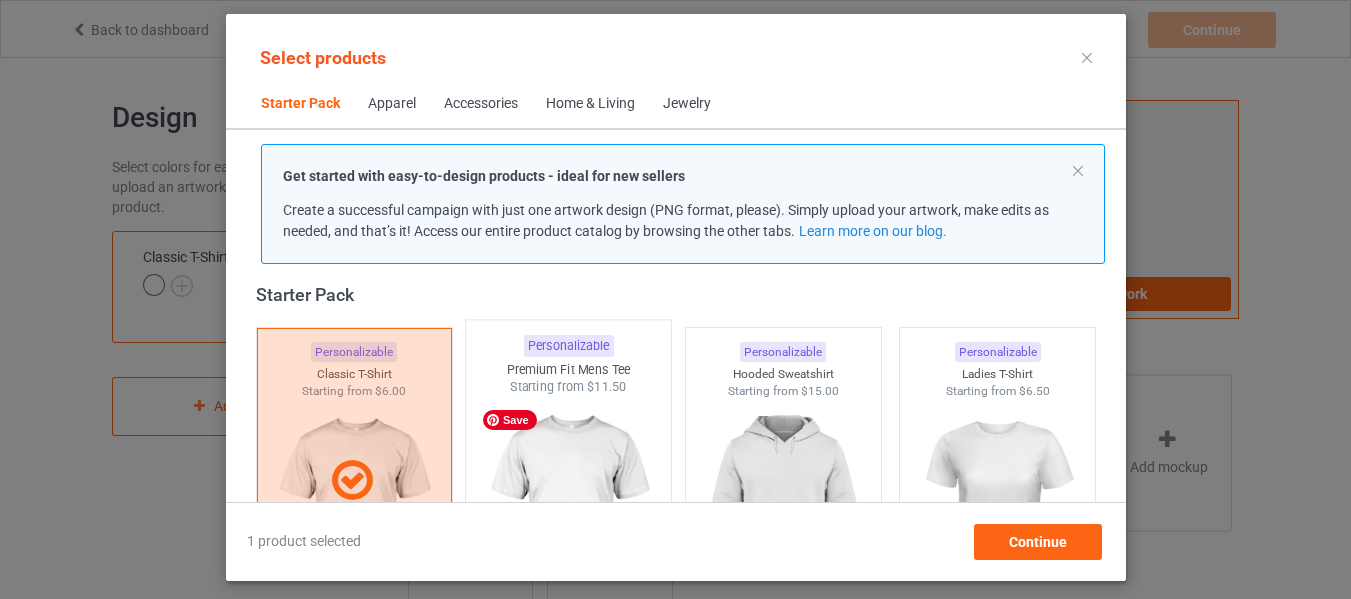 click at bounding box center (568, 513) 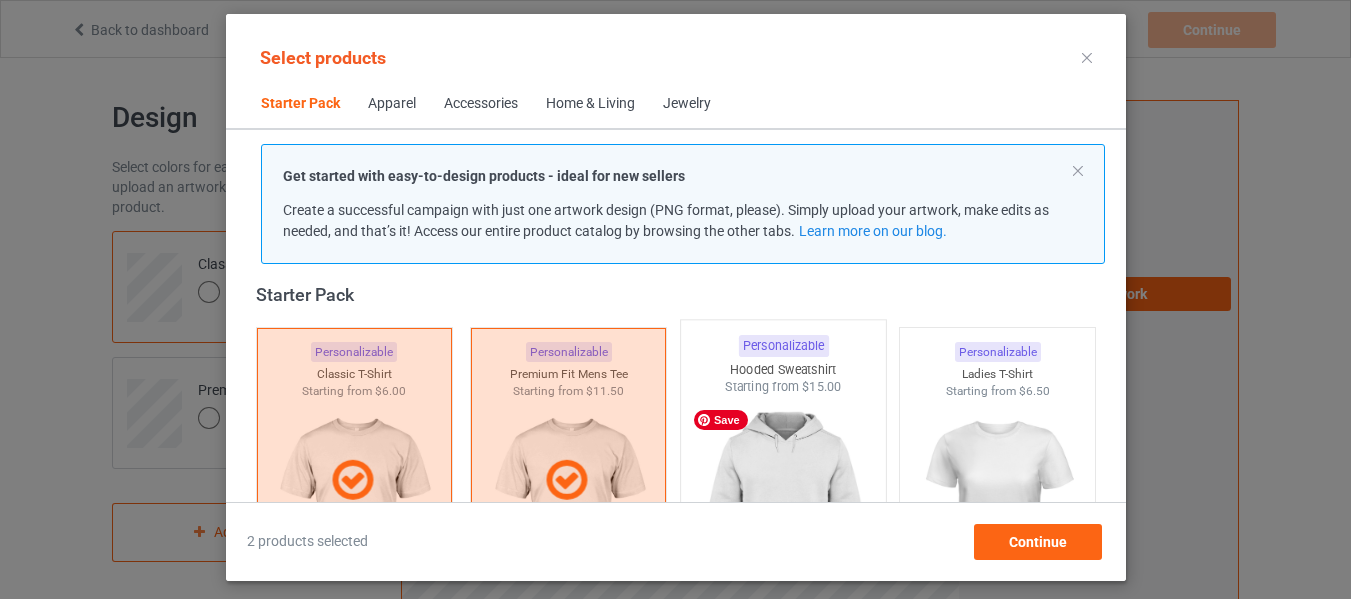 click at bounding box center [783, 513] 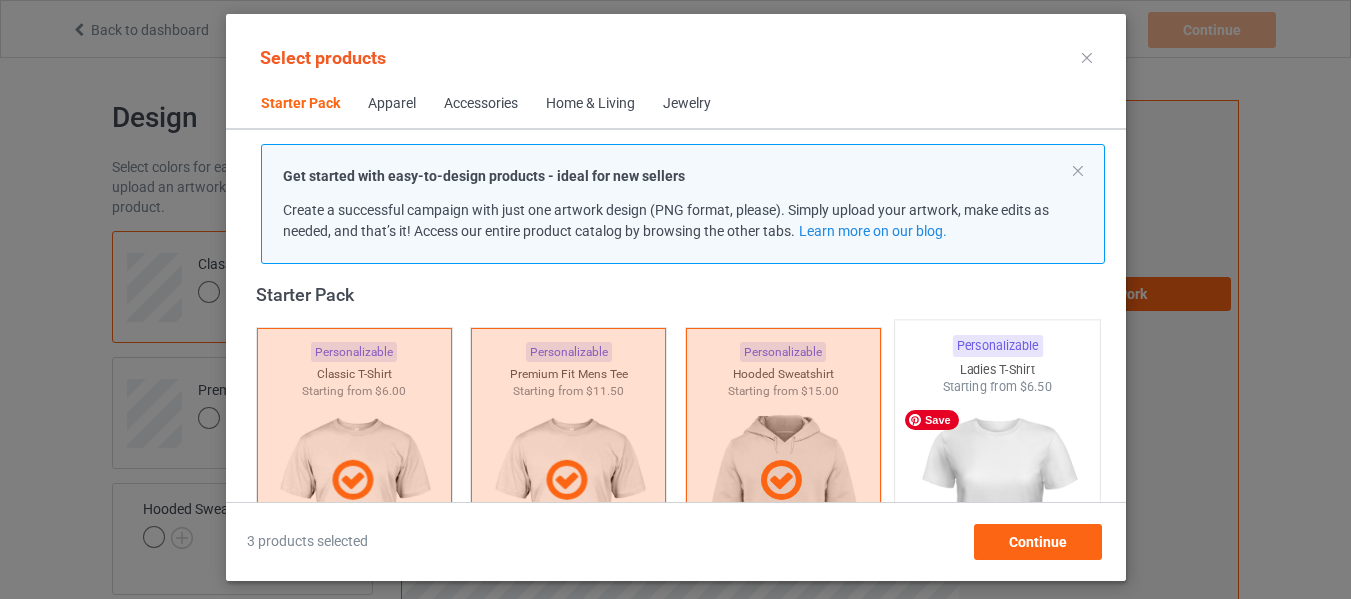 click at bounding box center (997, 513) 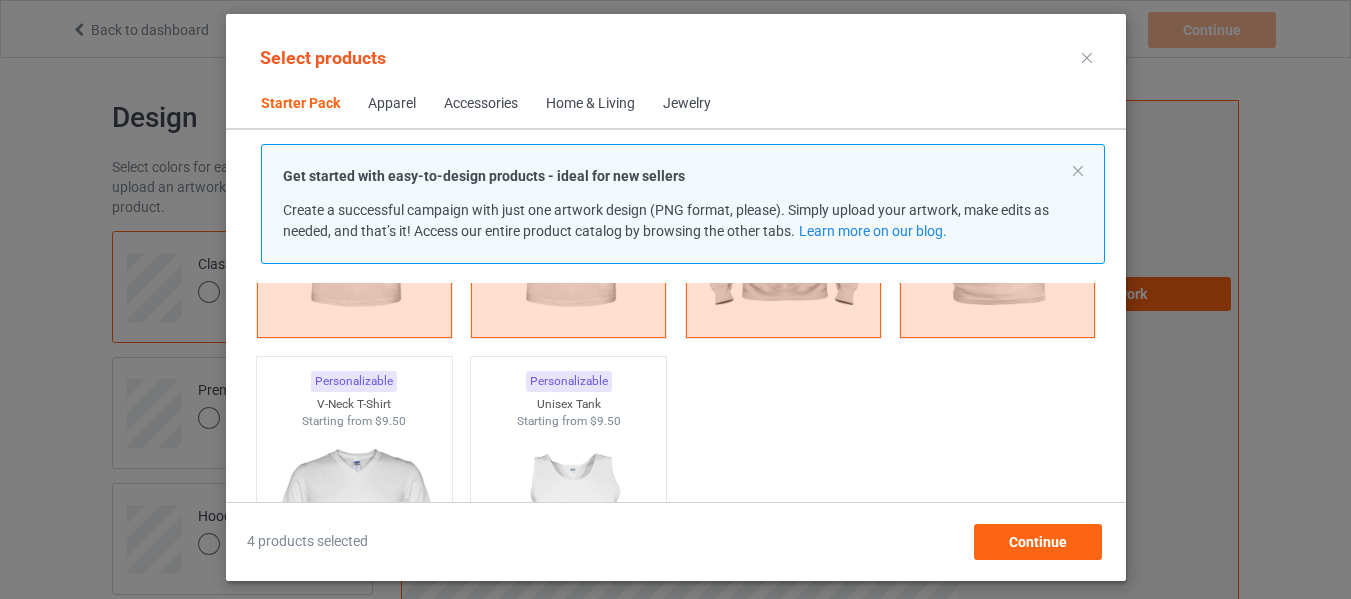 scroll, scrollTop: 326, scrollLeft: 0, axis: vertical 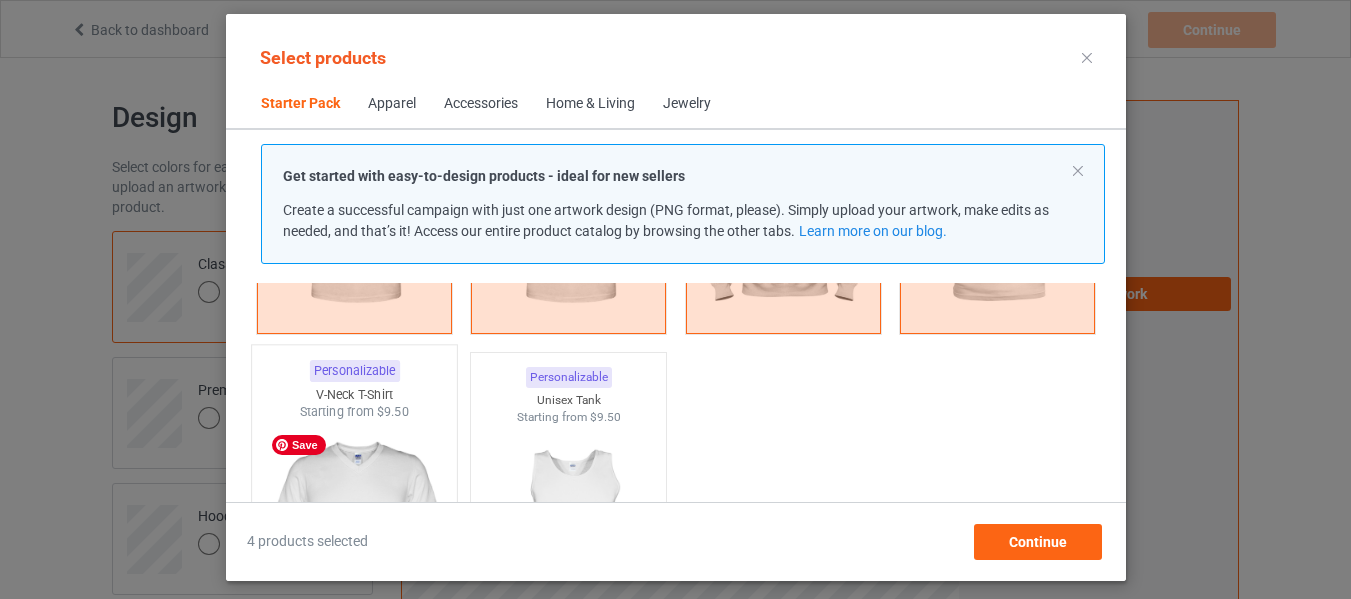 click at bounding box center [354, 538] 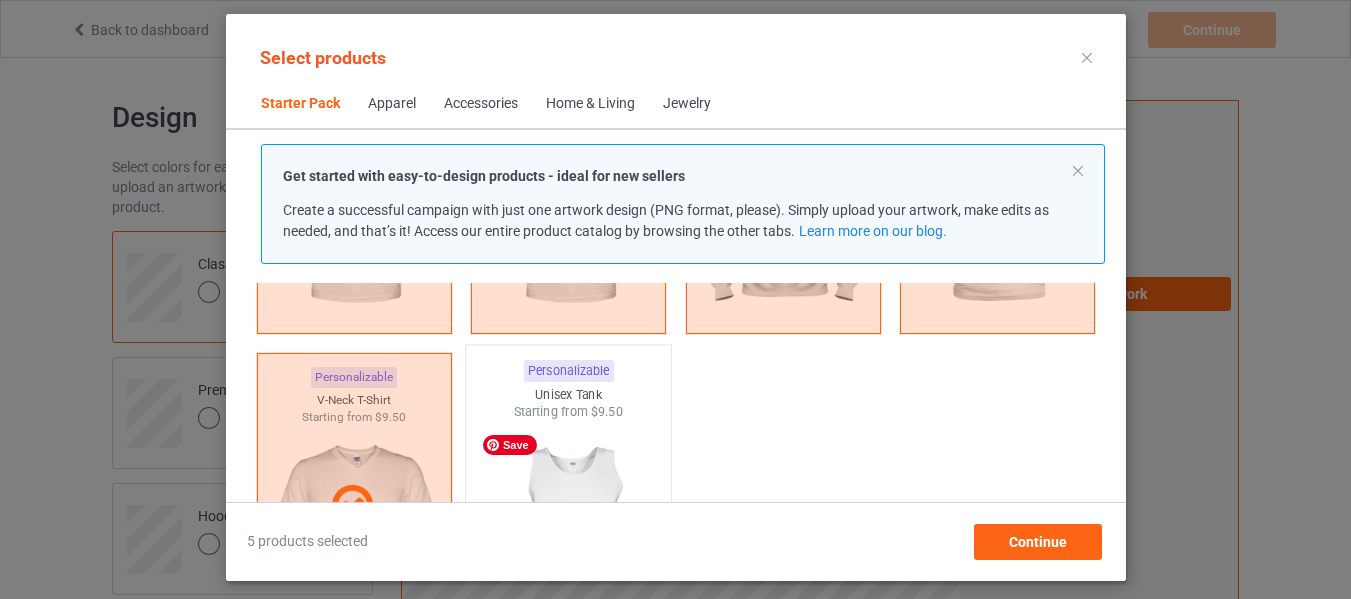 click at bounding box center (568, 538) 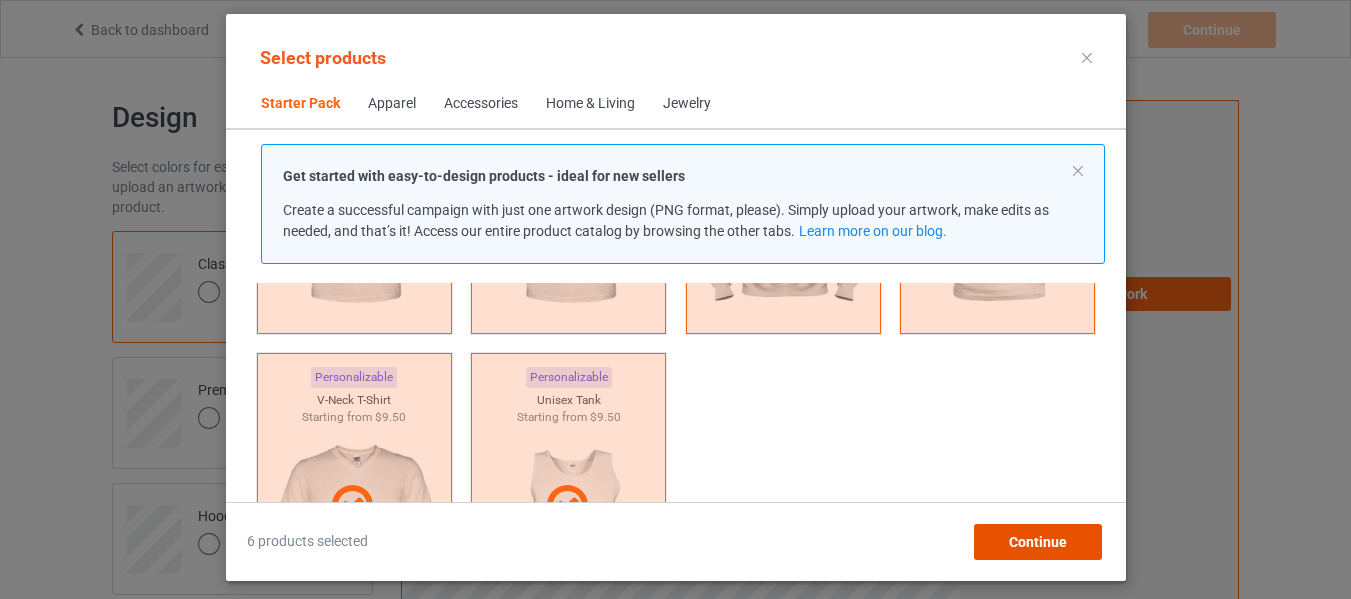 click on "Continue" at bounding box center [1037, 542] 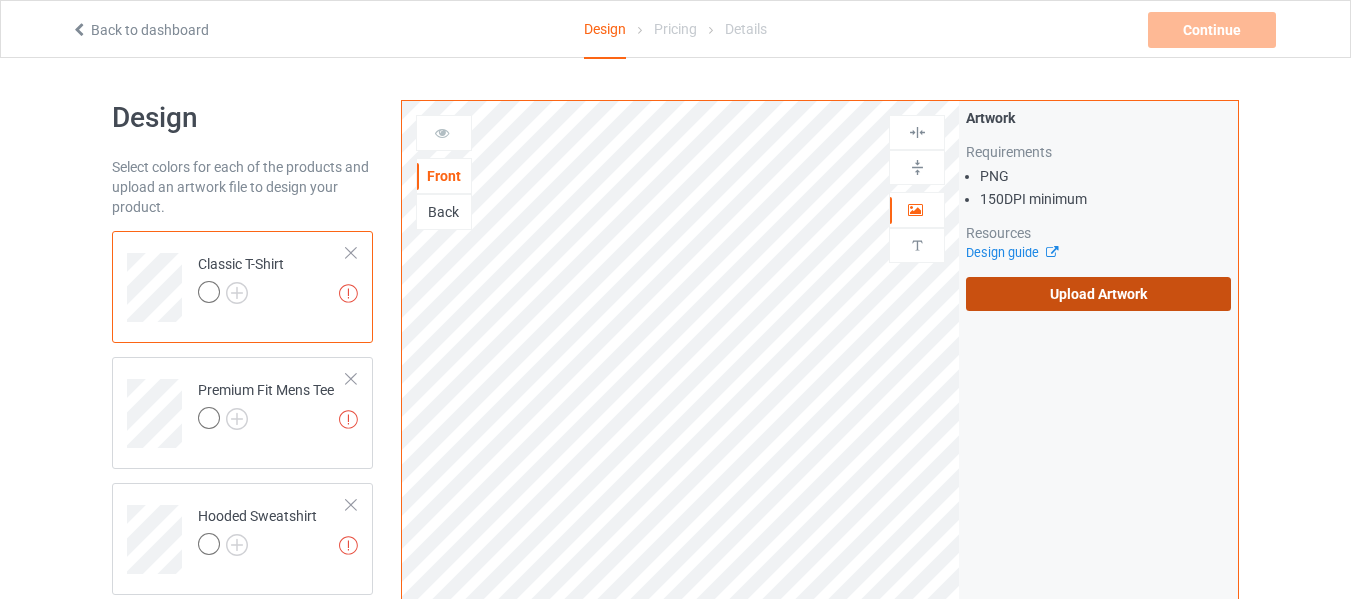click on "Upload Artwork" at bounding box center [1098, 294] 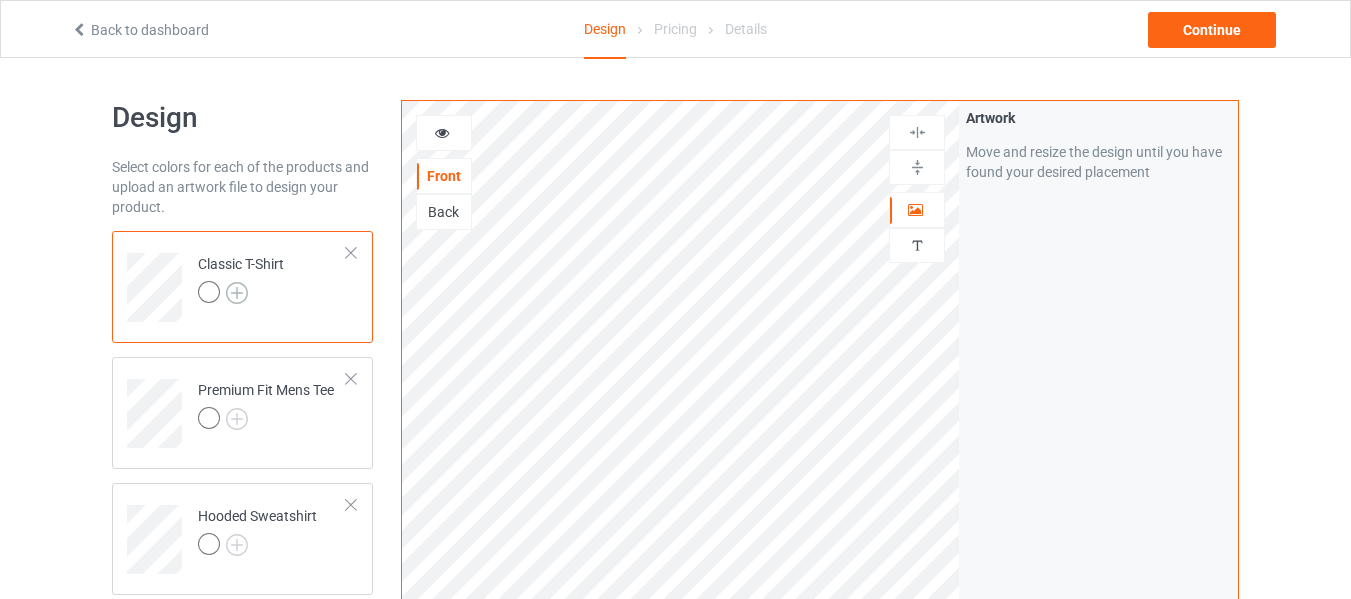 click at bounding box center [237, 293] 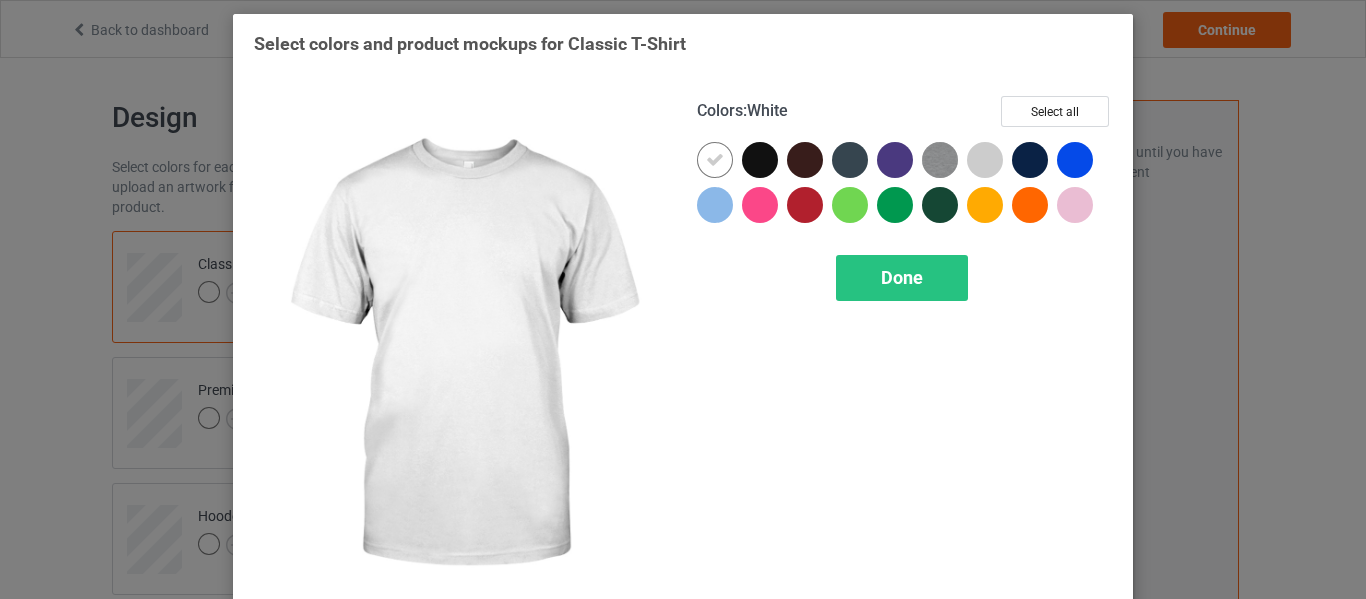 click at bounding box center (715, 160) 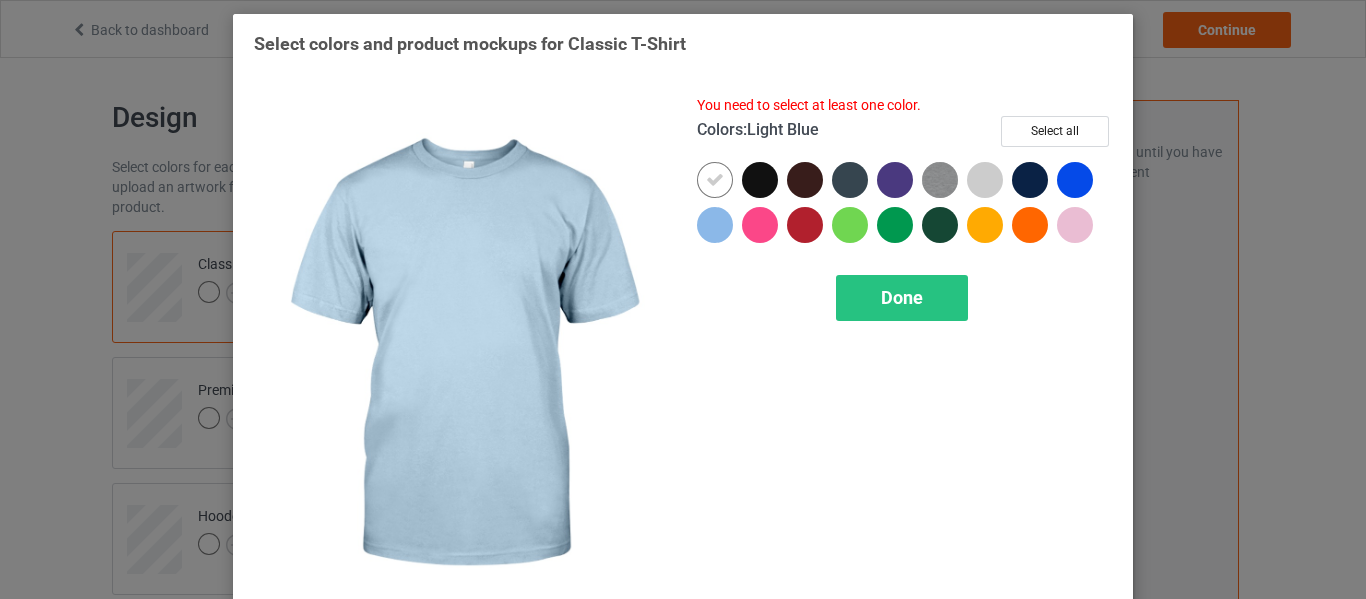 click at bounding box center (715, 225) 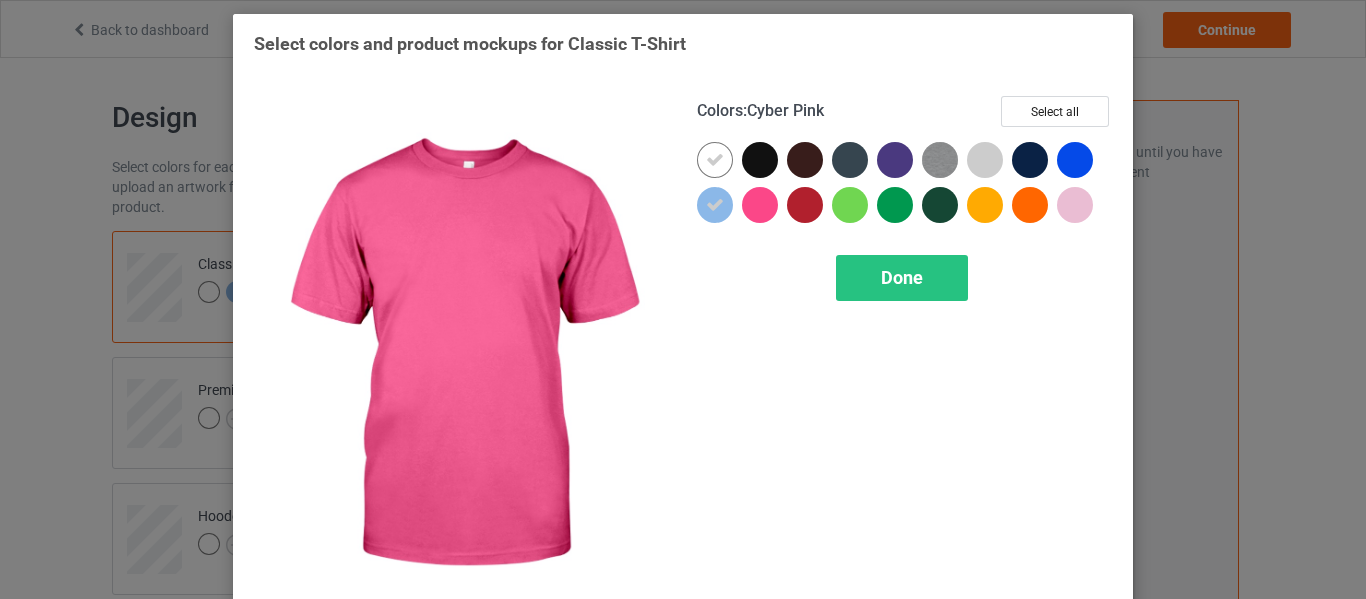 click at bounding box center (760, 205) 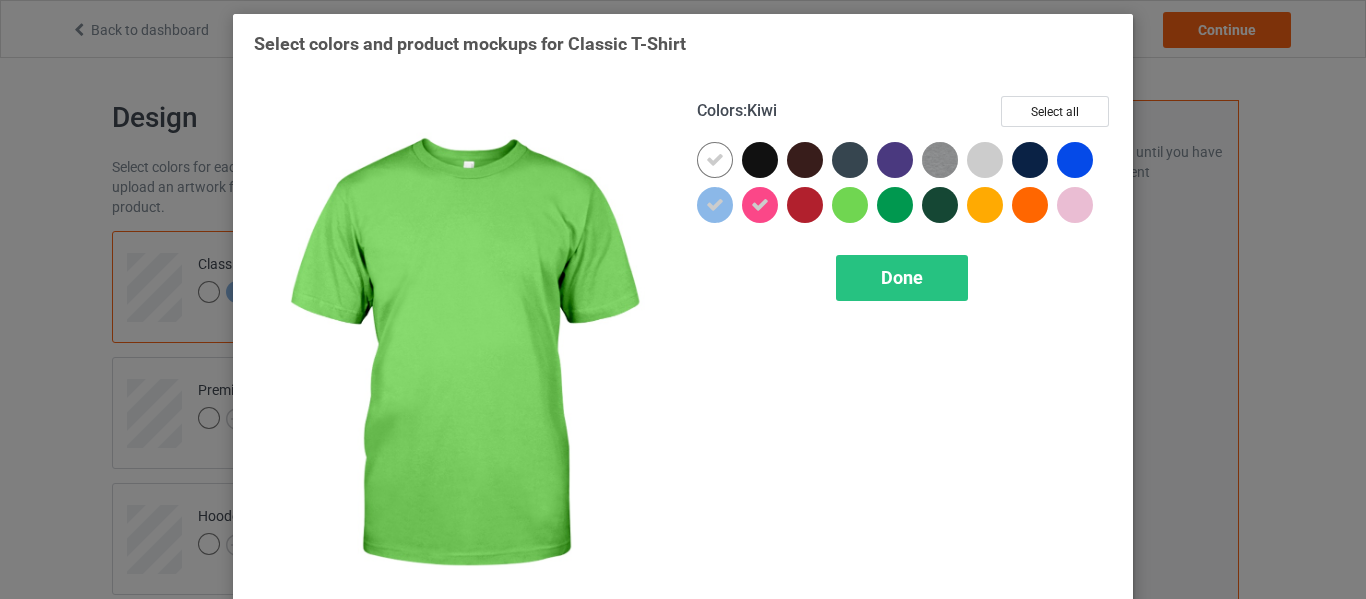 click at bounding box center (850, 205) 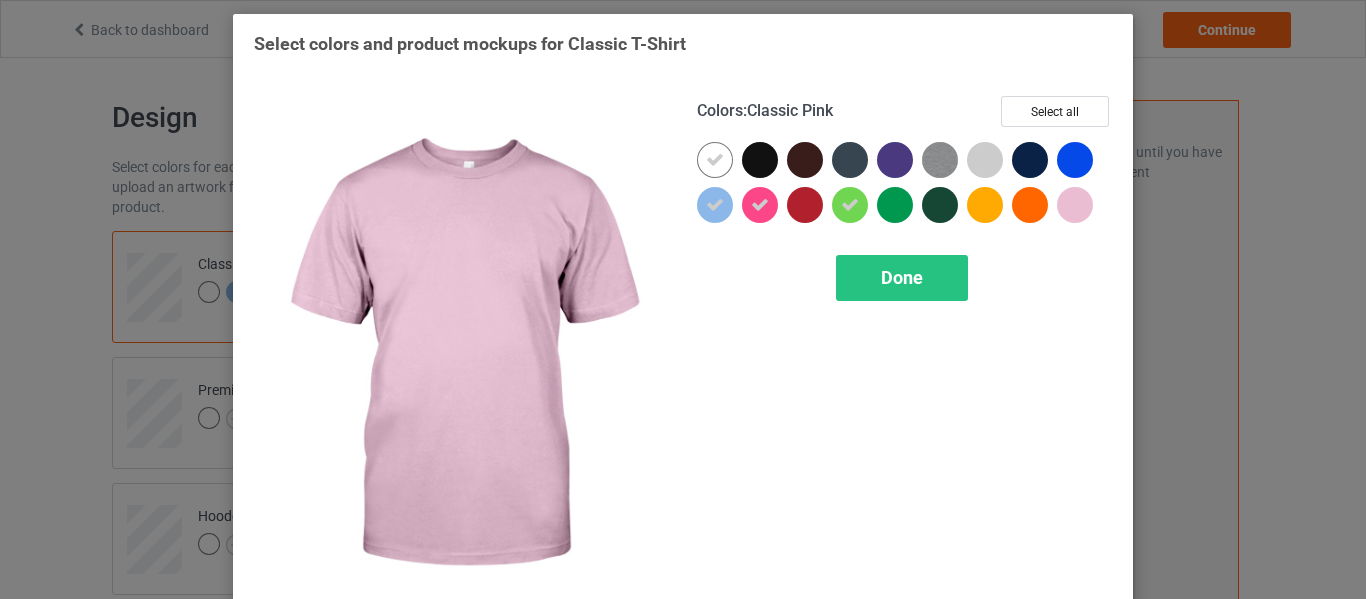 click at bounding box center [1075, 205] 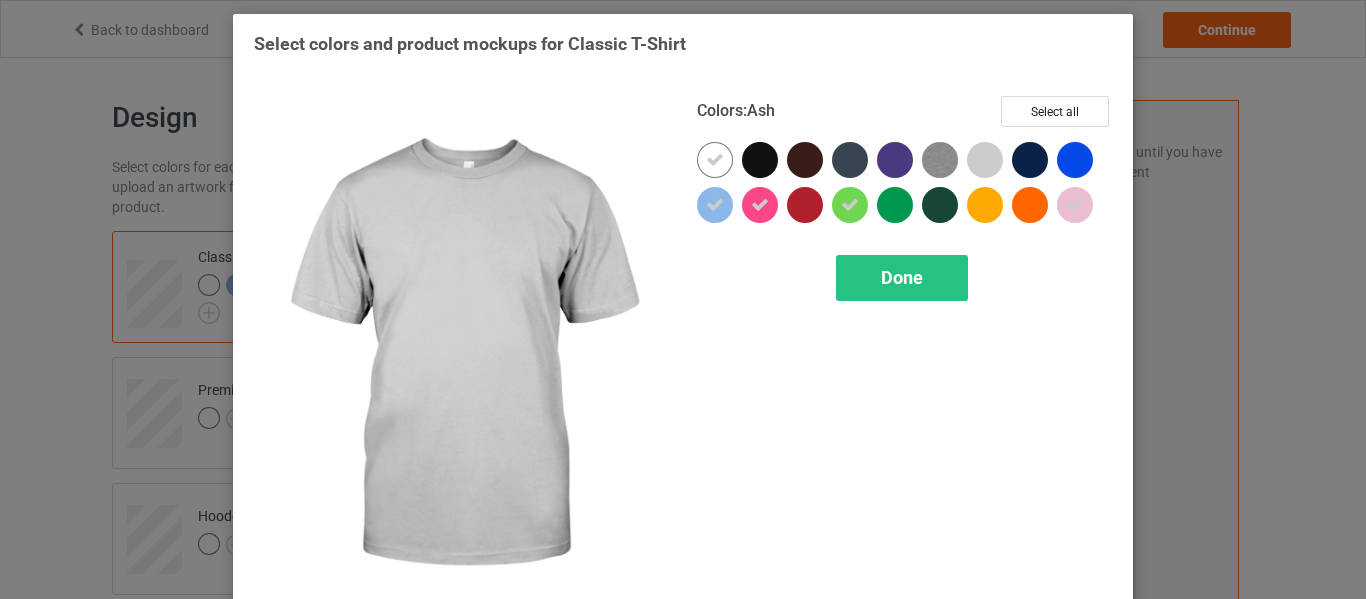 click at bounding box center (985, 160) 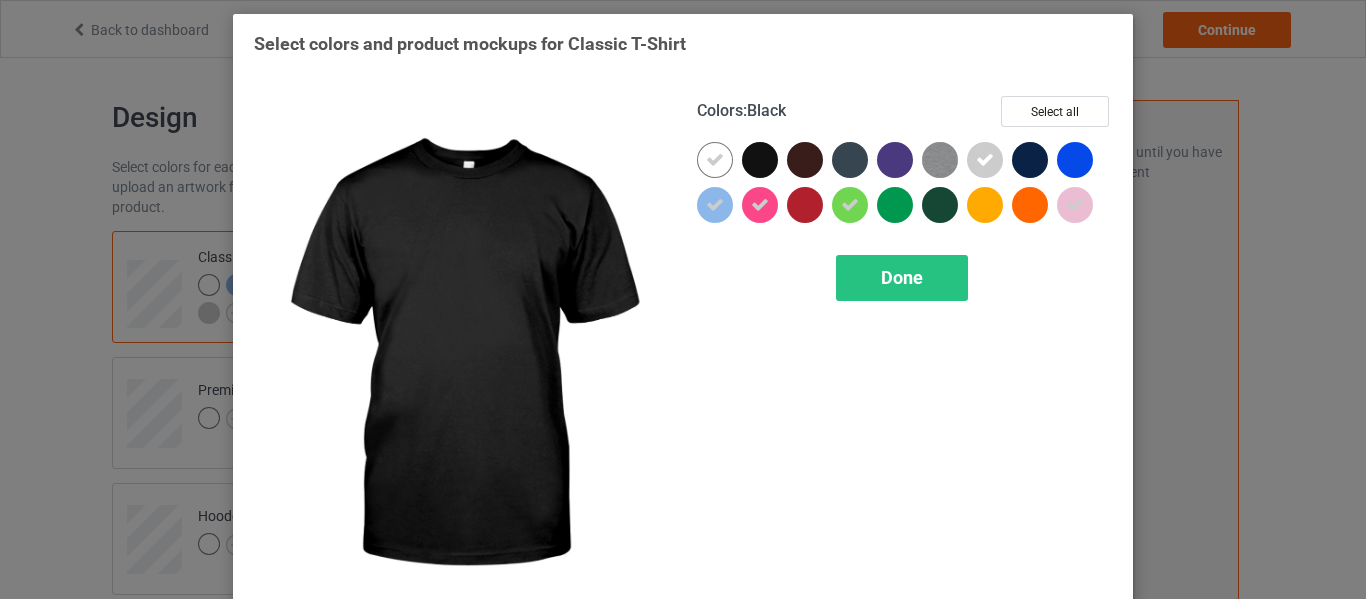 click at bounding box center [760, 160] 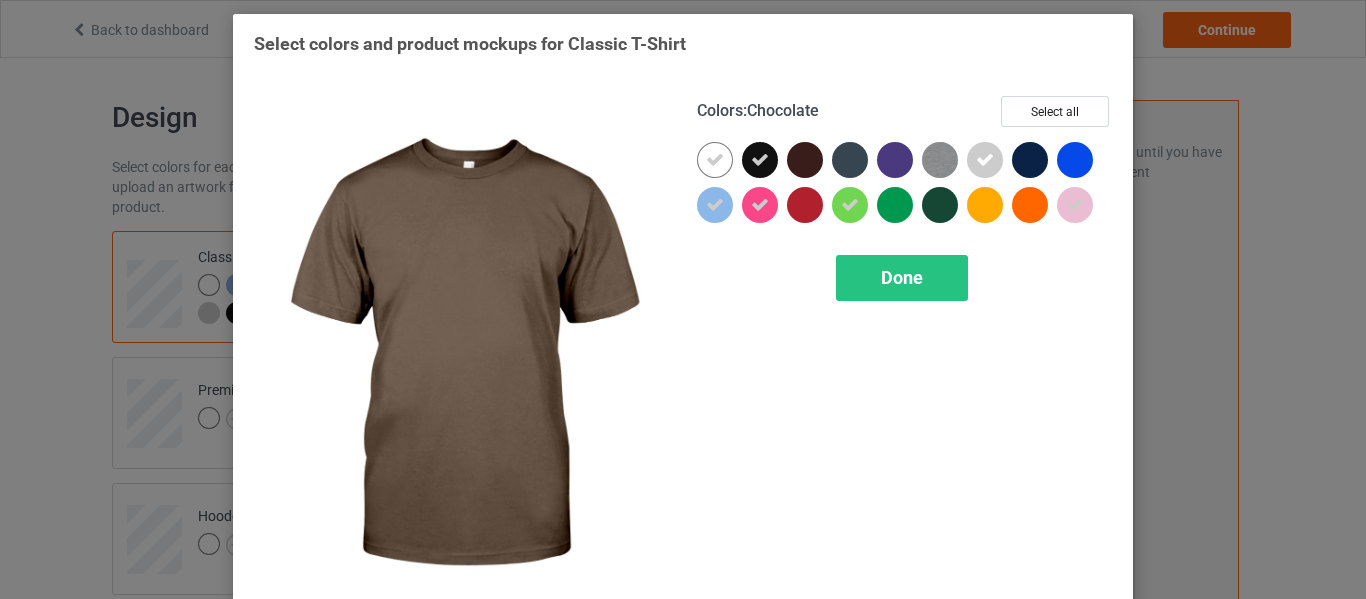click at bounding box center (805, 160) 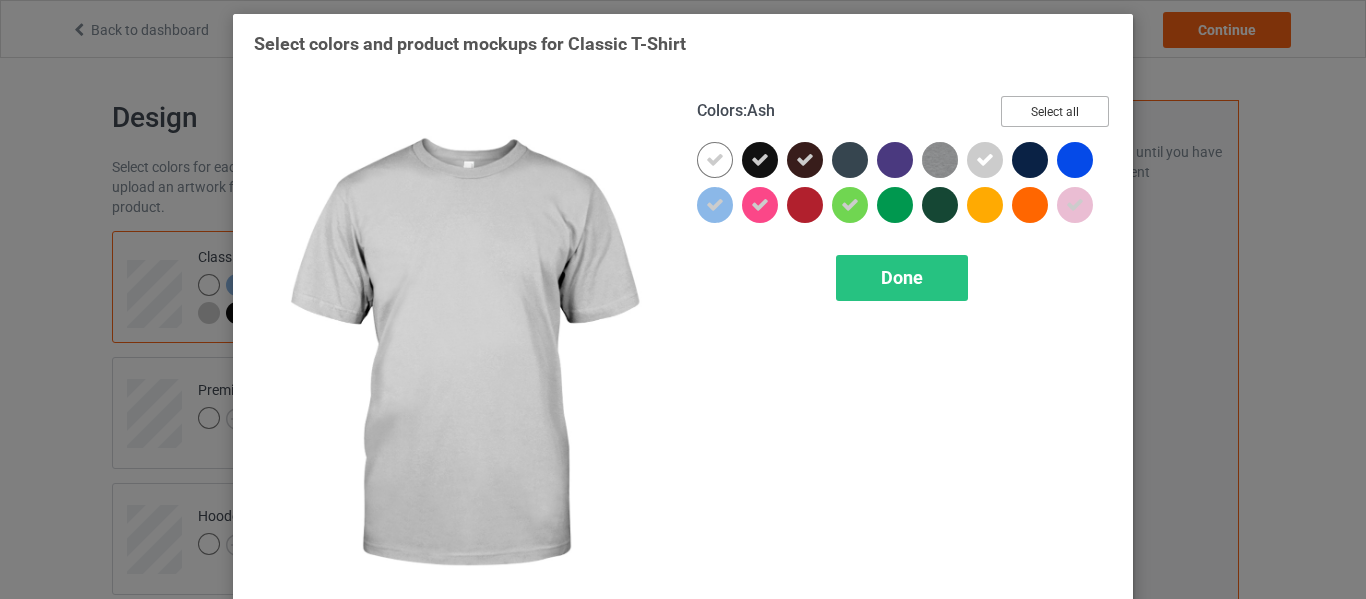 click on "Select all" at bounding box center (1055, 111) 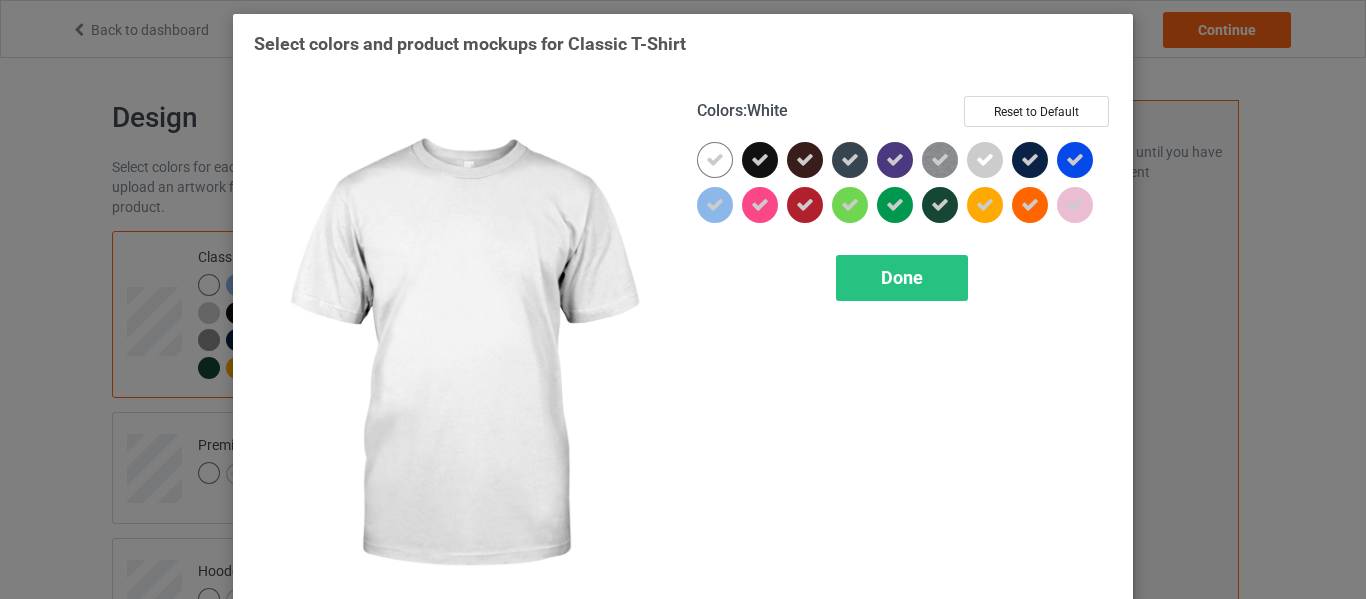 click at bounding box center [715, 160] 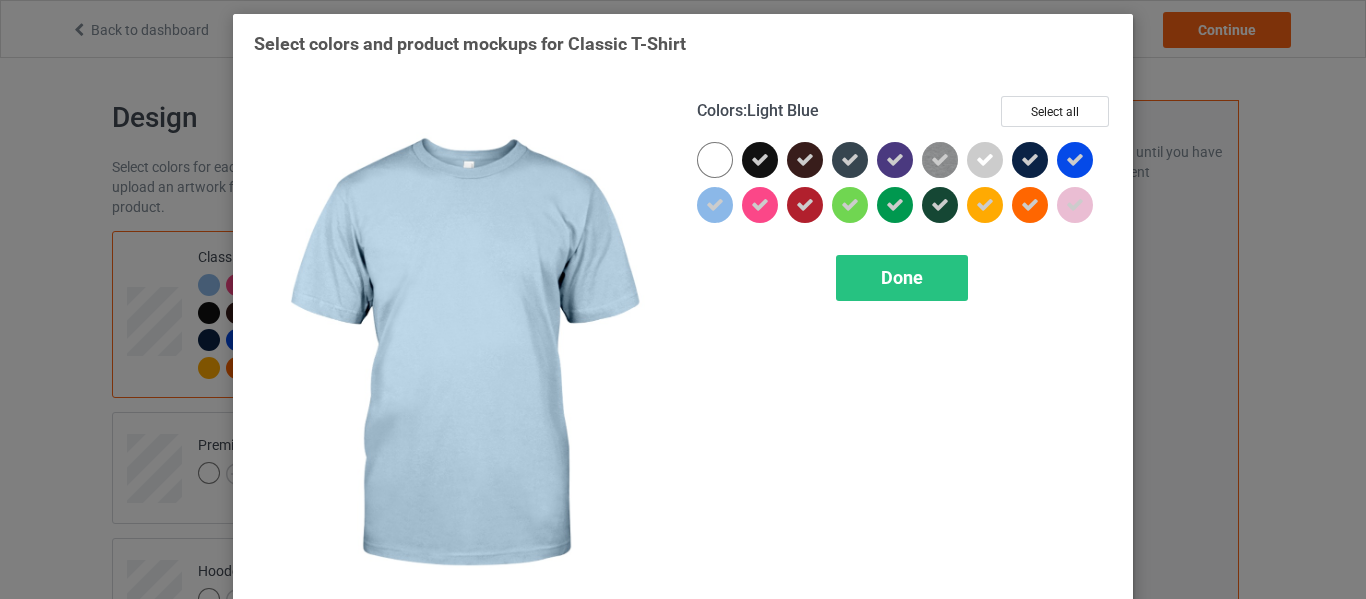 click at bounding box center [715, 205] 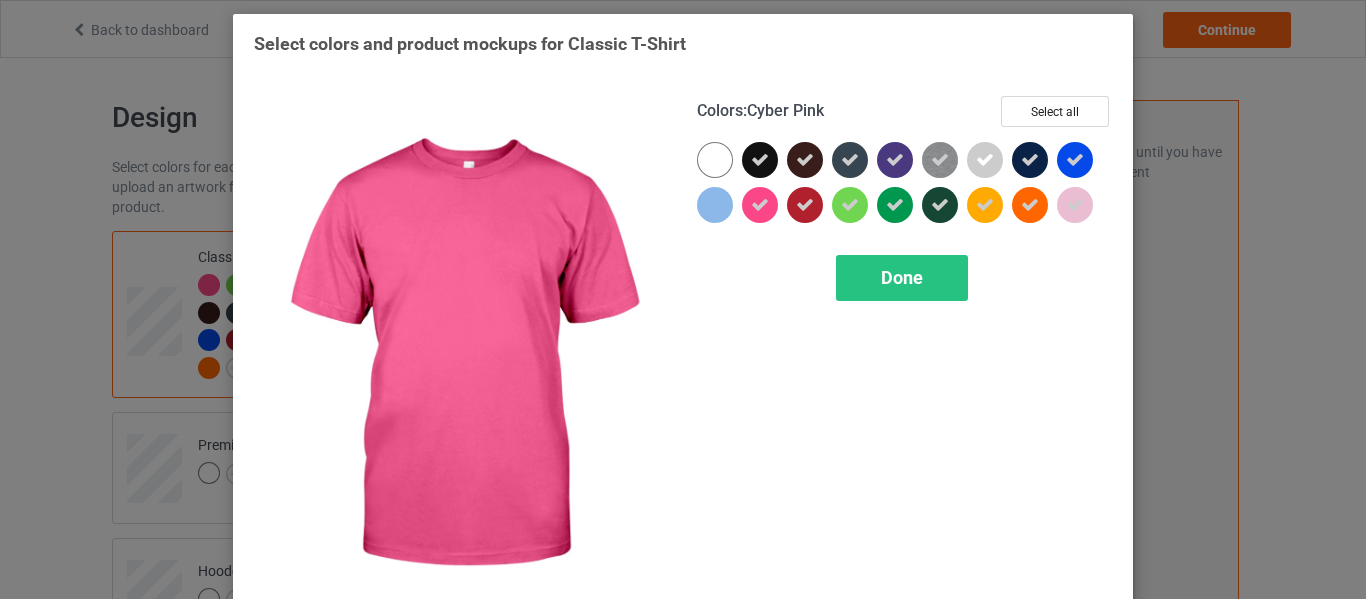 click at bounding box center [760, 205] 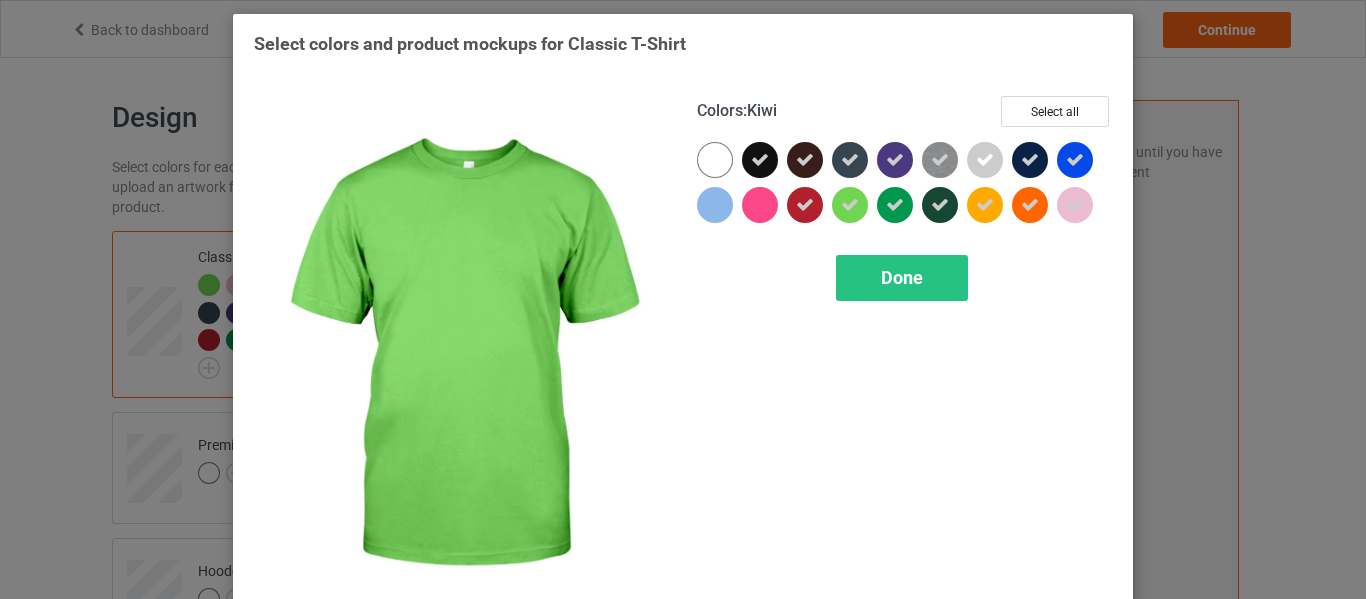 click at bounding box center [850, 205] 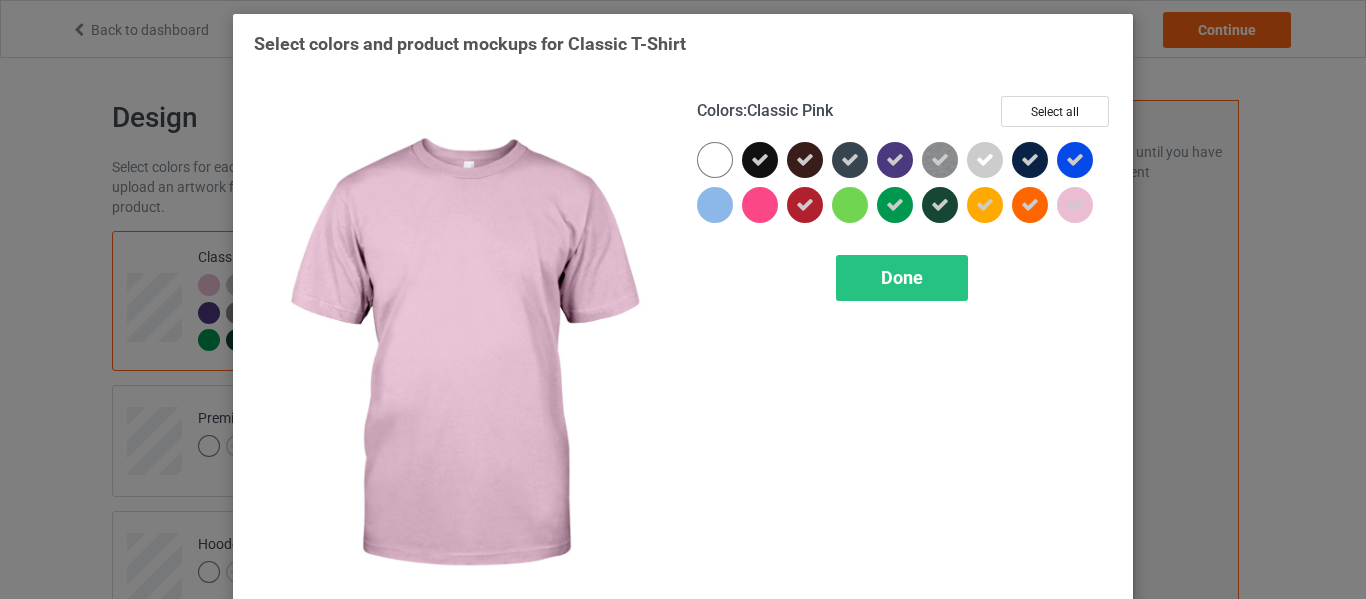 click at bounding box center [1075, 205] 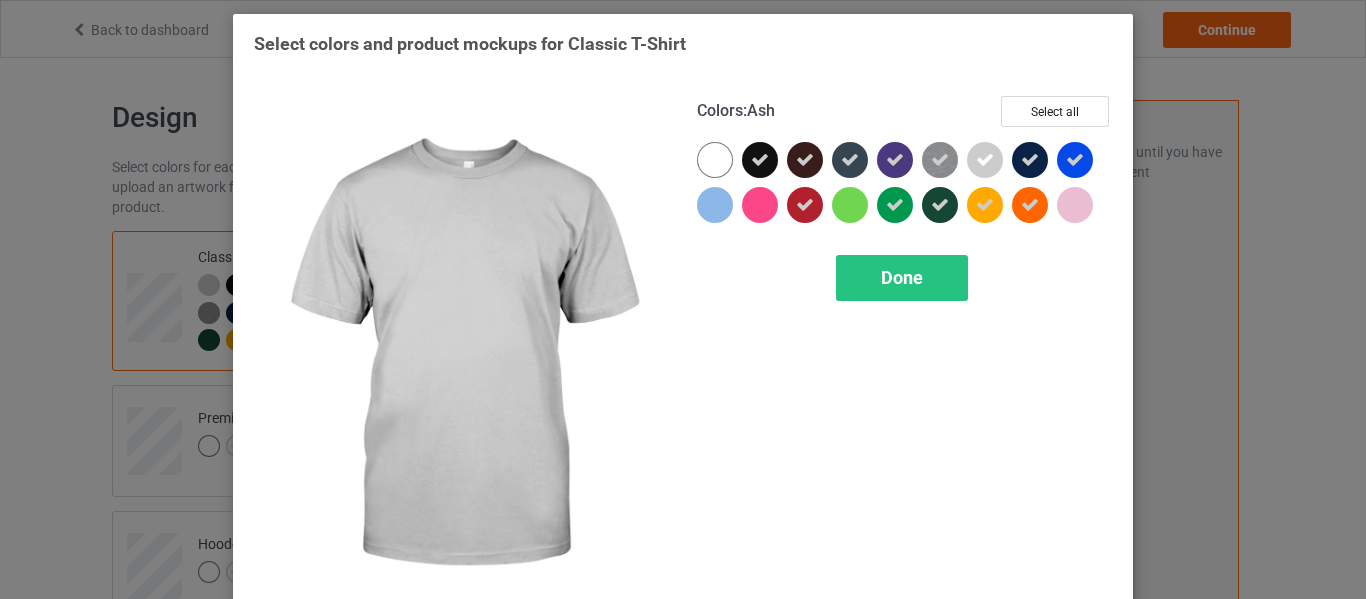 click at bounding box center [985, 160] 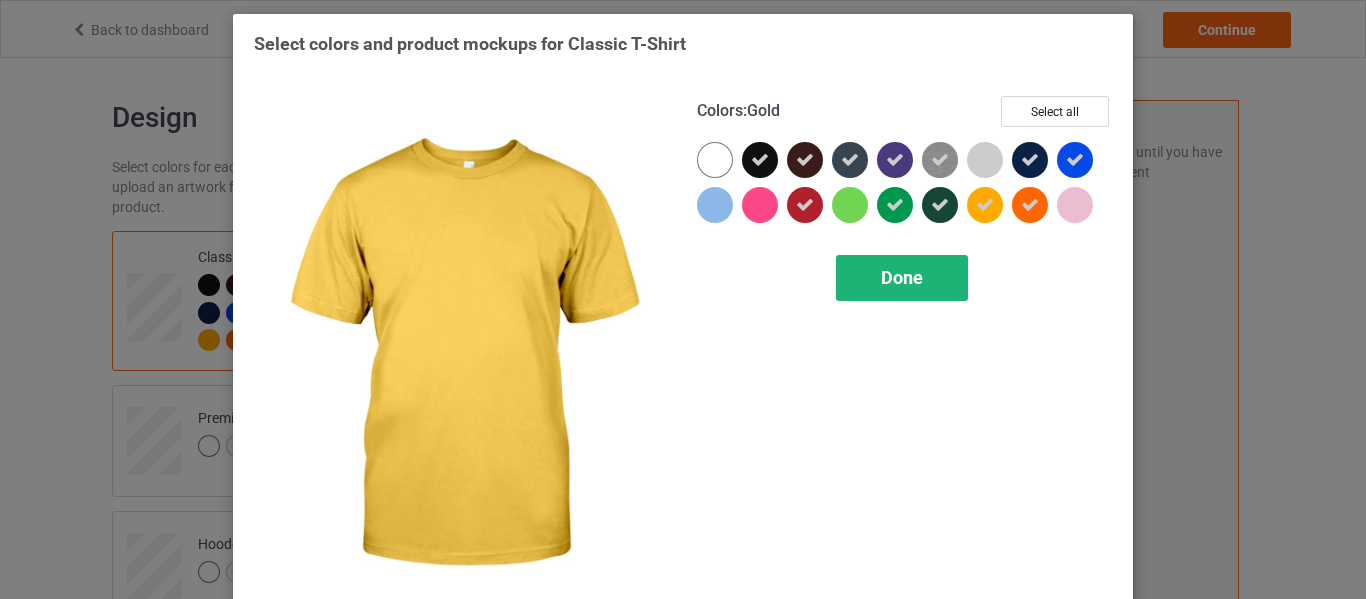 click on "Done" at bounding box center (902, 277) 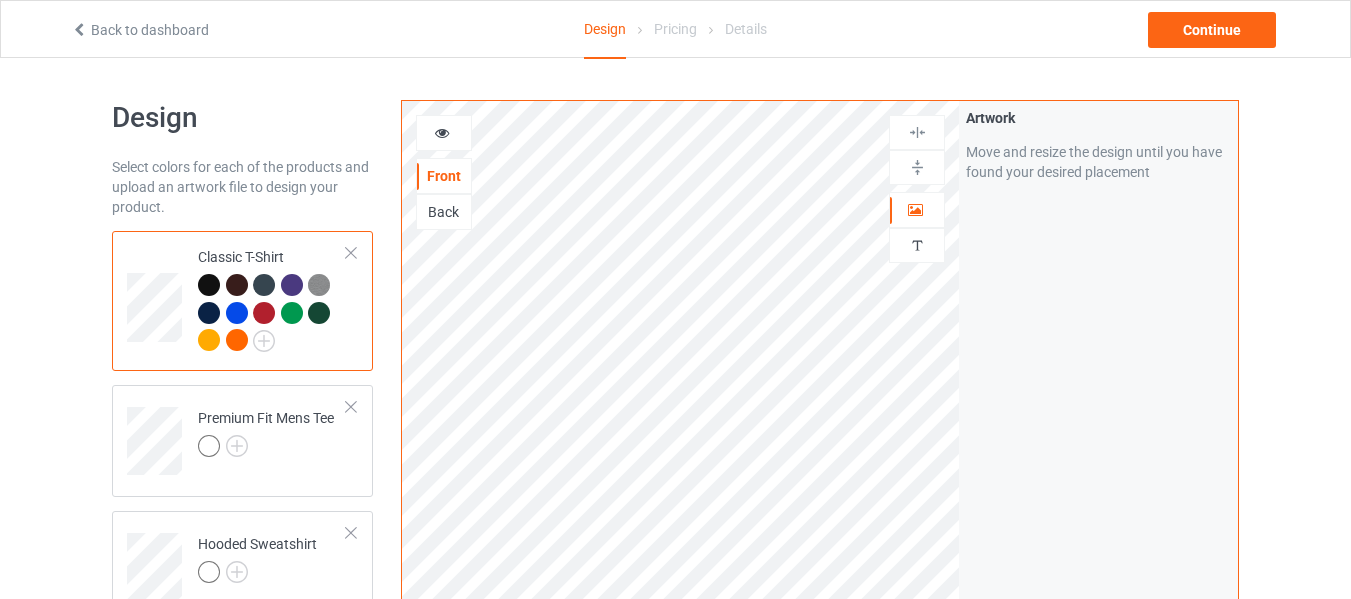 click at bounding box center (237, 340) 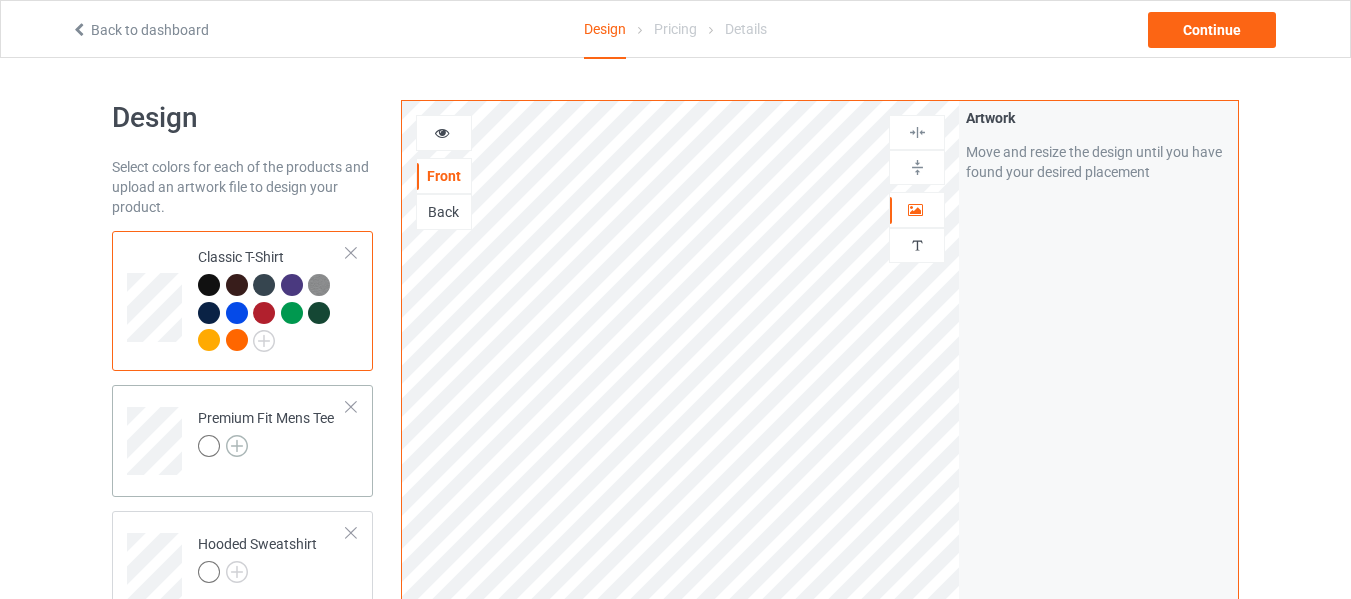 click at bounding box center [237, 446] 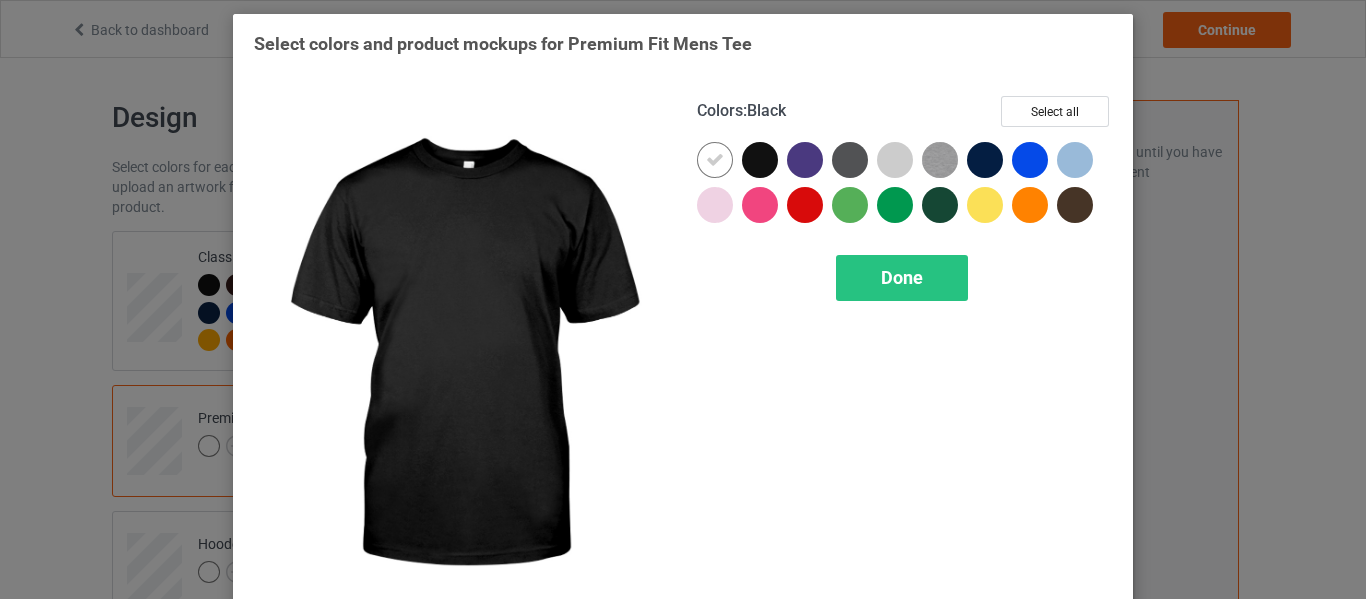 click at bounding box center (760, 160) 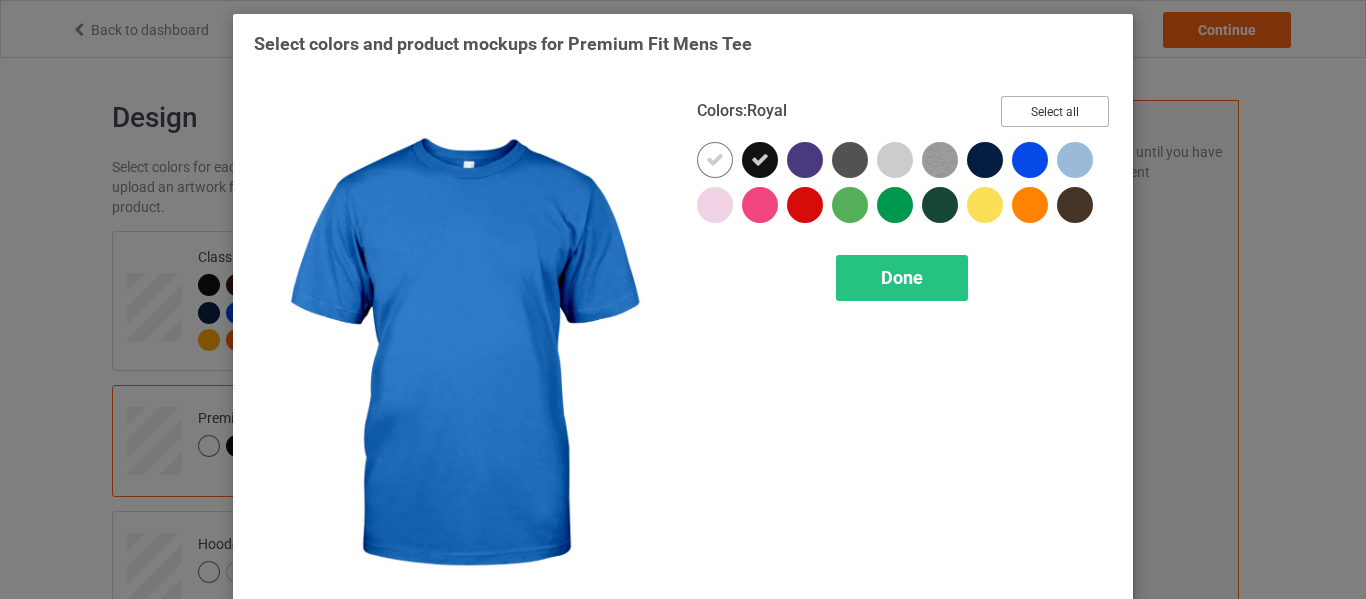 click on "Select all" at bounding box center [1055, 111] 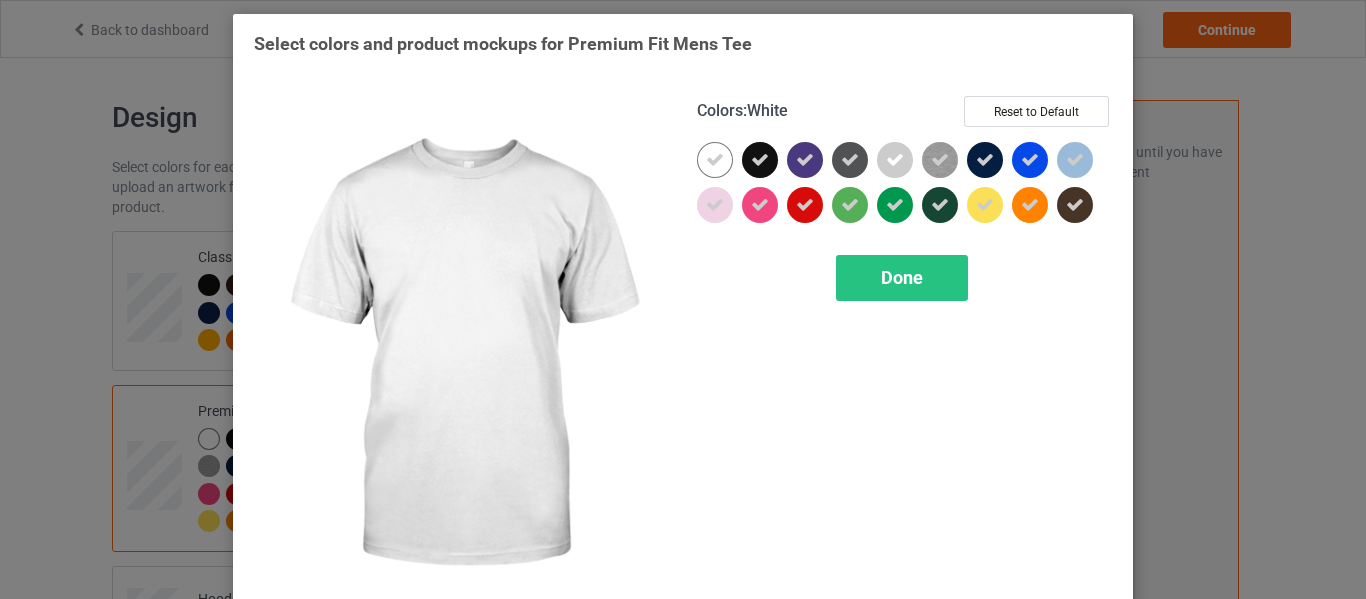 click at bounding box center [715, 160] 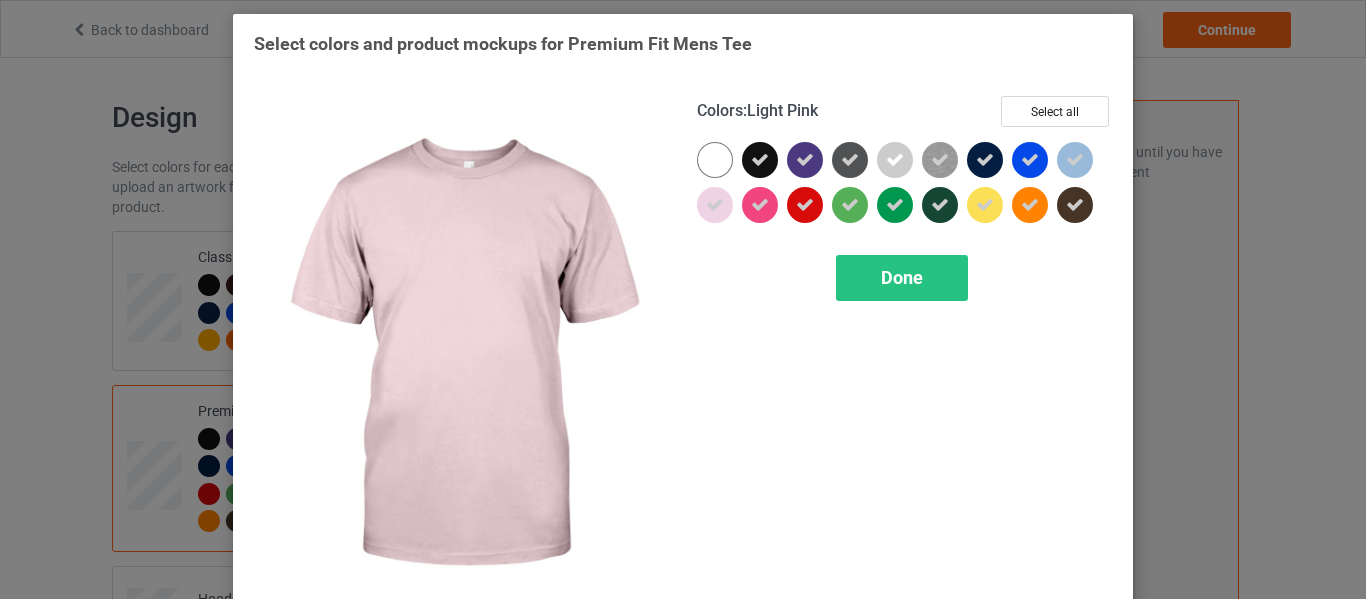 click at bounding box center (715, 205) 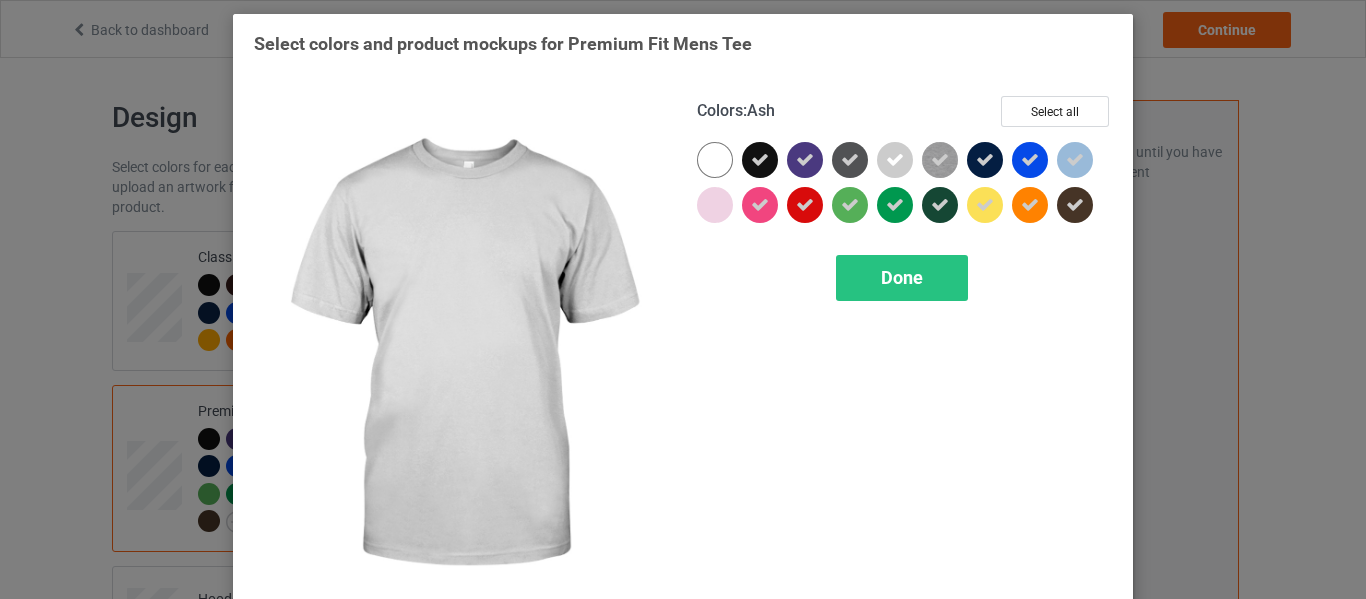 click at bounding box center (895, 160) 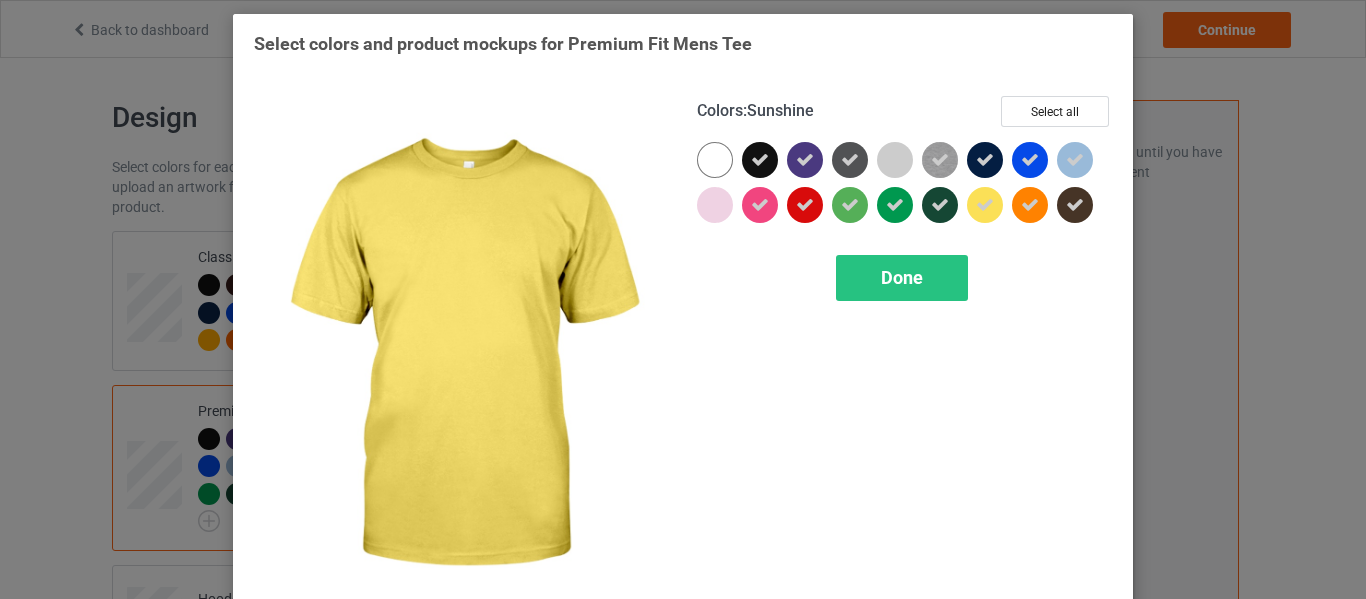 click at bounding box center (985, 205) 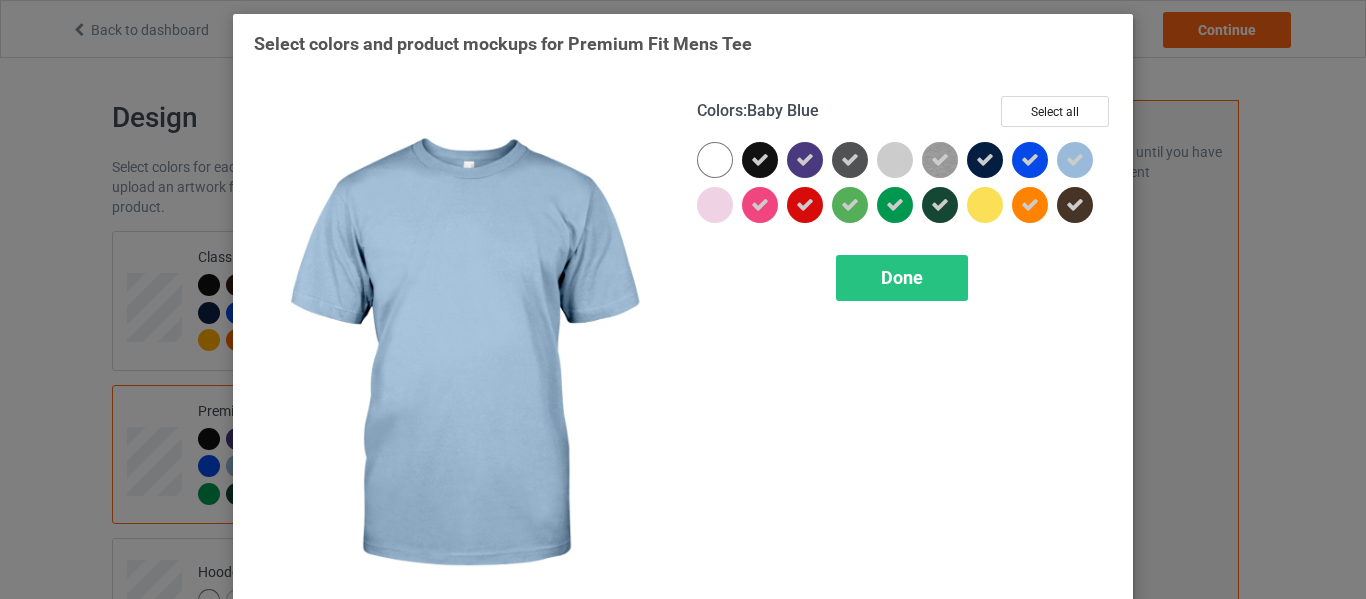 click at bounding box center (1075, 160) 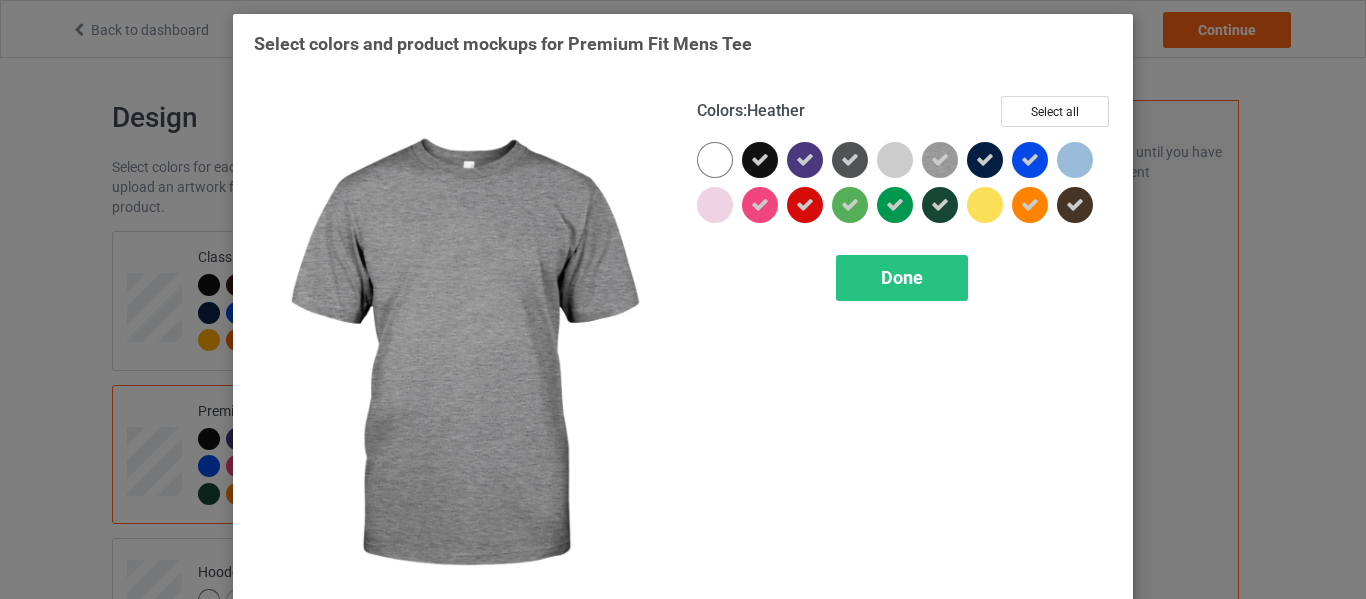 click at bounding box center (940, 160) 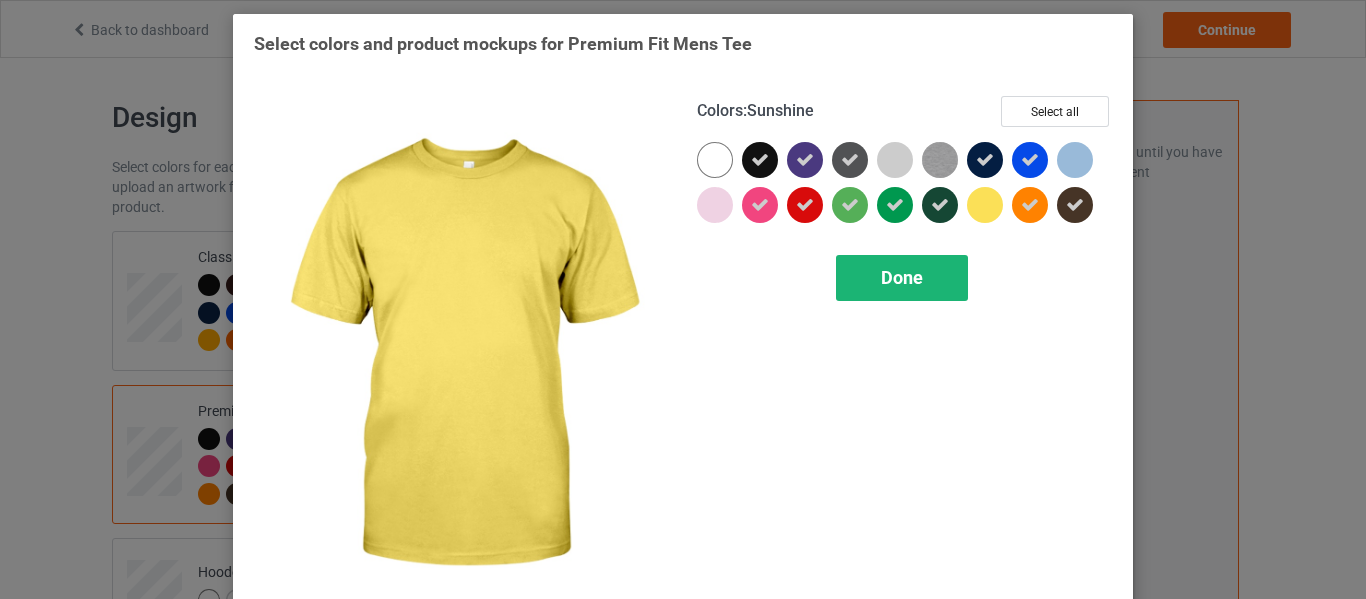 click on "Done" at bounding box center (902, 278) 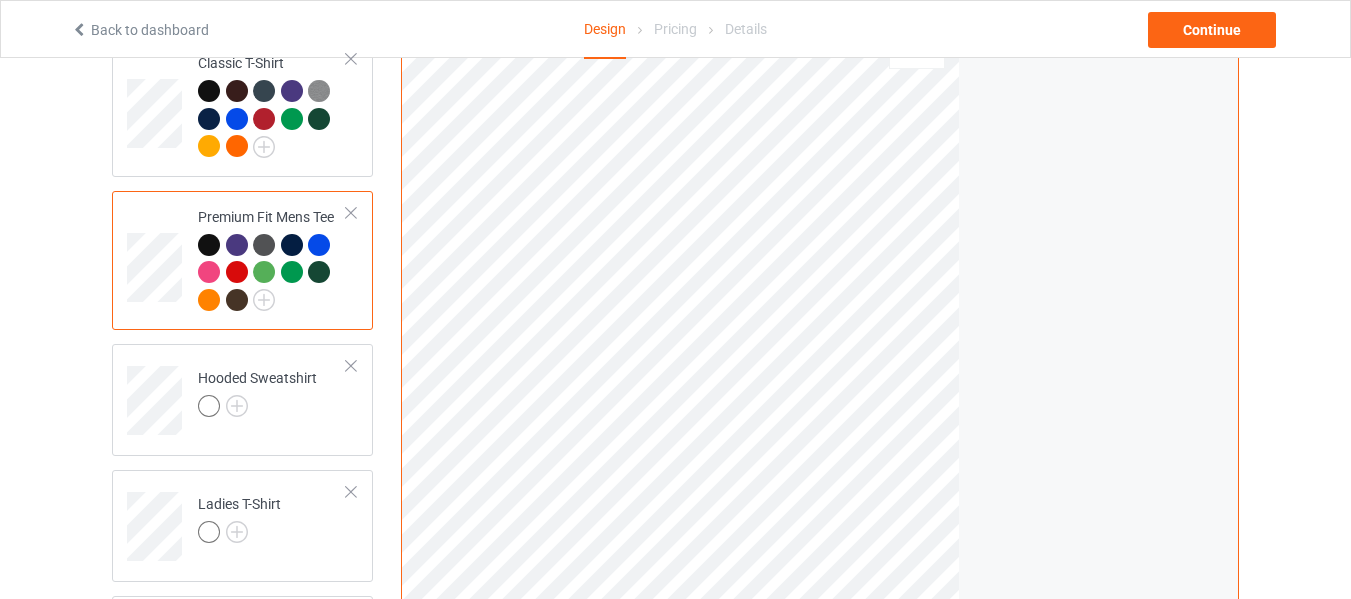 scroll, scrollTop: 200, scrollLeft: 0, axis: vertical 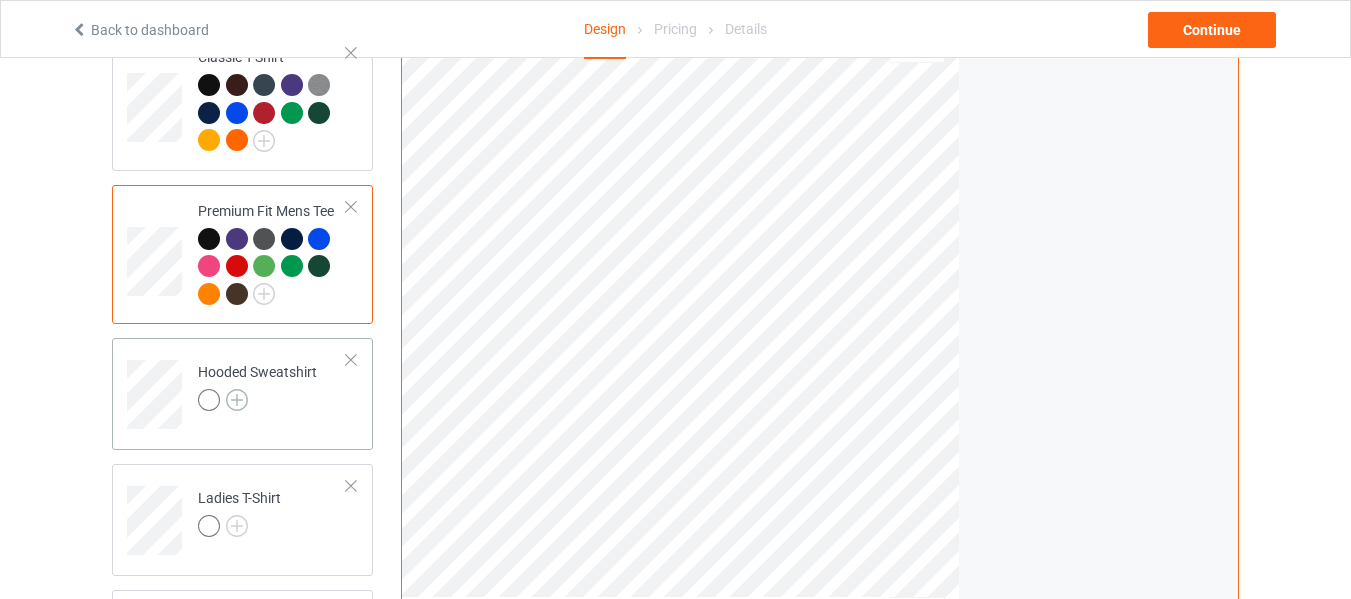 click at bounding box center [237, 400] 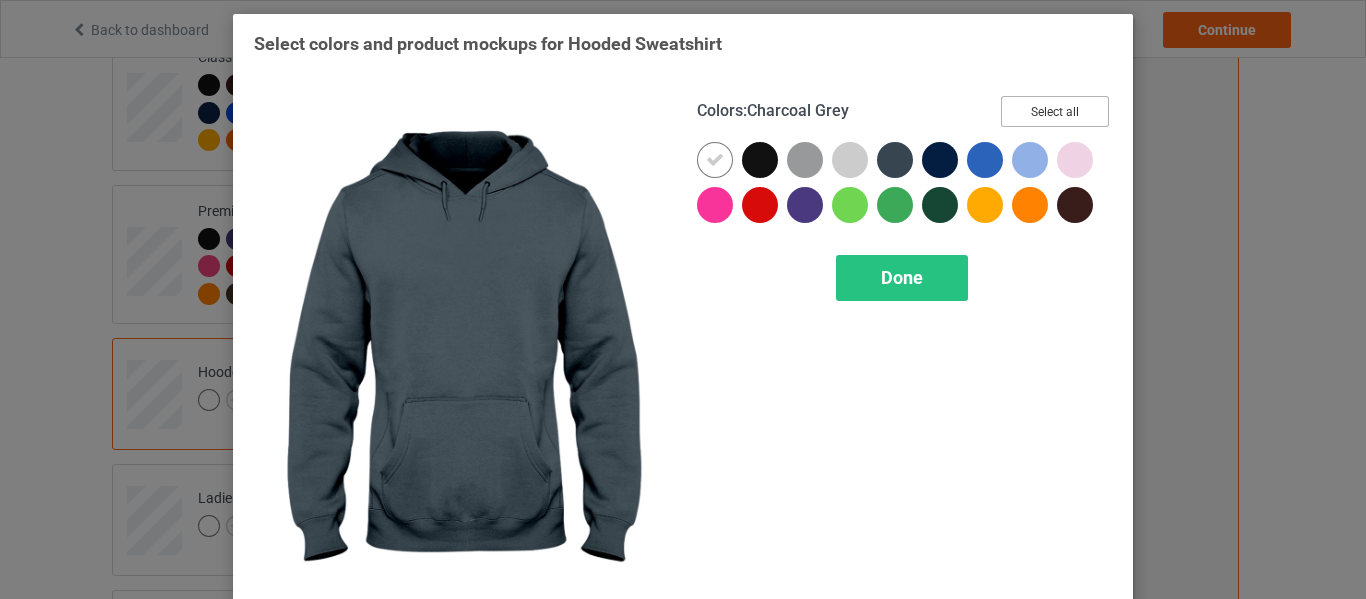 click on "Select all" at bounding box center (1055, 111) 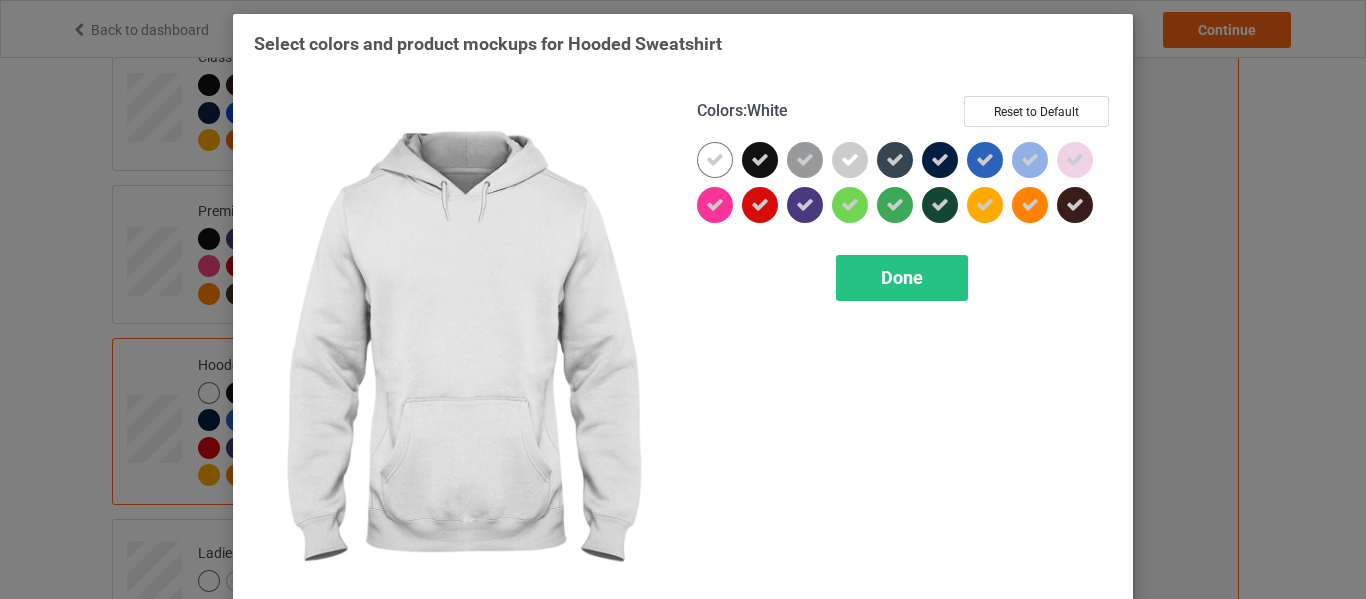 click at bounding box center (715, 160) 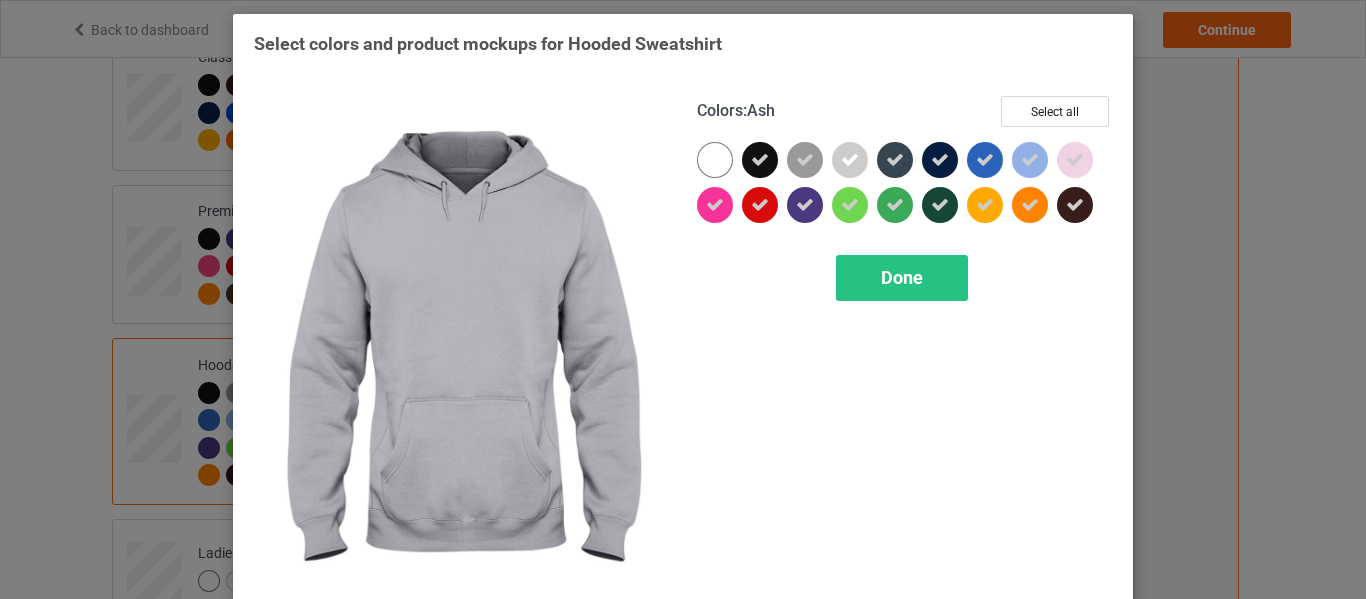 click at bounding box center (850, 160) 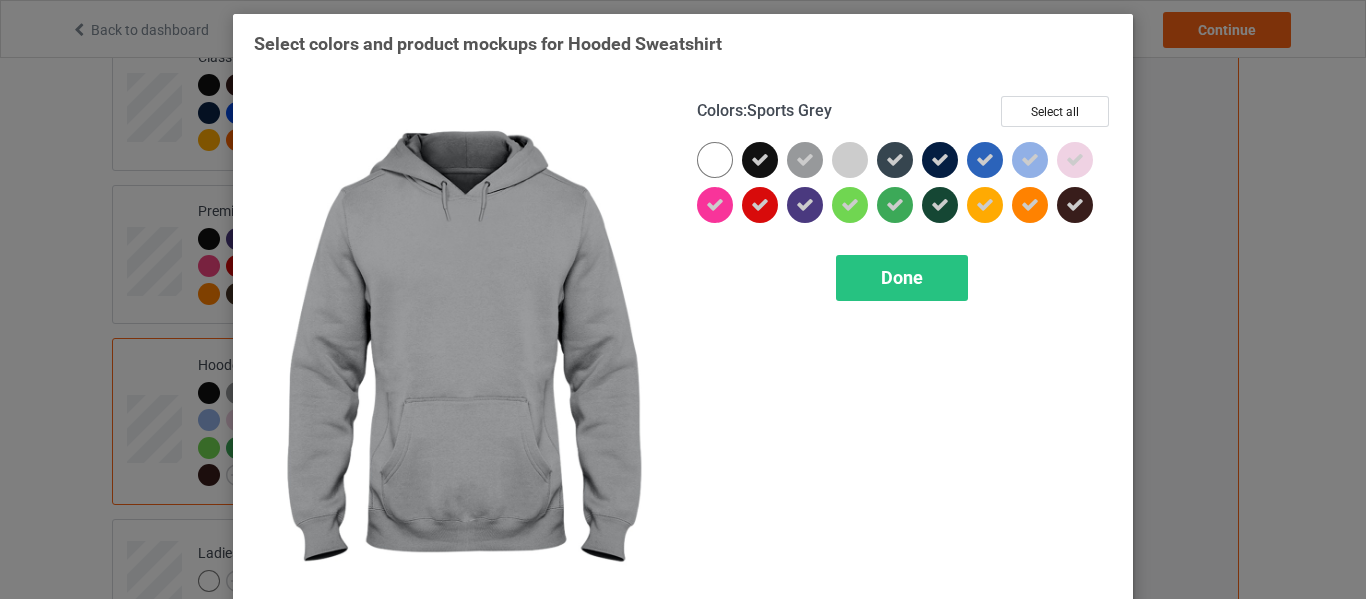 click at bounding box center (805, 160) 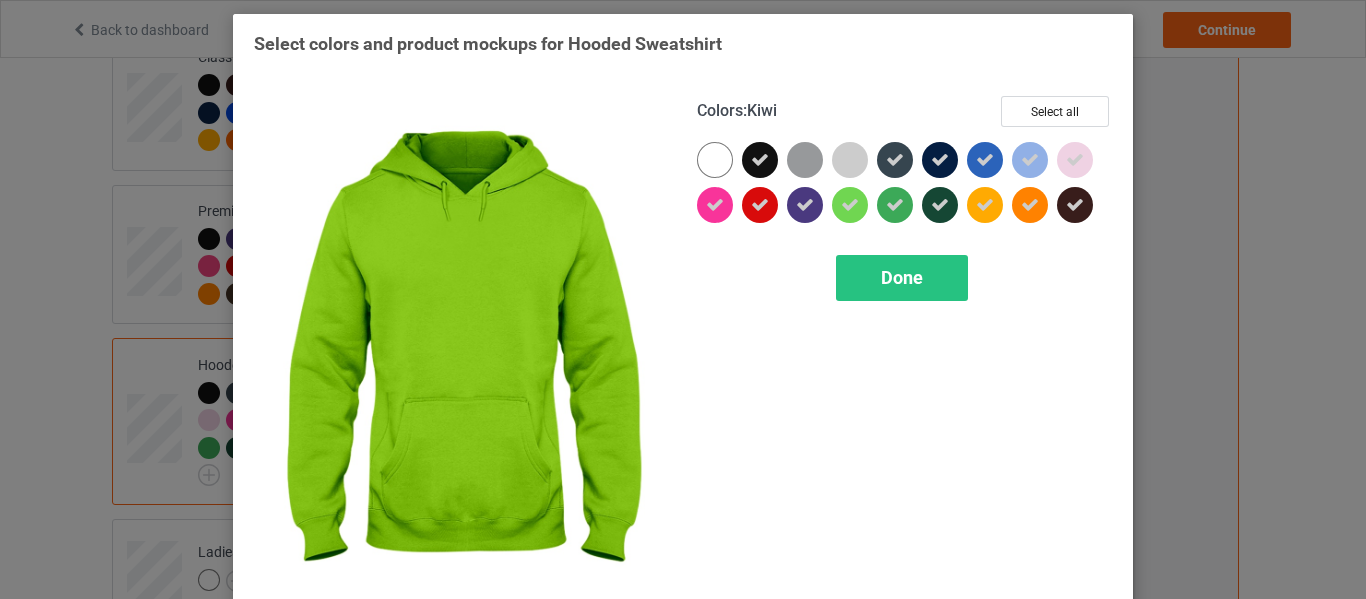 click at bounding box center [850, 205] 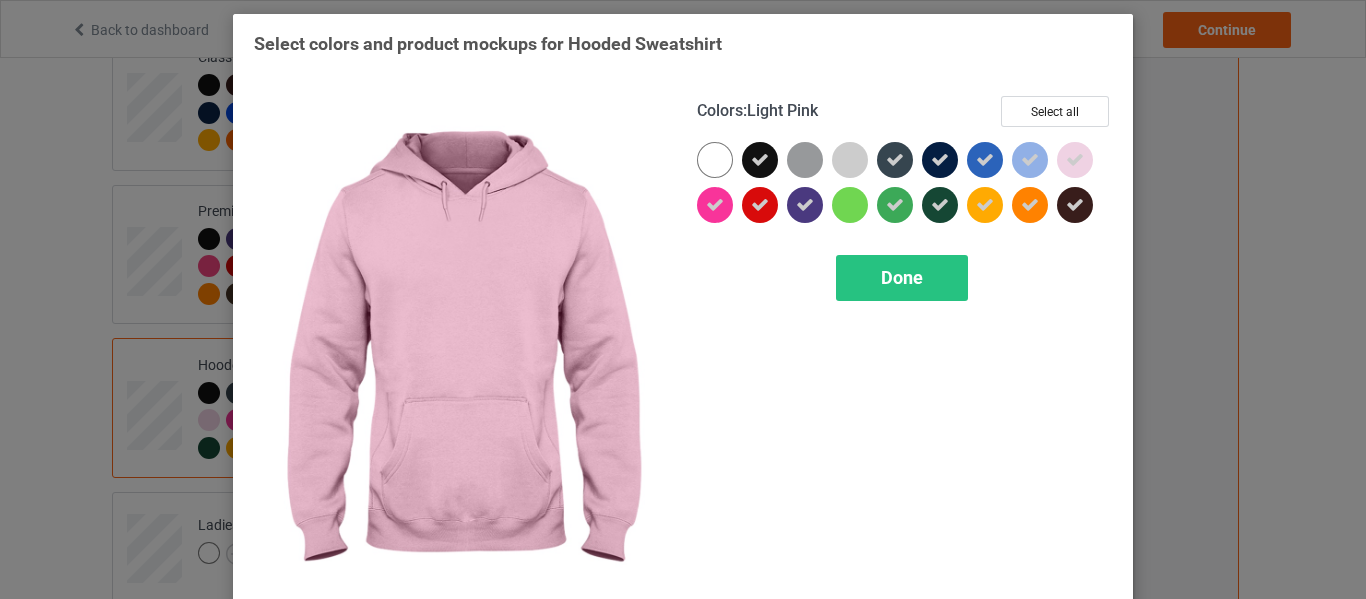 click at bounding box center (1075, 160) 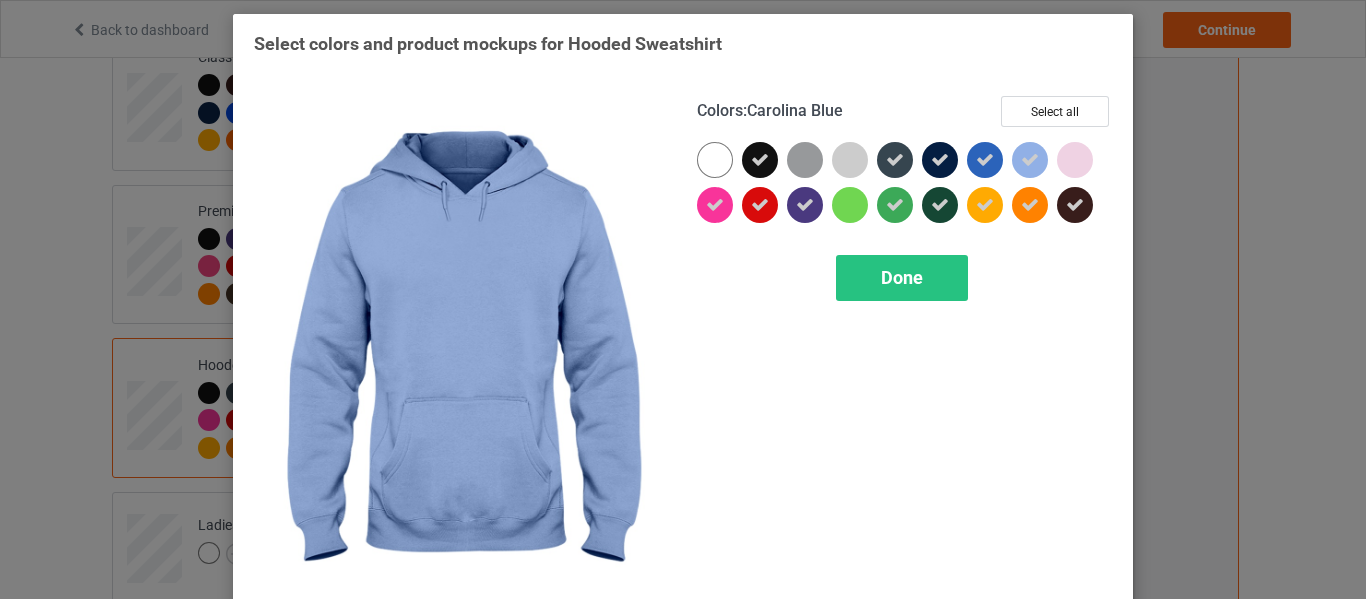 click at bounding box center (1030, 160) 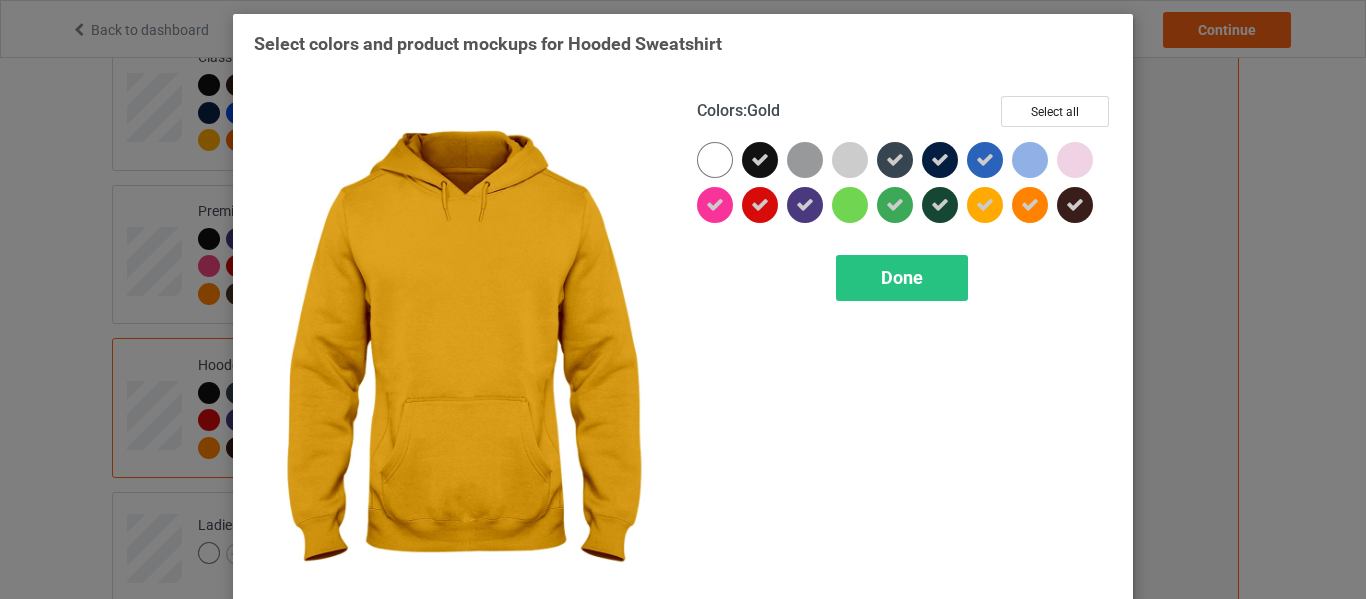 click at bounding box center (985, 205) 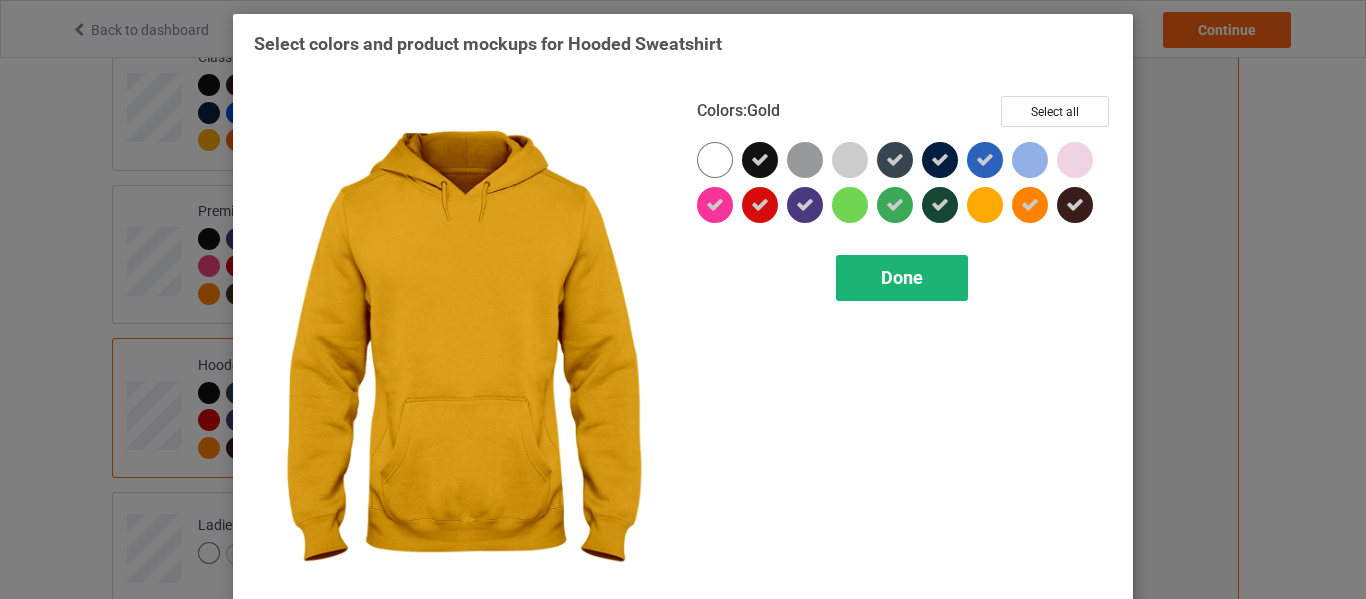 click on "Done" at bounding box center [902, 277] 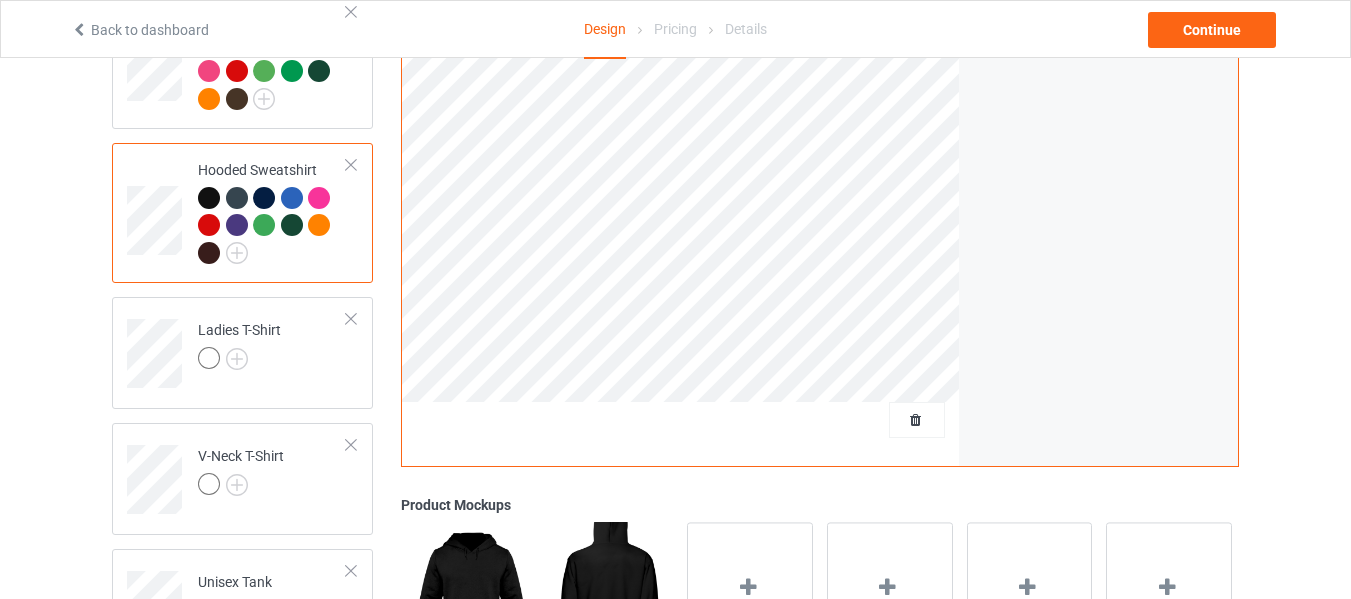scroll, scrollTop: 400, scrollLeft: 0, axis: vertical 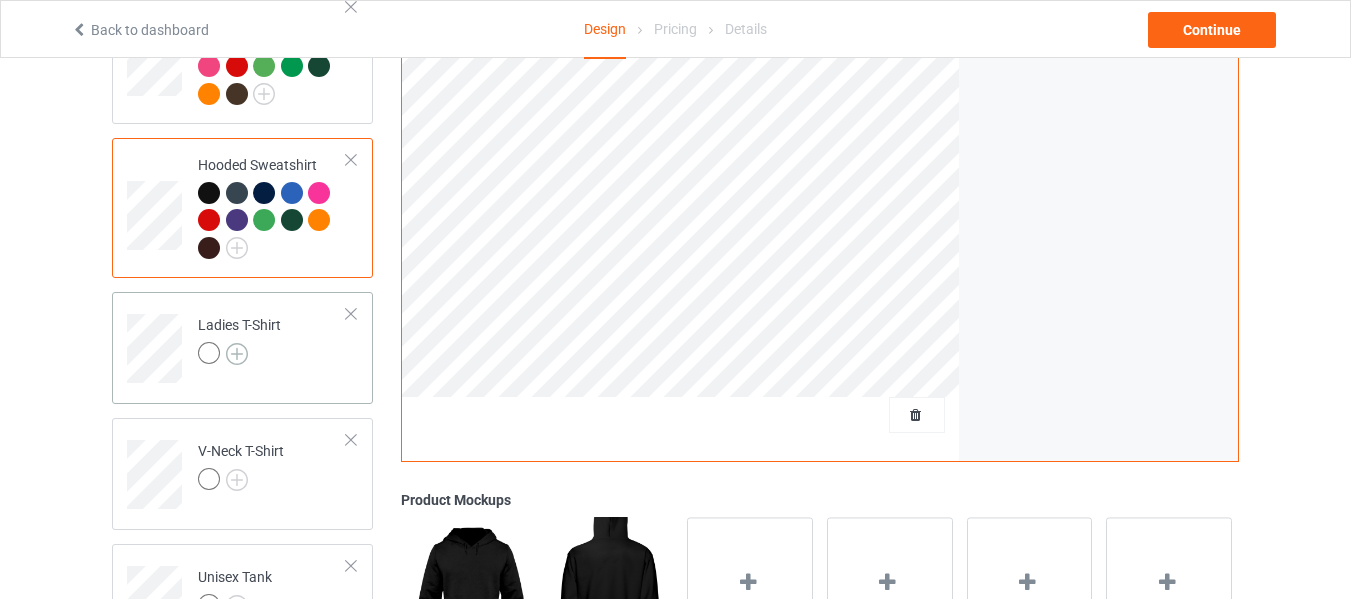 click at bounding box center (237, 354) 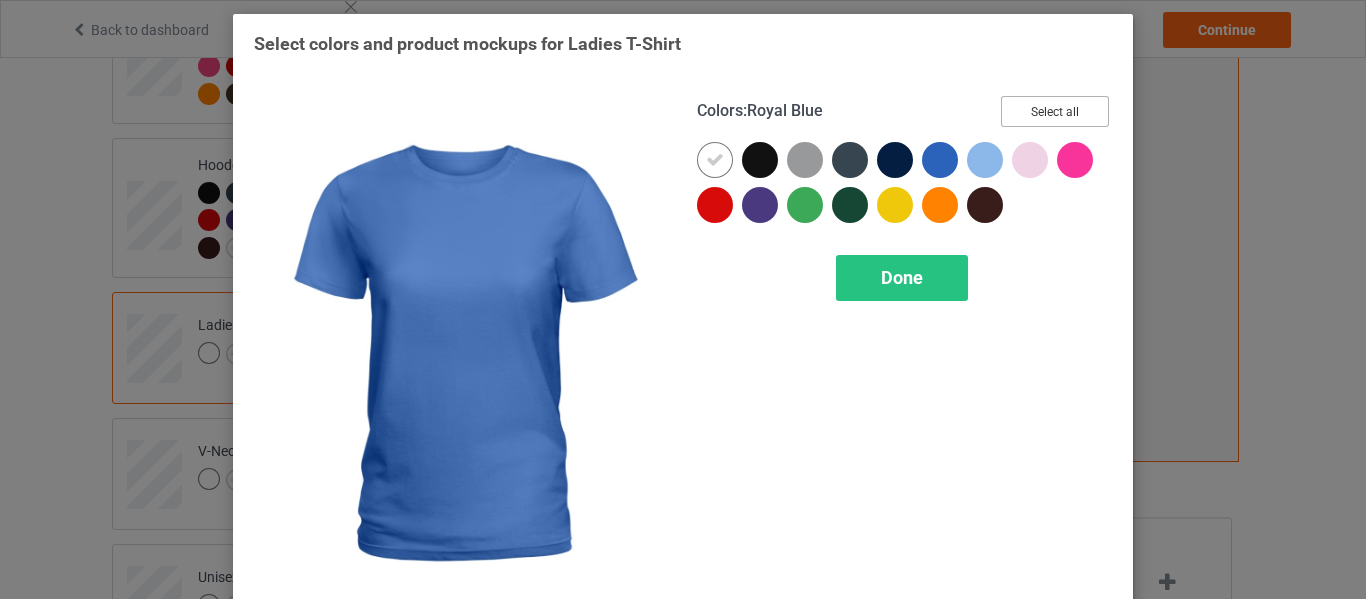 click on "Select all" at bounding box center (1055, 111) 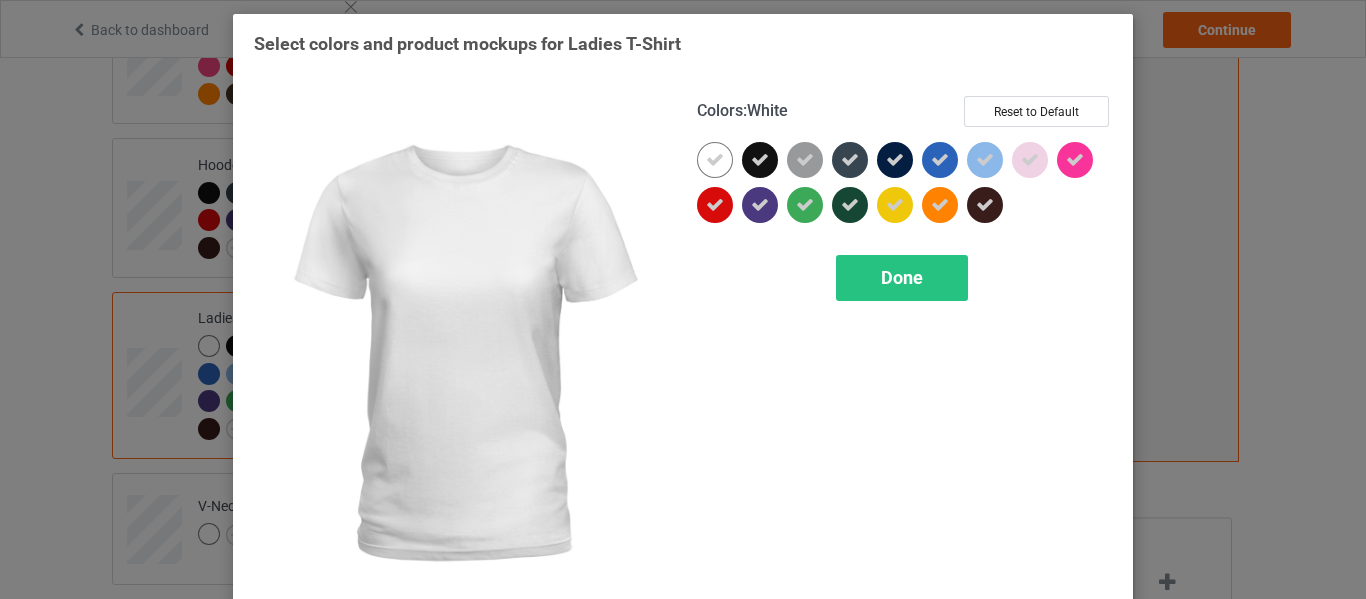 click at bounding box center [715, 160] 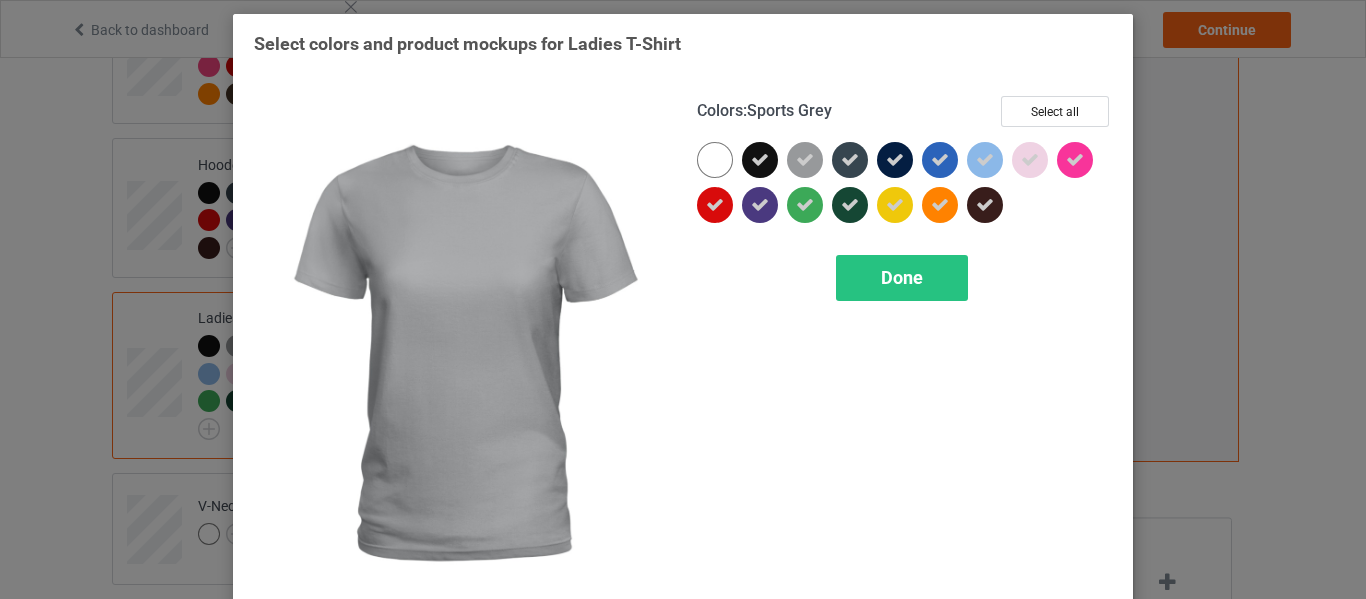 click at bounding box center (805, 160) 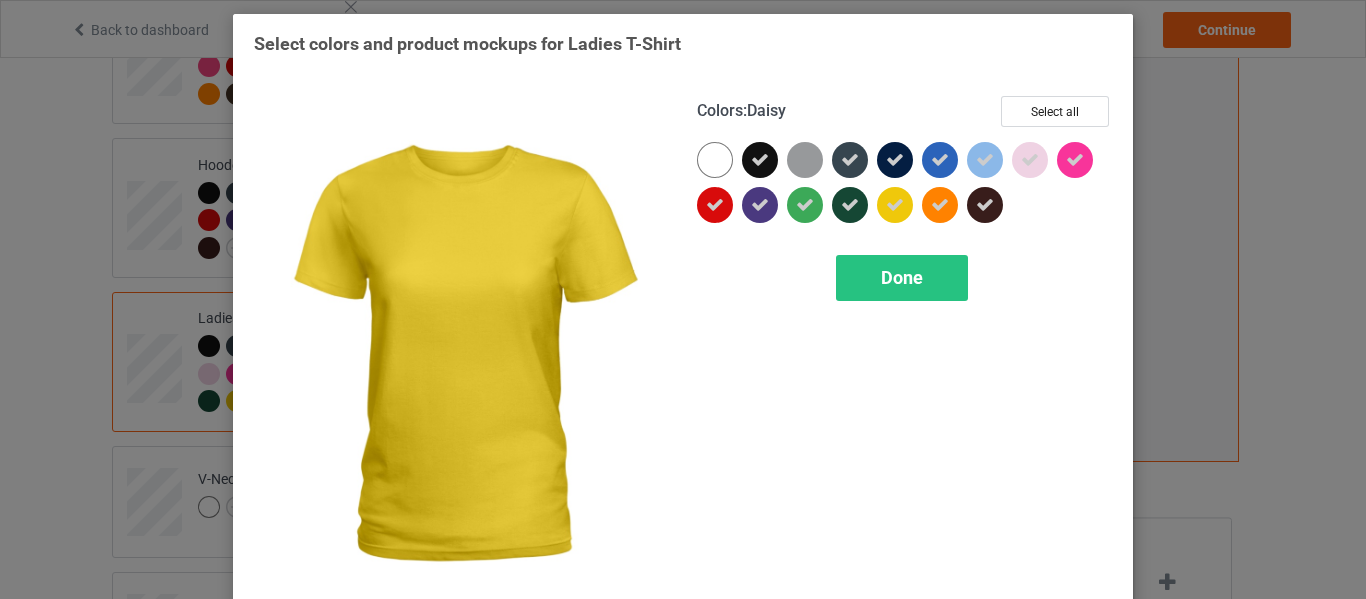 click at bounding box center [895, 205] 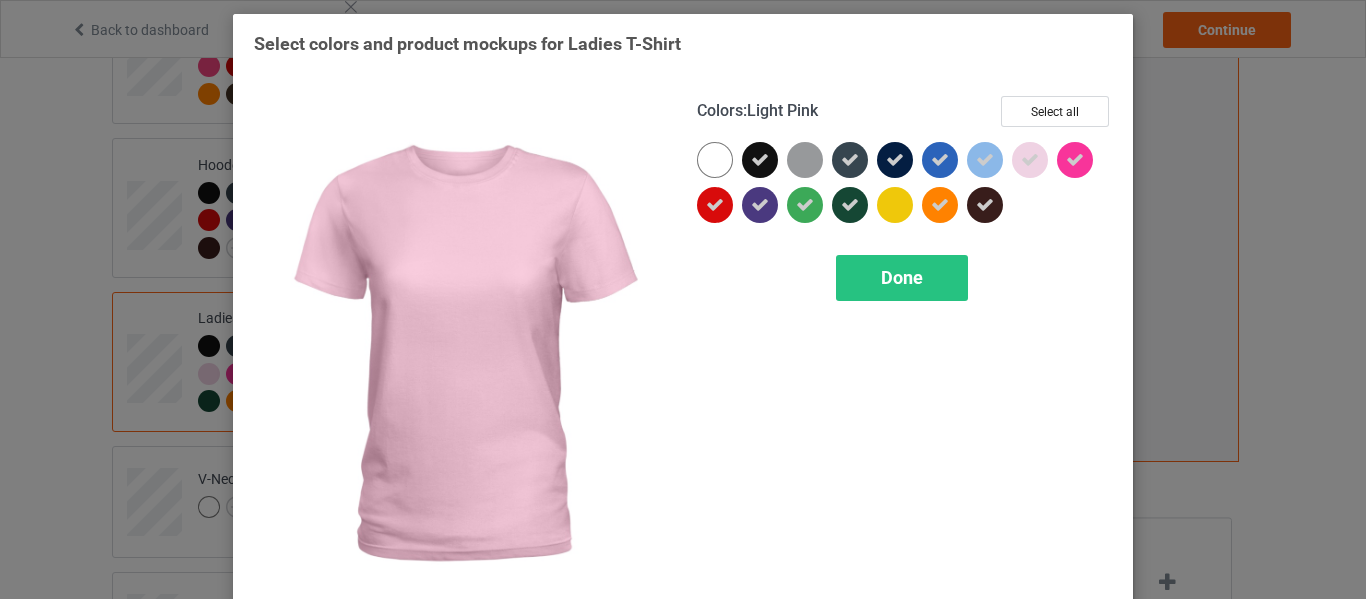 click at bounding box center (1030, 160) 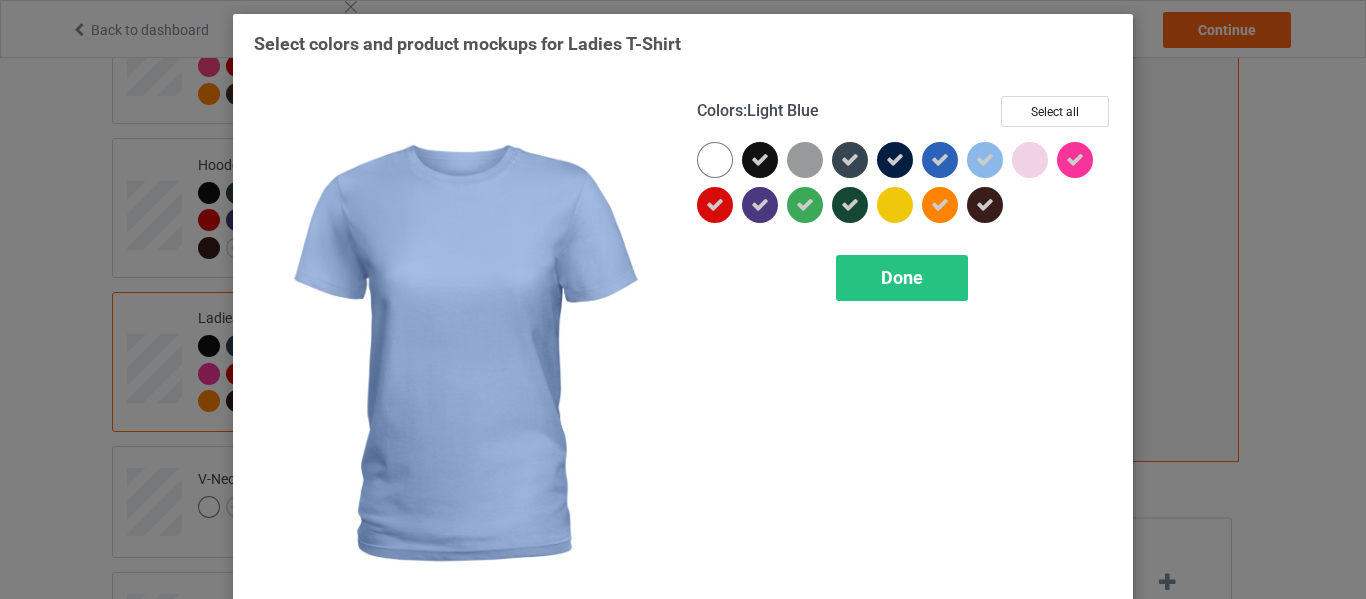 click at bounding box center (985, 160) 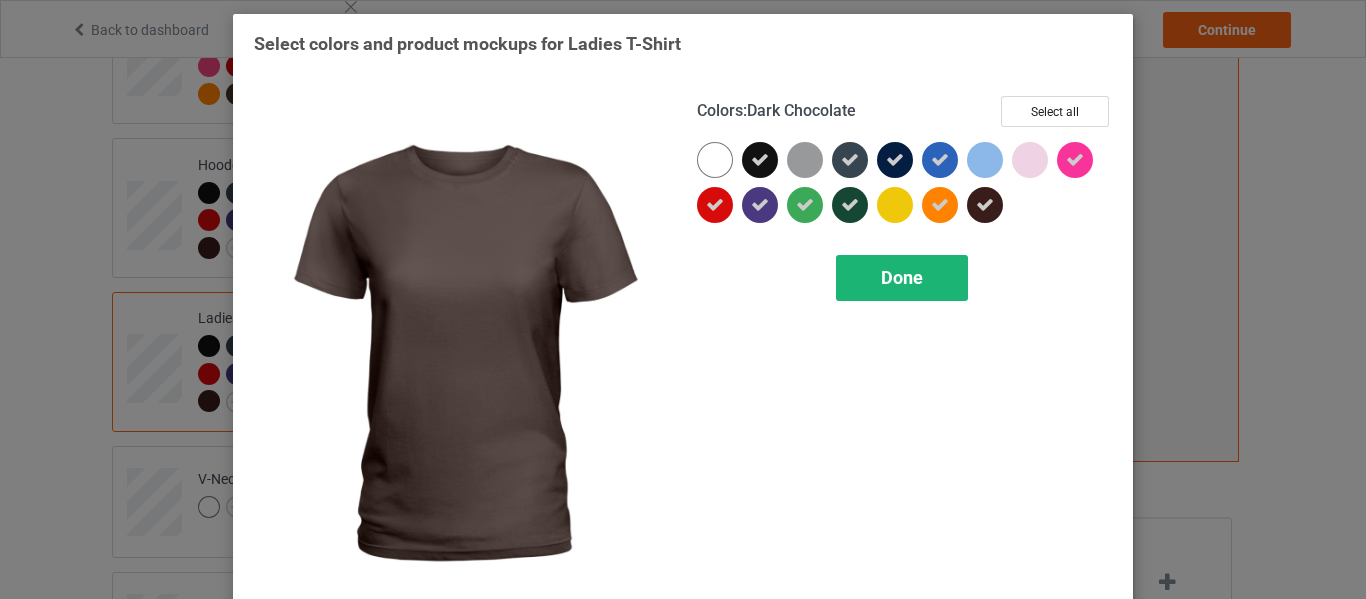 click on "Done" at bounding box center [902, 277] 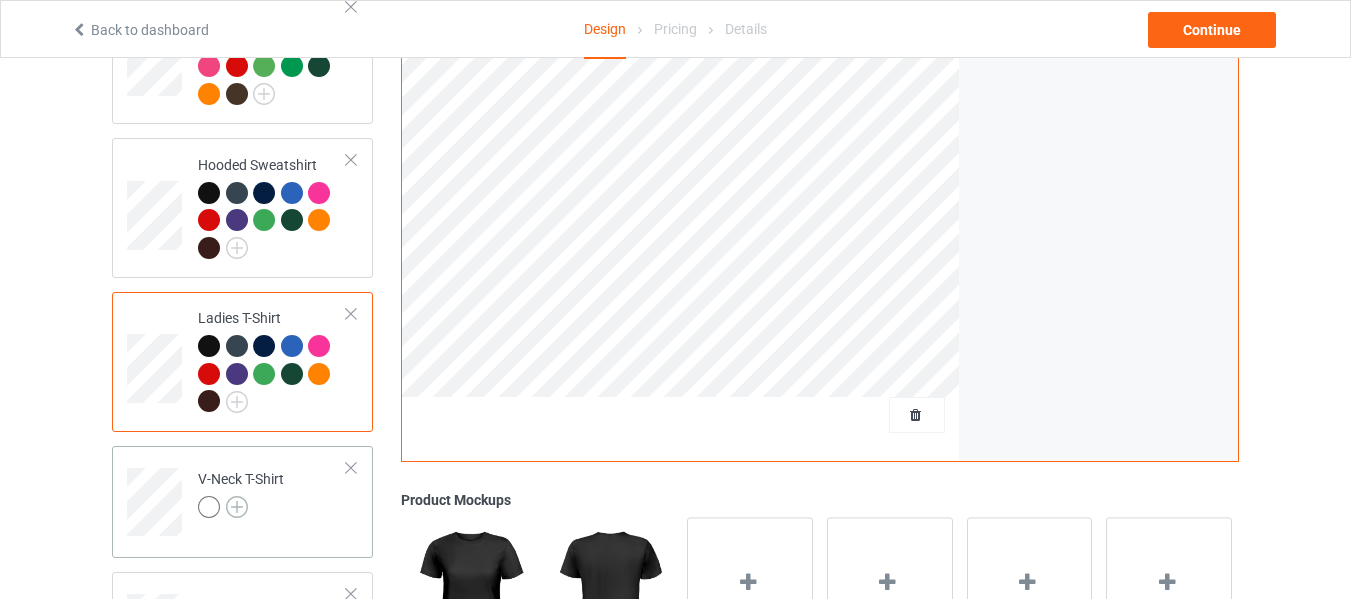click at bounding box center [237, 507] 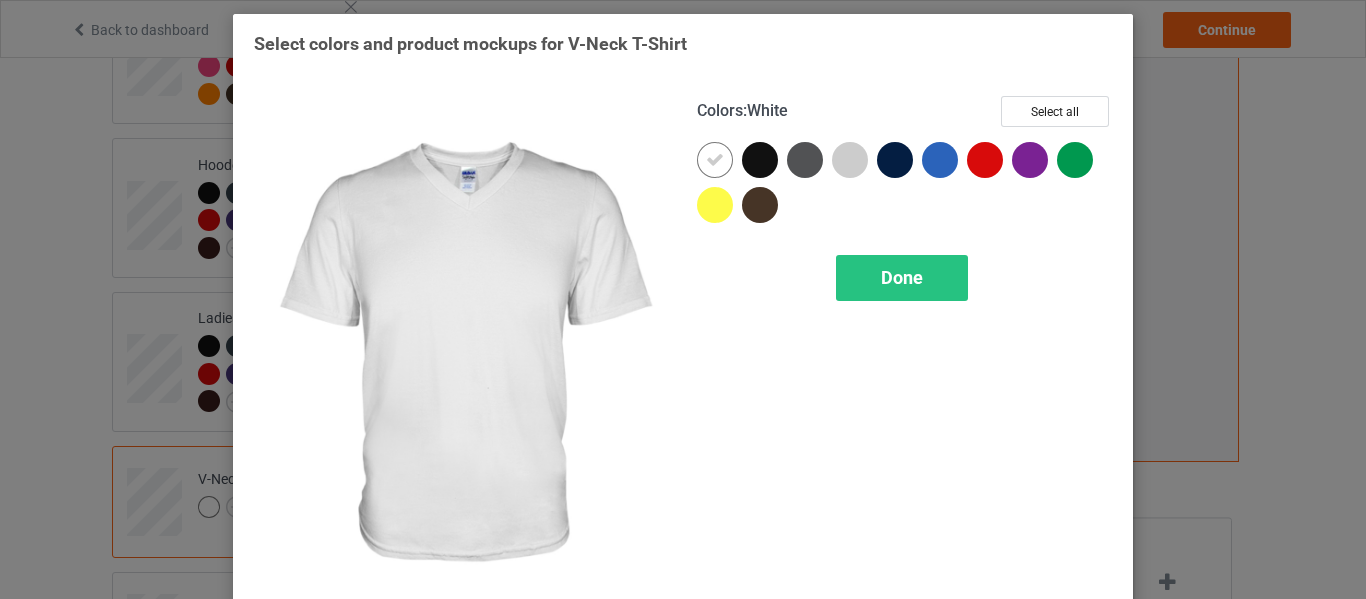 click at bounding box center (715, 160) 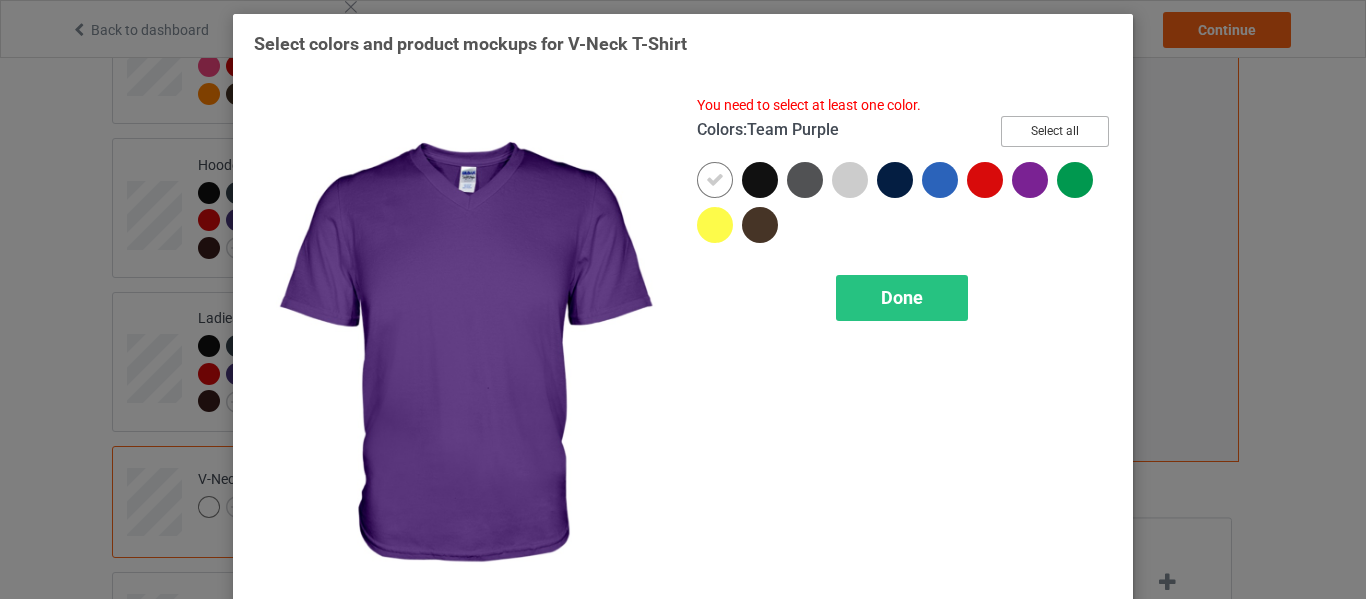 click on "Select all" at bounding box center (1055, 131) 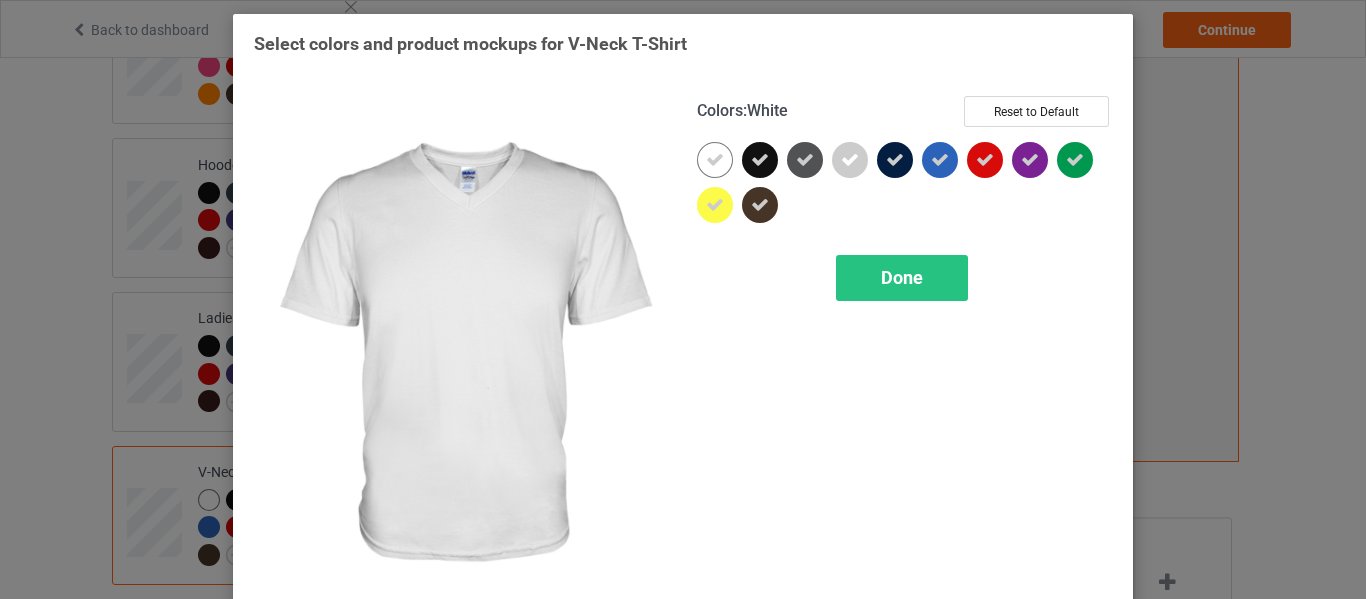 click at bounding box center [715, 160] 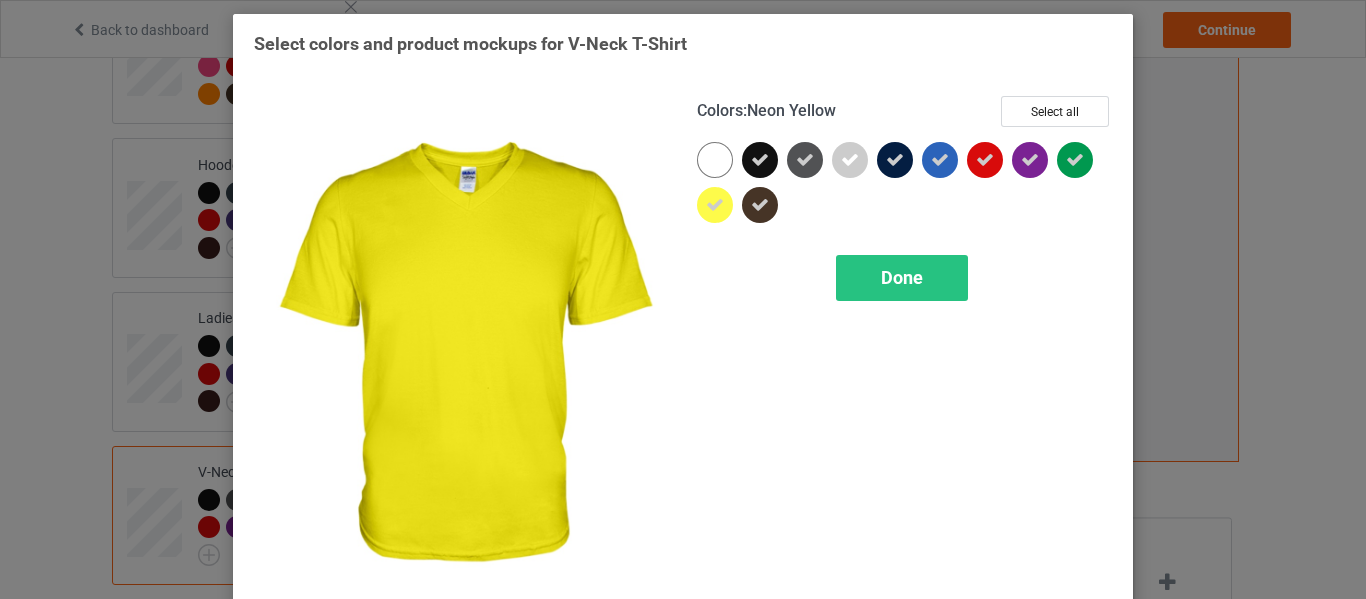 click at bounding box center [715, 205] 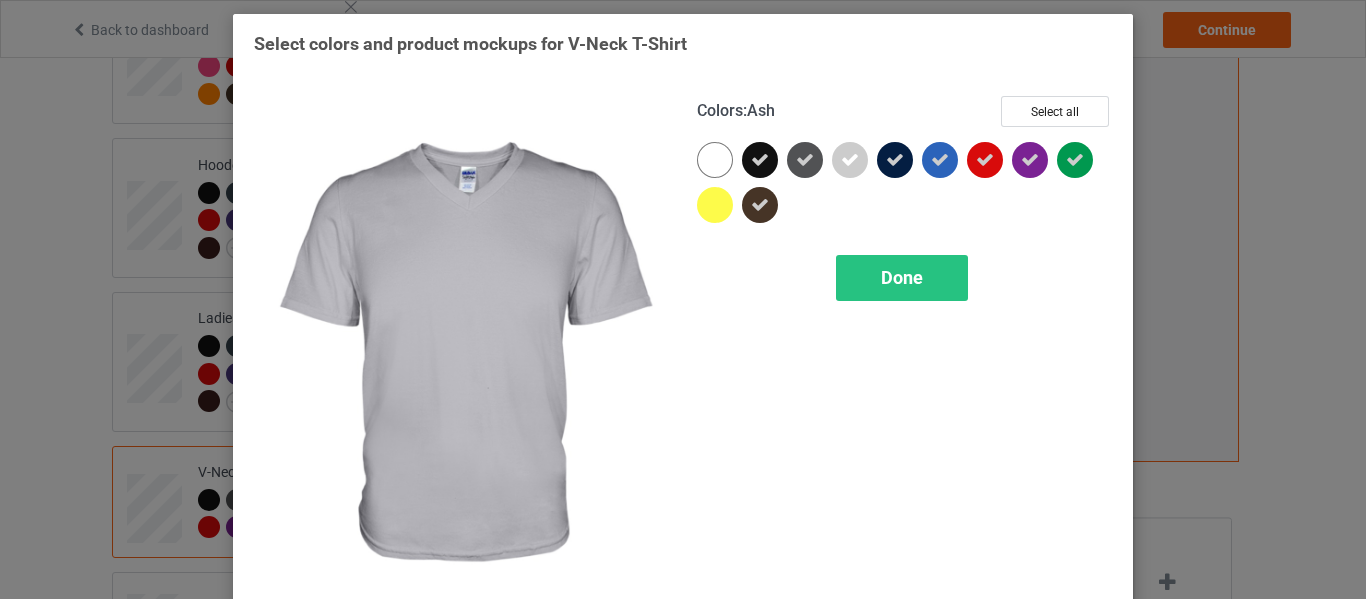 click at bounding box center [850, 160] 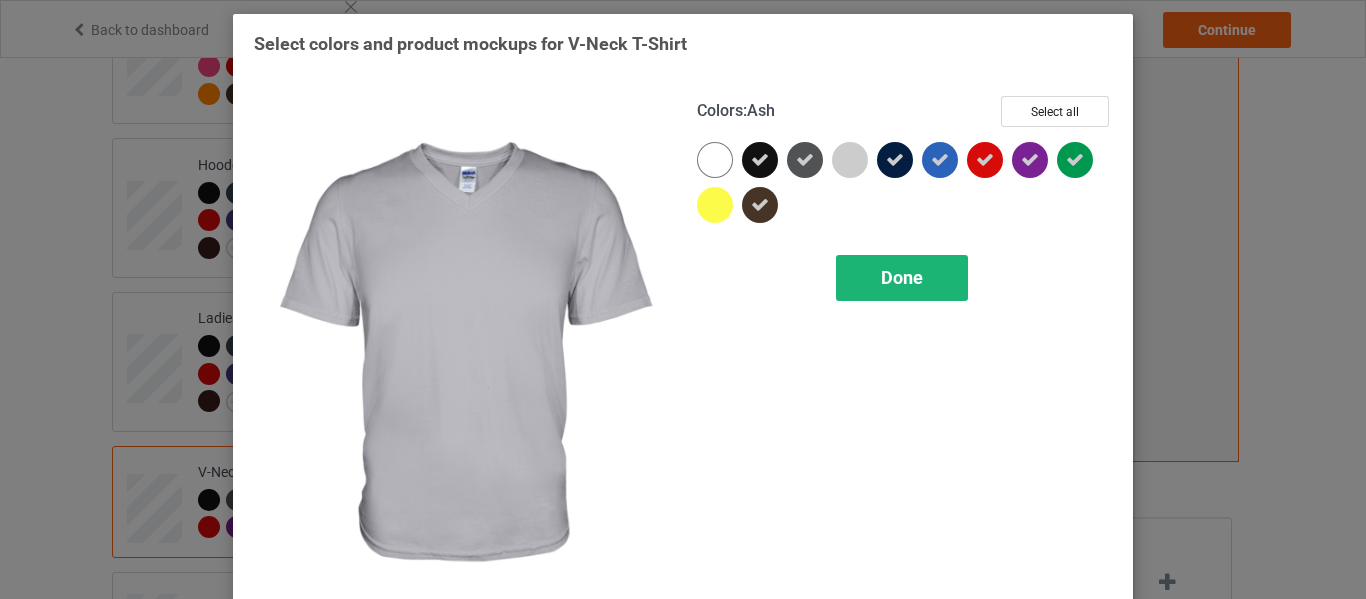 click on "Done" at bounding box center (902, 277) 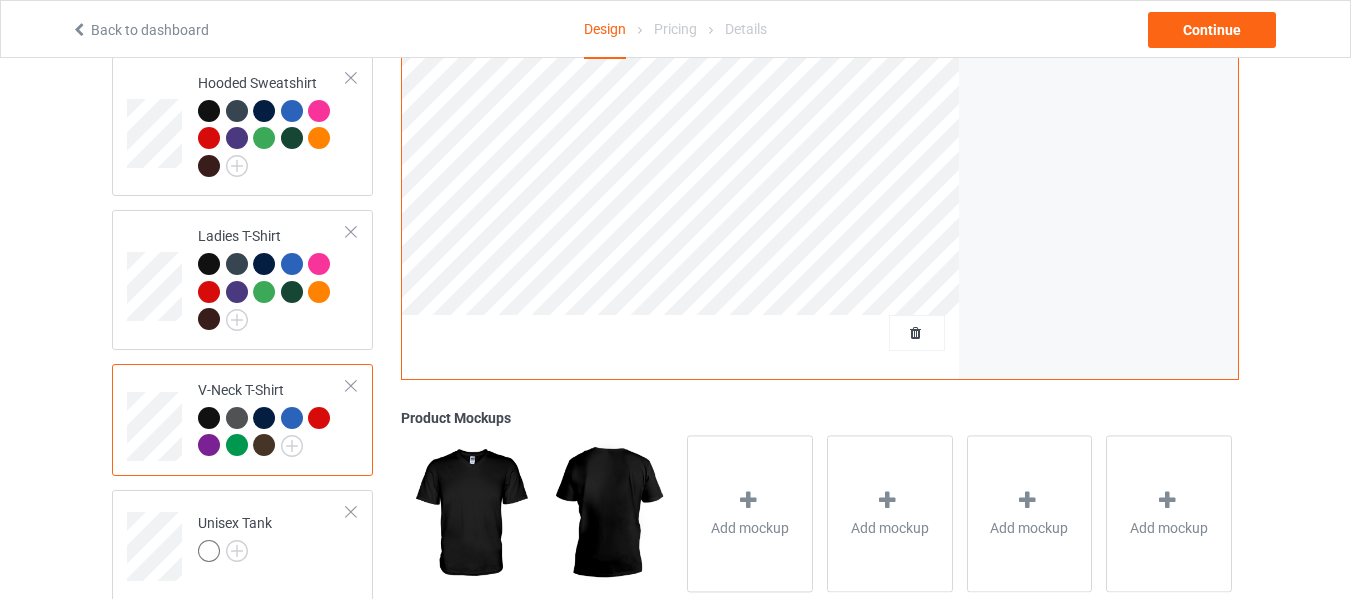 scroll, scrollTop: 600, scrollLeft: 0, axis: vertical 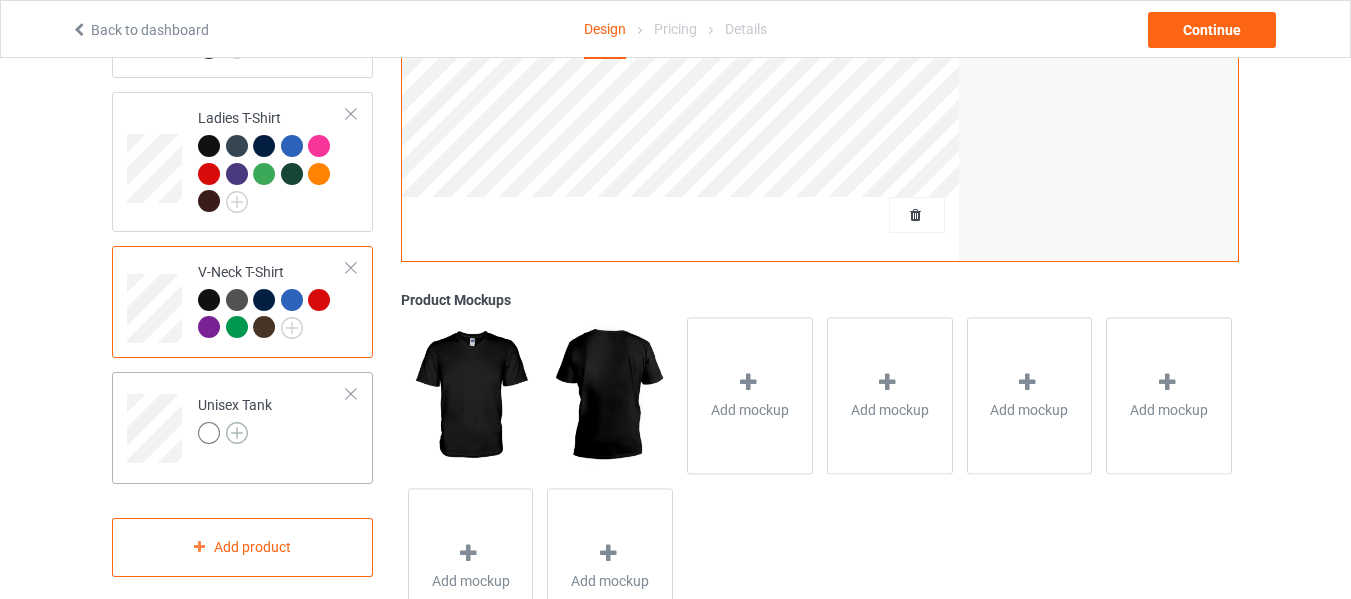 click at bounding box center (237, 433) 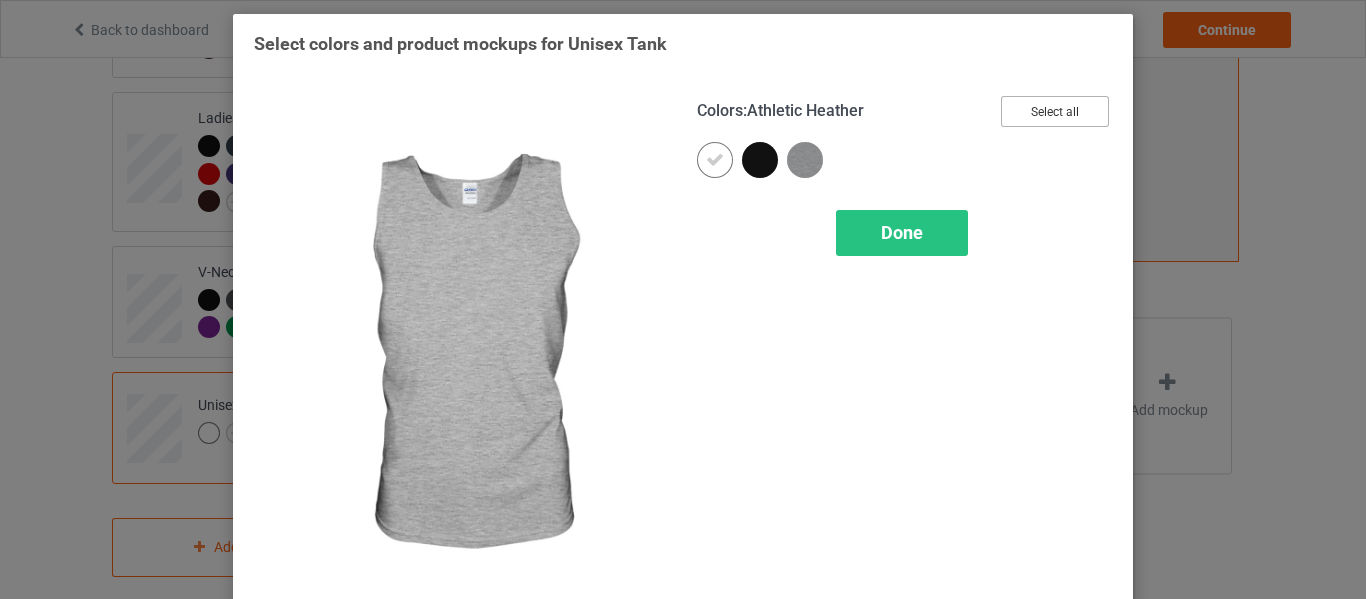click on "Select all" at bounding box center (1055, 111) 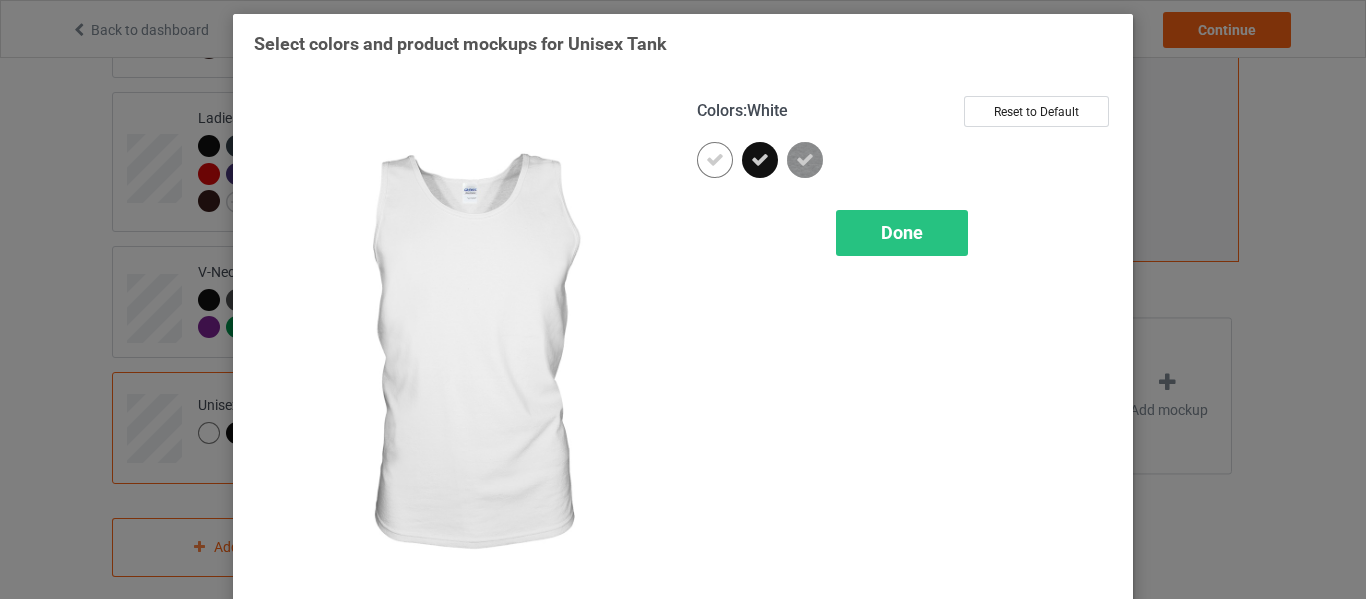 click at bounding box center [715, 160] 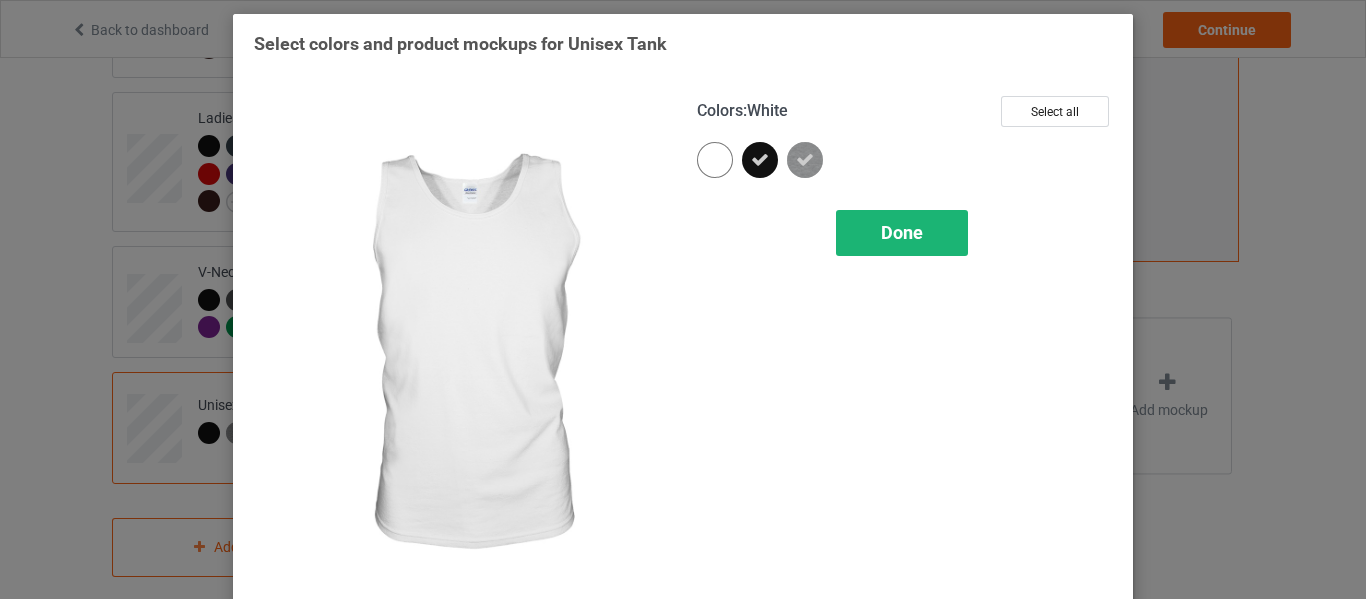 click on "Done" at bounding box center [902, 233] 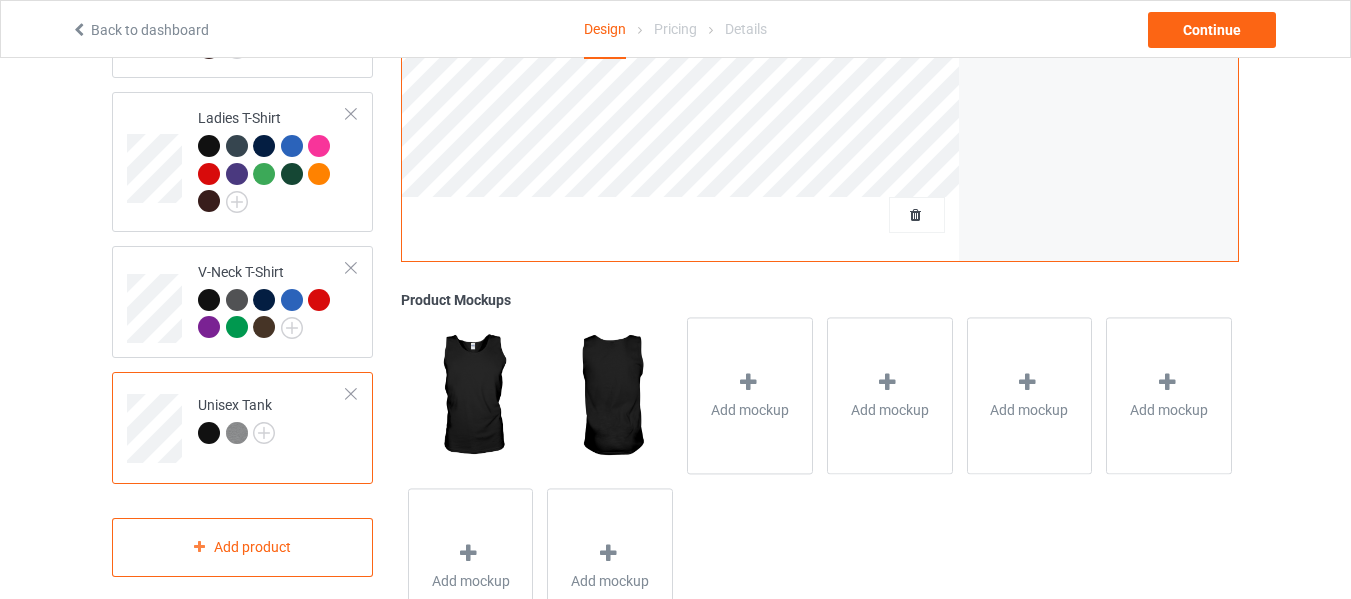 click at bounding box center [237, 433] 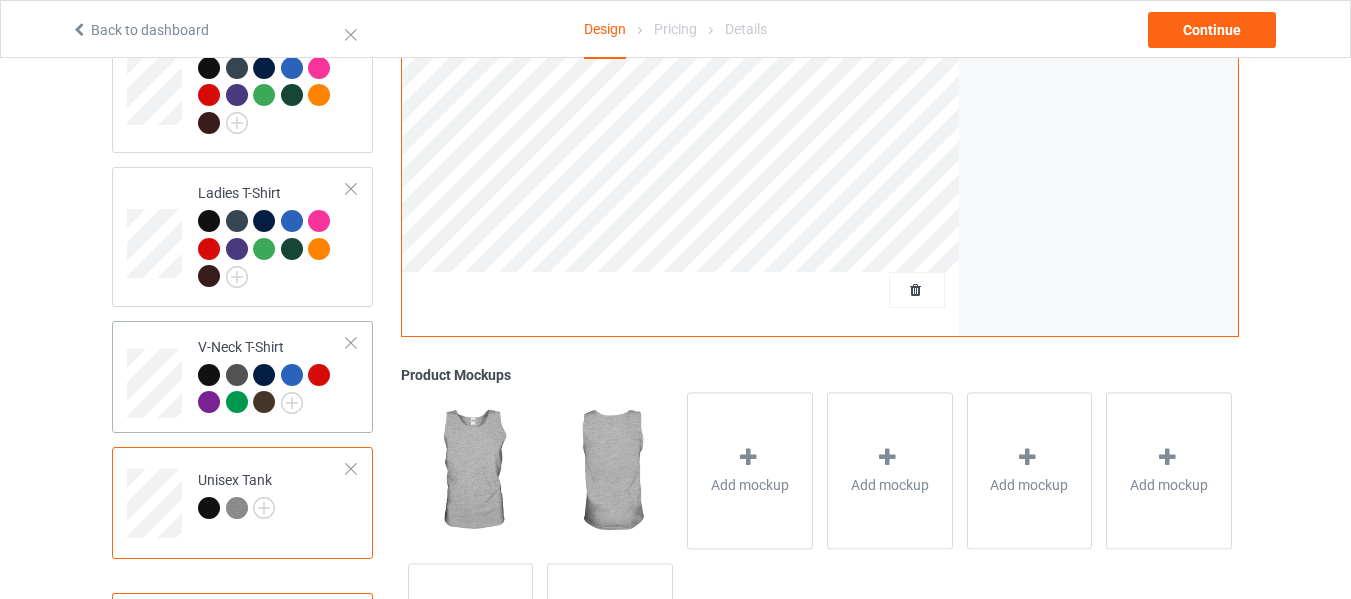 scroll, scrollTop: 697, scrollLeft: 0, axis: vertical 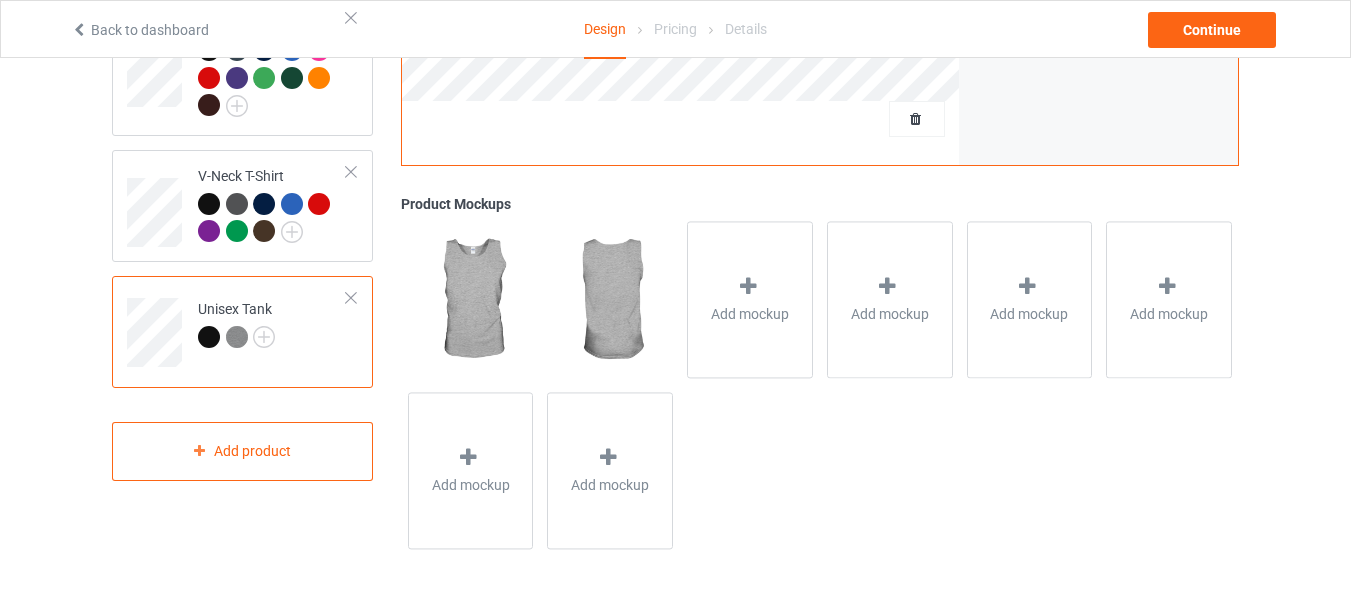 click at bounding box center [209, 337] 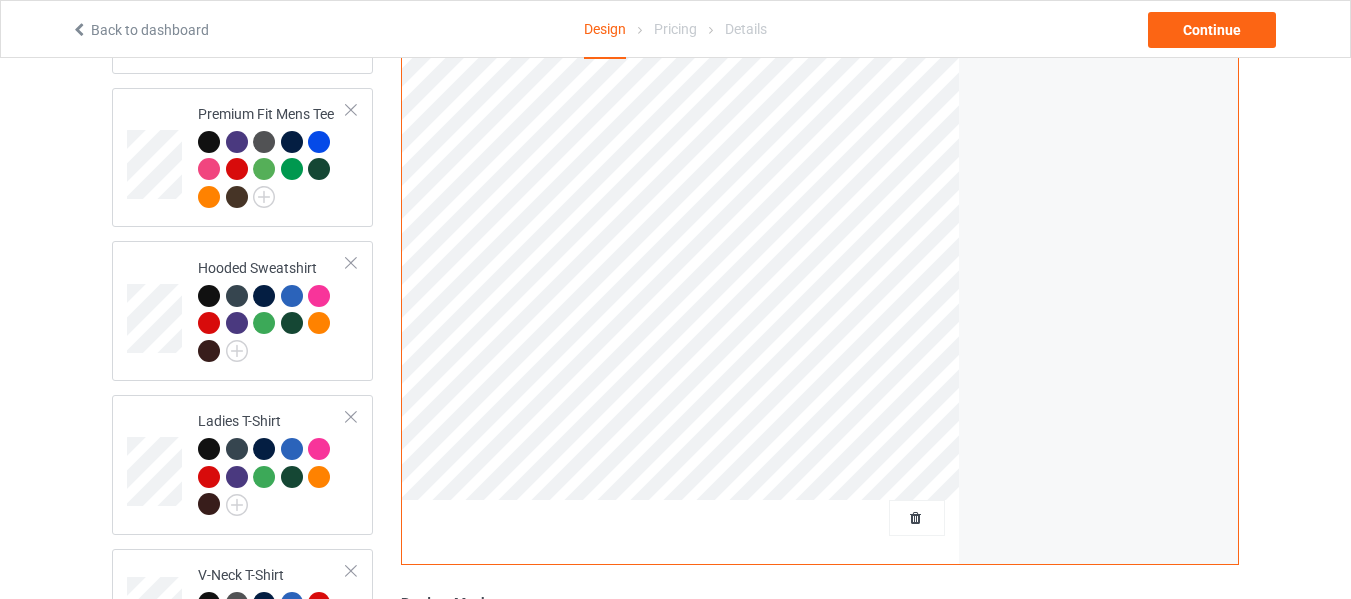scroll, scrollTop: 97, scrollLeft: 0, axis: vertical 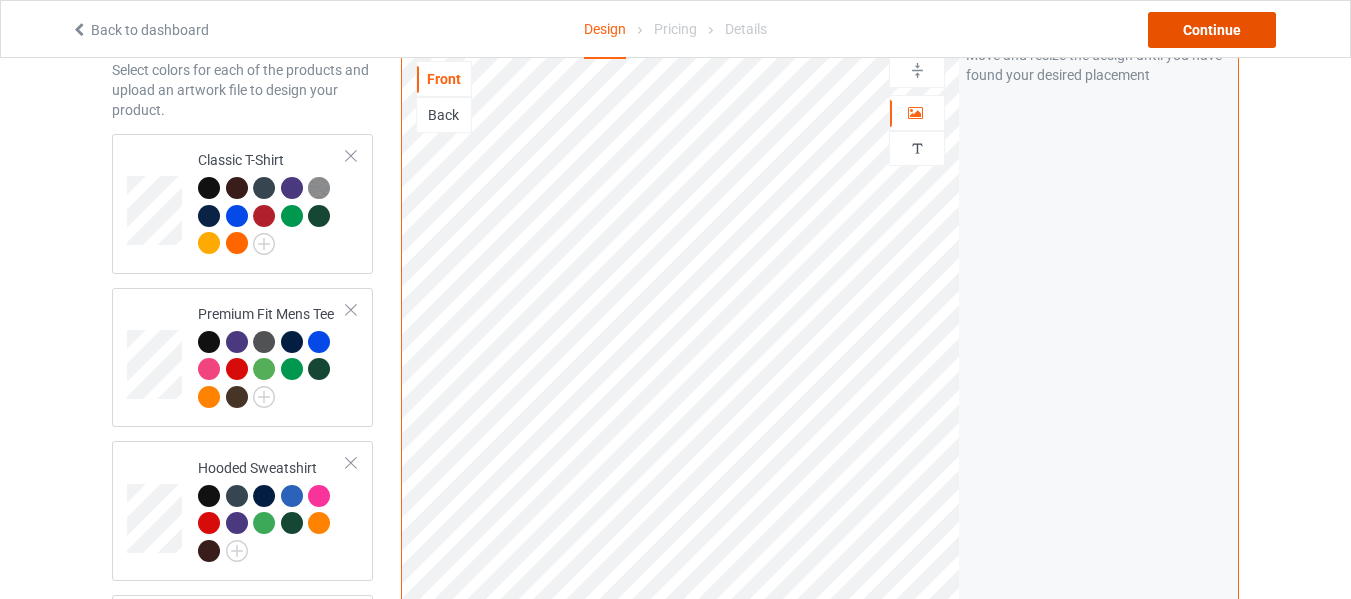 click on "Continue" at bounding box center (1212, 30) 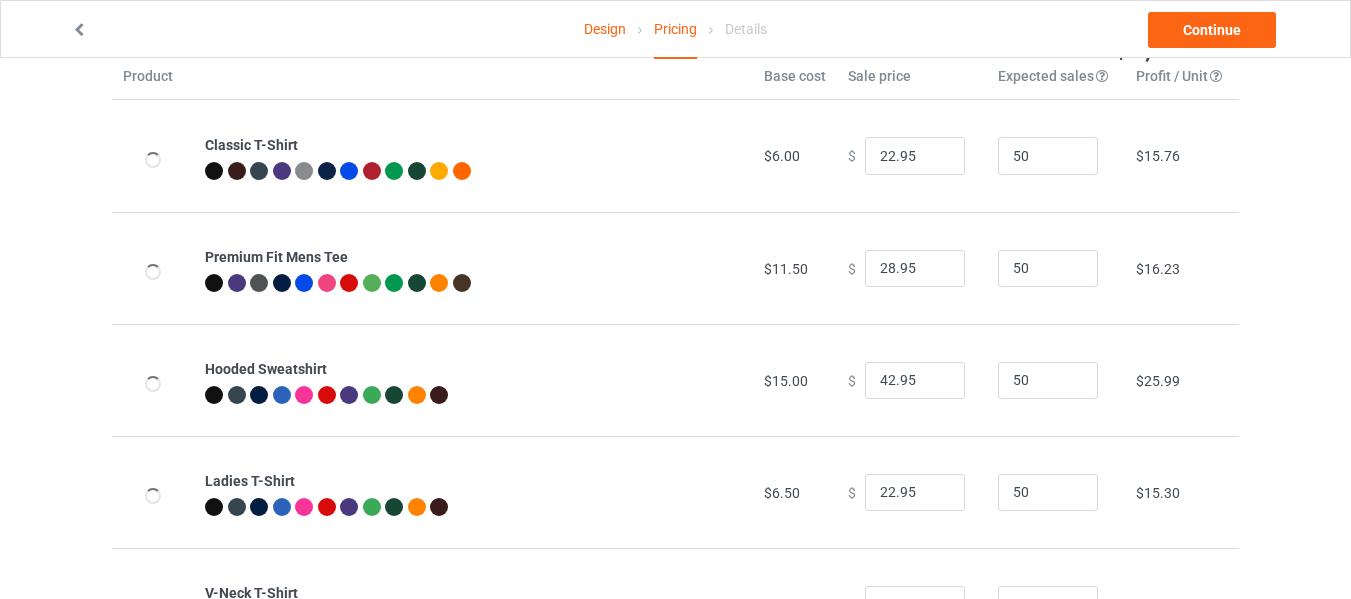 scroll, scrollTop: 0, scrollLeft: 0, axis: both 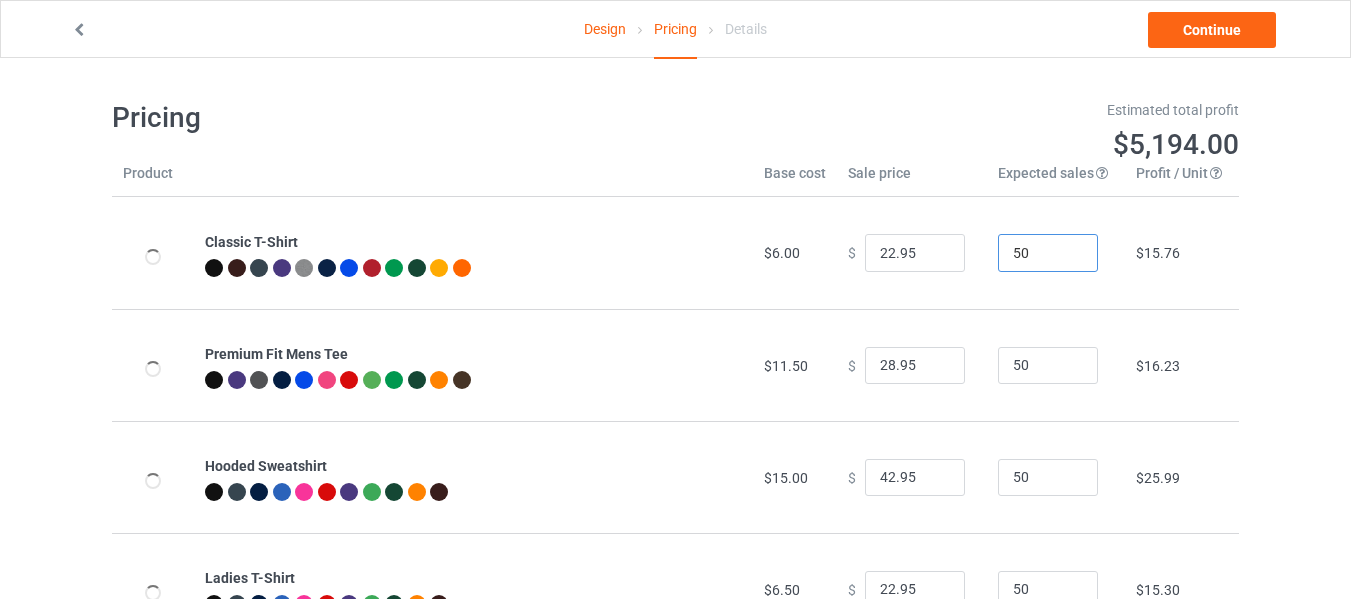 drag, startPoint x: 1043, startPoint y: 257, endPoint x: 894, endPoint y: 263, distance: 149.12076 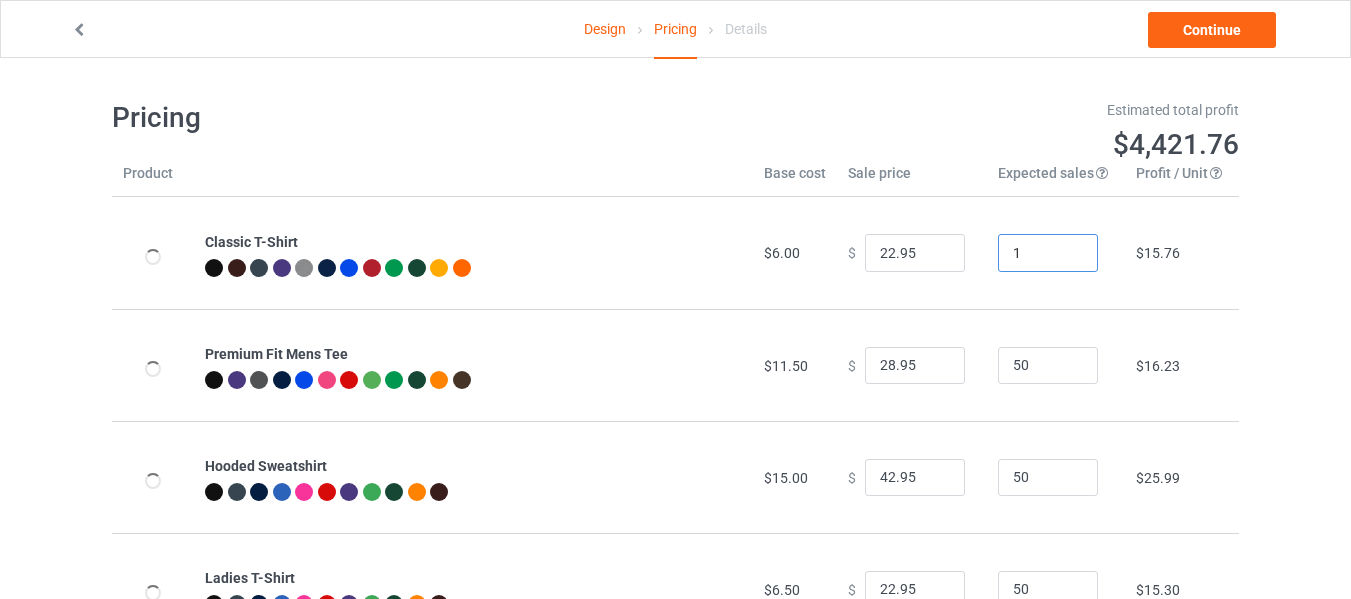 type on "1" 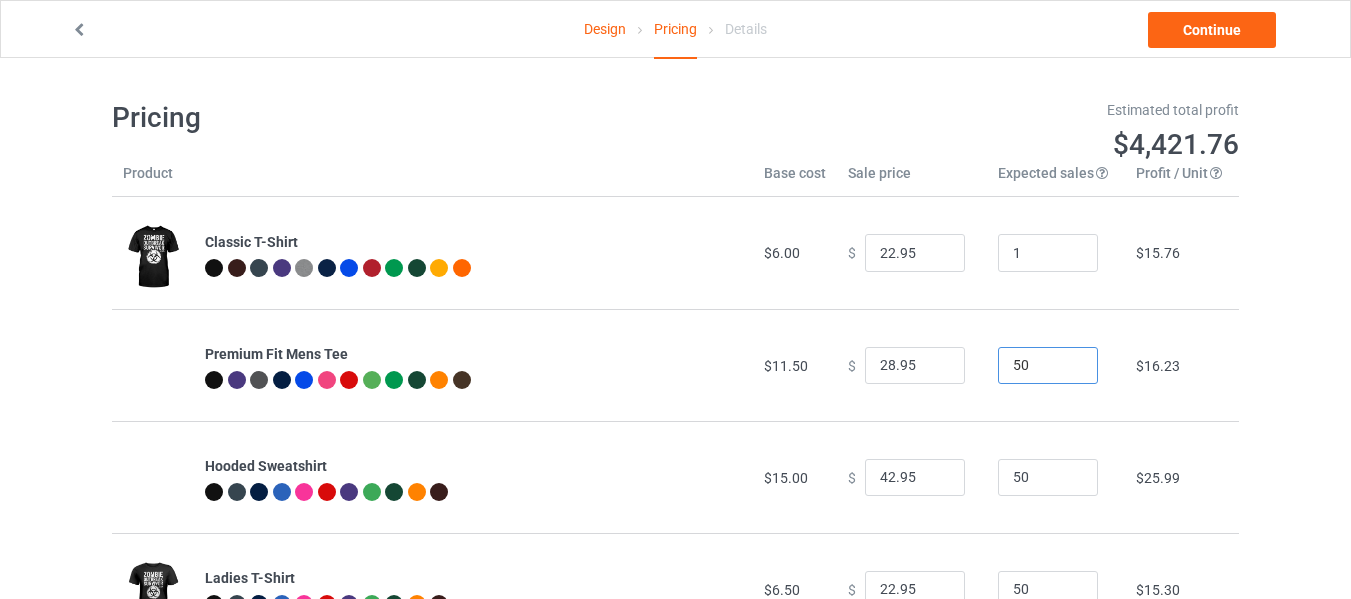 drag, startPoint x: 1035, startPoint y: 380, endPoint x: 921, endPoint y: 391, distance: 114.52947 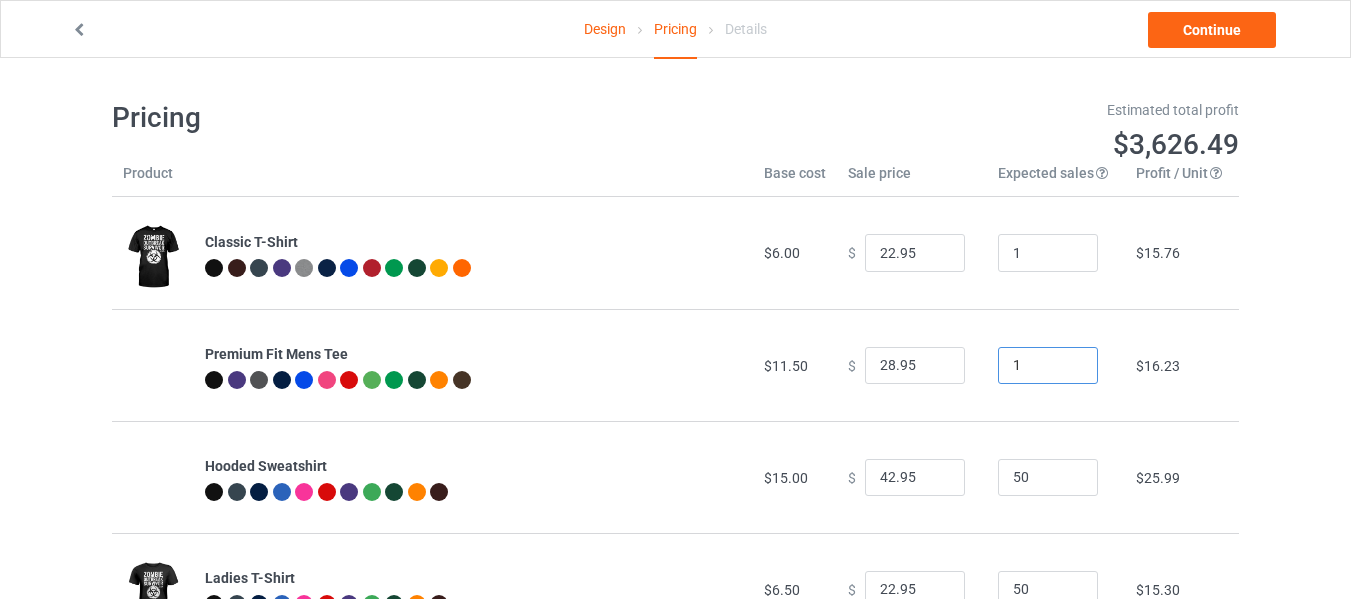 type on "1" 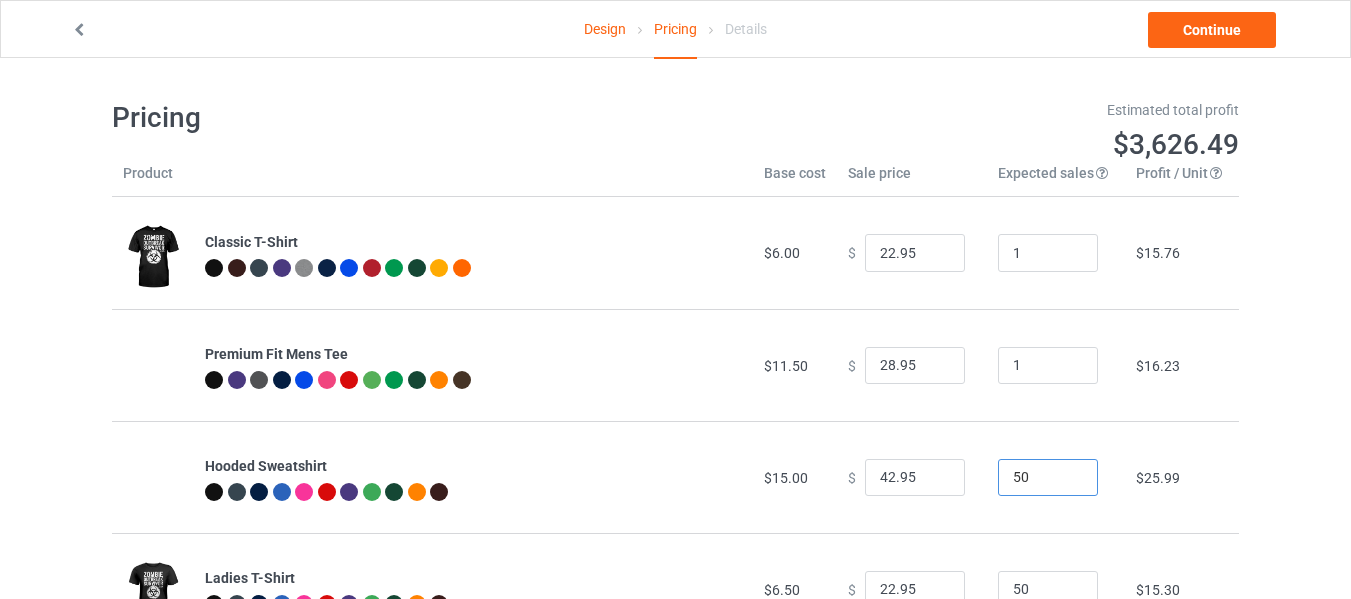drag, startPoint x: 1021, startPoint y: 467, endPoint x: 934, endPoint y: 483, distance: 88.45903 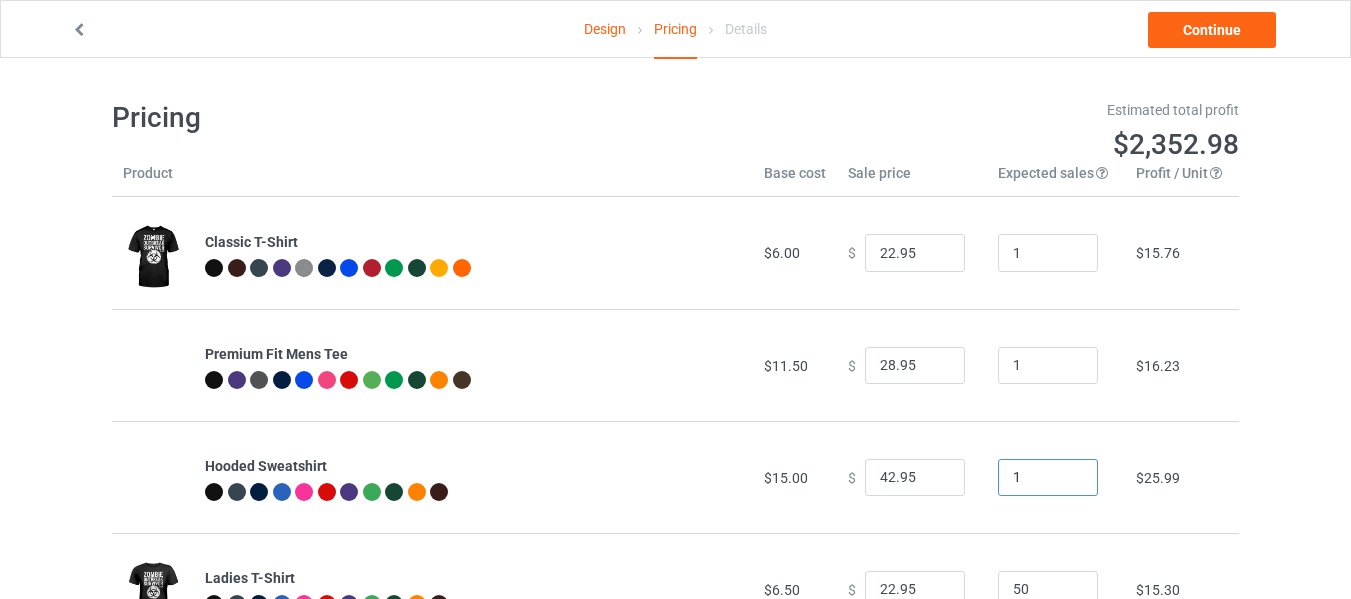scroll, scrollTop: 200, scrollLeft: 0, axis: vertical 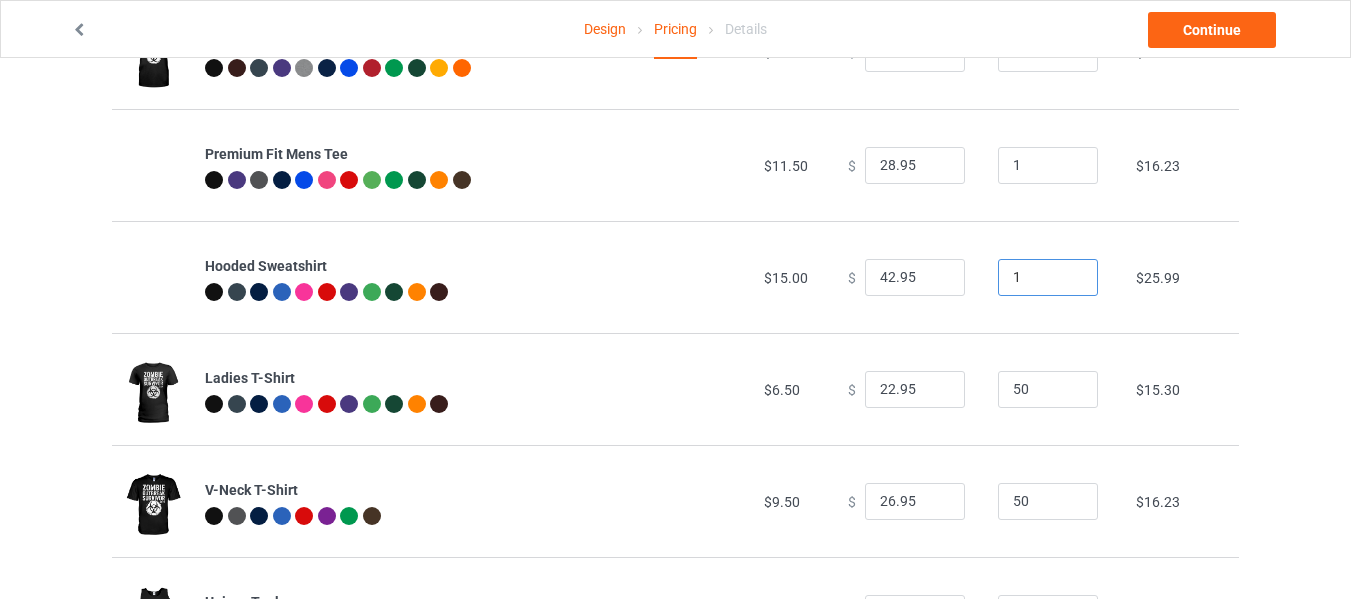 type on "1" 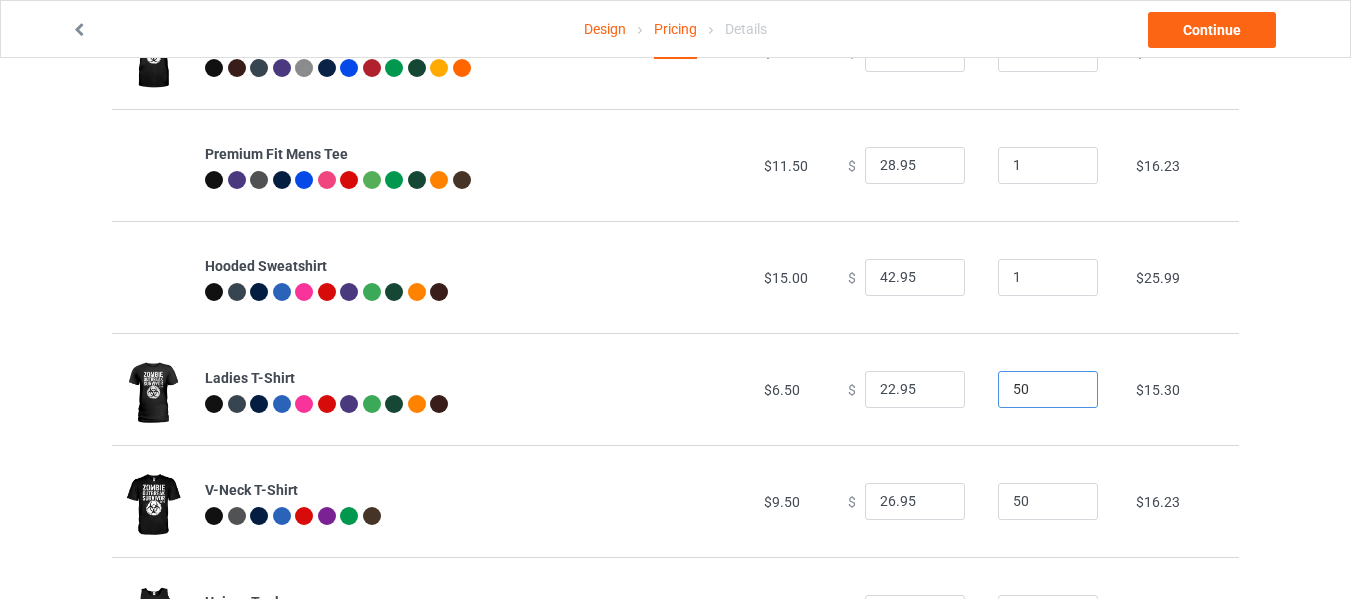 drag, startPoint x: 1031, startPoint y: 392, endPoint x: 941, endPoint y: 395, distance: 90.04999 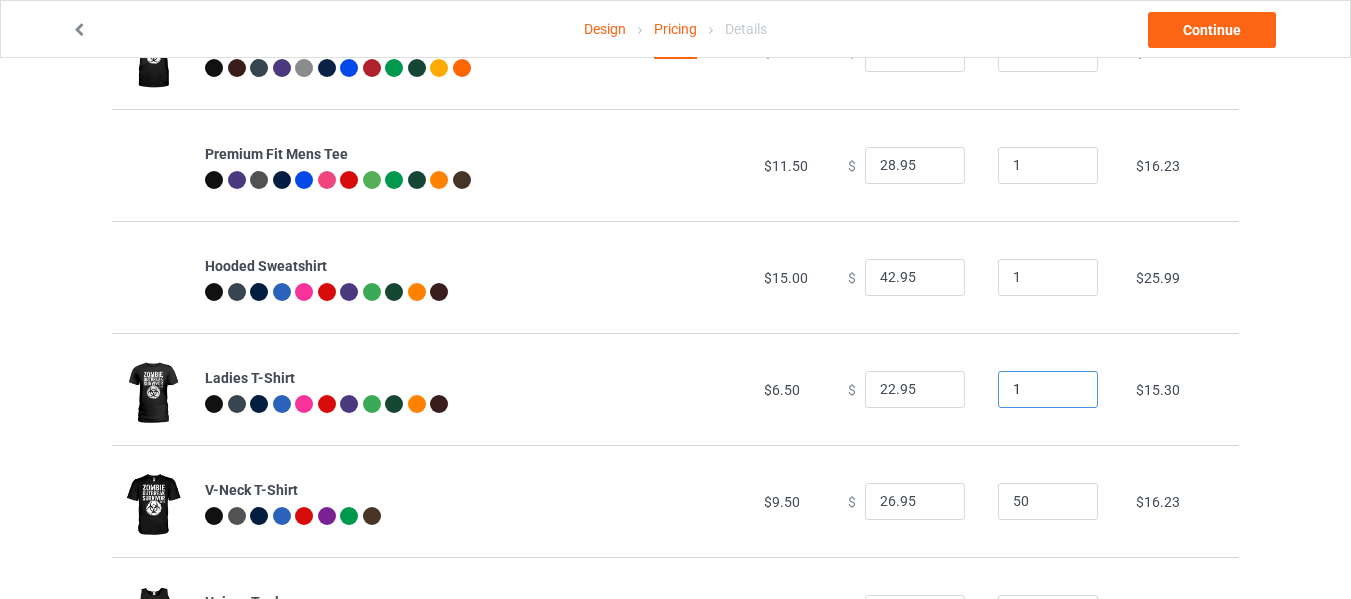 type on "1" 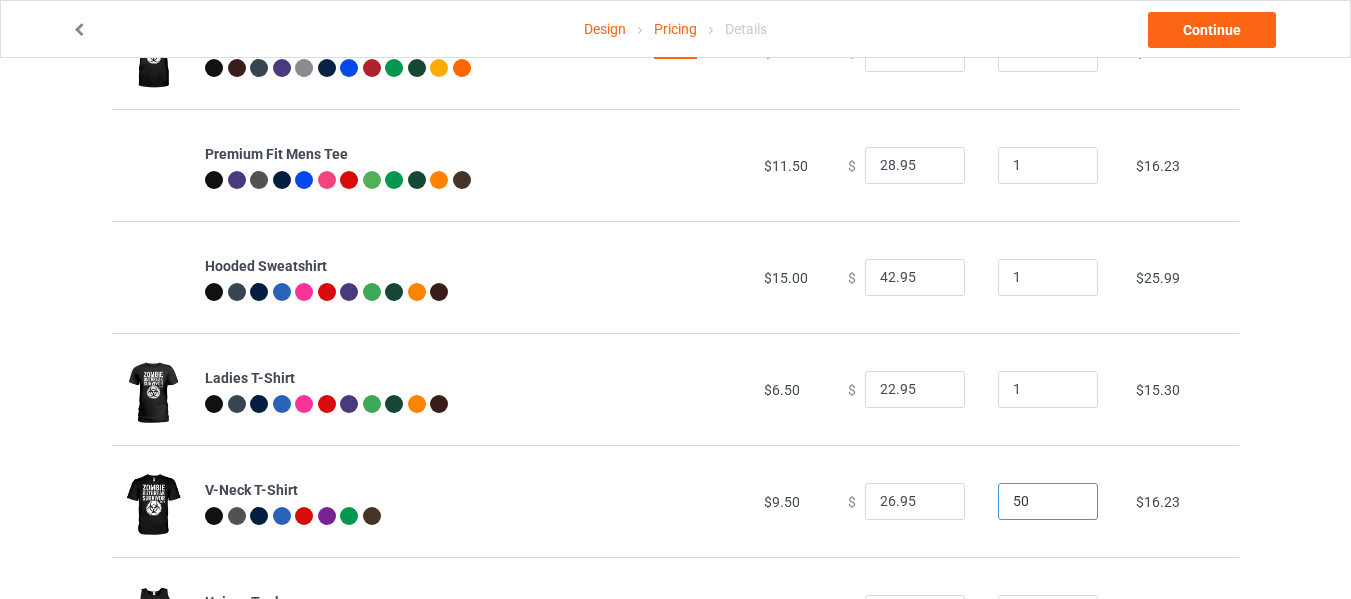 click on "V-Neck T-Shirt $9.50 $     26.95 50 $16.23" at bounding box center (675, 501) 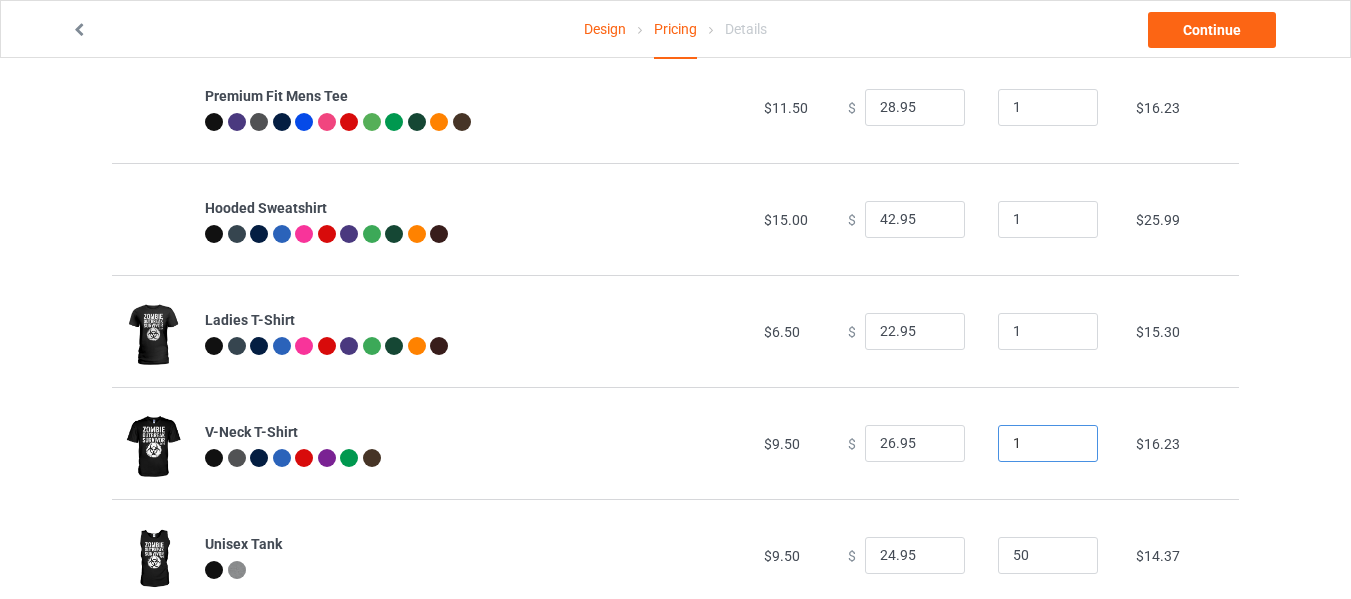 scroll, scrollTop: 313, scrollLeft: 0, axis: vertical 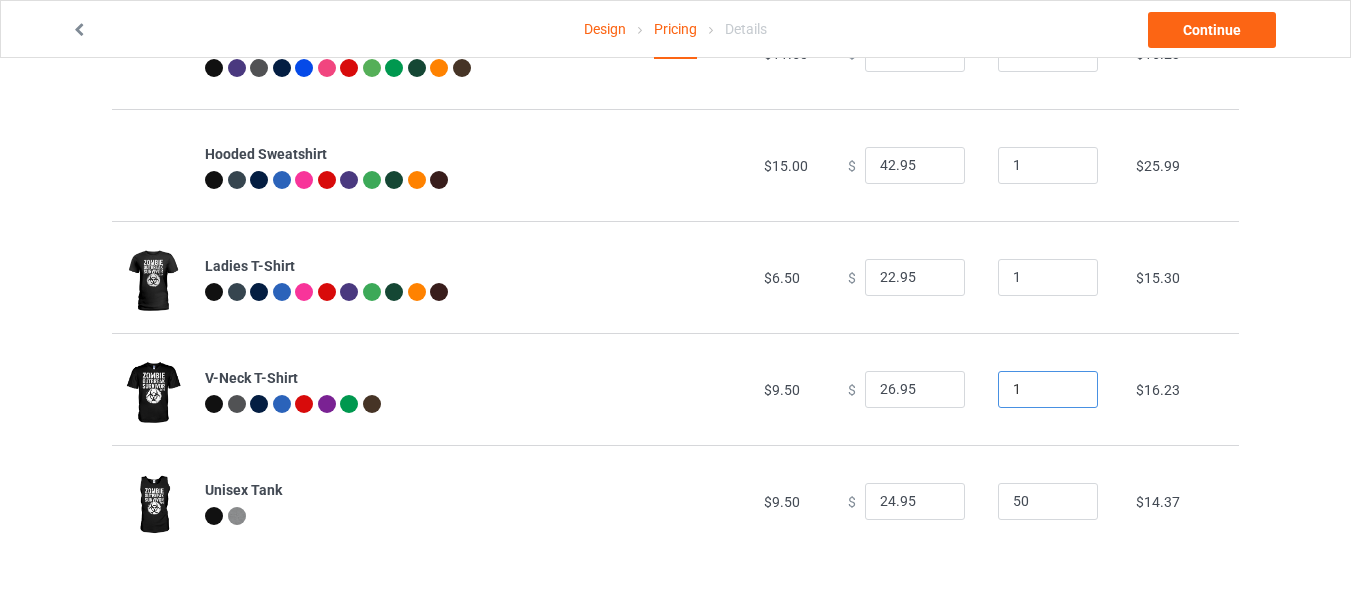 type on "1" 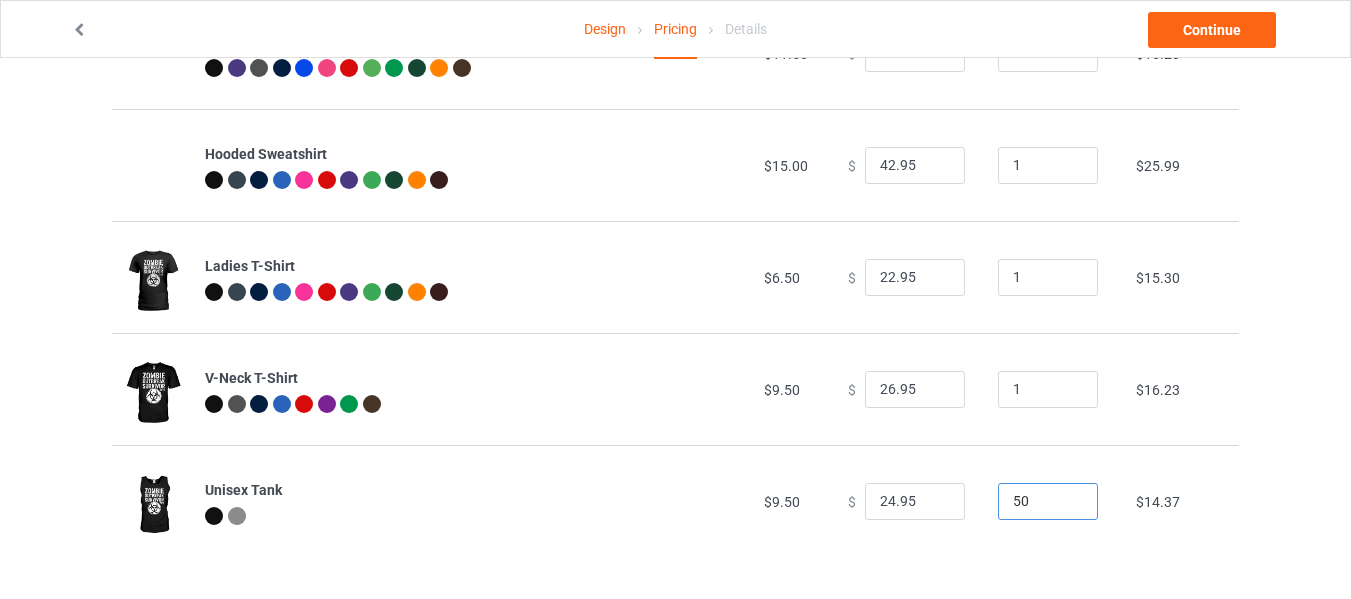 click on "Unisex Tank $9.50 $     24.95 50 $14.37" at bounding box center (675, 501) 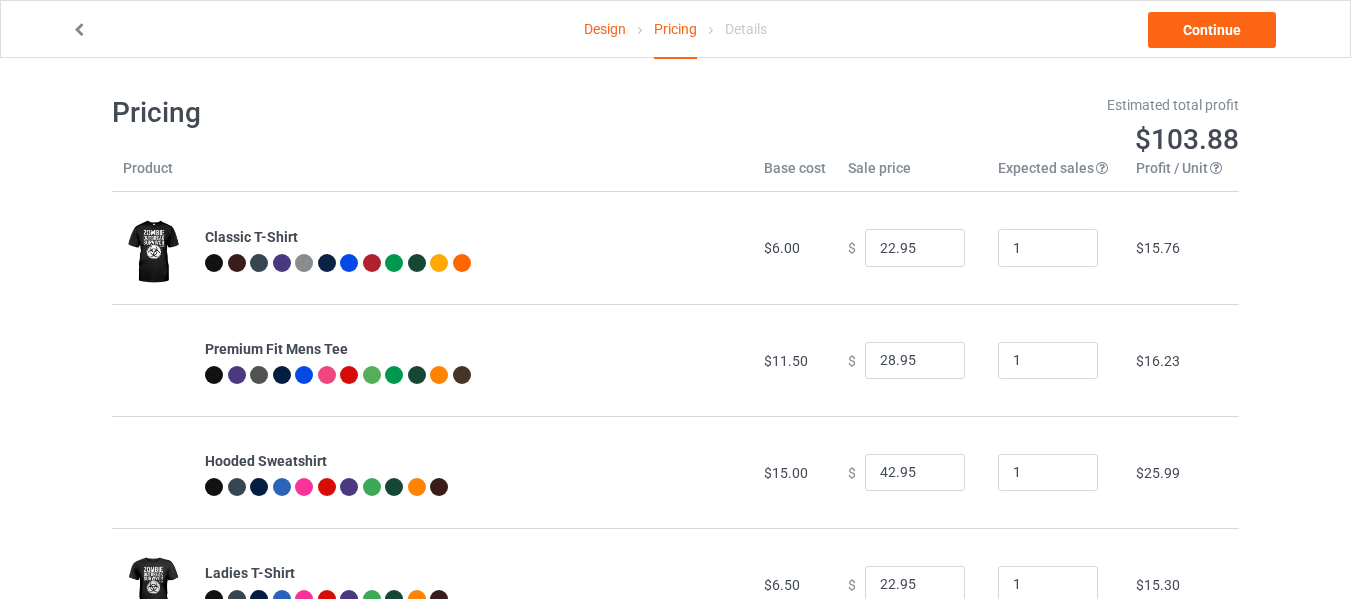 scroll, scrollTop: 0, scrollLeft: 0, axis: both 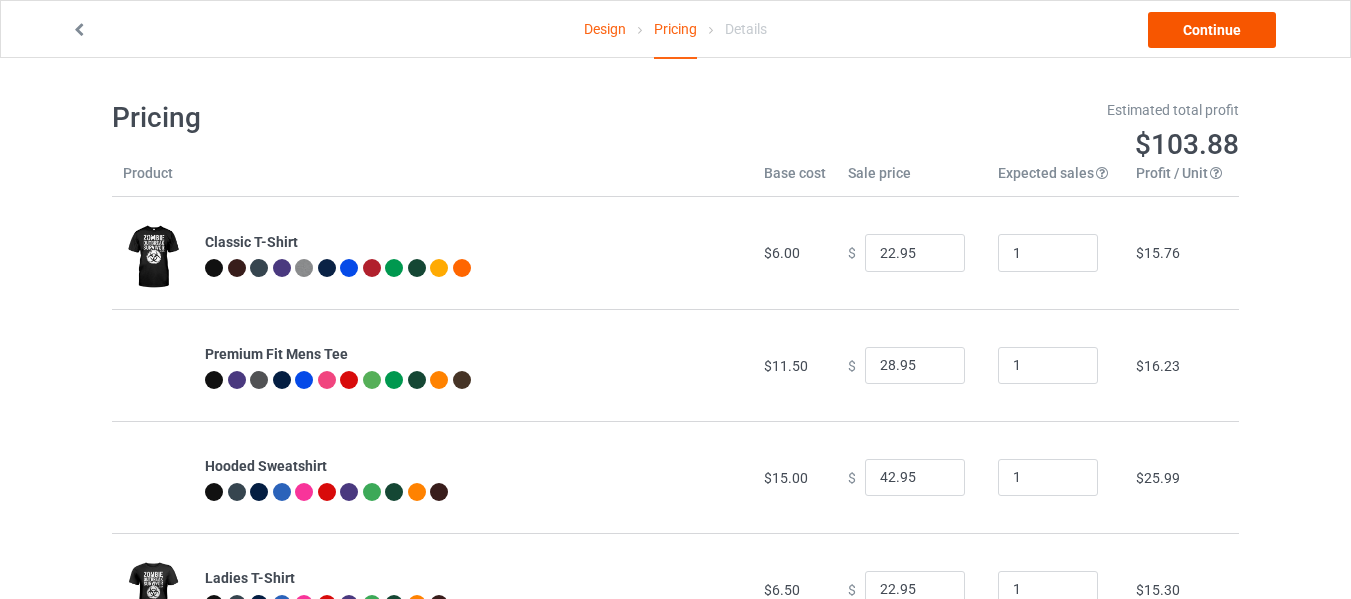 type on "1" 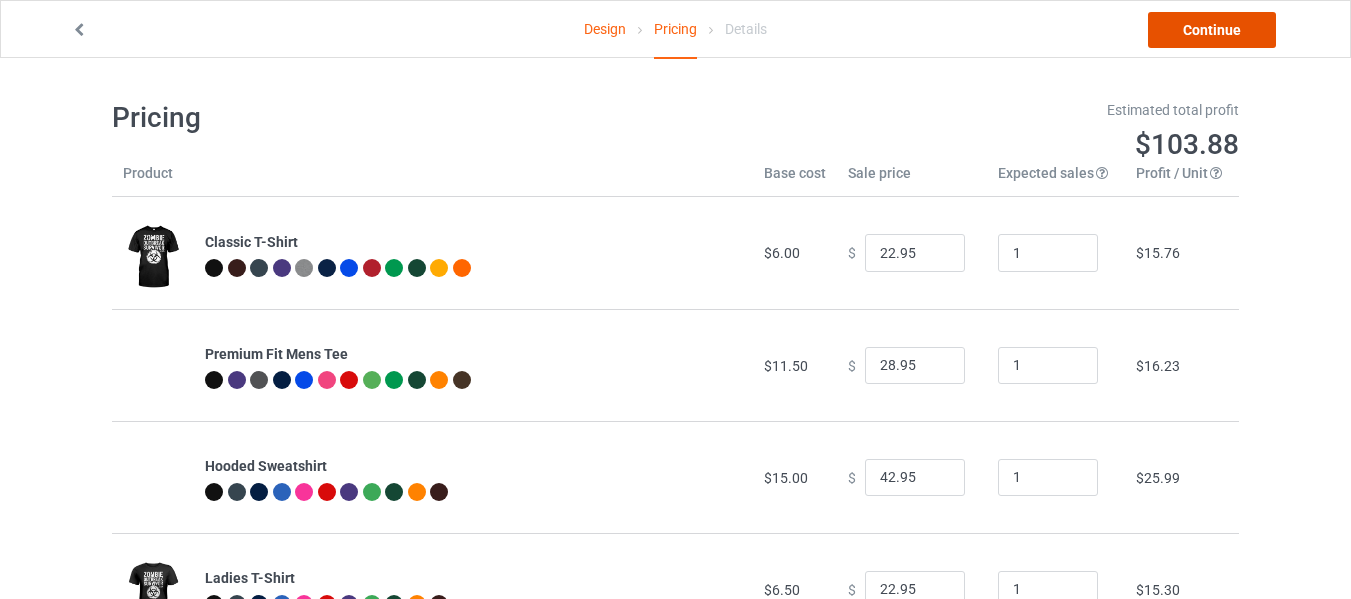 click on "Continue" at bounding box center (1212, 30) 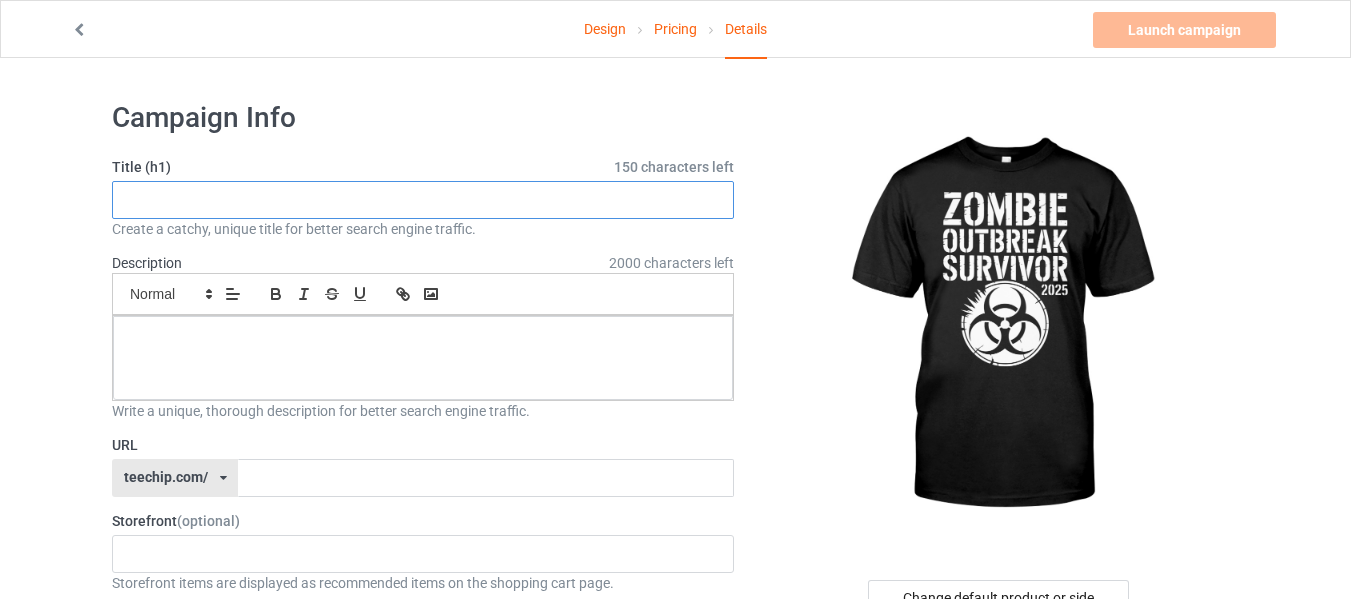 click at bounding box center [423, 200] 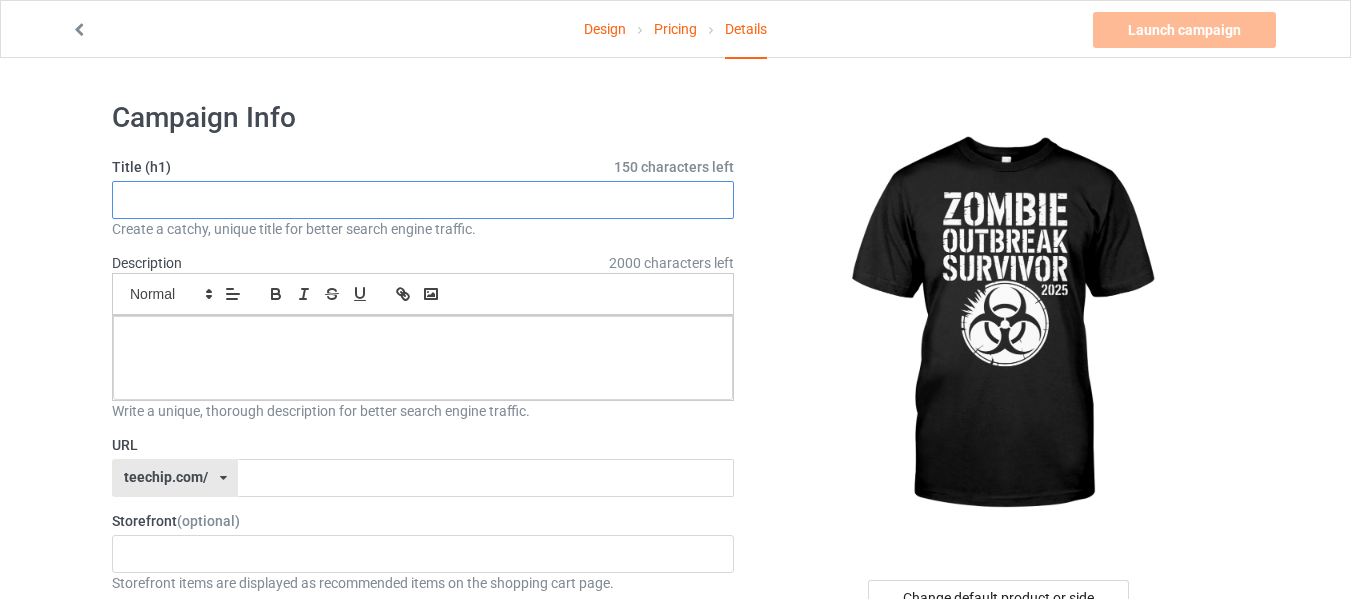 paste on "Zombie Outbreak Survivor 2025 Halloween T-Shirt" 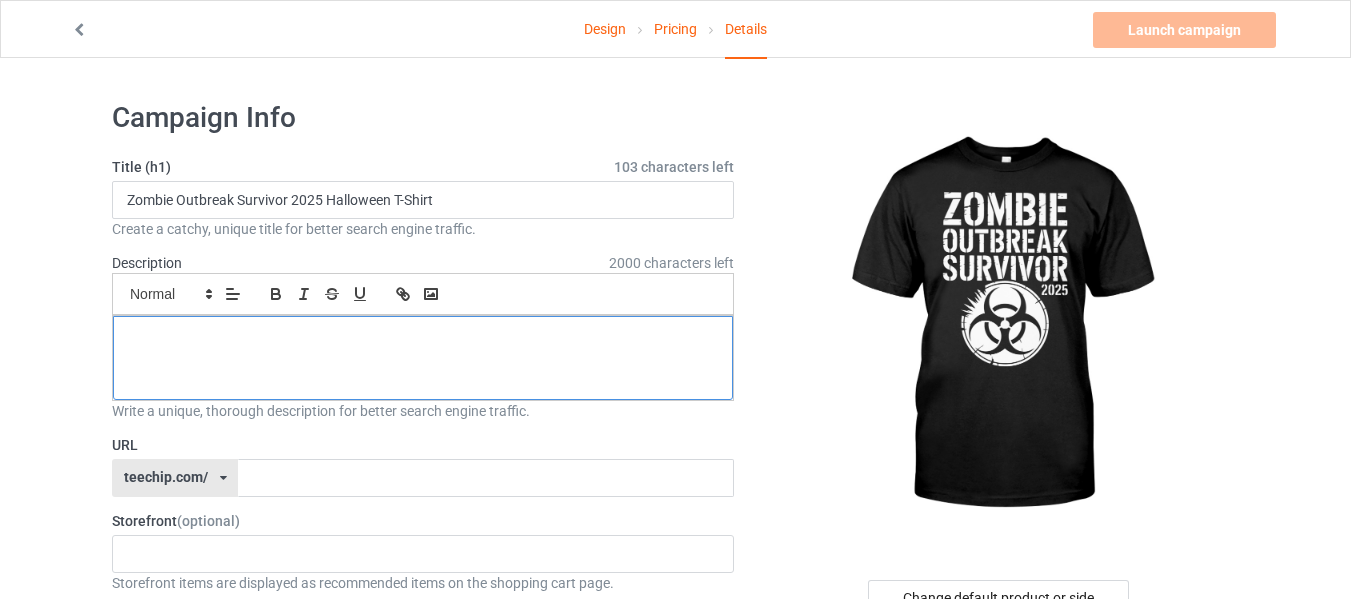 click at bounding box center (423, 358) 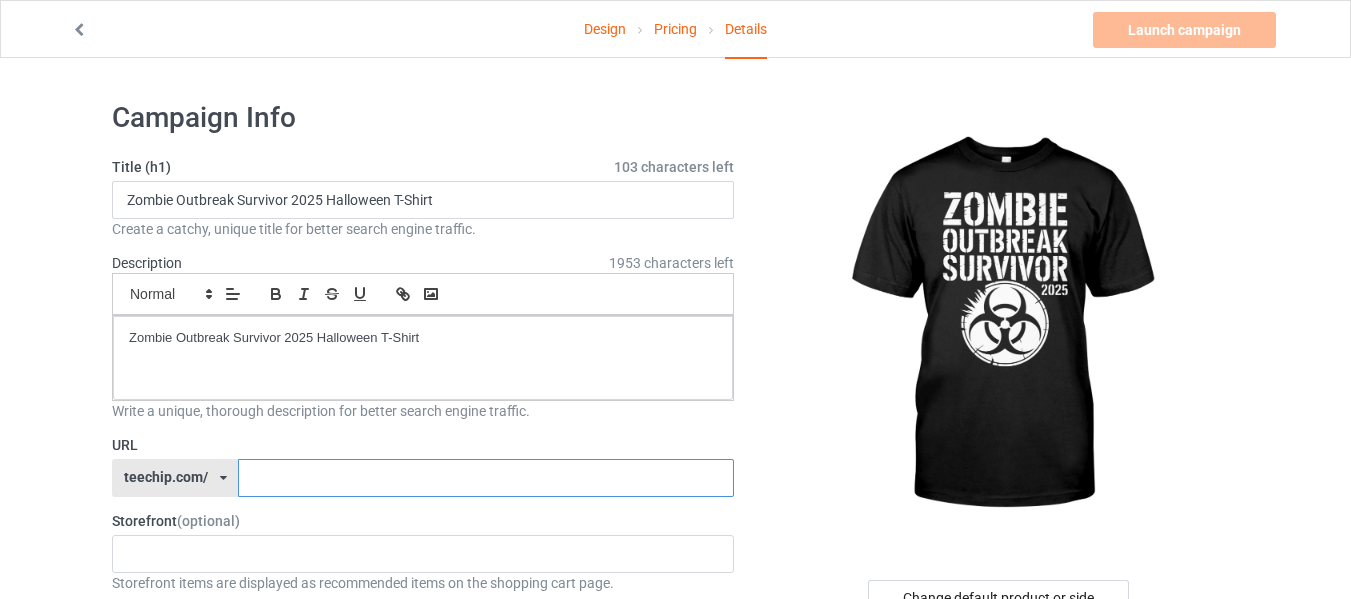 click at bounding box center (485, 478) 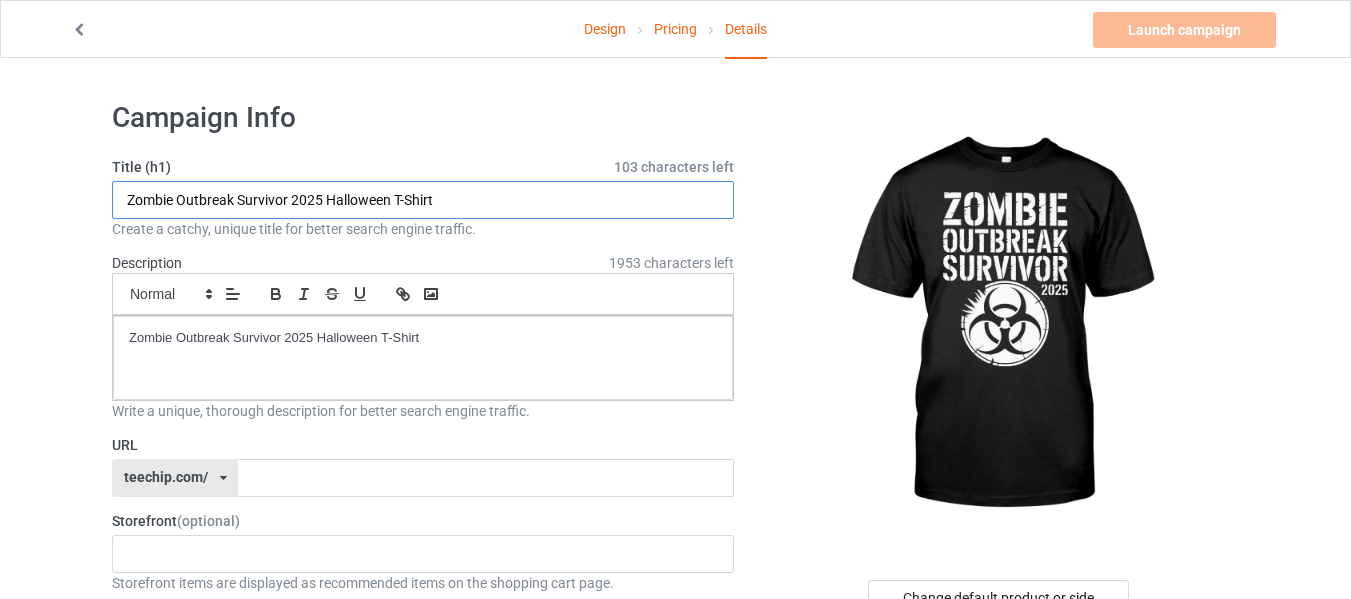 drag, startPoint x: 400, startPoint y: 196, endPoint x: 531, endPoint y: 211, distance: 131.85599 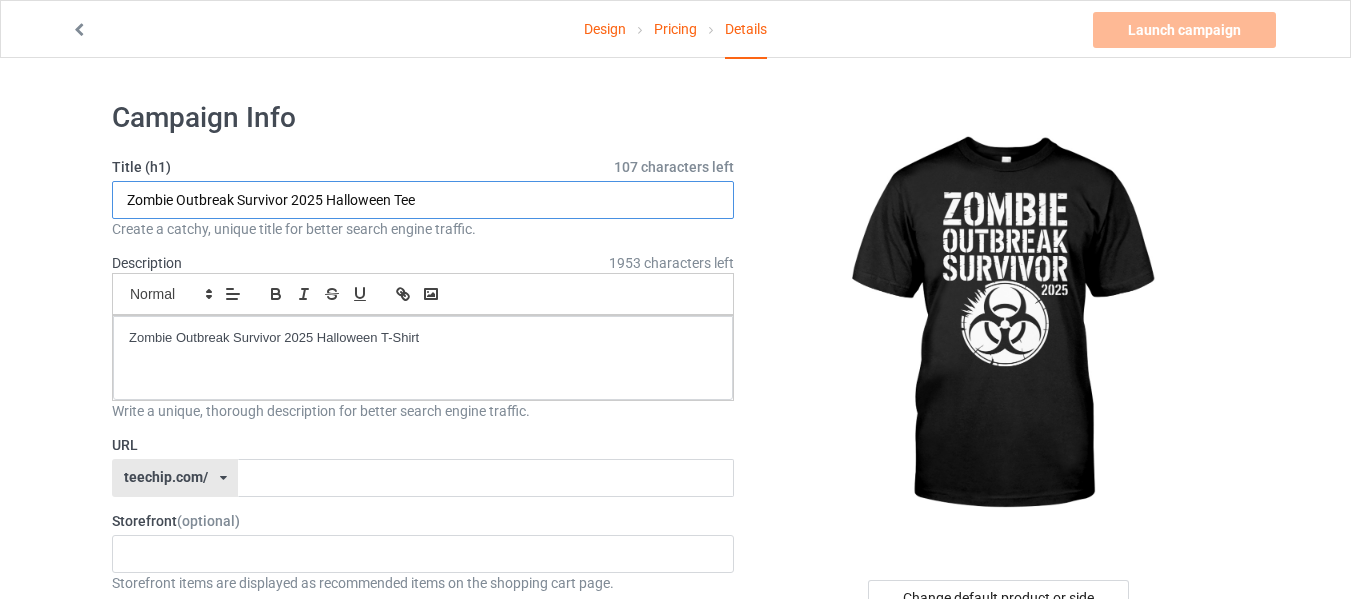 drag, startPoint x: 465, startPoint y: 199, endPoint x: 101, endPoint y: 186, distance: 364.23206 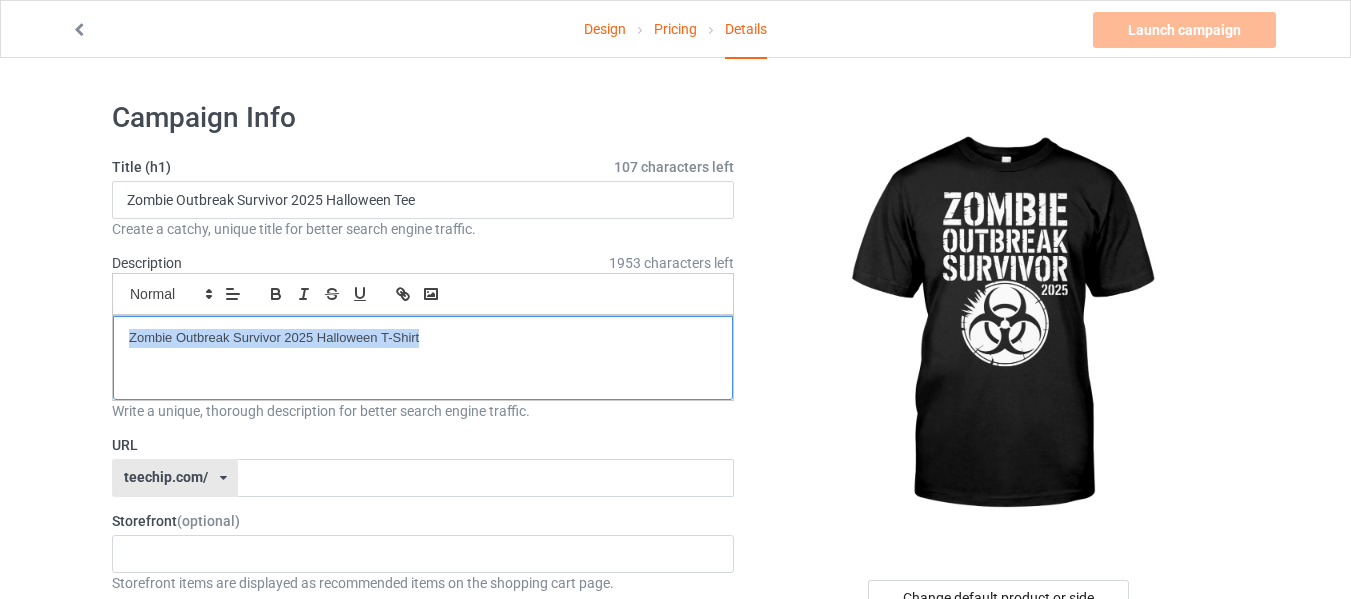 drag, startPoint x: 360, startPoint y: 334, endPoint x: 0, endPoint y: 322, distance: 360.19995 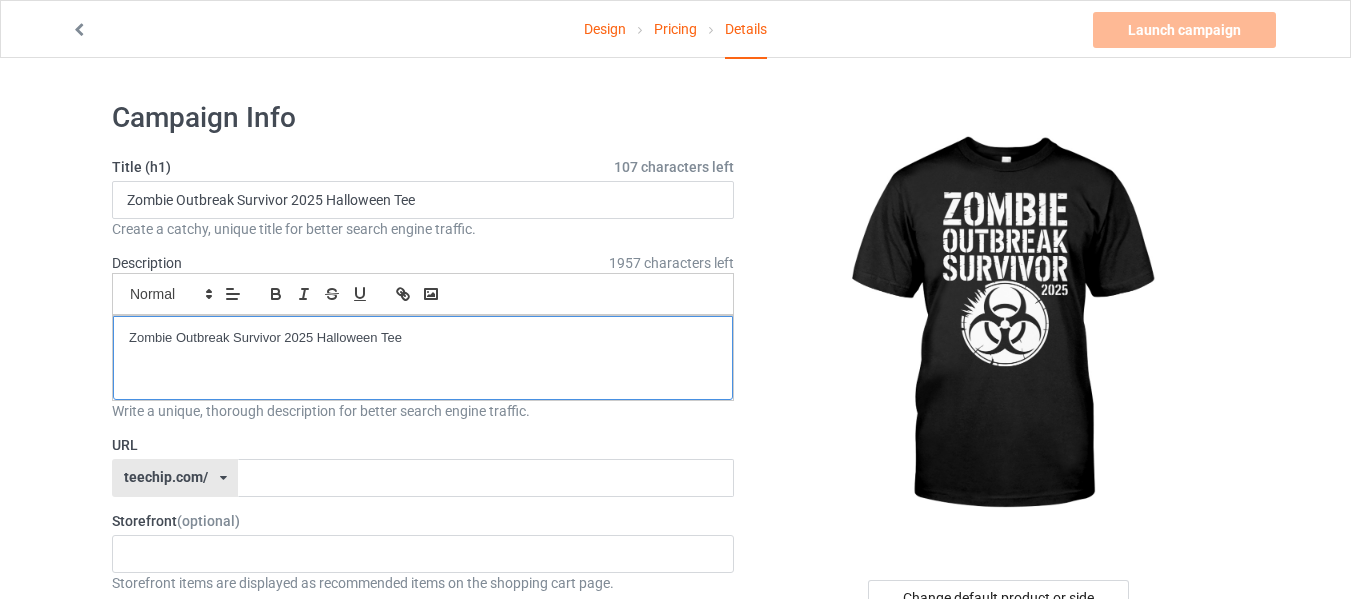 scroll, scrollTop: 0, scrollLeft: 0, axis: both 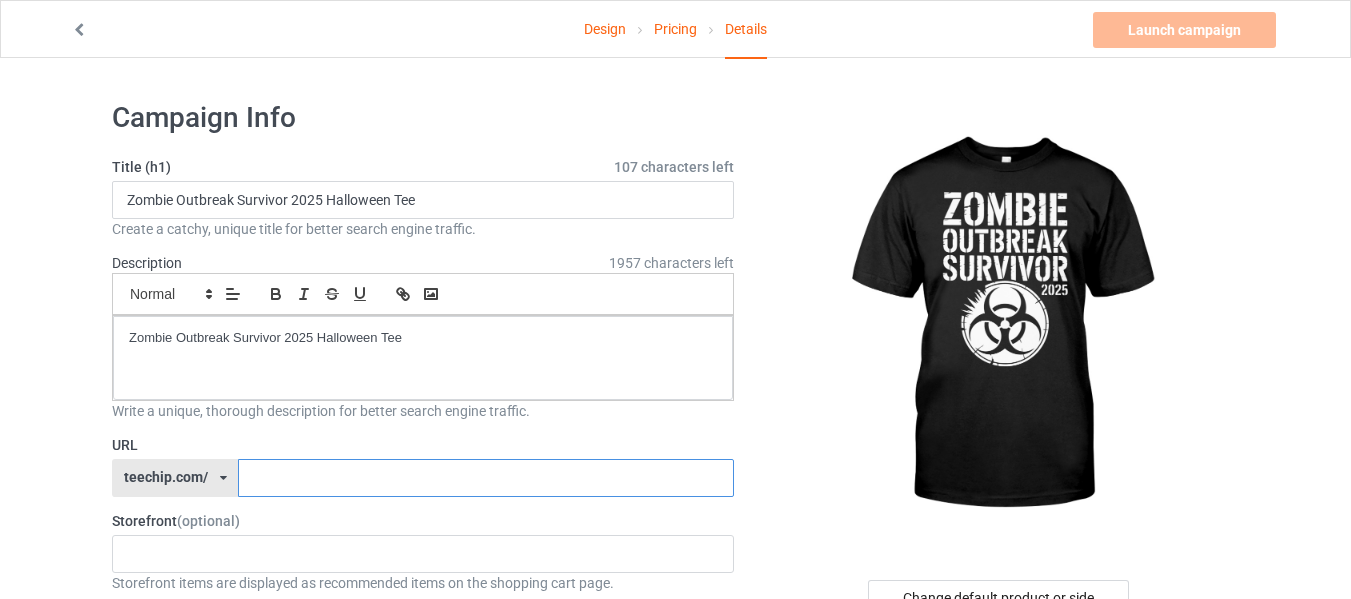 click at bounding box center (485, 478) 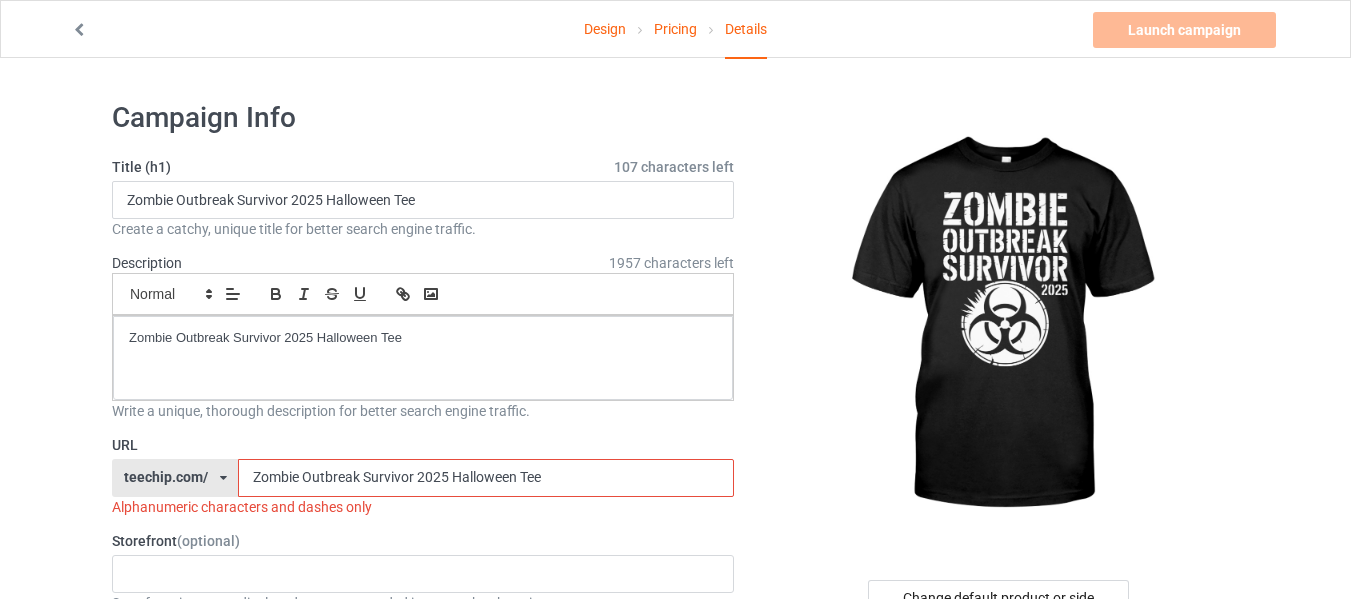 click on "Zombie Outbreak Survivor 2025 Halloween Tee" at bounding box center [485, 478] 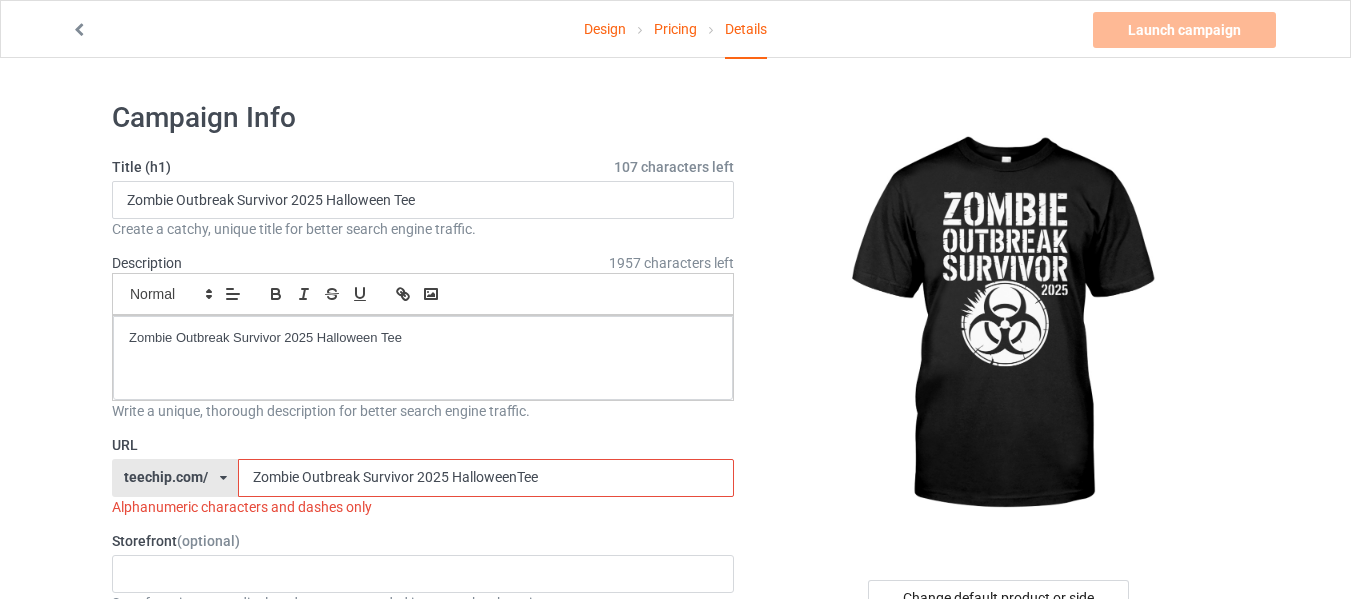 click on "Zombie Outbreak Survivor 2025 HalloweenTee" at bounding box center [485, 478] 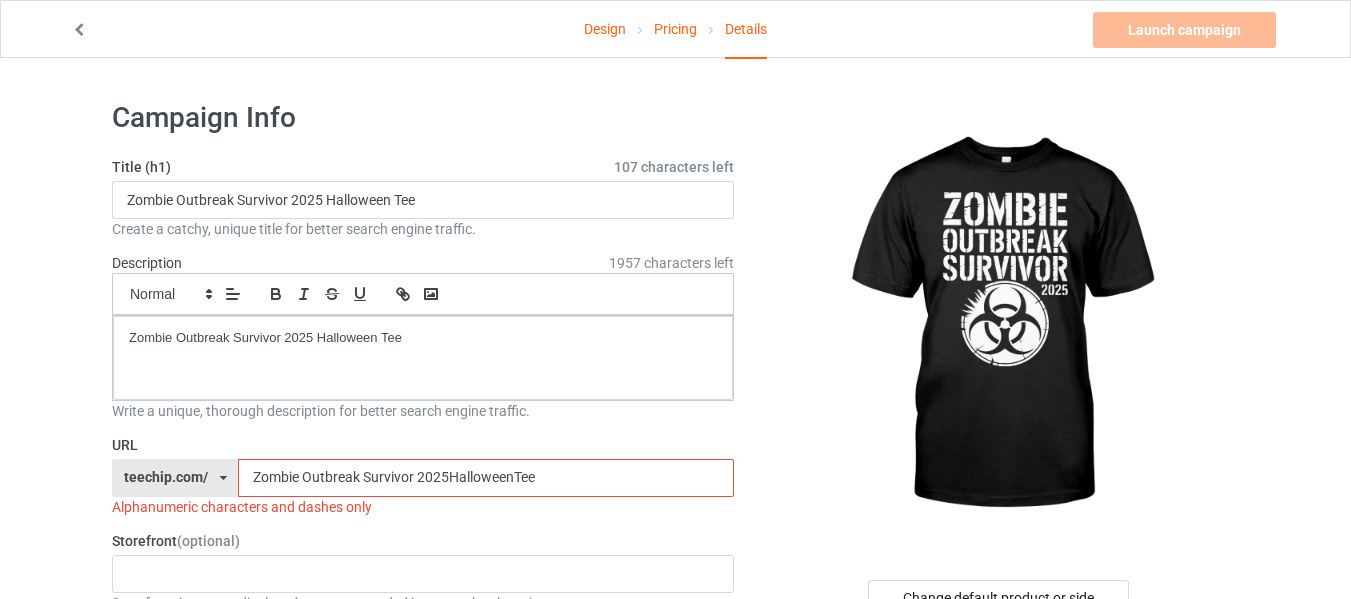 click on "Zombie Outbreak Survivor 2025HalloweenTee" at bounding box center (485, 478) 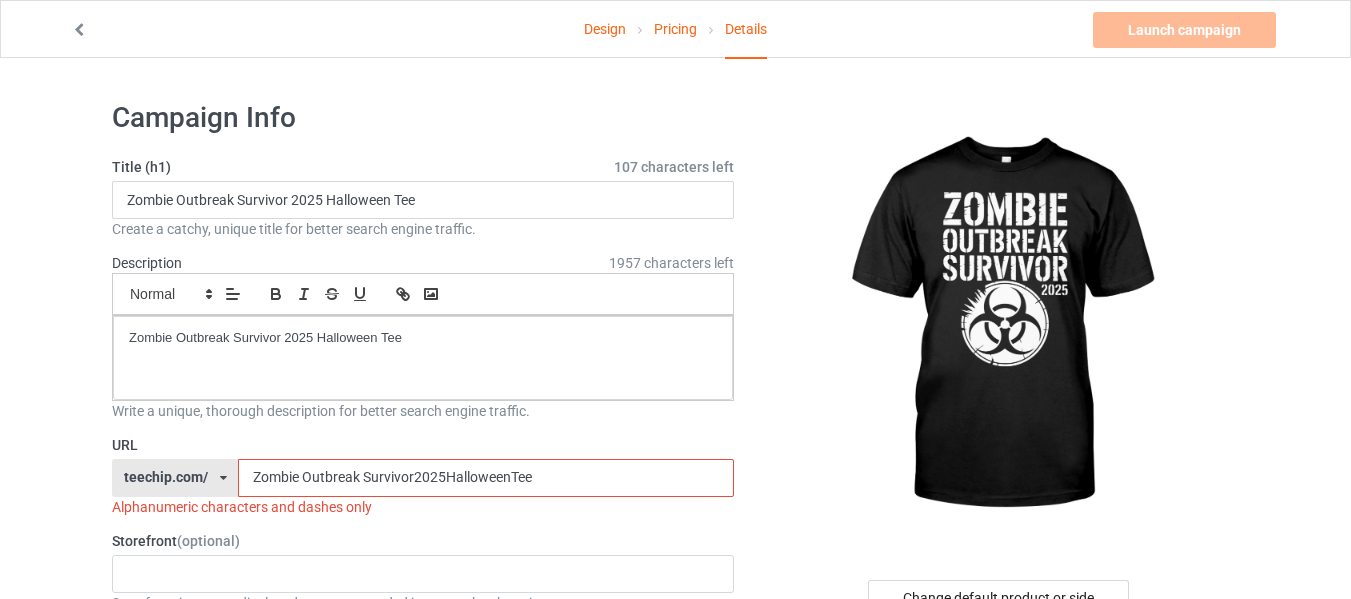 click on "Zombie Outbreak Survivor2025HalloweenTee" at bounding box center (485, 478) 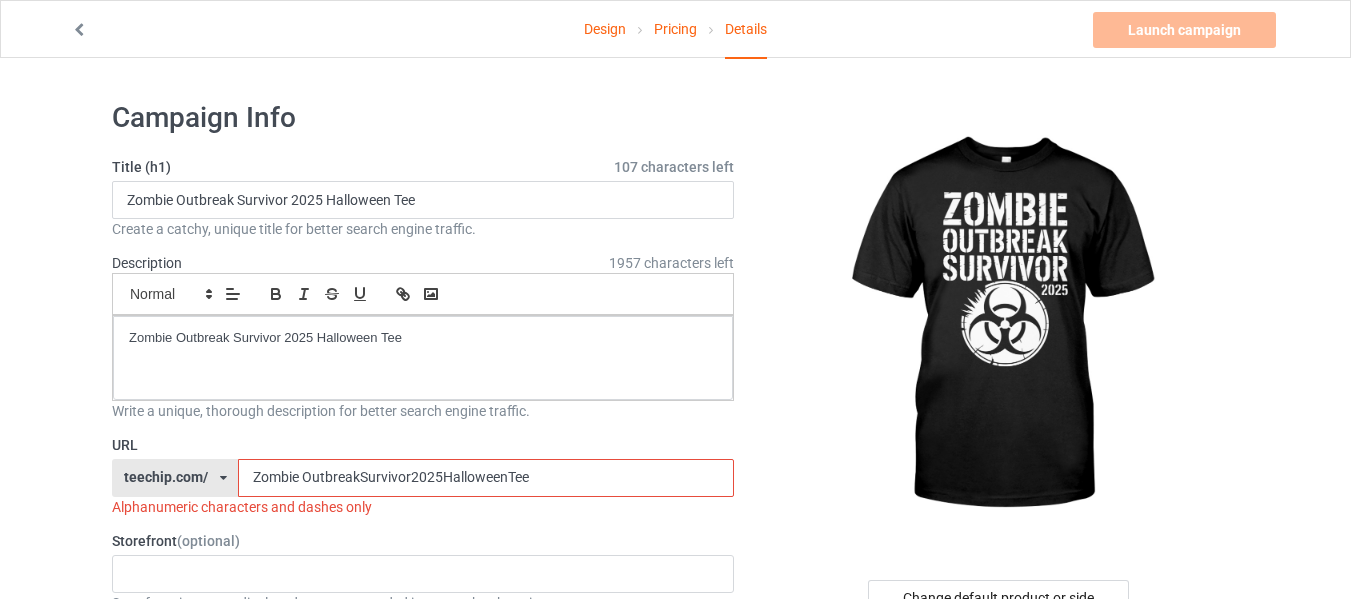 click on "Zombie OutbreakSurvivor2025HalloweenTee" at bounding box center [485, 478] 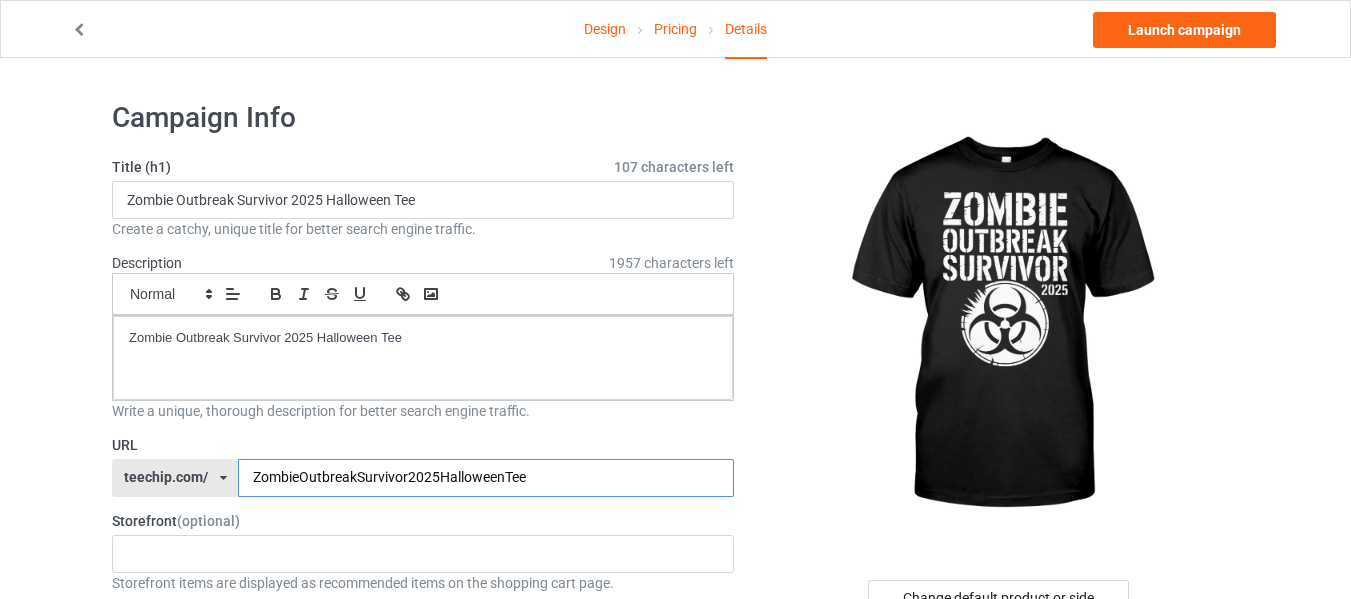 click on "ZombieOutbreakSurvivor2025HalloweenTee" at bounding box center (485, 478) 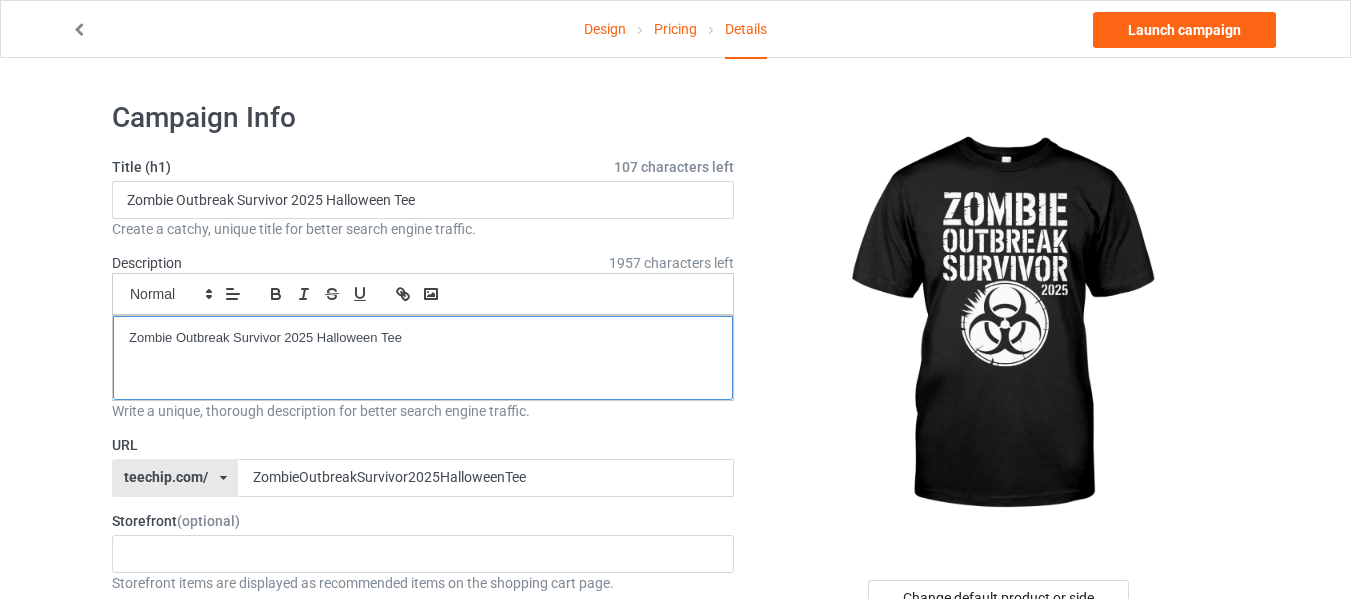 click on "Zombie Outbreak Survivor 2025 Halloween Tee" at bounding box center (423, 338) 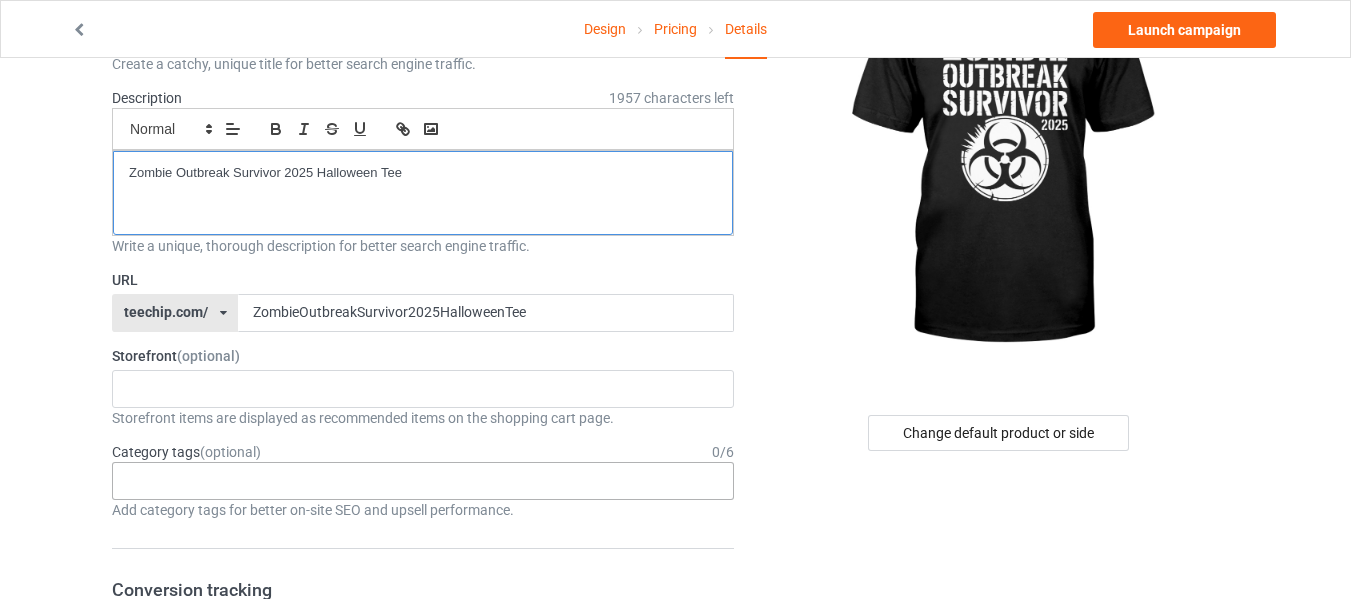 scroll, scrollTop: 300, scrollLeft: 0, axis: vertical 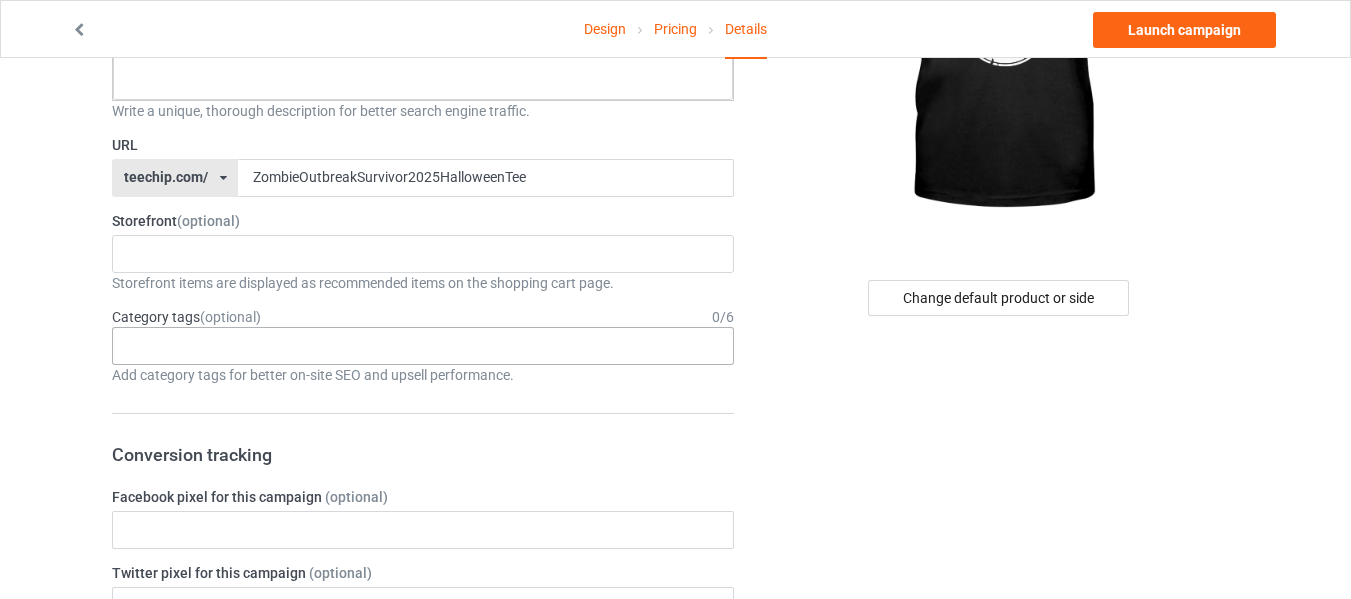 click on "Age > 1-19 > 1 Age > 1-12 Months > 1 Month Age > 1-12 Months Age > 1-19 Age > 1-19 > 10 Age > 1-12 Months > 10 Month Age > 80-100 > 100 Sports > Running > 10K Run Age > 1-19 > 11 Age > 1-12 Months > 11 Month Age > 1-19 > 12 Age > 1-12 Months > 12 Month Age > 1-19 > 13 Age > 1-19 > 14 Age > 1-19 > 15 Sports > Running > 15K Run Age > 1-19 > 16 Age > 1-19 > 17 Age > 1-19 > 18 Age > 1-19 > 19 Age > Decades > 1920s Age > Decades > 1930s Age > Decades > 1940s Age > Decades > 1950s Age > Decades > 1960s Age > Decades > 1970s Age > Decades > 1980s Age > Decades > 1990s Age > 1-19 > 2 Age > 1-12 Months > 2 Month Age > 20-39 > 20 Age > 20-39 Age > Decades > 2000s Age > Decades > 2010s Age > 20-39 > 21 Age > 20-39 > 22 Age > 20-39 > 23 Age > 20-39 > 24 Age > 20-39 > 25 Age > 20-39 > 26 Age > 20-39 > 27 Age > 20-39 > 28 Age > 20-39 > 29 Age > 1-19 > 3 Age > 1-12 Months > 3 Month Sports > Basketball > 3-Pointer Age > 20-39 > 30 Age > 20-39 > 31 Age > 20-39 > 32 Age > 20-39 > 33 Age > 20-39 > 34 Age > 20-39 > 35 Age Jobs 1" at bounding box center (423, 346) 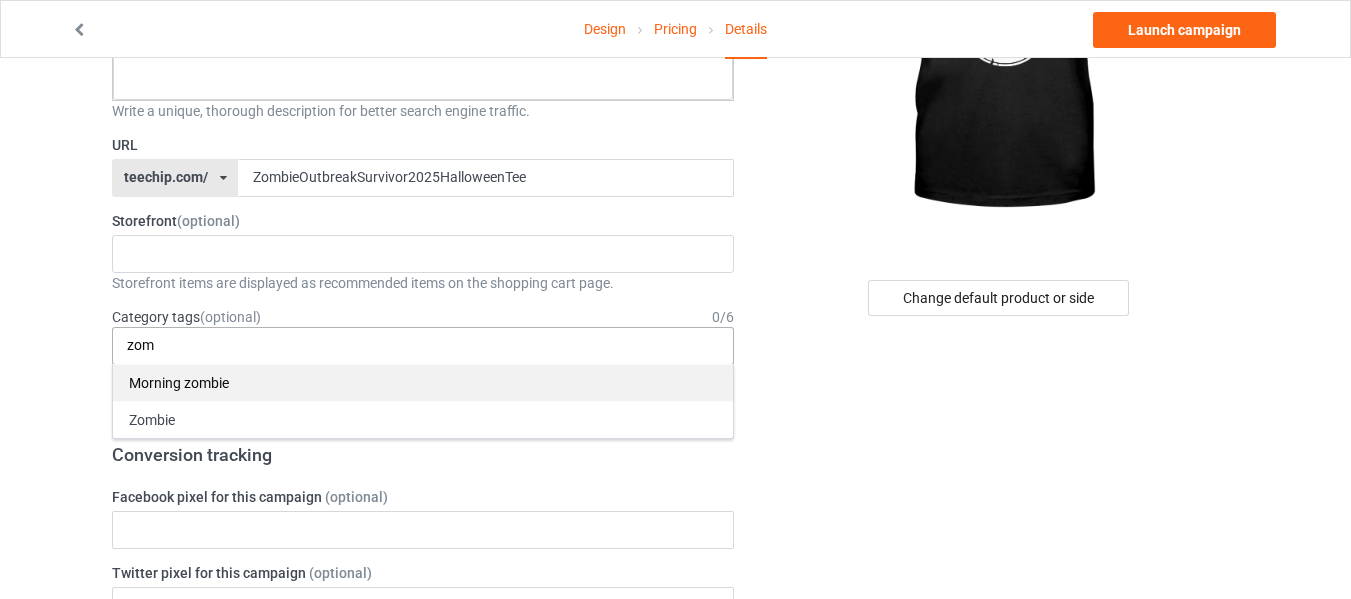 type on "zom" 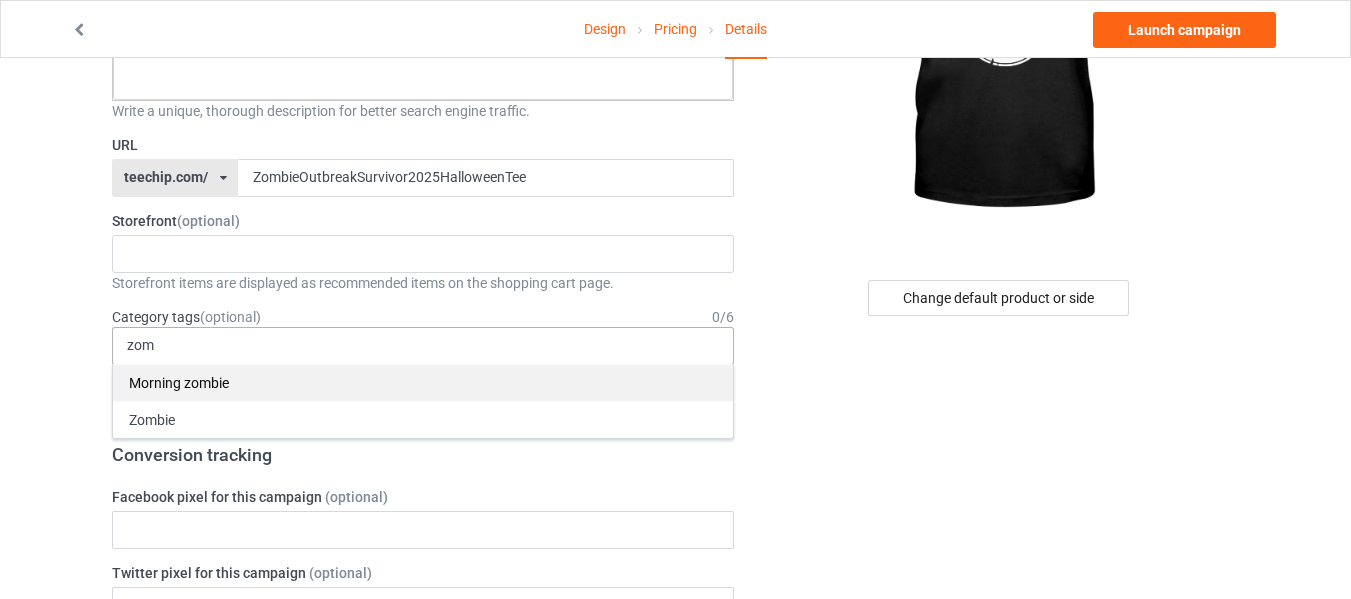 click on "Morning zombie" at bounding box center [423, 382] 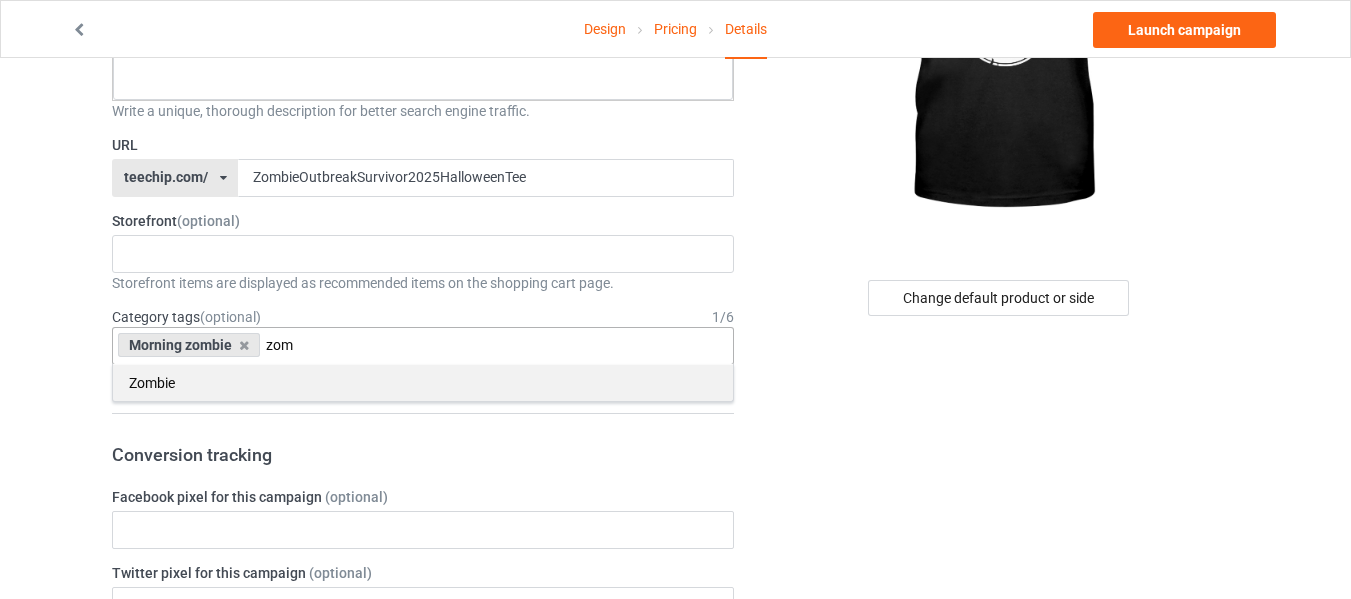 type on "zom" 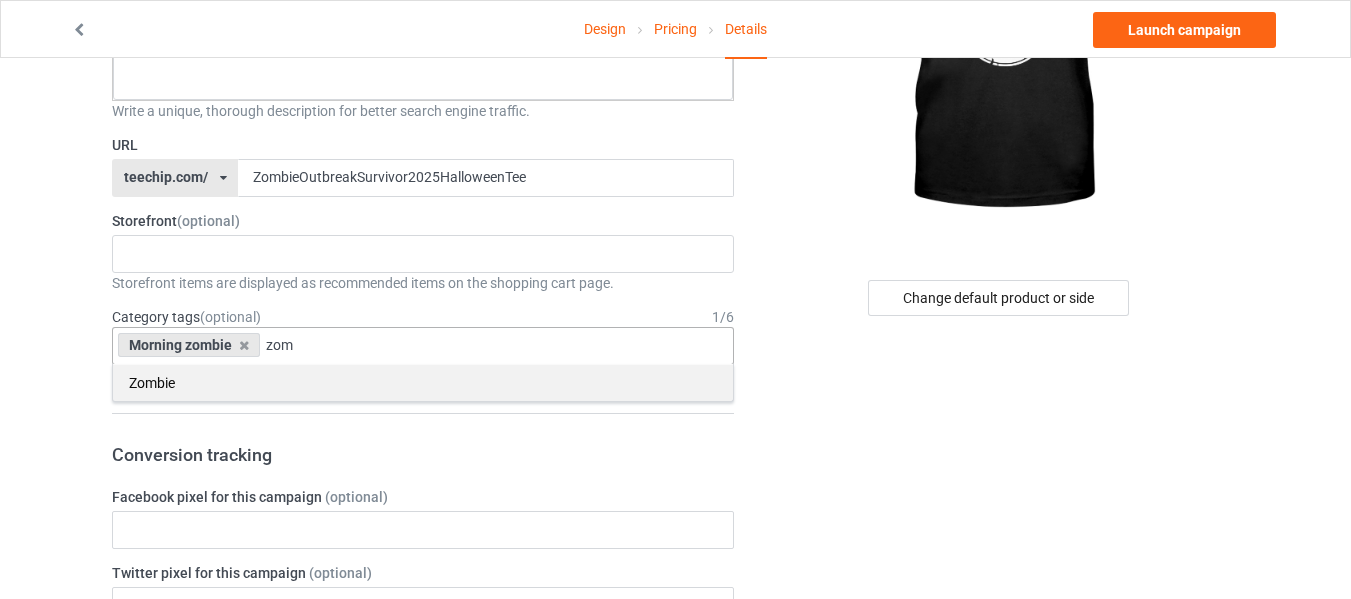 click on "Zombie" at bounding box center [423, 382] 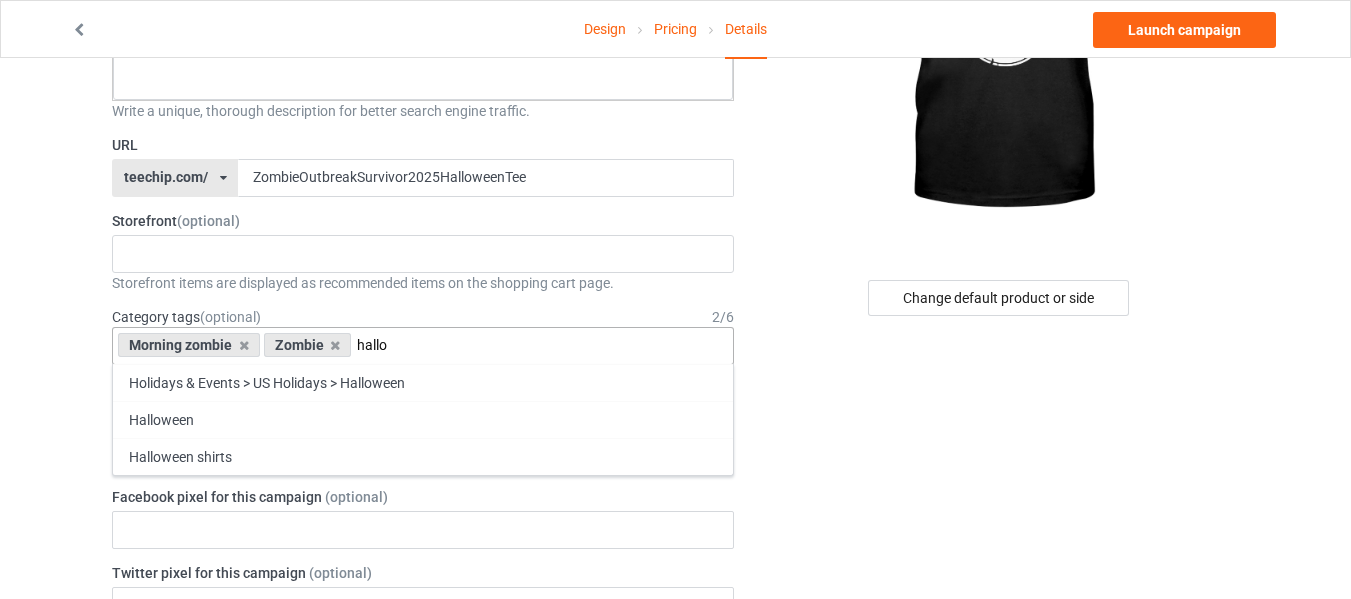 type on "hallo" 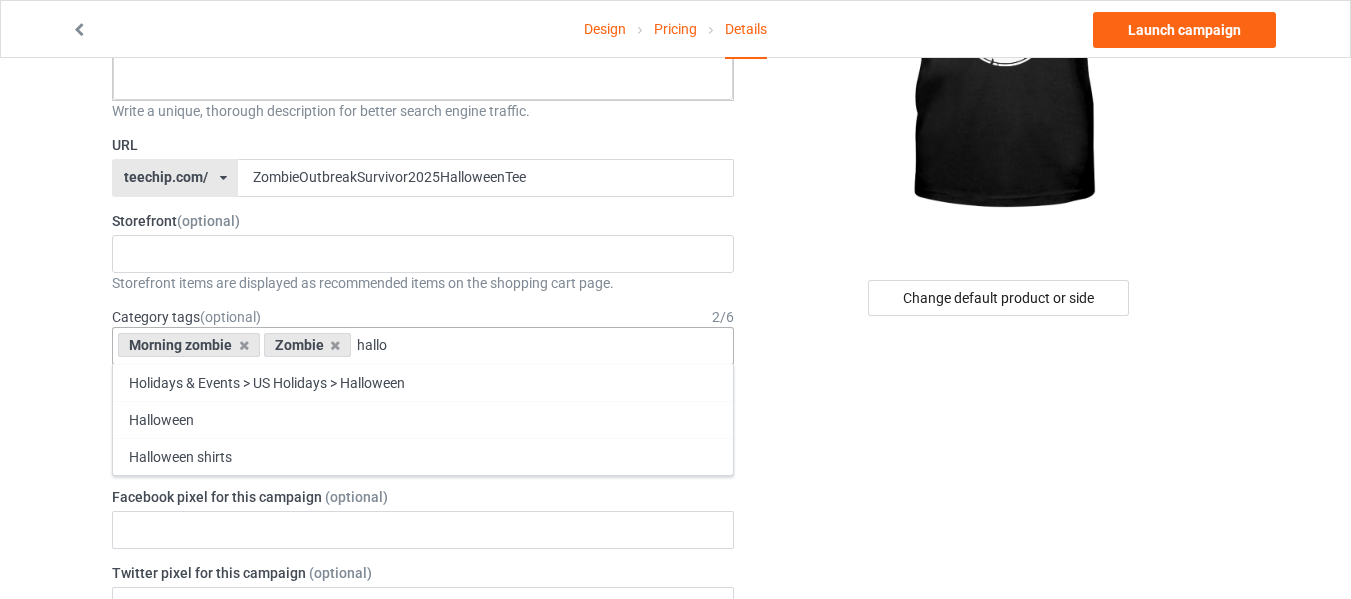 click on "Holidays & Events > US Holidays > Halloween" at bounding box center [423, 382] 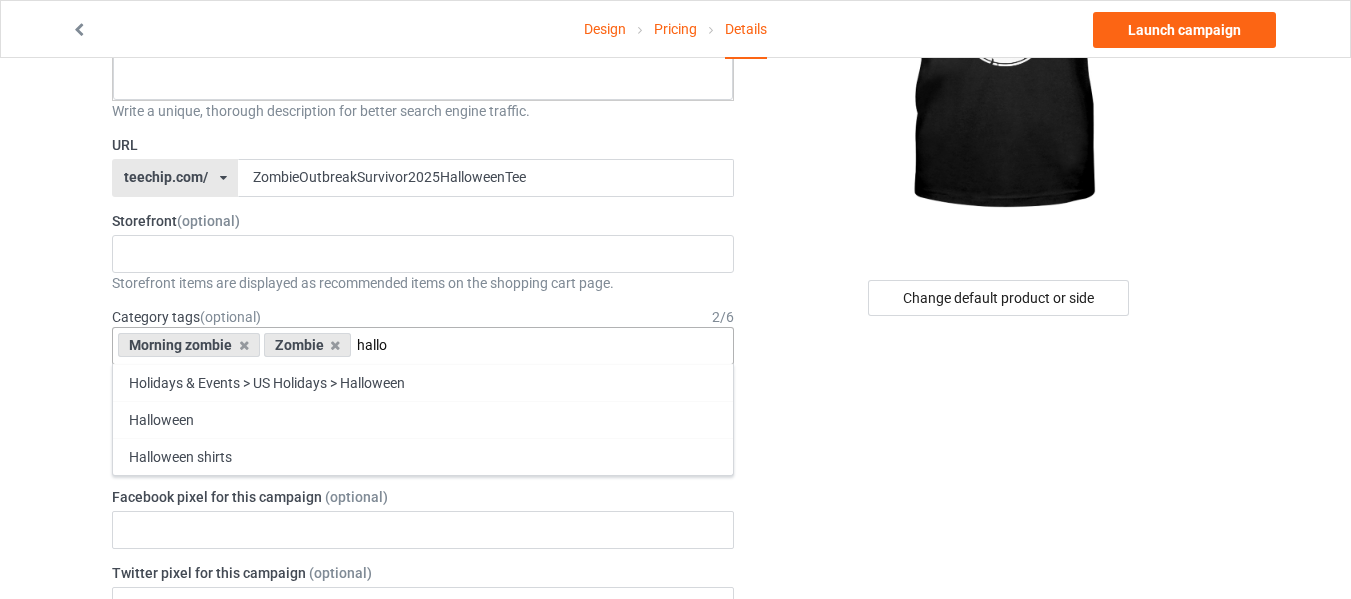 type 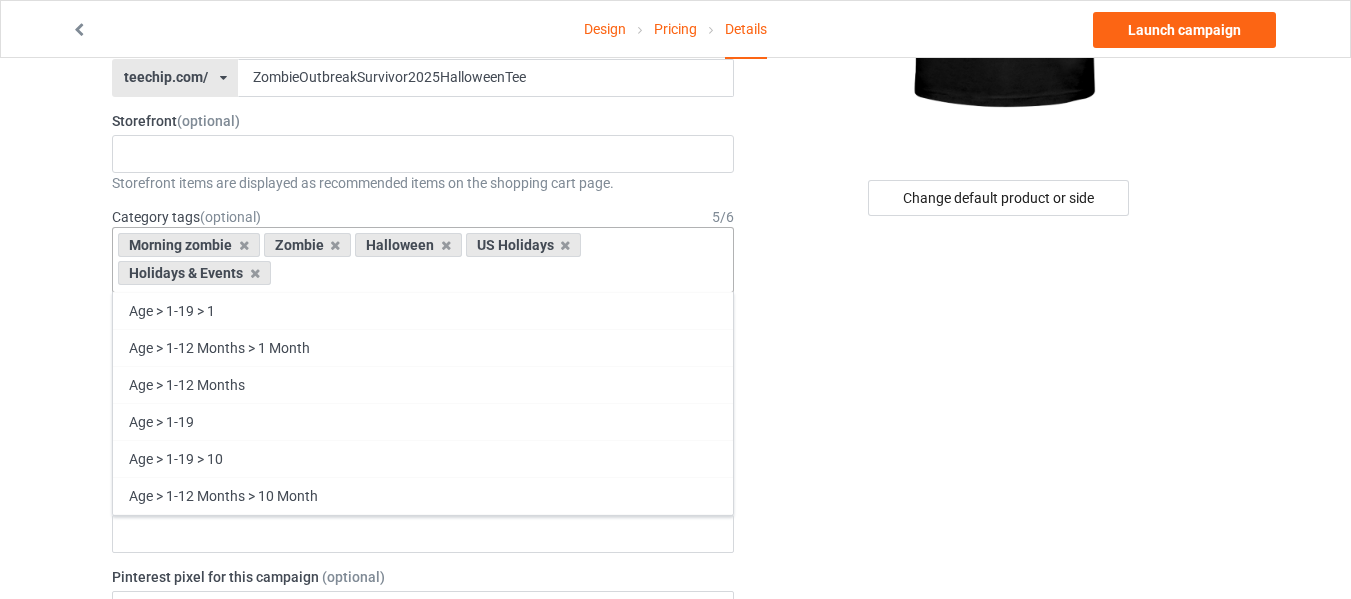 click on "Design Pricing Details Launch campaign Campaign Info Title (h1) 107   characters left Zombie Outbreak Survivor 2025 Halloween Tee Create a catchy, unique title for better search engine traffic. Description 1957   characters left       Small Normal Large Big Huge                                                                                     Zombie Outbreak Survivor 2025 Halloween Tee Write a unique, thorough description for better search engine traffic. URL teechip.com/ teechip.com/ 587d0d41cee36fd012c64a69 ZombieOutbreakSurvivor2025HalloweenTee Storefront (optional) No result found Storefront items are displayed as recommended items on the shopping cart page. Category tags (optional) 5 / 6 Morning zombie Zombie Halloween US Holidays Holidays & Events Age > 1-19 > 1 Age > 1-12 Months > 1 Month Age > 1-12 Months Age > 1-19 Age > 1-19 > 10 Age > 1-12 Months > 10 Month Age > 80-100 > 100 Sports > Running > 10K Run Age > 1-19 > 11 Age > 1-12 Months > 11 Month Age > 1-19 > 12 Age > 1-12 Months > 12 Month Age 1" at bounding box center (675, 708) 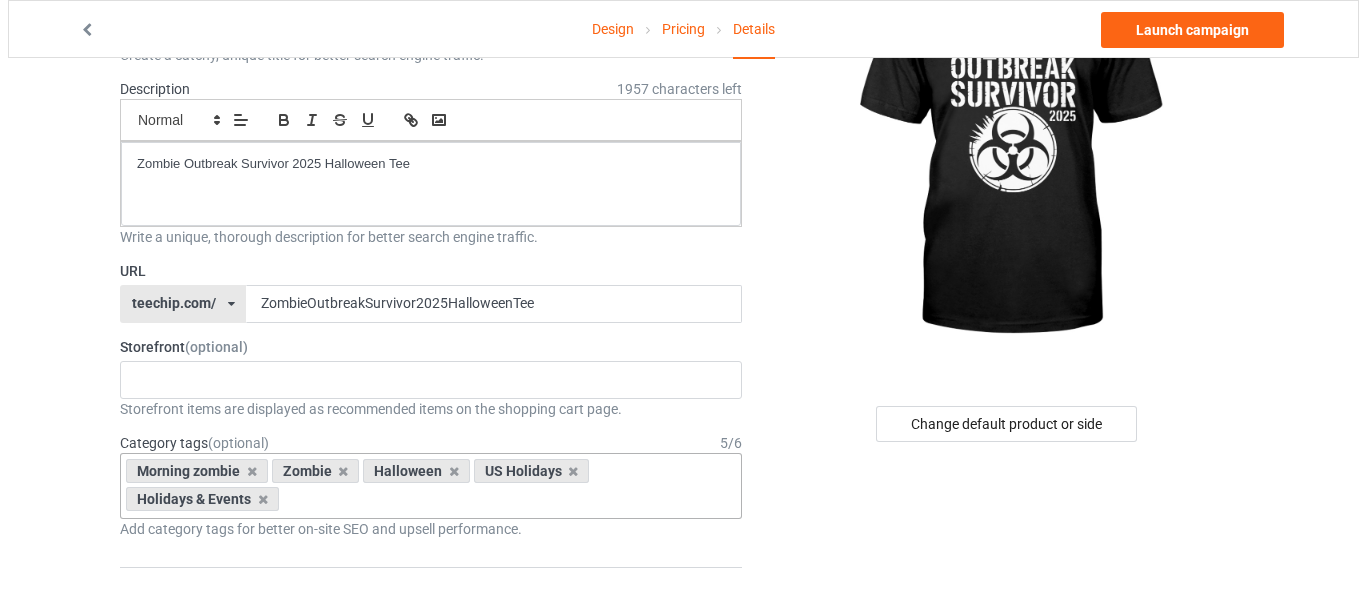 scroll, scrollTop: 0, scrollLeft: 0, axis: both 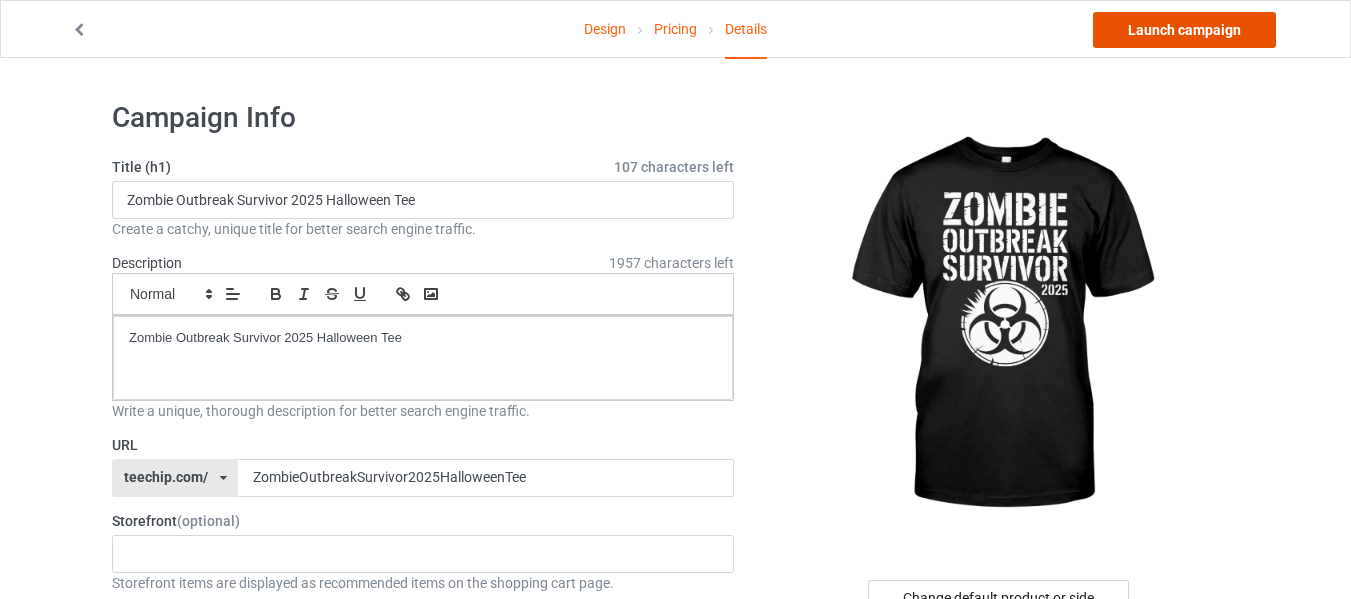 click on "Launch campaign" at bounding box center [1184, 30] 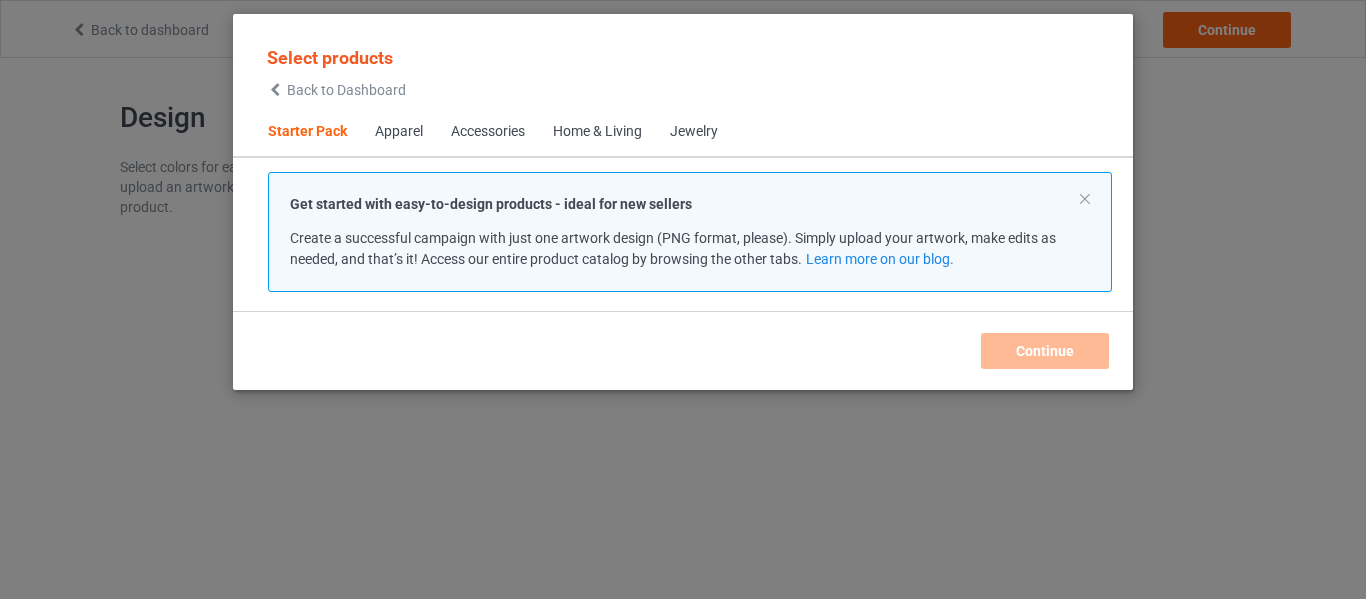 scroll, scrollTop: 0, scrollLeft: 0, axis: both 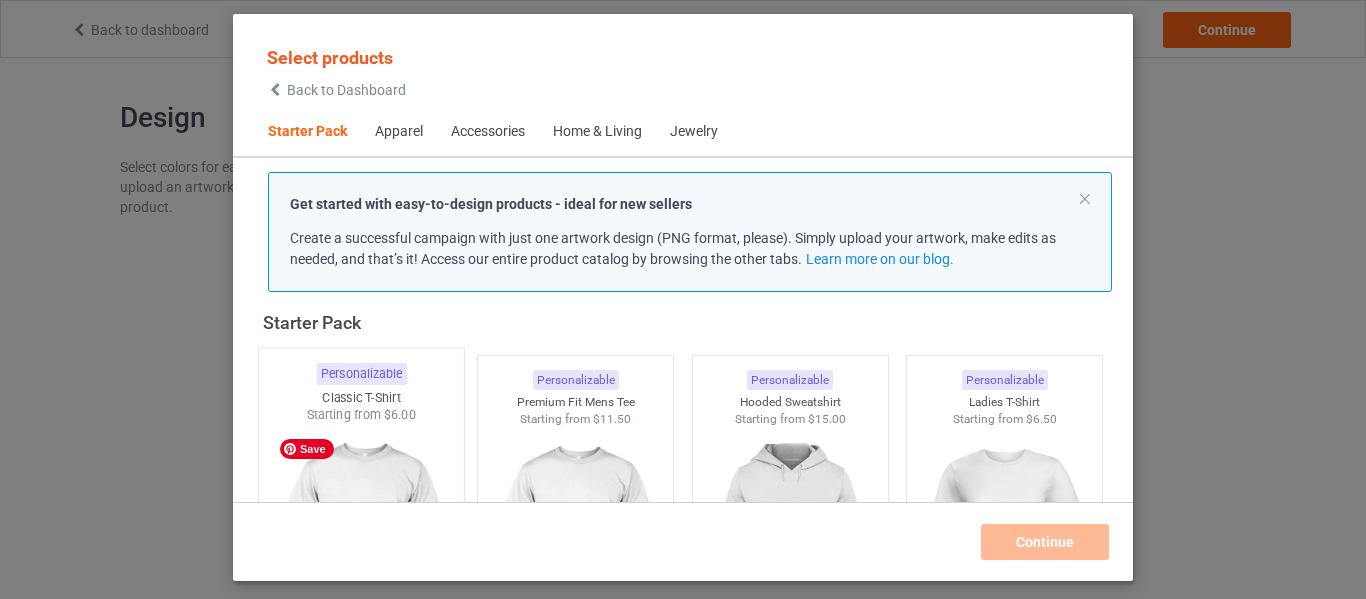 click at bounding box center [361, 541] 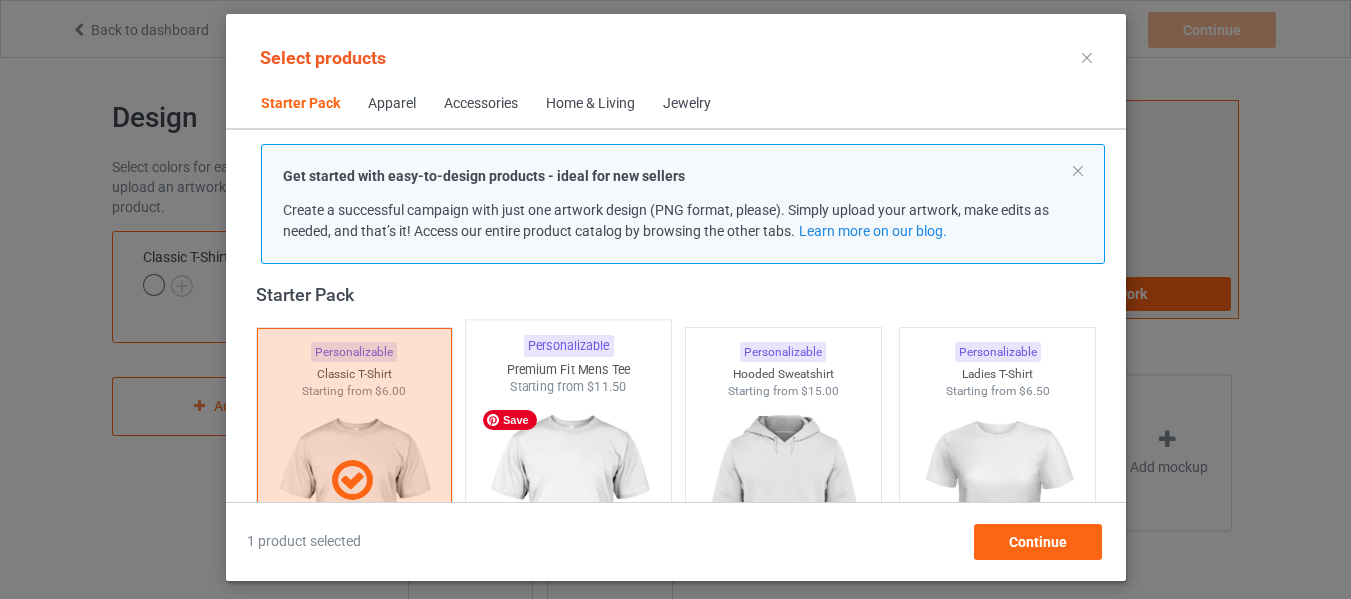 click at bounding box center (568, 513) 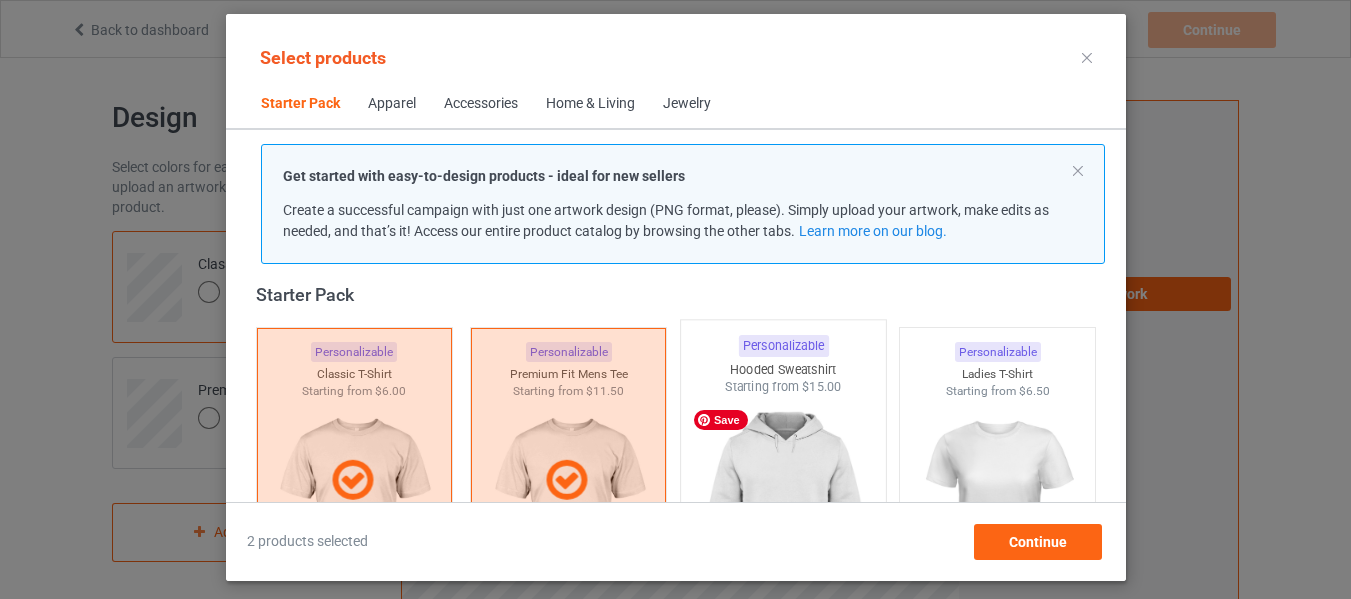 click at bounding box center [783, 513] 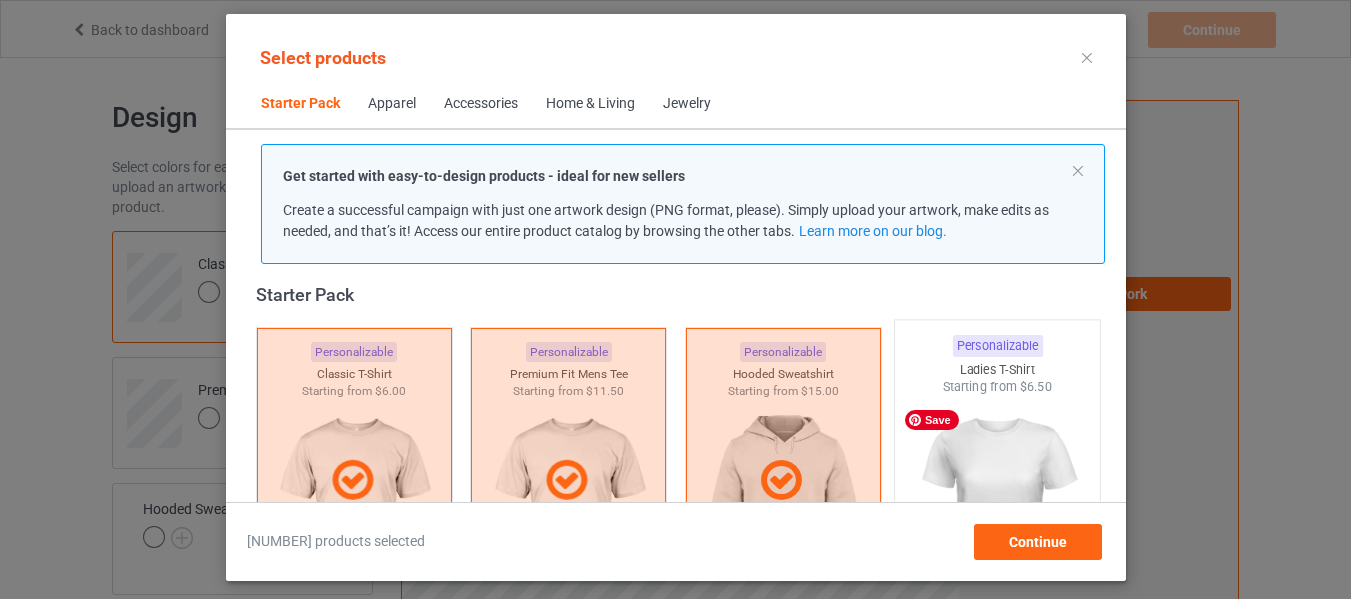click at bounding box center (997, 513) 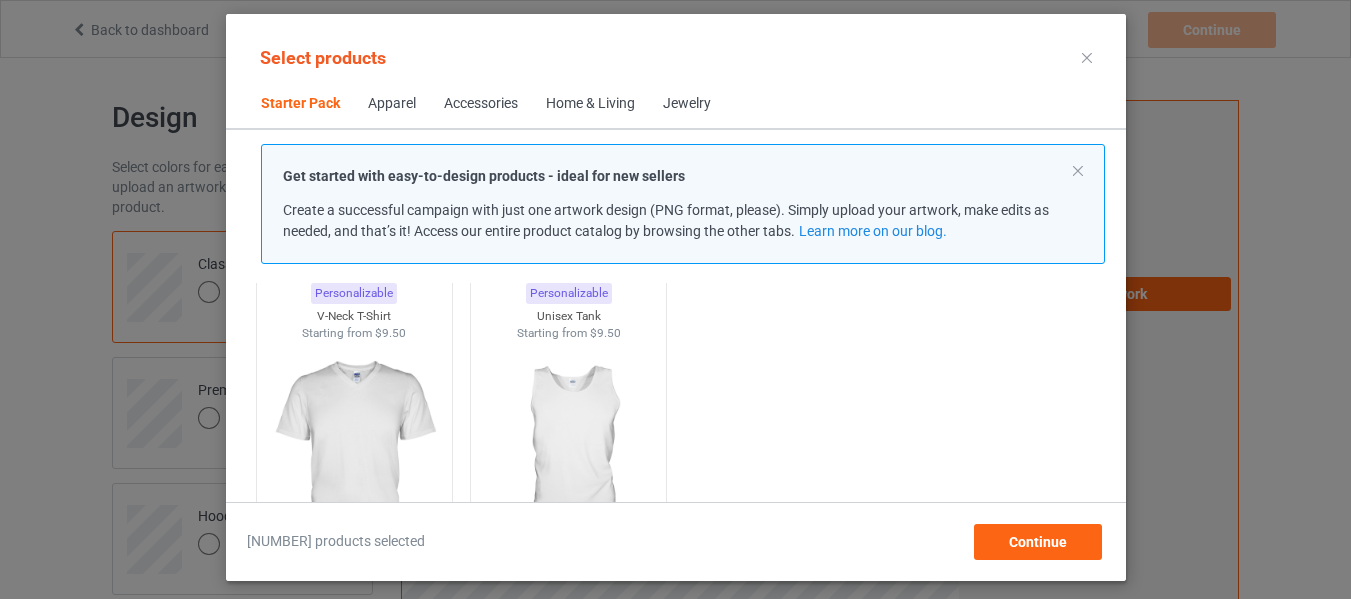 scroll, scrollTop: 426, scrollLeft: 0, axis: vertical 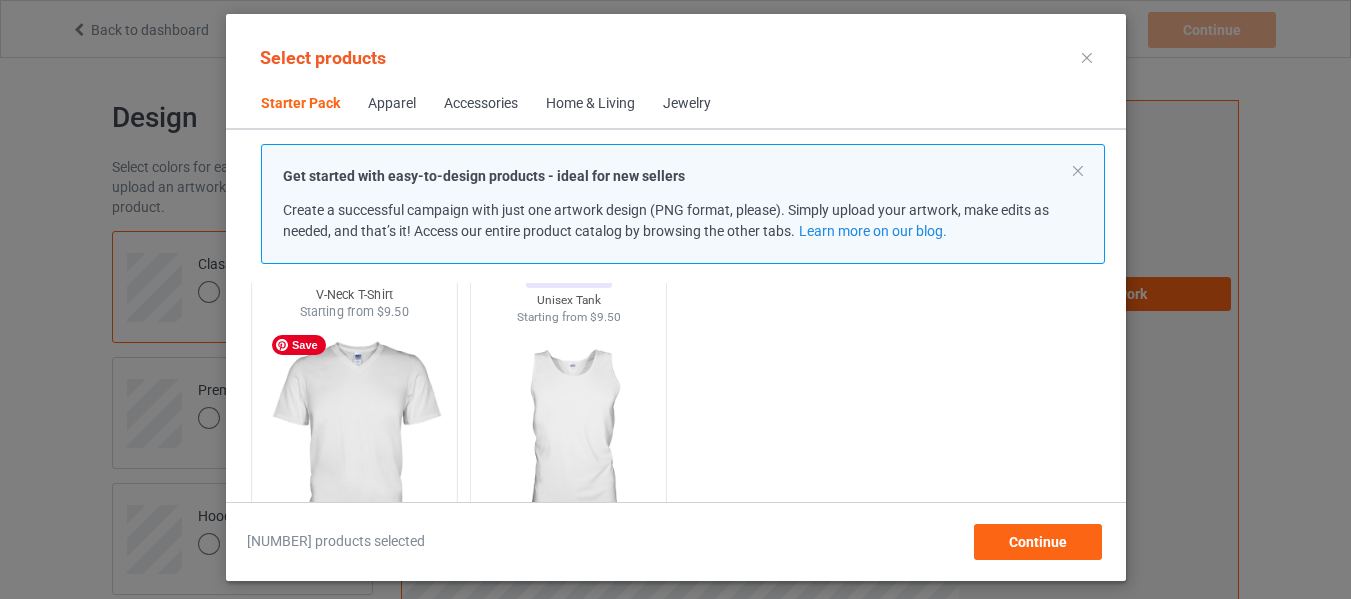 click at bounding box center [354, 438] 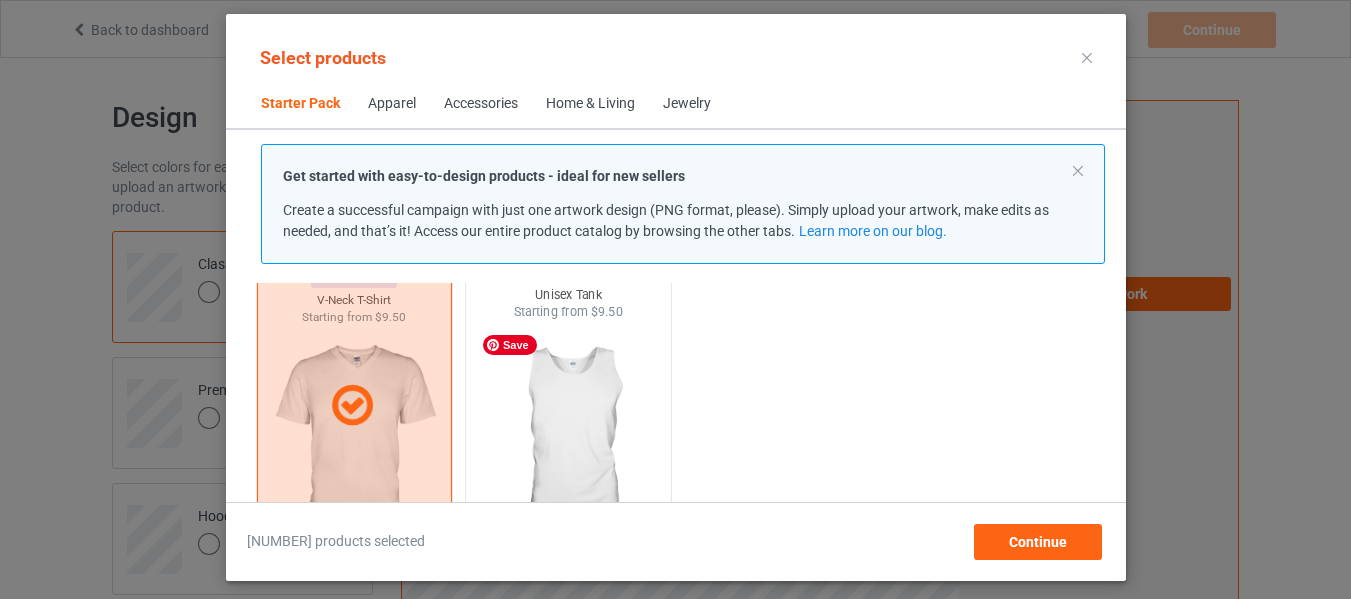 click at bounding box center (568, 438) 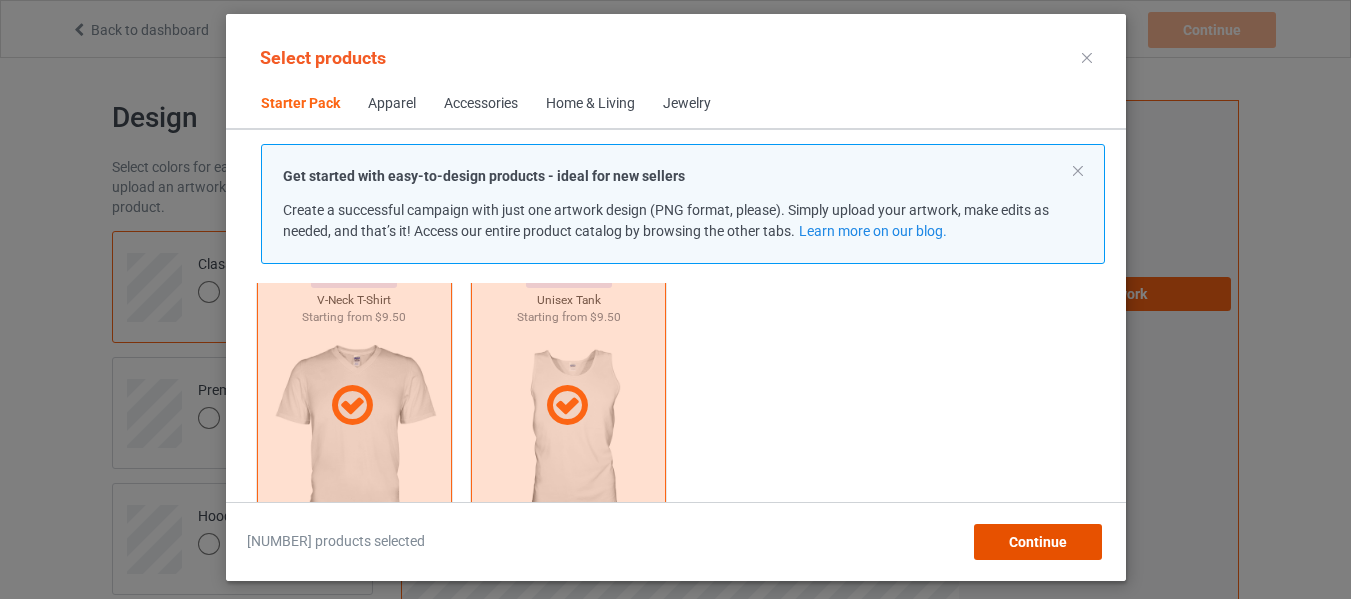 click on "Continue" at bounding box center [1037, 542] 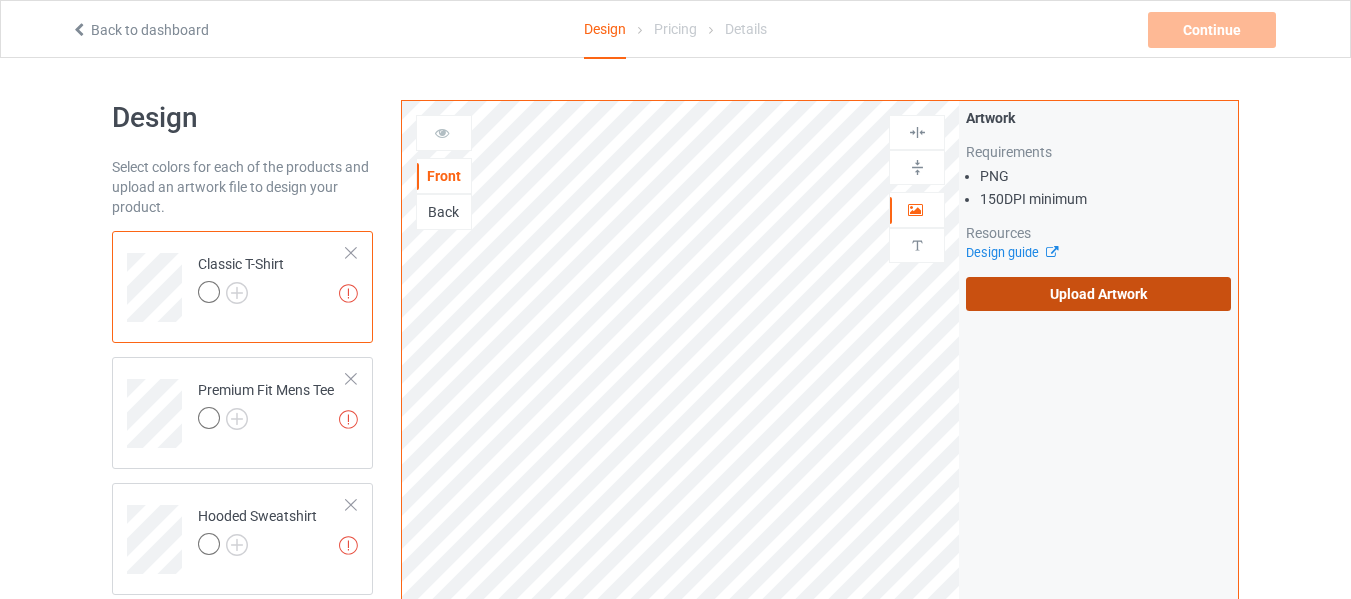 click on "Upload Artwork" at bounding box center (1098, 294) 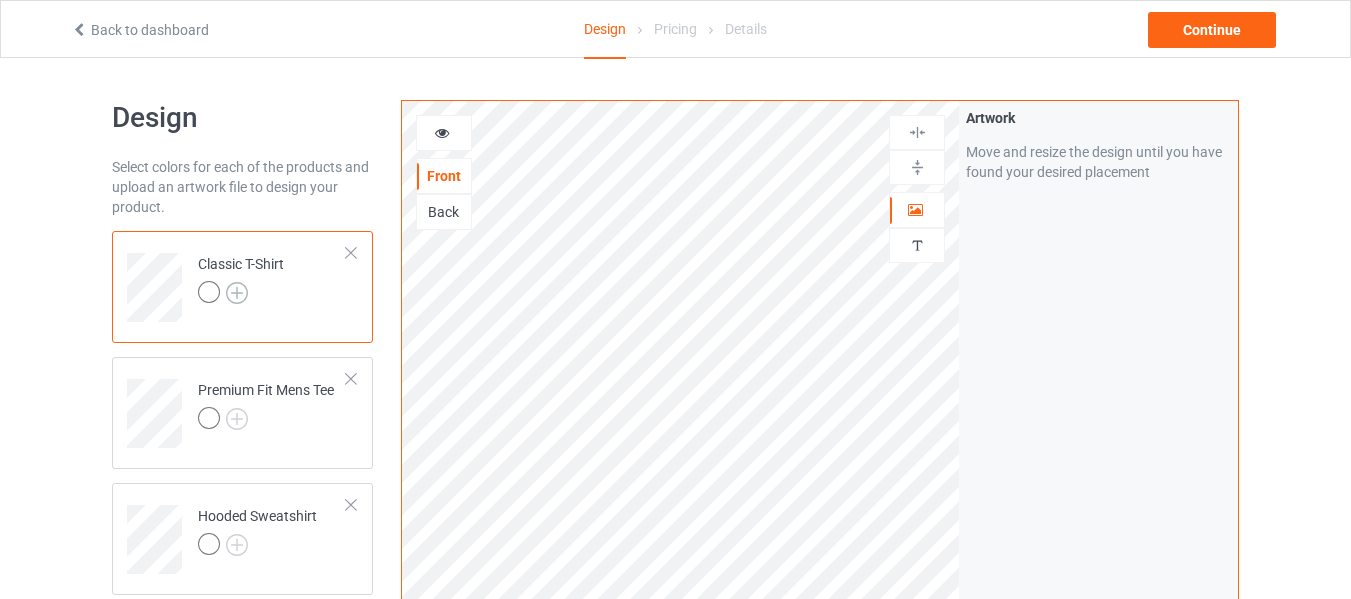 click at bounding box center [237, 293] 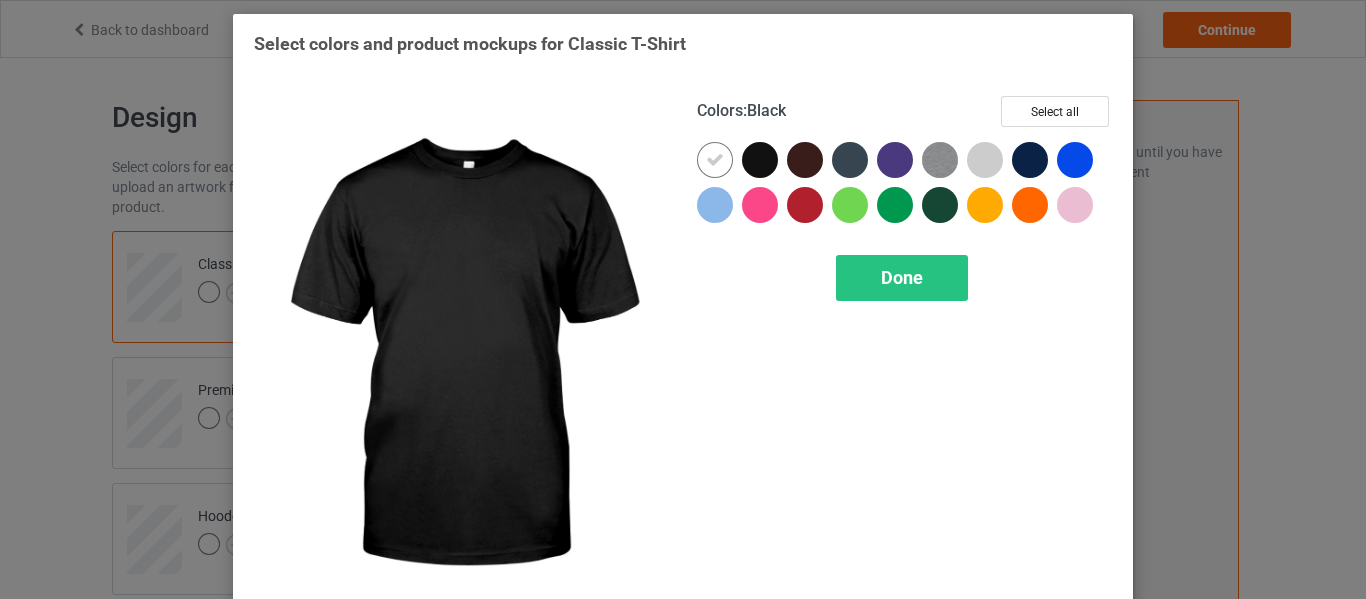 click at bounding box center (760, 160) 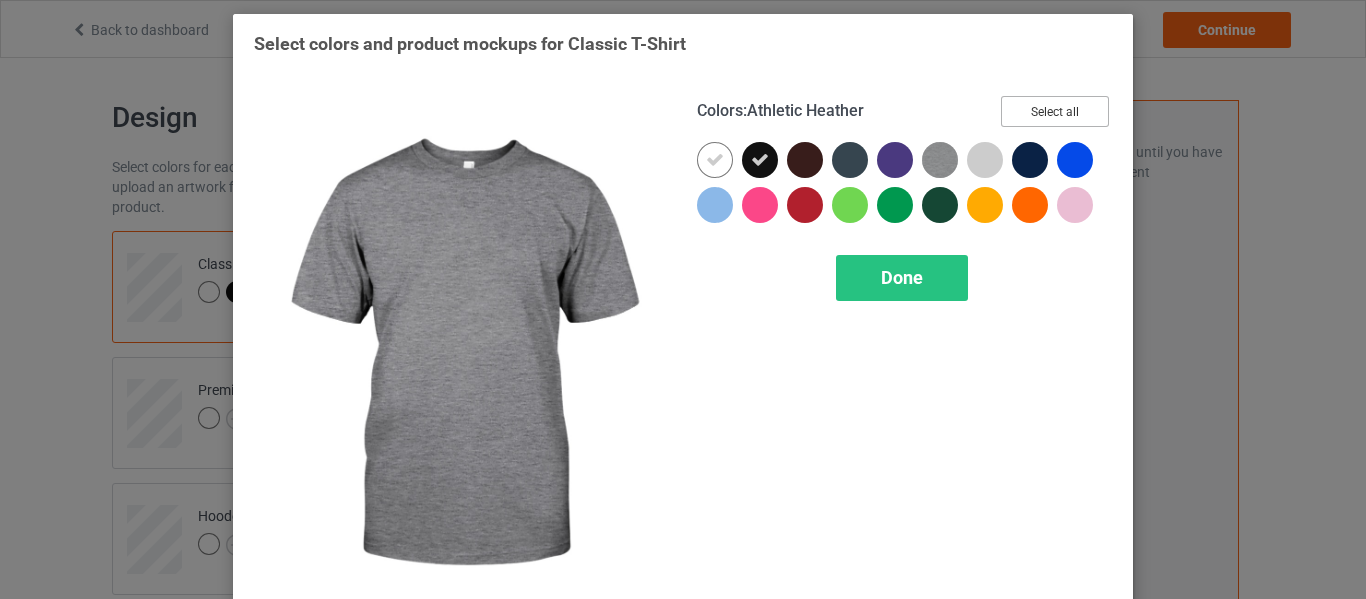 click on "Select all" at bounding box center [1055, 111] 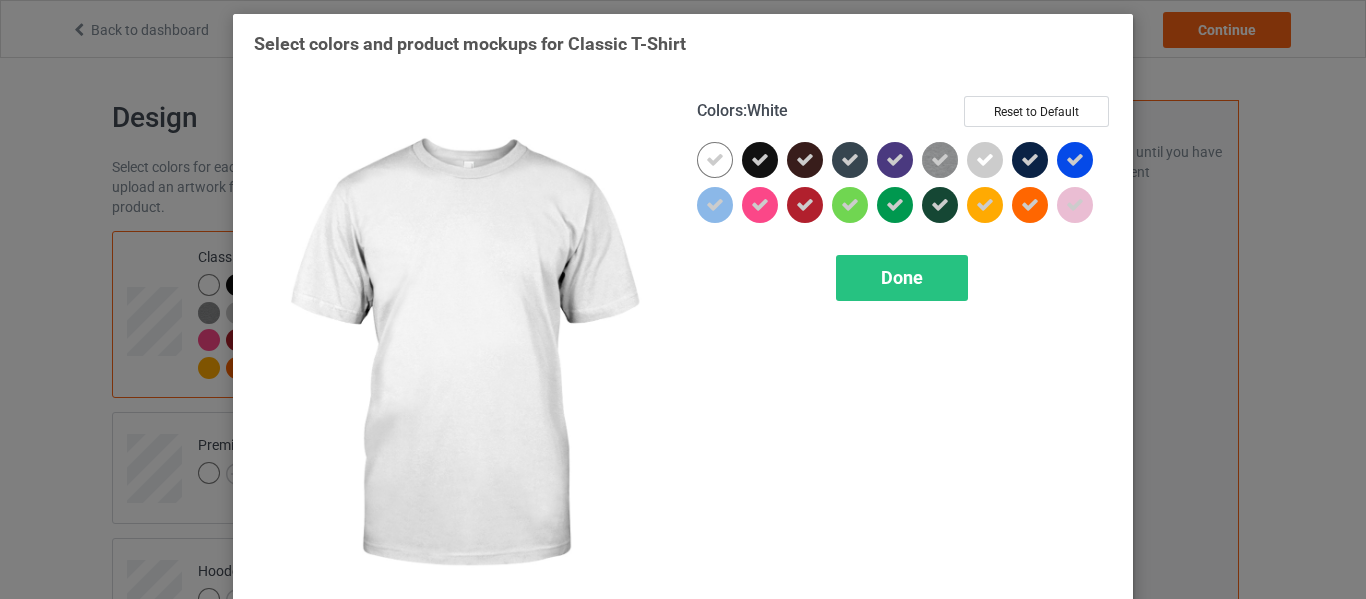 click at bounding box center [715, 160] 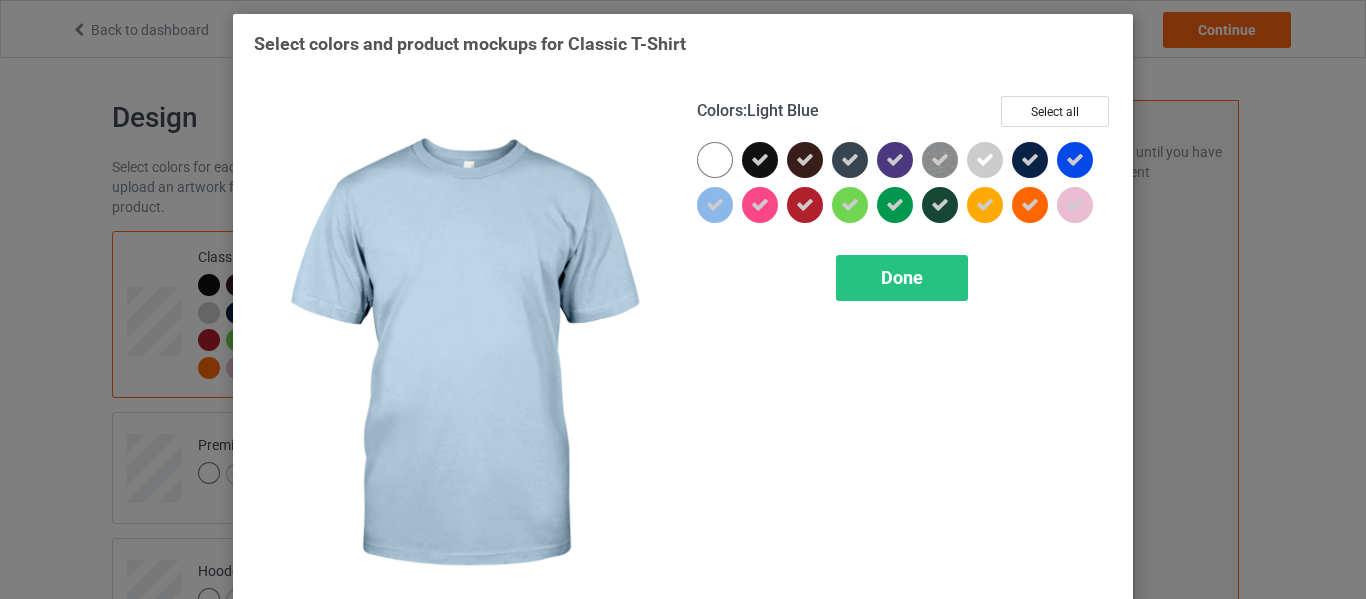 click at bounding box center [715, 205] 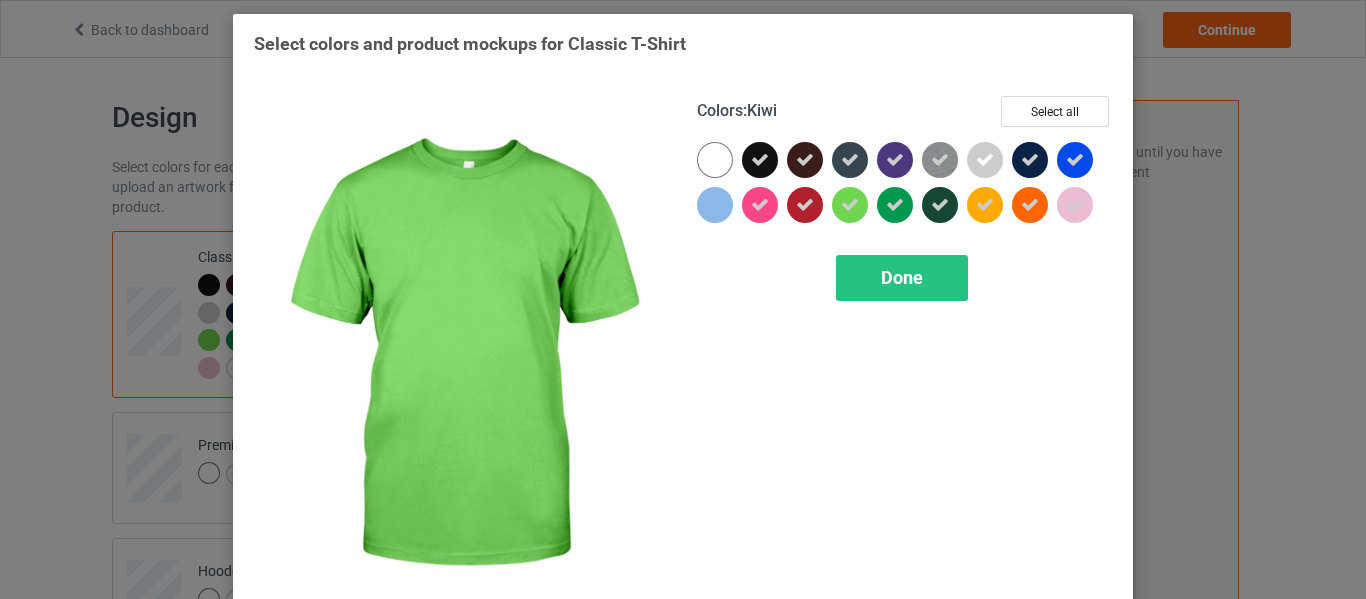 click at bounding box center [850, 205] 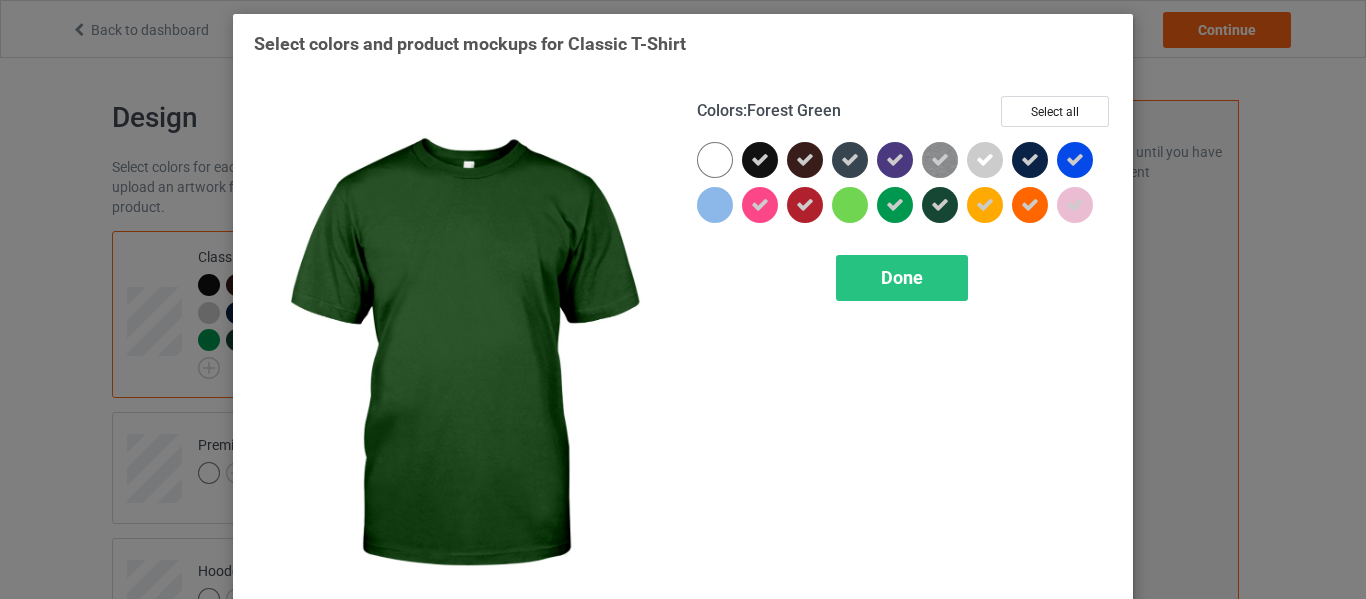 click at bounding box center (940, 205) 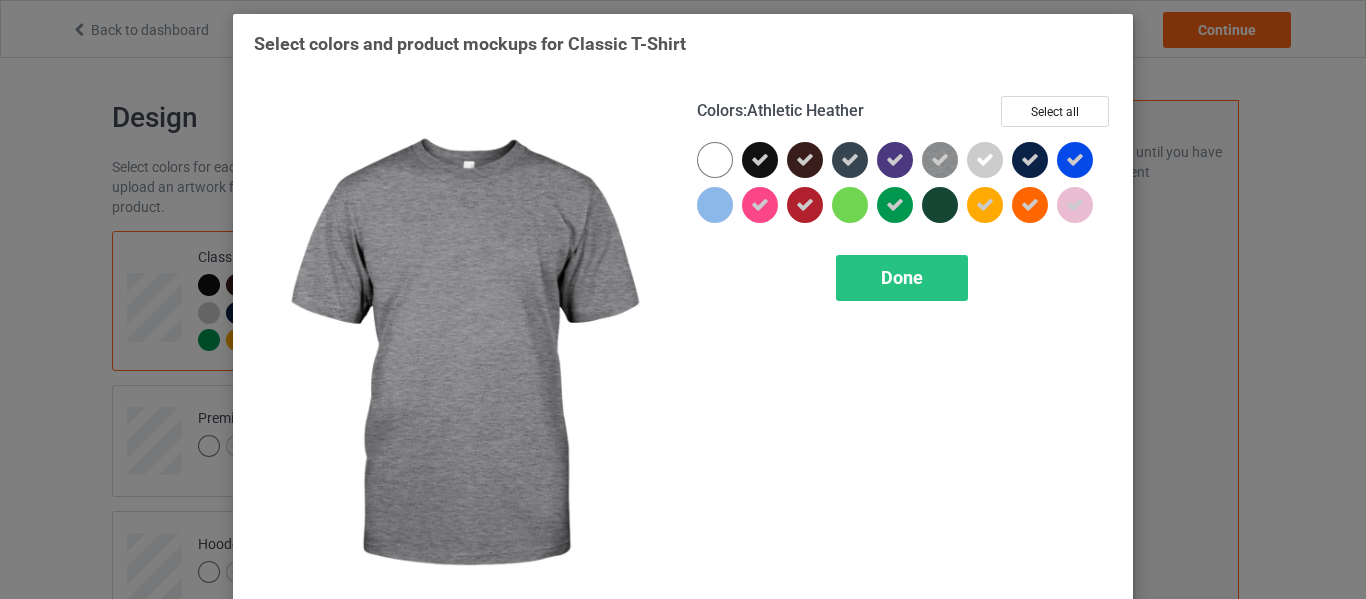 click at bounding box center [940, 160] 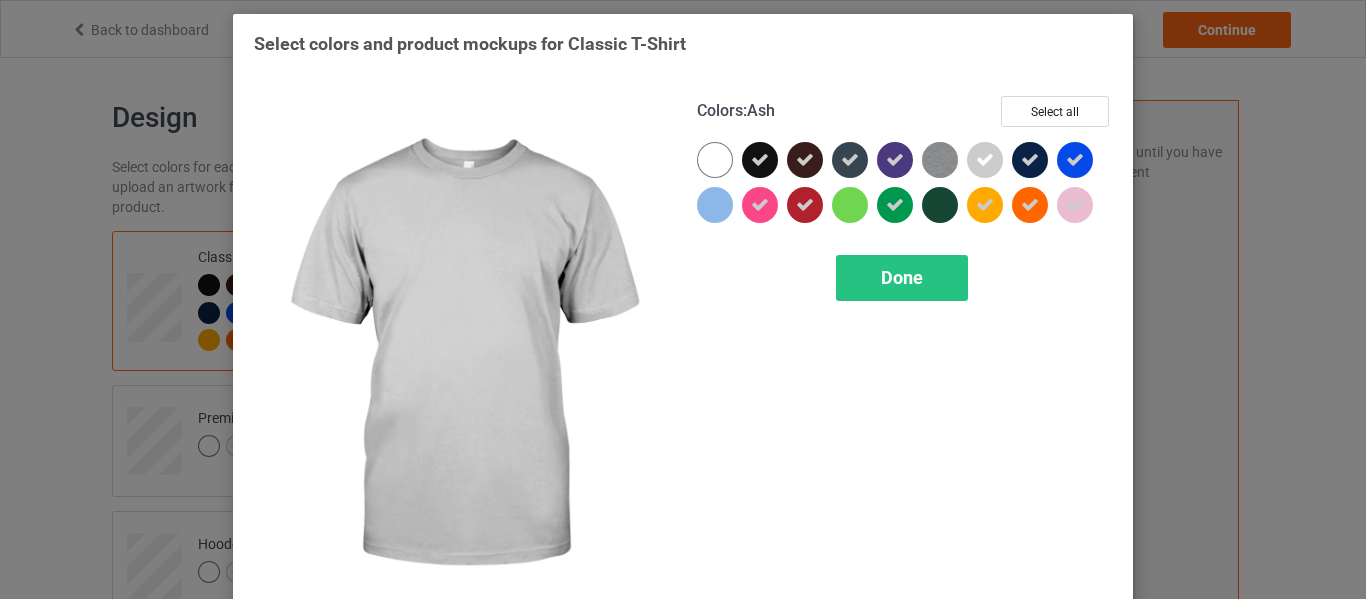 click at bounding box center [985, 160] 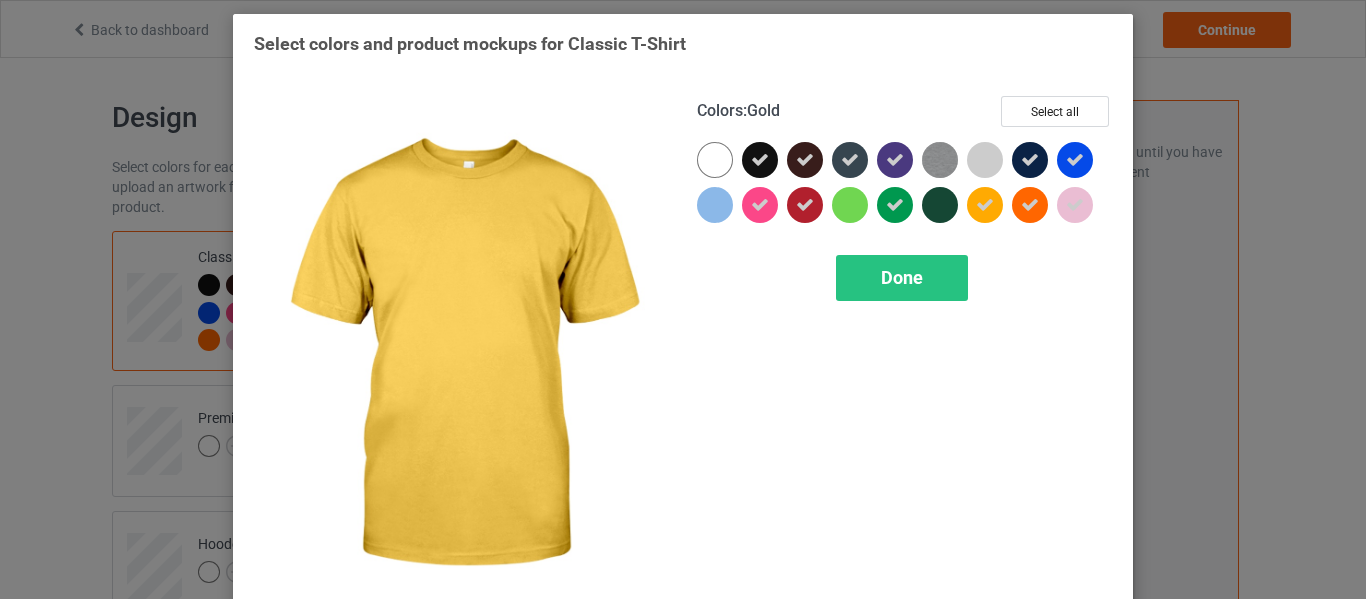 click at bounding box center (985, 205) 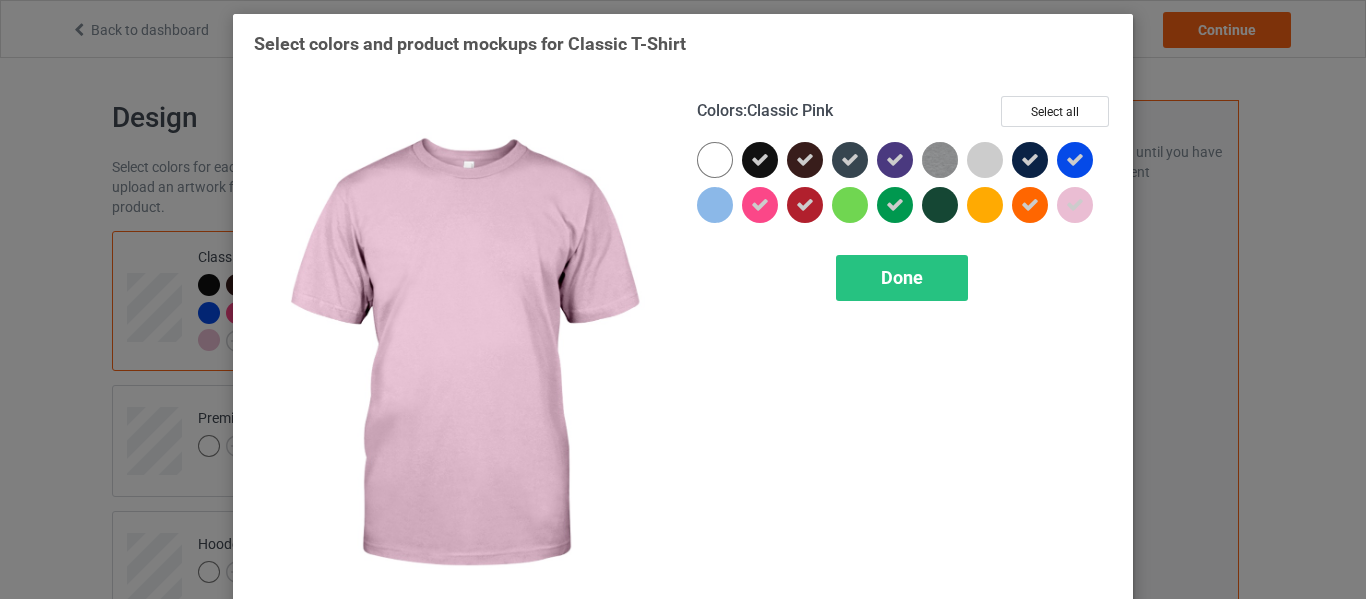 click at bounding box center (1075, 205) 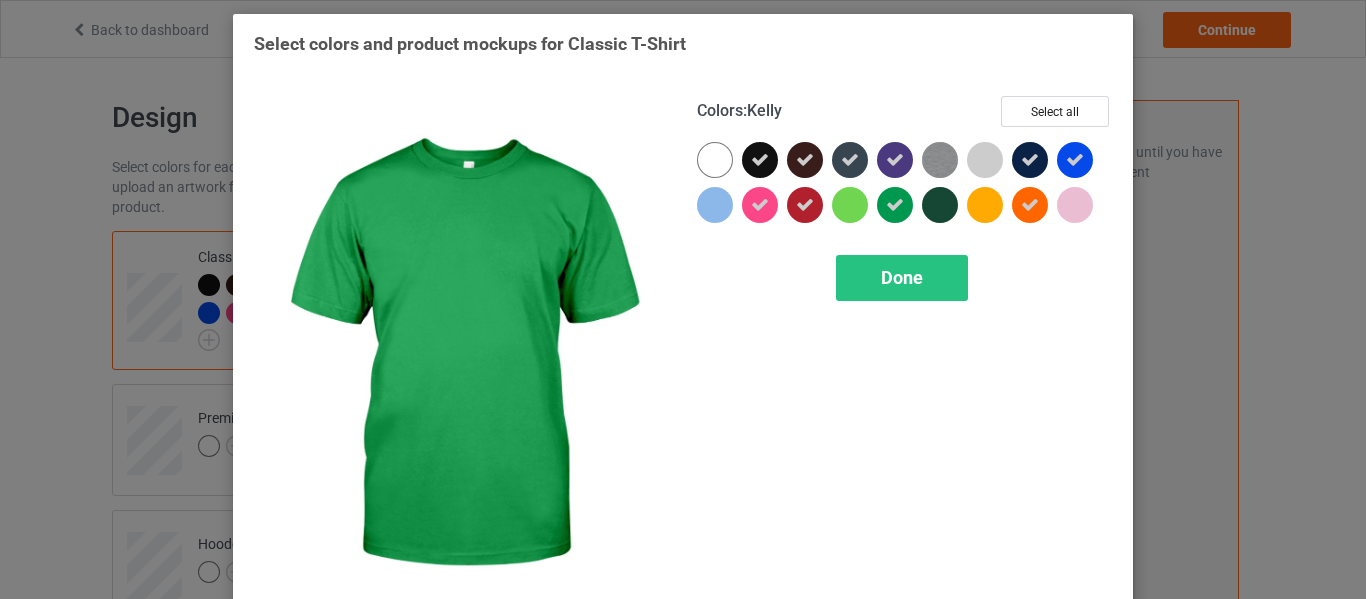 click at bounding box center [895, 205] 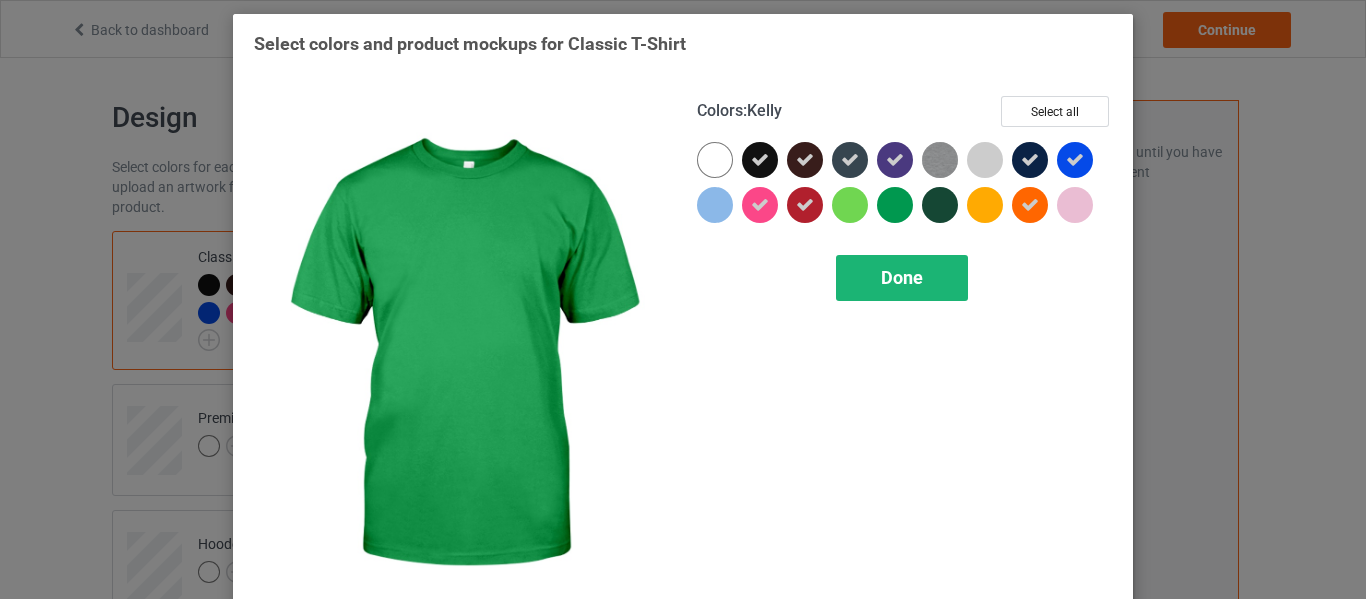 click on "Done" at bounding box center (902, 277) 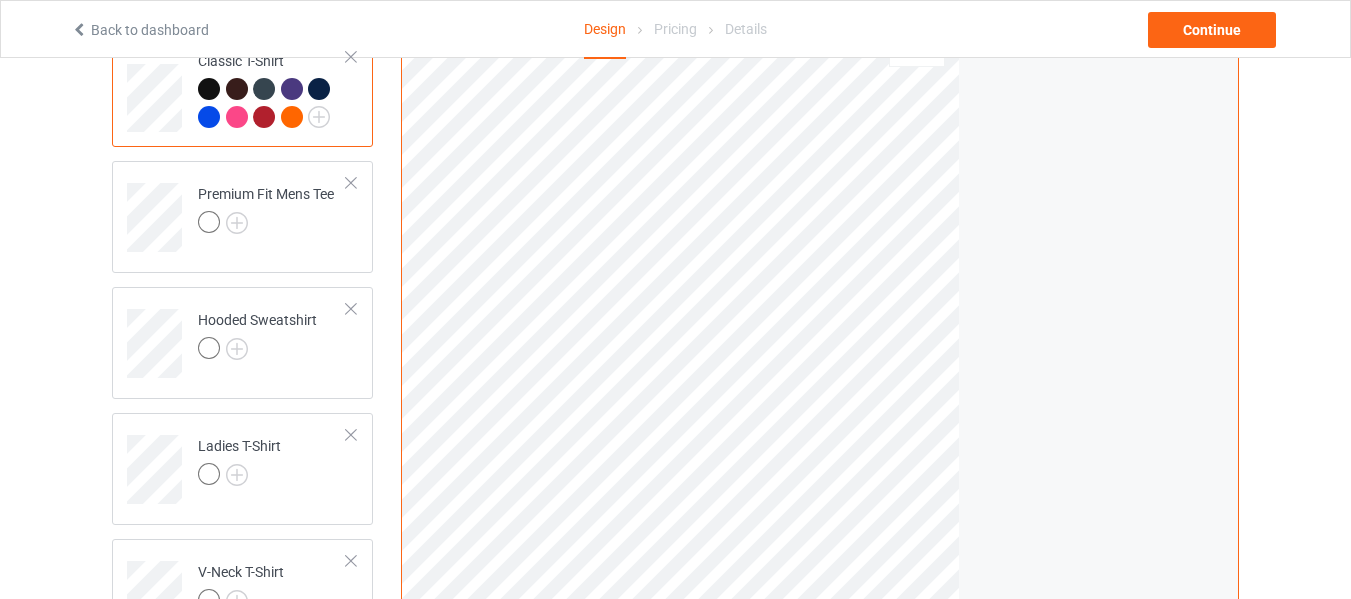 scroll, scrollTop: 100, scrollLeft: 0, axis: vertical 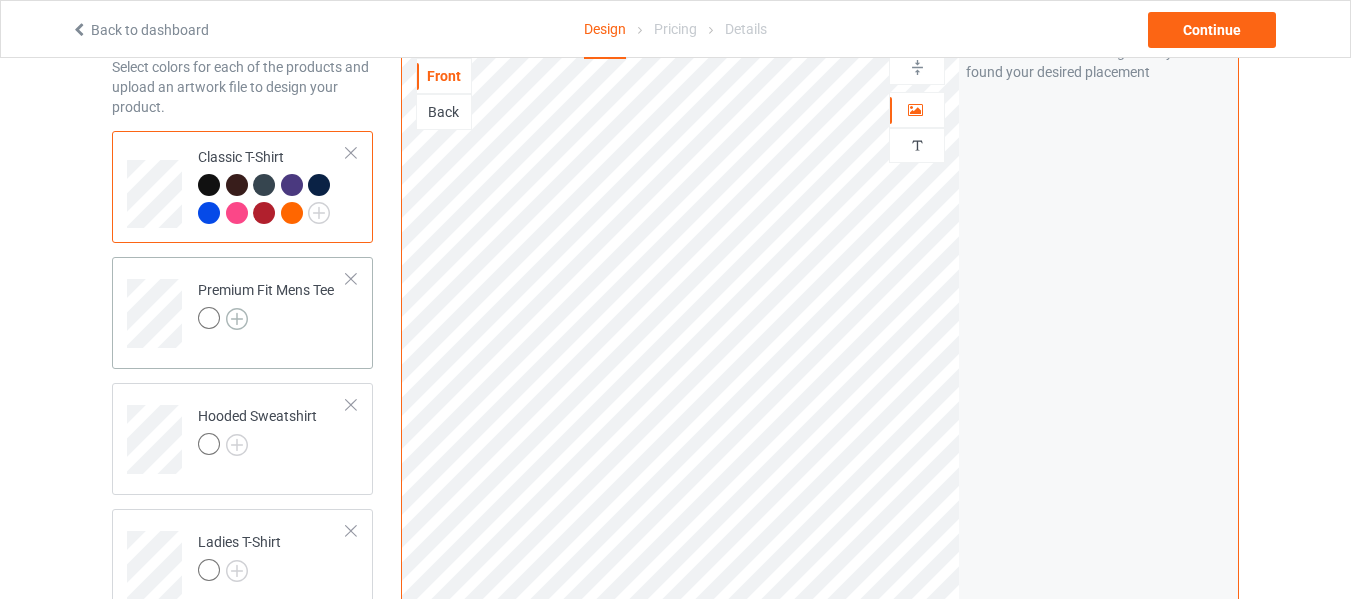 click at bounding box center (237, 319) 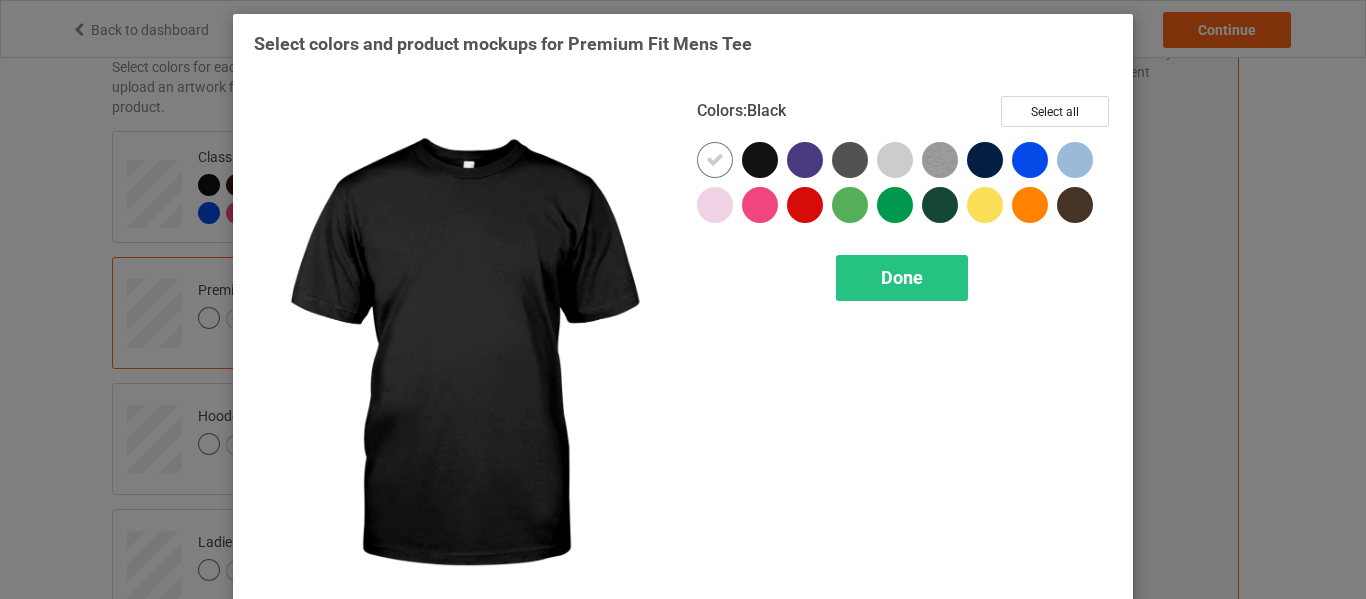 click at bounding box center [760, 160] 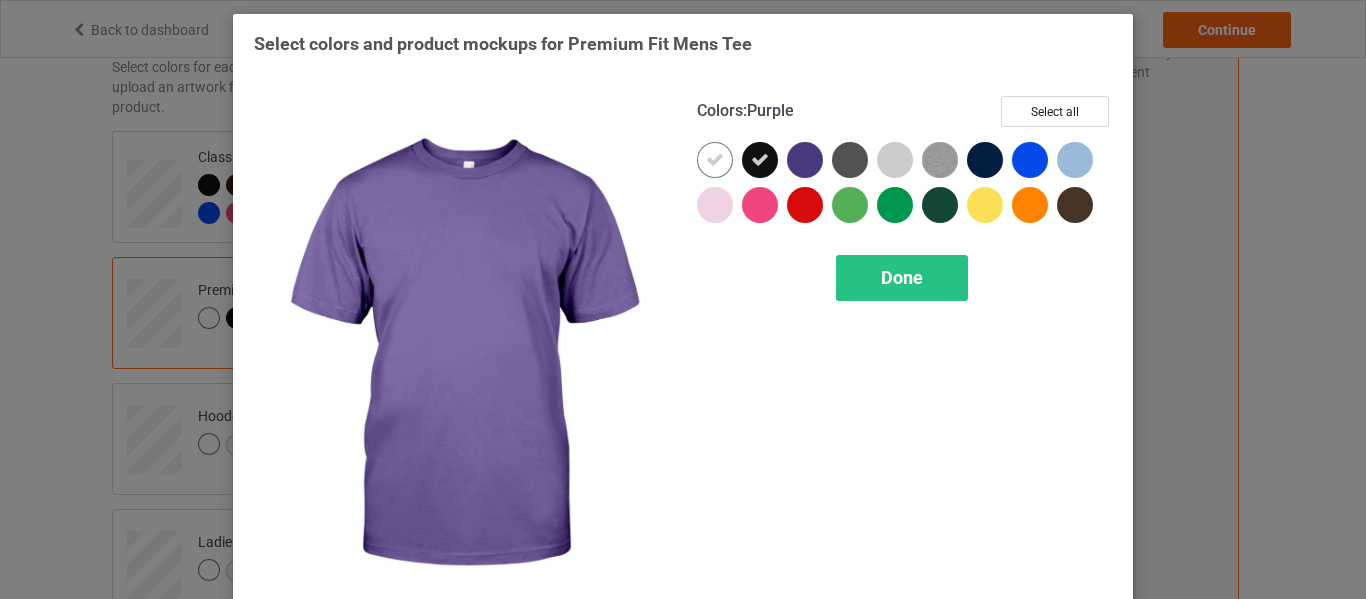 click at bounding box center [805, 160] 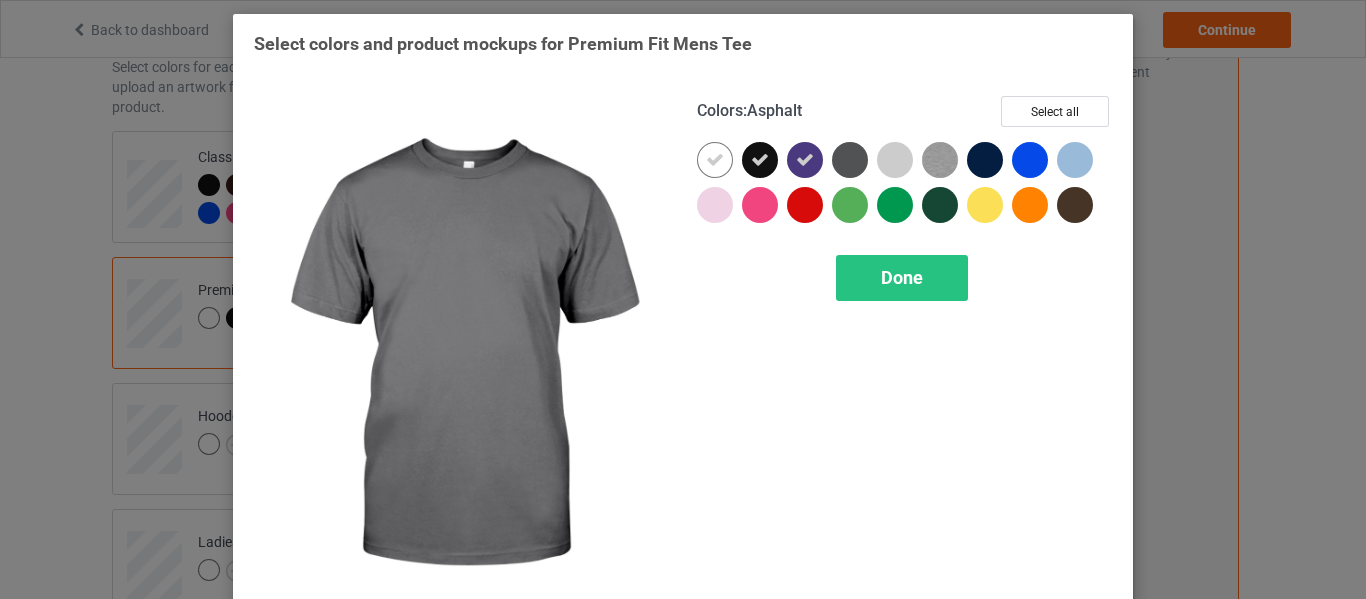 click at bounding box center (850, 160) 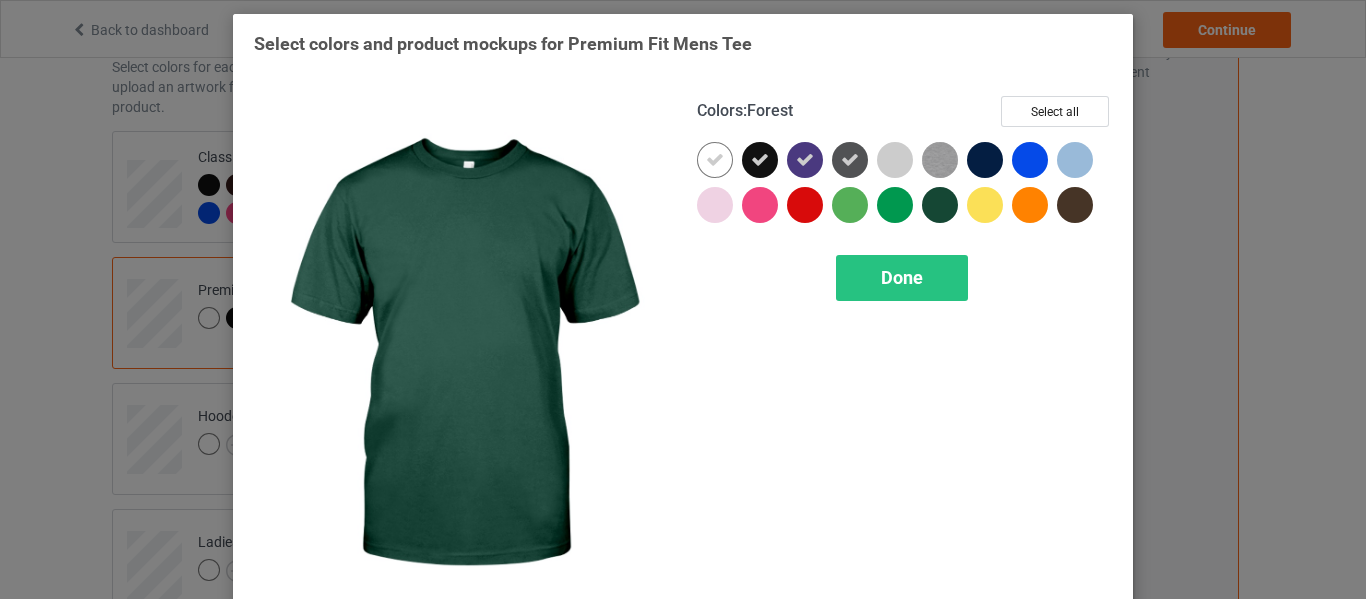 click at bounding box center (940, 205) 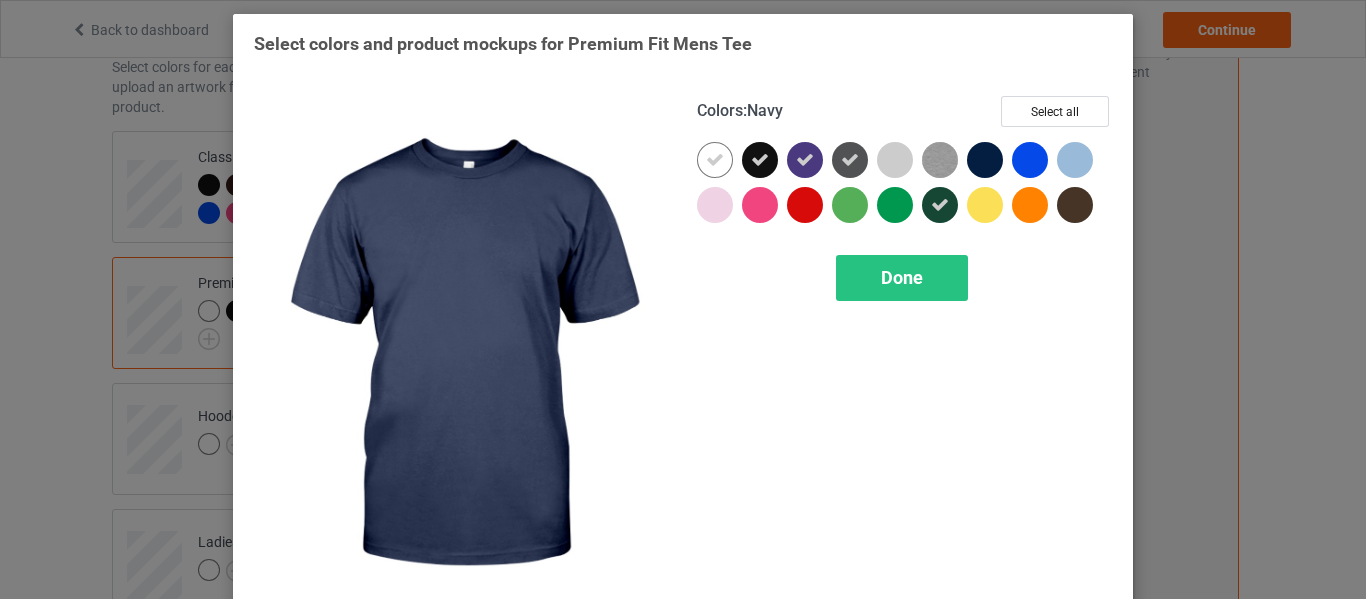 click at bounding box center [985, 160] 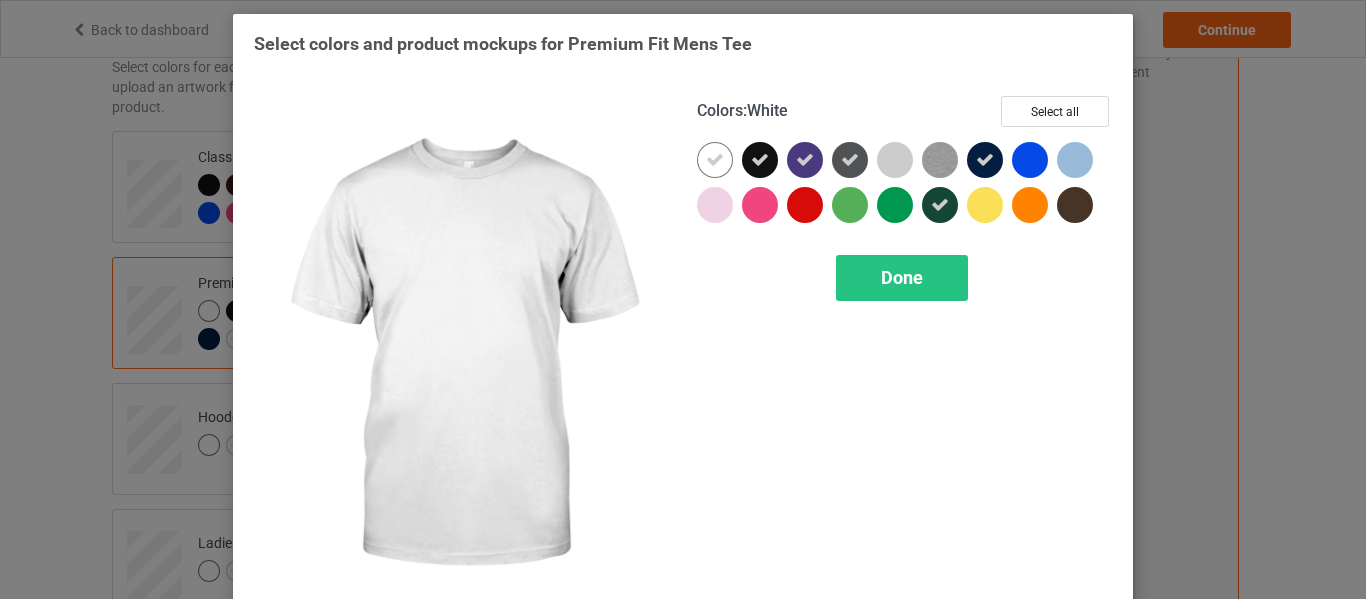 click at bounding box center (715, 160) 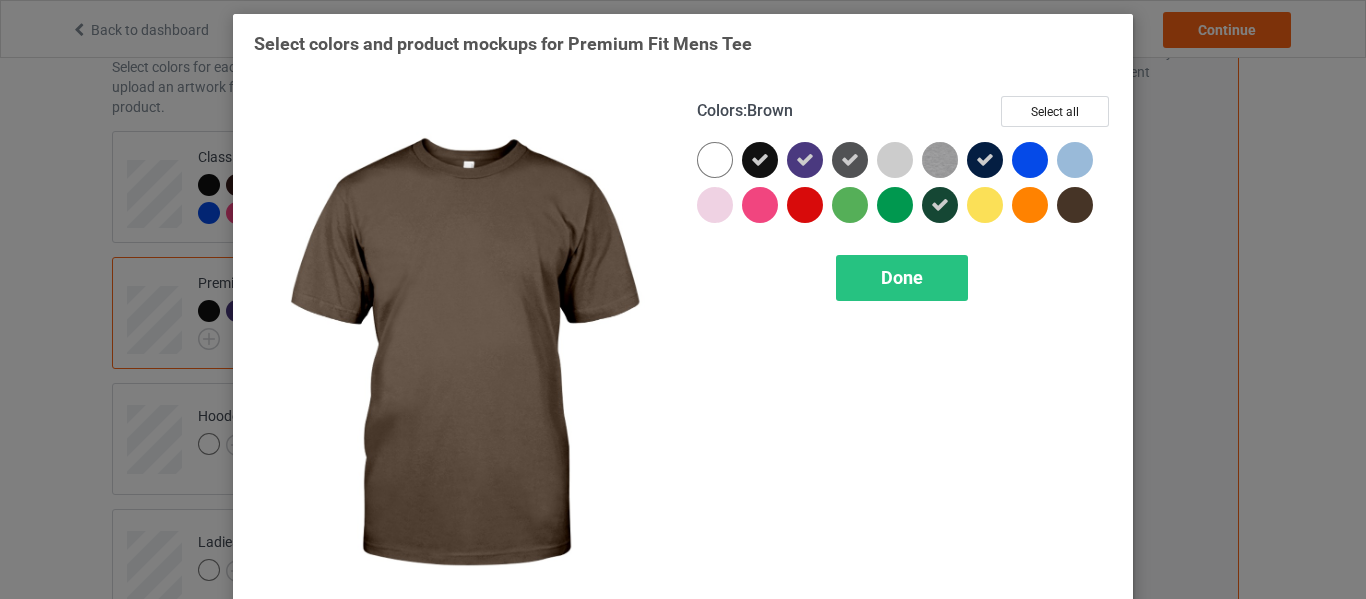 click at bounding box center [1075, 205] 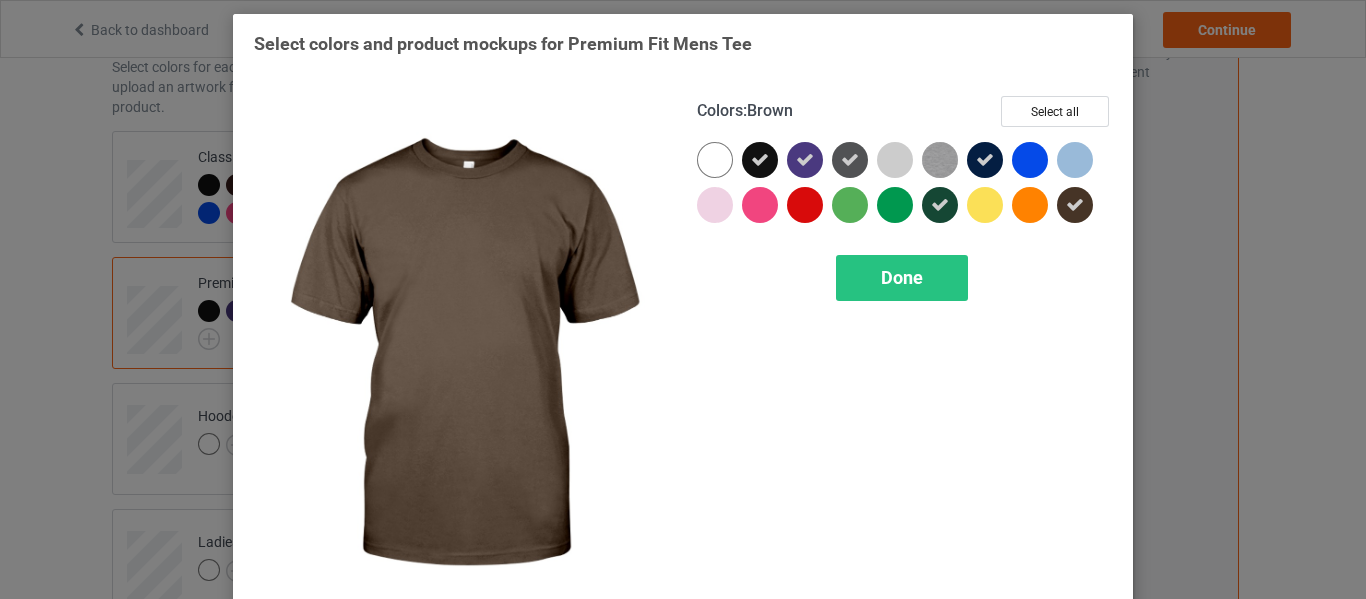 click on "Colors :  Brown Select all Done" at bounding box center [904, 355] 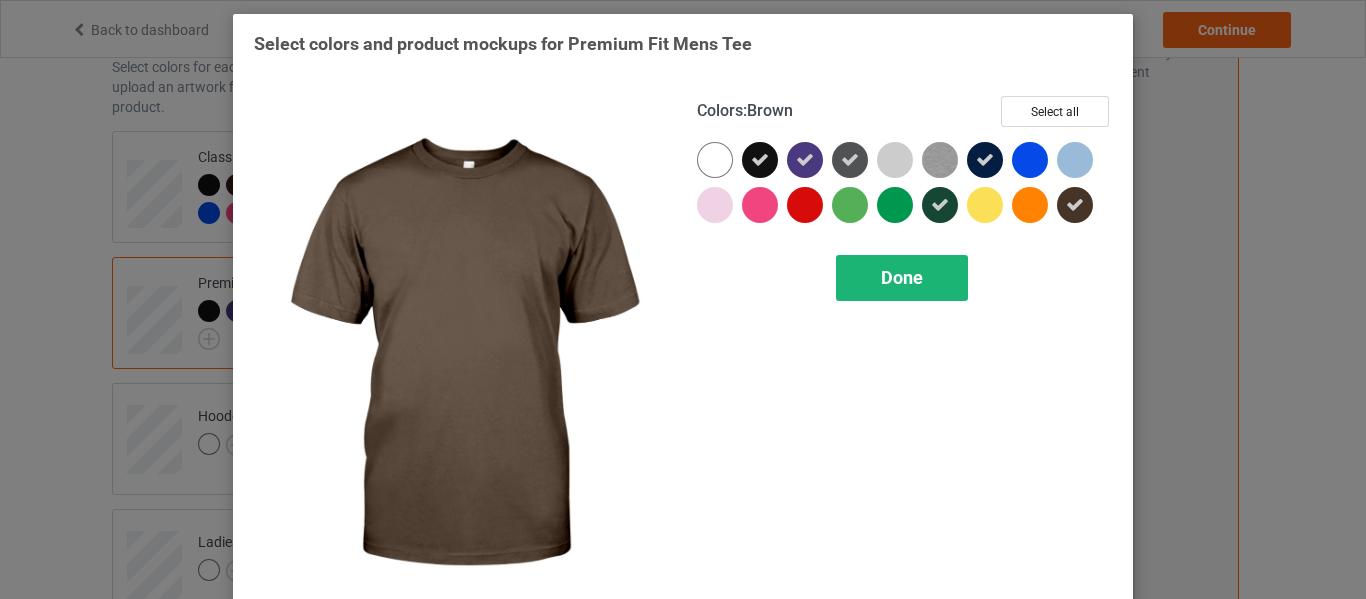 click on "Done" at bounding box center [902, 278] 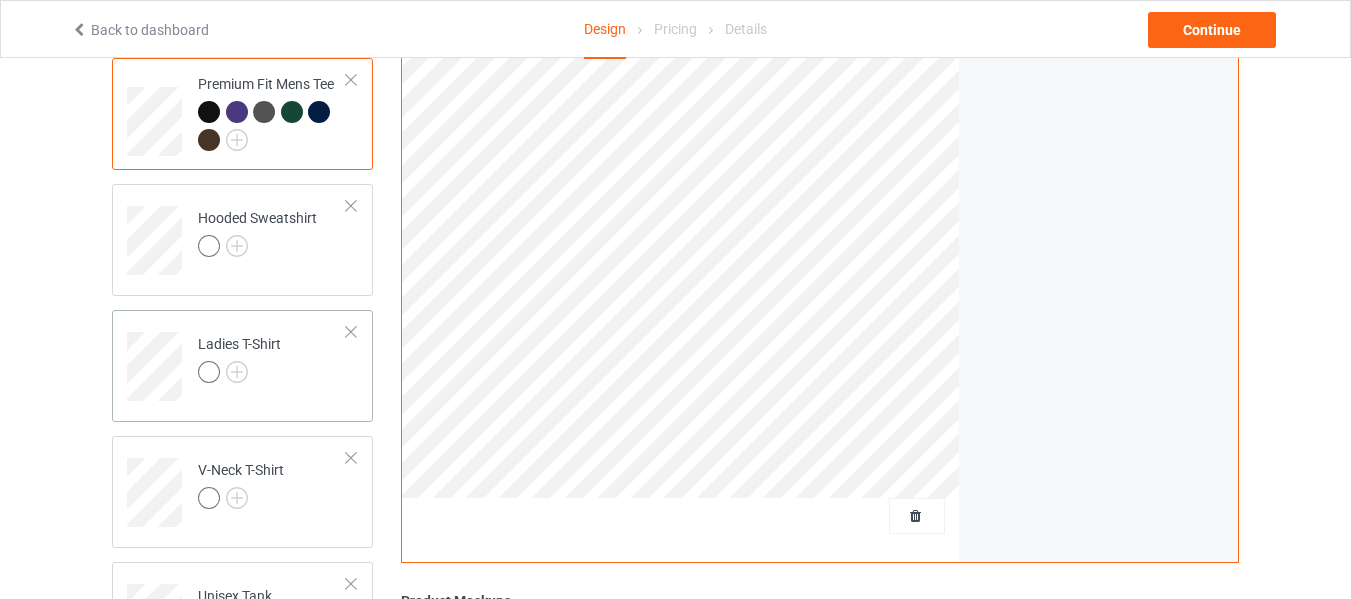 scroll, scrollTop: 300, scrollLeft: 0, axis: vertical 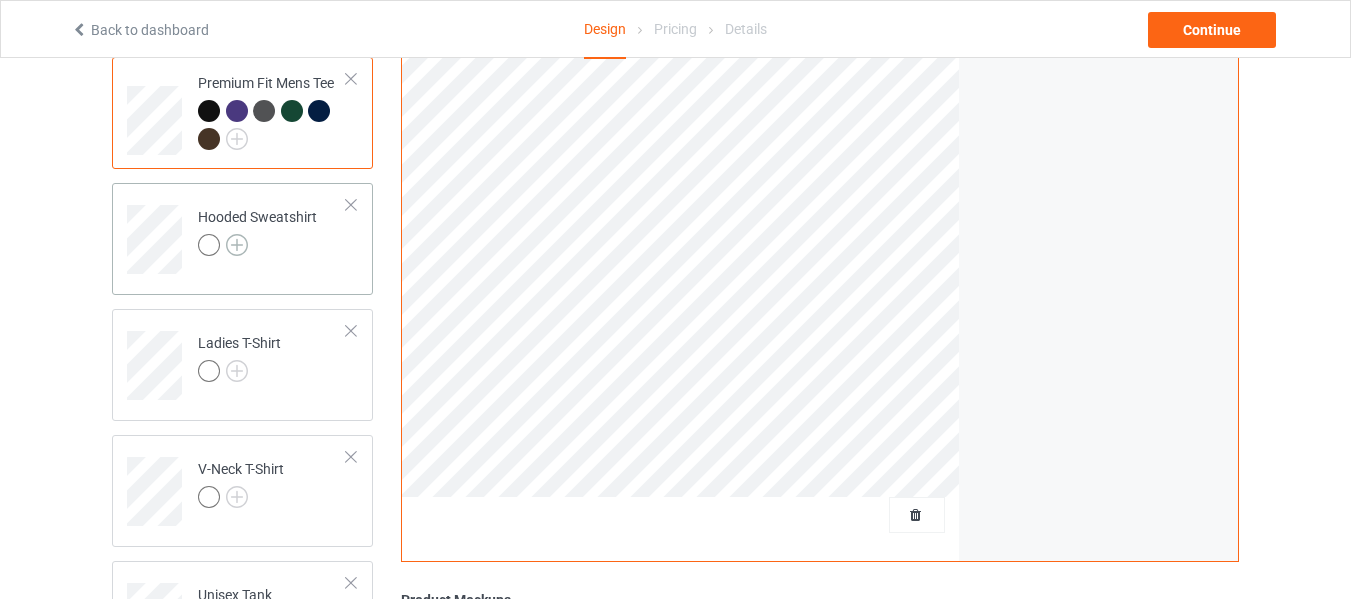 click at bounding box center (237, 245) 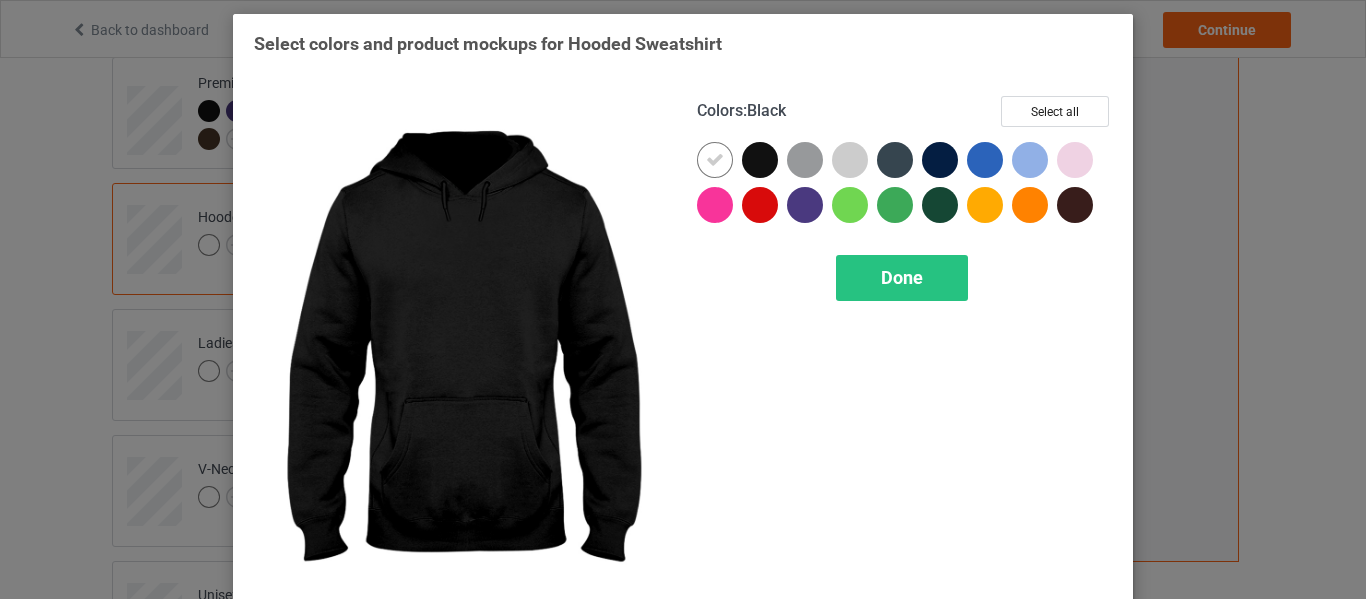 click at bounding box center (760, 160) 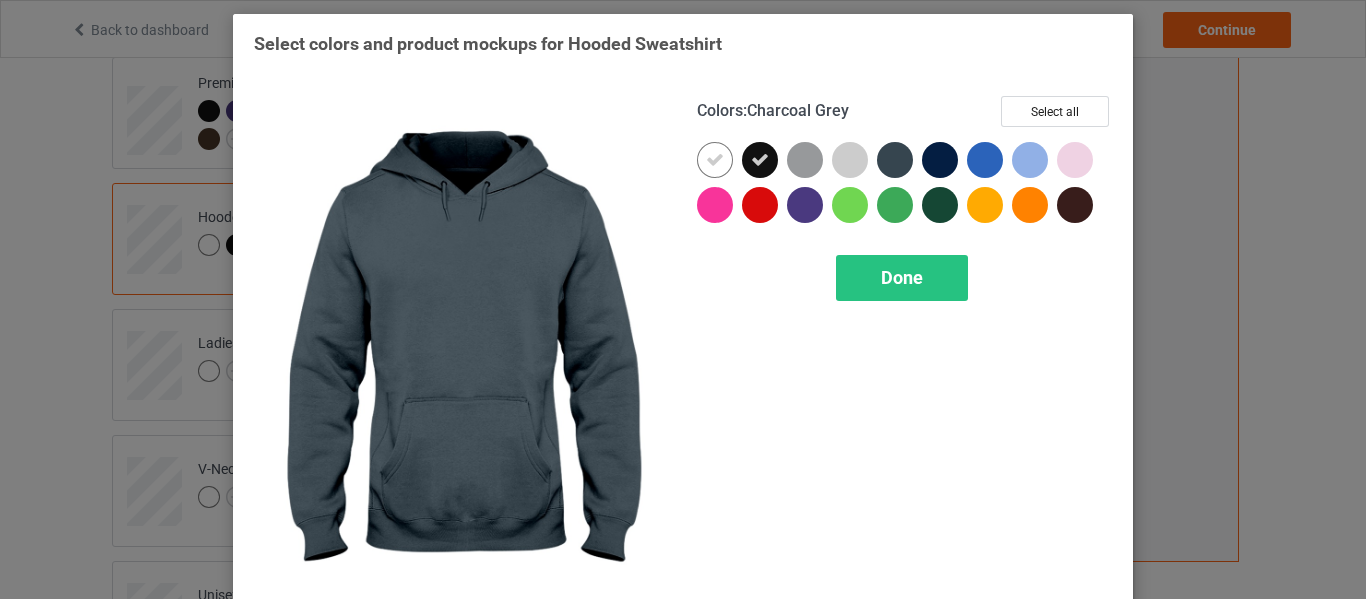 click at bounding box center (895, 160) 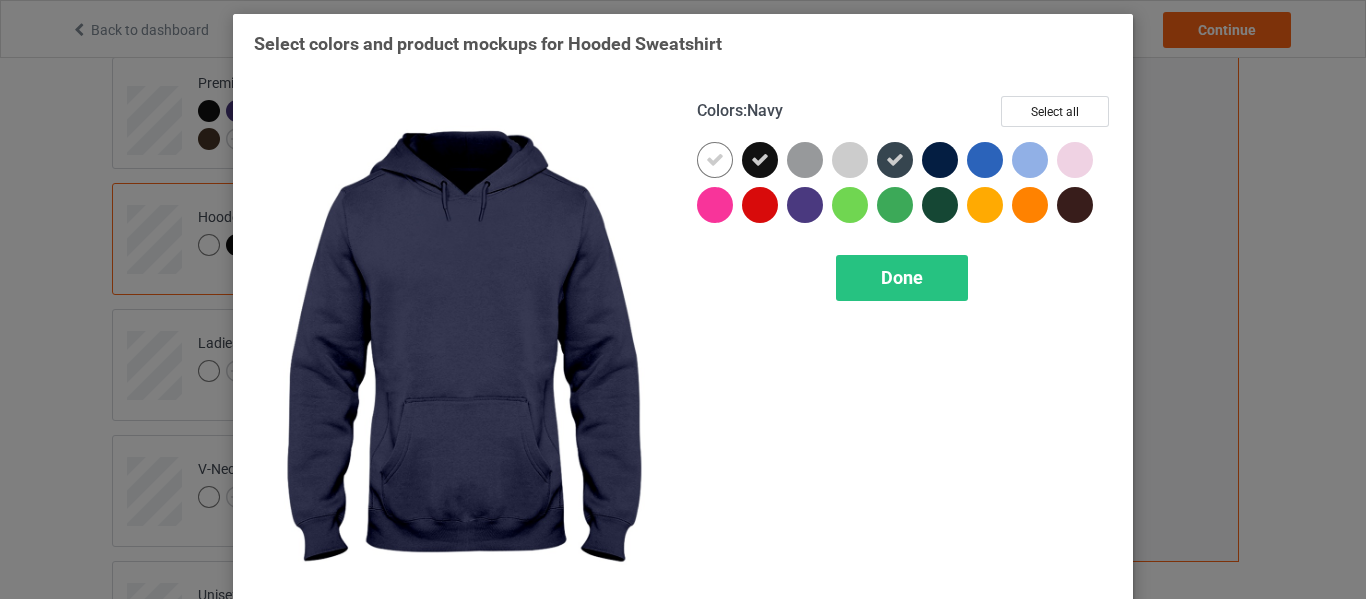 click at bounding box center [940, 160] 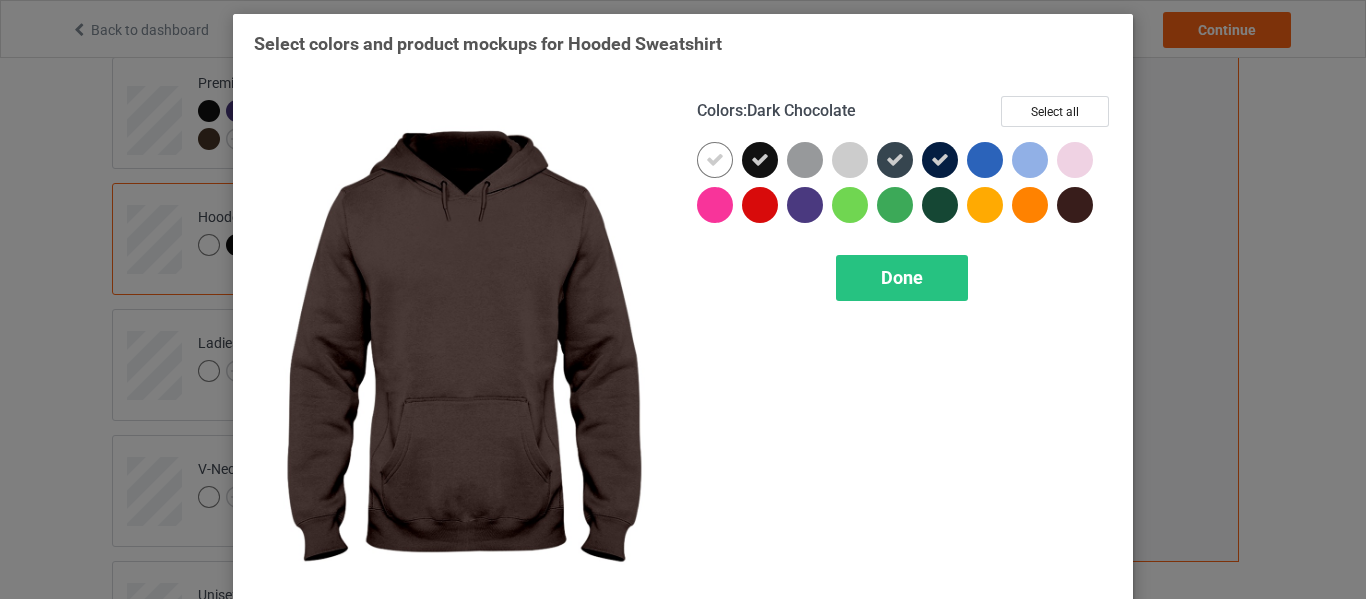 click at bounding box center (1075, 205) 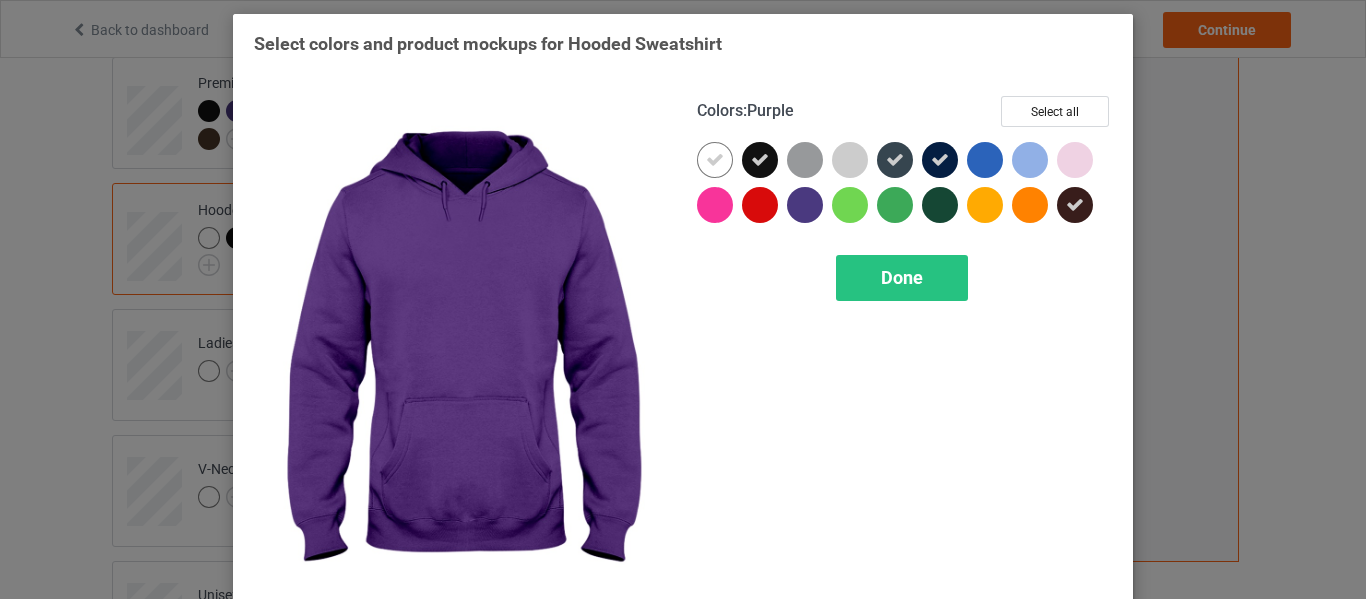 click at bounding box center (805, 205) 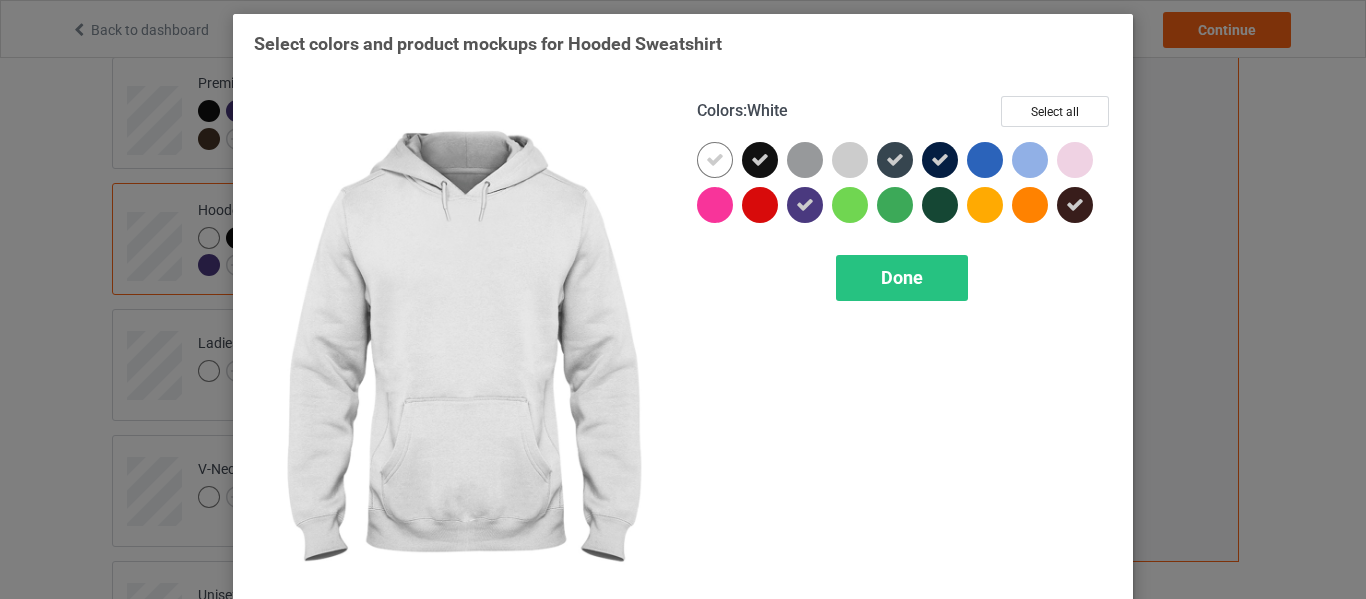 click at bounding box center [715, 160] 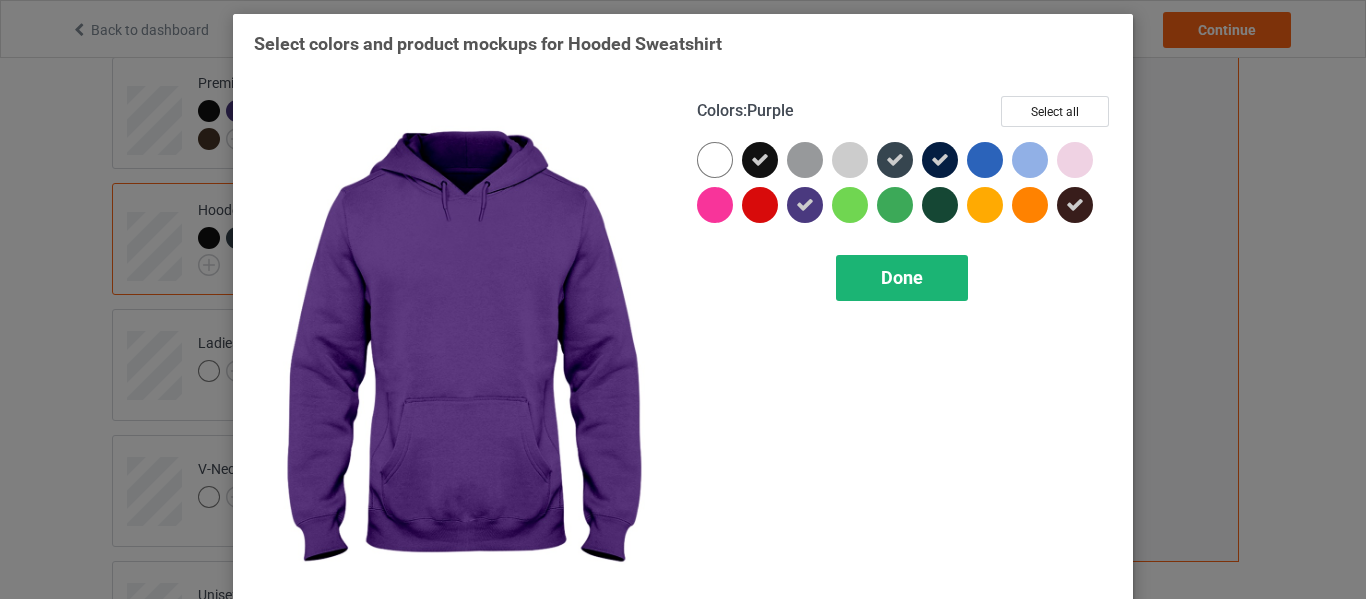 click on "Done" at bounding box center [902, 278] 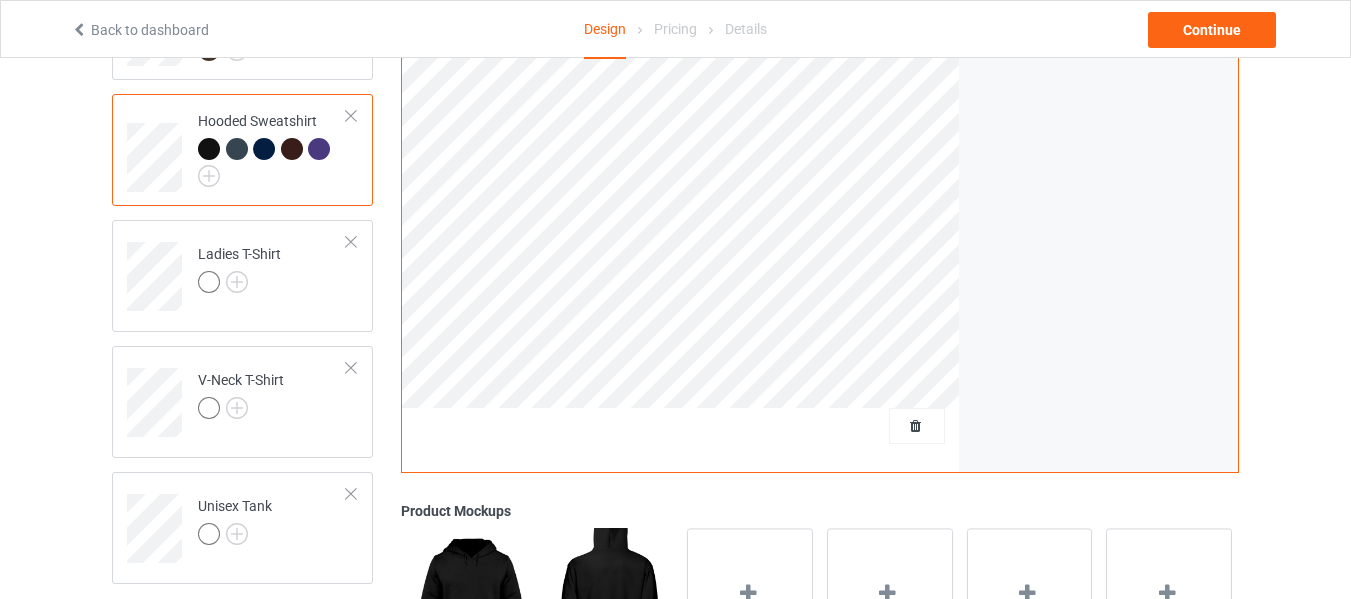scroll, scrollTop: 500, scrollLeft: 0, axis: vertical 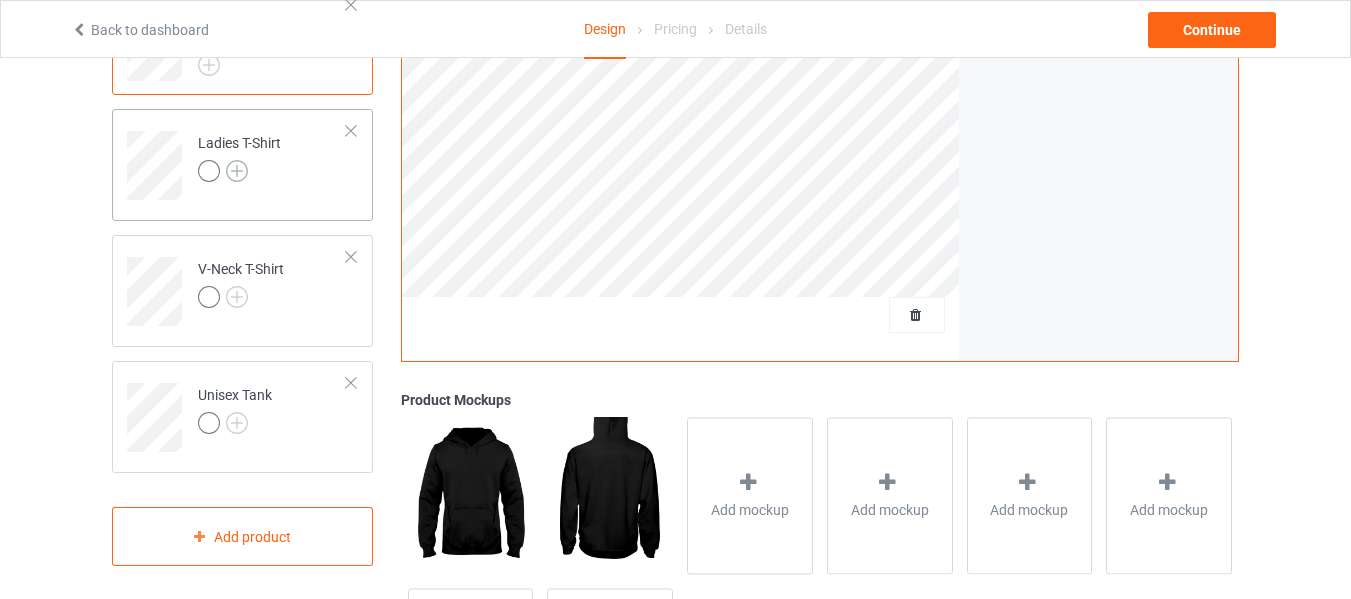 click at bounding box center (237, 171) 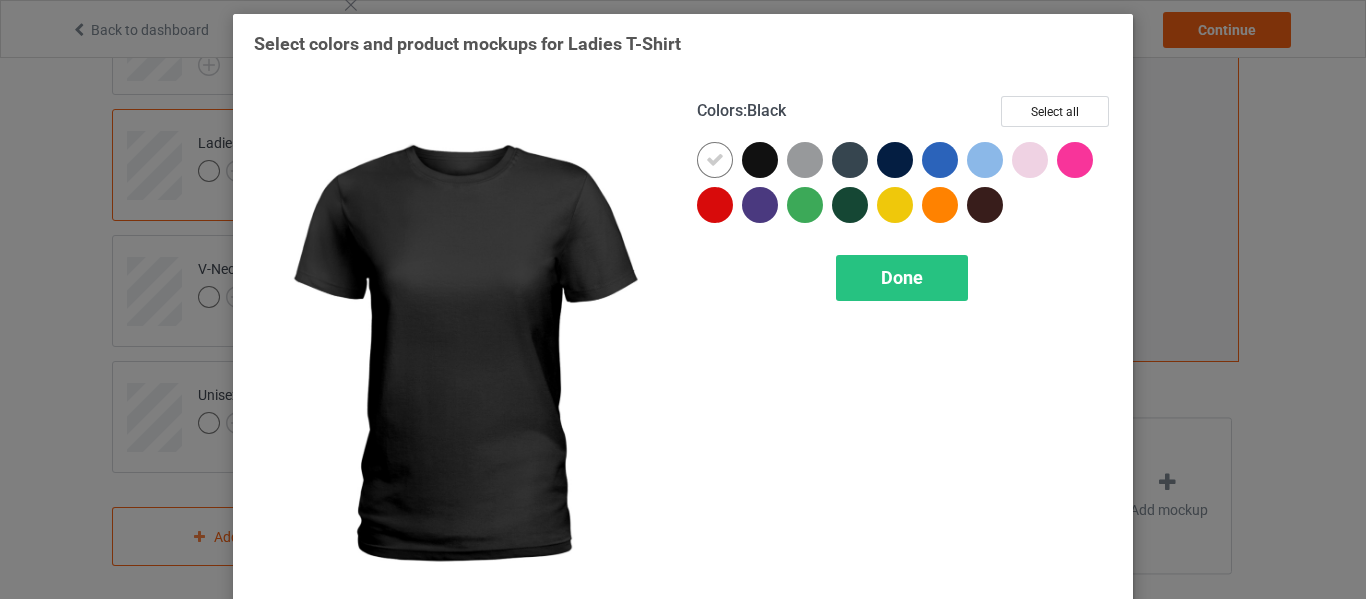 click at bounding box center (760, 160) 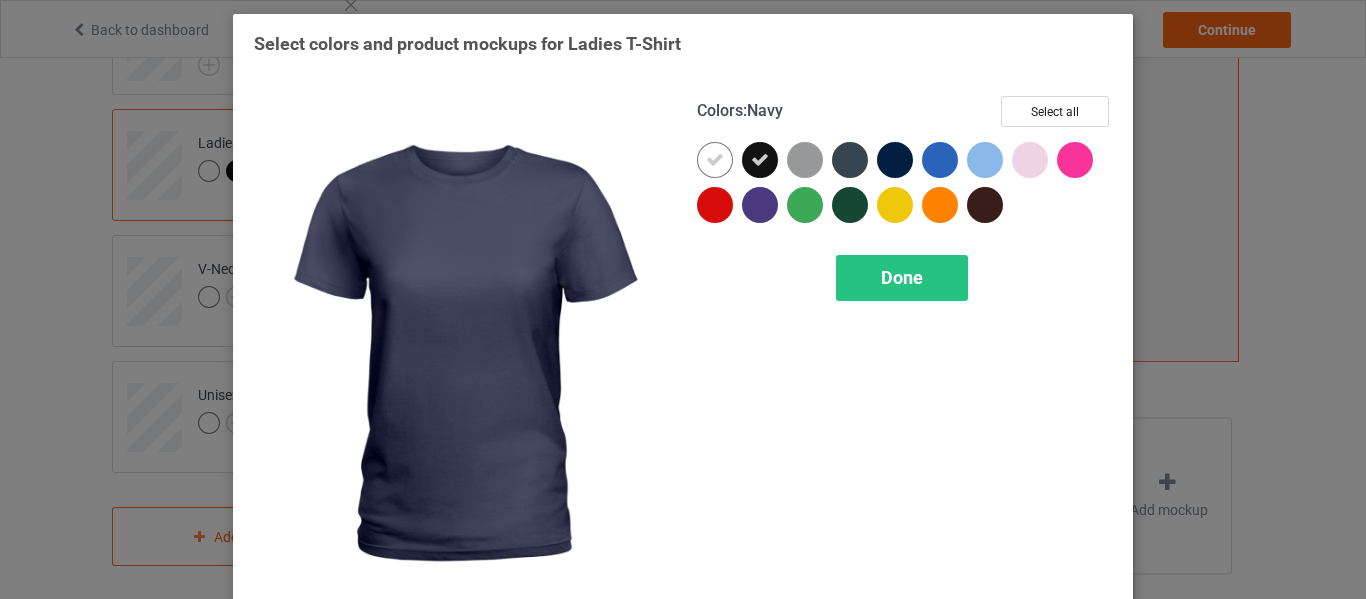 click at bounding box center (895, 160) 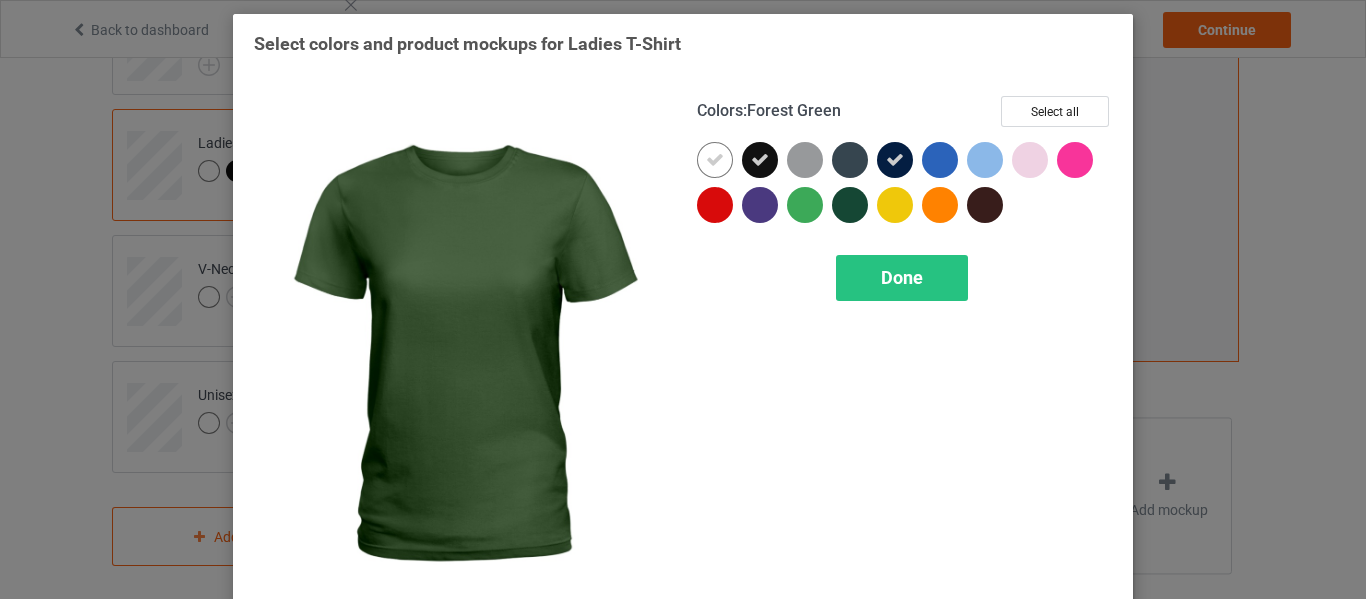 click at bounding box center [850, 205] 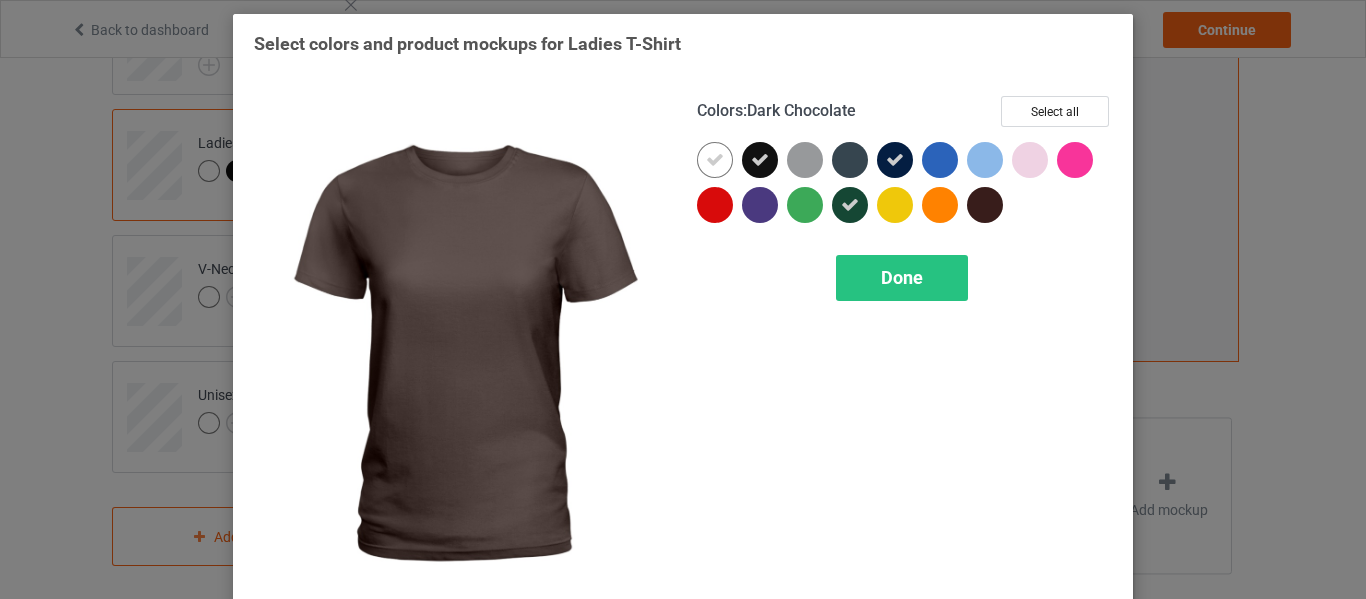 click at bounding box center [985, 205] 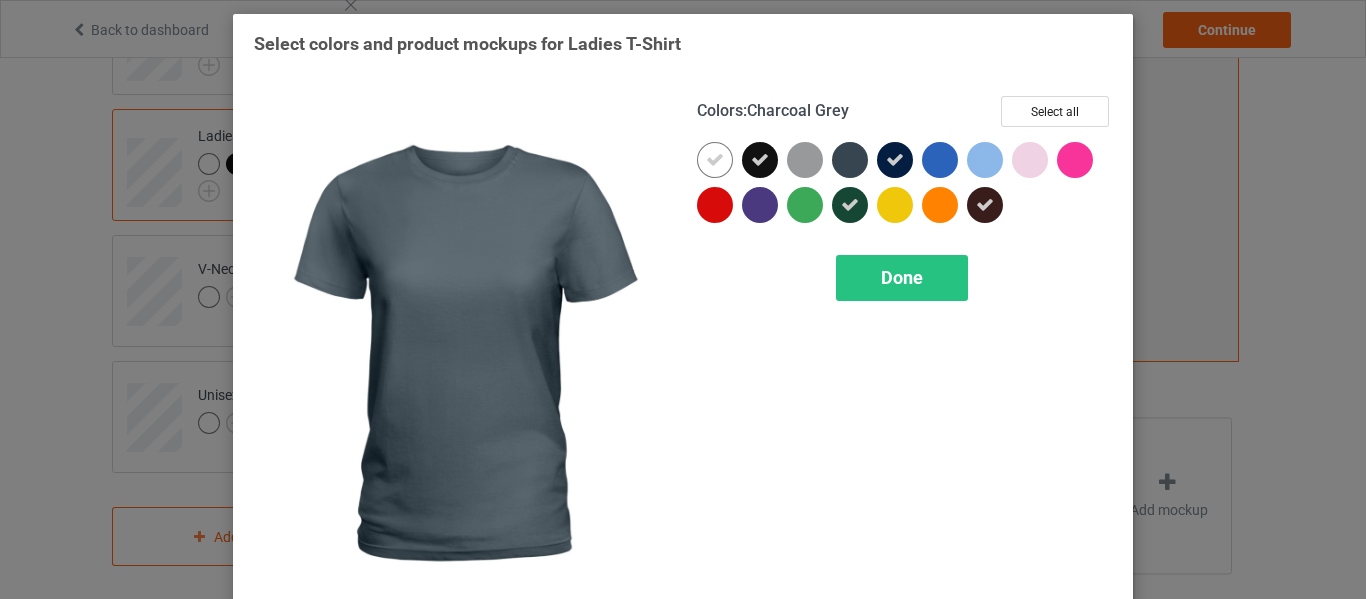 click at bounding box center (850, 160) 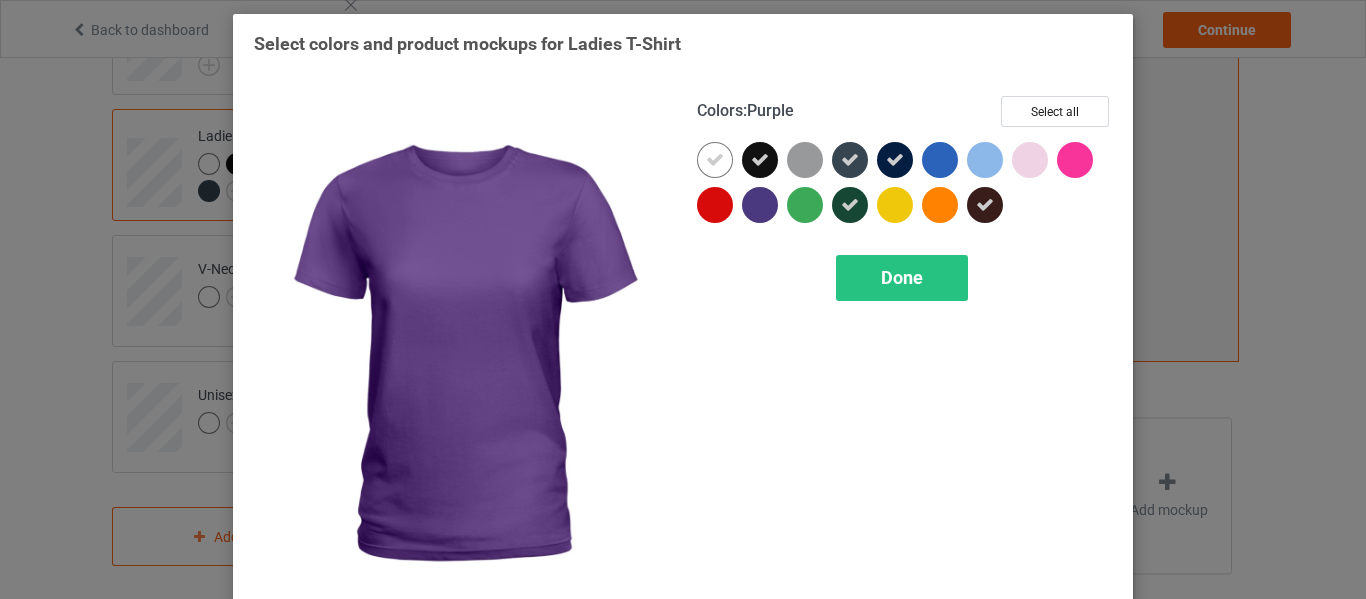 click at bounding box center [760, 205] 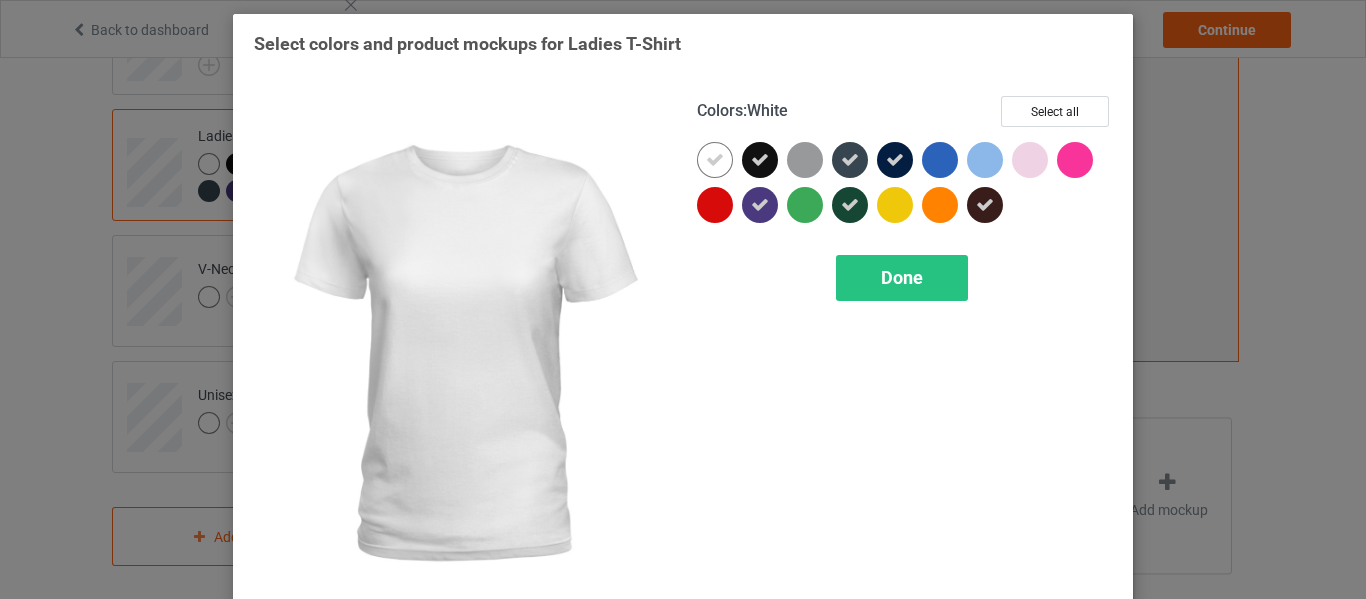 click at bounding box center (715, 160) 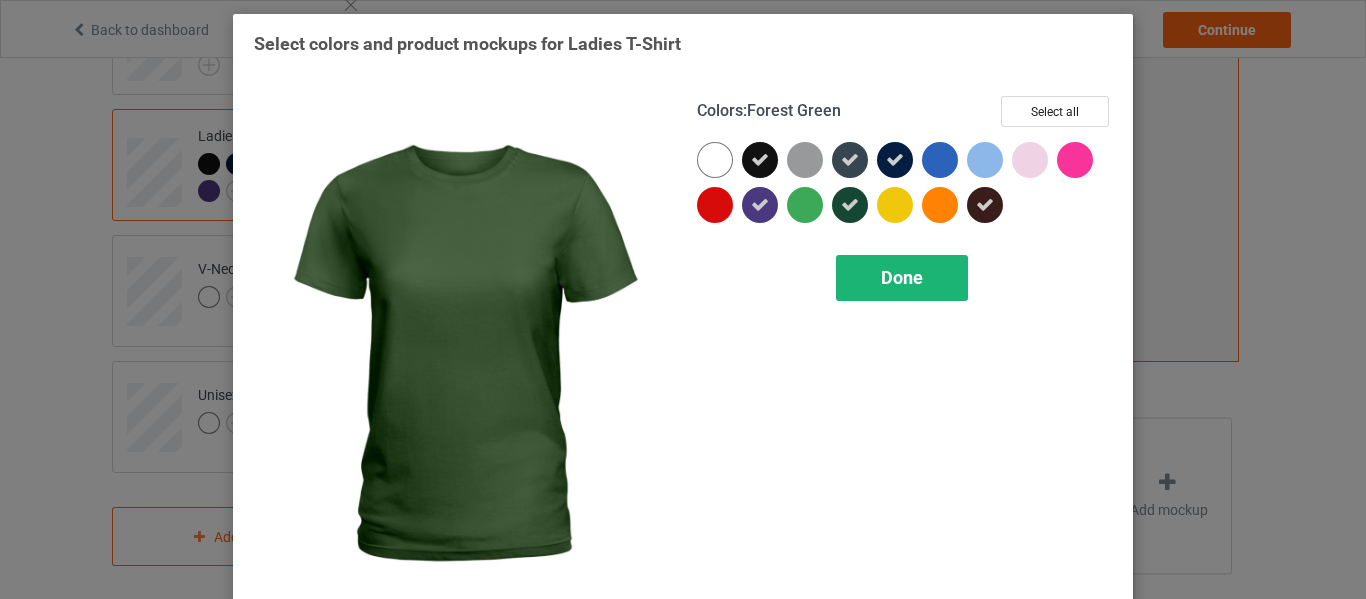 click on "Done" at bounding box center [902, 277] 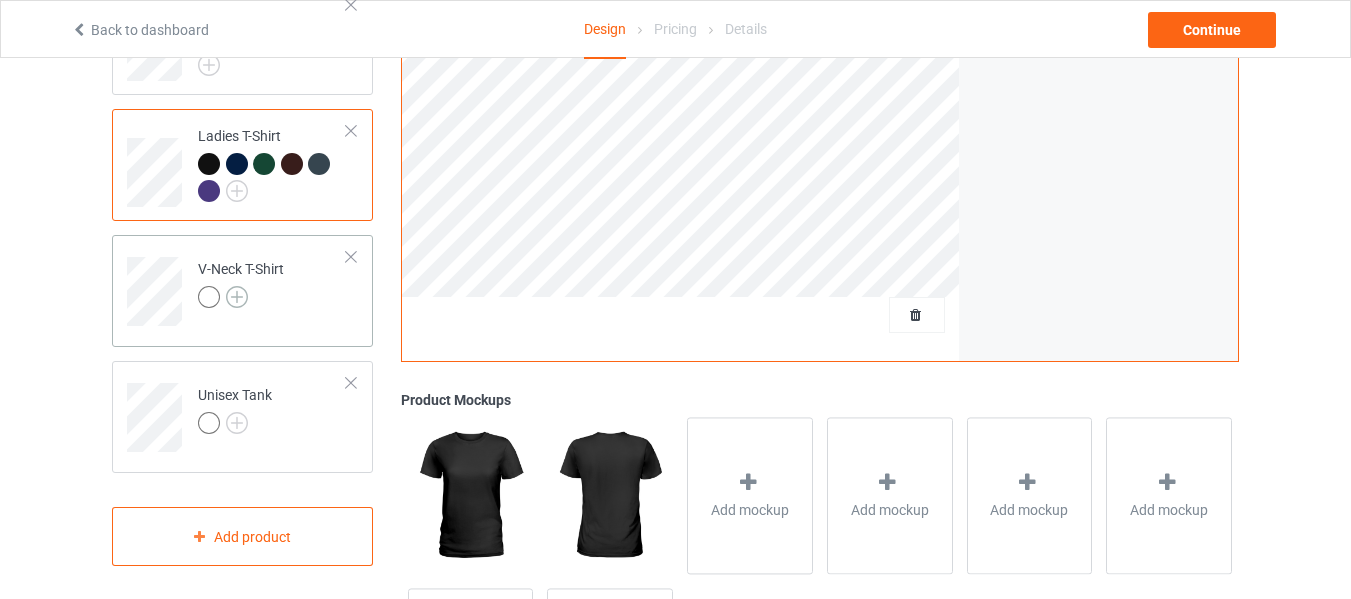 click at bounding box center (237, 297) 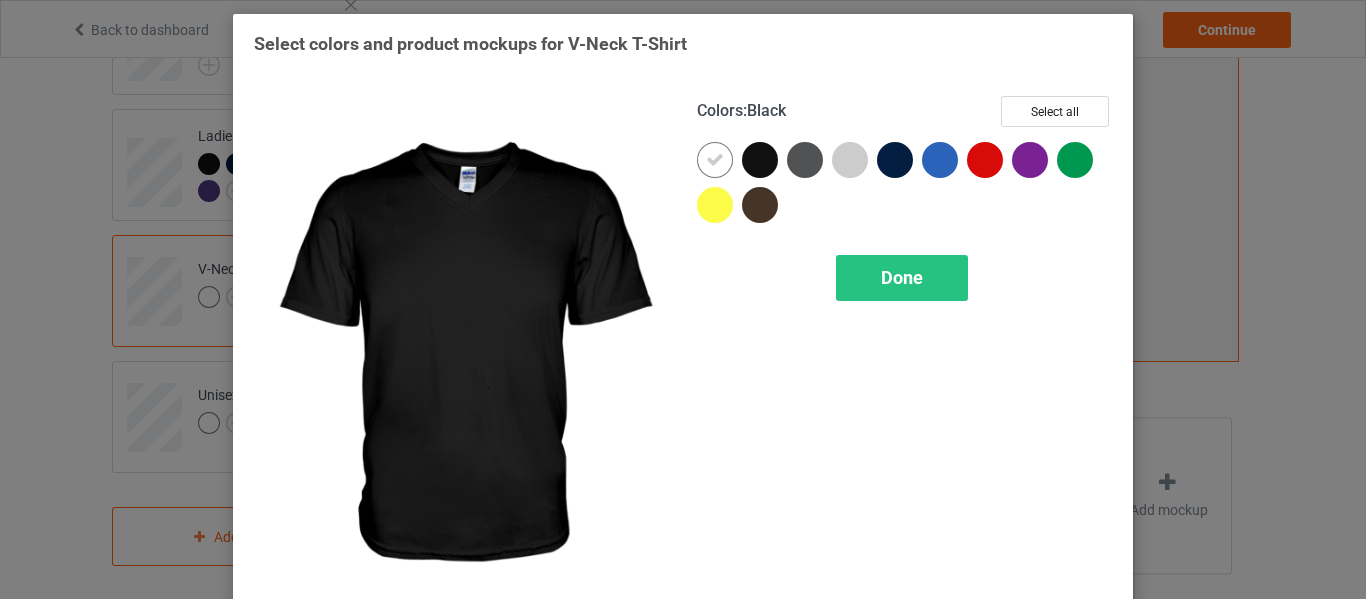 click at bounding box center [760, 160] 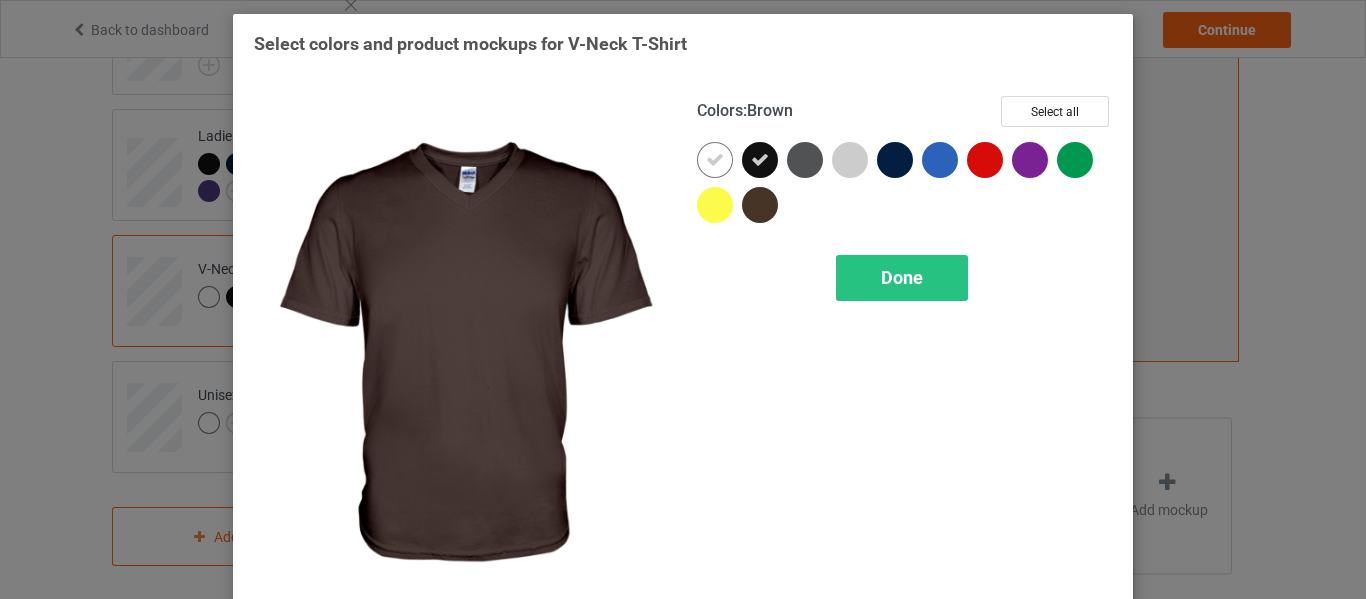 click at bounding box center (760, 205) 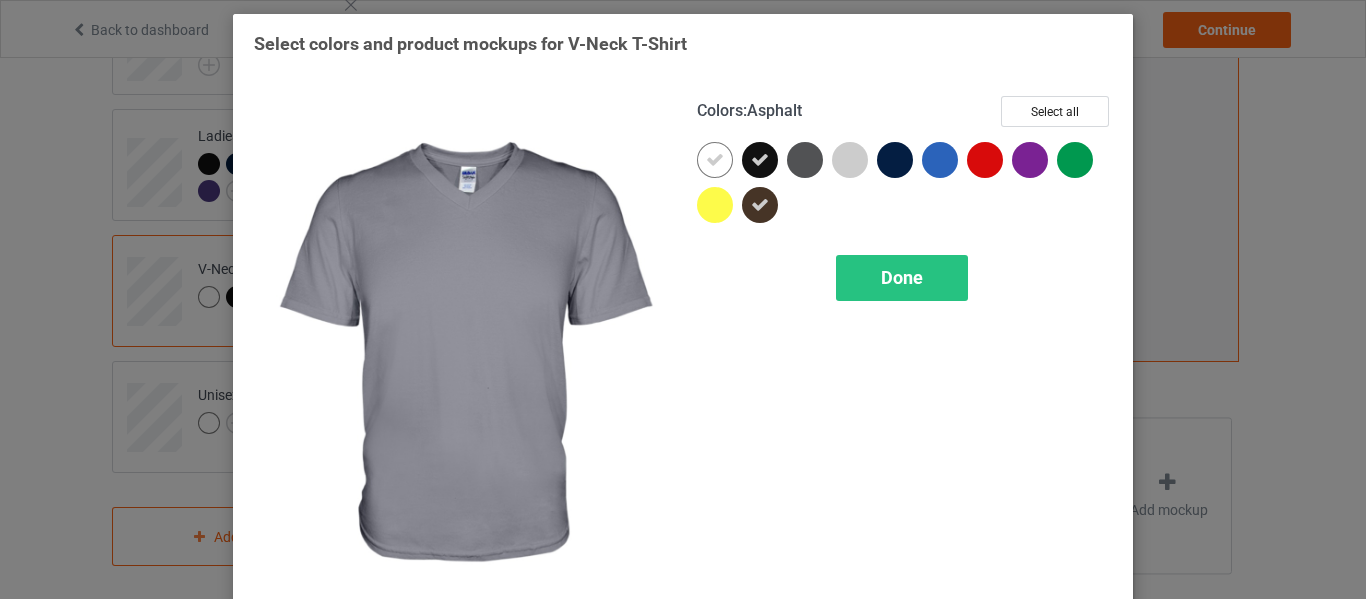 click at bounding box center [805, 160] 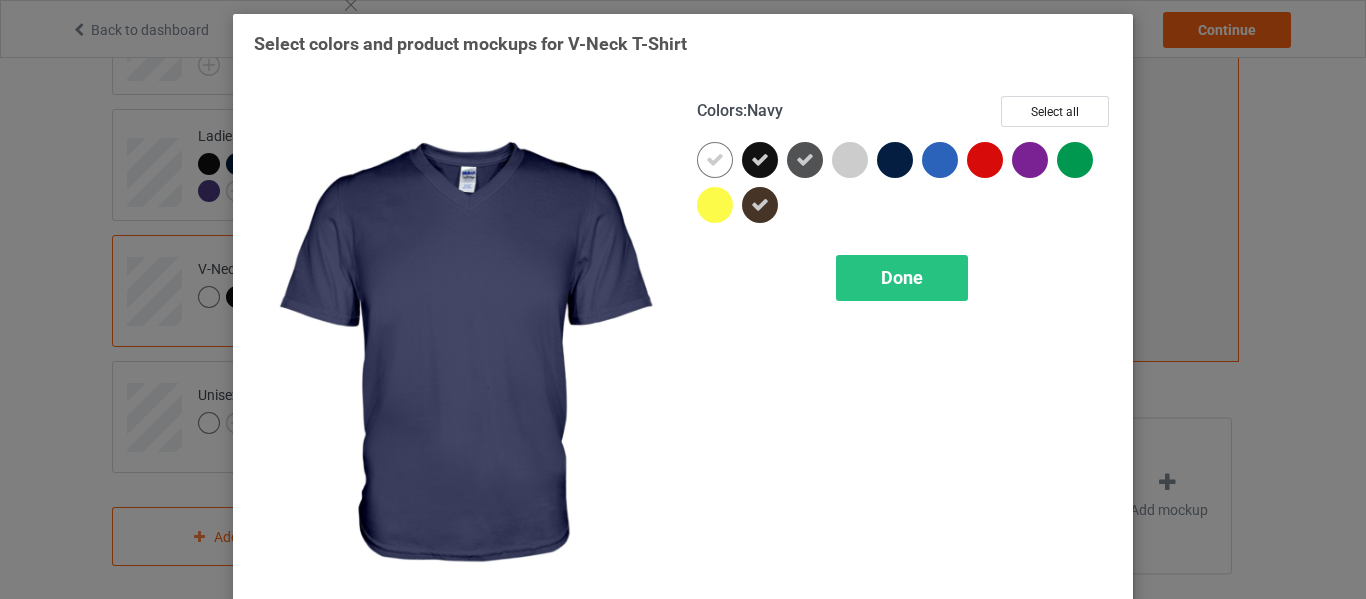 click at bounding box center (895, 160) 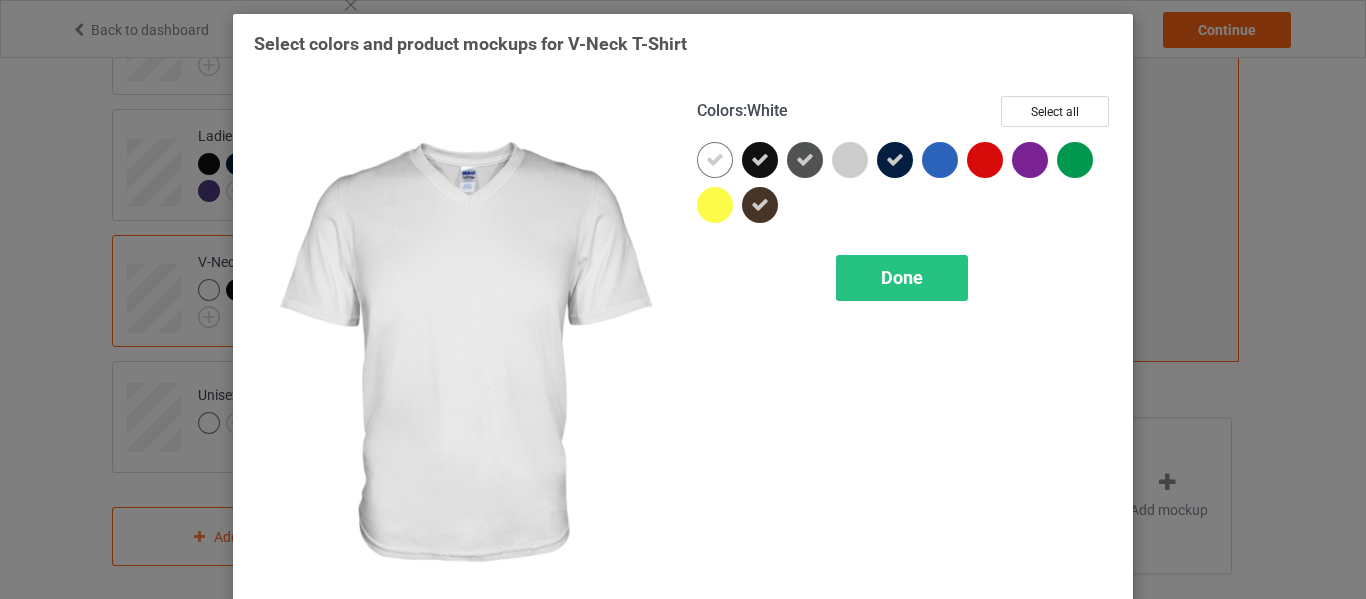 click at bounding box center [715, 160] 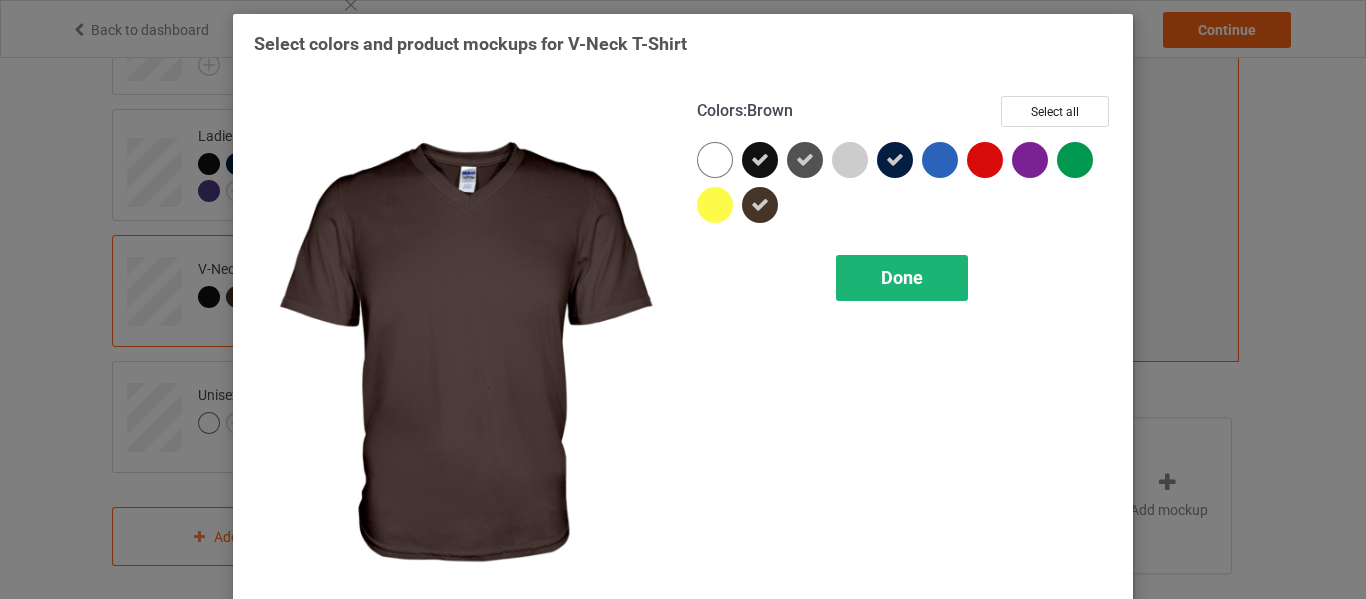 click on "Done" at bounding box center (902, 277) 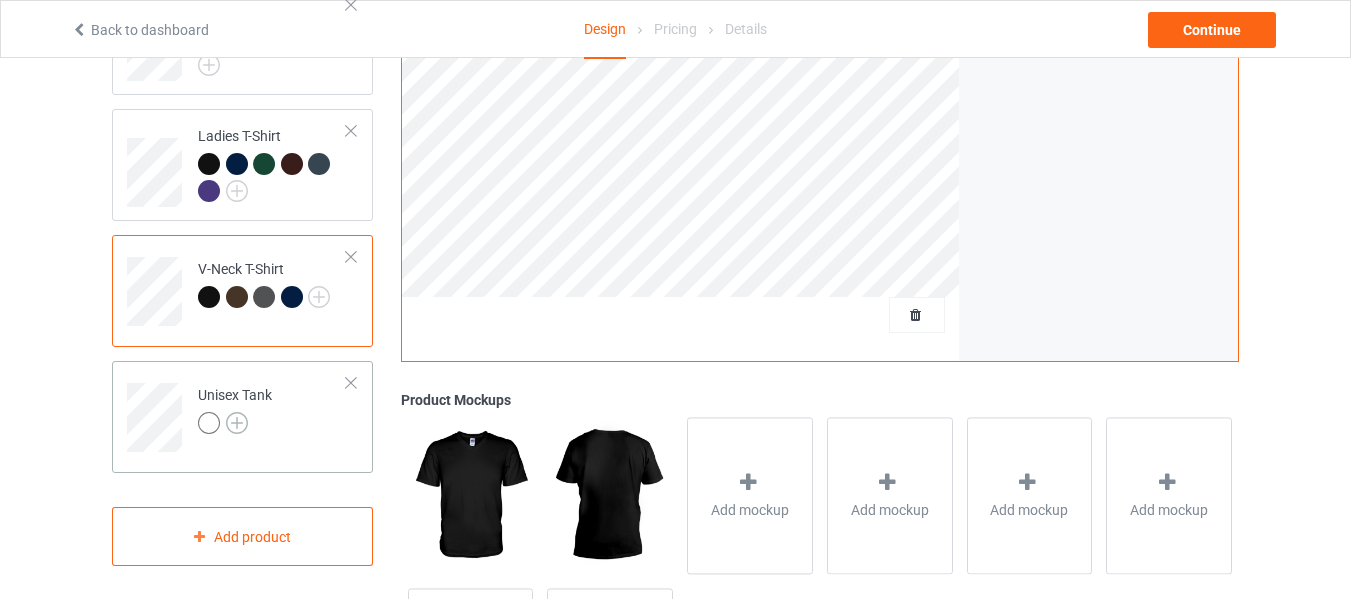 click at bounding box center [237, 423] 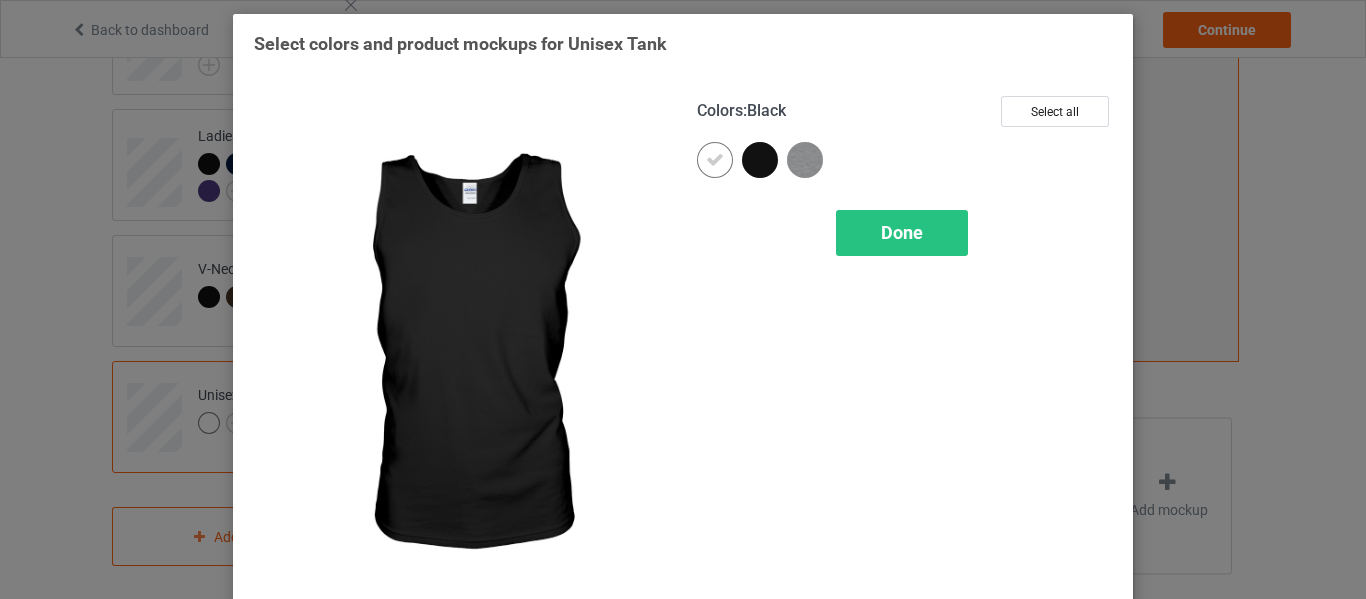 click at bounding box center [760, 160] 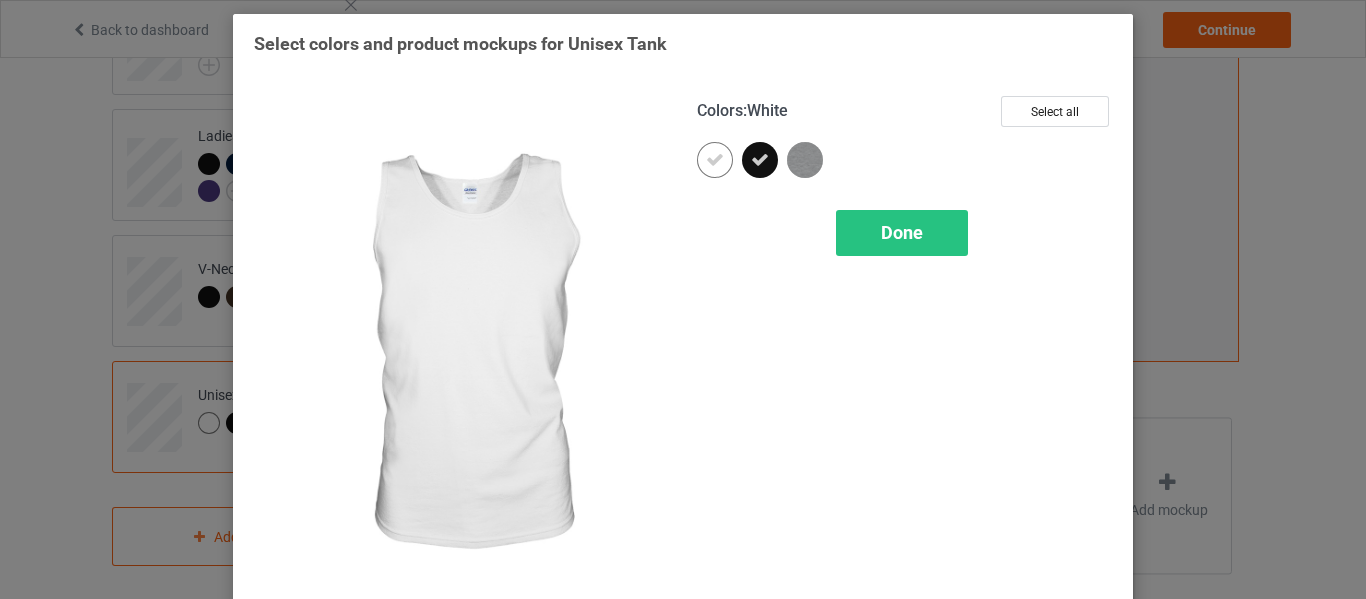 click at bounding box center [715, 160] 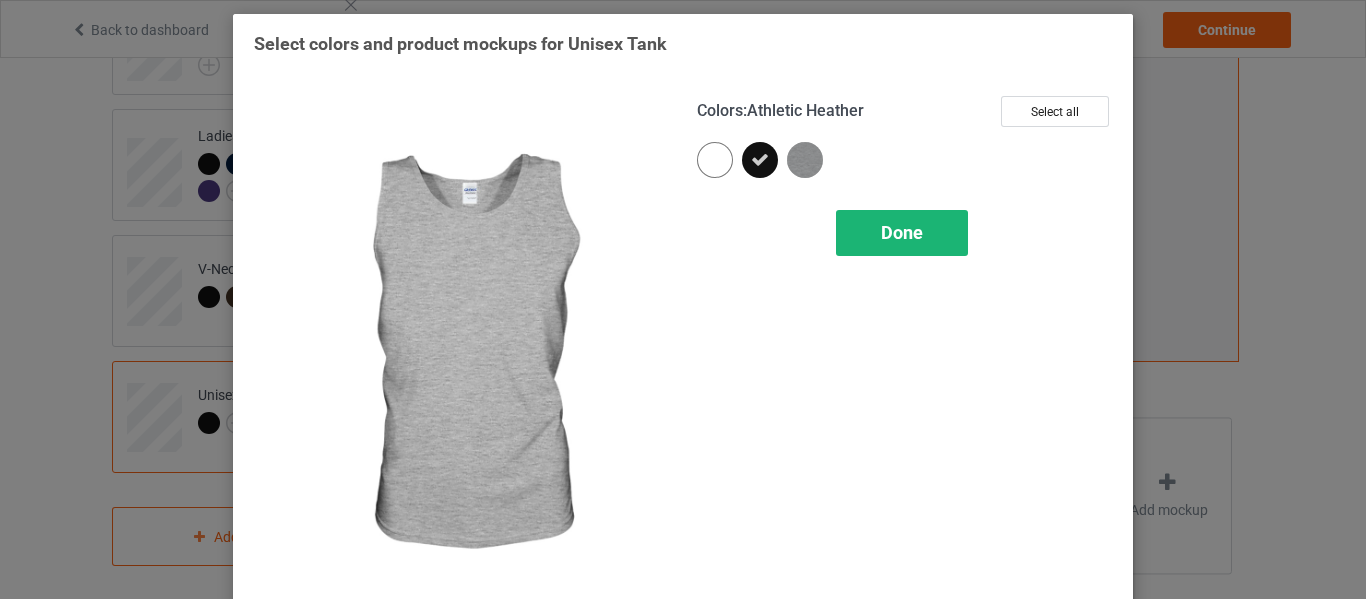 click on "Done" at bounding box center [902, 232] 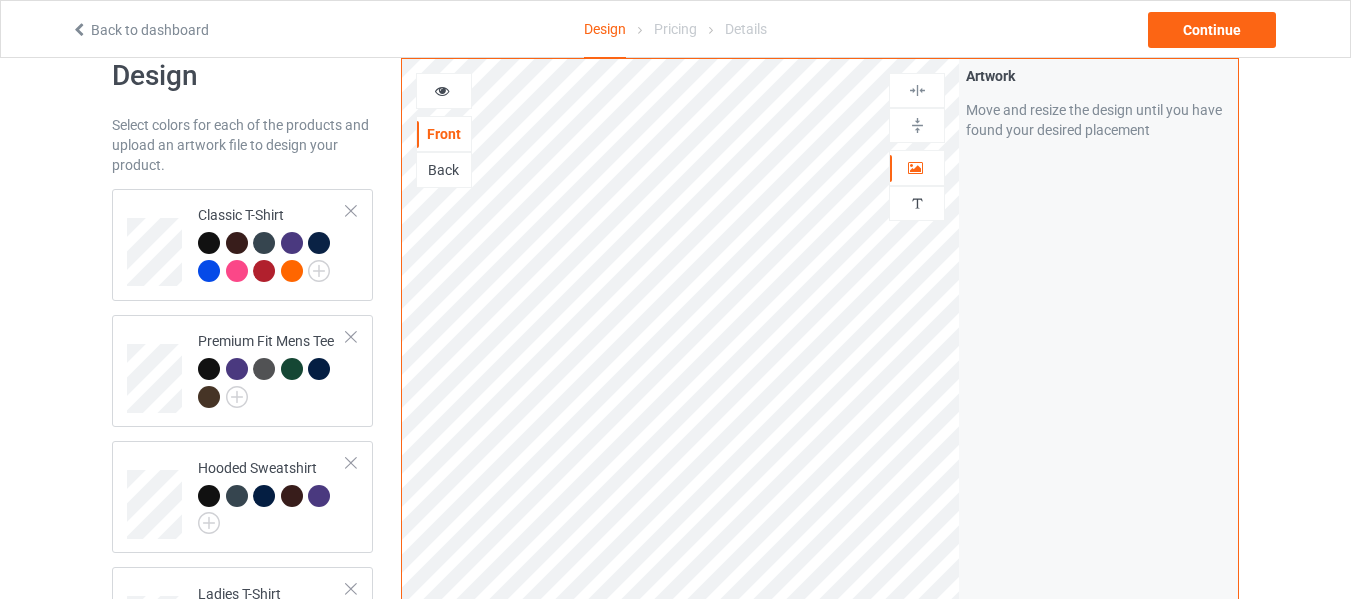 scroll, scrollTop: 0, scrollLeft: 0, axis: both 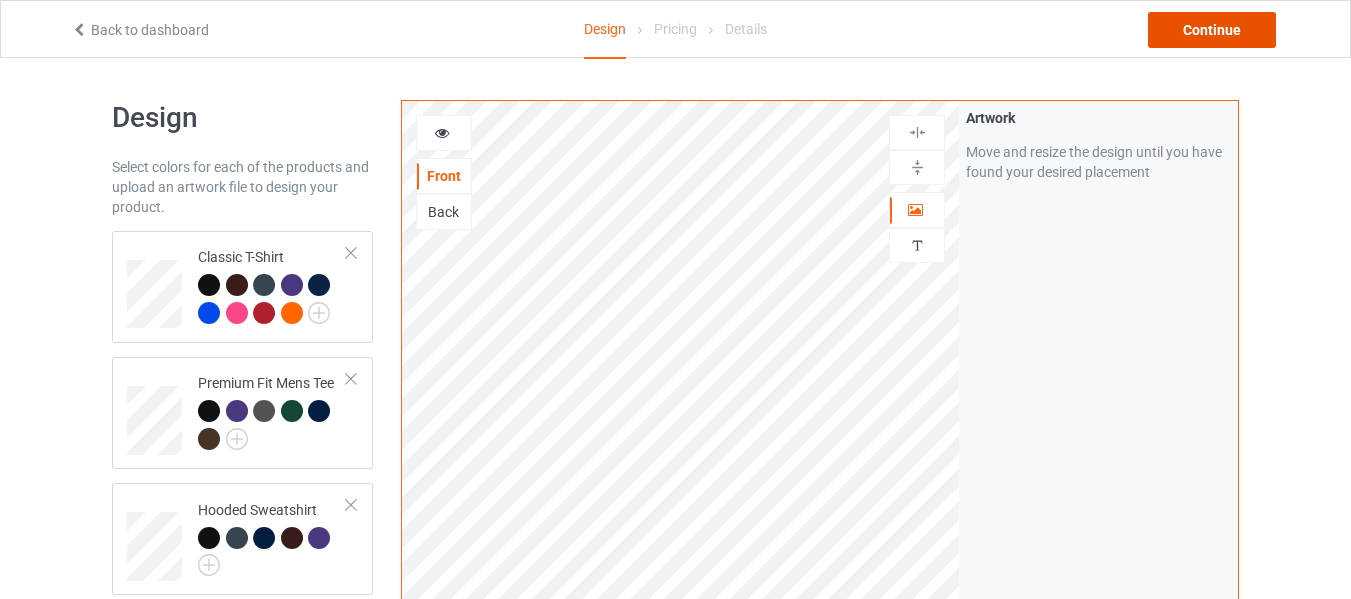 click on "Continue" at bounding box center [1212, 30] 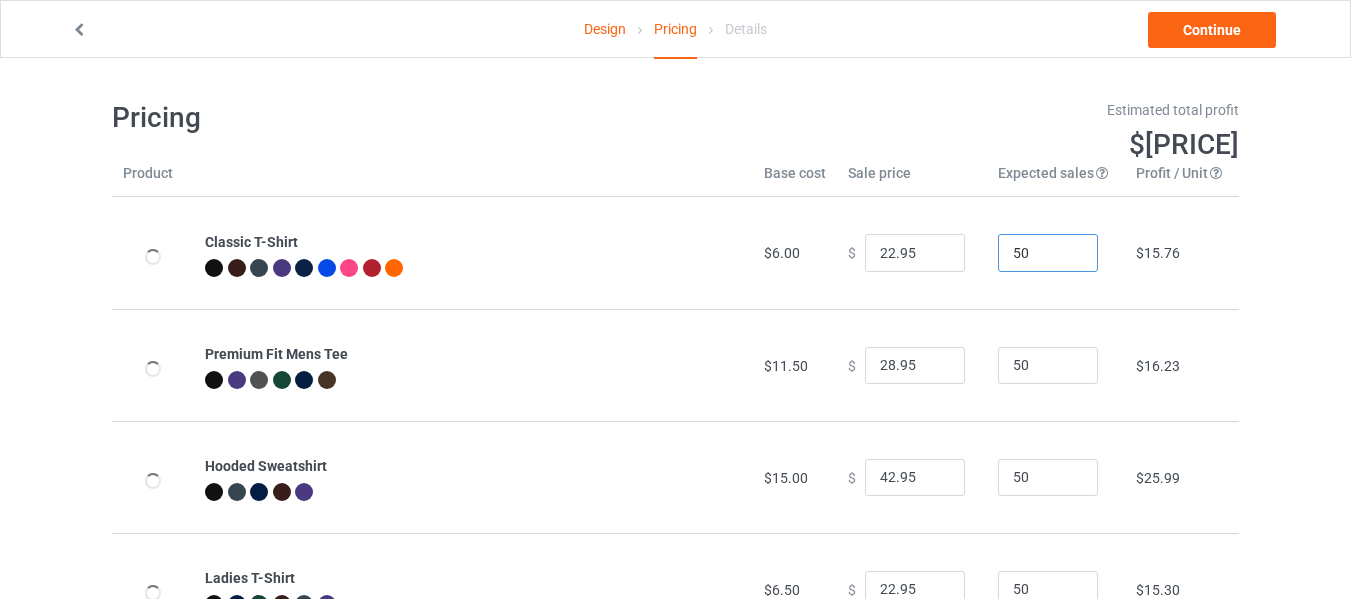 drag, startPoint x: 1038, startPoint y: 260, endPoint x: 880, endPoint y: 263, distance: 158.02847 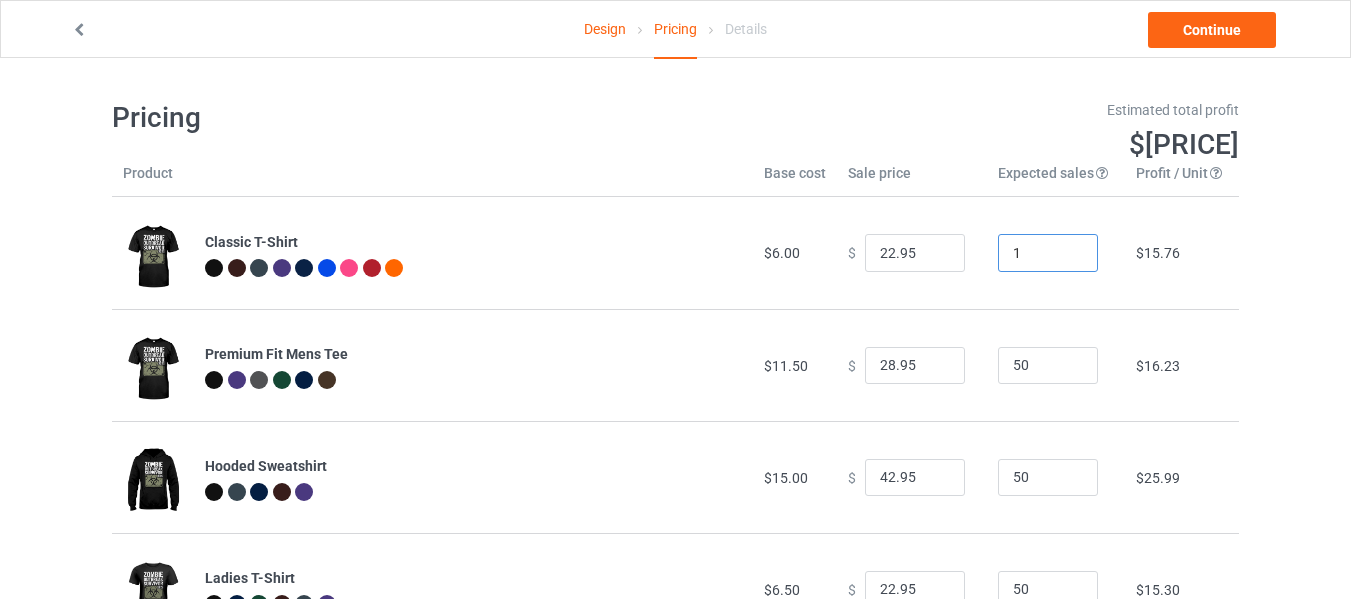 type on "1" 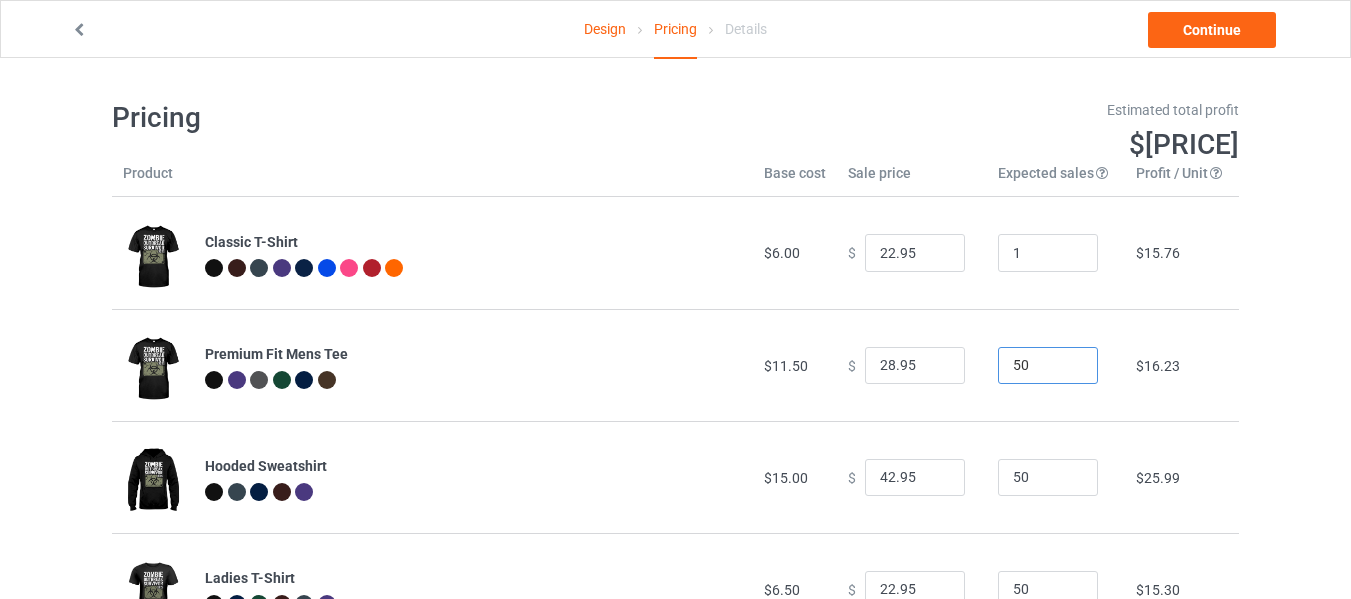 drag, startPoint x: 949, startPoint y: 373, endPoint x: 925, endPoint y: 377, distance: 24.33105 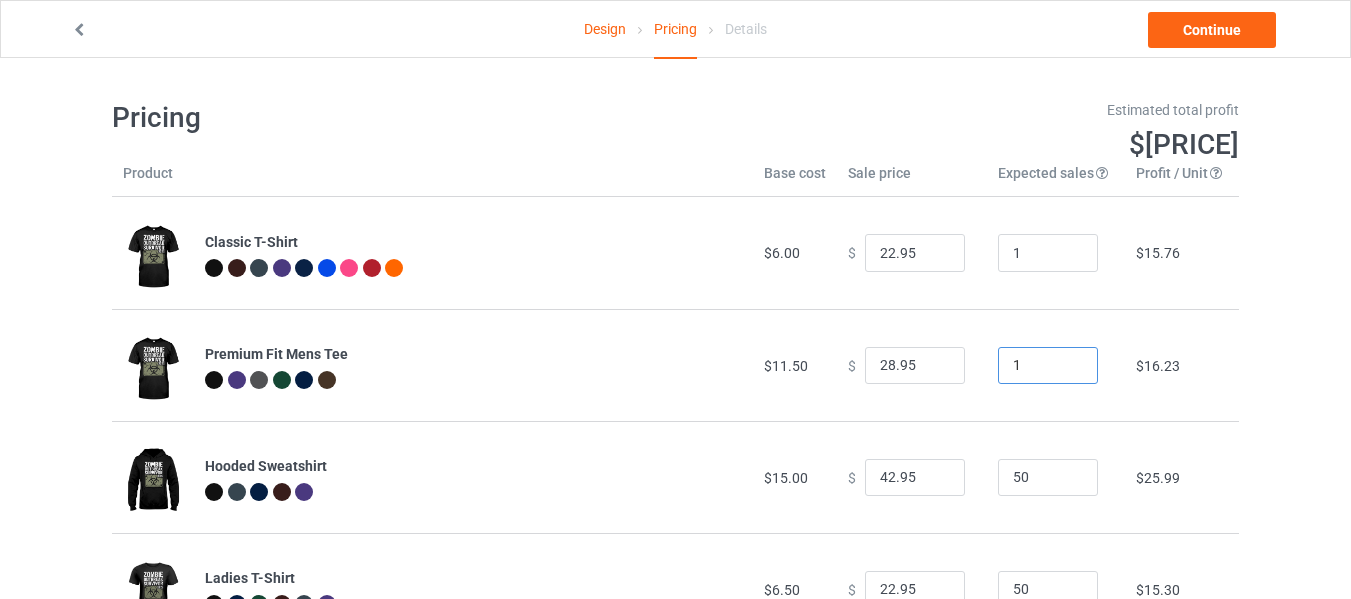 type on "1" 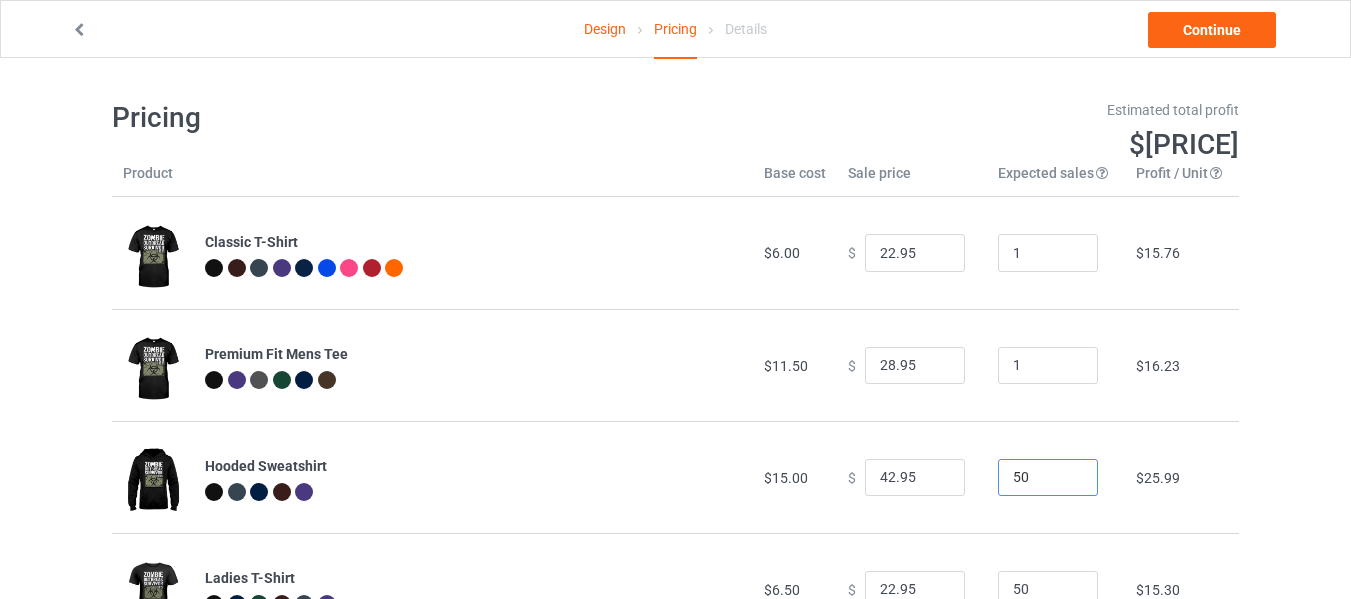 drag, startPoint x: 1037, startPoint y: 470, endPoint x: 920, endPoint y: 479, distance: 117.34564 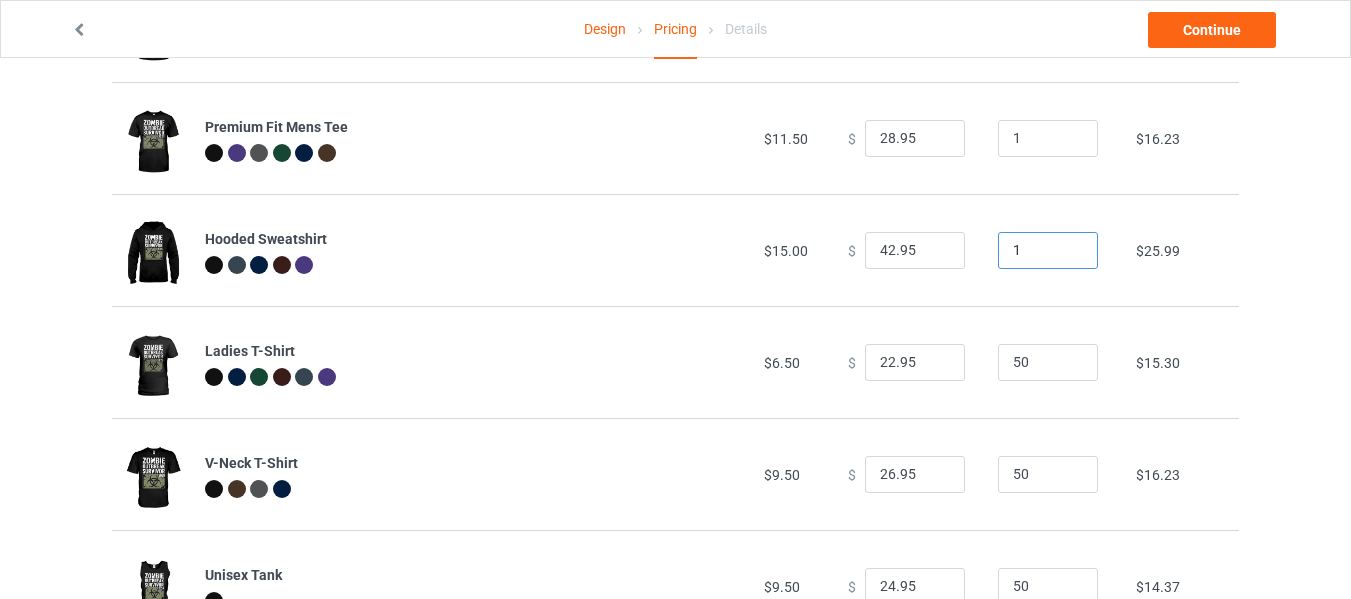 scroll, scrollTop: 300, scrollLeft: 0, axis: vertical 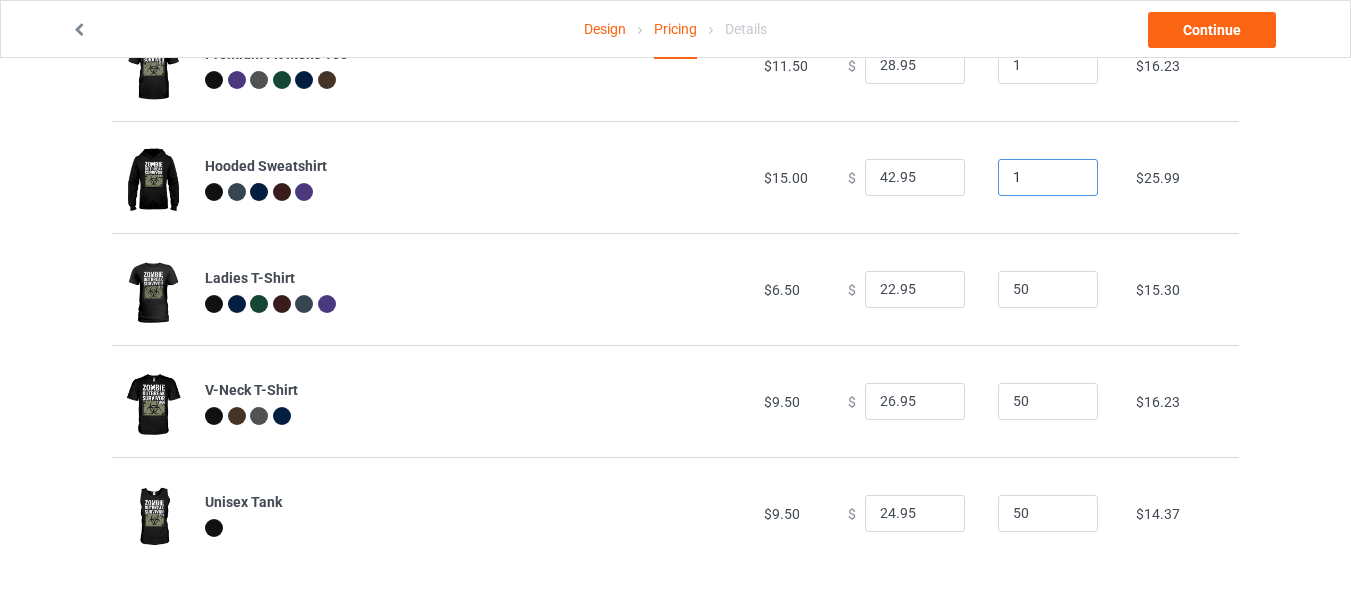 type on "1" 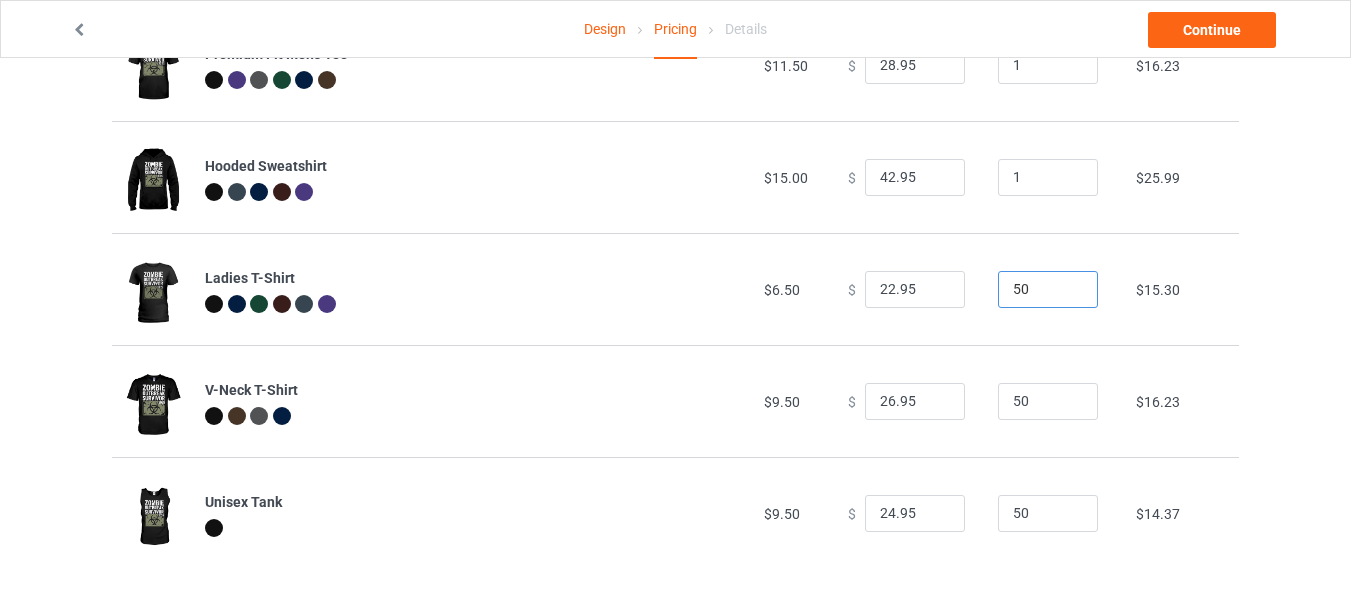 drag, startPoint x: 1019, startPoint y: 292, endPoint x: 953, endPoint y: 303, distance: 66.910385 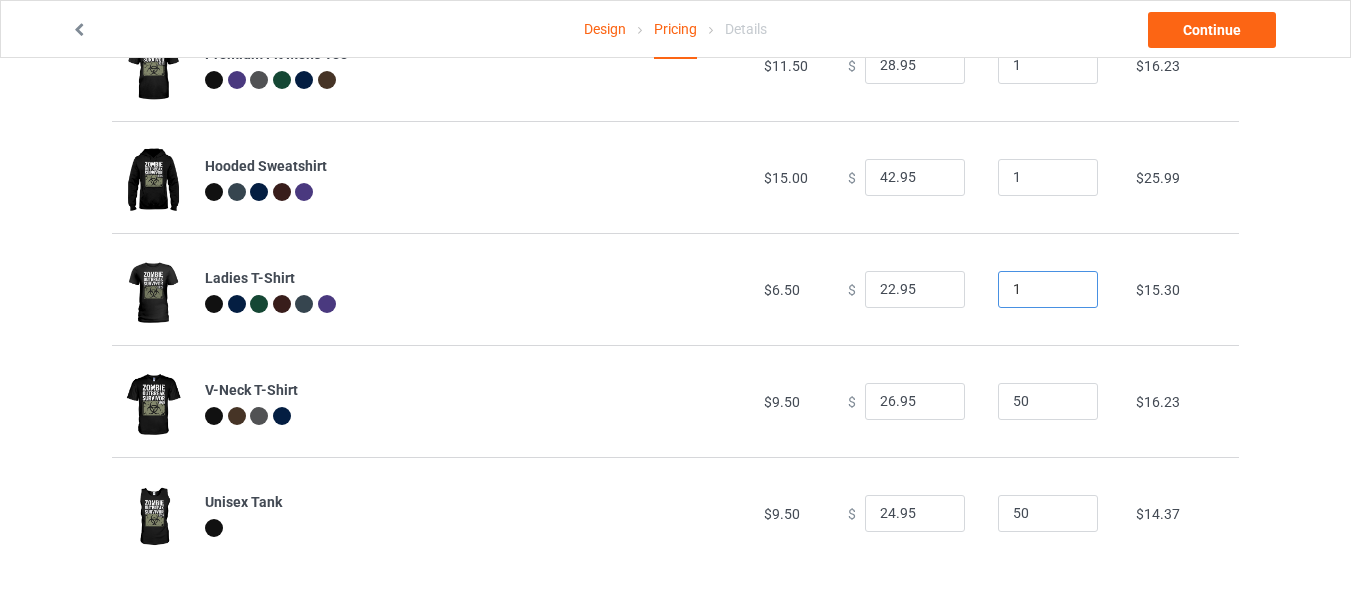 type on "1" 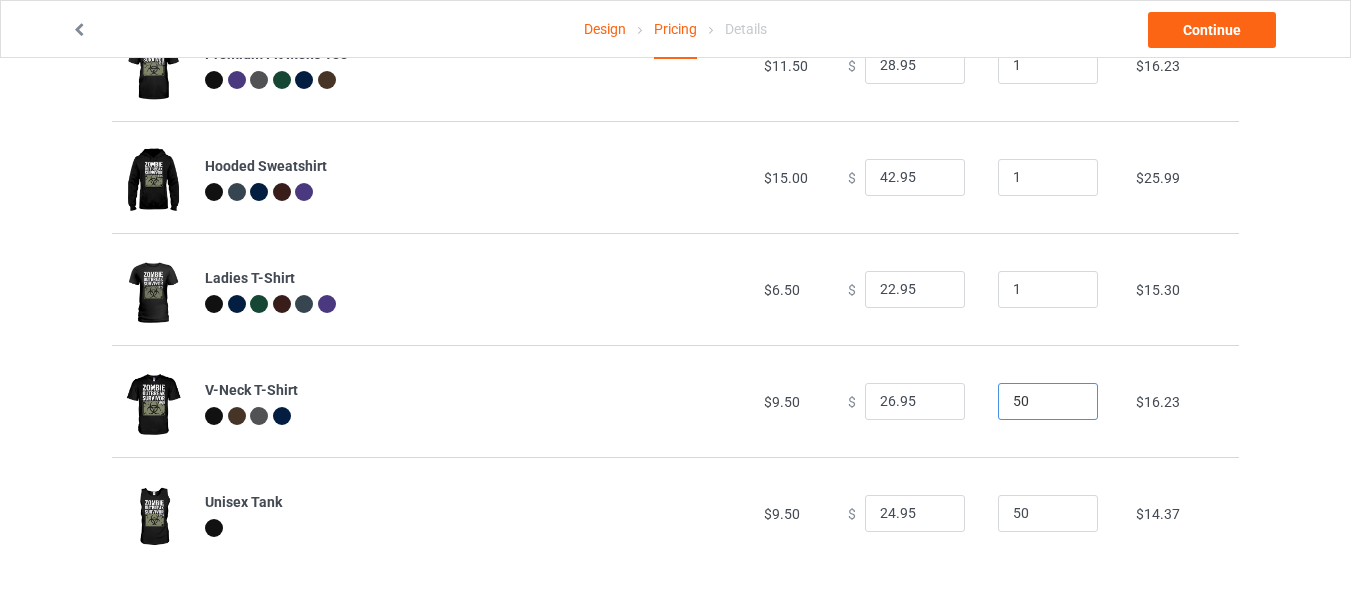 drag, startPoint x: 998, startPoint y: 401, endPoint x: 1030, endPoint y: 412, distance: 33.83785 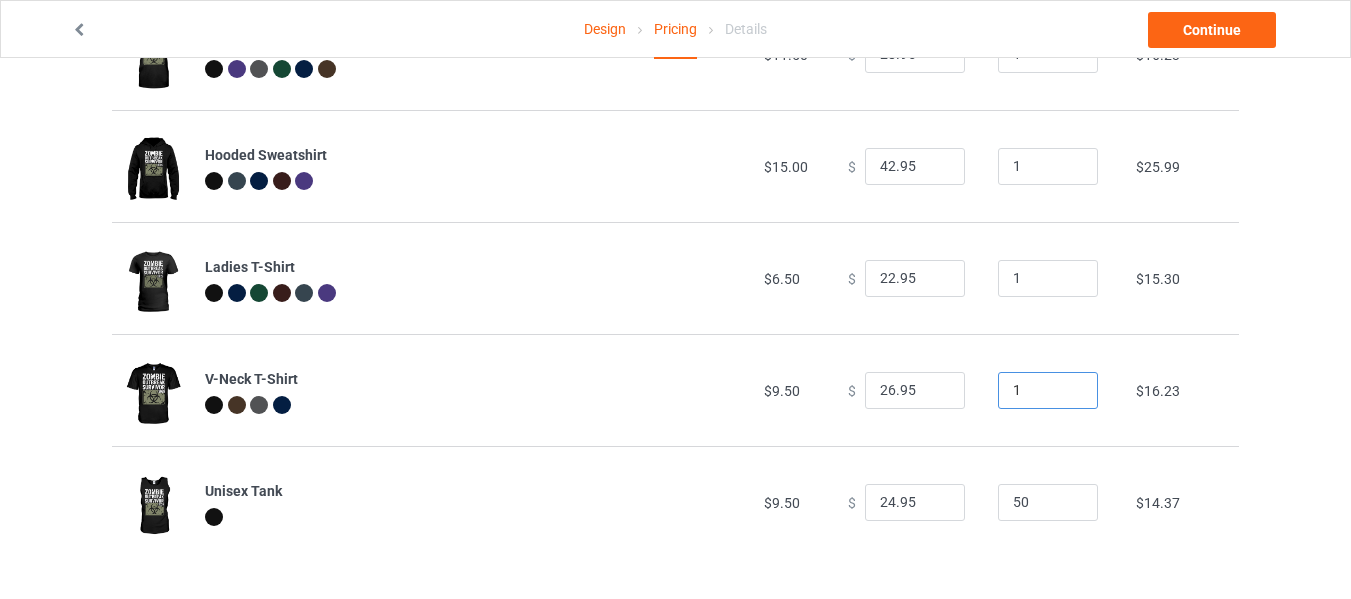 scroll, scrollTop: 313, scrollLeft: 0, axis: vertical 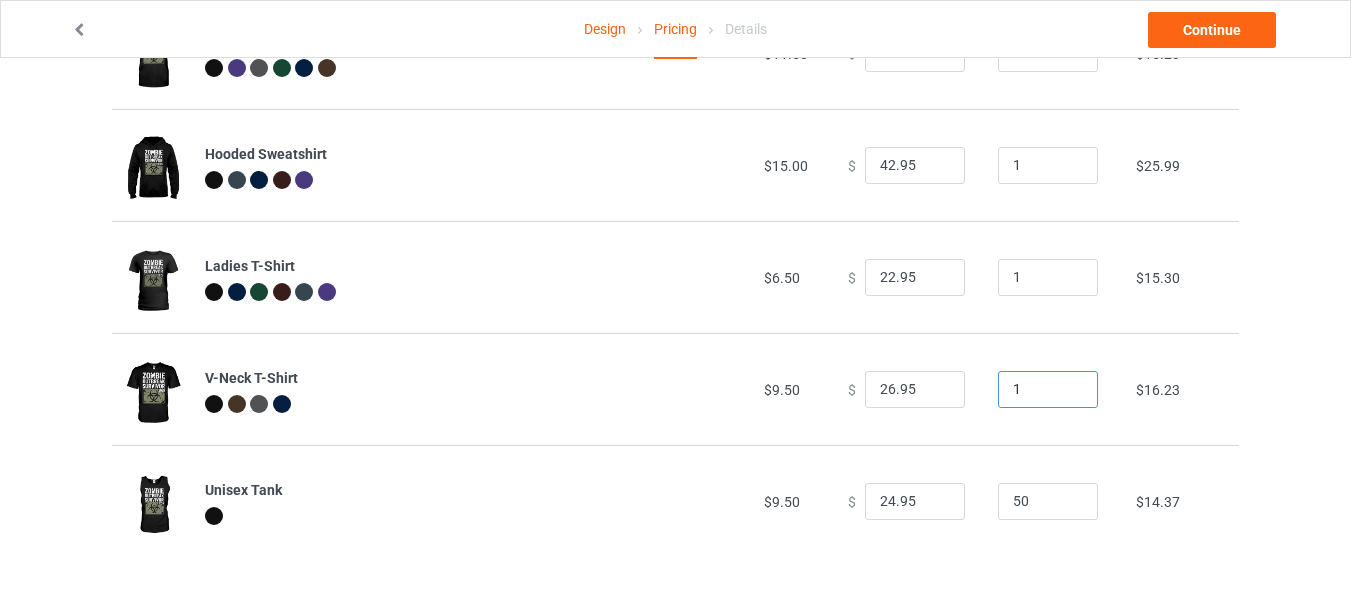 type on "1" 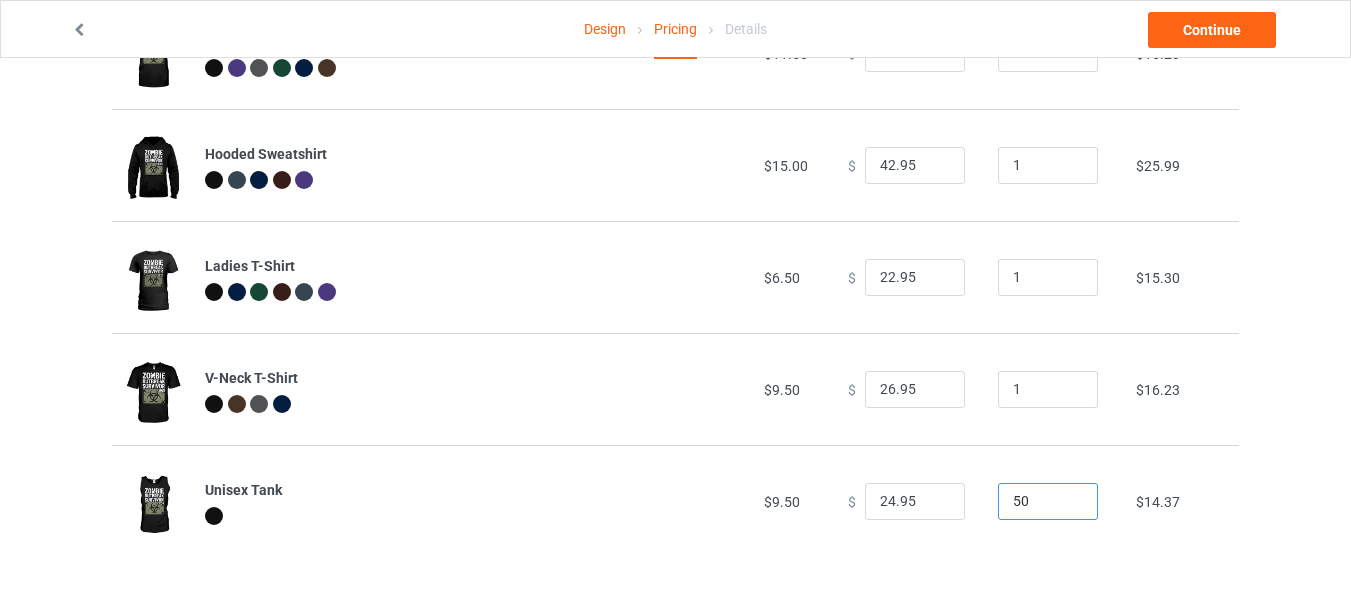 drag, startPoint x: 1025, startPoint y: 488, endPoint x: 920, endPoint y: 497, distance: 105.38501 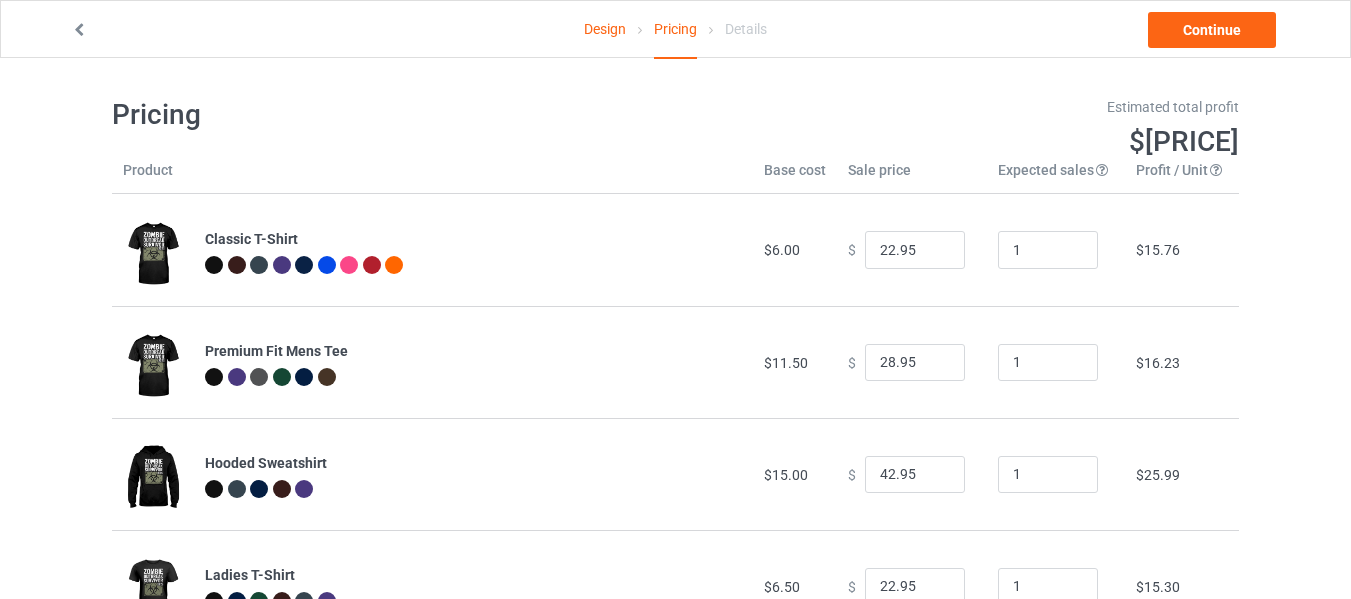 scroll, scrollTop: 0, scrollLeft: 0, axis: both 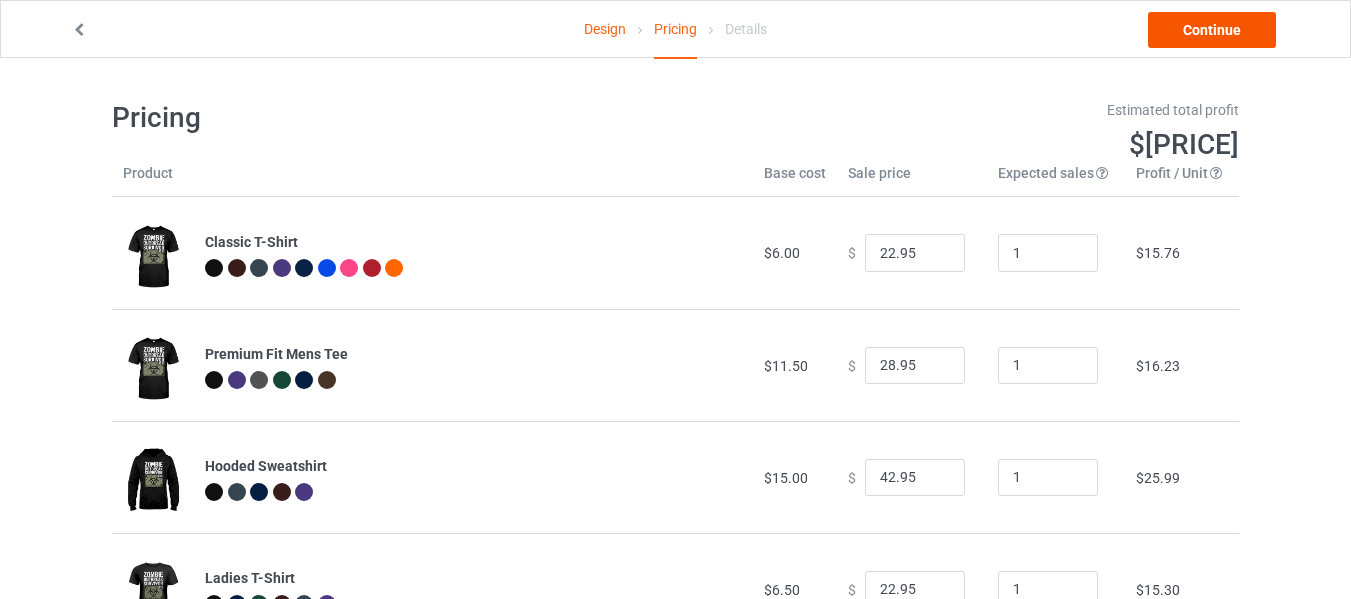 type on "1" 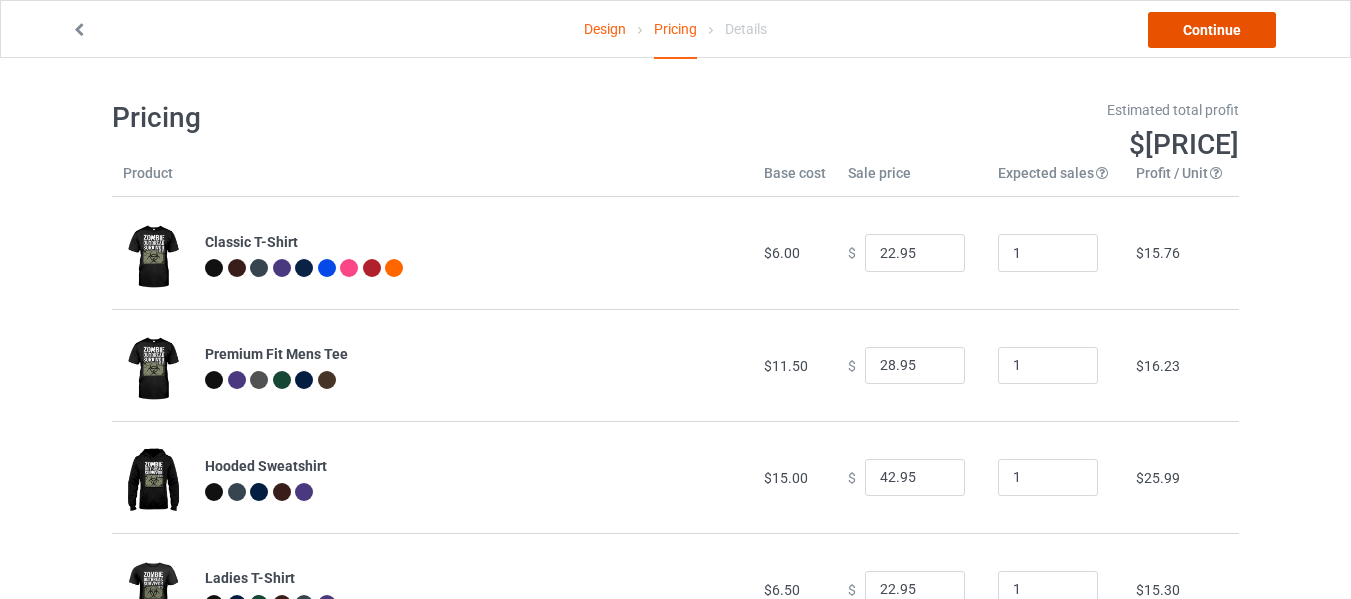 click on "Continue" at bounding box center (1212, 30) 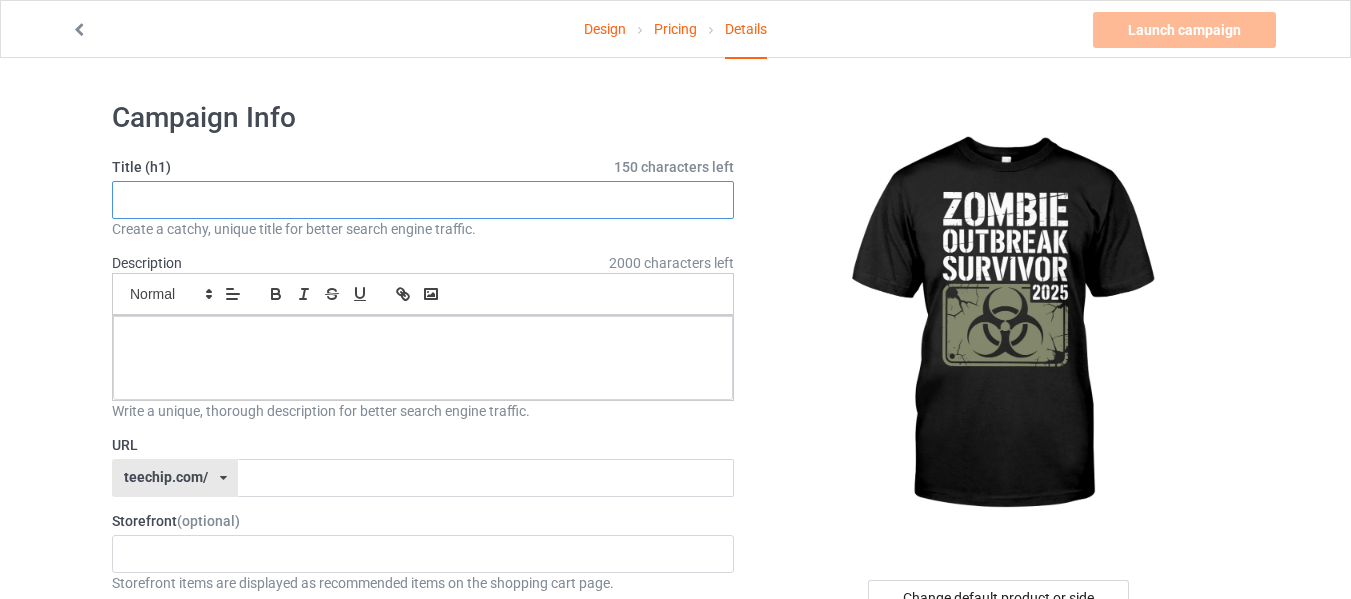click at bounding box center [423, 200] 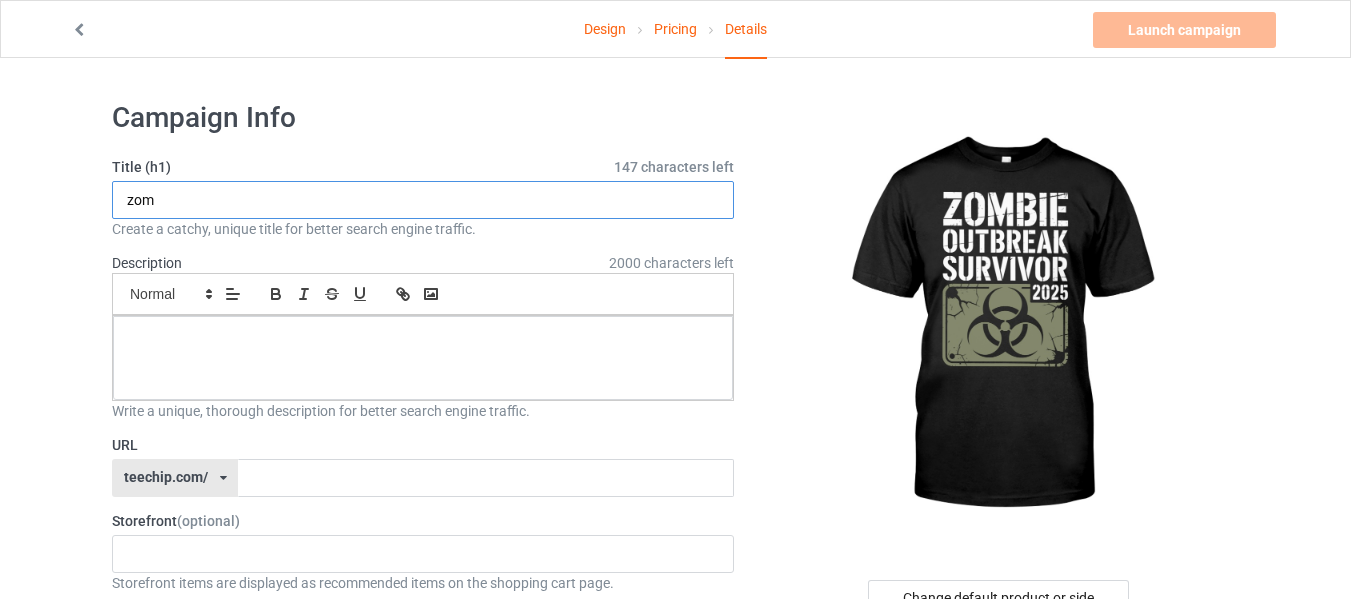drag, startPoint x: 209, startPoint y: 210, endPoint x: 0, endPoint y: 204, distance: 209.0861 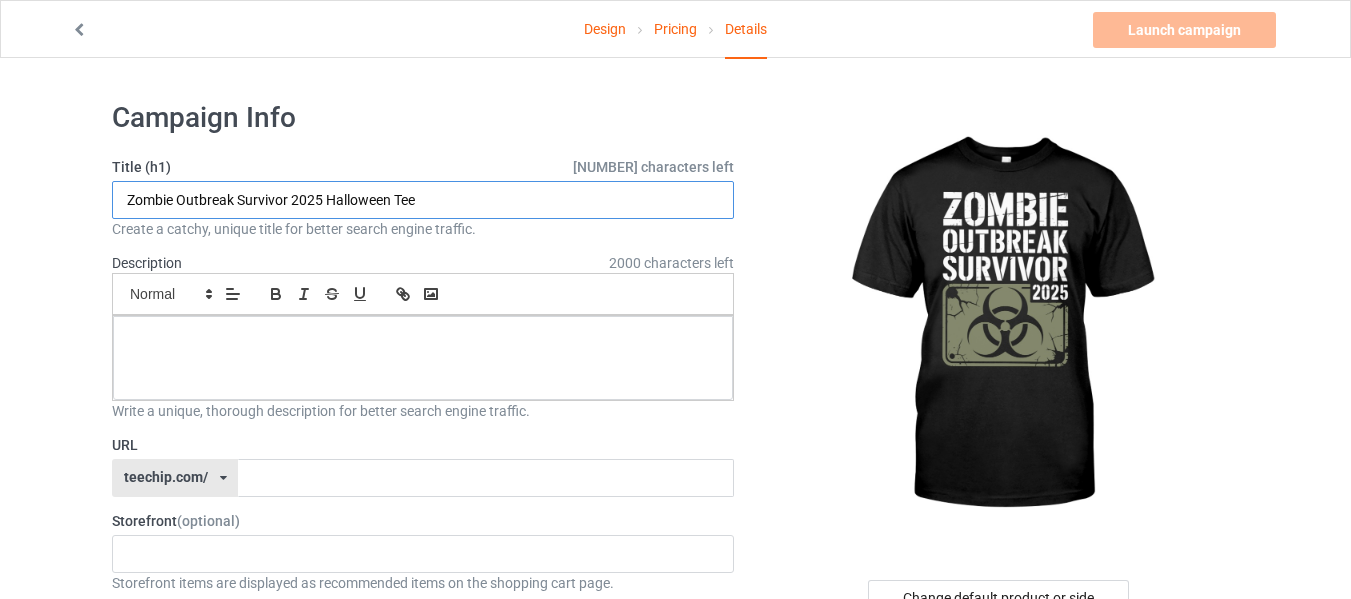 click on "Zombie Outbreak Survivor 2025 Halloween Tee" at bounding box center [423, 200] 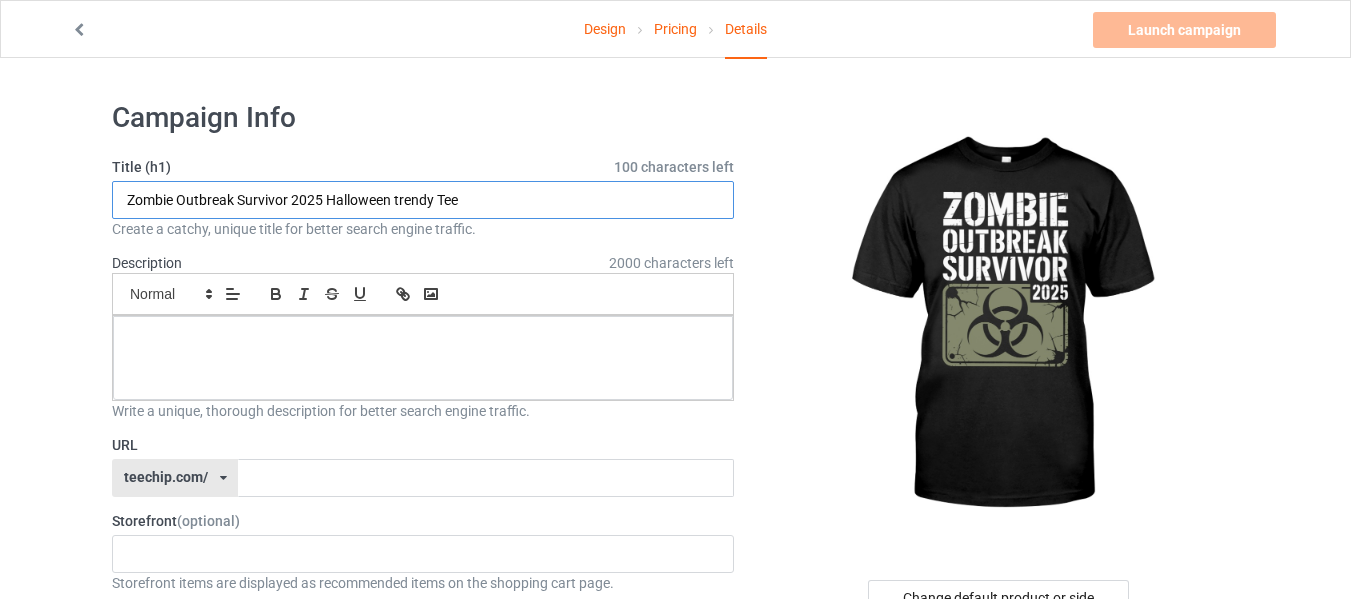 drag, startPoint x: 535, startPoint y: 184, endPoint x: 8, endPoint y: 189, distance: 527.02374 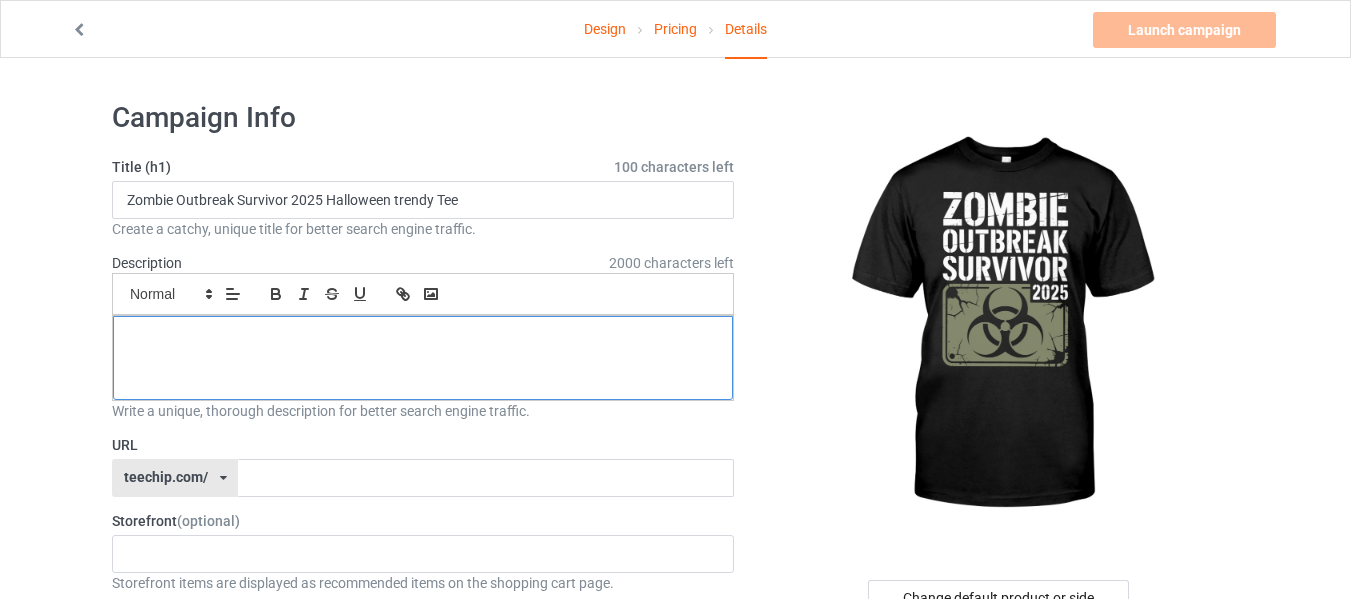 click at bounding box center [423, 338] 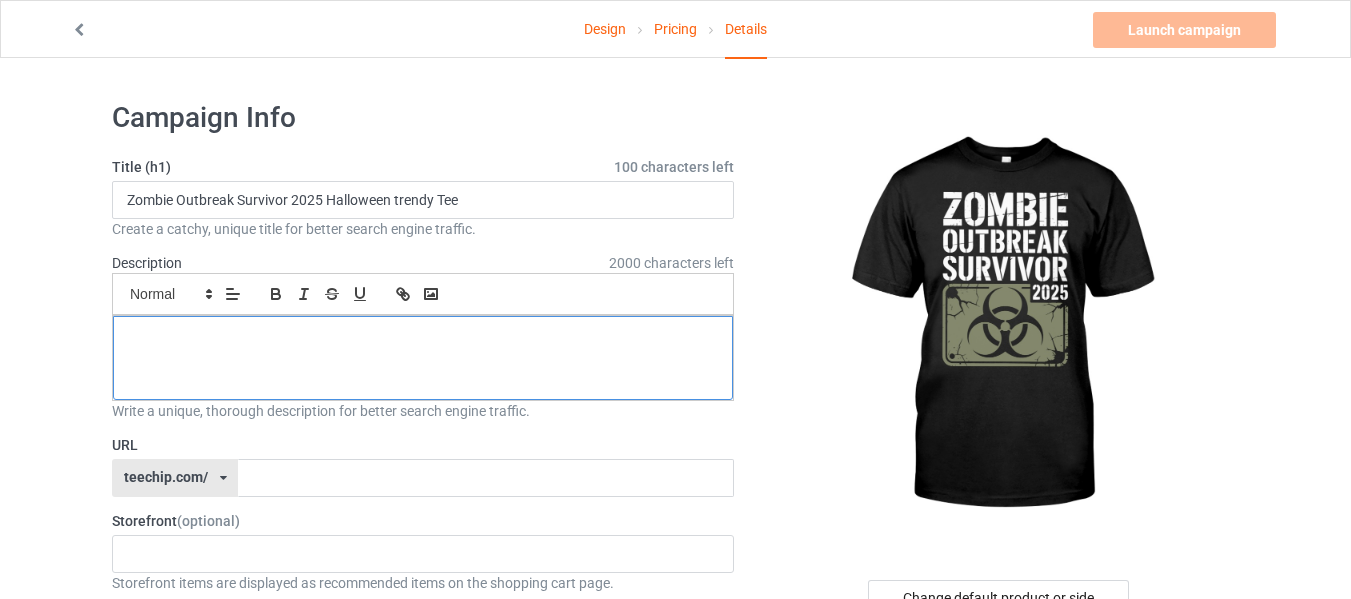 scroll, scrollTop: 0, scrollLeft: 0, axis: both 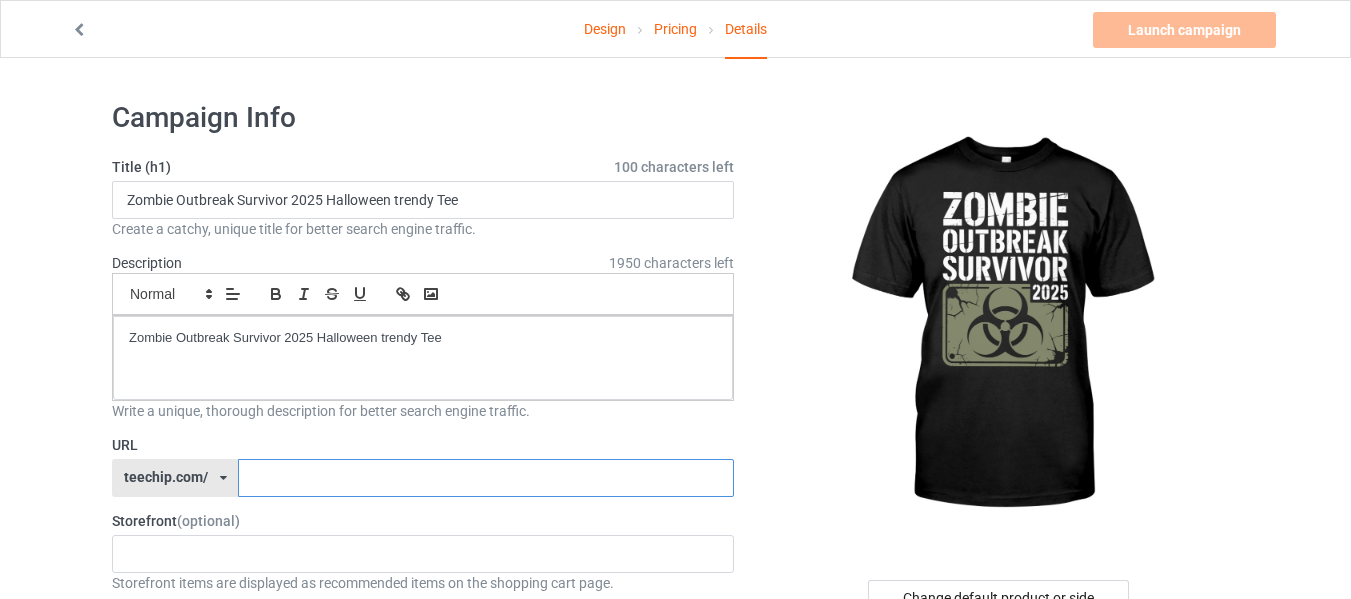 click at bounding box center [485, 478] 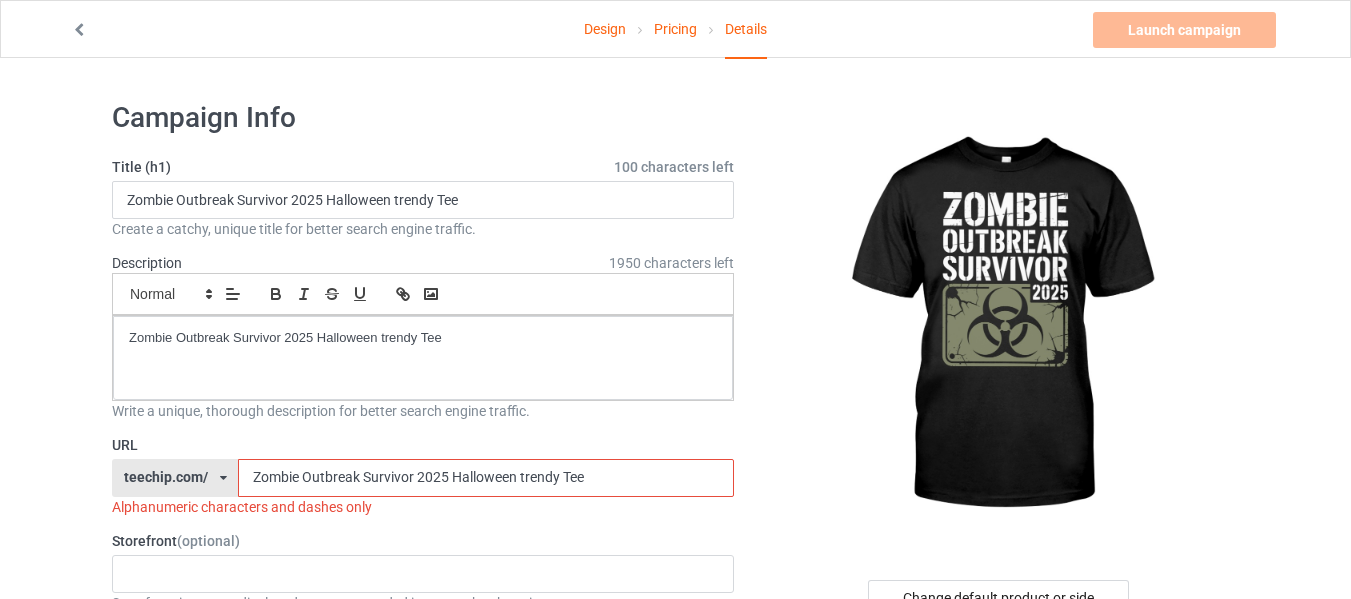 click on "Zombie Outbreak Survivor 2025 Halloween trendy Tee" at bounding box center [485, 478] 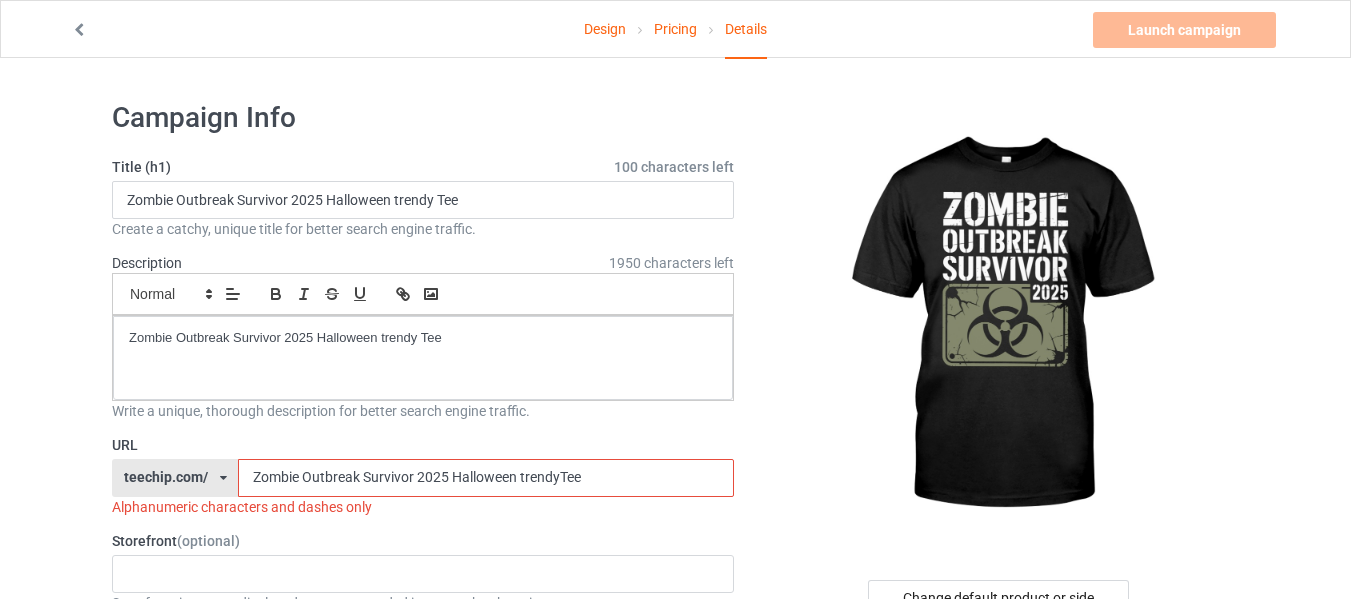 click on "Zombie Outbreak Survivor 2025 Halloween trendyTee" at bounding box center (485, 478) 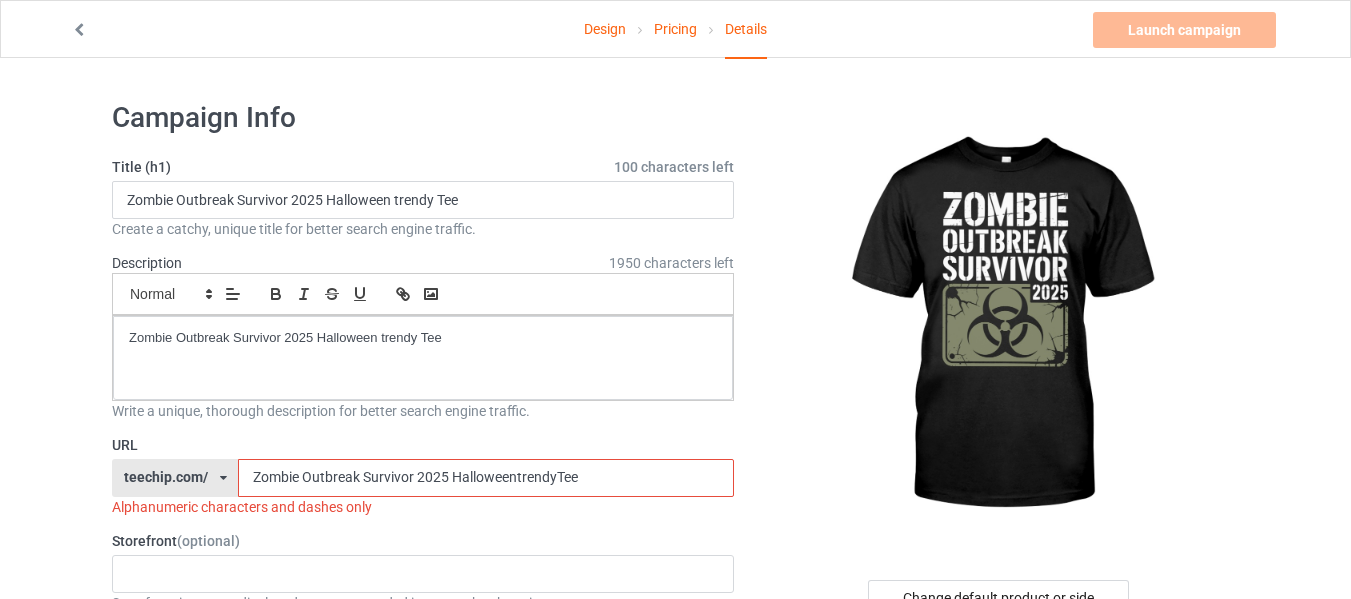 click on "Zombie Outbreak Survivor 2025 HalloweentrendyTee" at bounding box center (485, 478) 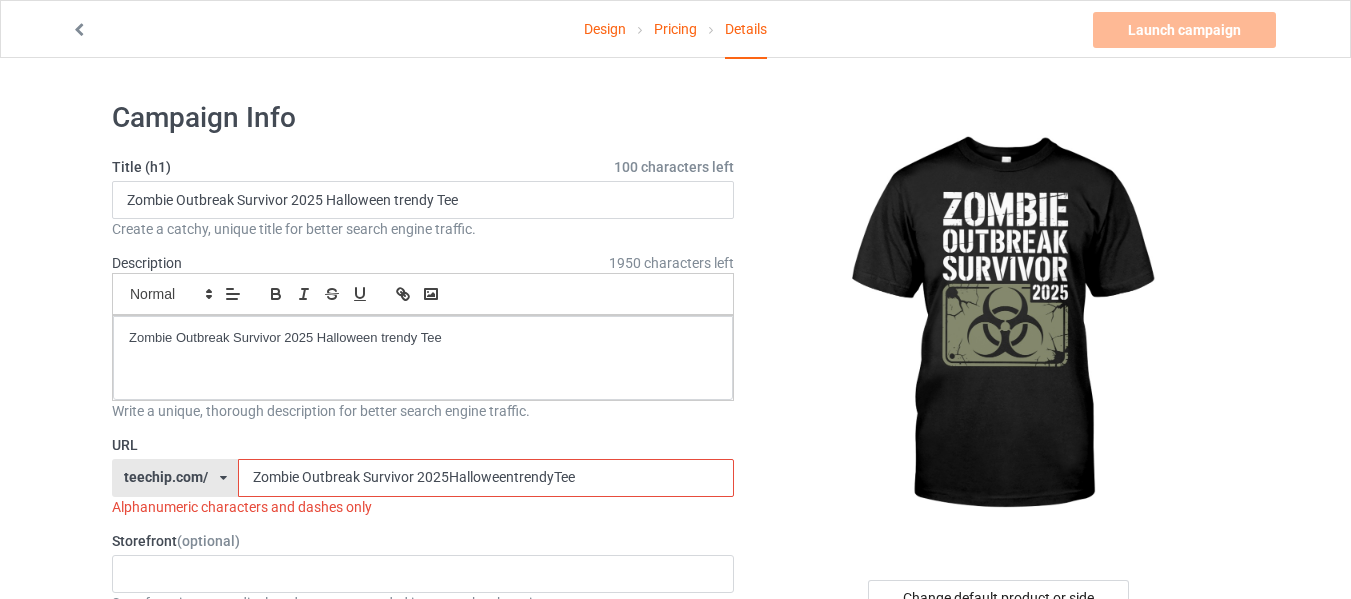 click on "Zombie Outbreak Survivor 2025HalloweentrendyTee" at bounding box center (485, 478) 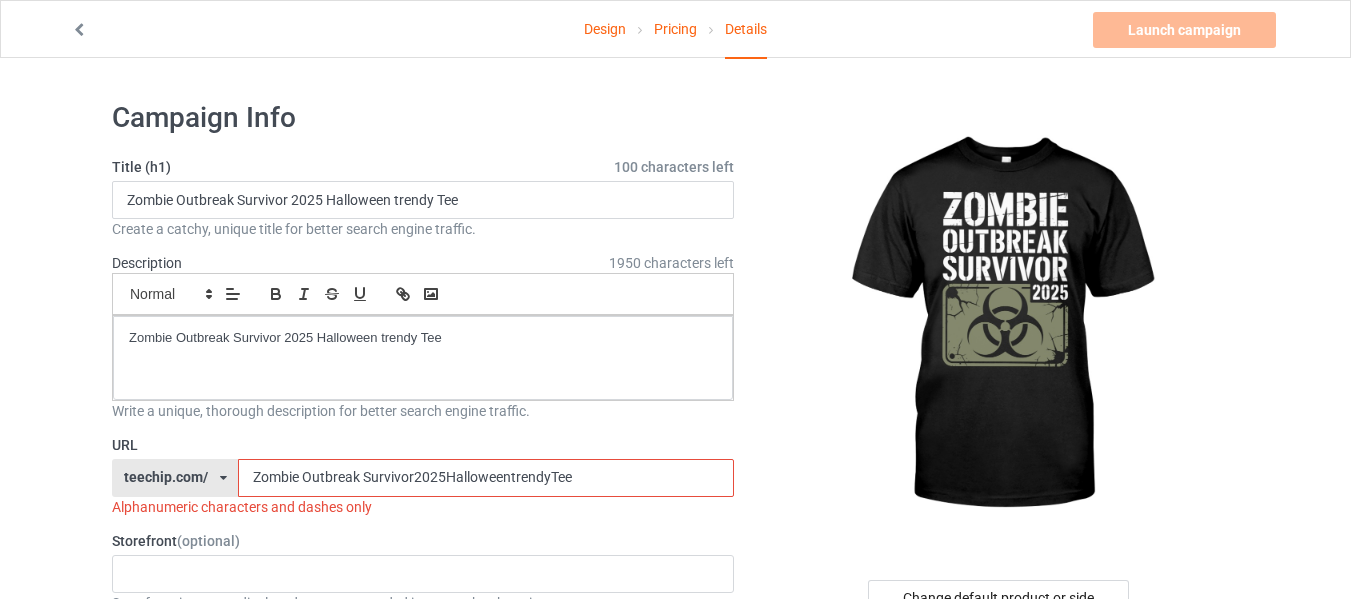 click on "Zombie Outbreak Survivor2025HalloweentrendyTee" at bounding box center (485, 478) 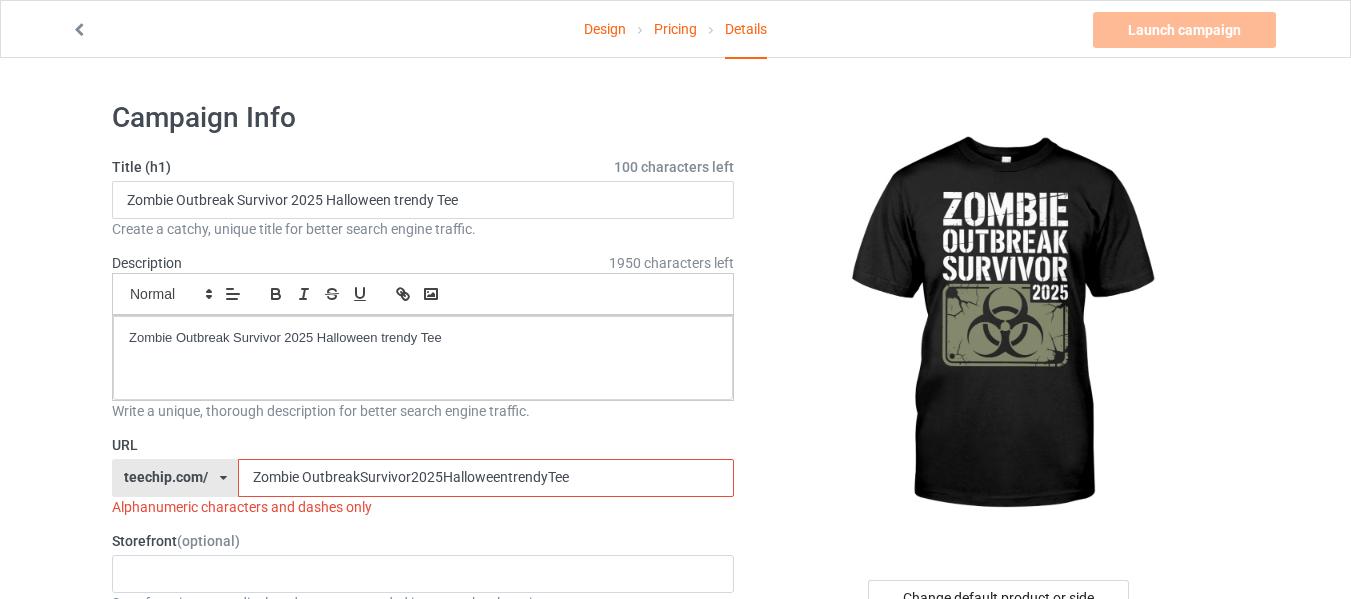 click on "Zombie OutbreakSurvivor2025HalloweentrendyTee" at bounding box center [485, 478] 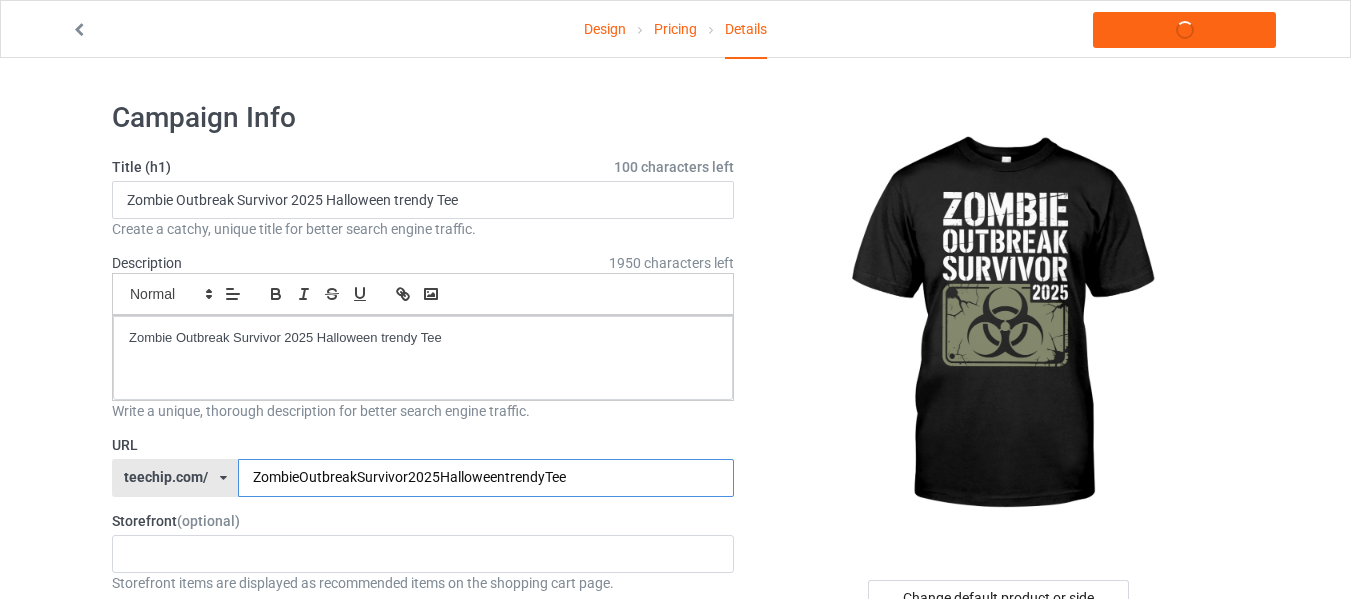 type on "ZombieOutbreakSurvivor2025HalloweentrendyTee" 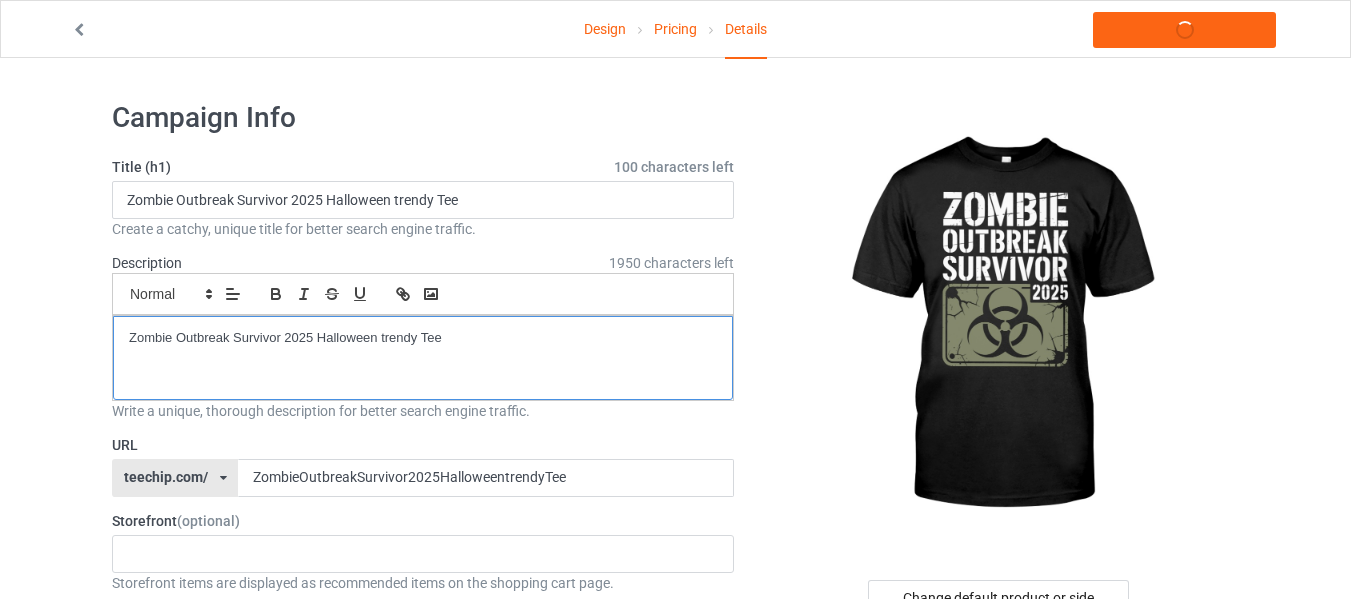 click on "Zombie Outbreak Survivor 2025 Halloween trendy Tee" at bounding box center [423, 358] 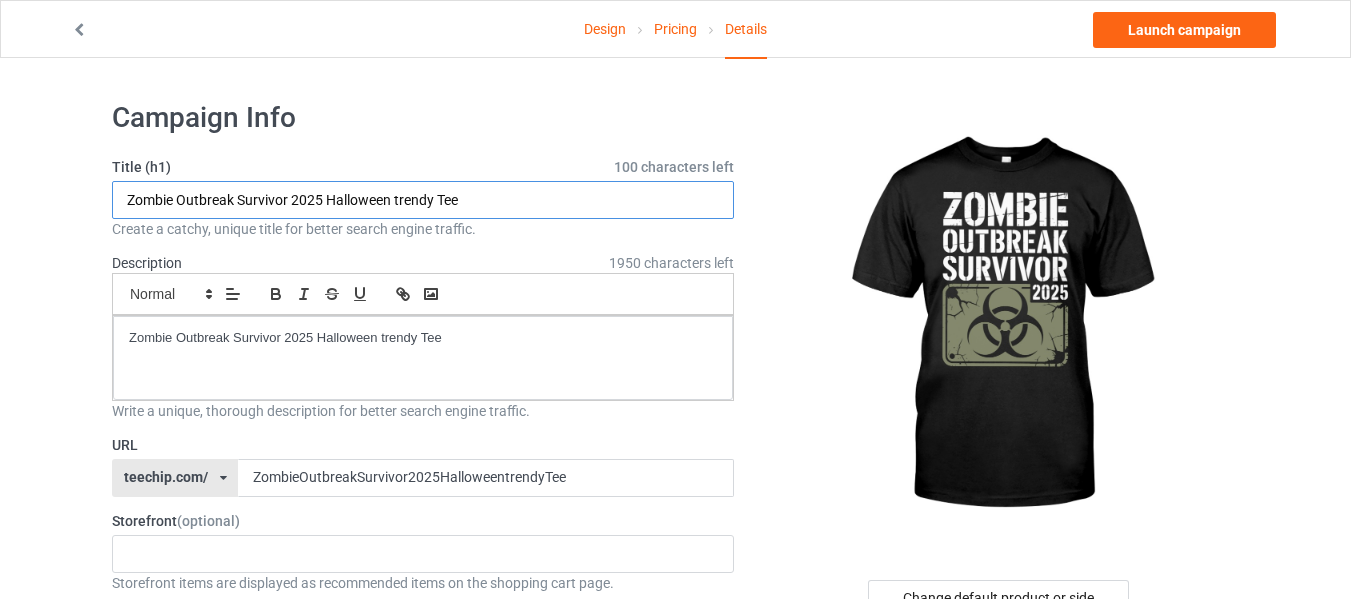 click on "Zombie Outbreak Survivor 2025 Halloween trendy Tee" at bounding box center (423, 200) 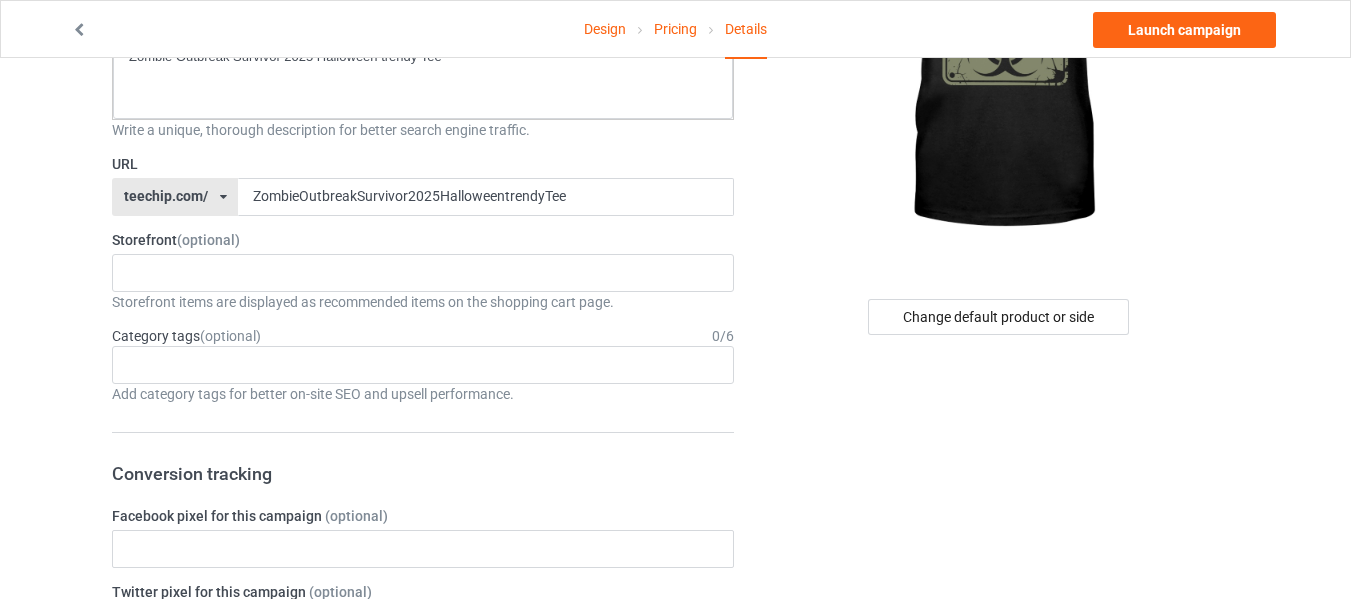 scroll, scrollTop: 300, scrollLeft: 0, axis: vertical 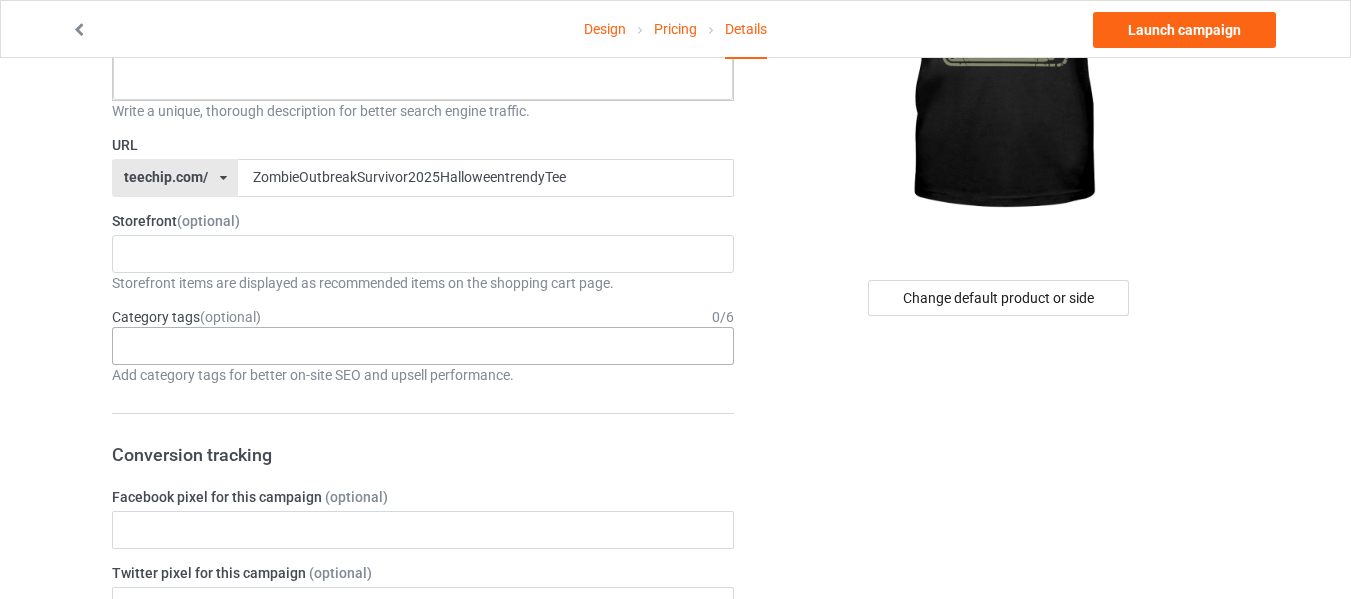 click on "Age > 1-19 > 1 Age > 1-12 Months > 1 Month Age > 1-12 Months Age > 1-19 Age > 1-19 > 10 Age > 1-12 Months > 10 Month Age > 80-100 > 100 Sports > Running > 10K Run Age > 1-19 > 11 Age > 1-12 Months > 11 Month Age > 1-19 > 12 Age > 1-12 Months > 12 Month Age > 1-19 > 13 Age > 1-19 > 14 Age > 1-19 > 15 Sports > Running > 15K Run Age > 1-19 > 16 Age > 1-19 > 17 Age > 1-19 > 18 Age > 1-19 > 19 Age > Decades > 1920s Age > Decades > 1930s Age > Decades > 1940s Age > Decades > 1950s Age > Decades > 1960s Age > Decades > 1970s Age > Decades > 1980s Age > Decades > 1990s Age > 1-19 > 2 Age > 1-12 Months > 2 Month Age > 20-39 > 20 Age > 20-39 Age > Decades > 2000s Age > Decades > 2010s Age > 20-39 > 21 Age > 20-39 > 22 Age > 20-39 > 23 Age > 20-39 > 24 Age > 20-39 > 25 Age > 20-39 > 26 Age > 20-39 > 27 Age > 20-39 > 28 Age > 20-39 > 29 Age > 1-19 > 3 Age > 1-12 Months > 3 Month Sports > Basketball > 3-Pointer Age > 20-39 > 30 Age > 20-39 > 31 Age > 20-39 > 32 Age > 20-39 > 33 Age > 20-39 > 34 Age > 20-39 > 35 Age Jobs 1" at bounding box center [423, 346] 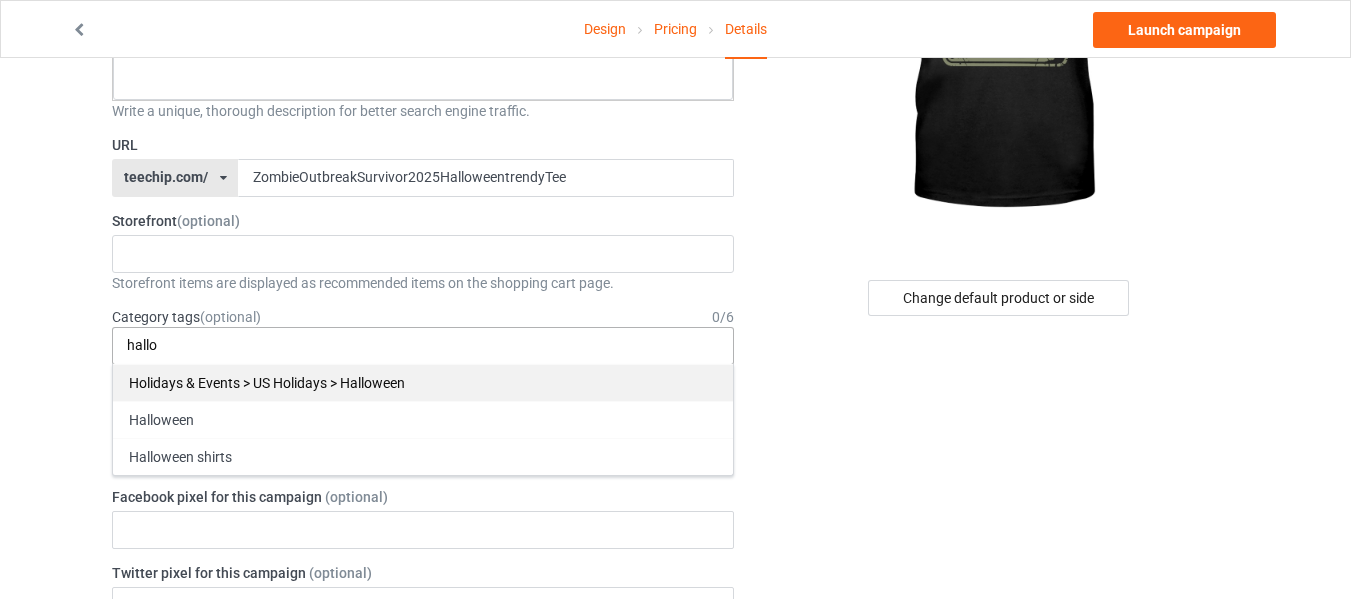 type on "hallo" 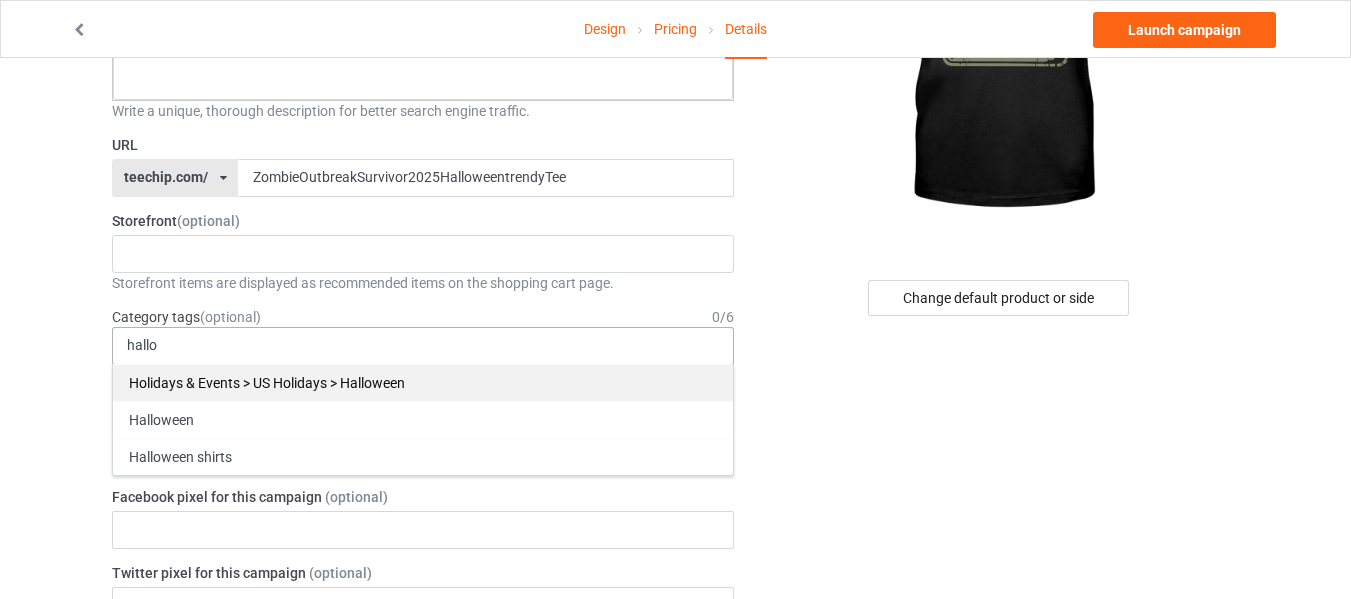 click on "Holidays & Events > US Holidays > Halloween" at bounding box center [423, 382] 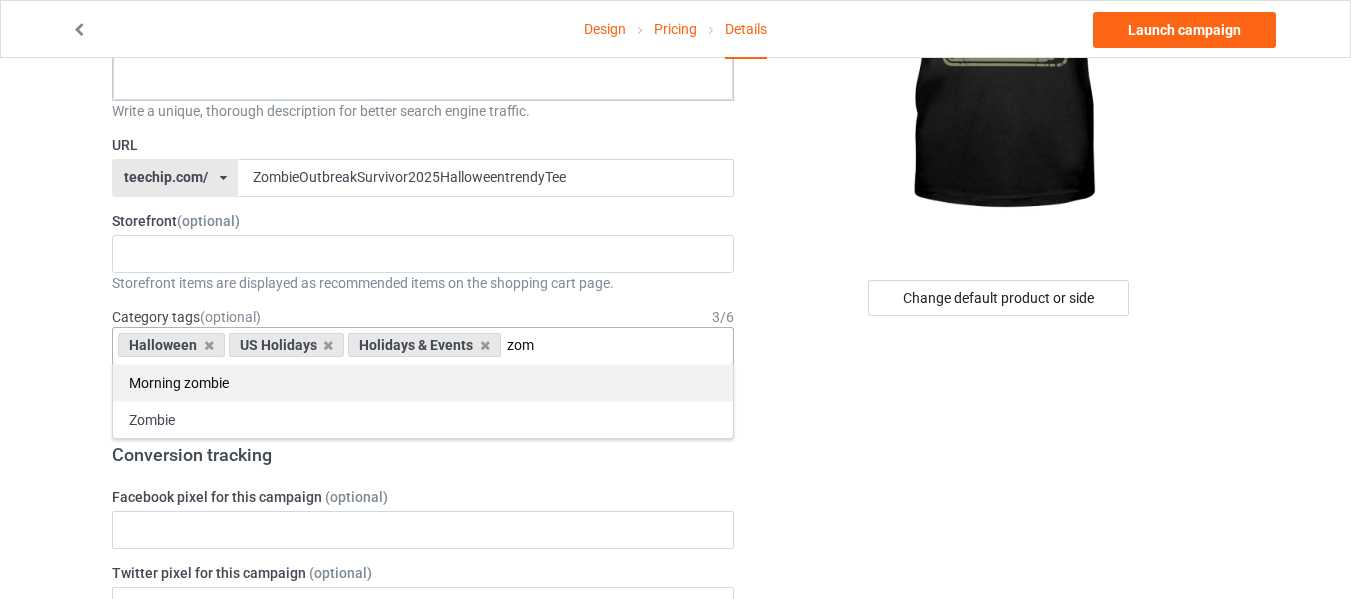 type on "zom" 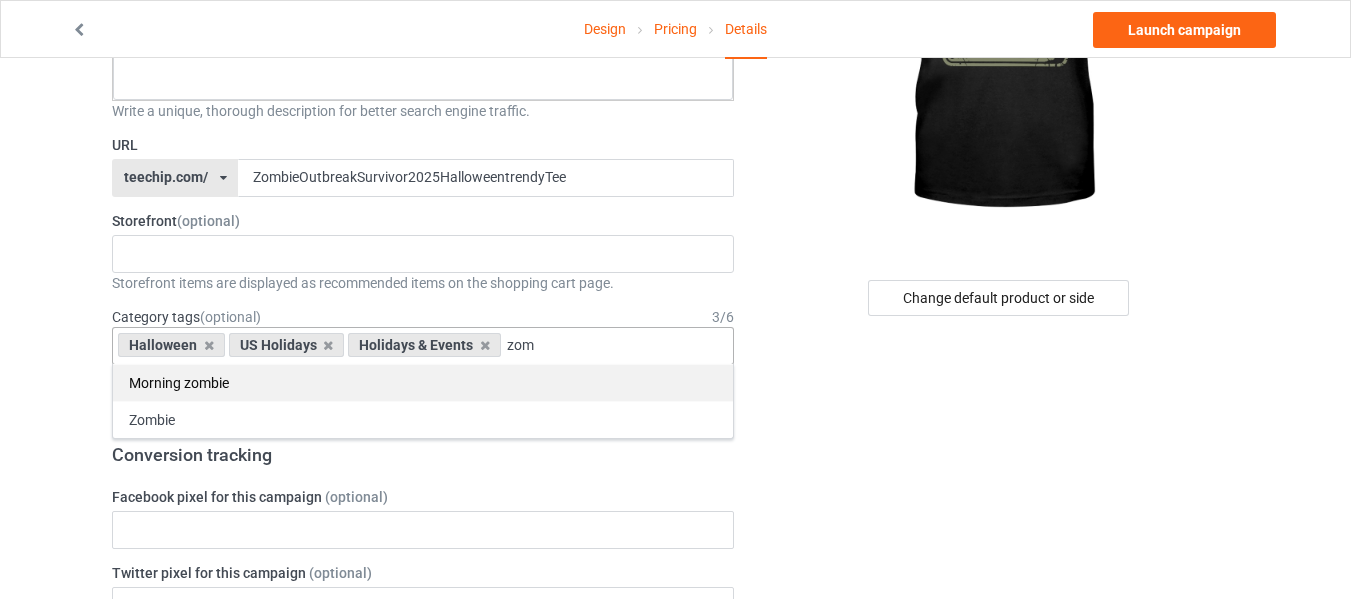 click on "Morning zombie" at bounding box center (423, 382) 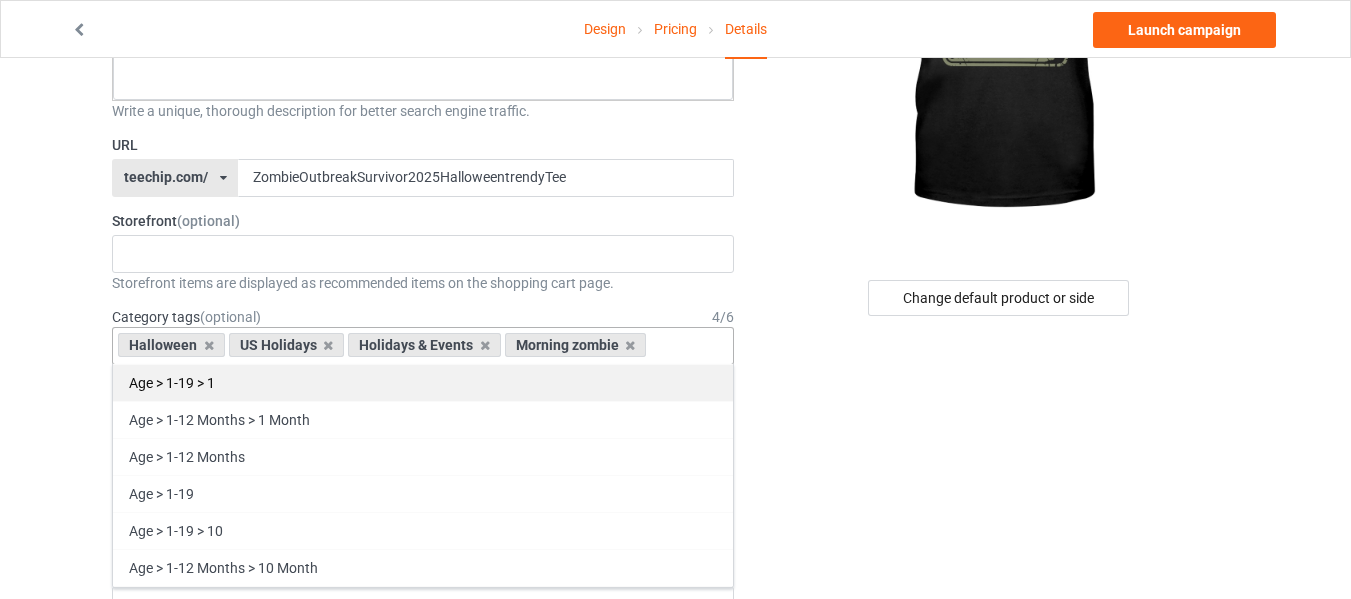 type on "a" 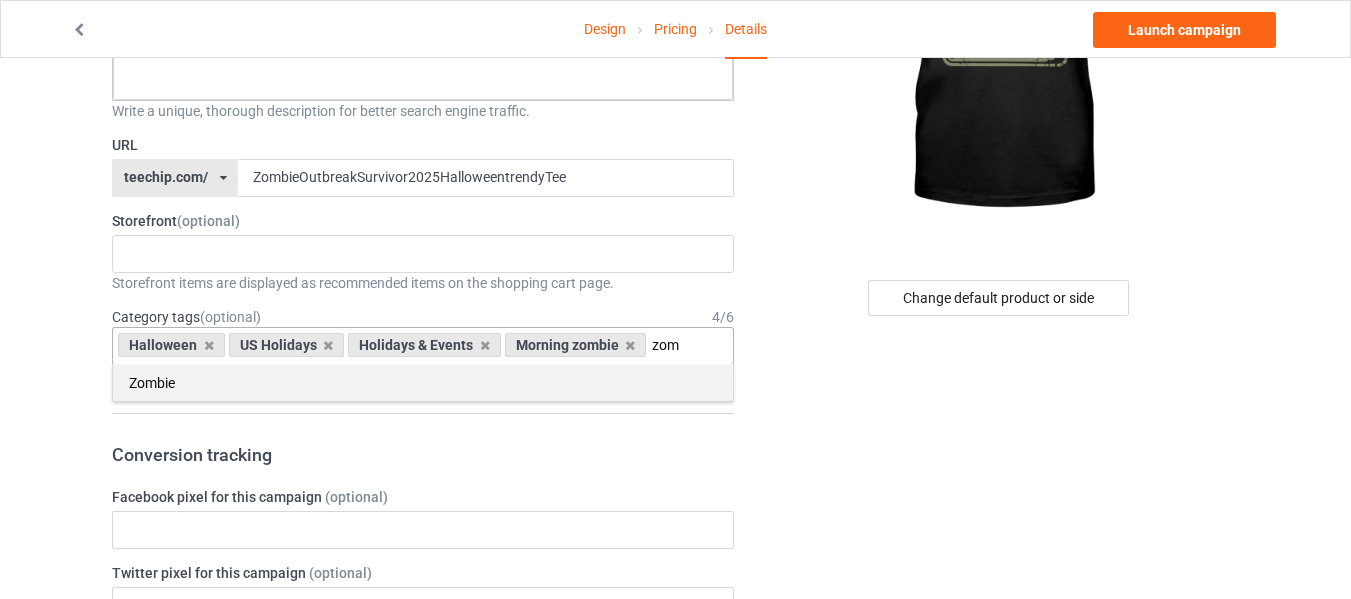 type on "zom" 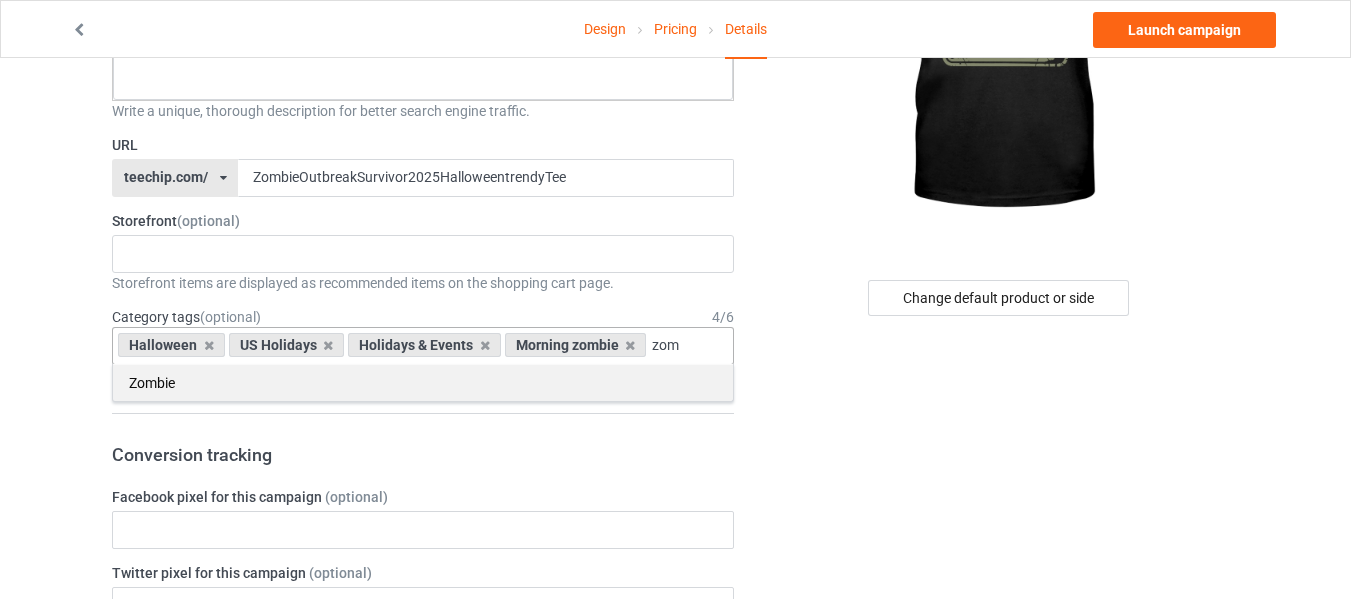 click on "Zombie" at bounding box center [423, 382] 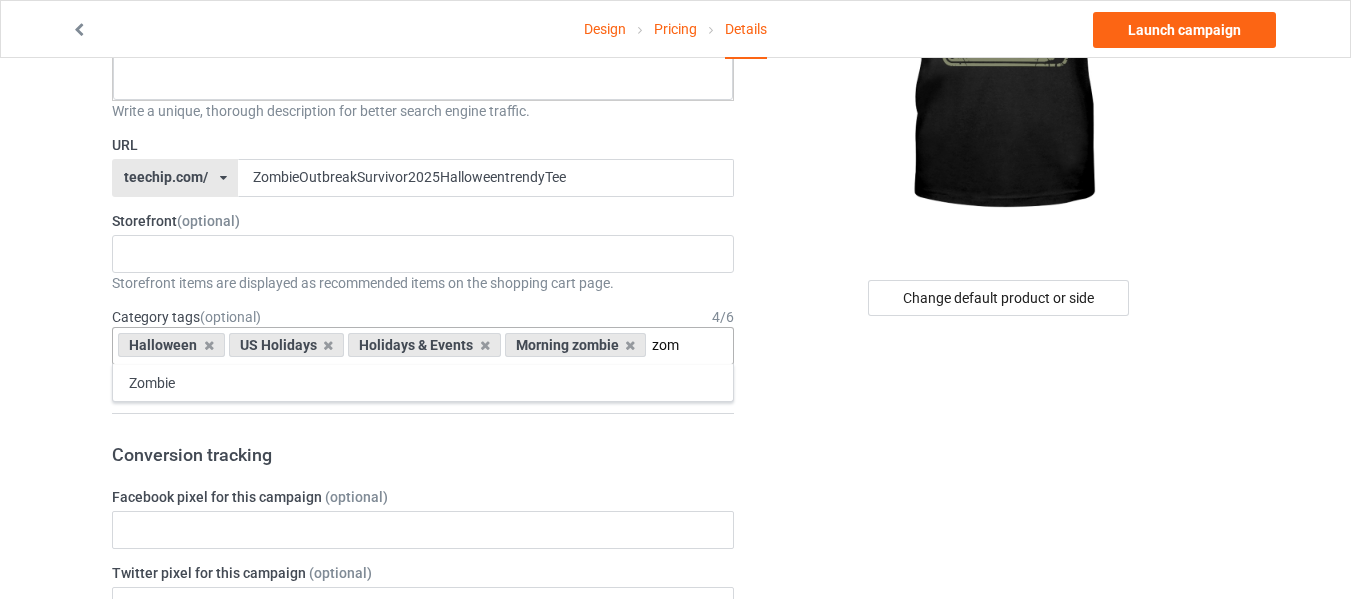 type 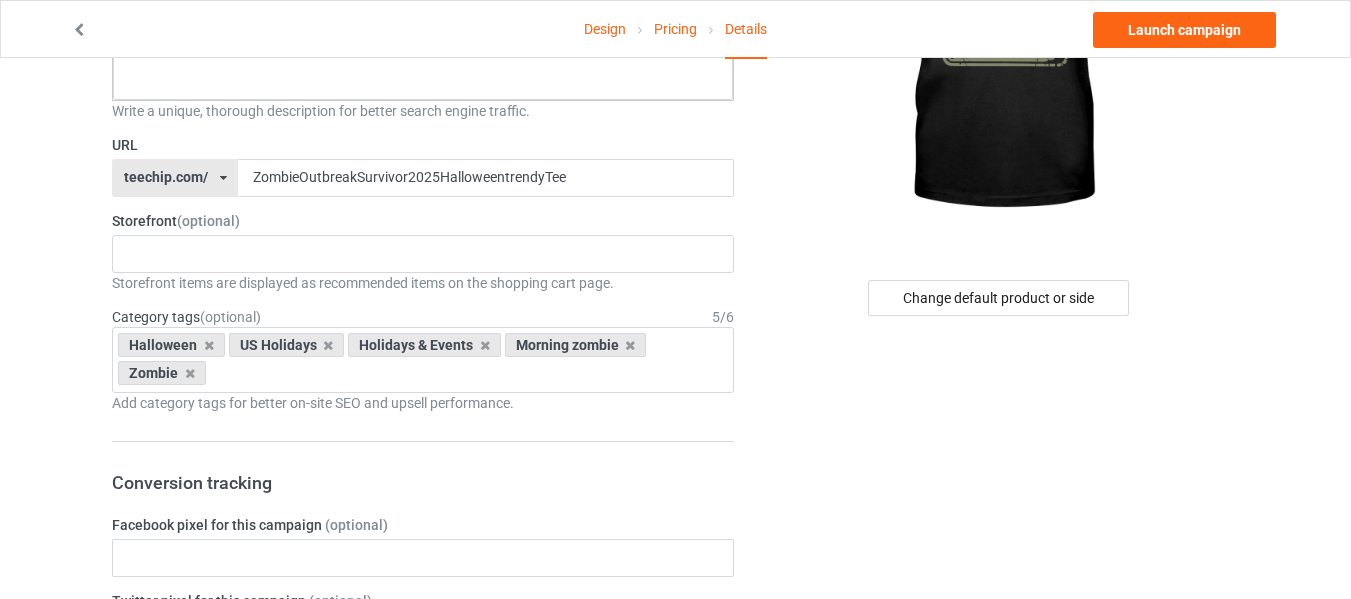 click on "Design Pricing Details Launch campaign Campaign Info Title (h1) 100   characters left Zombie Outbreak Survivor 2025 Halloween trendy Tee Create a catchy, unique title for better search engine traffic. Description 1950   characters left       Small Normal Large Big Huge                                                                                     Zombie Outbreak Survivor 2025 Halloween trendy Tee Write a unique, thorough description for better search engine traffic. URL teechip.com/ teechip.com/ 587d0d41cee36fd012c64a69 ZombieOutbreakSurvivor2025HalloweentrendyTee Storefront (optional) No result found Storefront items are displayed as recommended items on the shopping cart page. Category tags (optional) 5 / 6 Halloween US Holidays Holidays & Events Morning zombie Zombie Age > 1-19 > 1 Age > 1-12 Months > 1 Month Age > 1-12 Months Age > 1-19 Age > 1-19 > 10 Age > 1-12 Months > 10 Month Age > 80-100 > 100 Sports > Running > 10K Run Age > 1-19 > 11 Age > 1-12 Months > 11 Month Age > 1-19 > 12 Age > 1-19 > 2" at bounding box center (675, 808) 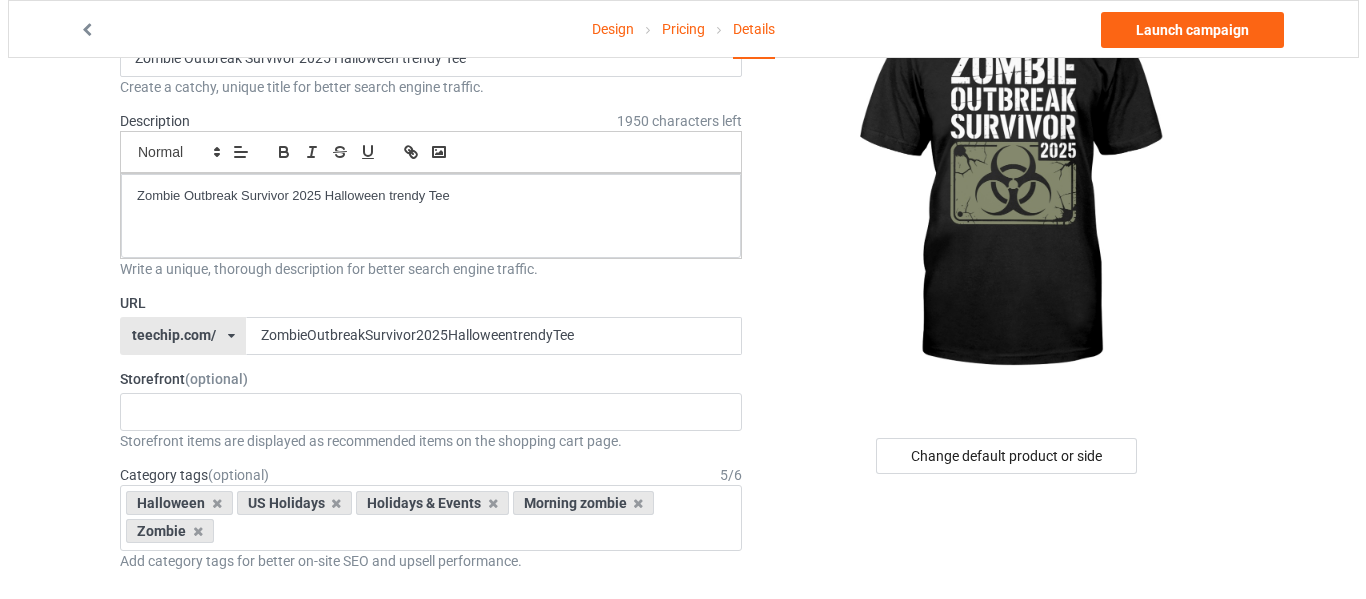scroll, scrollTop: 0, scrollLeft: 0, axis: both 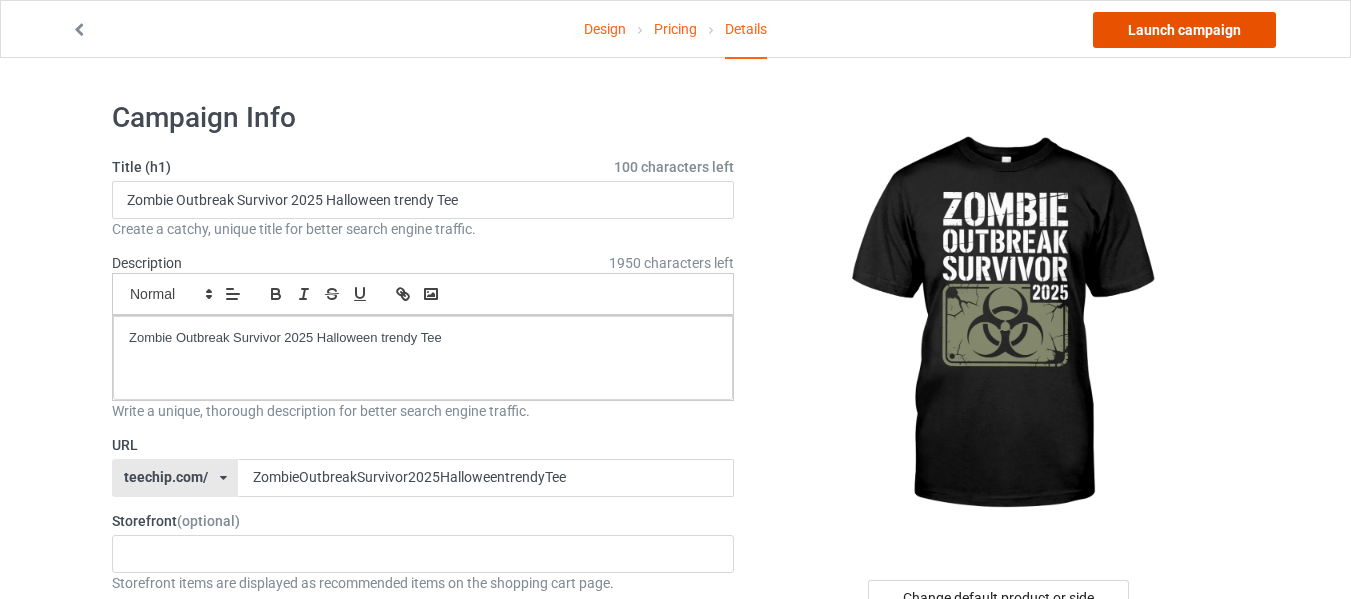 click on "Launch campaign" at bounding box center [1184, 30] 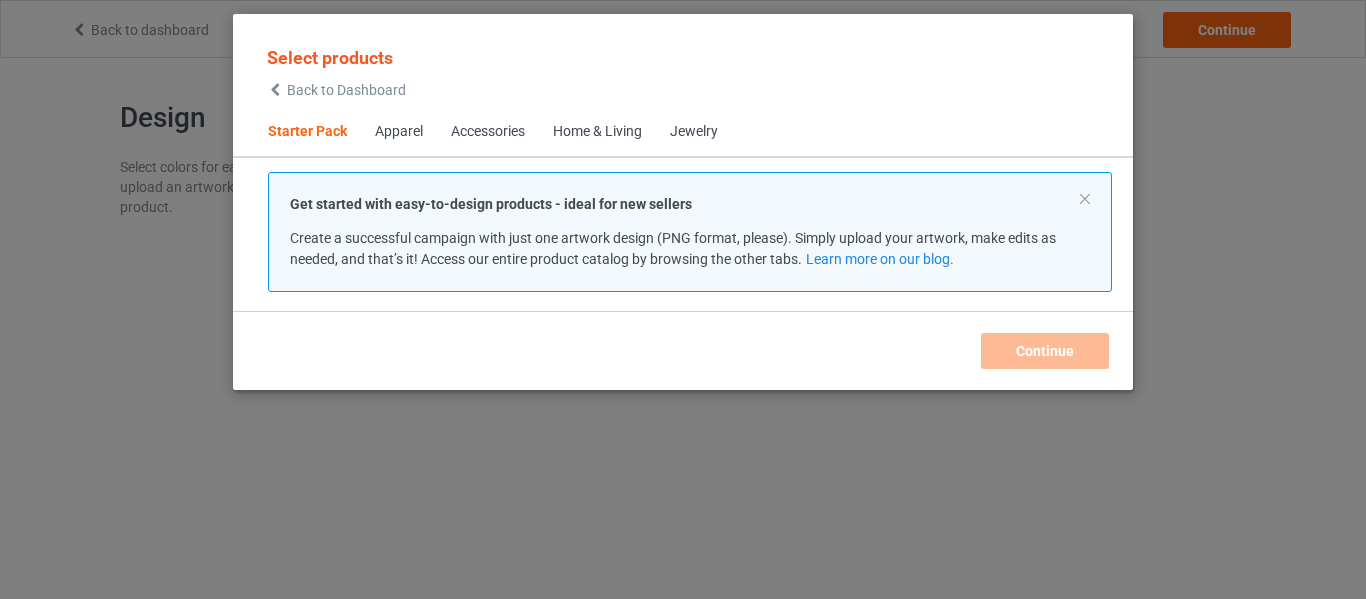scroll, scrollTop: 0, scrollLeft: 0, axis: both 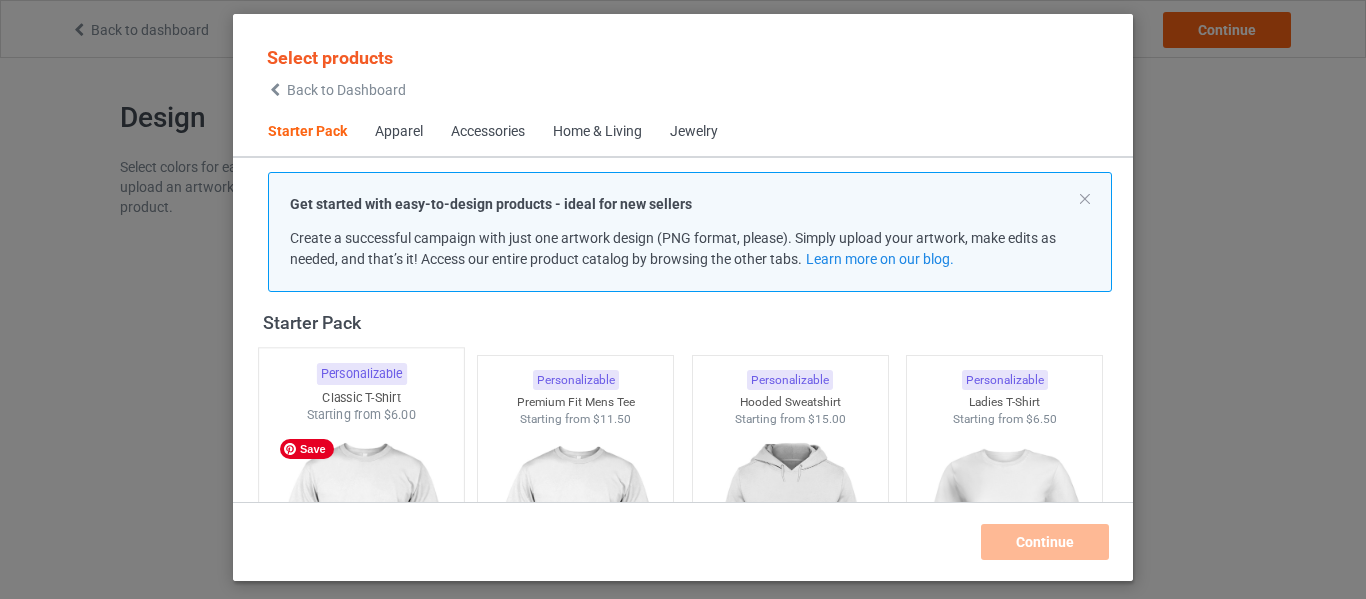 click at bounding box center (361, 541) 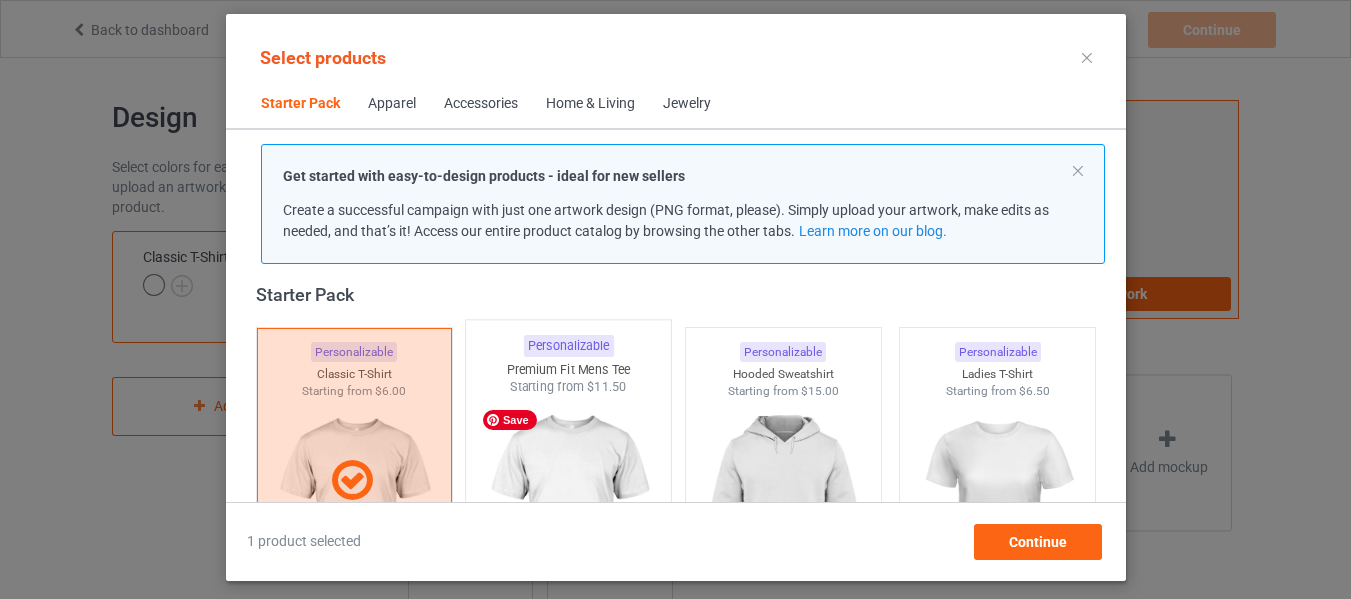 click at bounding box center (568, 513) 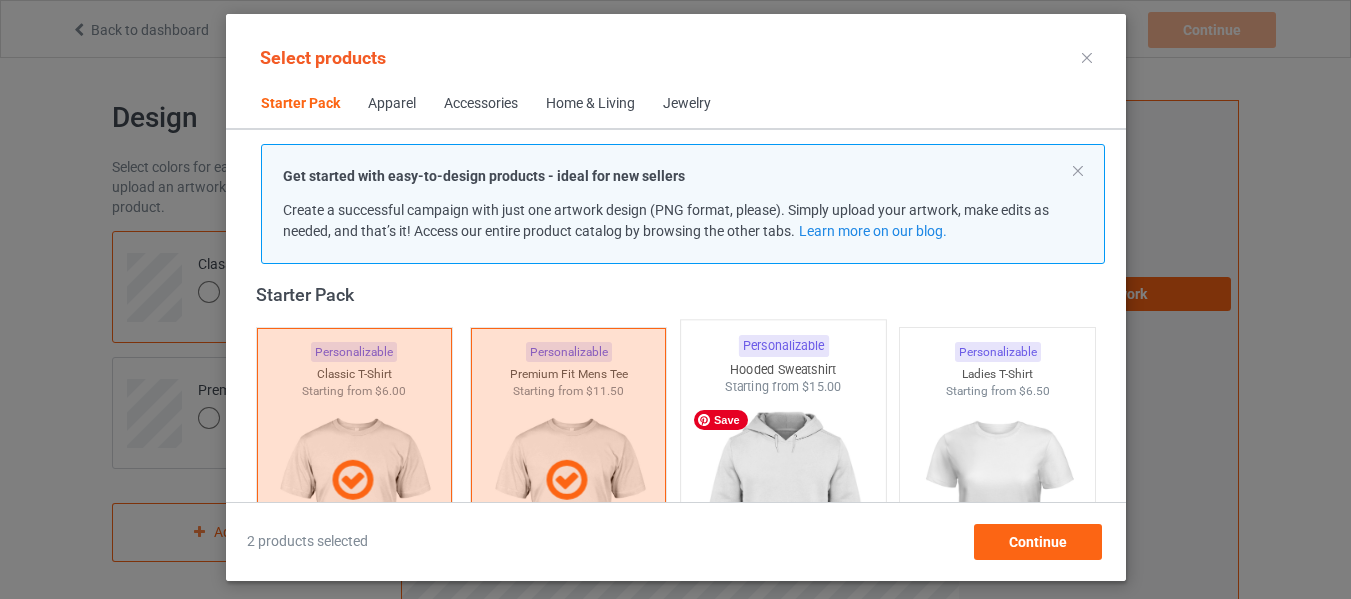 drag, startPoint x: 813, startPoint y: 478, endPoint x: 969, endPoint y: 481, distance: 156.02884 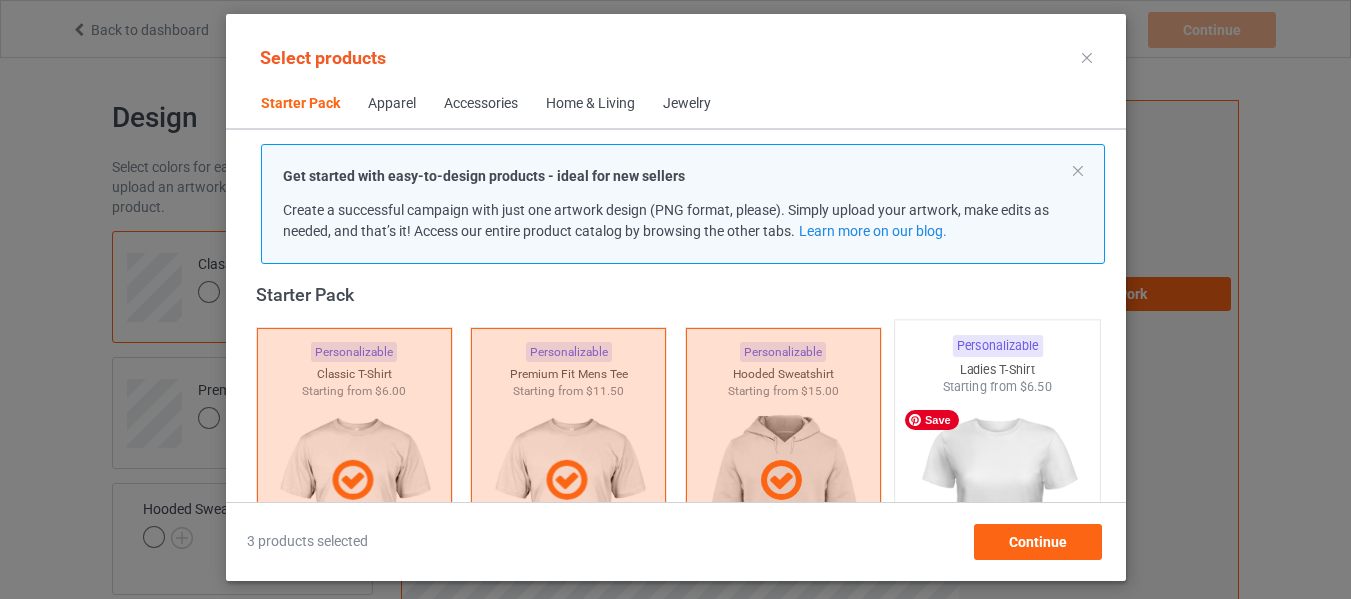 click at bounding box center [997, 513] 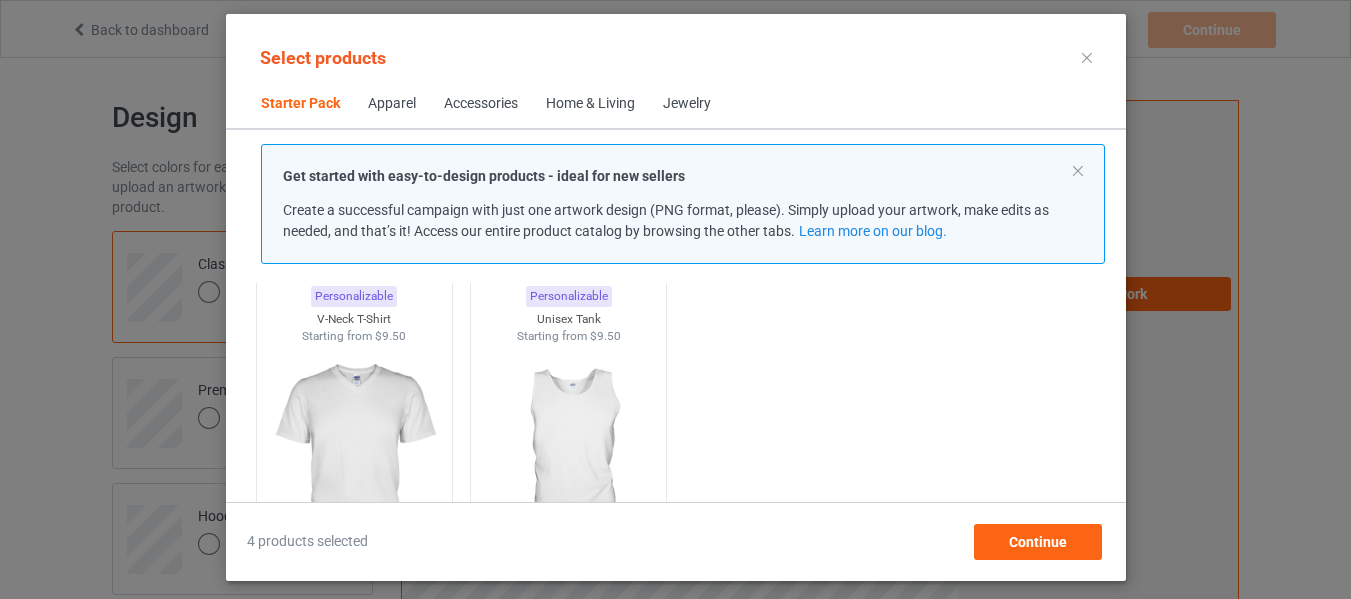 scroll, scrollTop: 426, scrollLeft: 0, axis: vertical 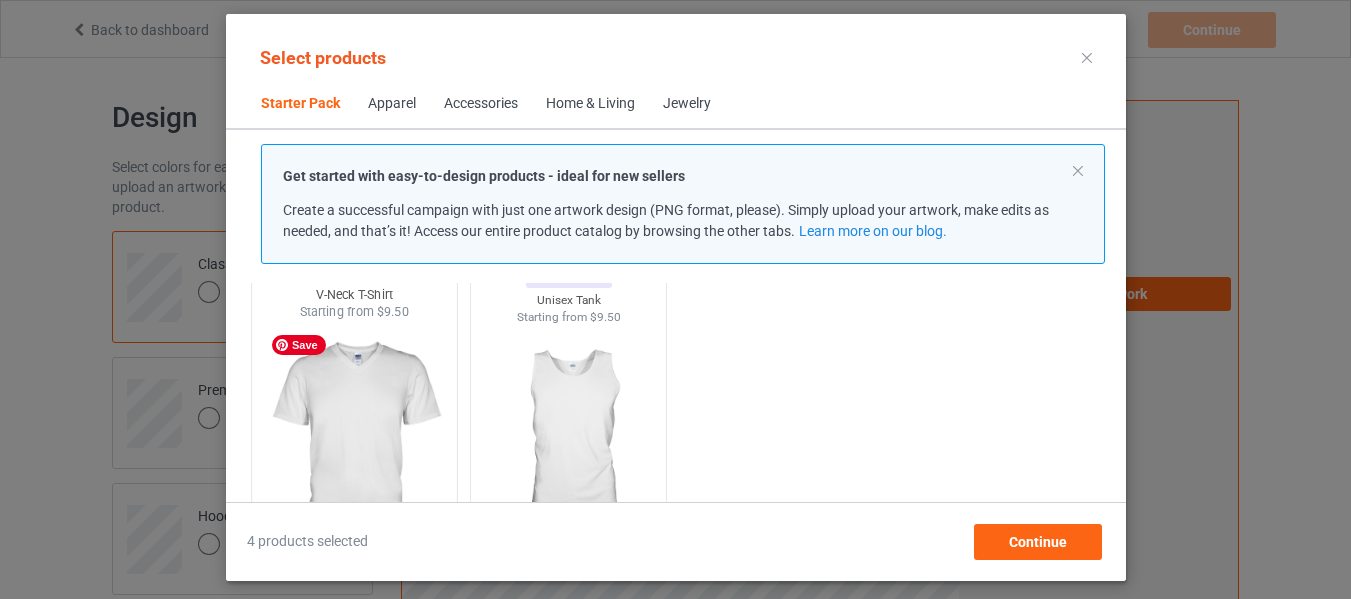 click at bounding box center (354, 438) 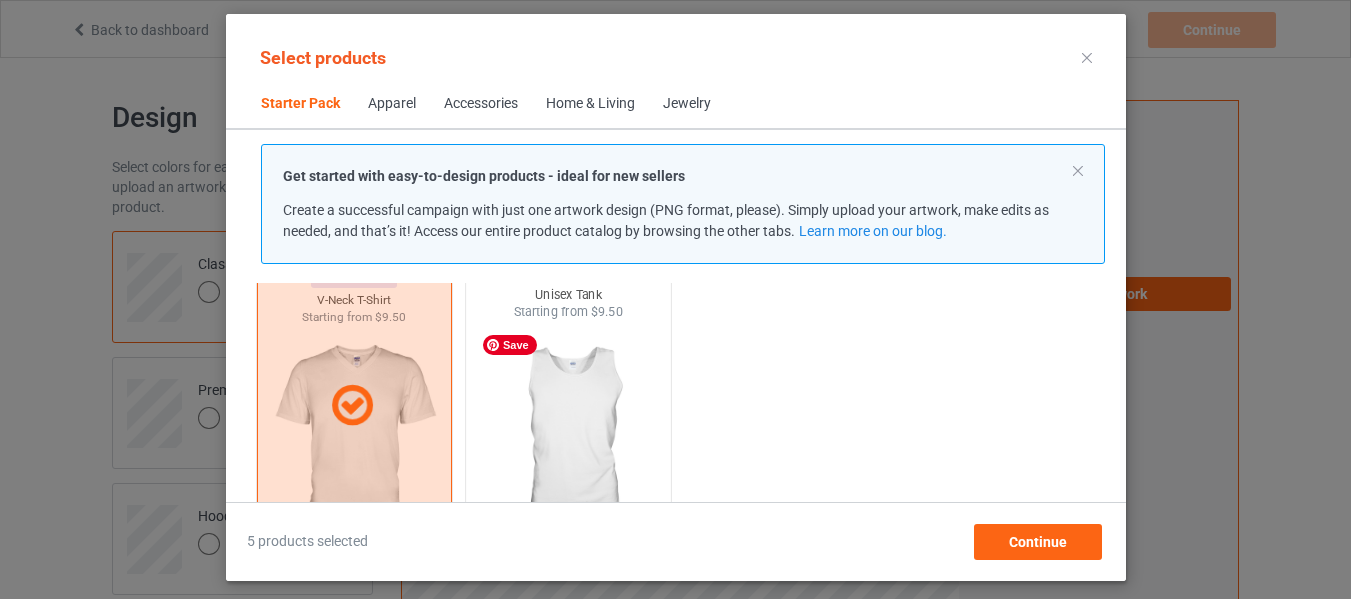 click at bounding box center [568, 438] 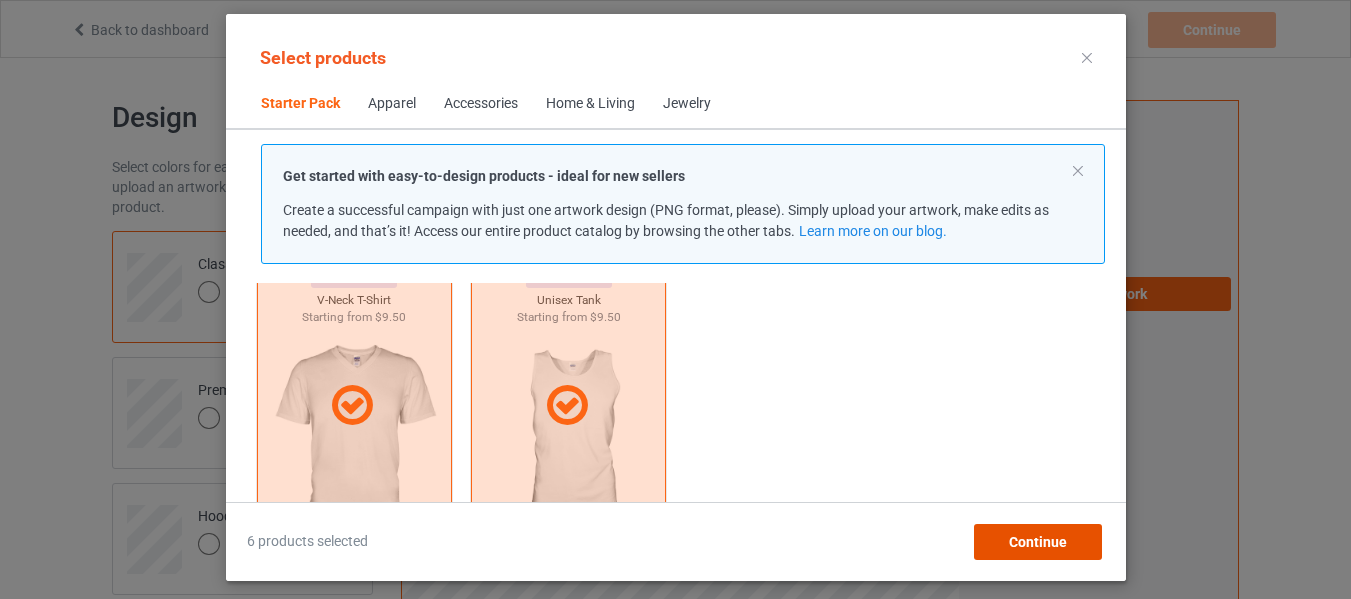 drag, startPoint x: 1021, startPoint y: 548, endPoint x: 1030, endPoint y: 553, distance: 10.29563 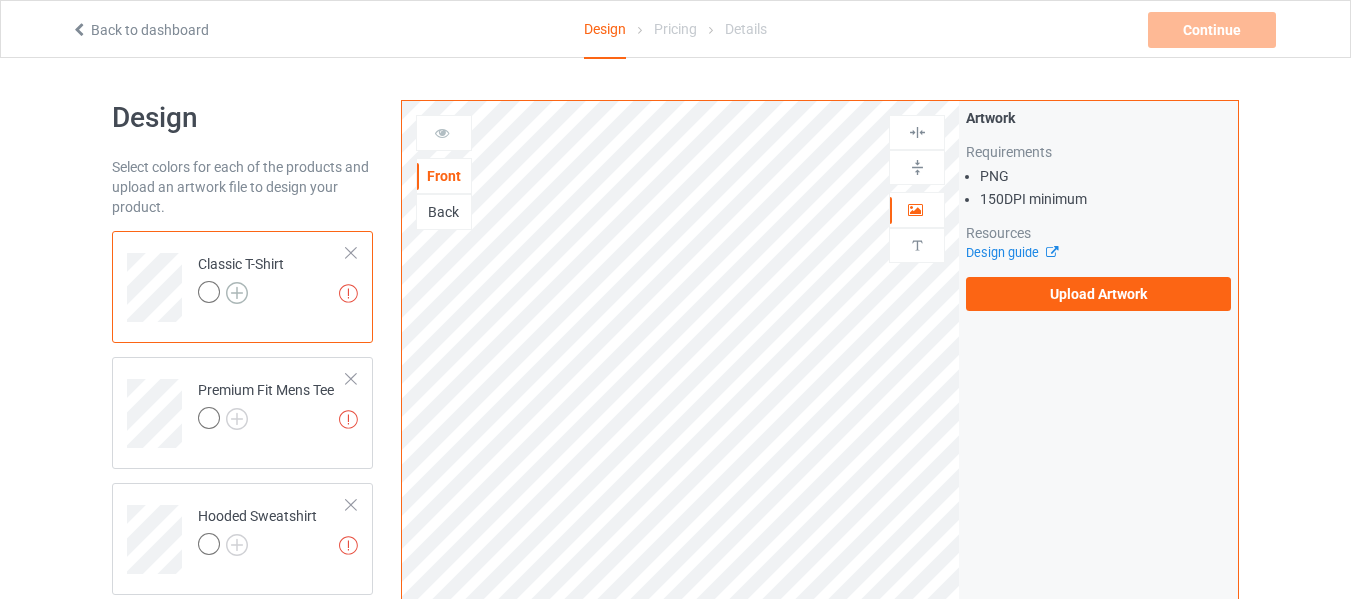 click at bounding box center [237, 293] 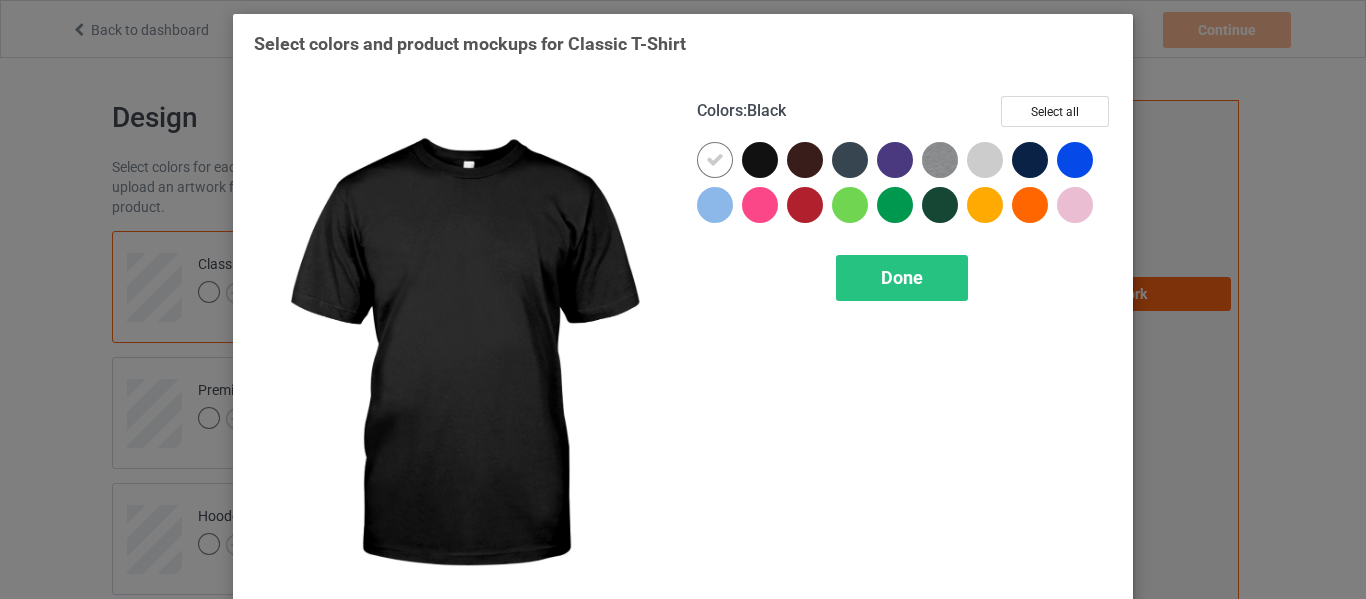 click at bounding box center (760, 160) 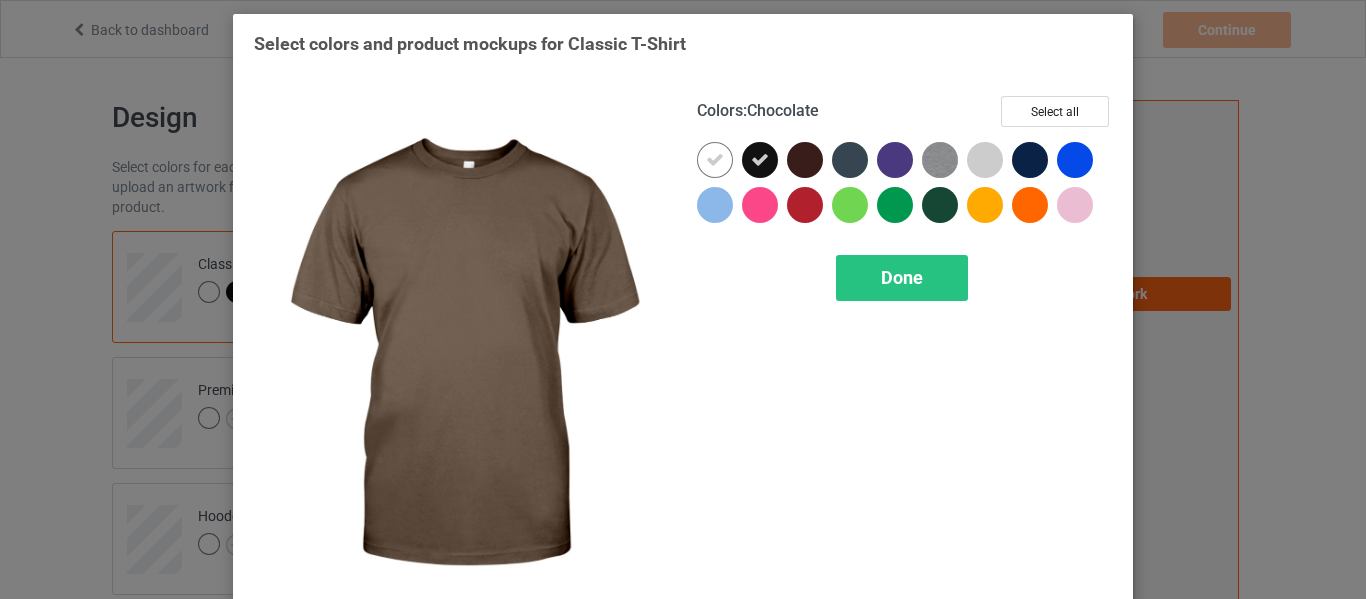 click at bounding box center [805, 160] 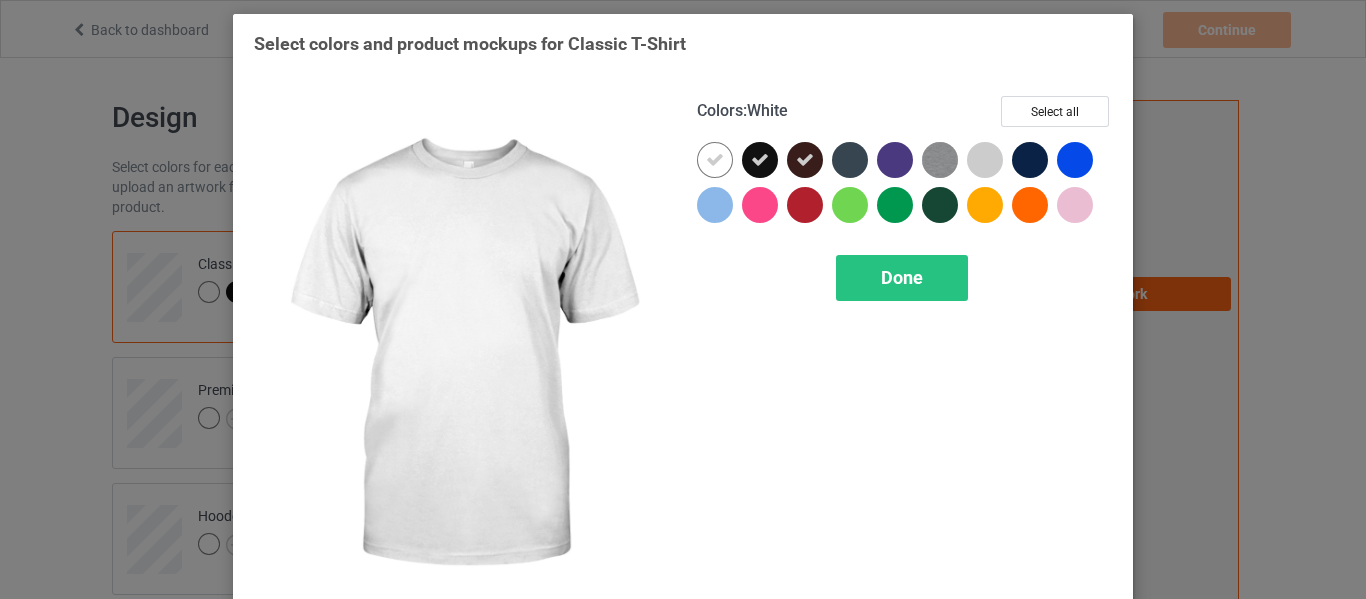 click at bounding box center (715, 160) 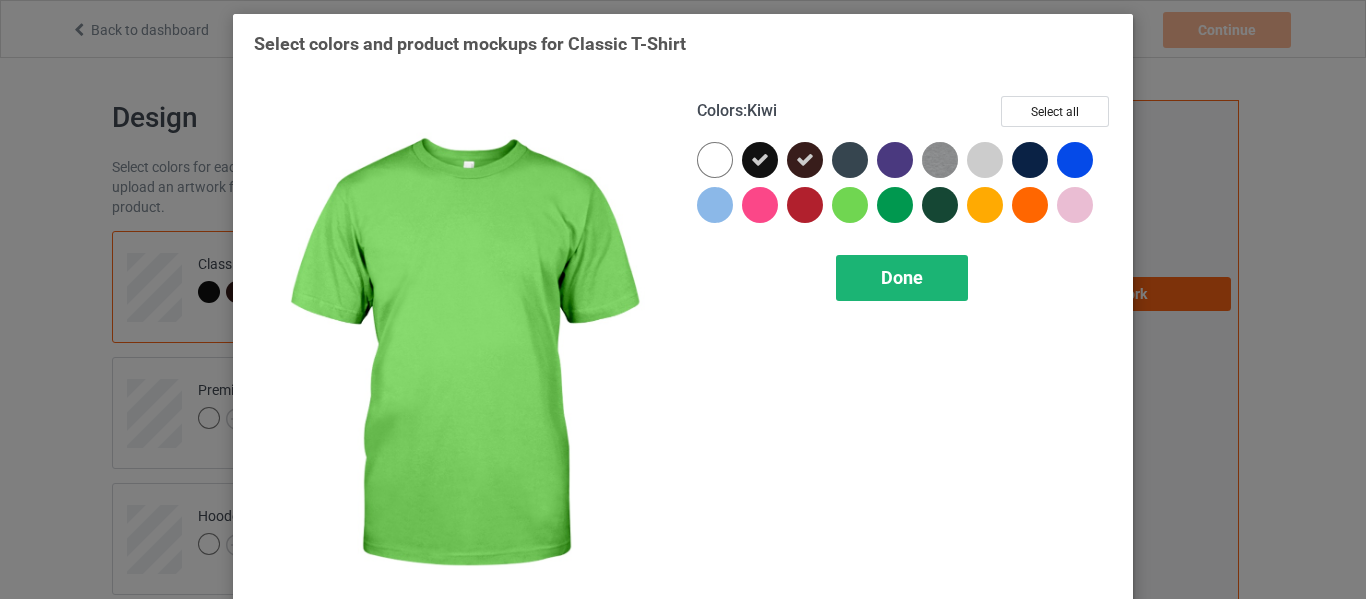 click on "Done" at bounding box center (902, 278) 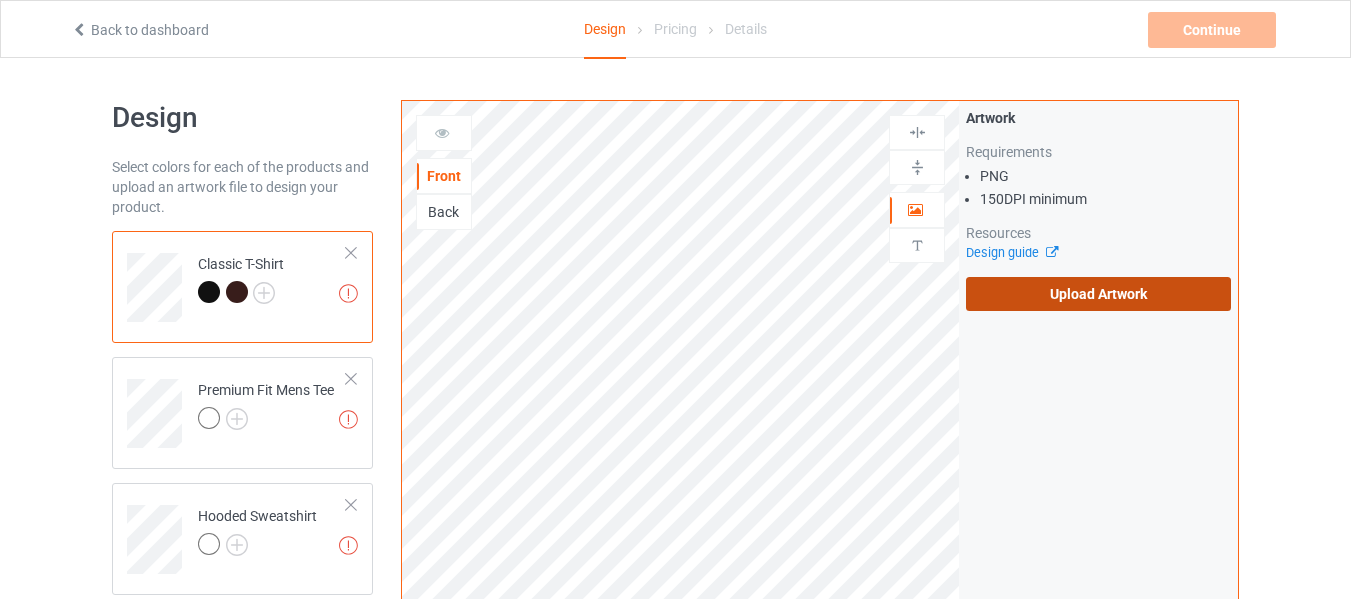 click on "Upload Artwork" at bounding box center (1098, 294) 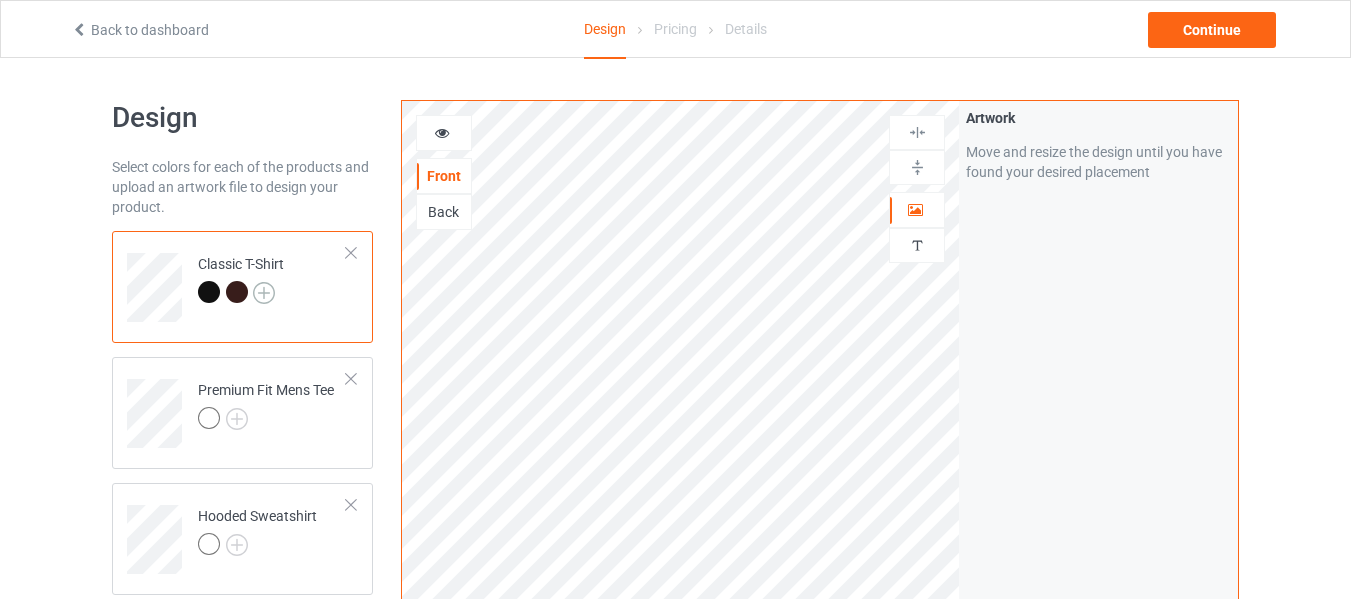click at bounding box center [264, 293] 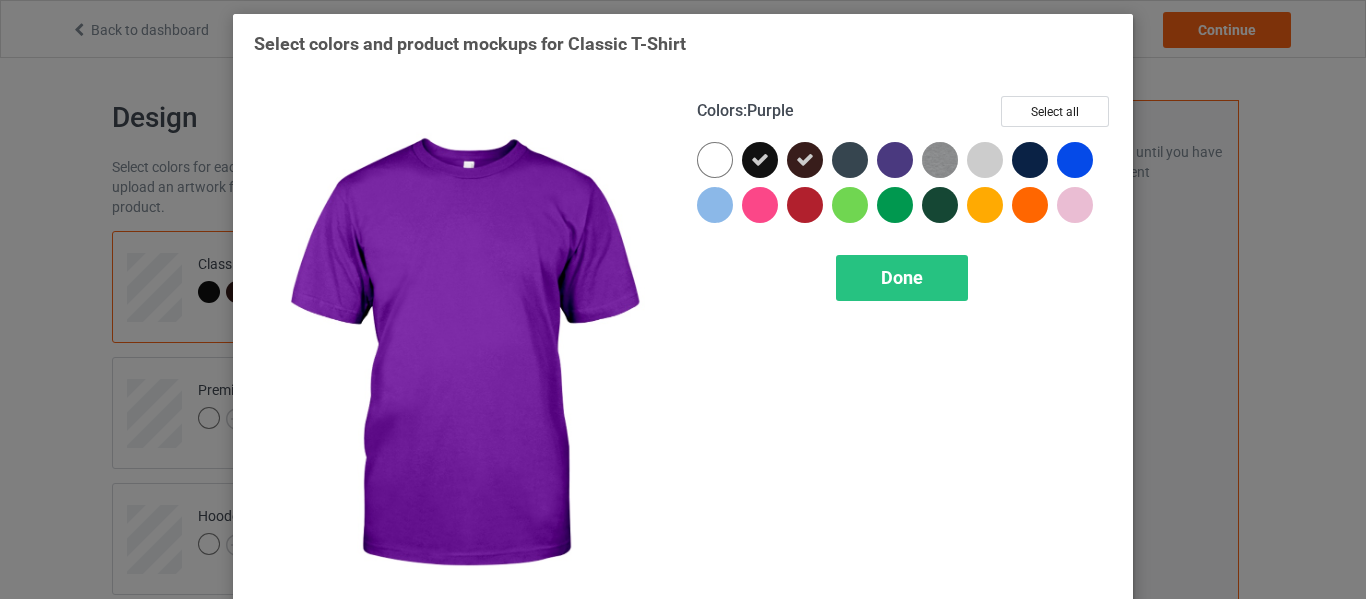 click at bounding box center [895, 160] 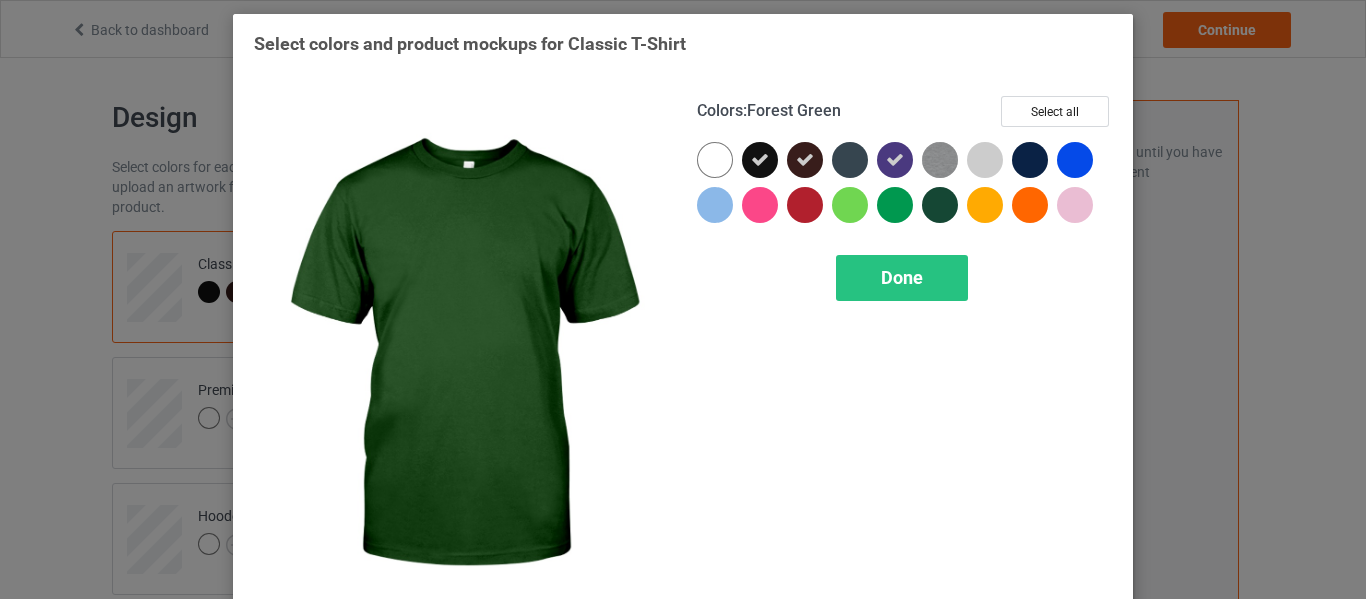 click at bounding box center (940, 205) 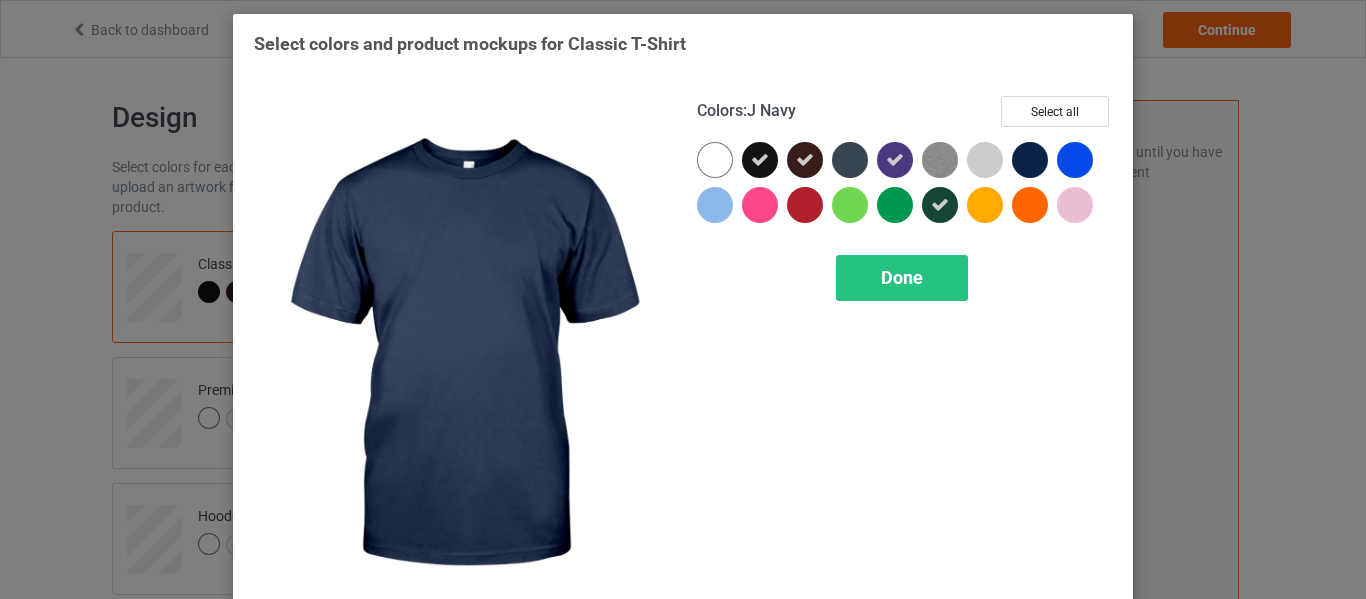click at bounding box center [1030, 160] 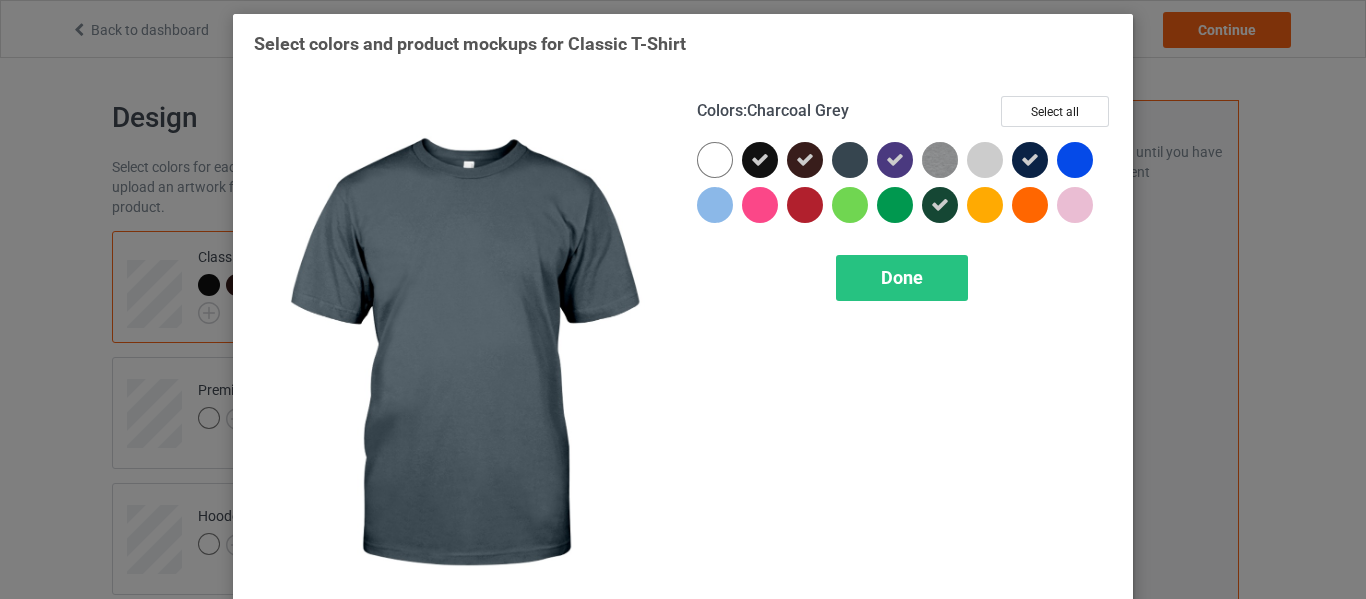 click at bounding box center [850, 160] 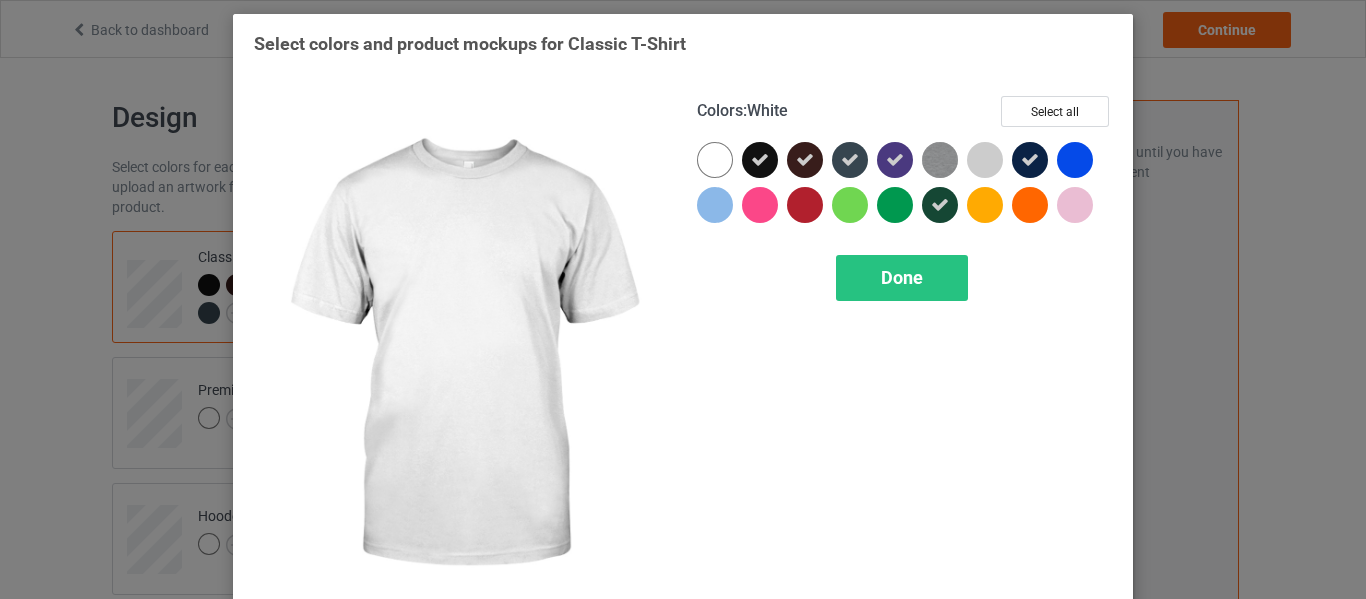 click at bounding box center (715, 160) 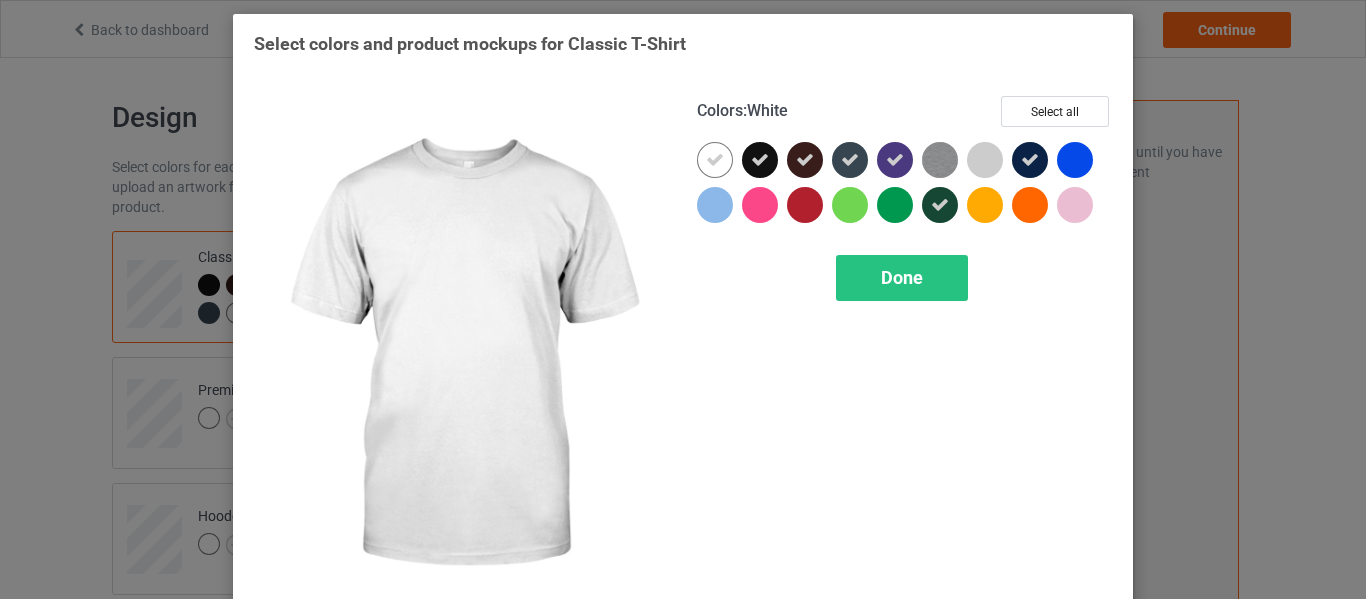click at bounding box center (715, 160) 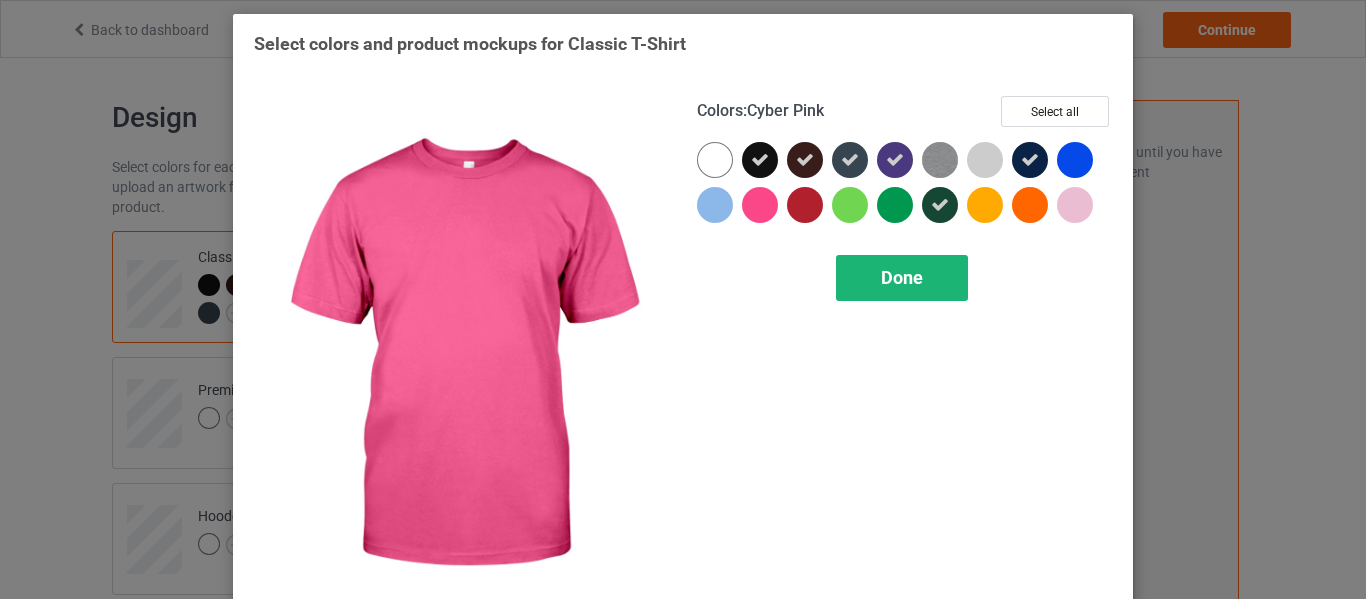 click on "Done" at bounding box center (902, 277) 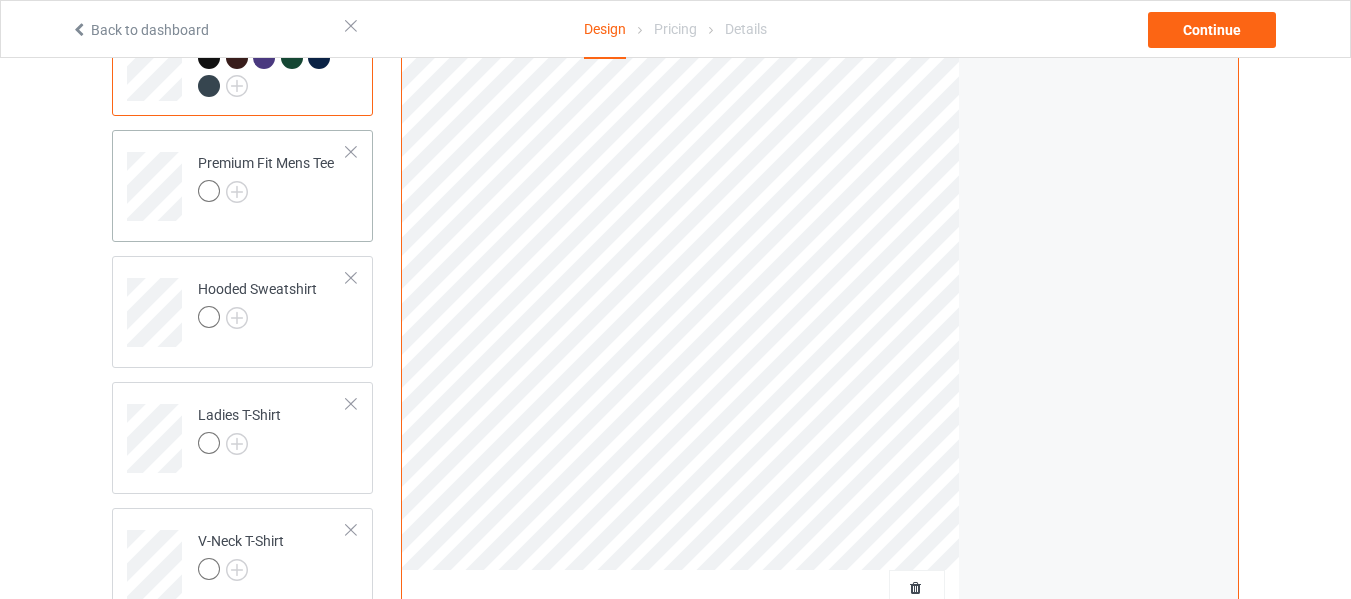 scroll, scrollTop: 200, scrollLeft: 0, axis: vertical 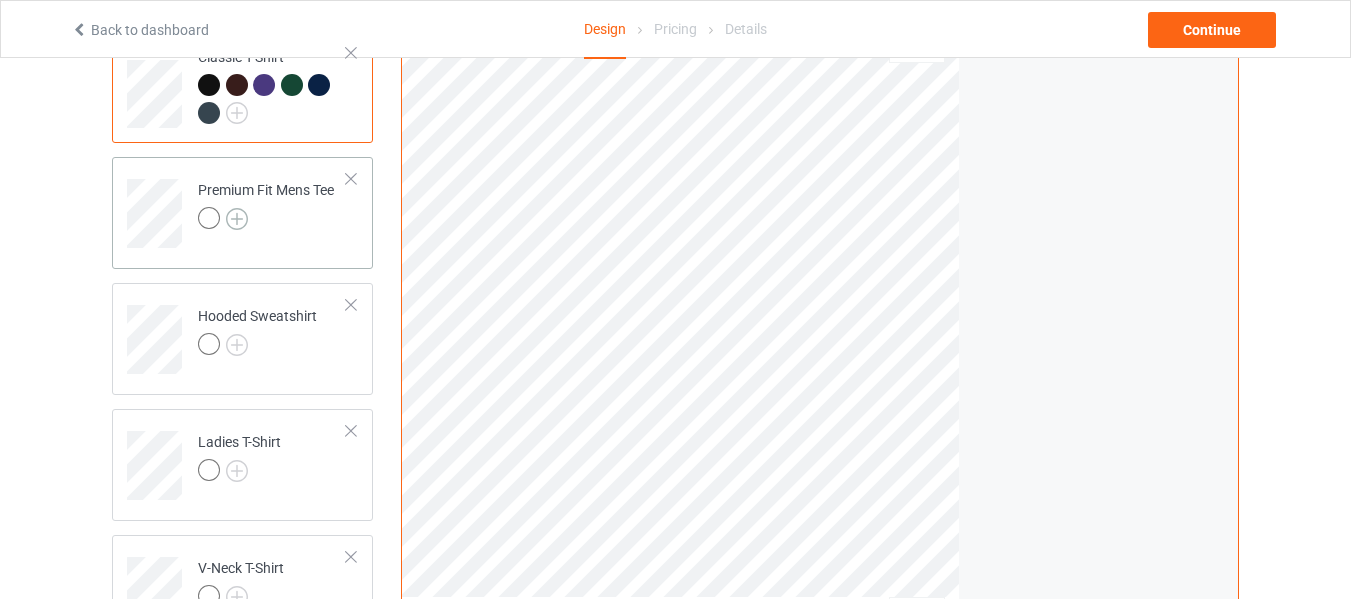 click at bounding box center [237, 219] 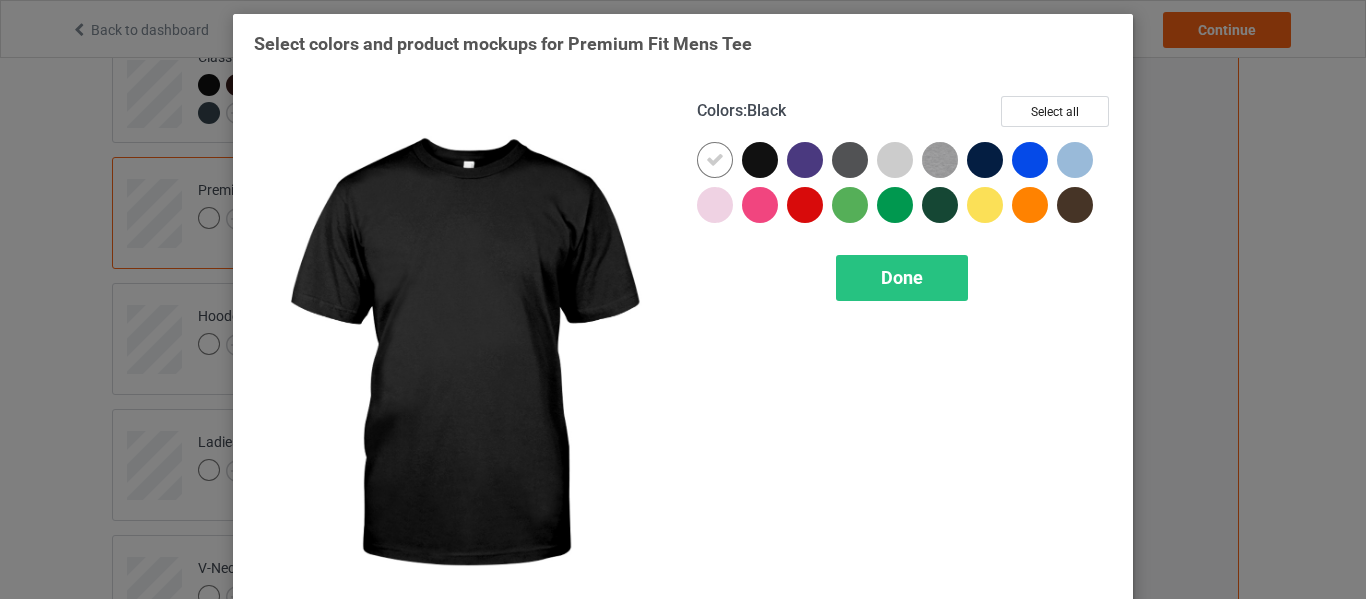 click at bounding box center [760, 160] 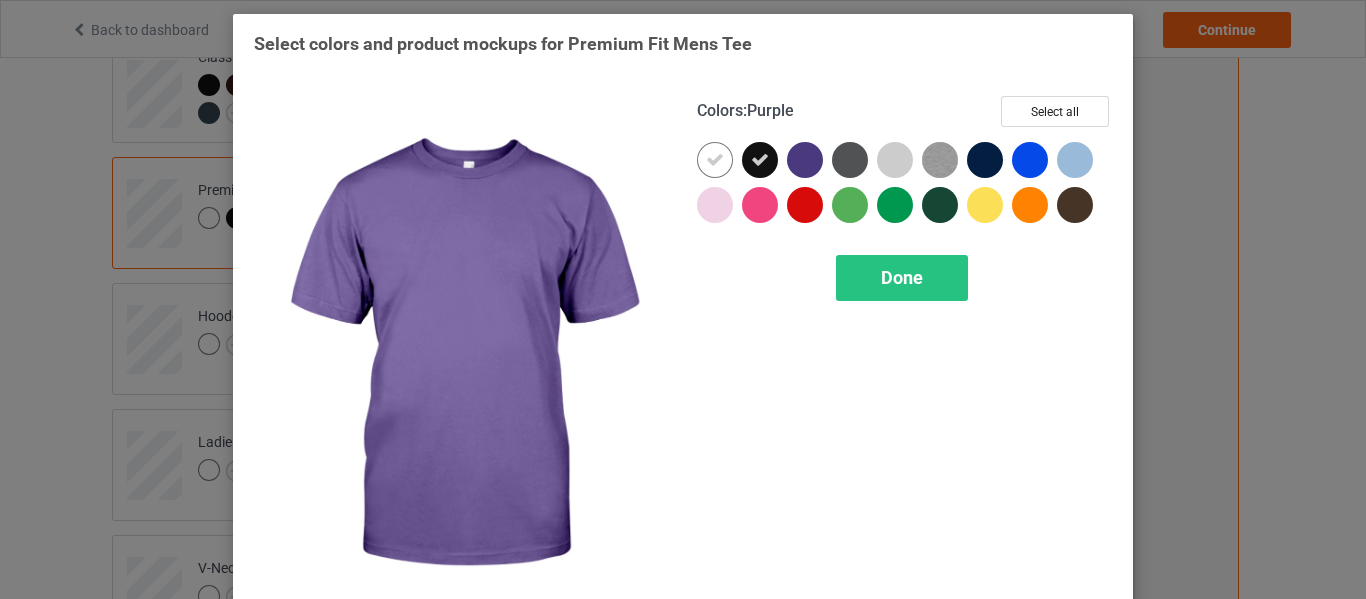 click at bounding box center [805, 160] 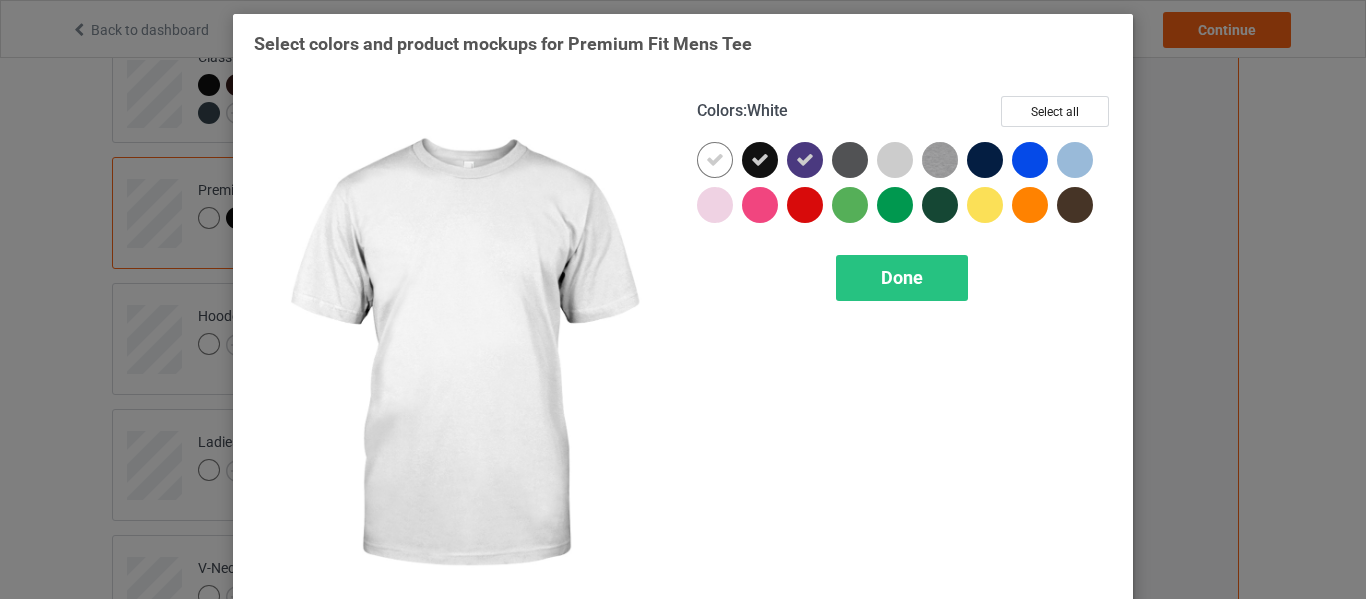 click at bounding box center [715, 160] 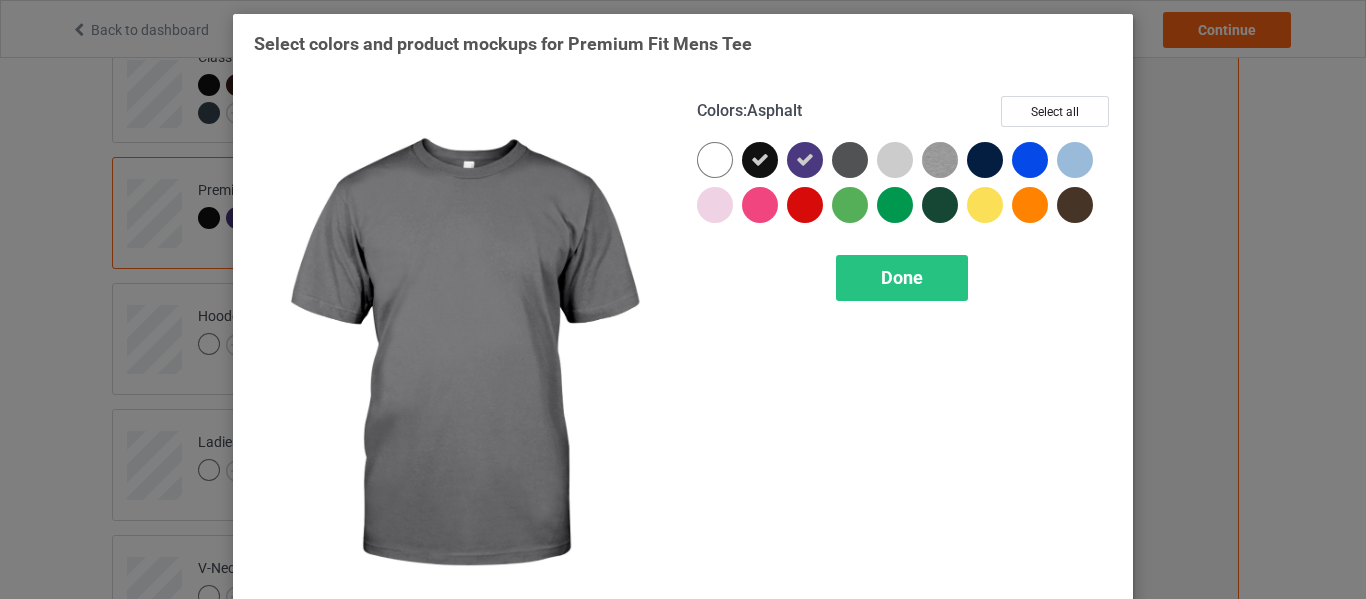 click at bounding box center (850, 160) 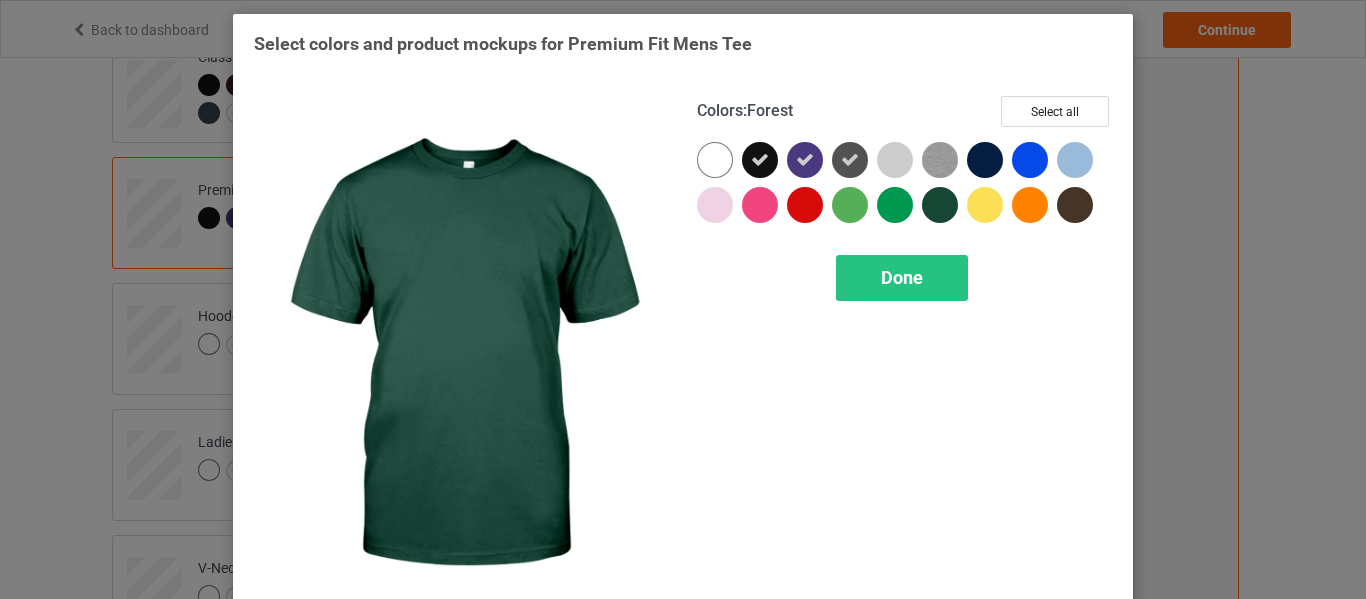 click at bounding box center [940, 205] 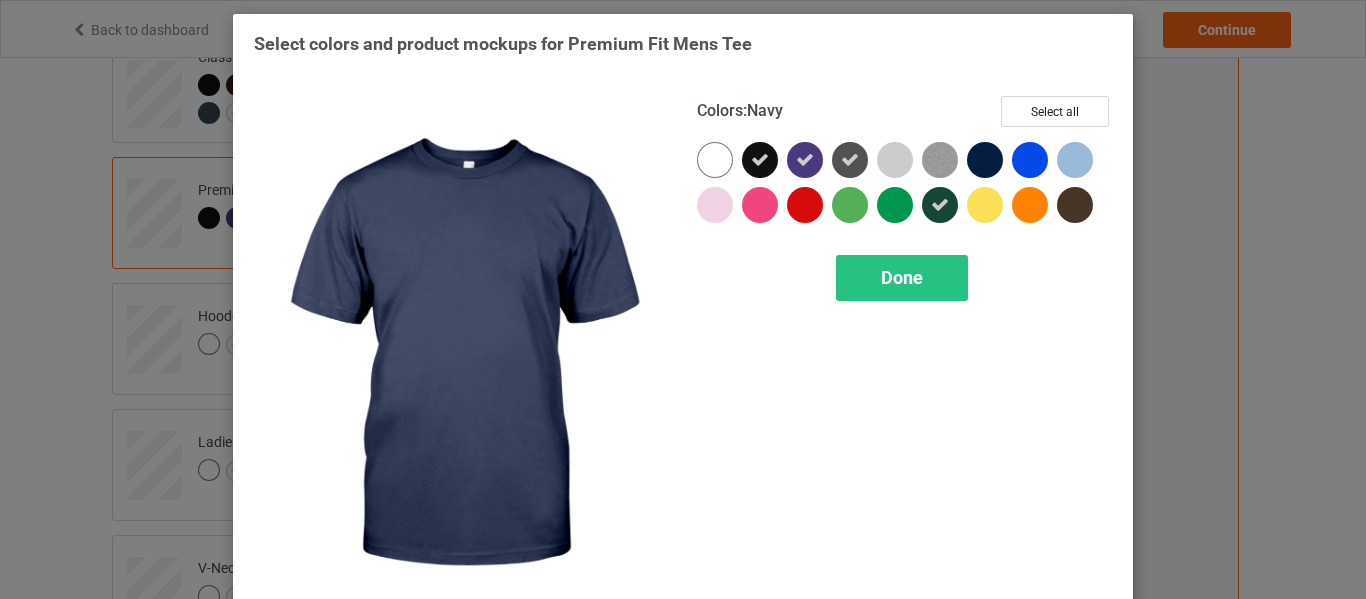 click at bounding box center (985, 160) 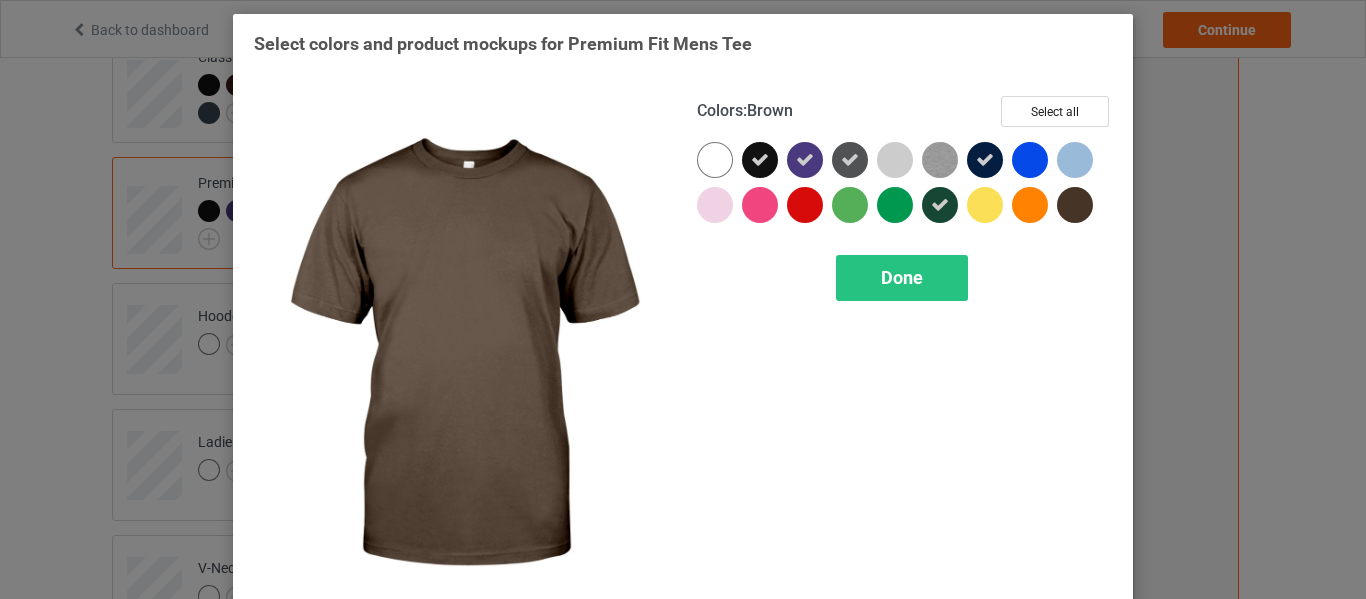 click at bounding box center [1075, 205] 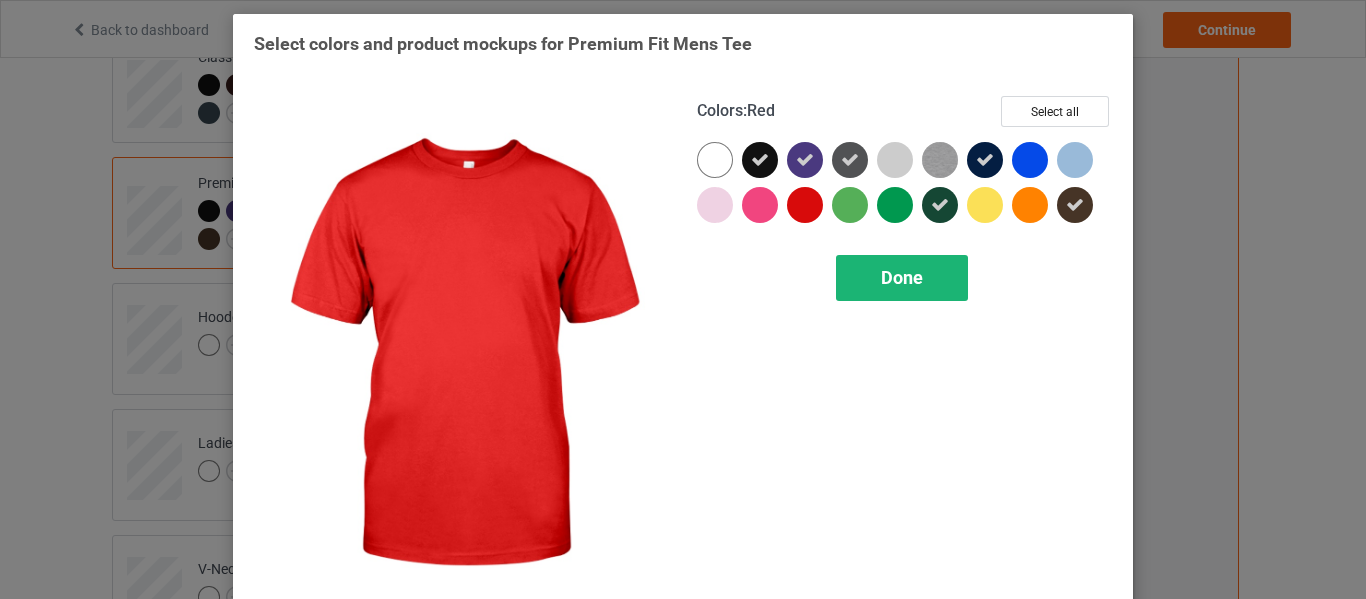 click on "Done" at bounding box center (902, 278) 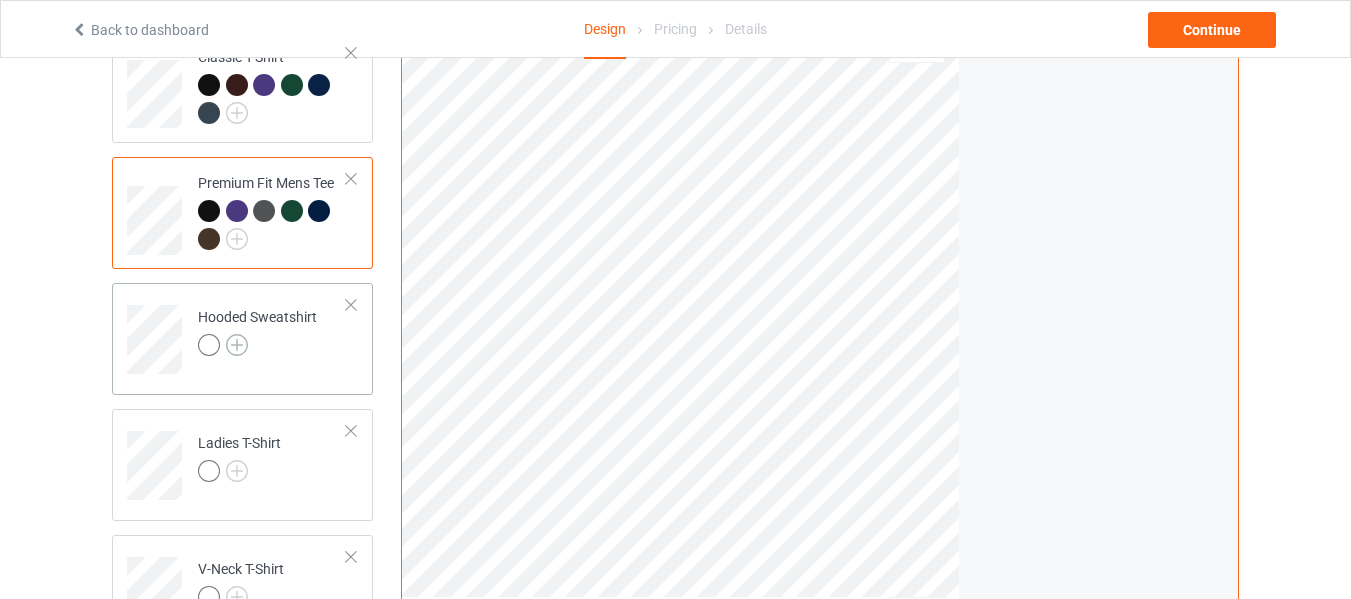 click at bounding box center (237, 345) 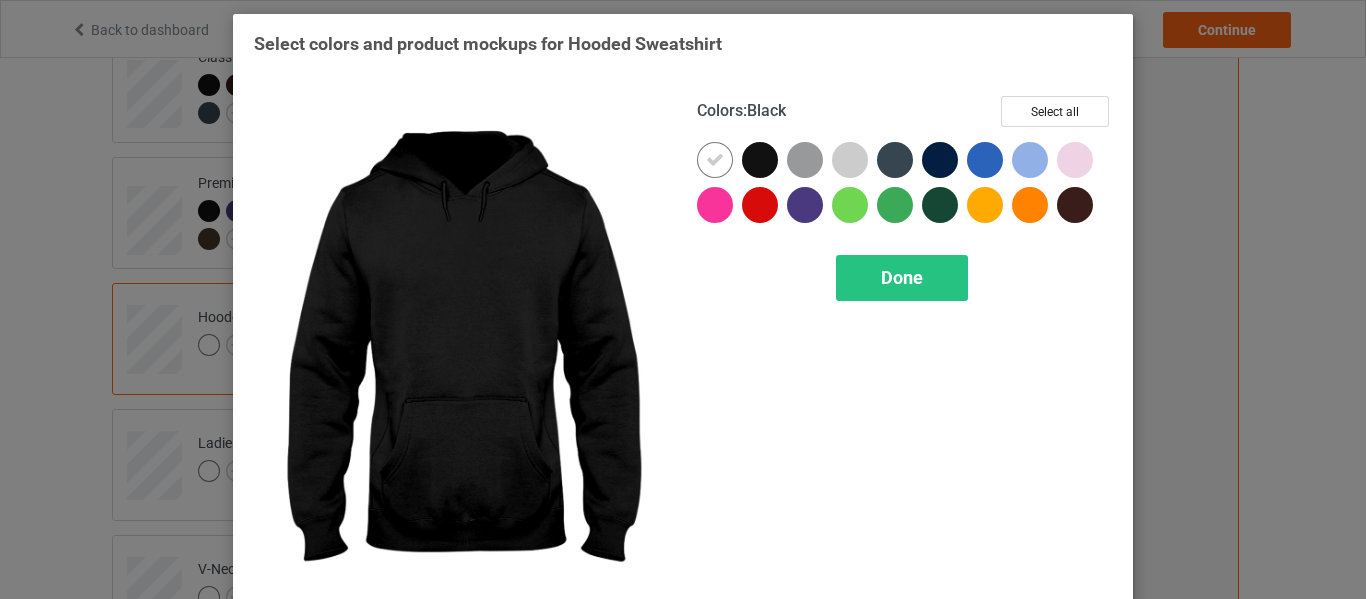 click at bounding box center (760, 160) 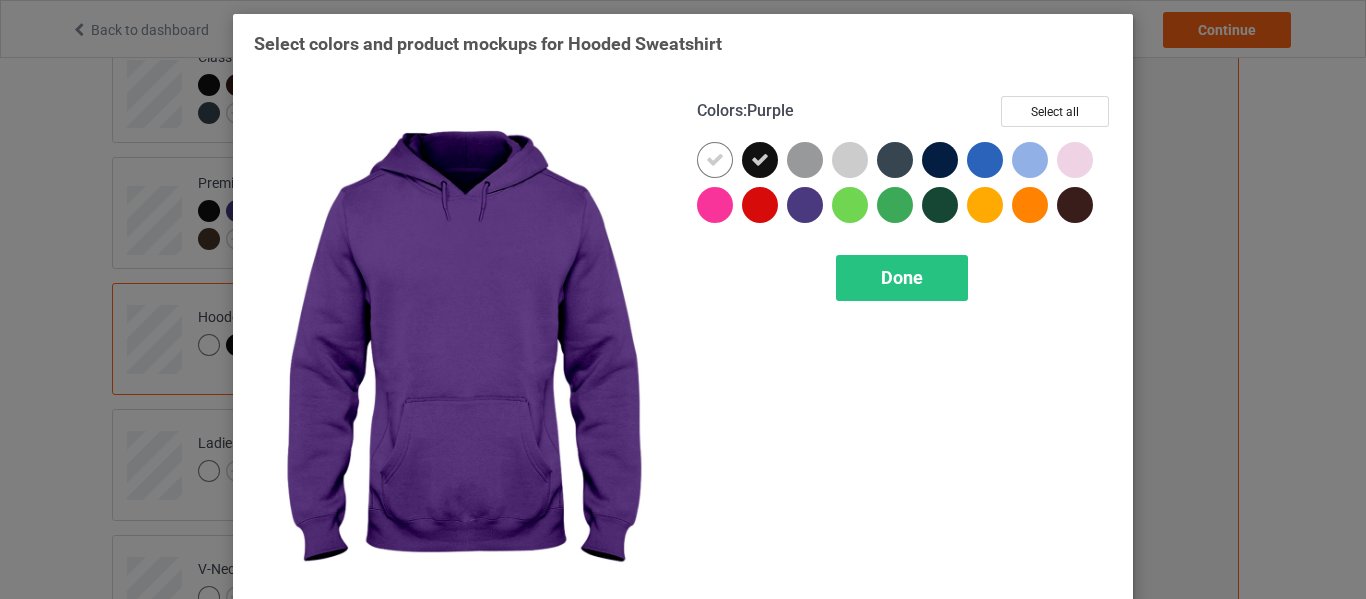 click at bounding box center (805, 205) 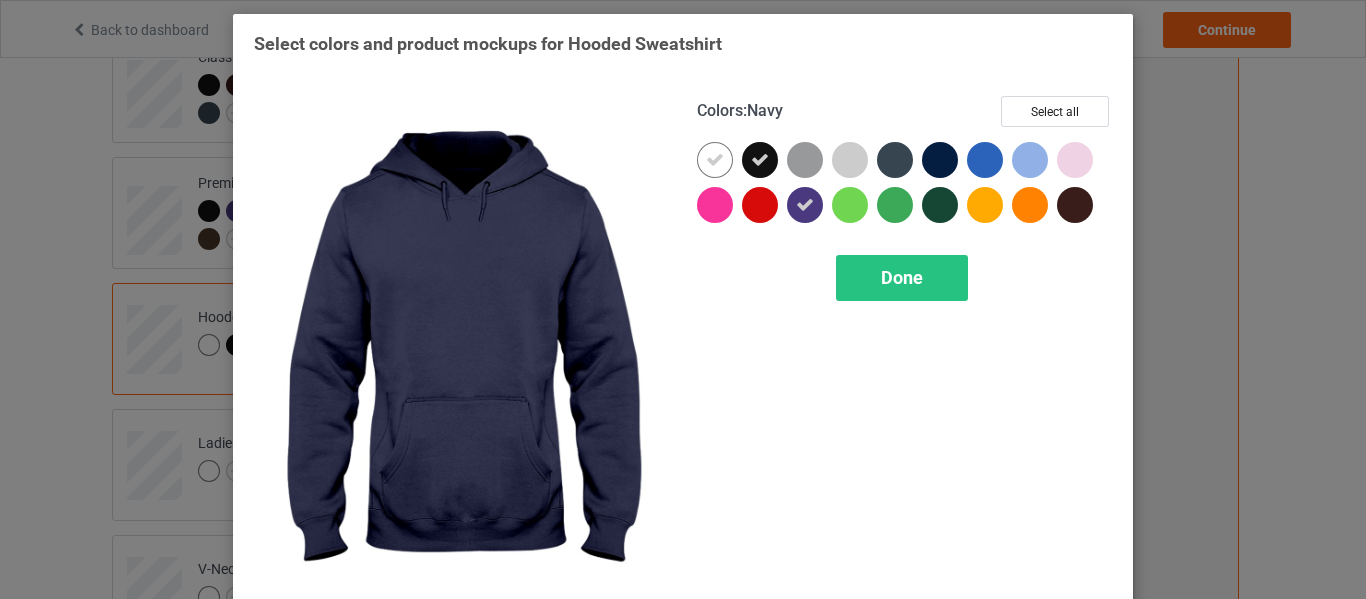 click at bounding box center [940, 160] 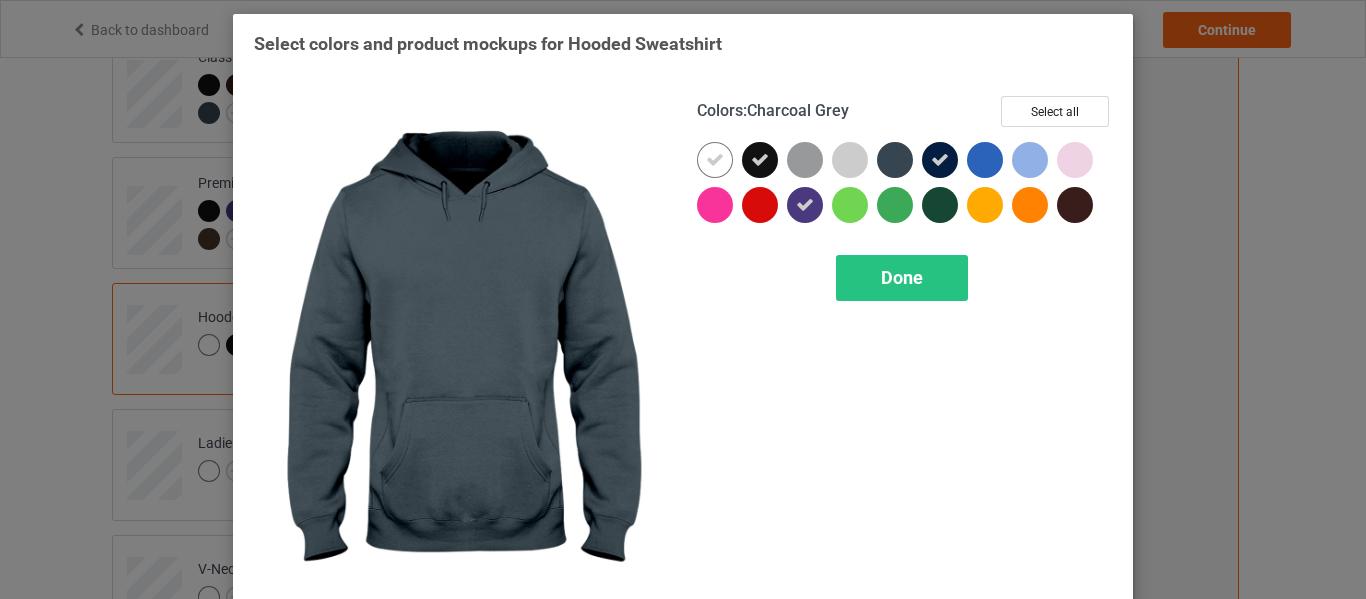 click at bounding box center [895, 160] 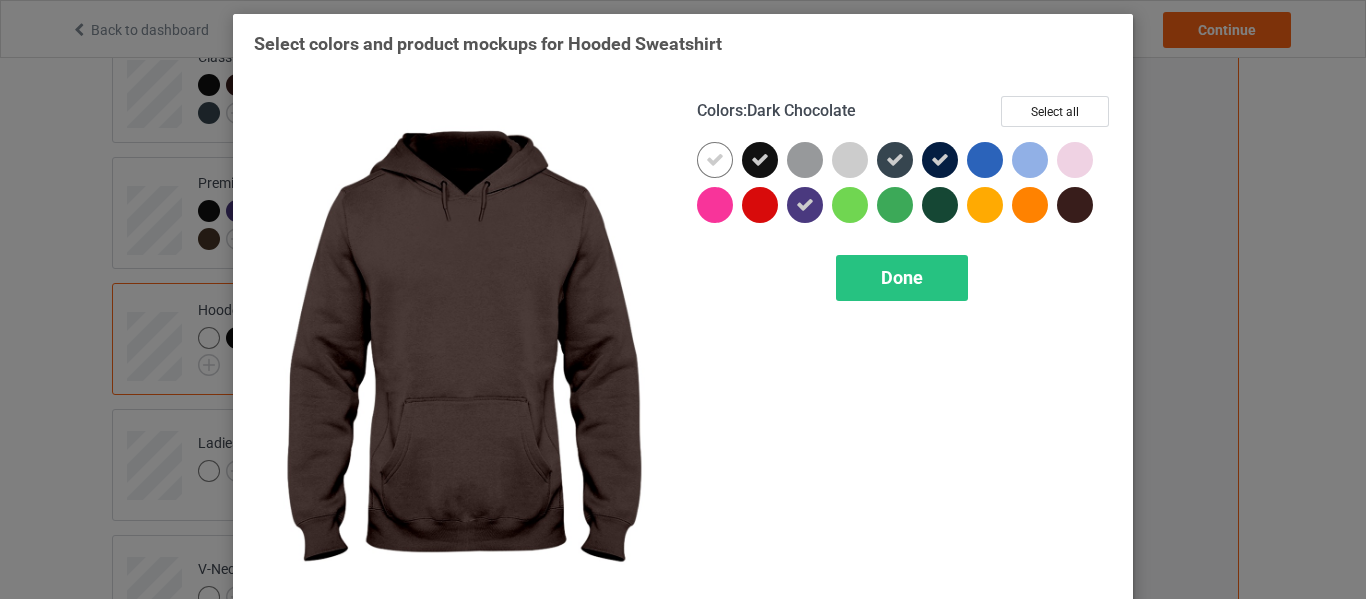 click at bounding box center (1075, 205) 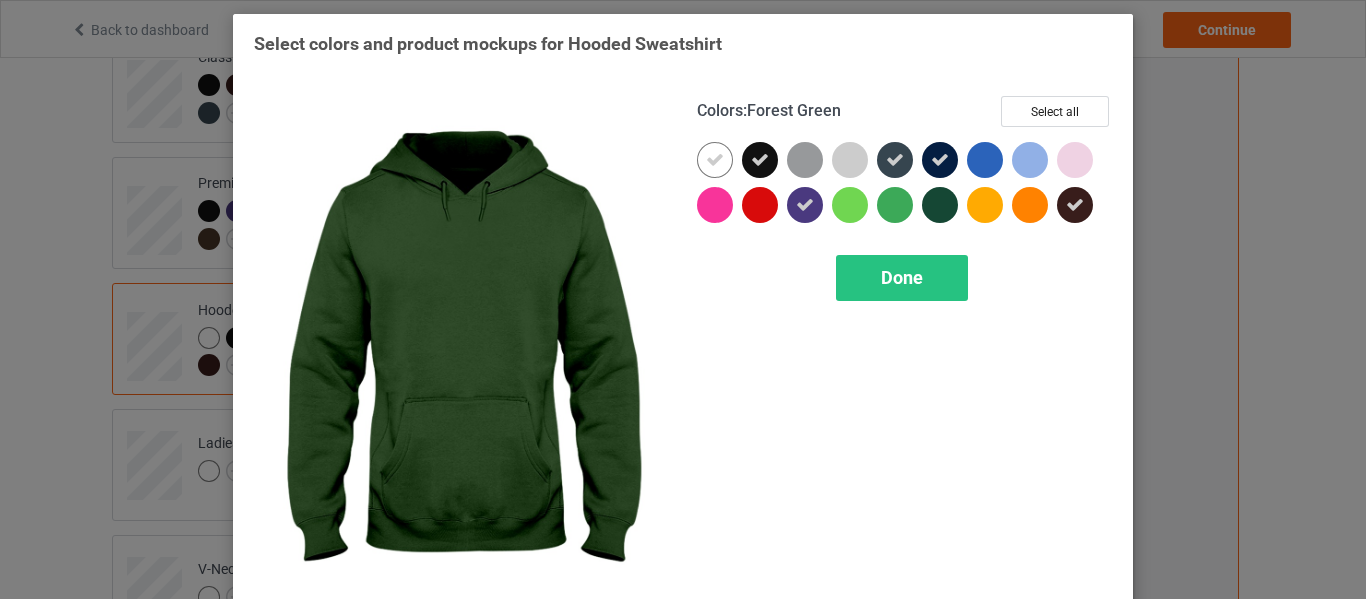 click at bounding box center (940, 205) 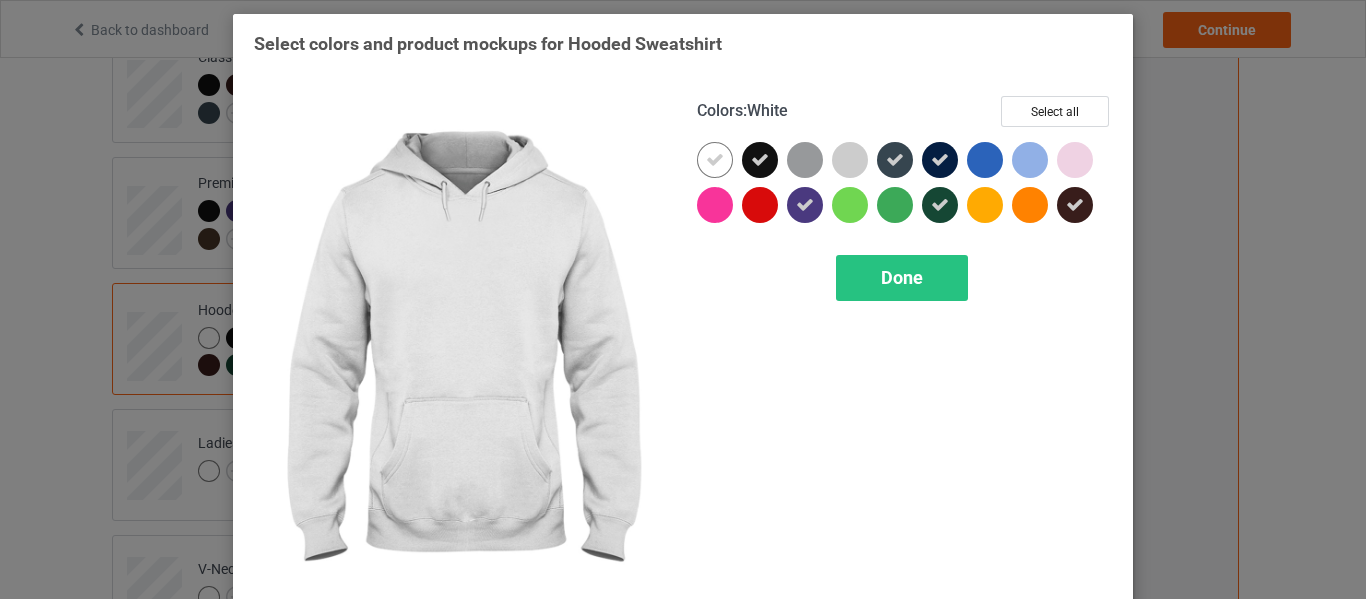 click at bounding box center (715, 160) 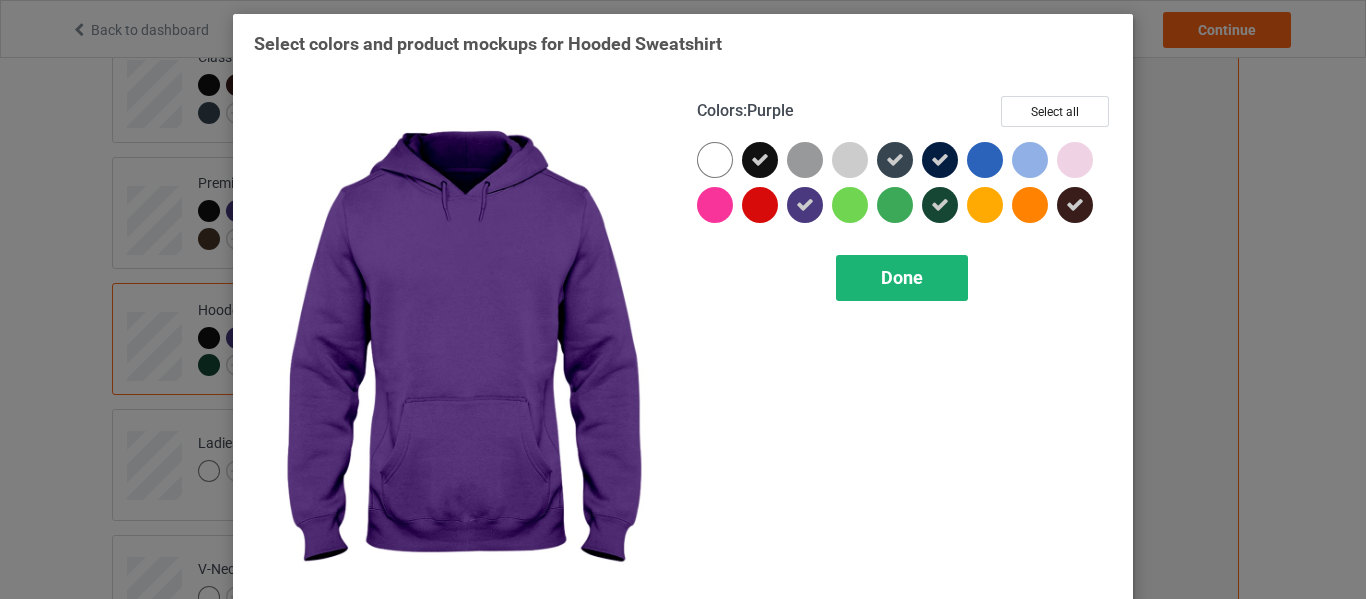 click on "Done" at bounding box center (902, 277) 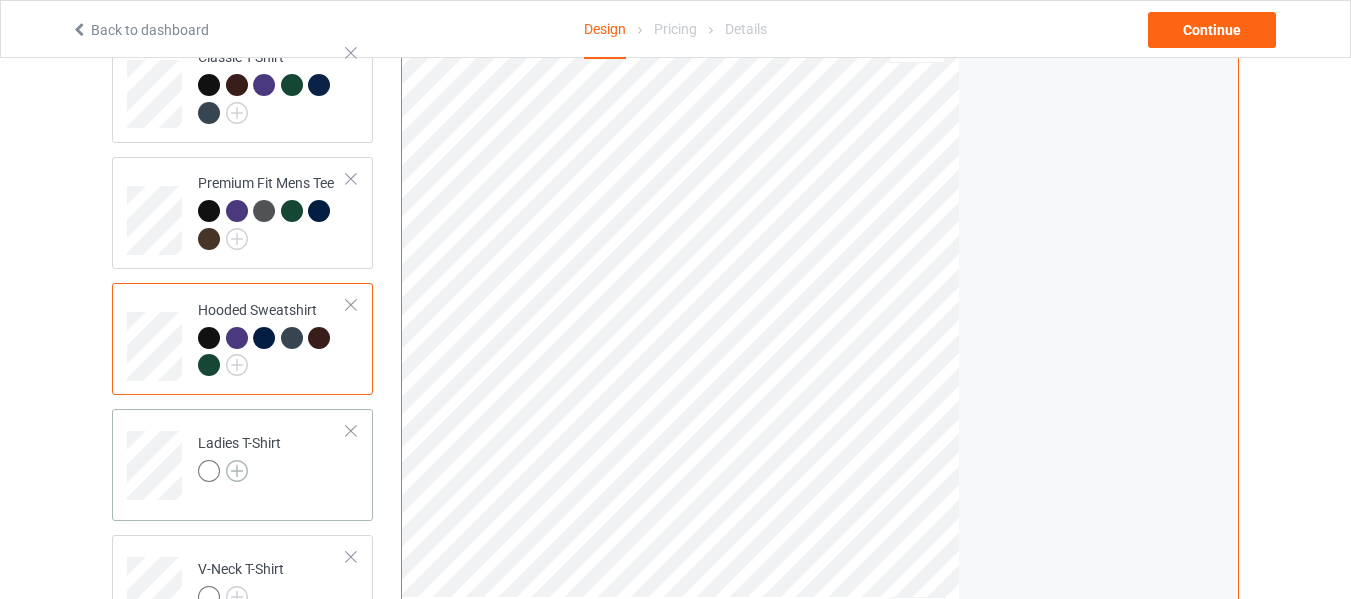 click at bounding box center [237, 471] 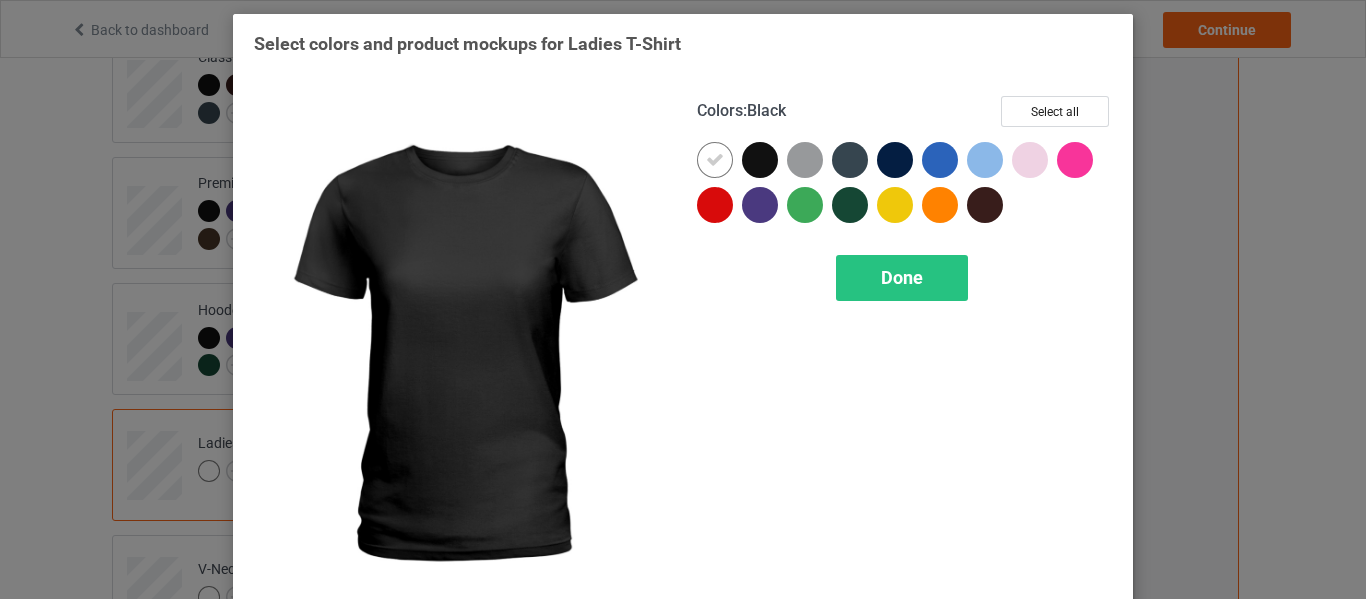 click at bounding box center [760, 160] 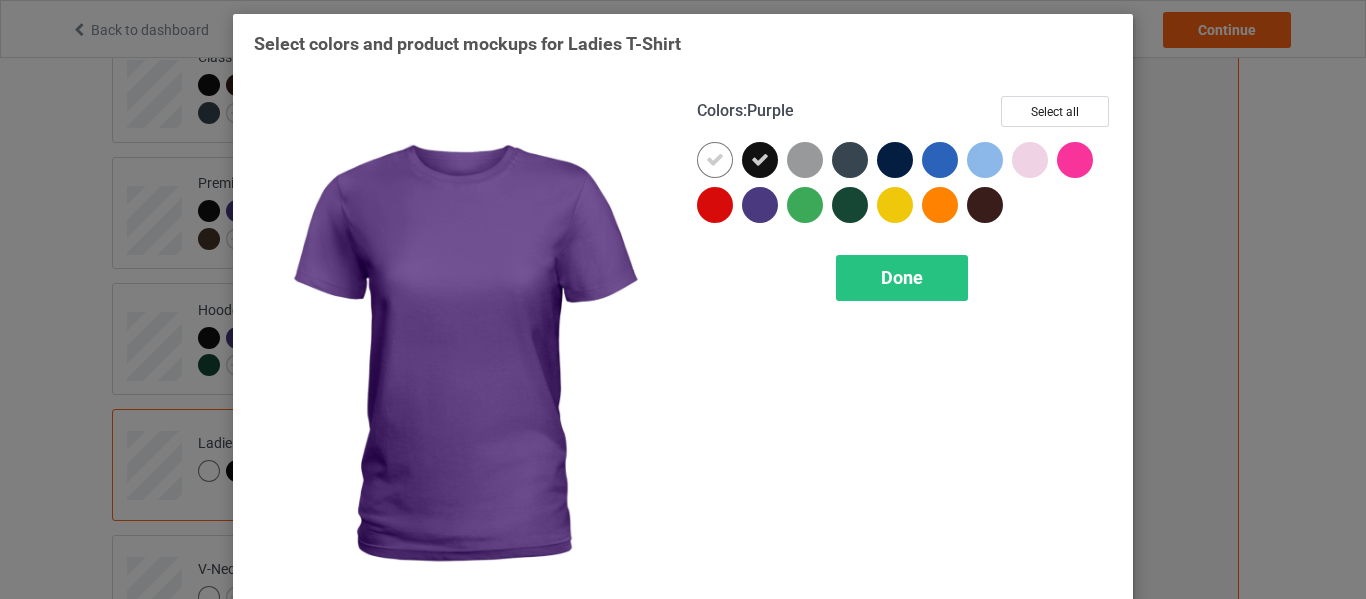 click at bounding box center [760, 205] 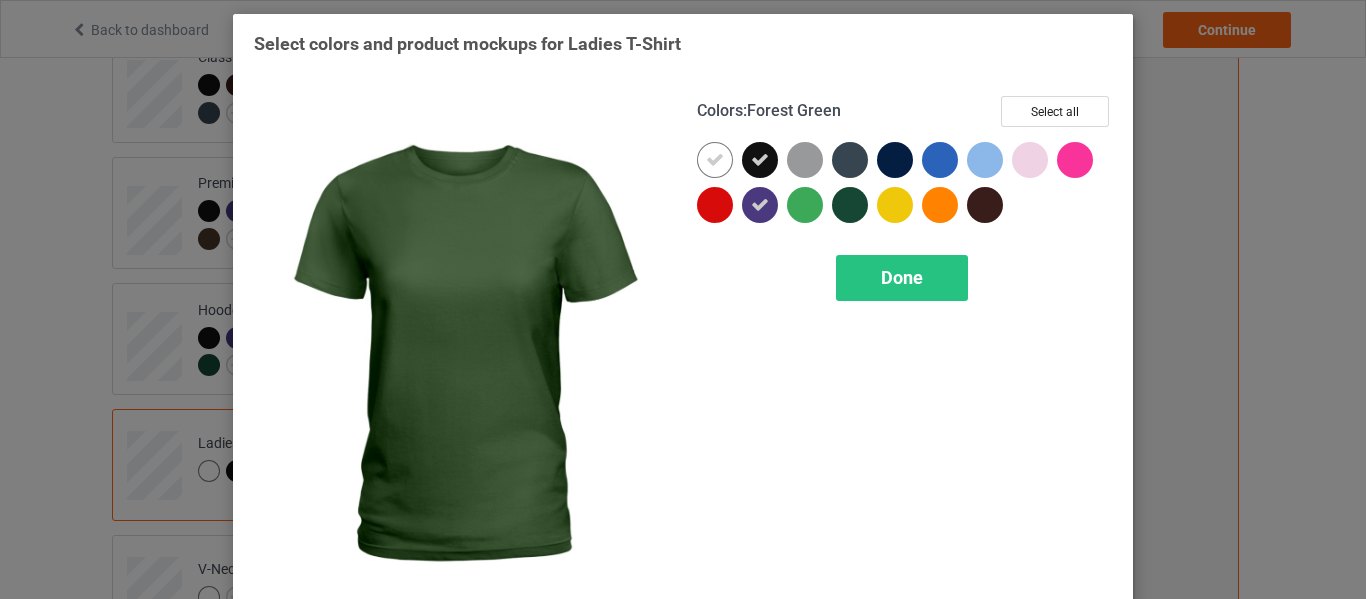 click at bounding box center (850, 205) 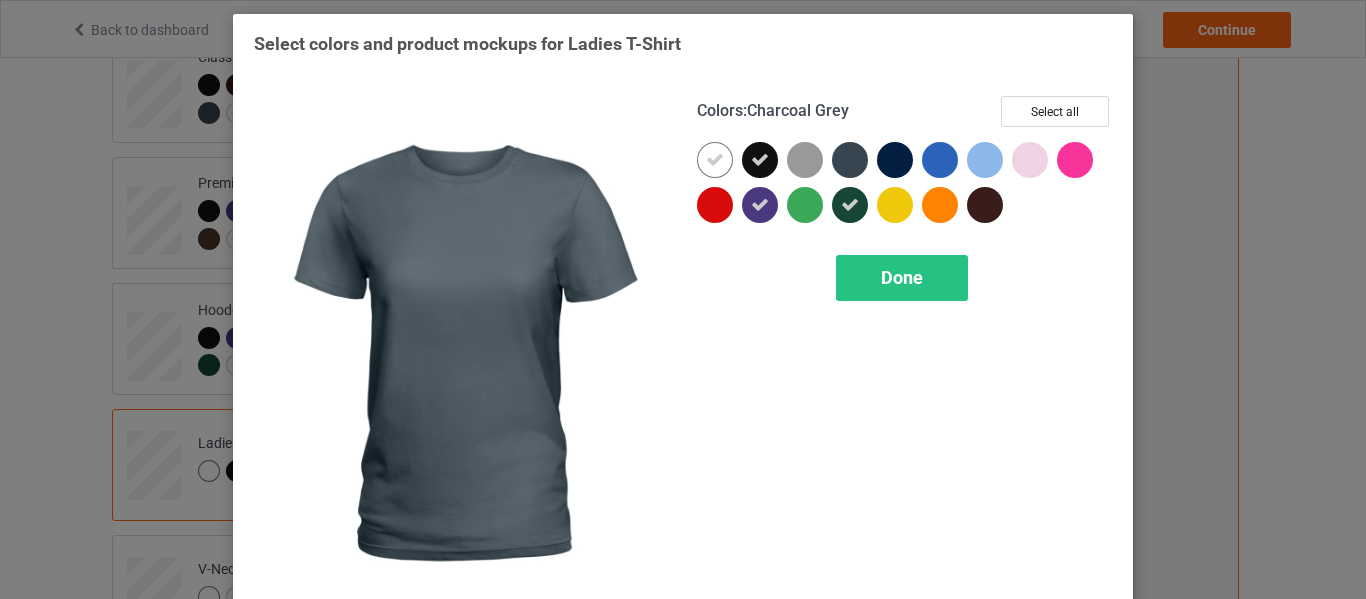 click at bounding box center [850, 160] 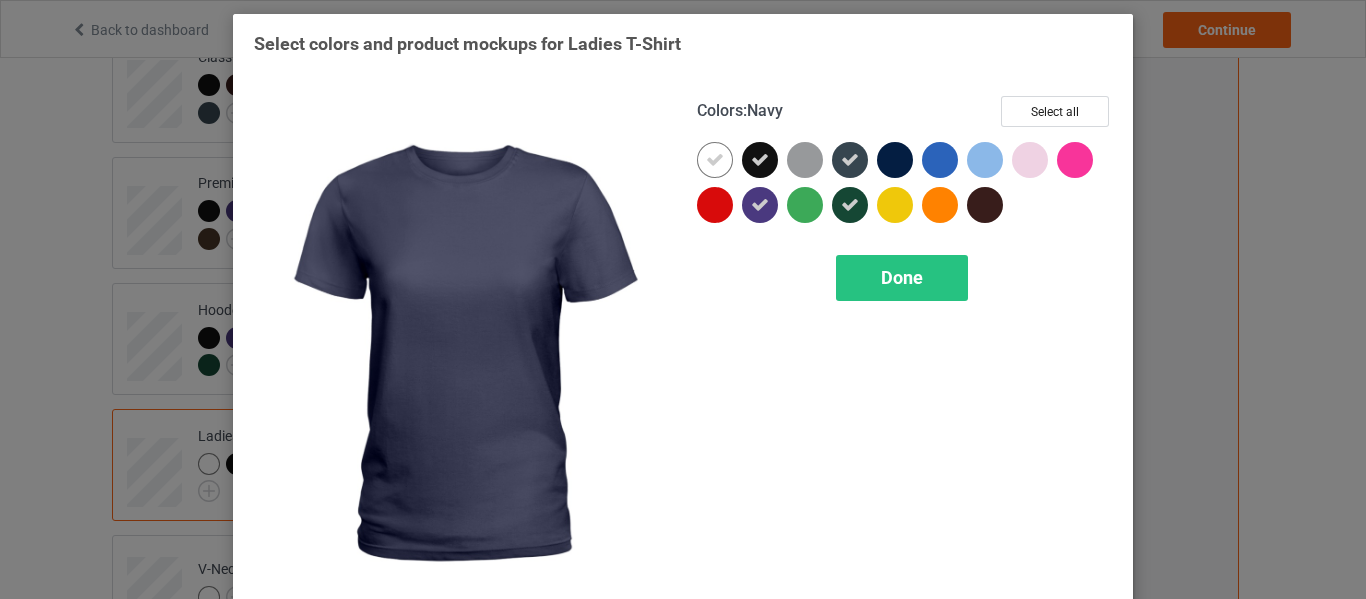 click at bounding box center [895, 160] 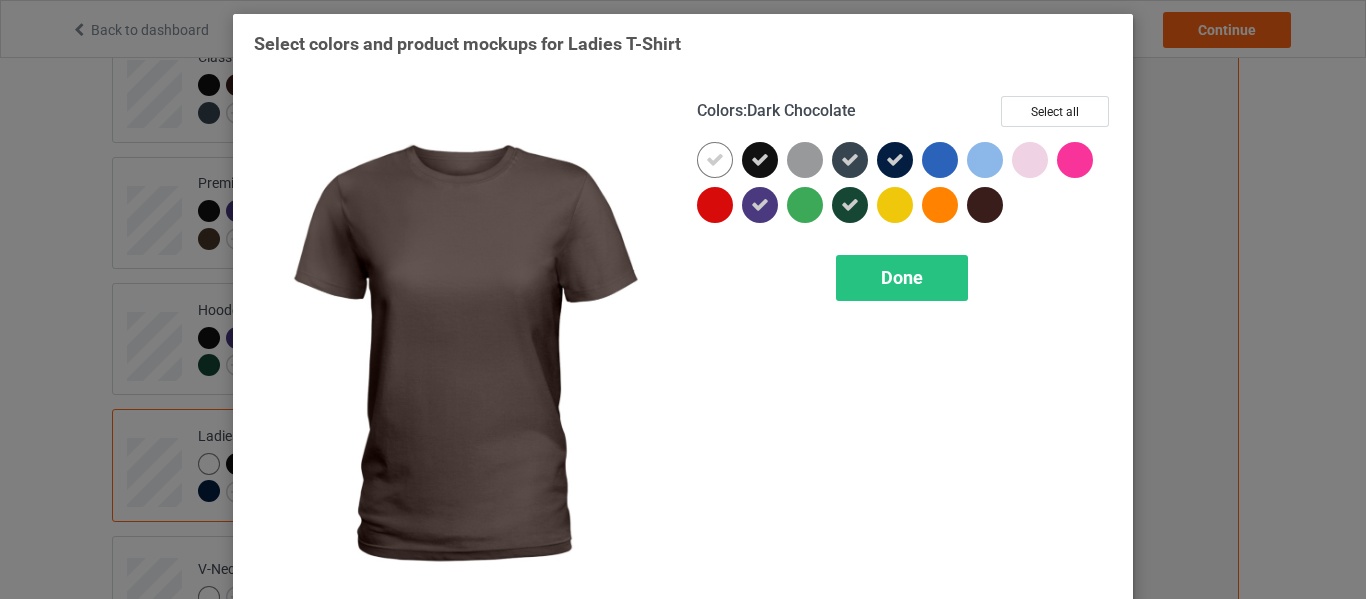 click at bounding box center (985, 205) 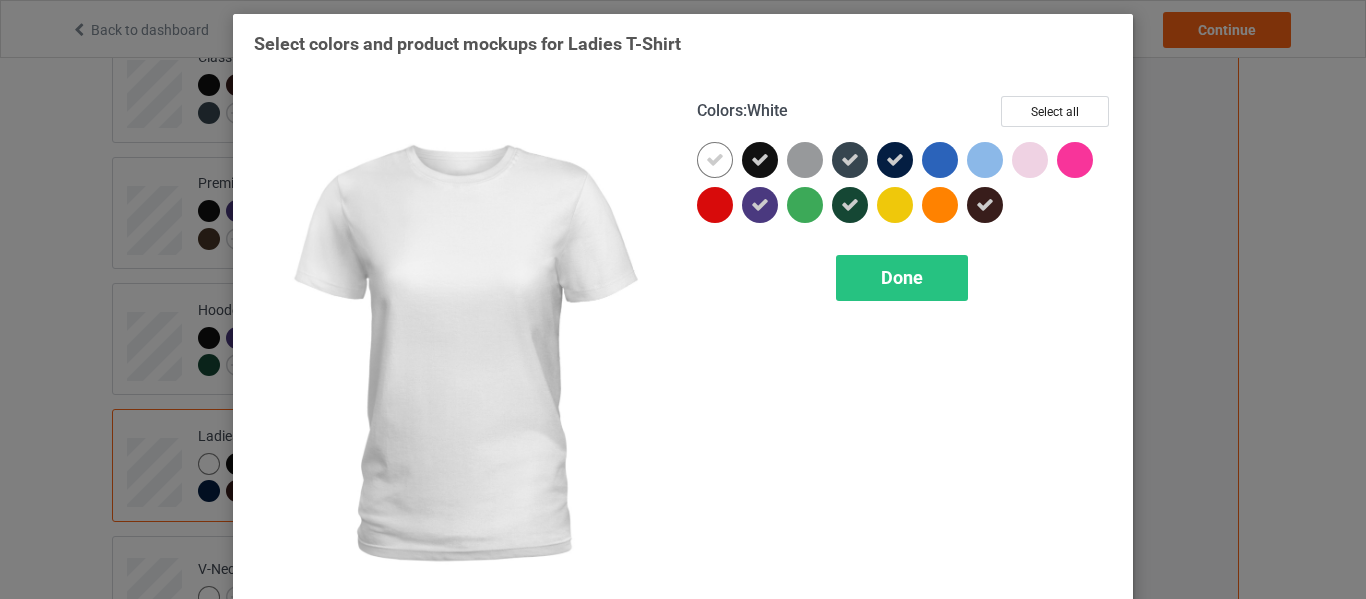 click at bounding box center [715, 160] 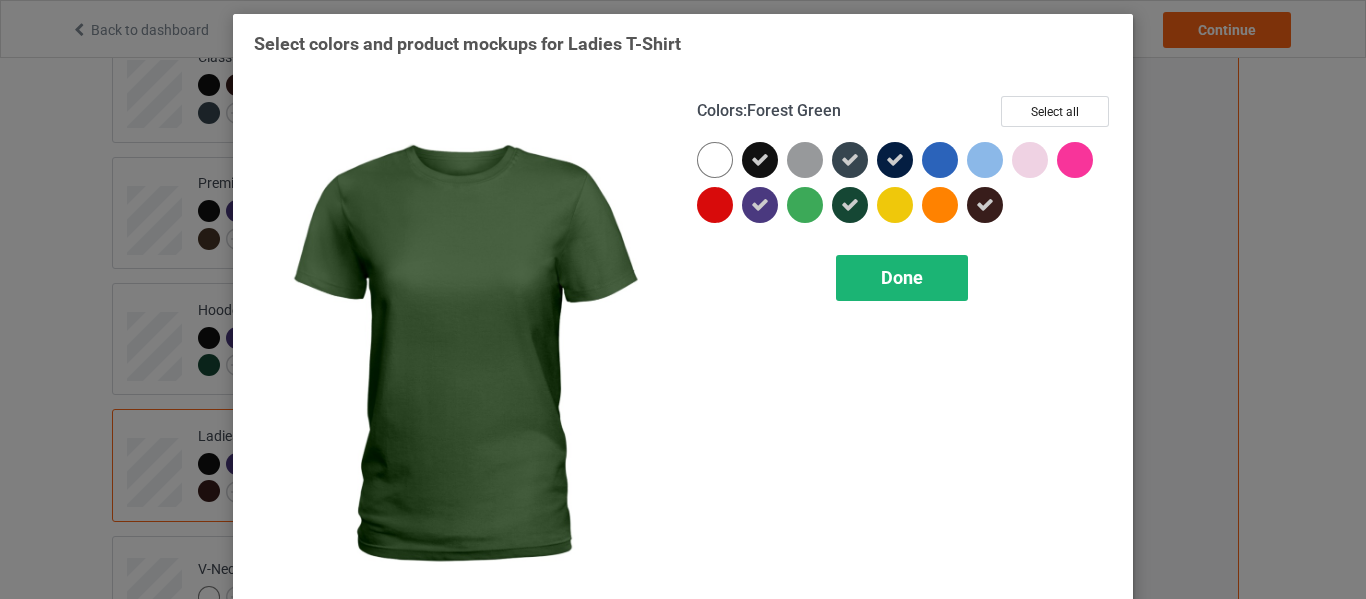 click on "Done" at bounding box center [902, 278] 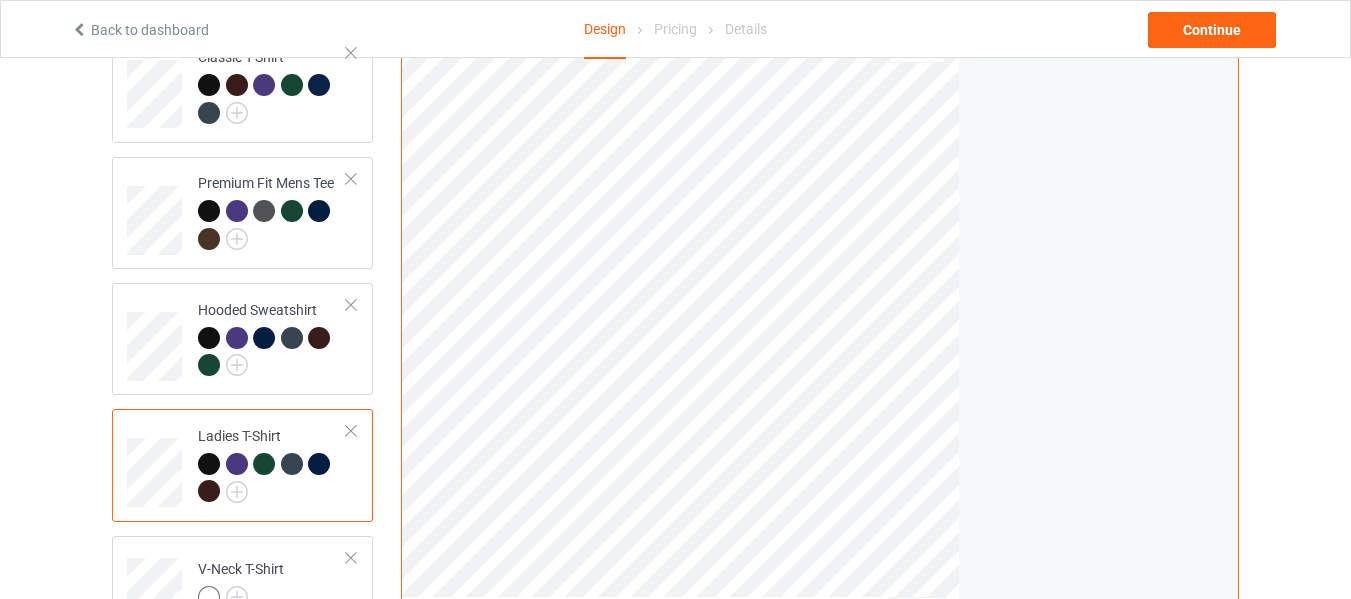 scroll, scrollTop: 400, scrollLeft: 0, axis: vertical 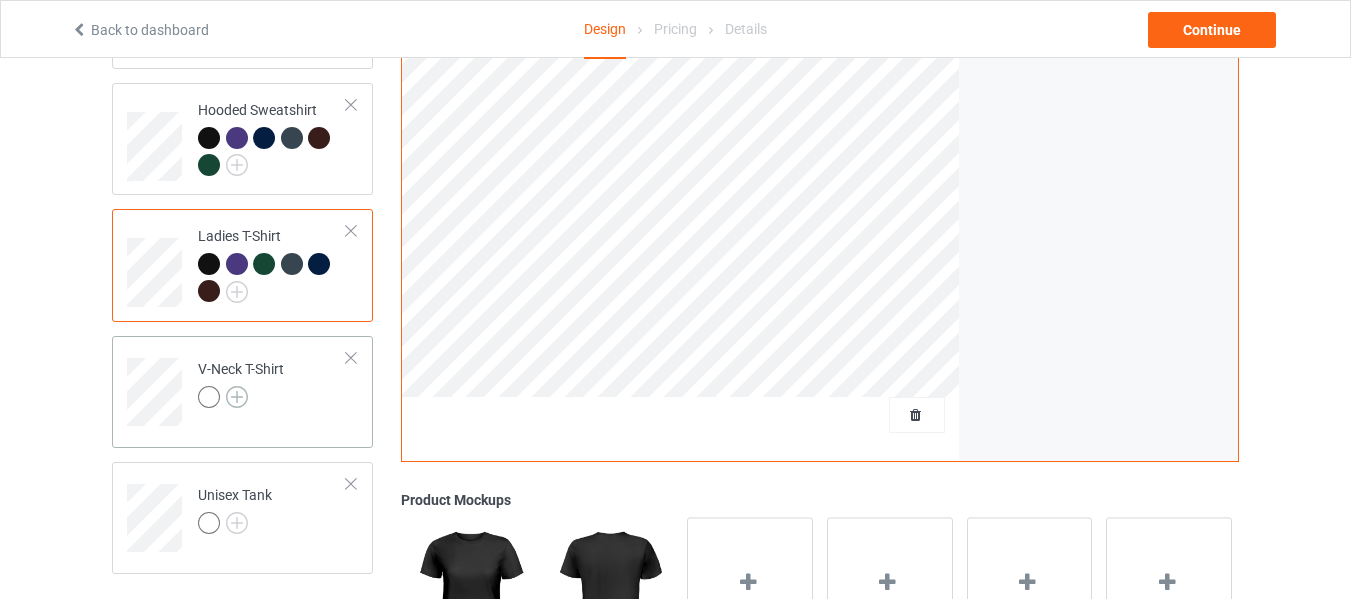 click at bounding box center [237, 397] 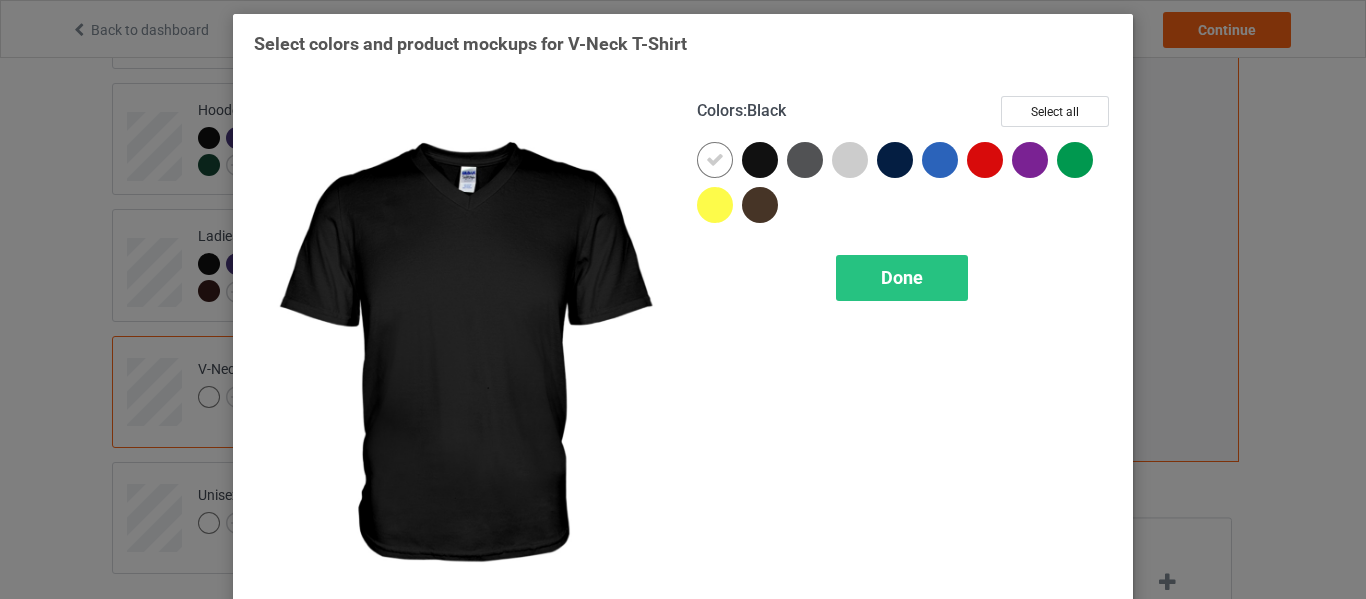 click at bounding box center [760, 160] 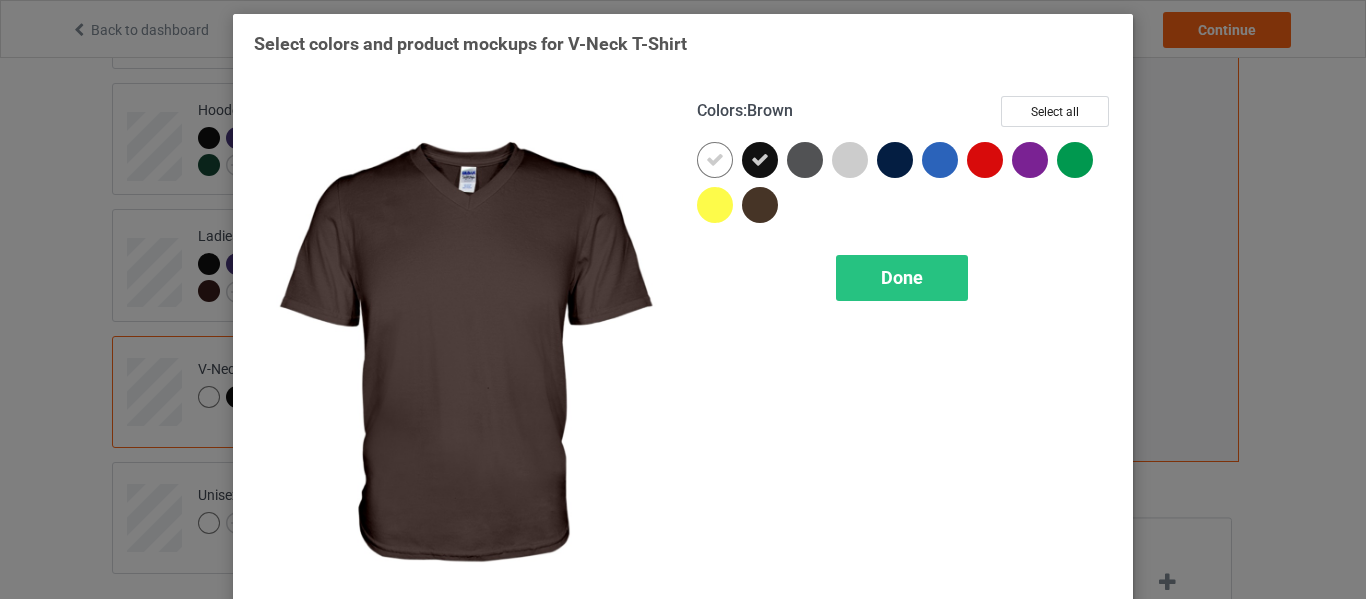 click at bounding box center [760, 205] 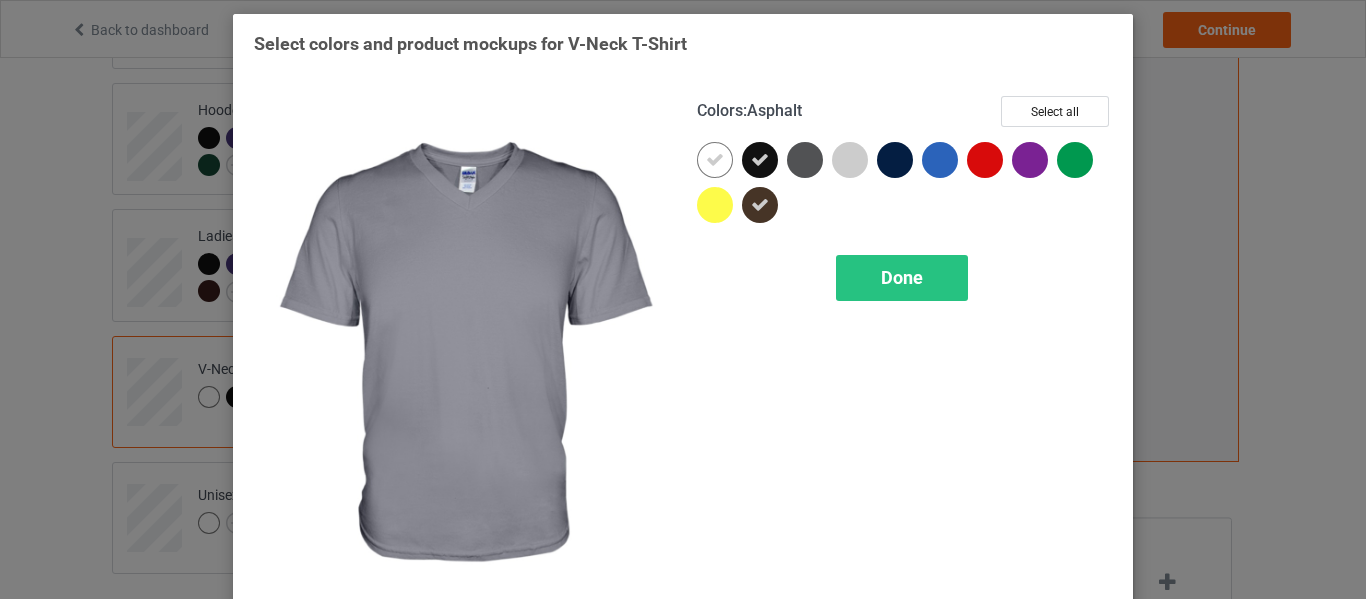 click at bounding box center (805, 160) 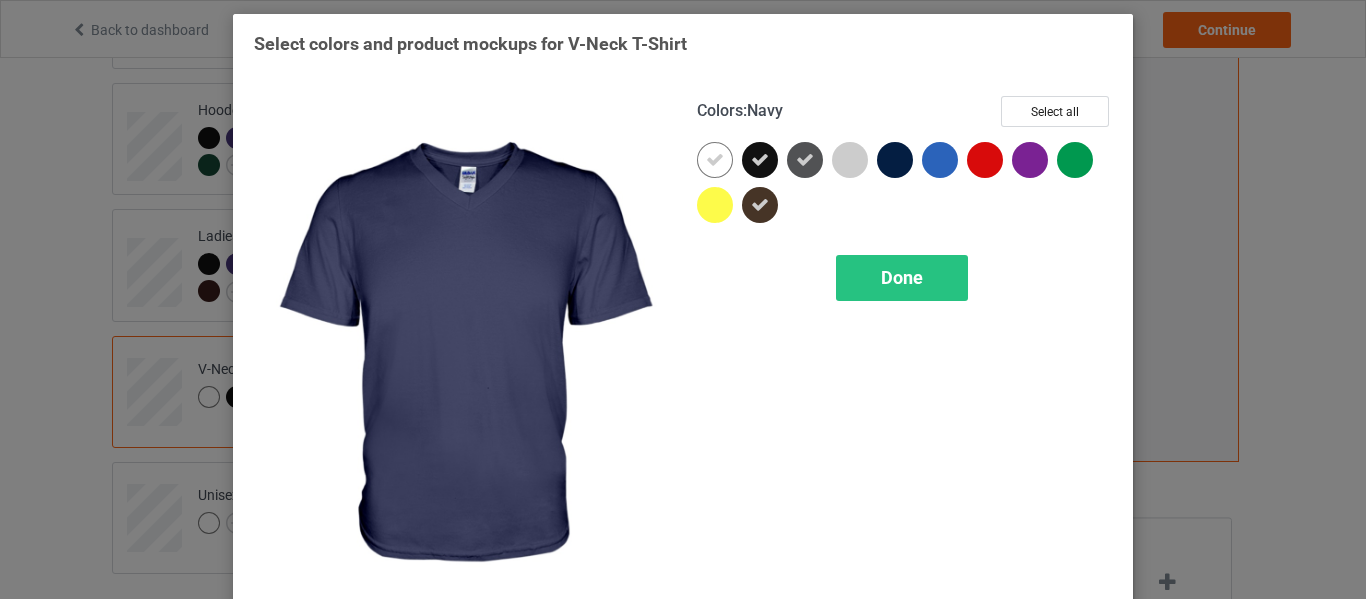 click at bounding box center [895, 160] 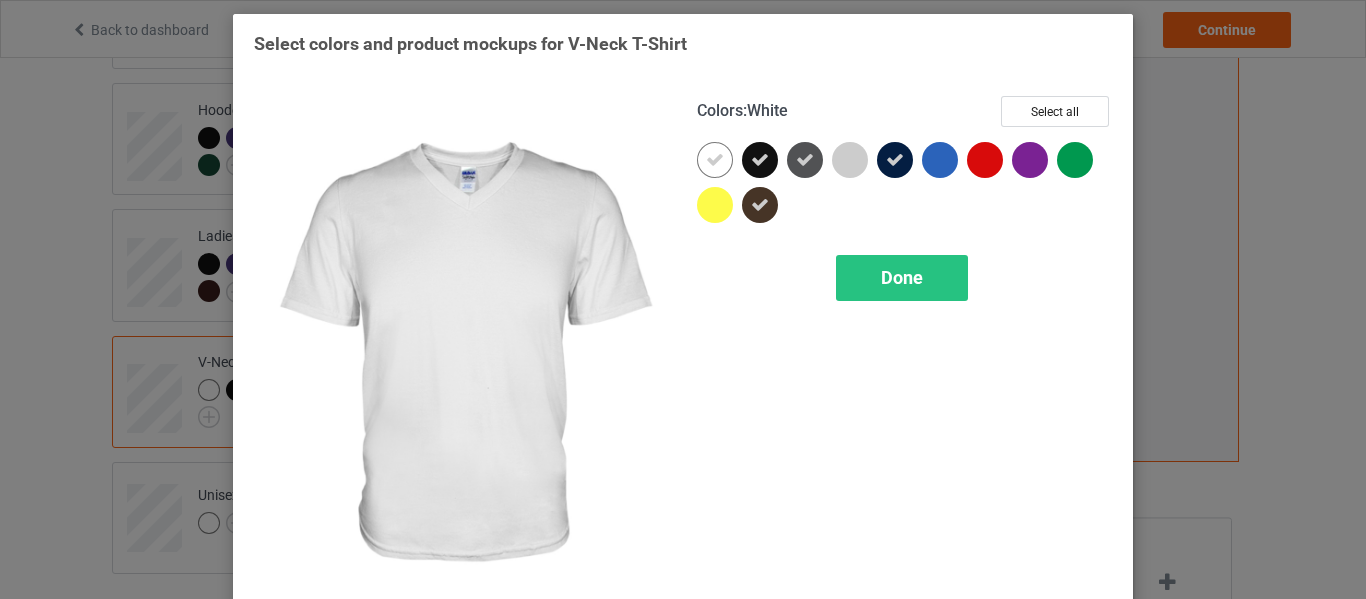 click at bounding box center [715, 160] 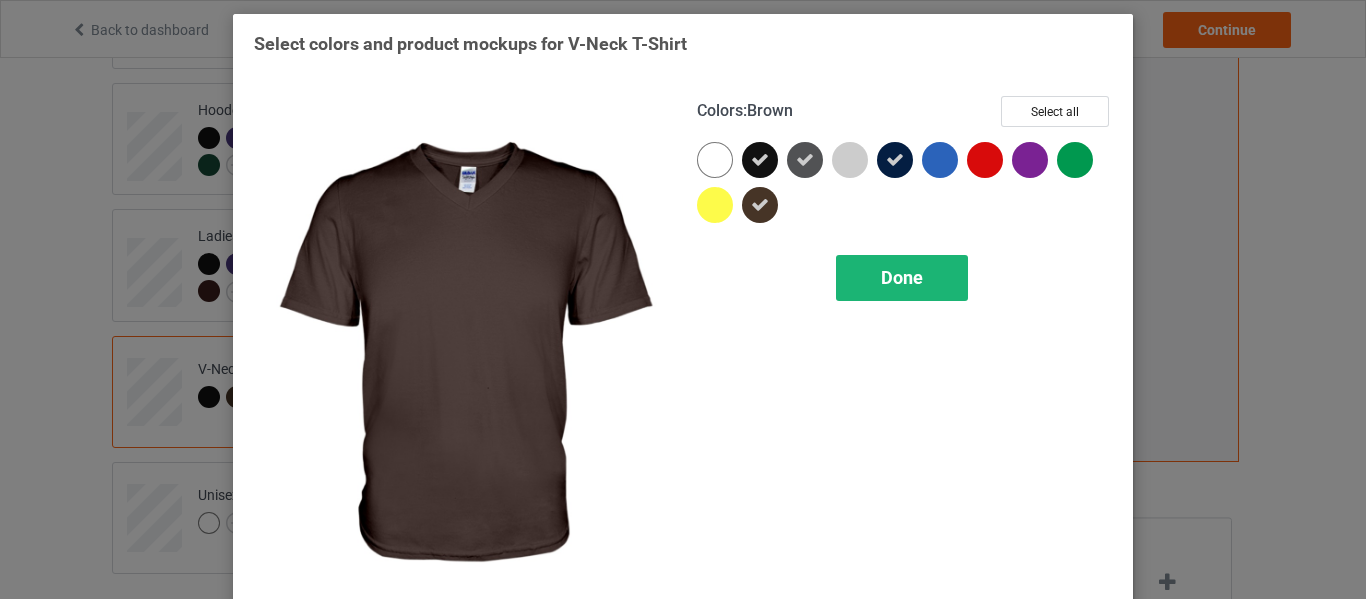 click on "Done" at bounding box center (902, 278) 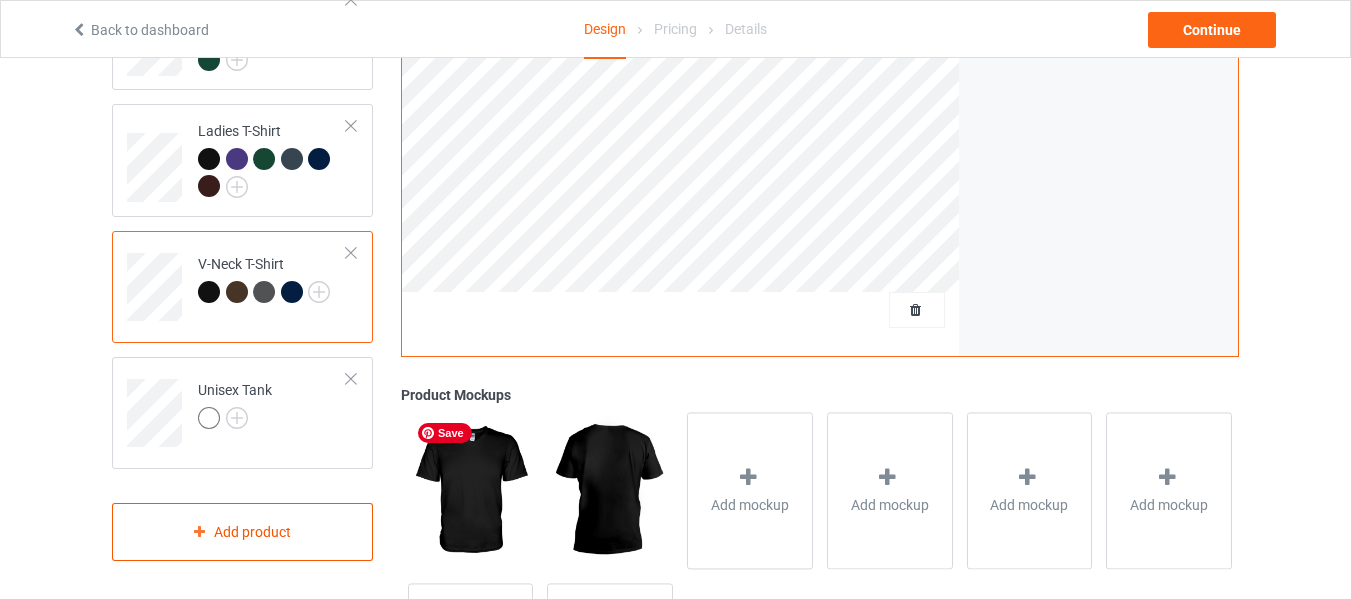 scroll, scrollTop: 600, scrollLeft: 0, axis: vertical 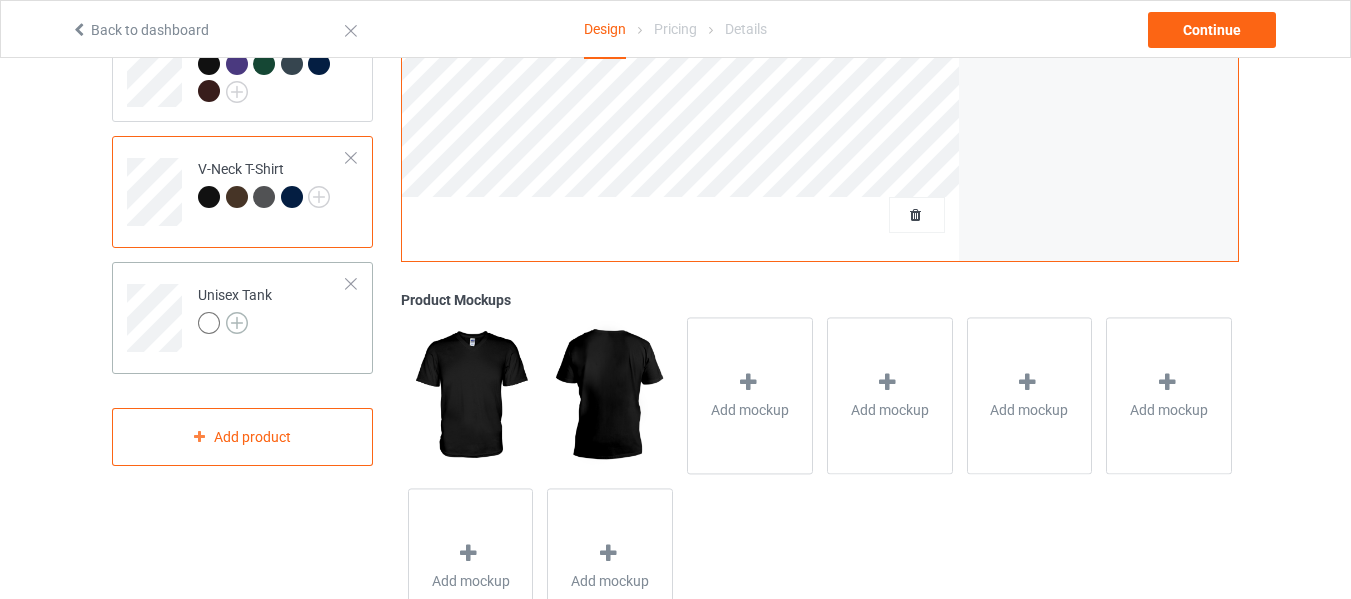 click at bounding box center [237, 323] 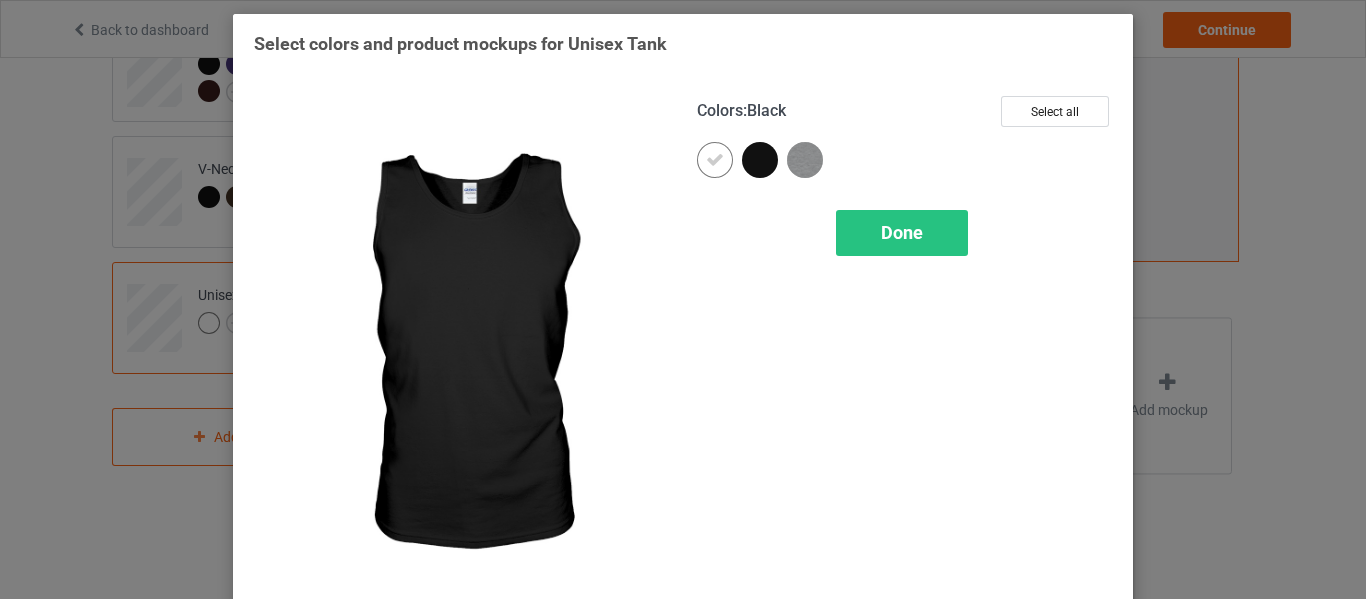 click at bounding box center [760, 160] 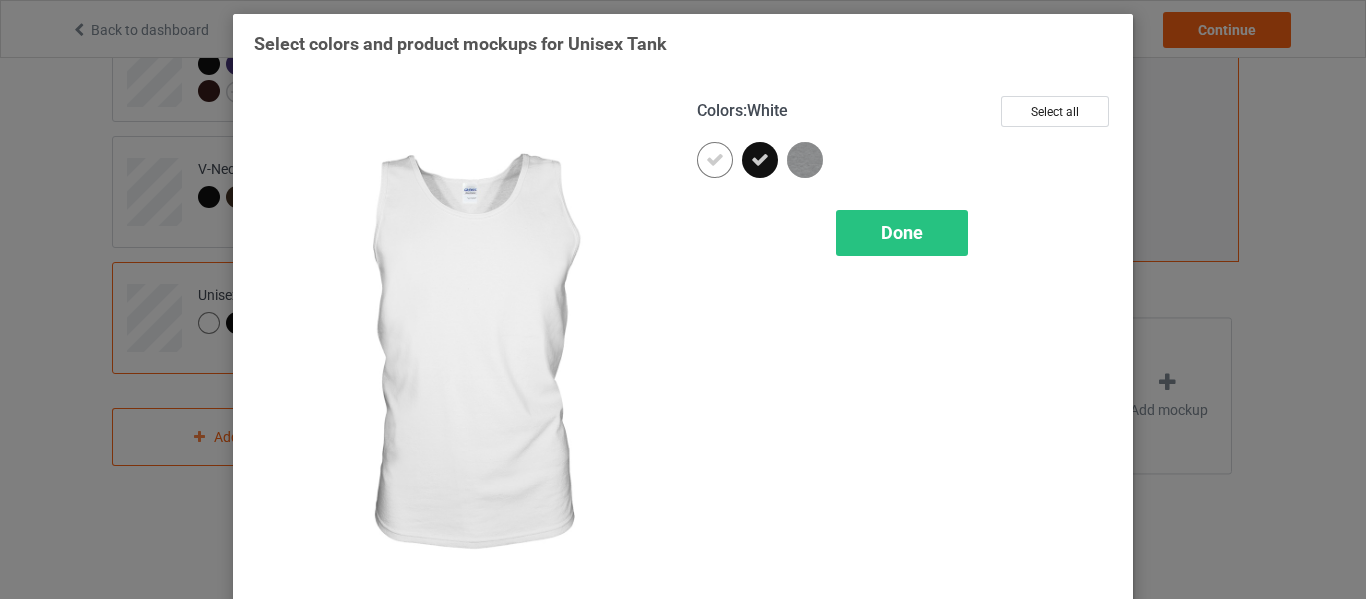 click at bounding box center [715, 160] 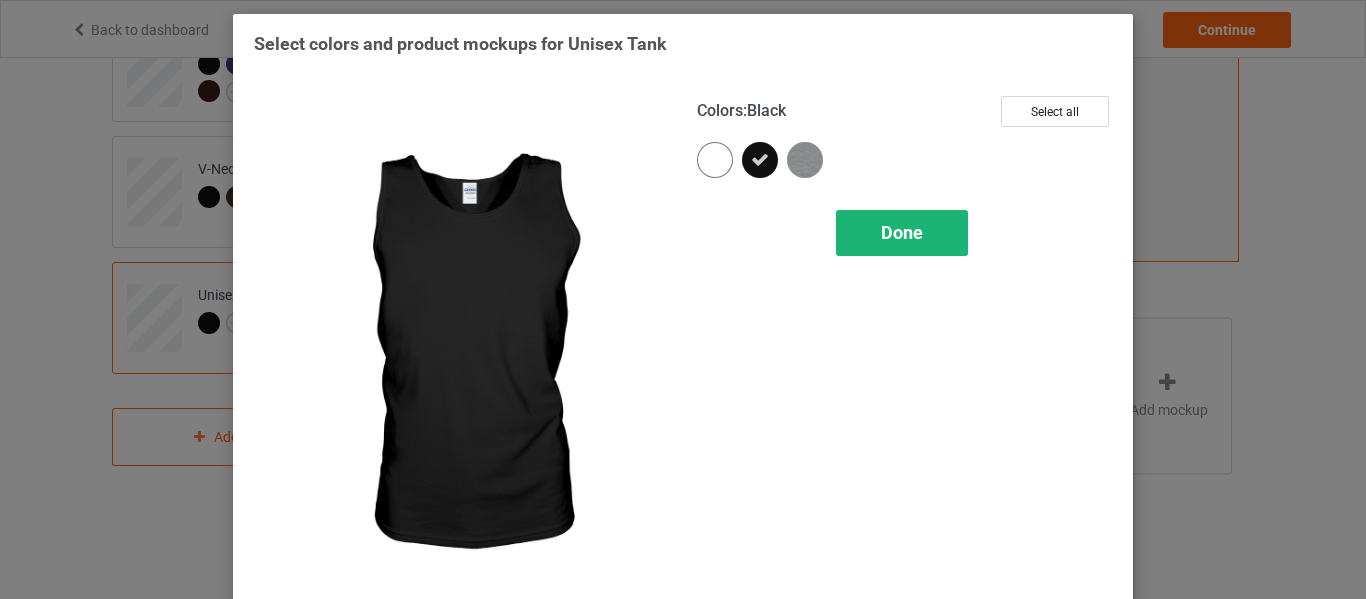 click on "Done" at bounding box center (902, 232) 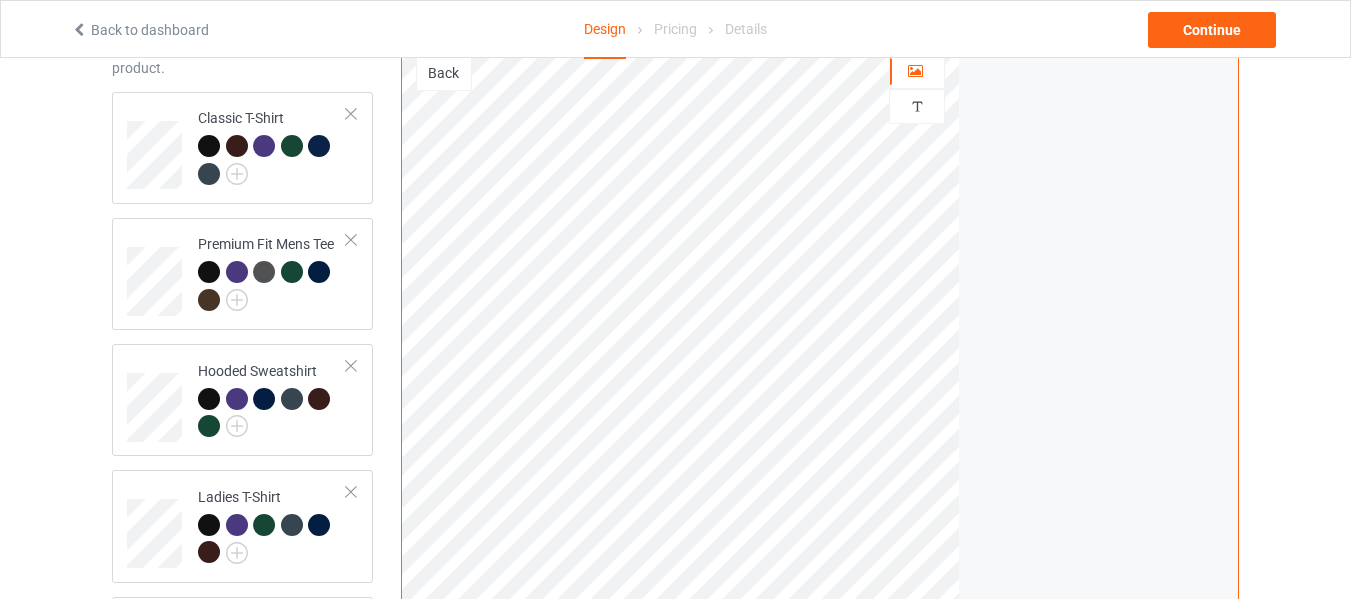 scroll, scrollTop: 0, scrollLeft: 0, axis: both 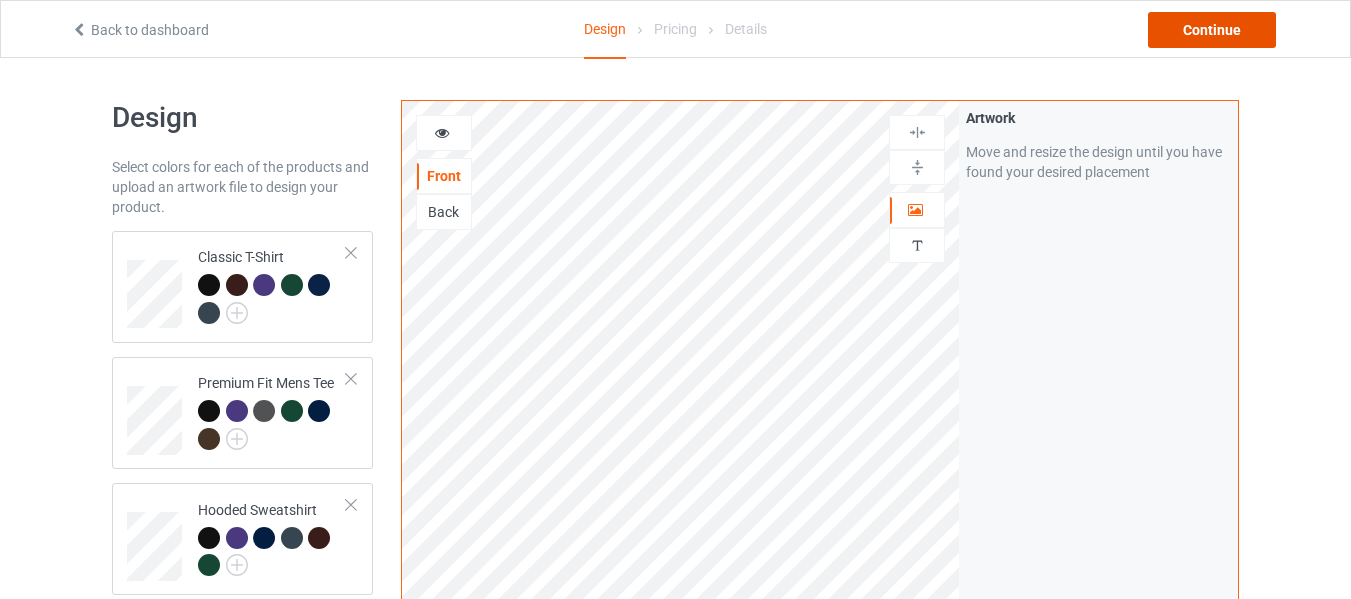 click on "Continue" at bounding box center (1212, 30) 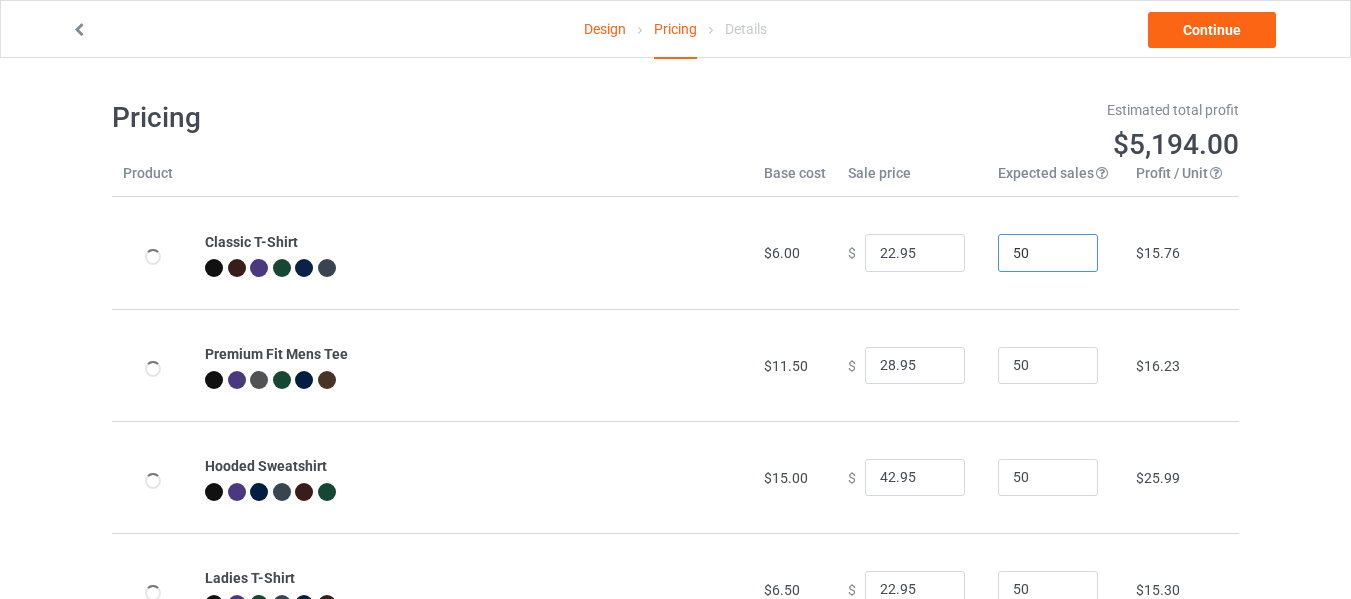 drag, startPoint x: 1001, startPoint y: 262, endPoint x: 912, endPoint y: 278, distance: 90.426765 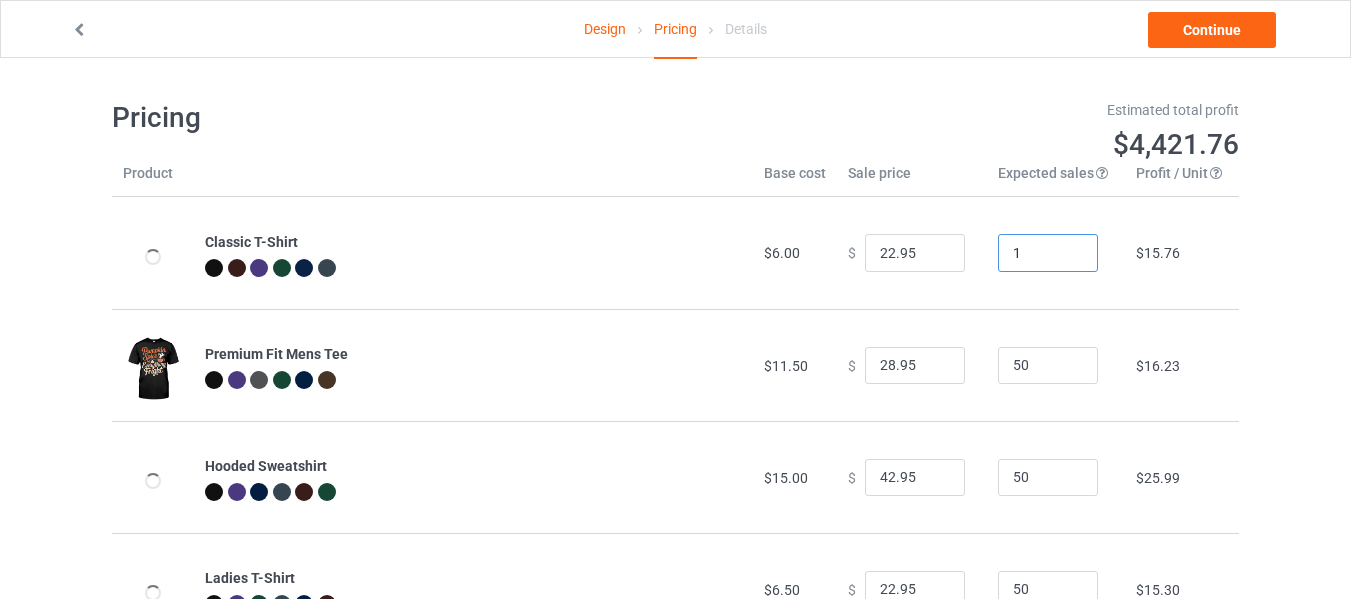 type on "1" 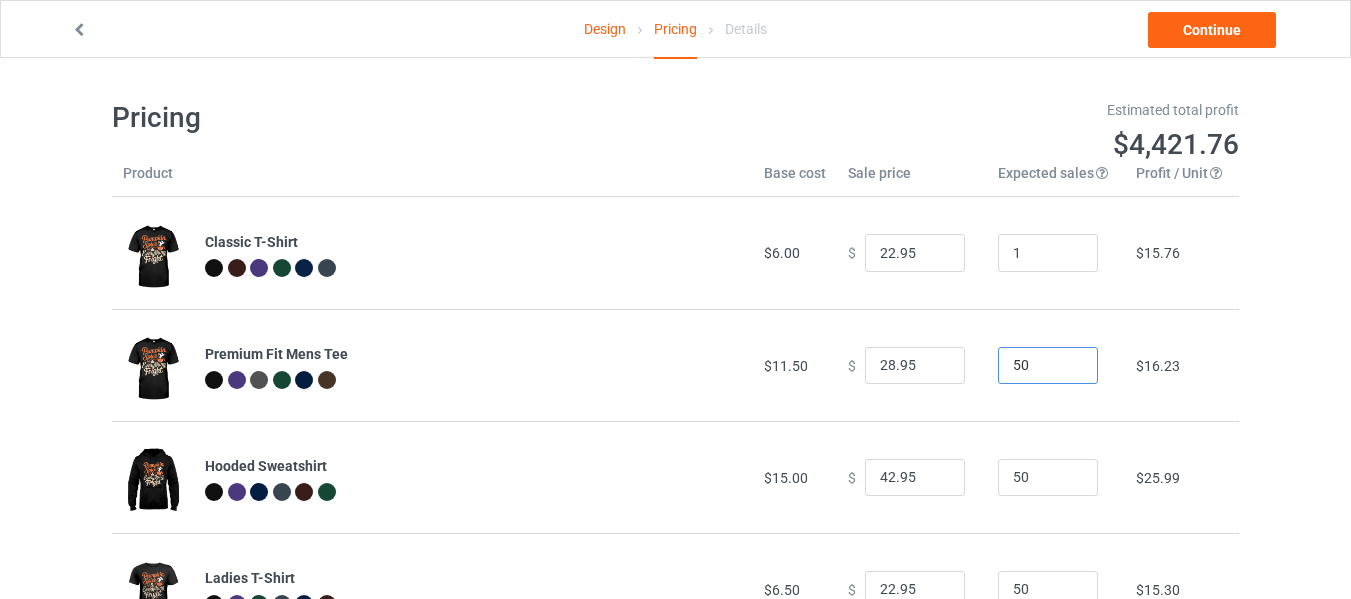 drag, startPoint x: 1056, startPoint y: 381, endPoint x: 813, endPoint y: 385, distance: 243.03291 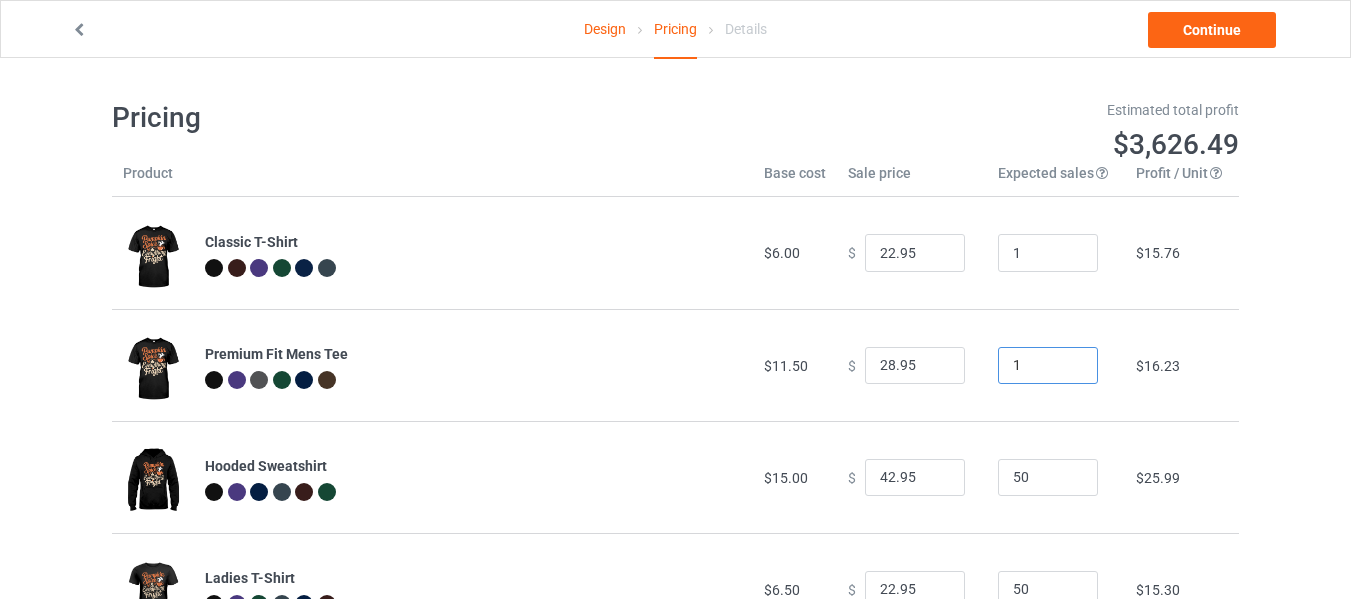 type on "1" 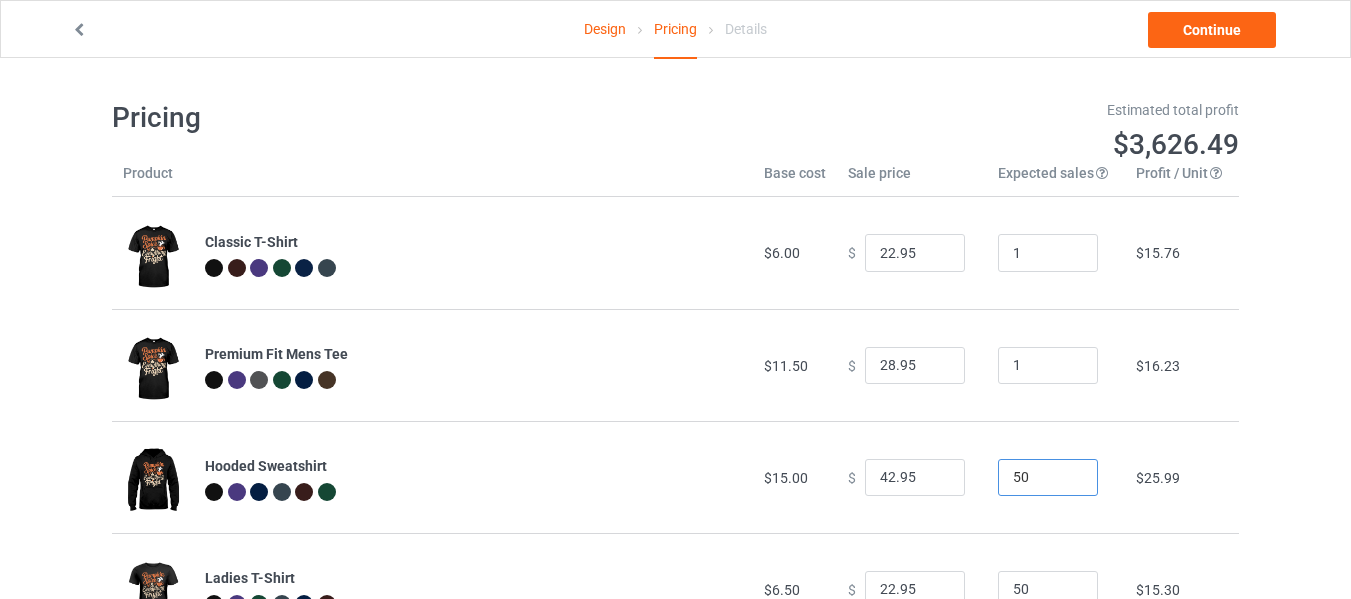 drag, startPoint x: 928, startPoint y: 480, endPoint x: 940, endPoint y: 482, distance: 12.165525 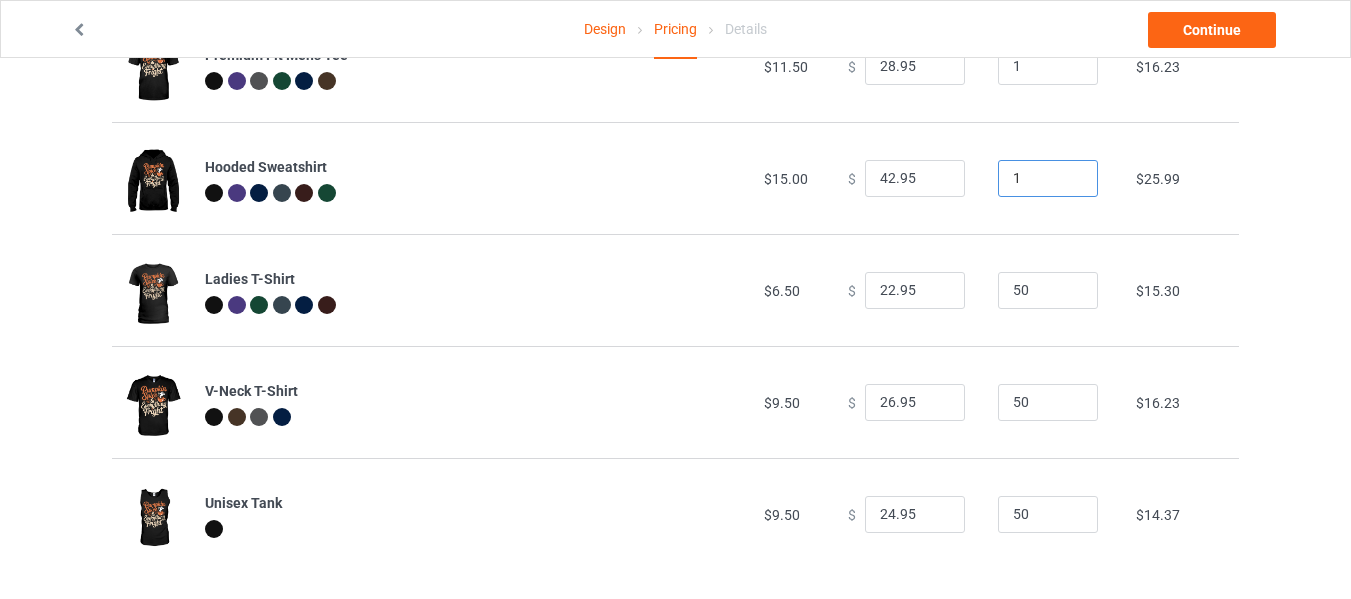 scroll, scrollTop: 300, scrollLeft: 0, axis: vertical 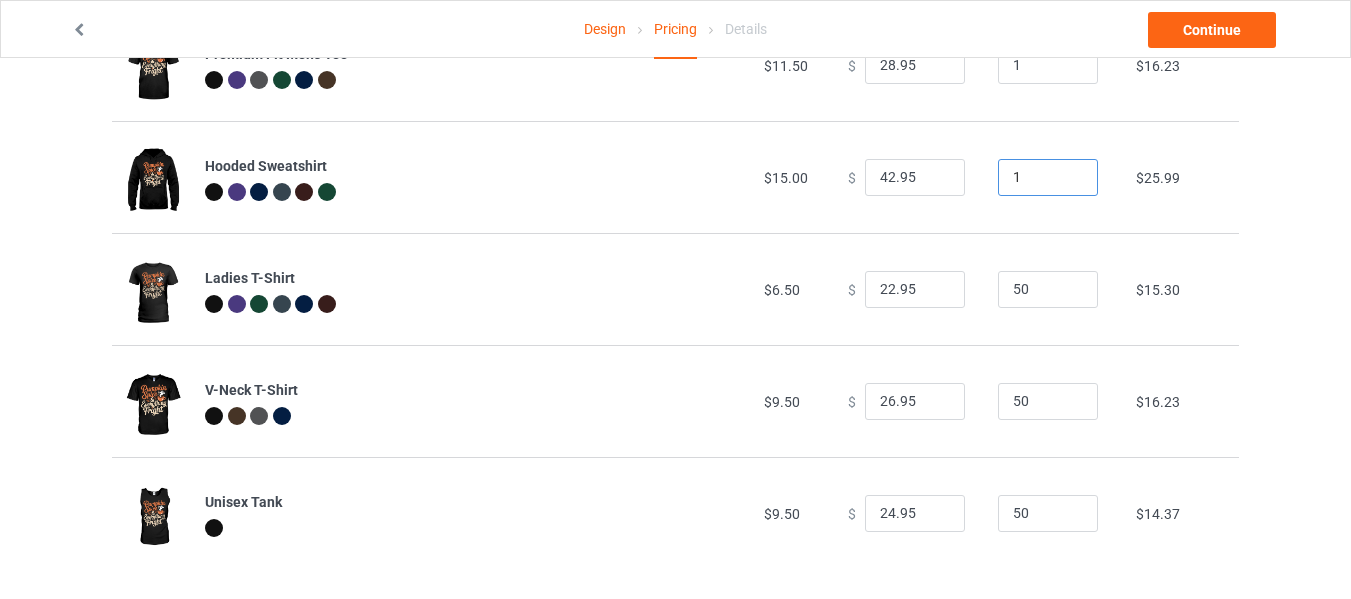 type on "1" 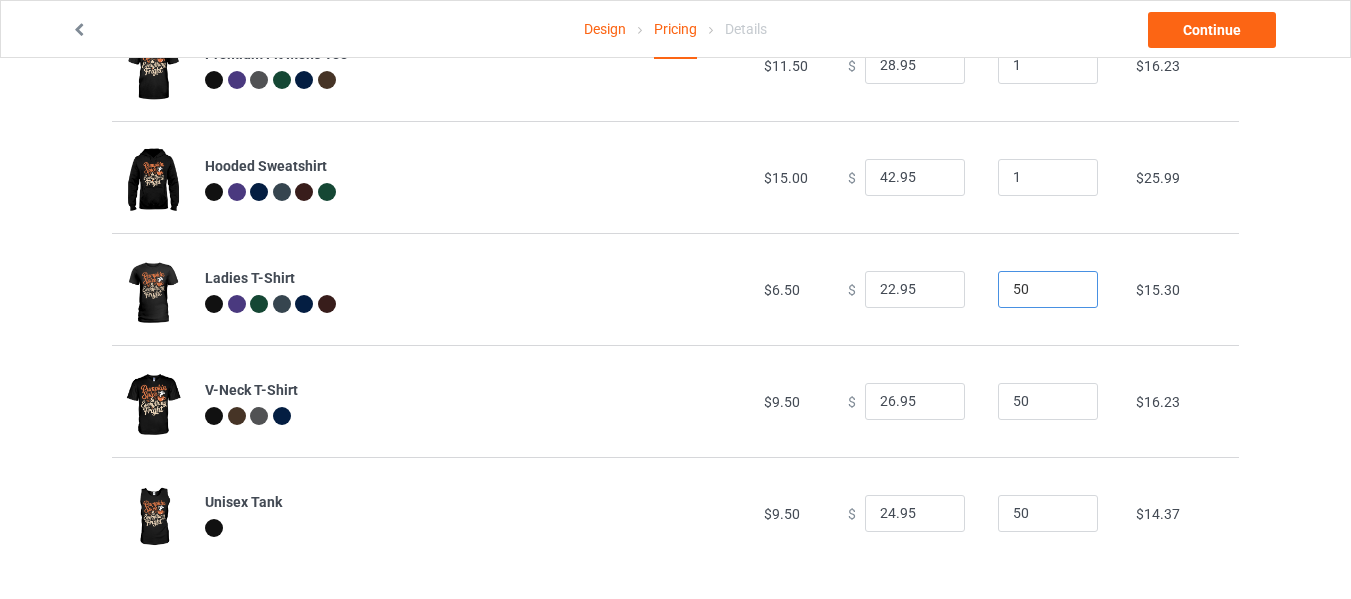 drag, startPoint x: 1032, startPoint y: 287, endPoint x: 850, endPoint y: 321, distance: 185.14859 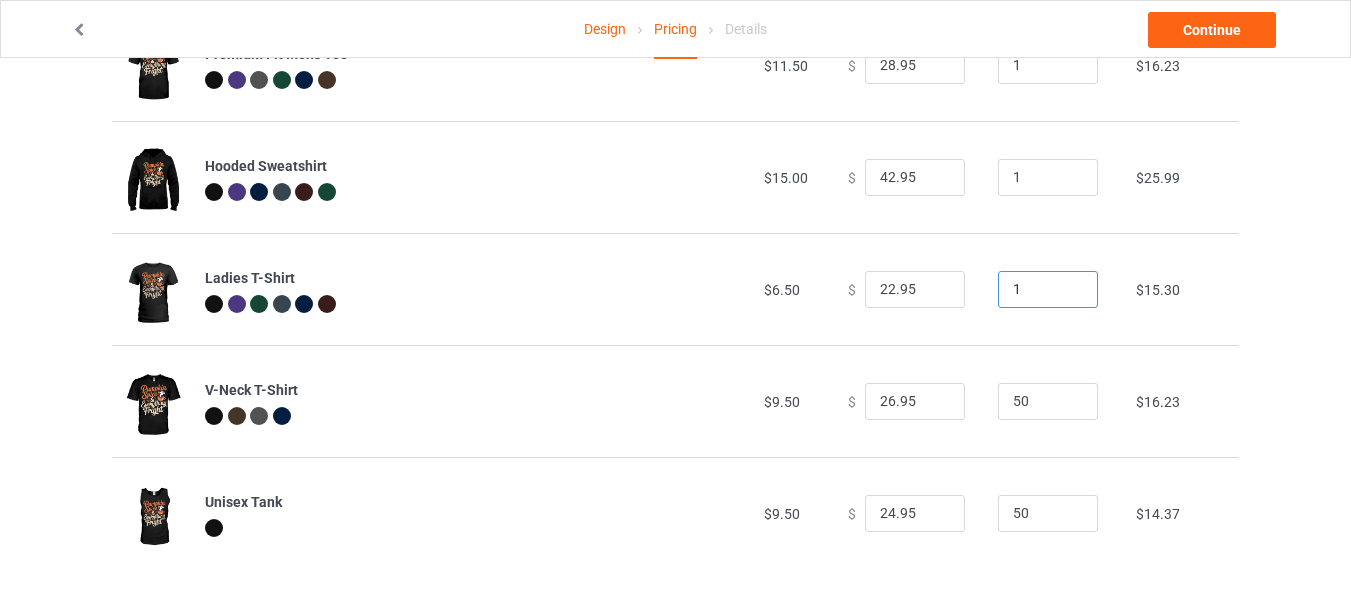 type on "1" 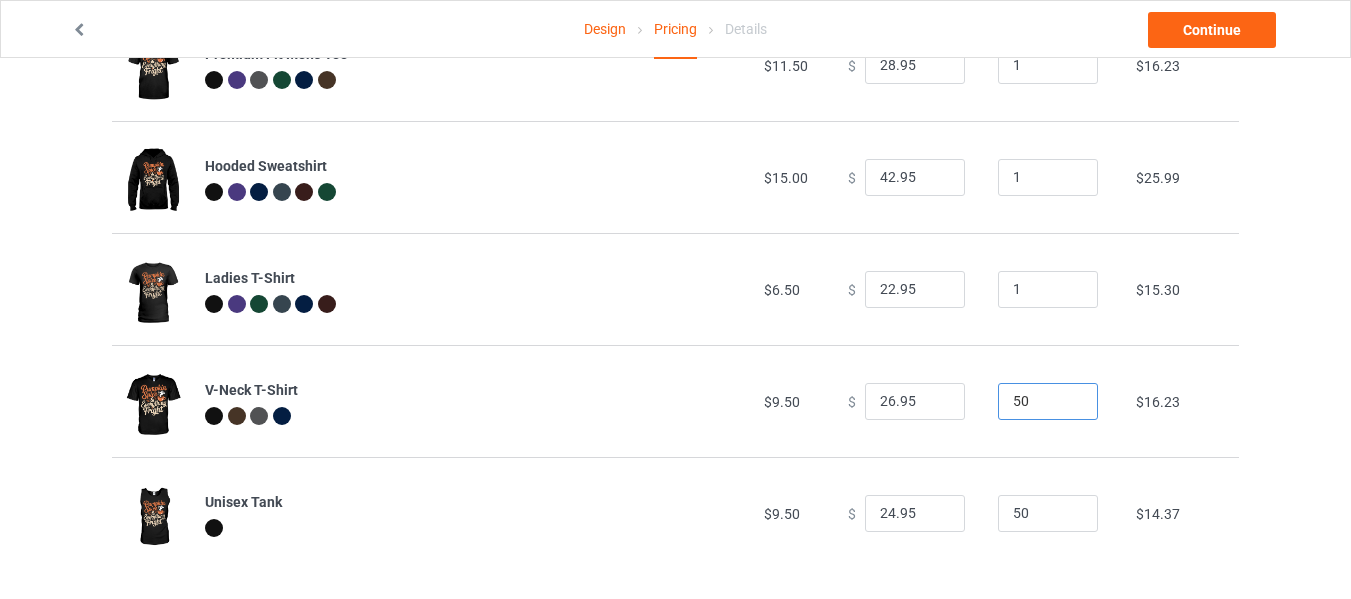 drag, startPoint x: 956, startPoint y: 408, endPoint x: 922, endPoint y: 420, distance: 36.05551 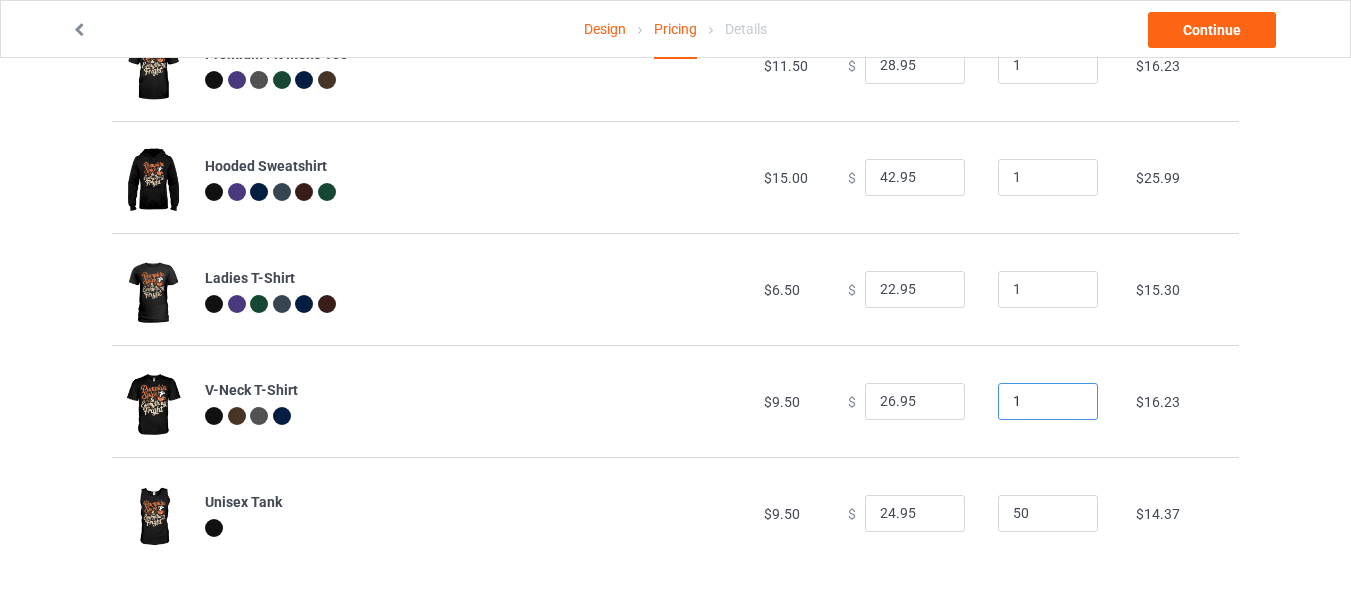 type on "1" 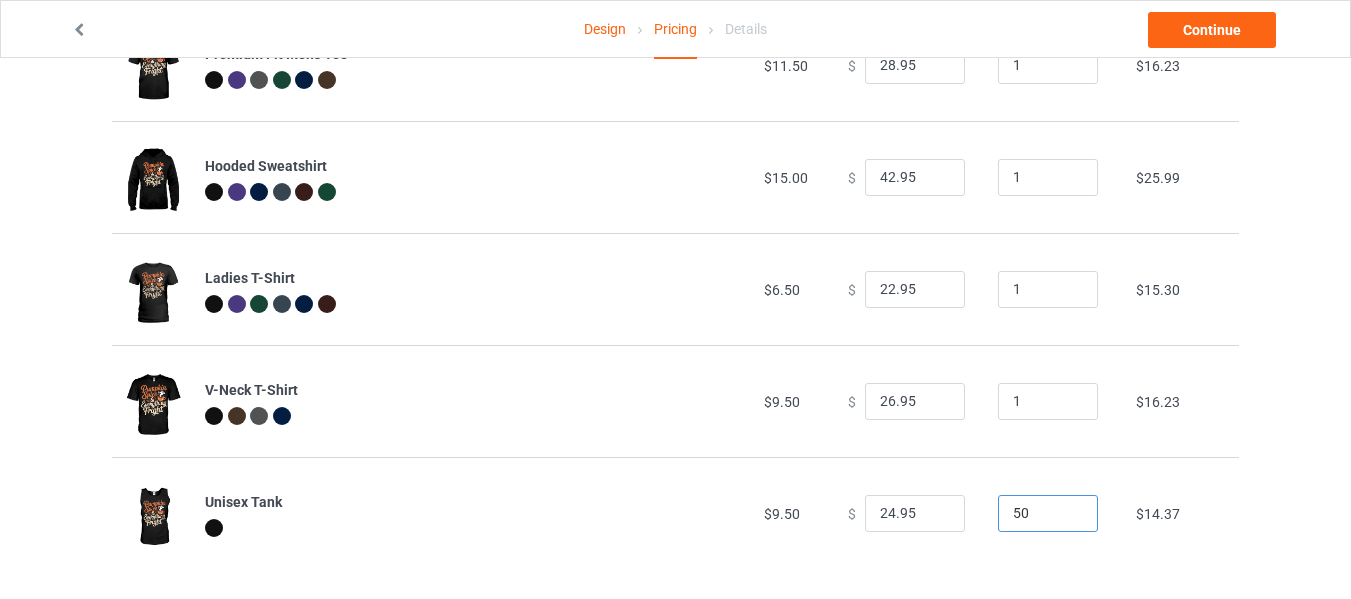 drag, startPoint x: 1031, startPoint y: 515, endPoint x: 910, endPoint y: 515, distance: 121 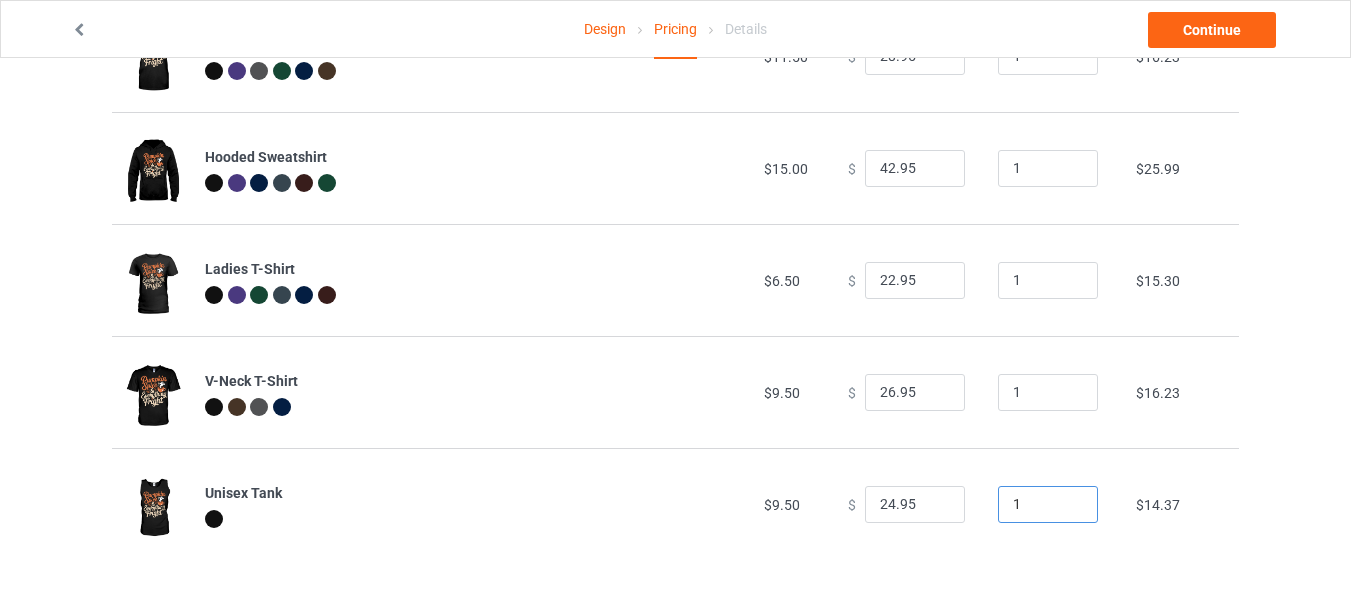 scroll, scrollTop: 313, scrollLeft: 0, axis: vertical 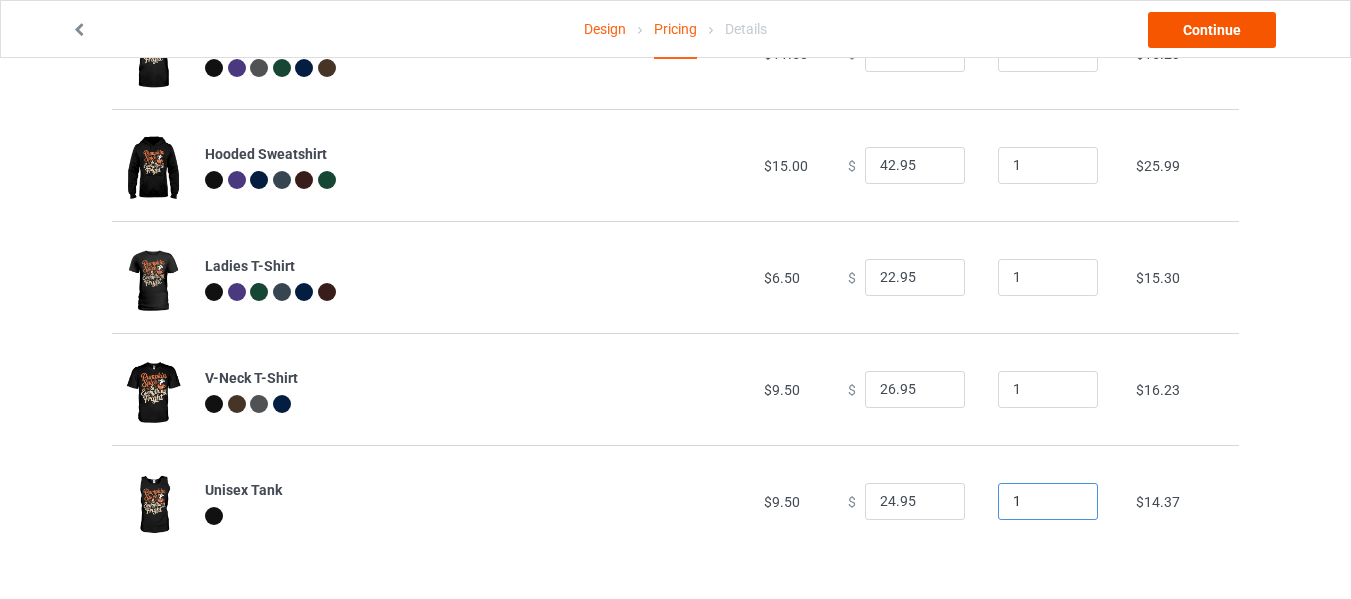 type on "1" 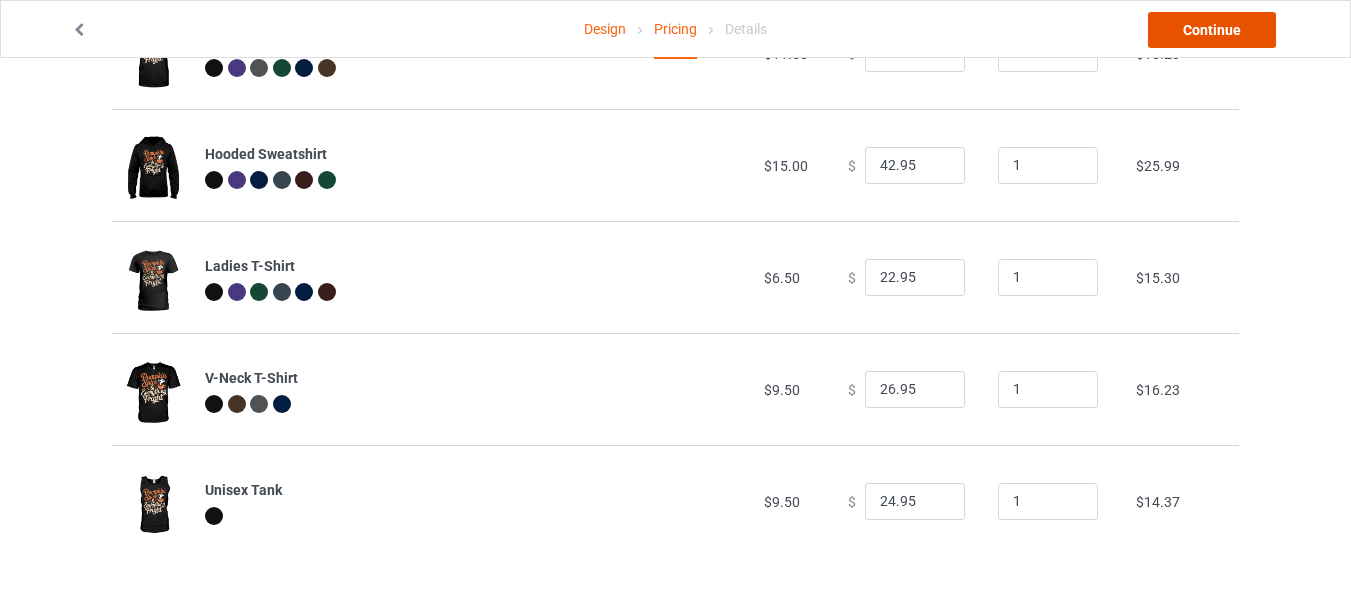 click on "Continue" at bounding box center (1212, 30) 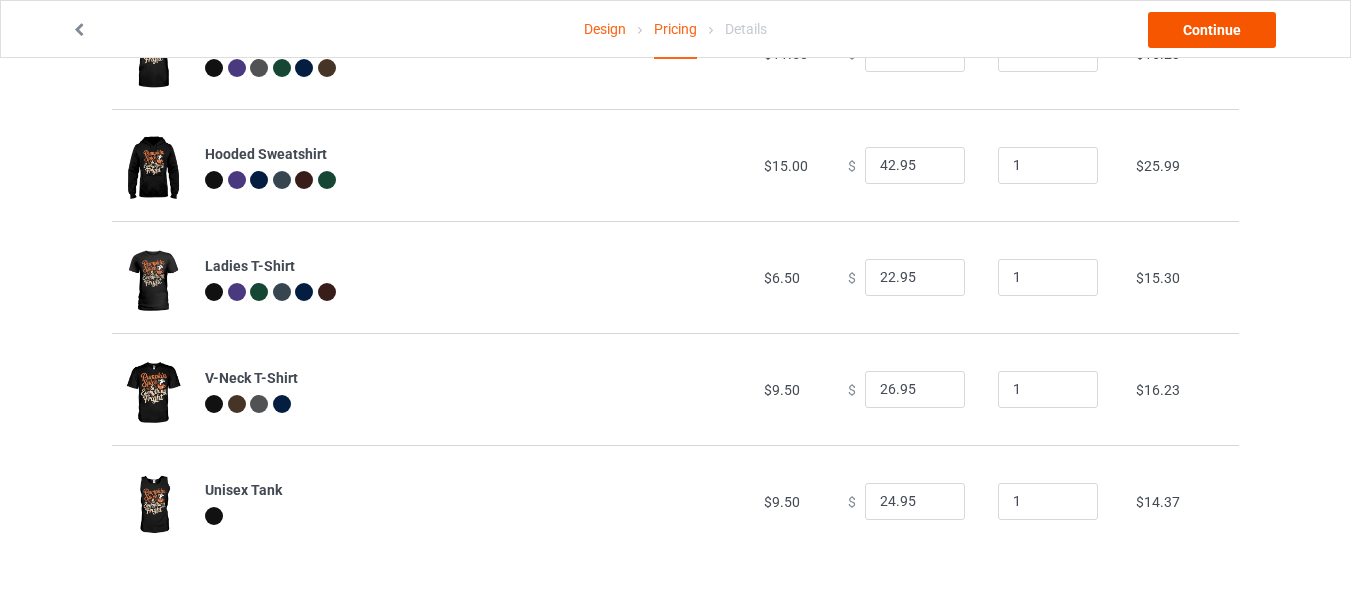 scroll, scrollTop: 0, scrollLeft: 0, axis: both 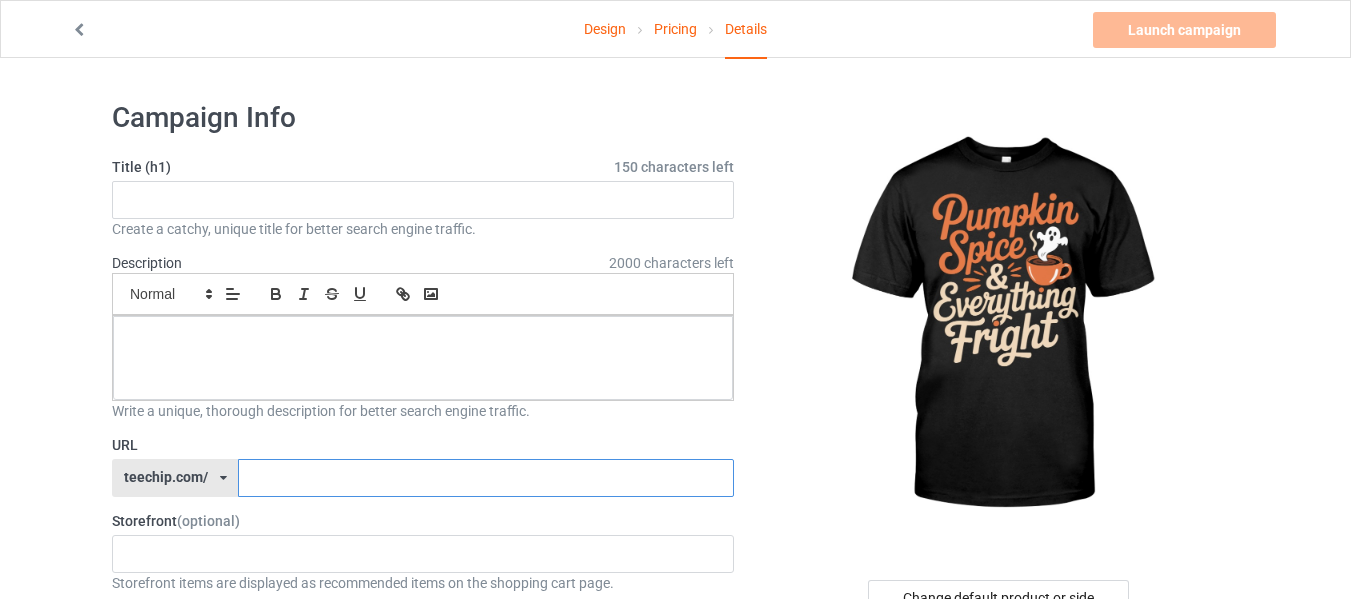 click at bounding box center [485, 478] 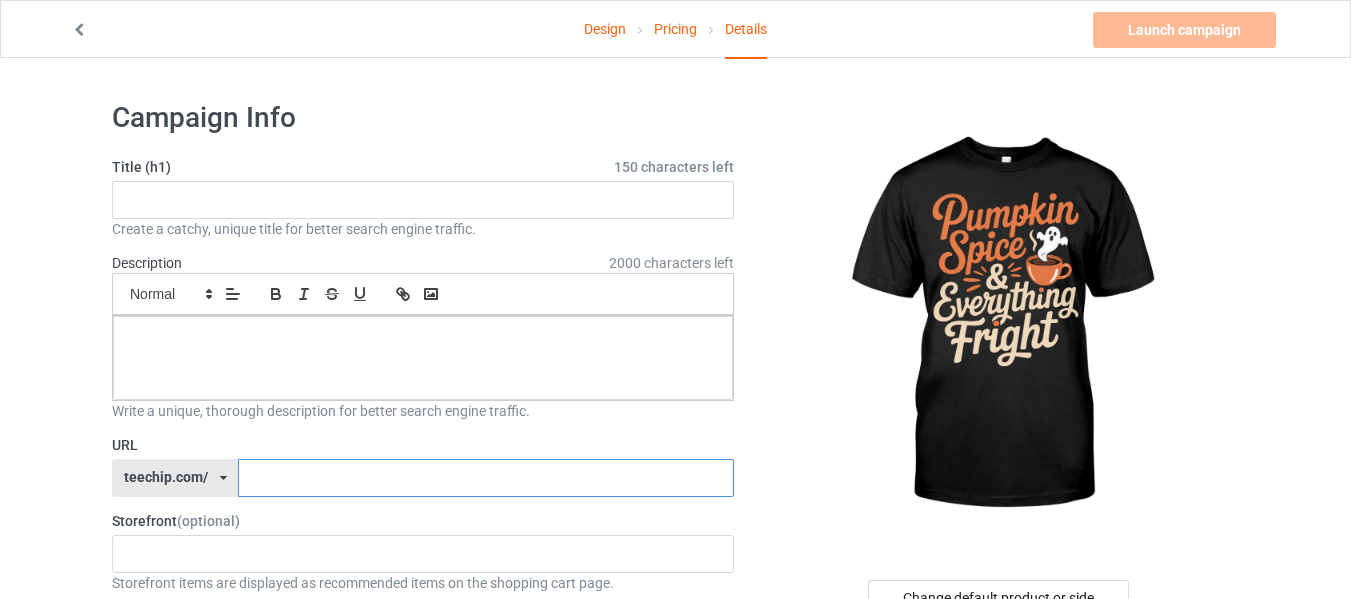 paste on "Pumpkin Spice & Everything Fright Ghost Coffee Hal" 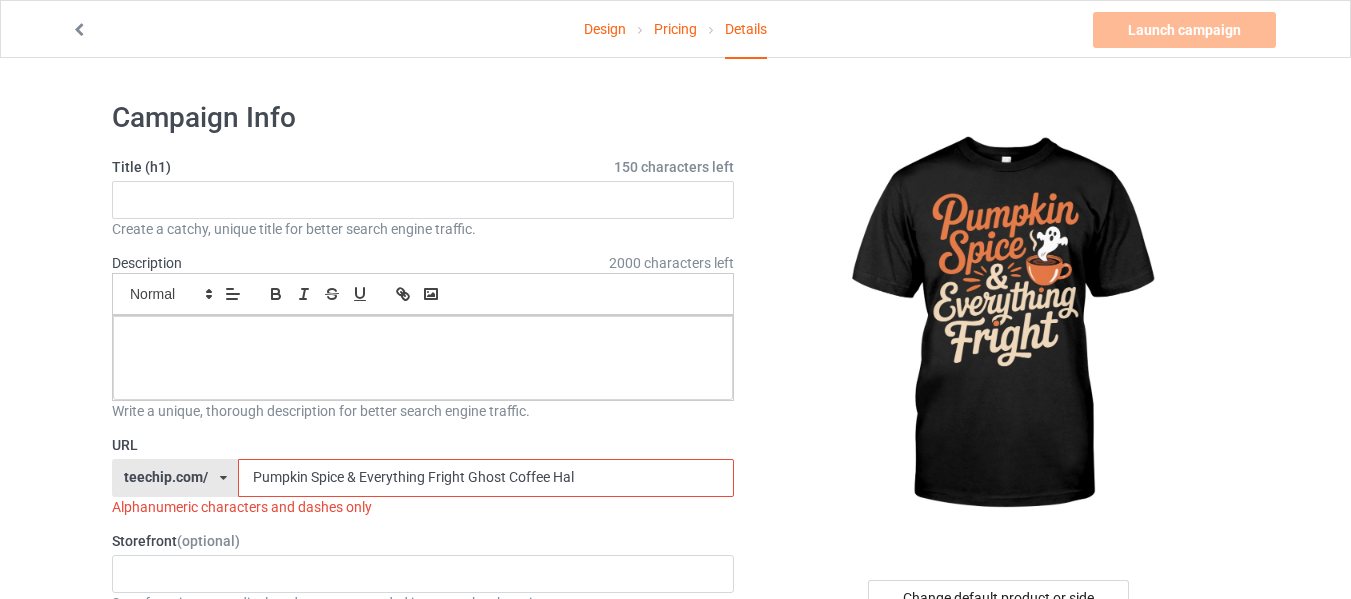 type on "Pumpkin Spice & Everything Fright Ghost Coffee Hal" 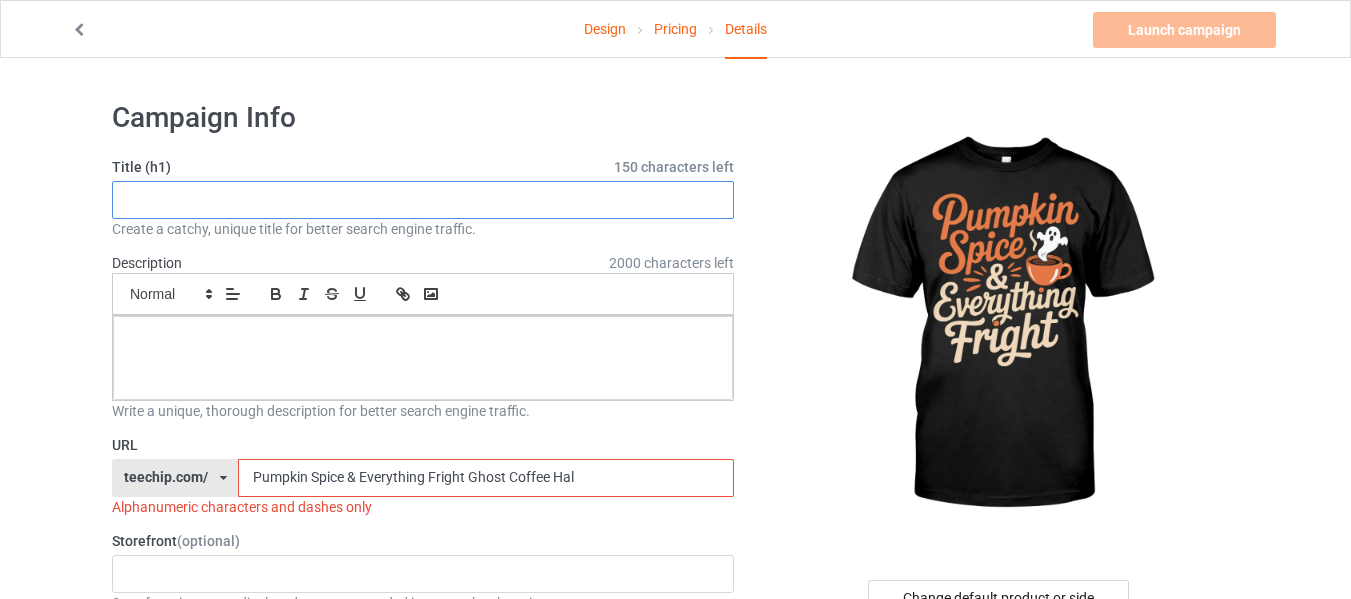 click at bounding box center [423, 200] 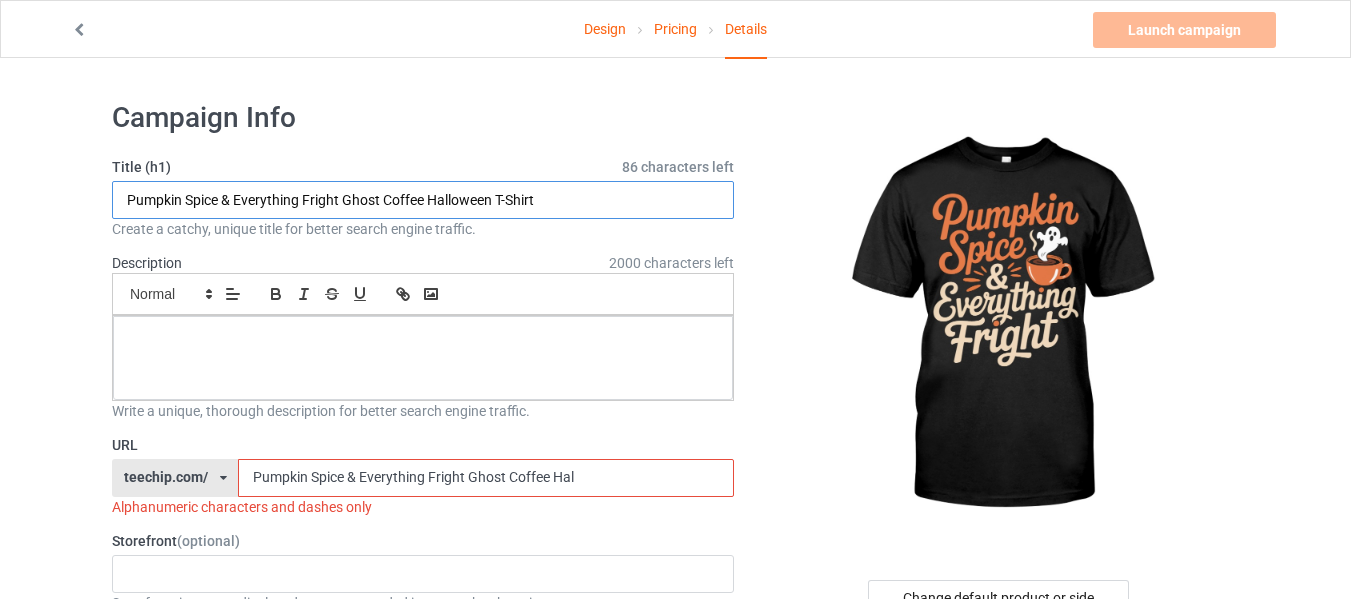 drag, startPoint x: 427, startPoint y: 201, endPoint x: 346, endPoint y: 201, distance: 81 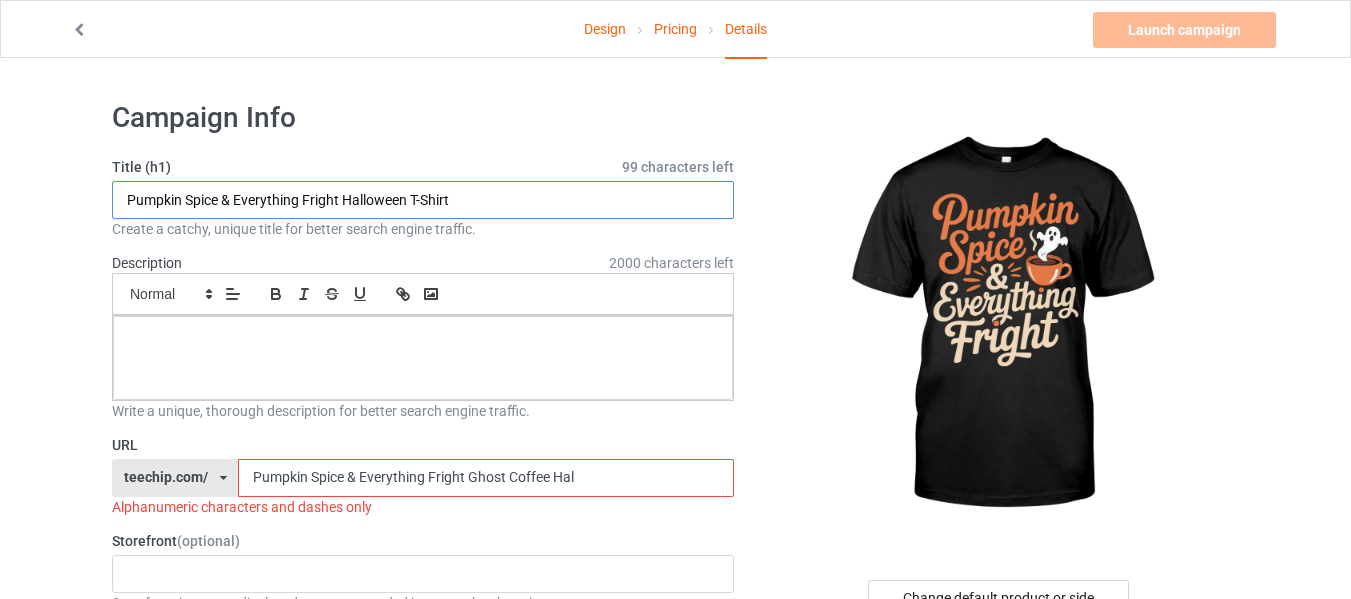 drag, startPoint x: 487, startPoint y: 194, endPoint x: 86, endPoint y: 233, distance: 402.89206 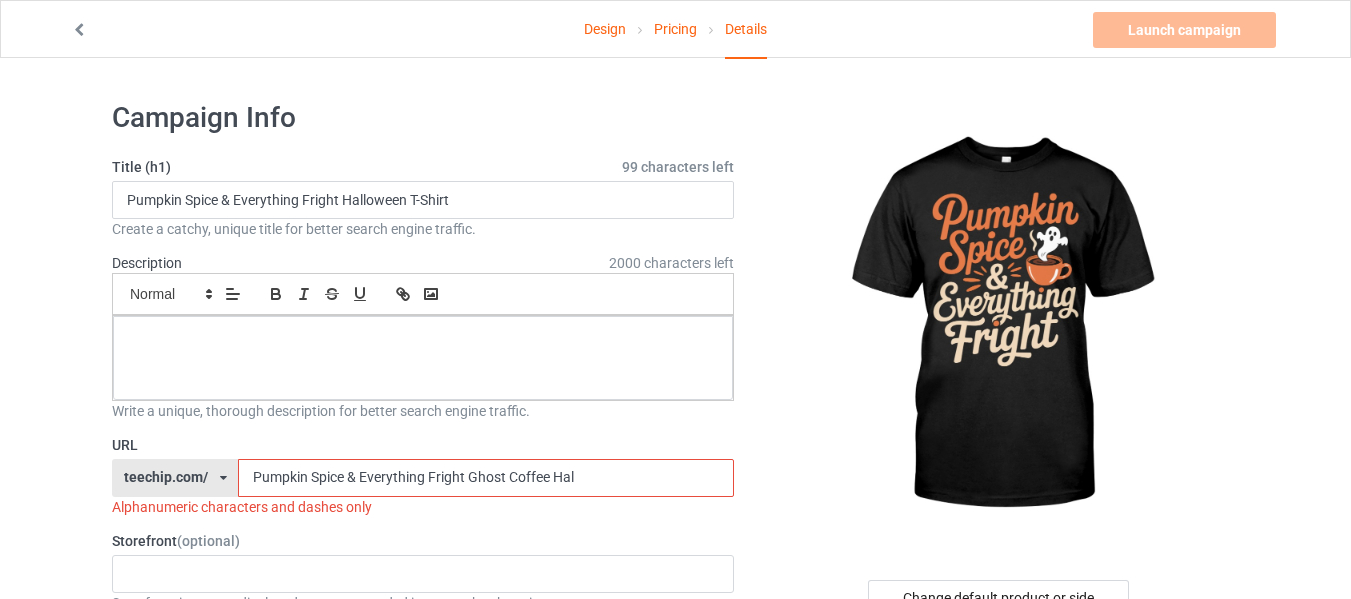 drag, startPoint x: 159, startPoint y: 471, endPoint x: 0, endPoint y: 471, distance: 159 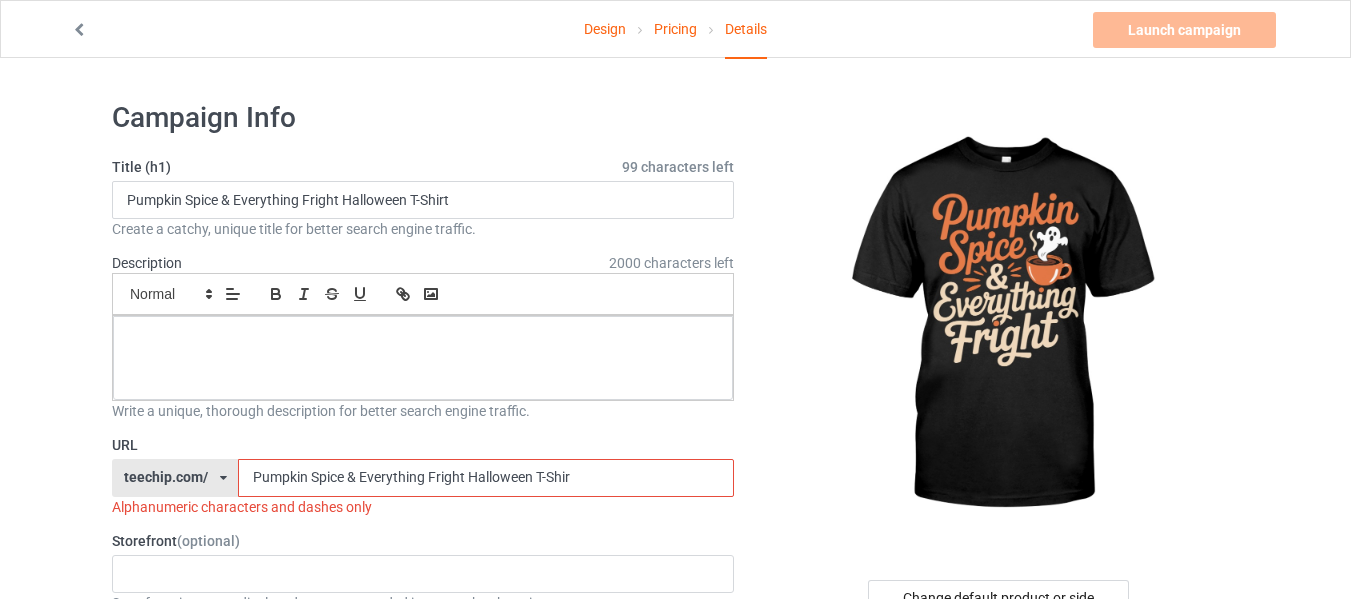 drag, startPoint x: 547, startPoint y: 479, endPoint x: 648, endPoint y: 478, distance: 101.00495 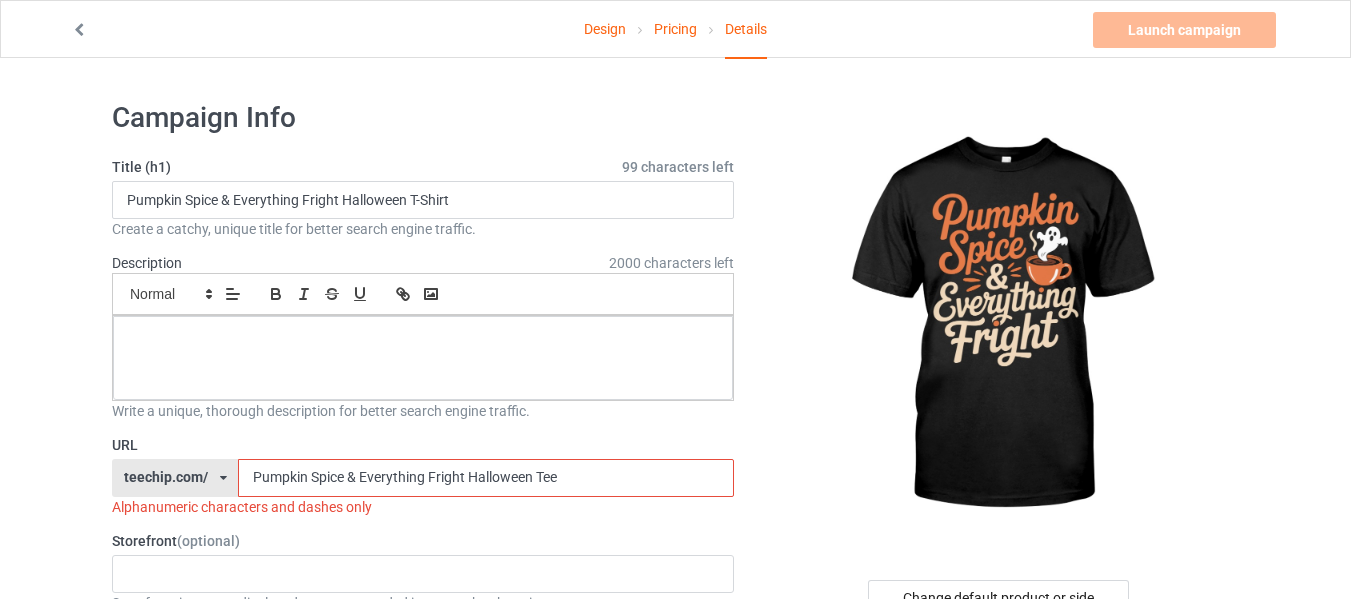 click on "Pumpkin Spice & Everything Fright Halloween Tee" at bounding box center (485, 478) 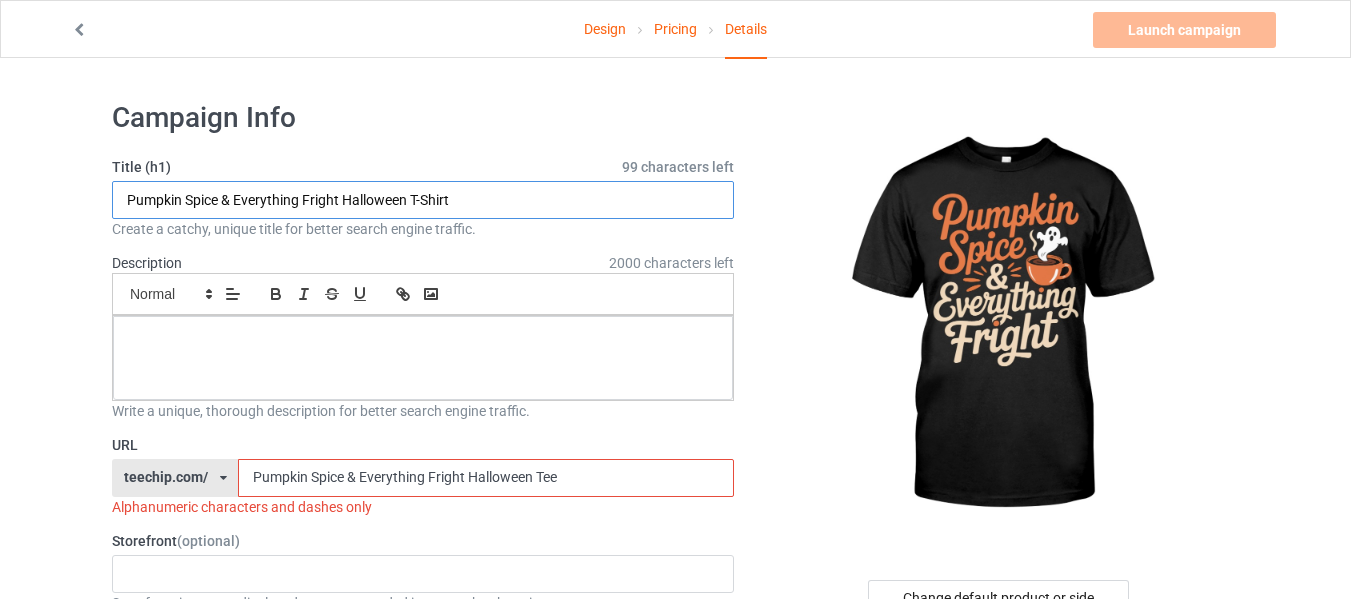 drag, startPoint x: 168, startPoint y: 200, endPoint x: 0, endPoint y: 204, distance: 168.0476 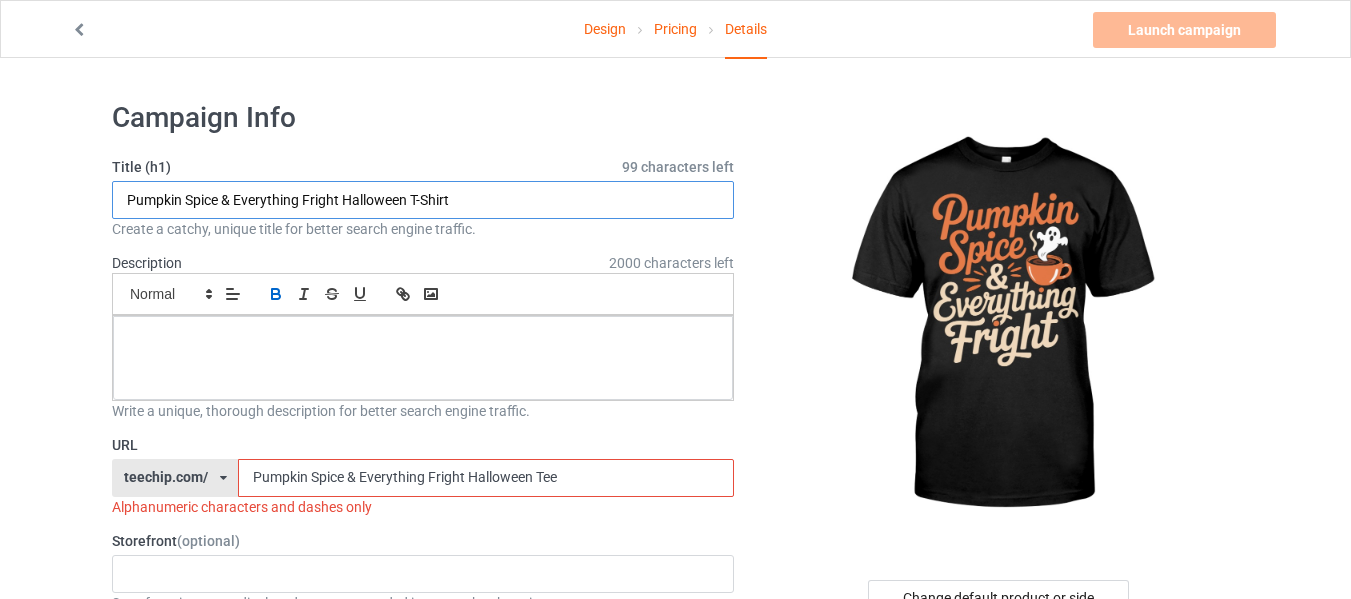 paste on "ee" 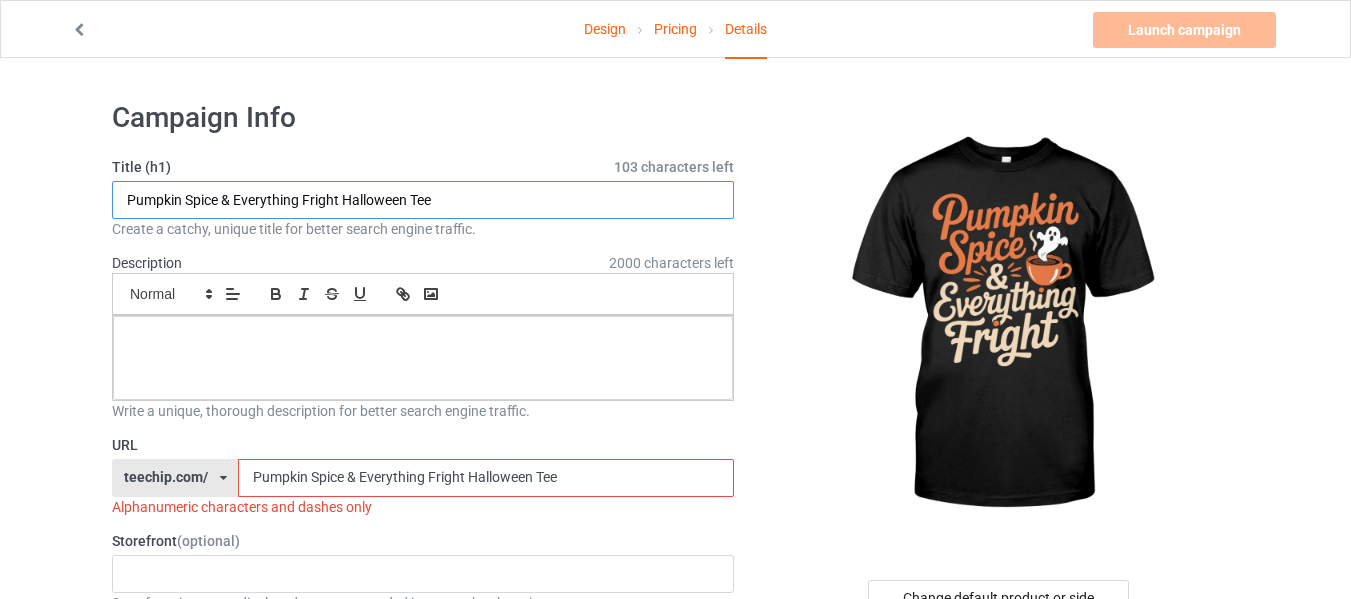 type on "Pumpkin Spice & Everything Fright Halloween Tee" 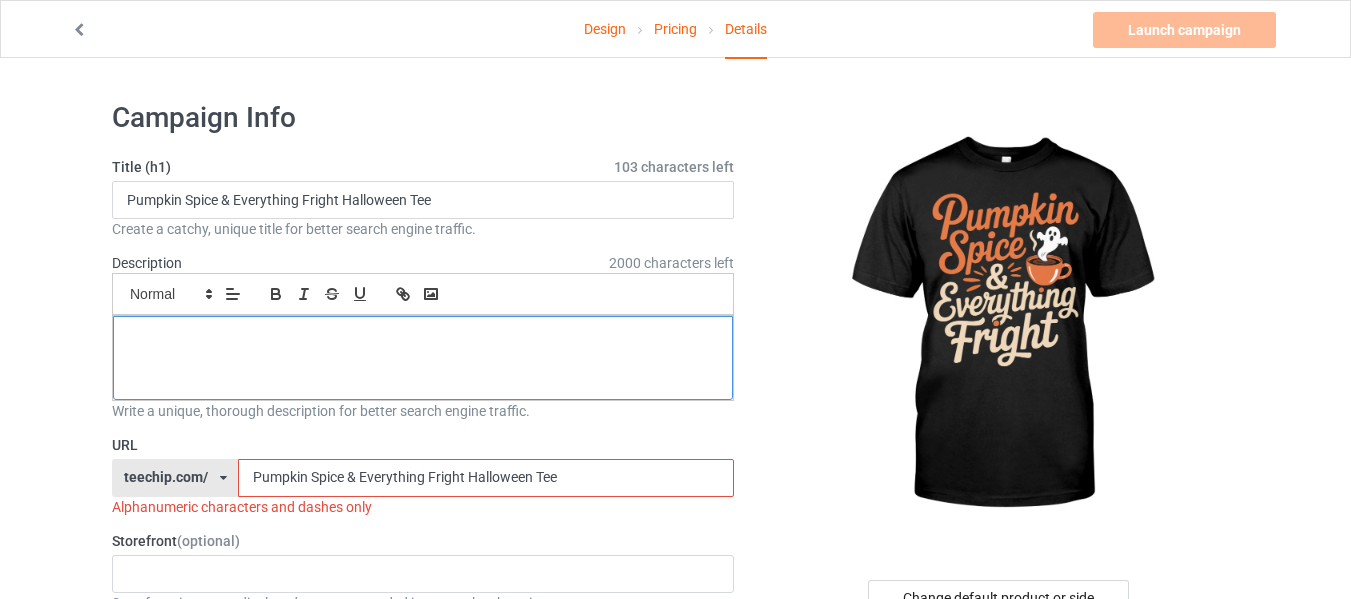 click at bounding box center (423, 338) 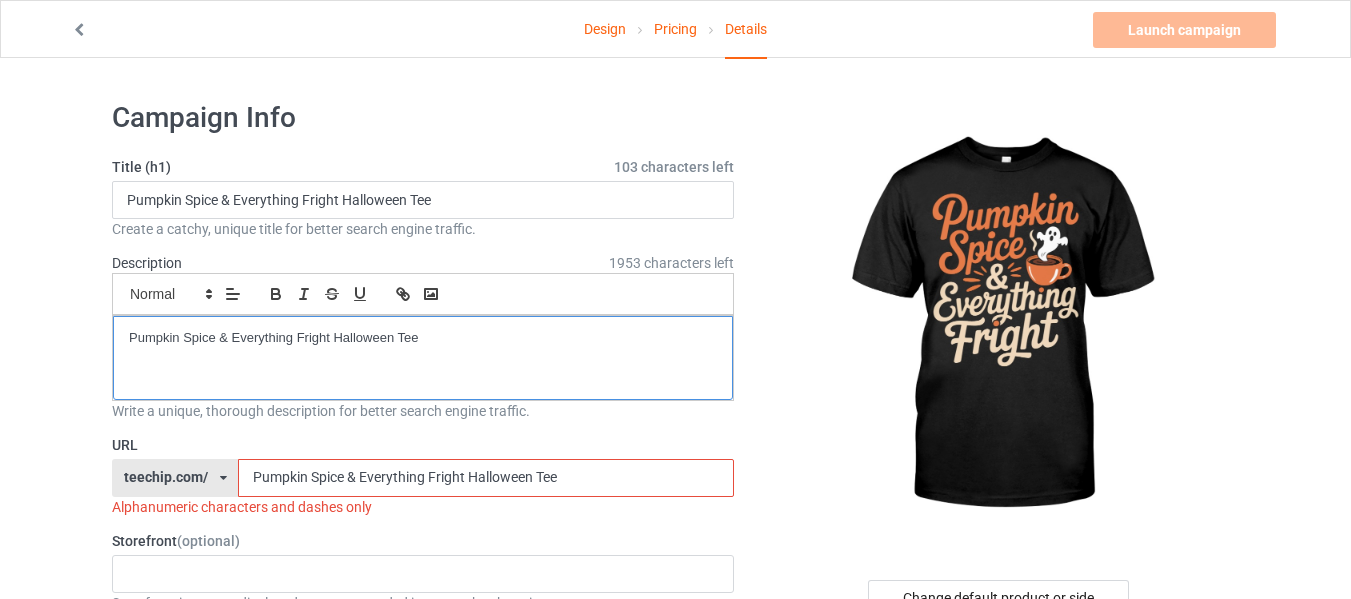 scroll, scrollTop: 0, scrollLeft: 0, axis: both 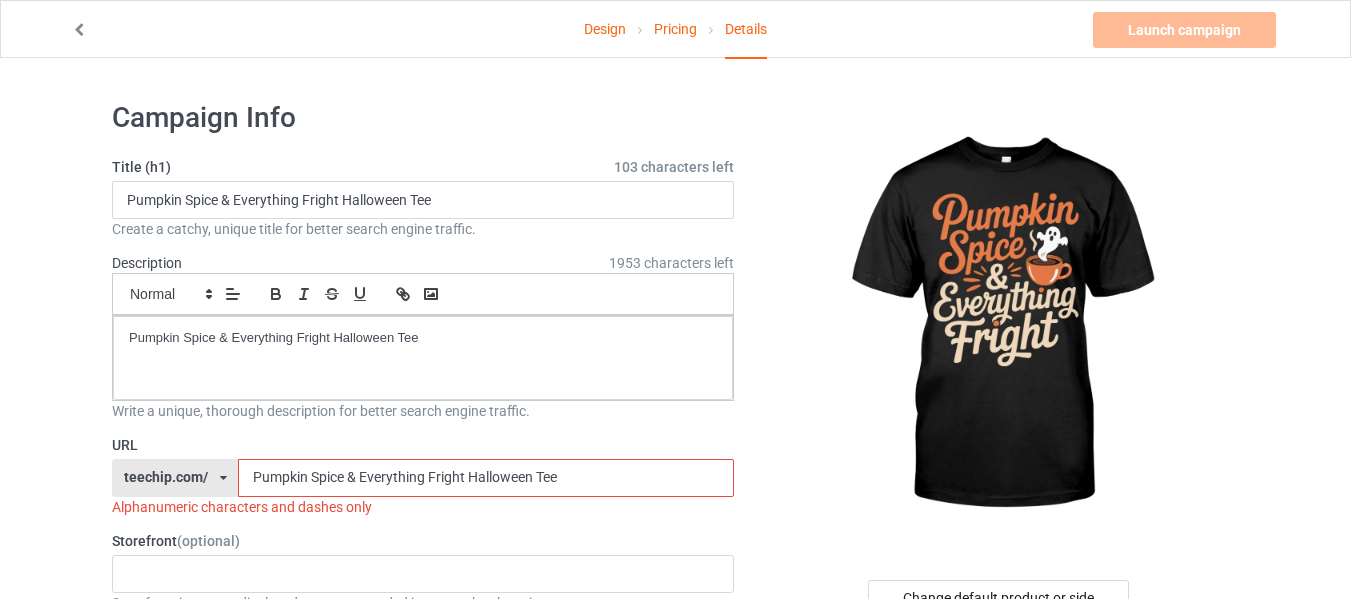 click on "Pumpkin Spice & Everything Fright Halloween Tee" at bounding box center [485, 478] 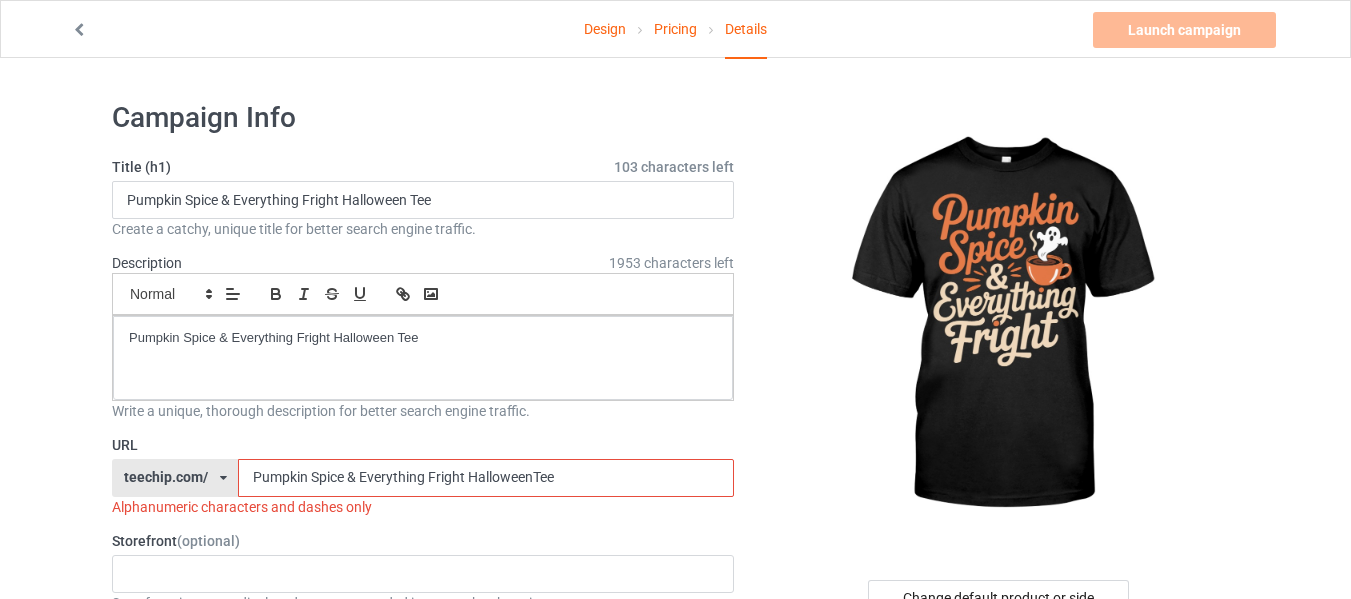click on "Pumpkin Spice & Everything Fright HalloweenTee" at bounding box center [485, 478] 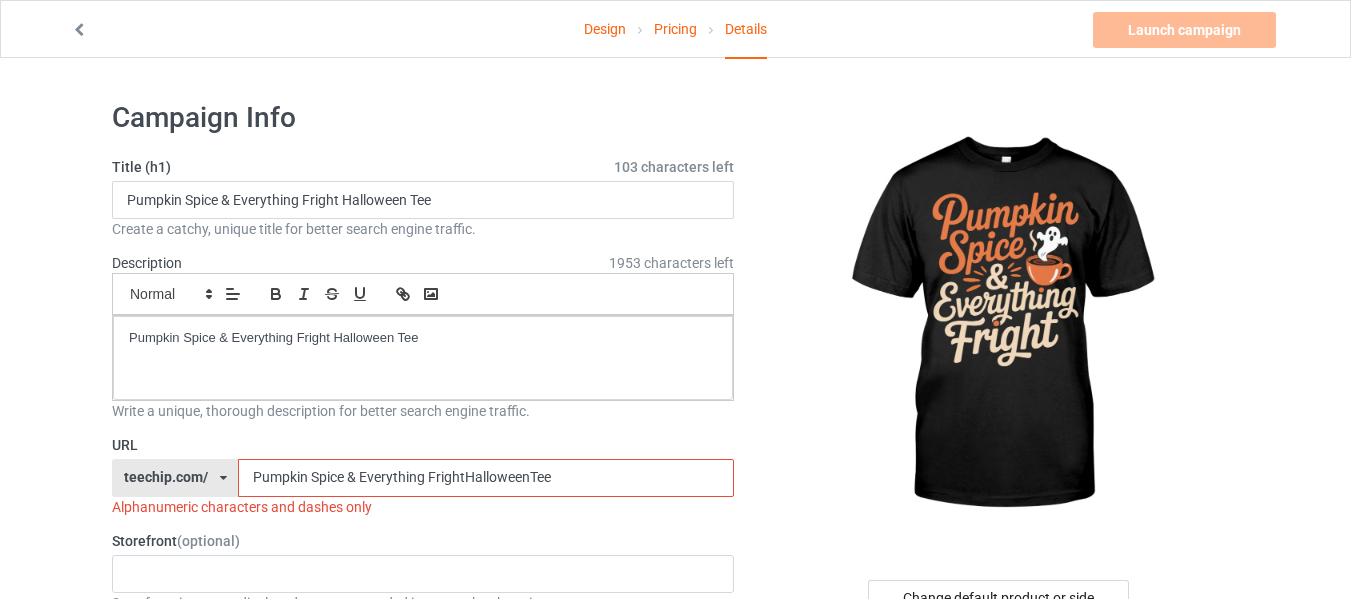 click on "Pumpkin Spice & Everything FrightHalloweenTee" at bounding box center [485, 478] 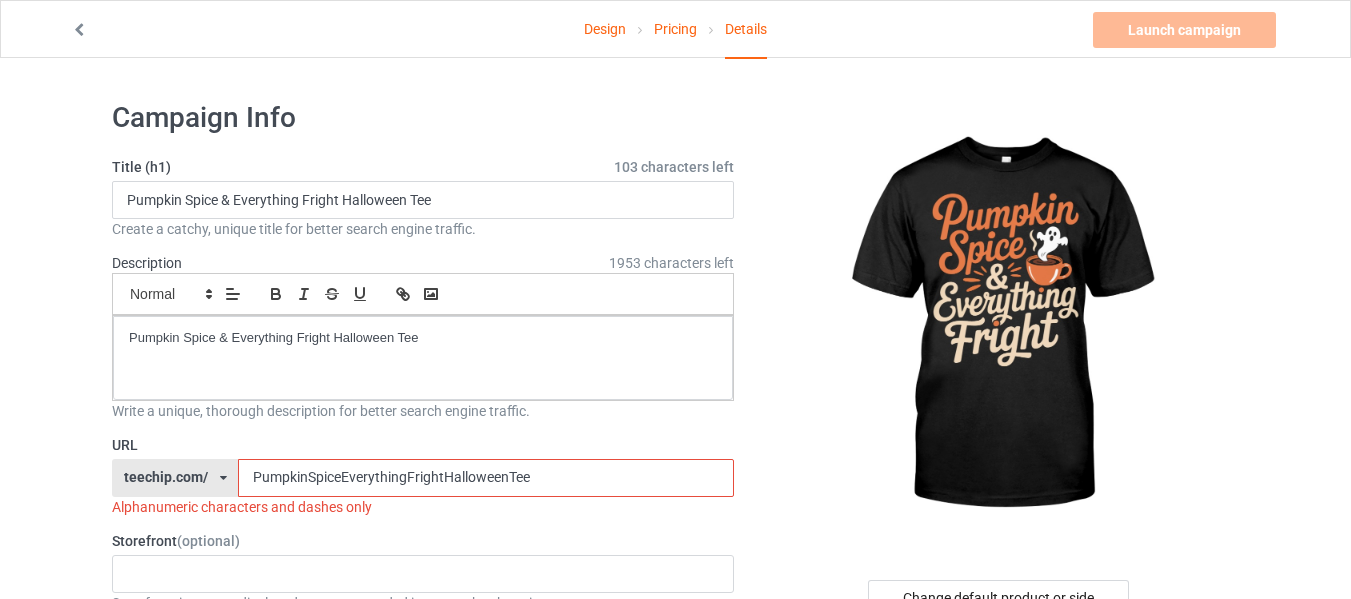 click on "Pumpkin Spice & EverythingFrightHalloweenTee" at bounding box center (485, 478) 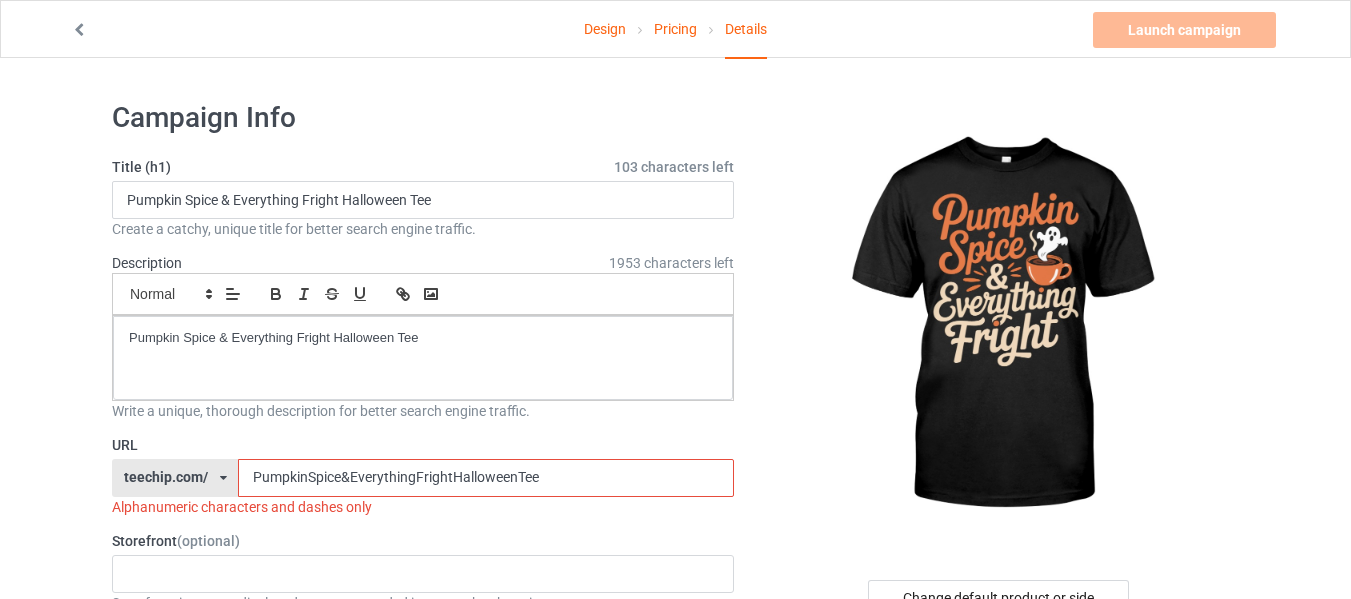click on "PumpkinSpice&EverythingFrightHalloweenTee" at bounding box center (485, 478) 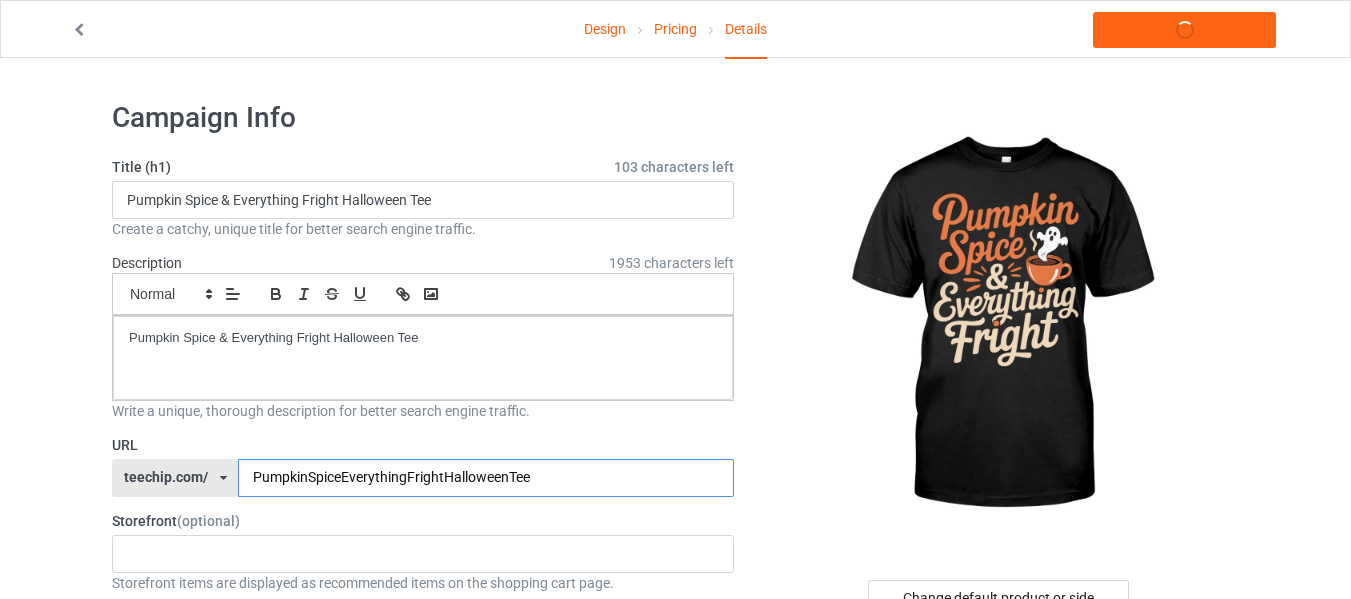 type on "PumpkinSpiceEverythingFrightHalloweenTee" 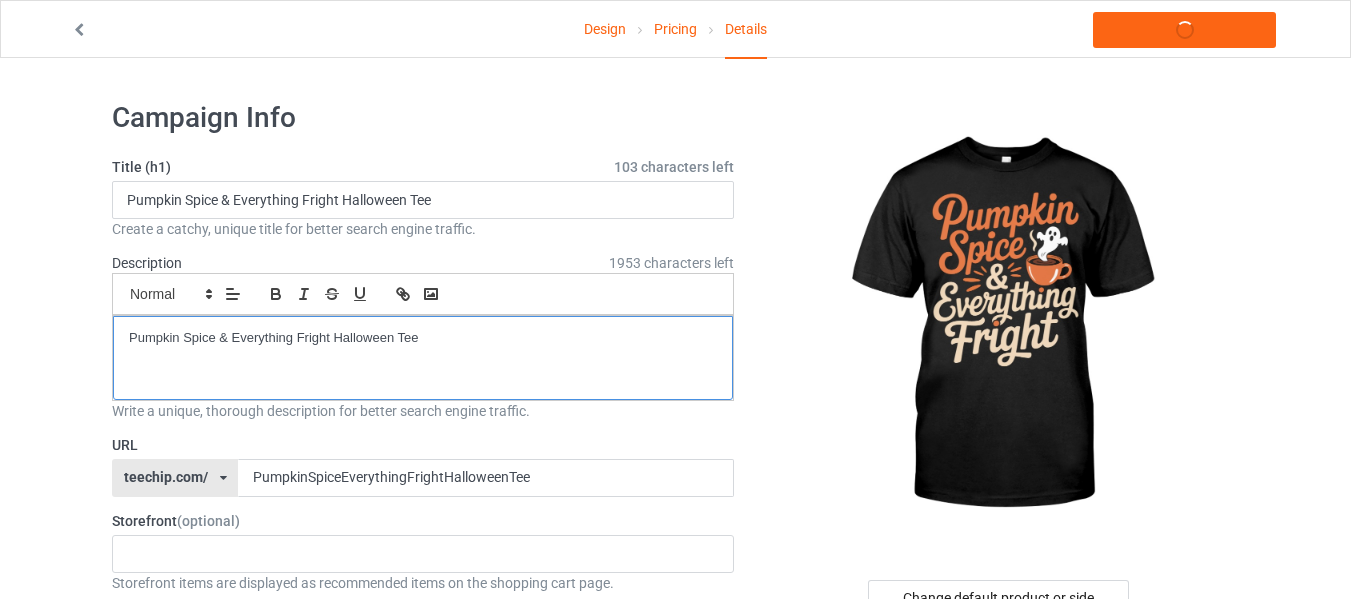 click on "Pumpkin Spice & Everything Fright Halloween Tee" at bounding box center (423, 358) 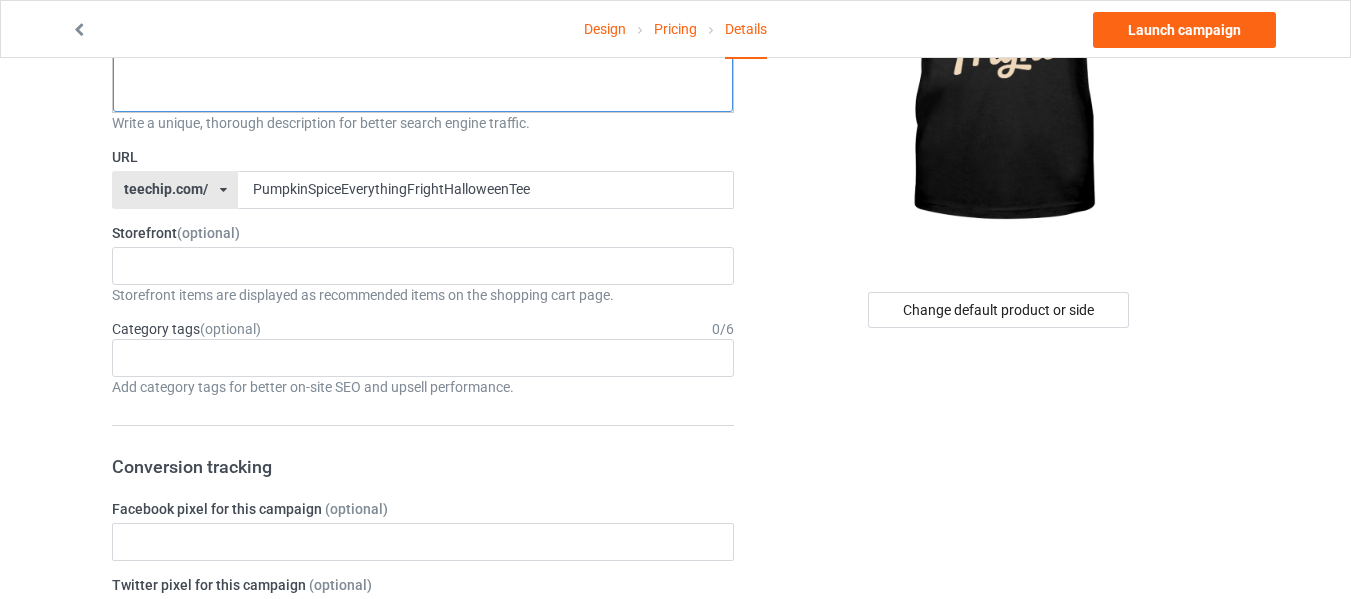 scroll, scrollTop: 300, scrollLeft: 0, axis: vertical 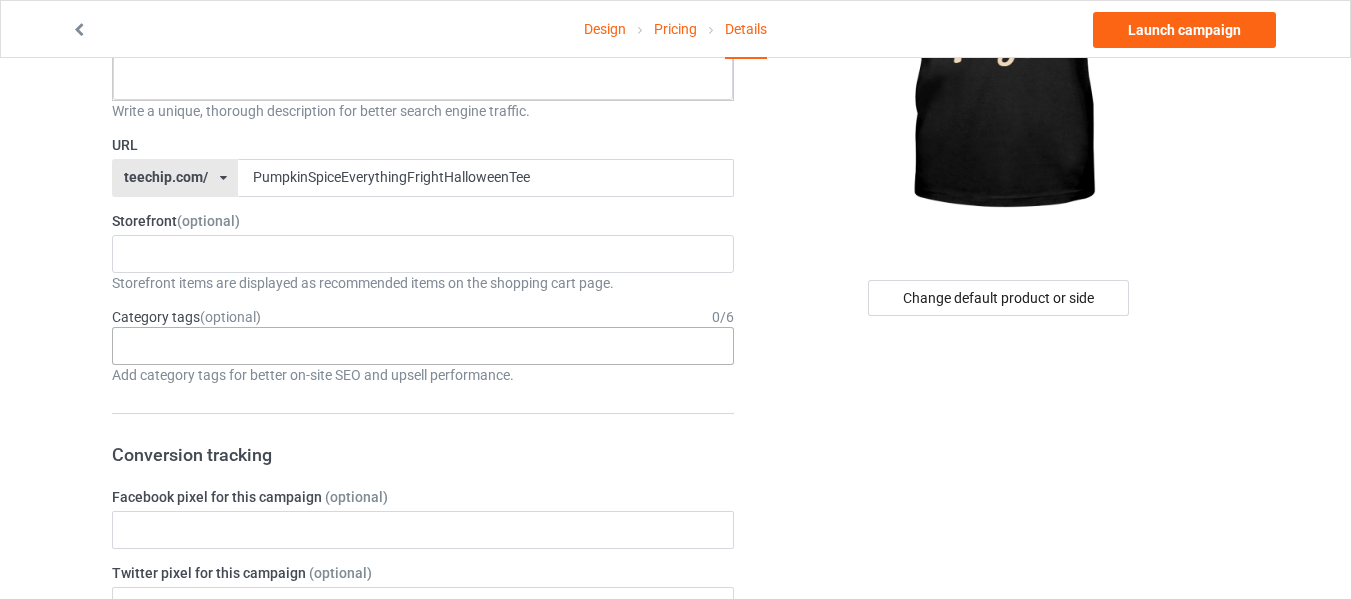 click on "Age > 1-19 > 1 Age > 1-12 Months > 1 Month Age > 1-12 Months Age > 1-19 Age > 1-19 > 10 Age > 1-12 Months > 10 Month Age > 80-100 > 100 Sports > Running > 10K Run Age > 1-19 > 11 Age > 1-12 Months > 11 Month Age > 1-19 > 12 Age > 1-12 Months > 12 Month Age > 1-19 > 13 Age > 1-19 > 14 Age > 1-19 > 15 Sports > Running > 15K Run Age > 1-19 > 16 Age > 1-19 > 17 Age > 1-19 > 18 Age > 1-19 > 19 Age > Decades > 1920s Age > Decades > 1930s Age > Decades > 1940s Age > Decades > 1950s Age > Decades > 1960s Age > Decades > 1970s Age > Decades > 1980s Age > Decades > 1990s Age > 1-19 > 2 Age > 1-12 Months > 2 Month Age > 20-39 > 20 Age > 20-39 Age > Decades > 2000s Age > Decades > 2010s Age > 20-39 > 21 Age > 20-39 > 22 Age > 20-39 > 23 Age > 20-39 > 24 Age > 20-39 > 25 Age > 20-39 > 26 Age > 20-39 > 27 Age > 20-39 > 28 Age > 20-39 > 29 Age > 1-19 > 3 Age > 1-12 Months > 3 Month Sports > Basketball > 3-Pointer Age > 20-39 > 30 Age > 20-39 > 31 Age > 20-39 > 32 Age > 20-39 > 33 Age > 20-39 > 34 Age > 20-39 > 35 Age Jobs 1" at bounding box center [423, 346] 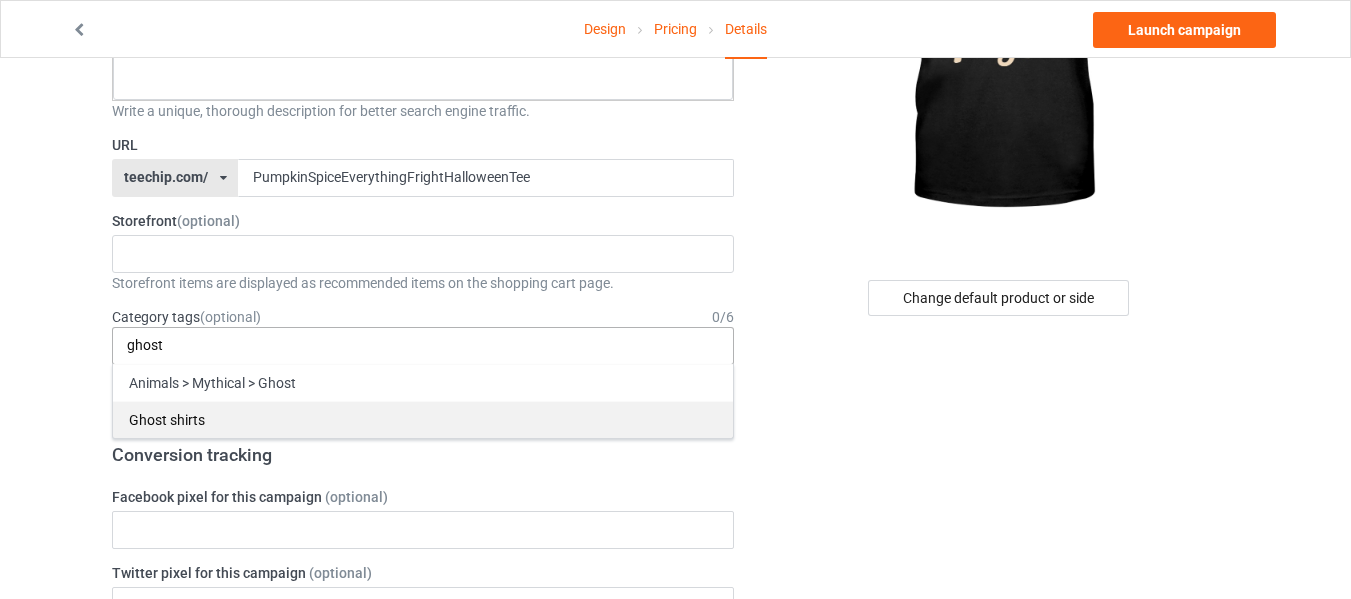 type on "ghost" 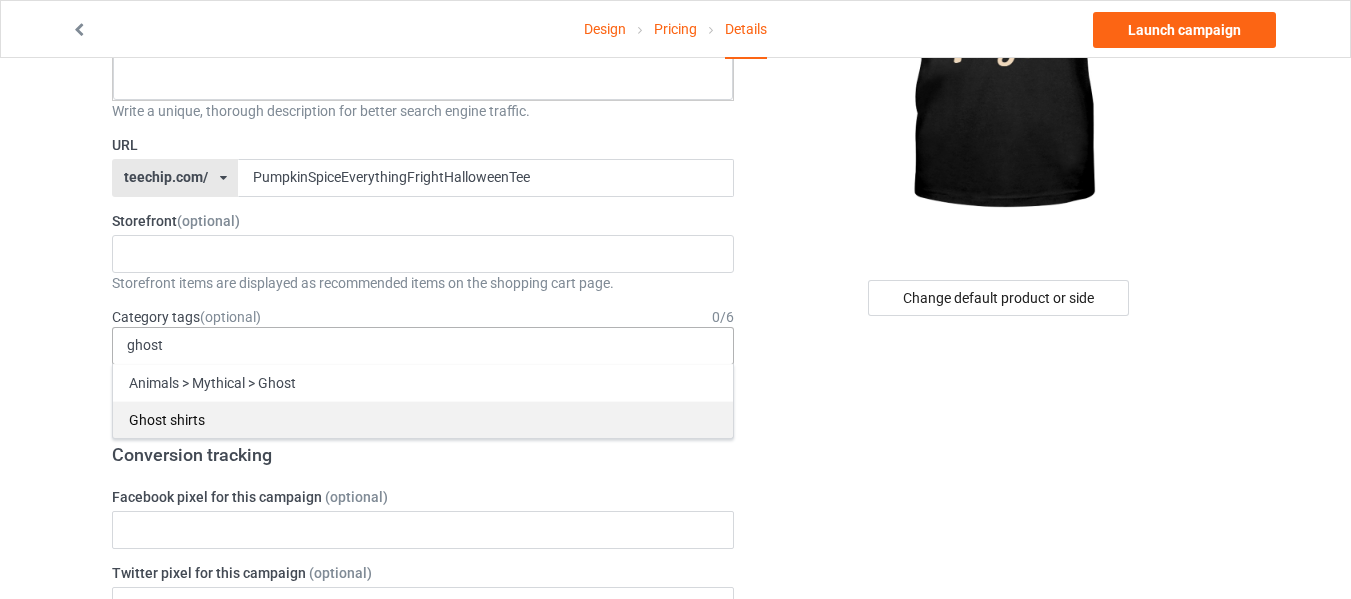 click on "Ghost shirts" at bounding box center (423, 419) 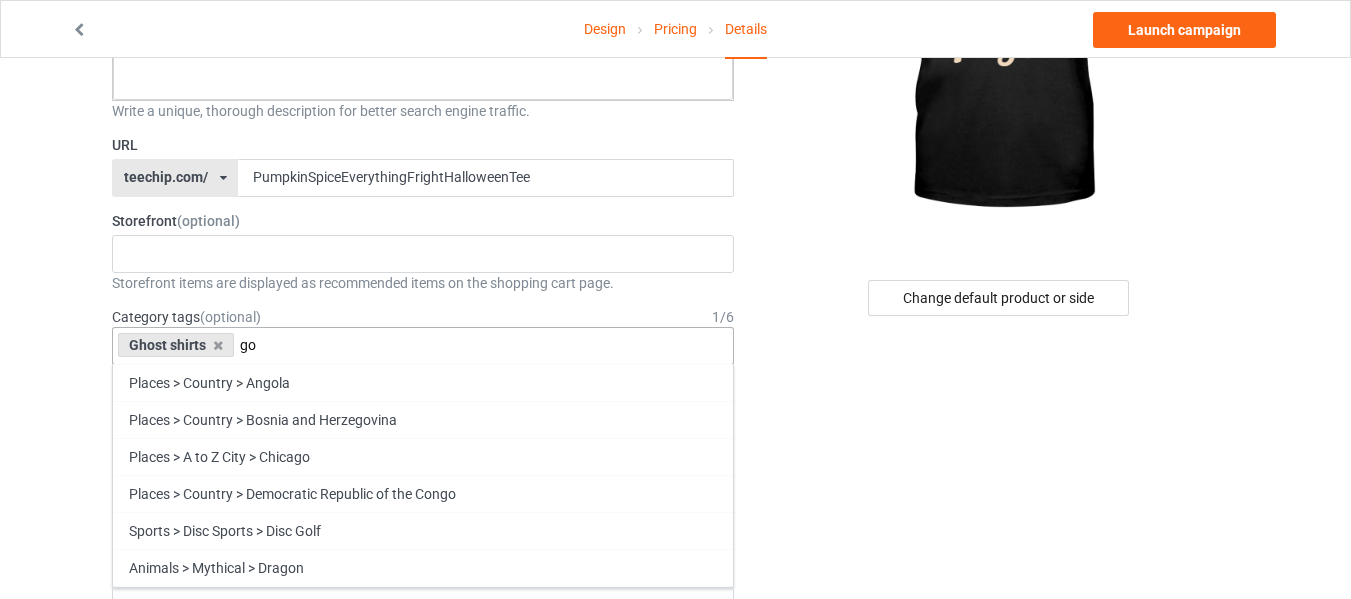type on "g" 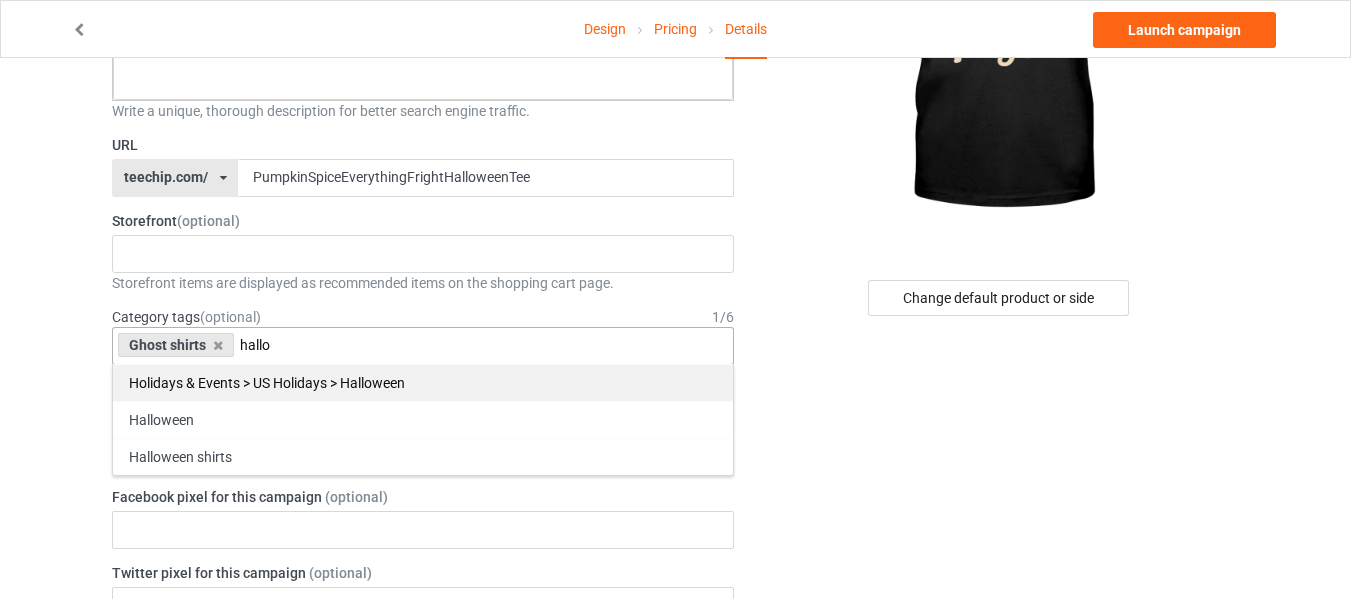 type on "hallo" 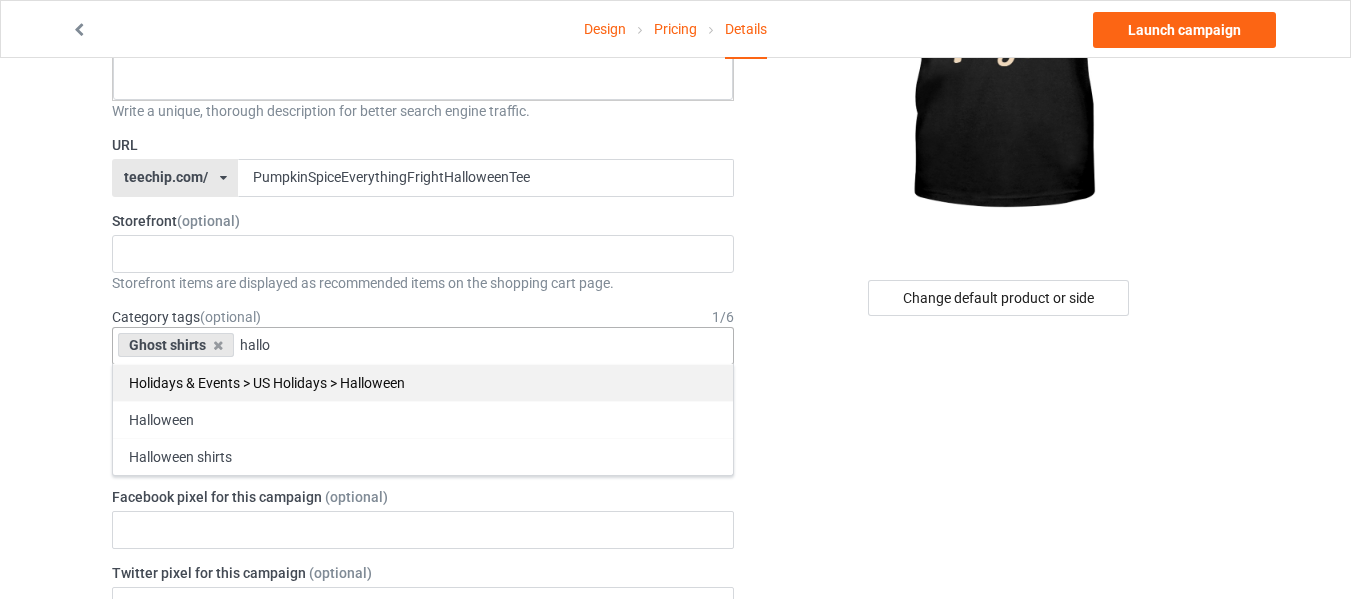click on "Holidays & Events > US Holidays > Halloween" at bounding box center (423, 382) 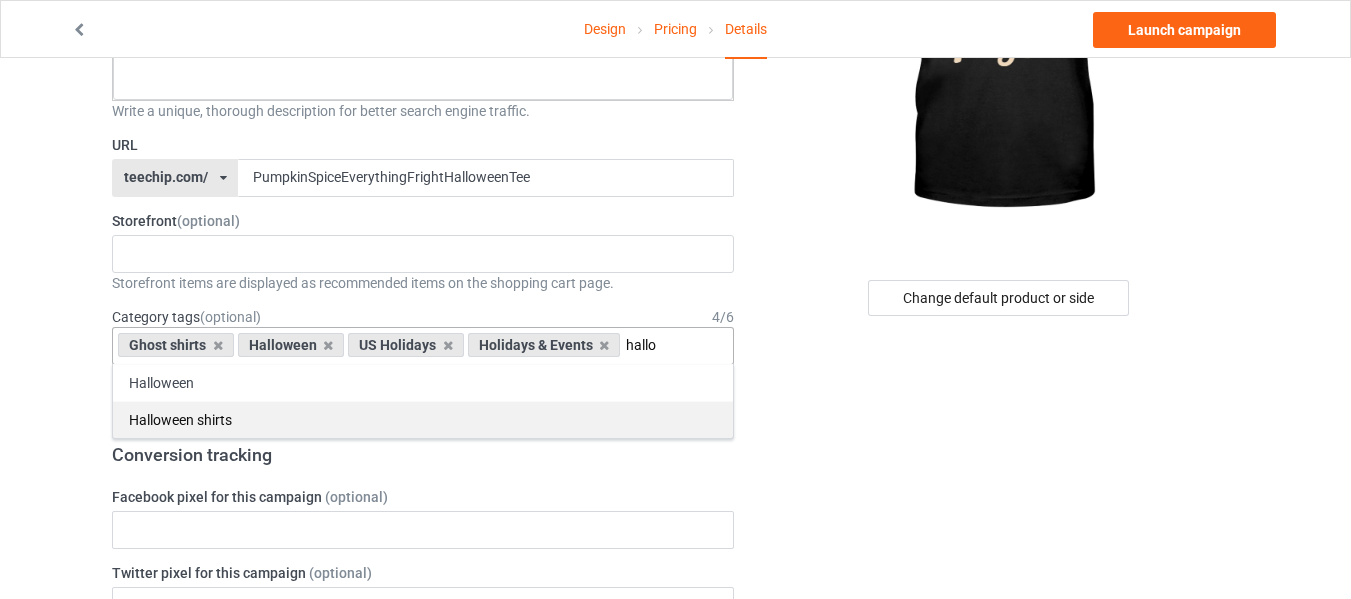 type on "hallo" 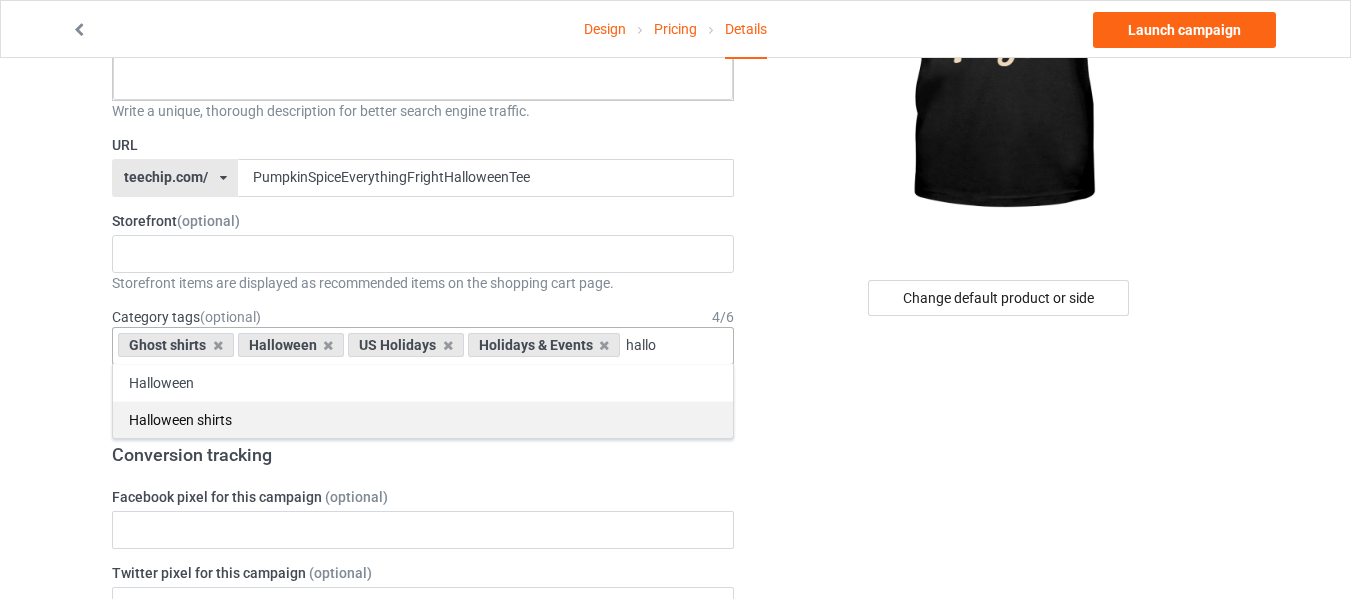 click on "Halloween shirts" at bounding box center (423, 419) 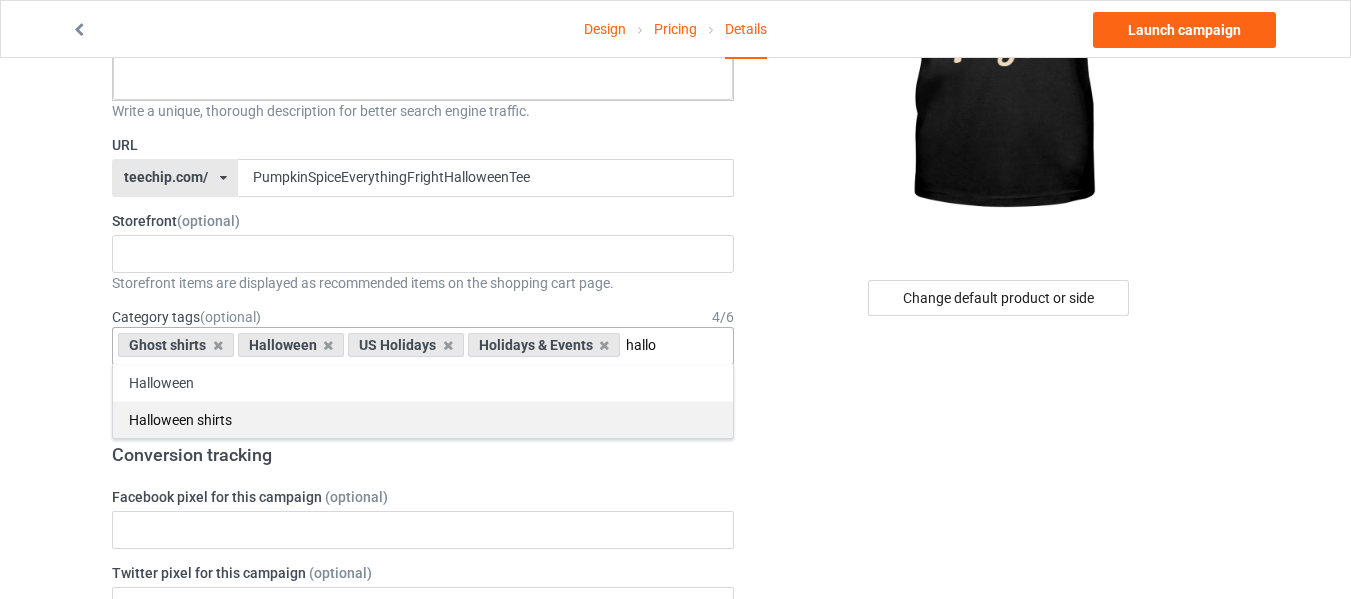 type 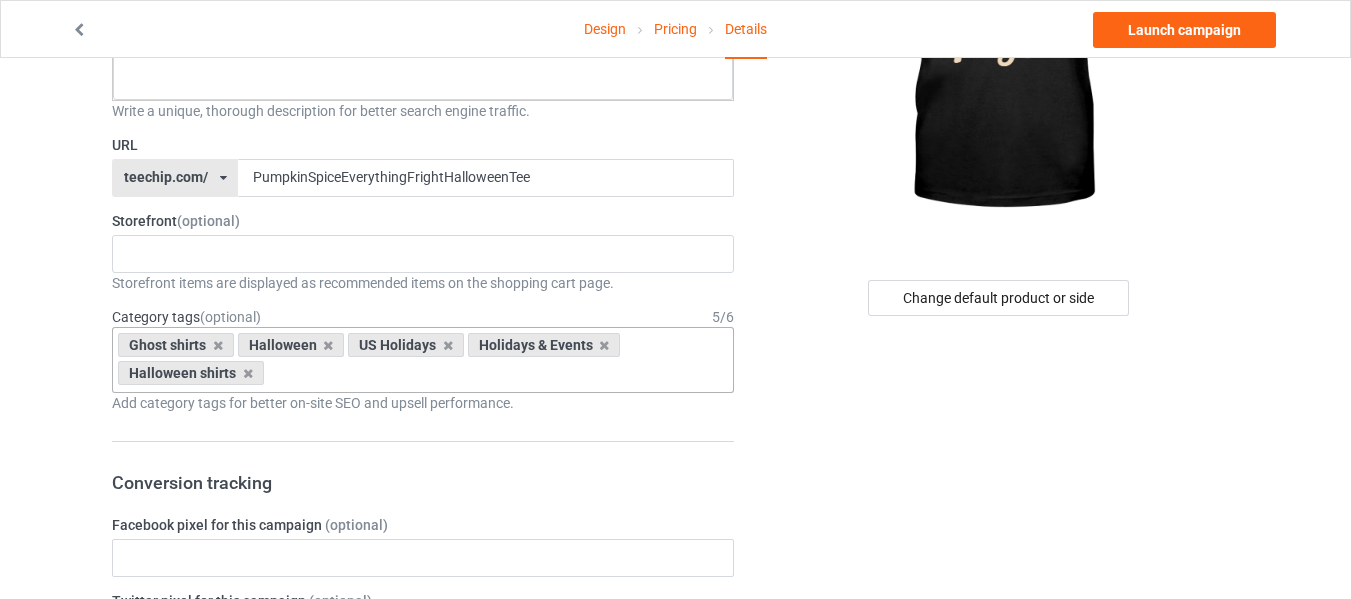 drag, startPoint x: 1130, startPoint y: 435, endPoint x: 1118, endPoint y: 439, distance: 12.649111 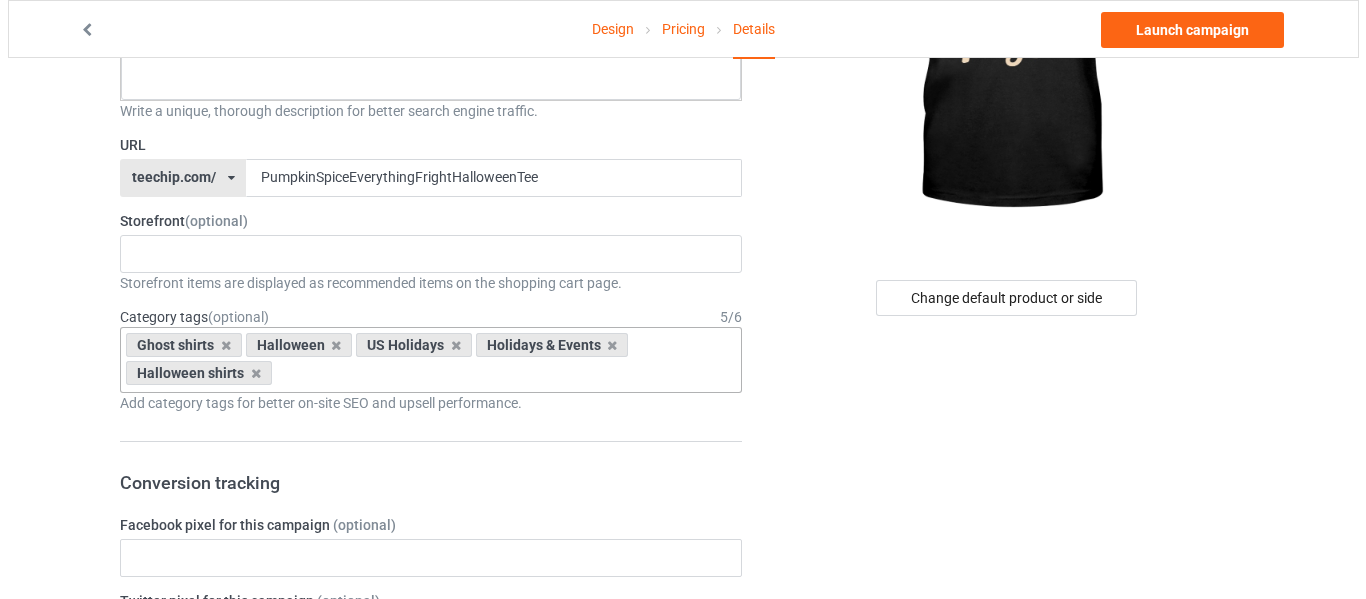 scroll, scrollTop: 0, scrollLeft: 0, axis: both 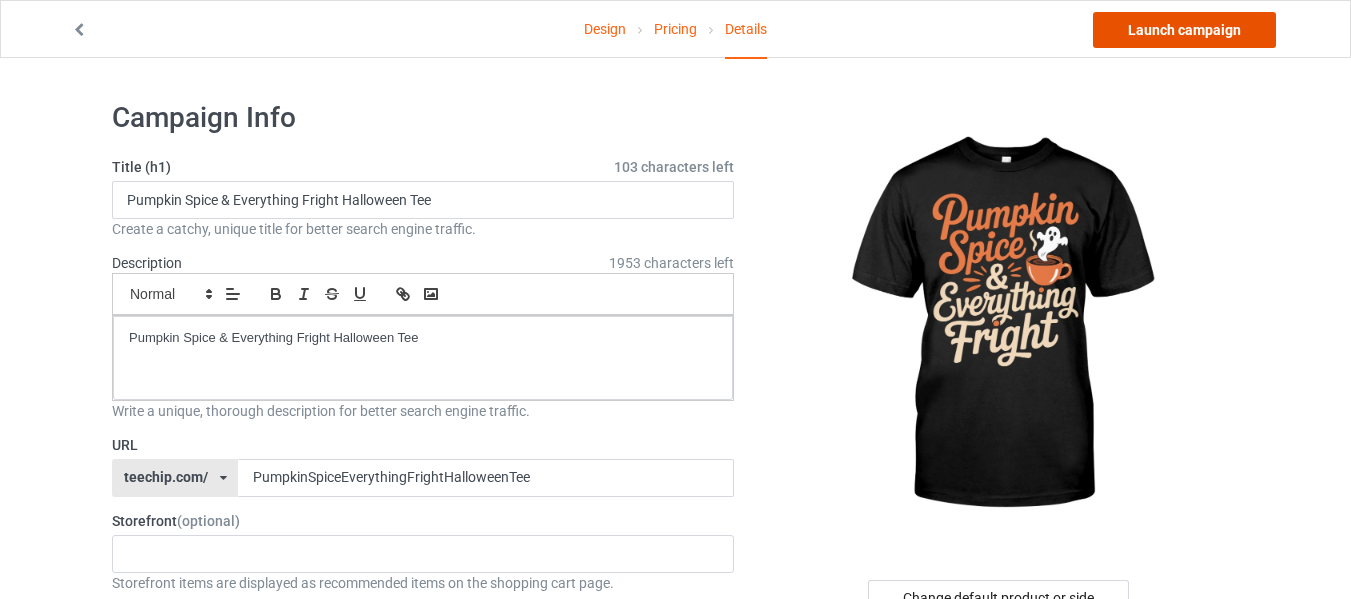 click on "Launch campaign" at bounding box center [1184, 30] 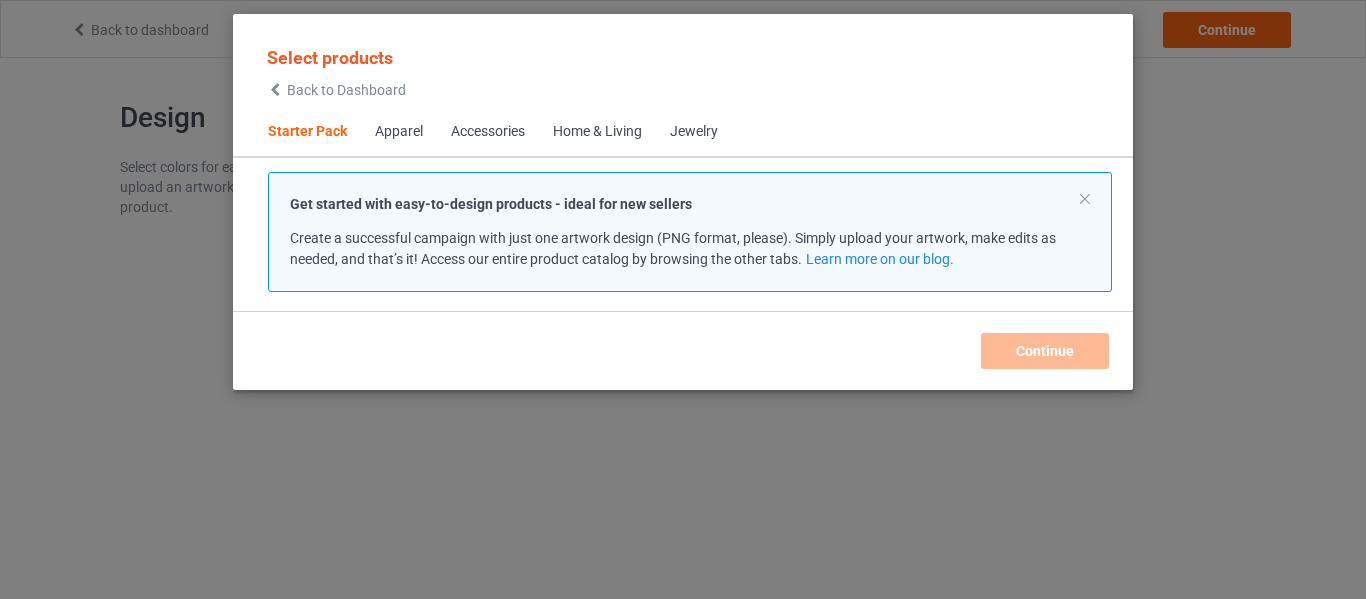 scroll, scrollTop: 0, scrollLeft: 0, axis: both 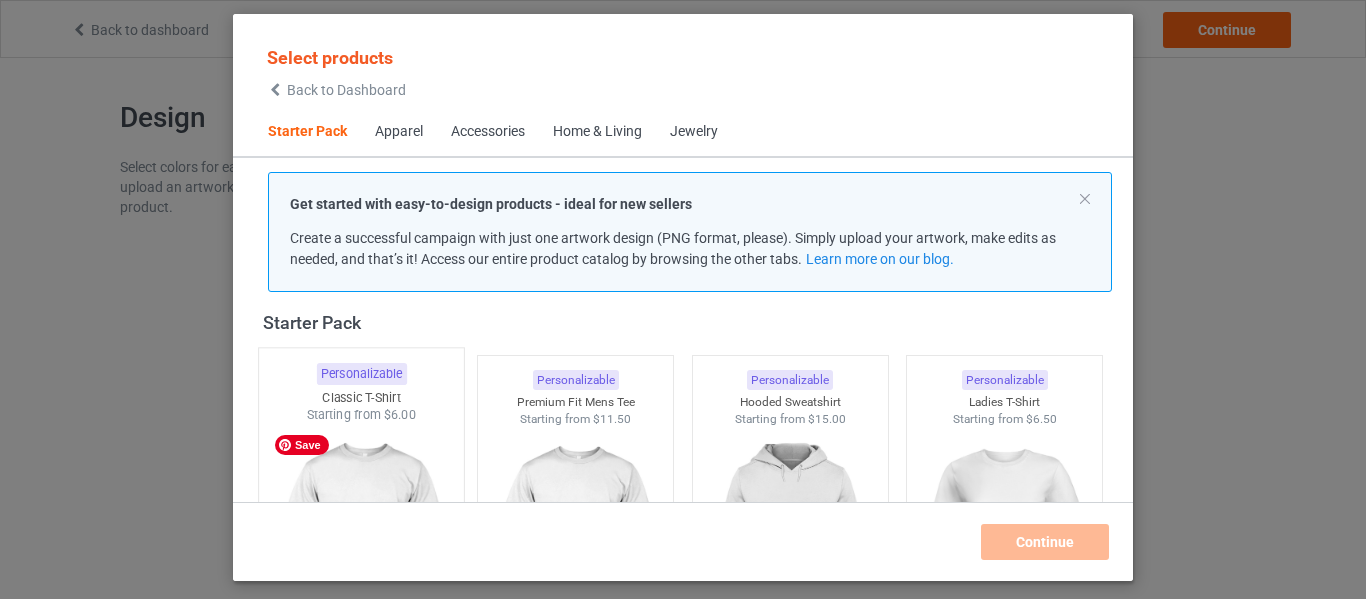 click at bounding box center [361, 541] 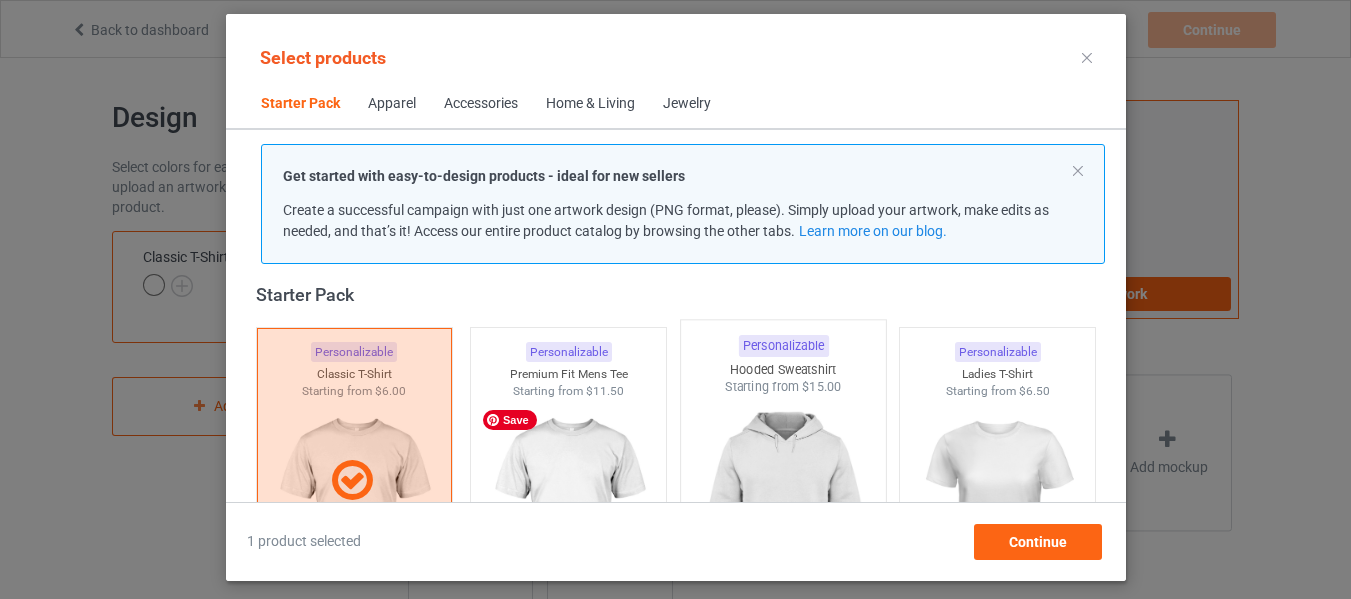 drag, startPoint x: 563, startPoint y: 452, endPoint x: 685, endPoint y: 459, distance: 122.20065 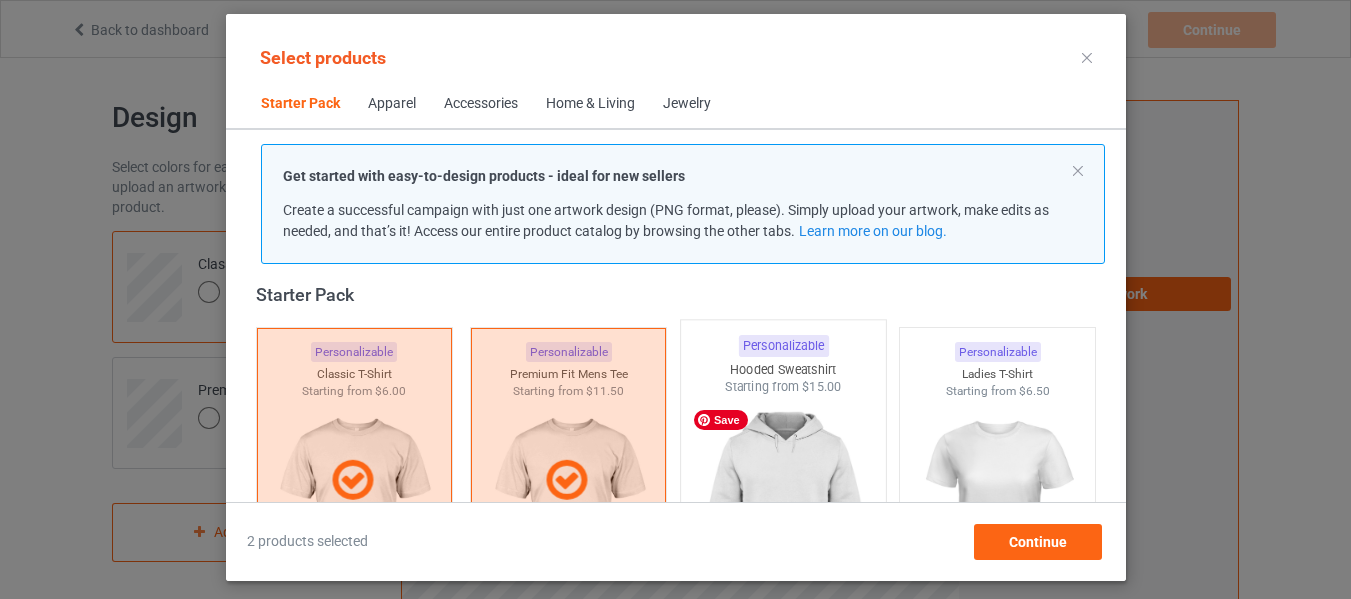 click at bounding box center (783, 513) 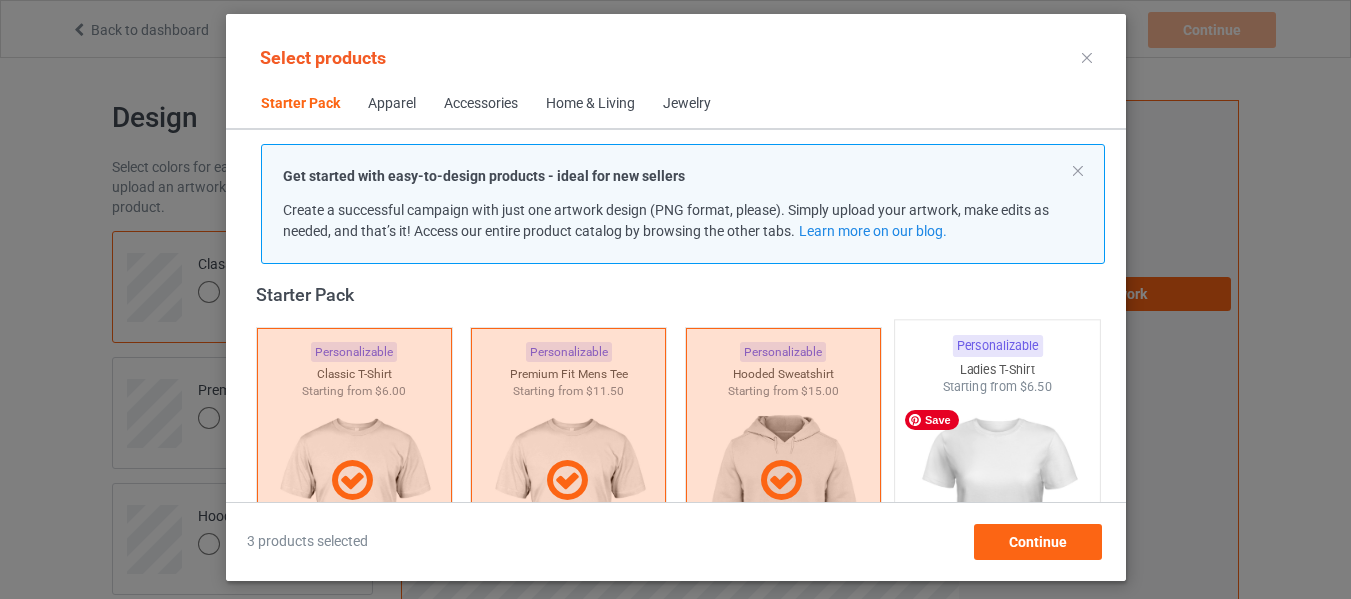 click at bounding box center [997, 513] 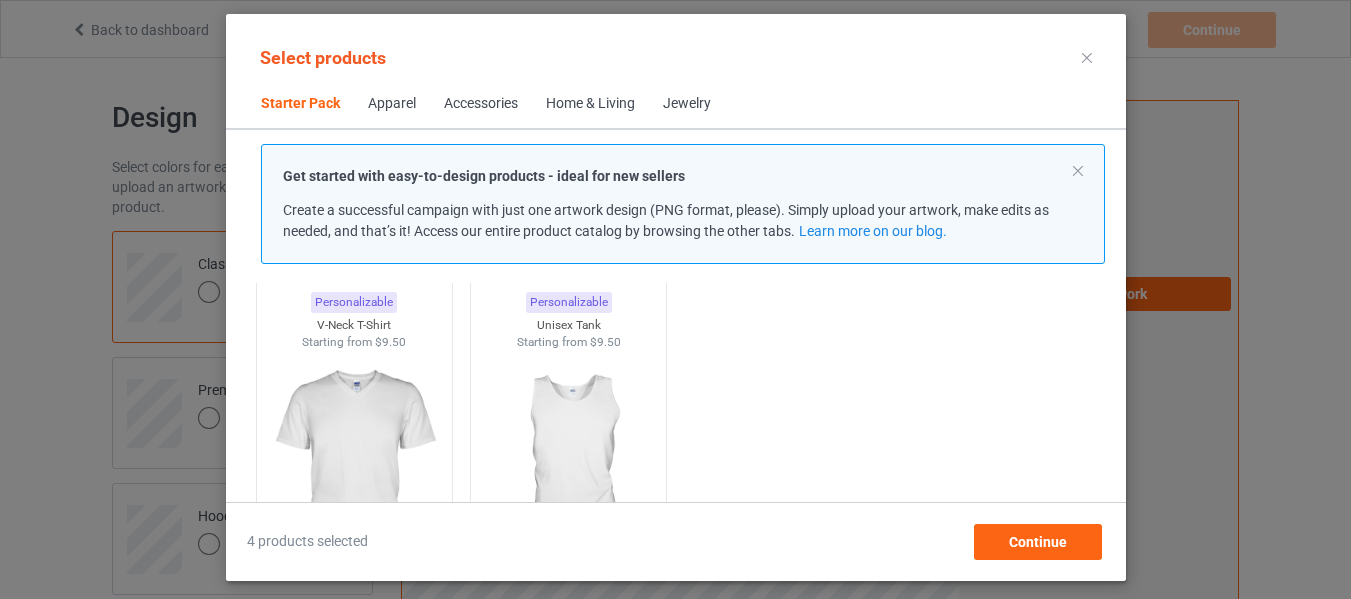scroll, scrollTop: 426, scrollLeft: 0, axis: vertical 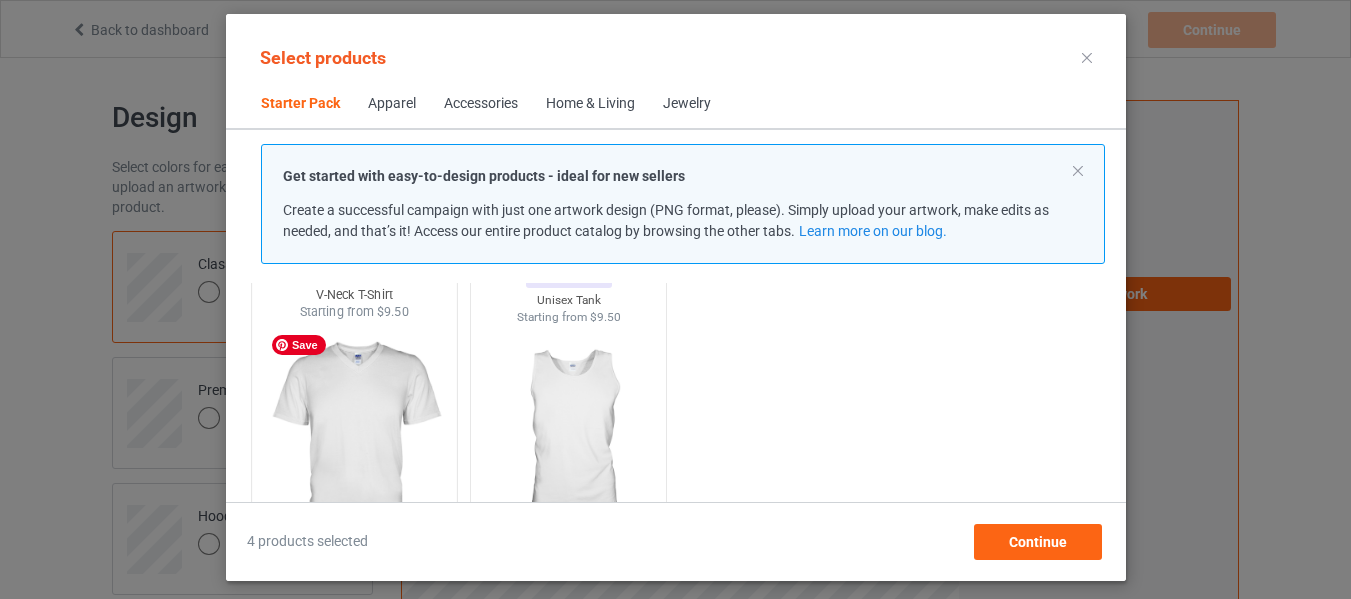 click at bounding box center (354, 438) 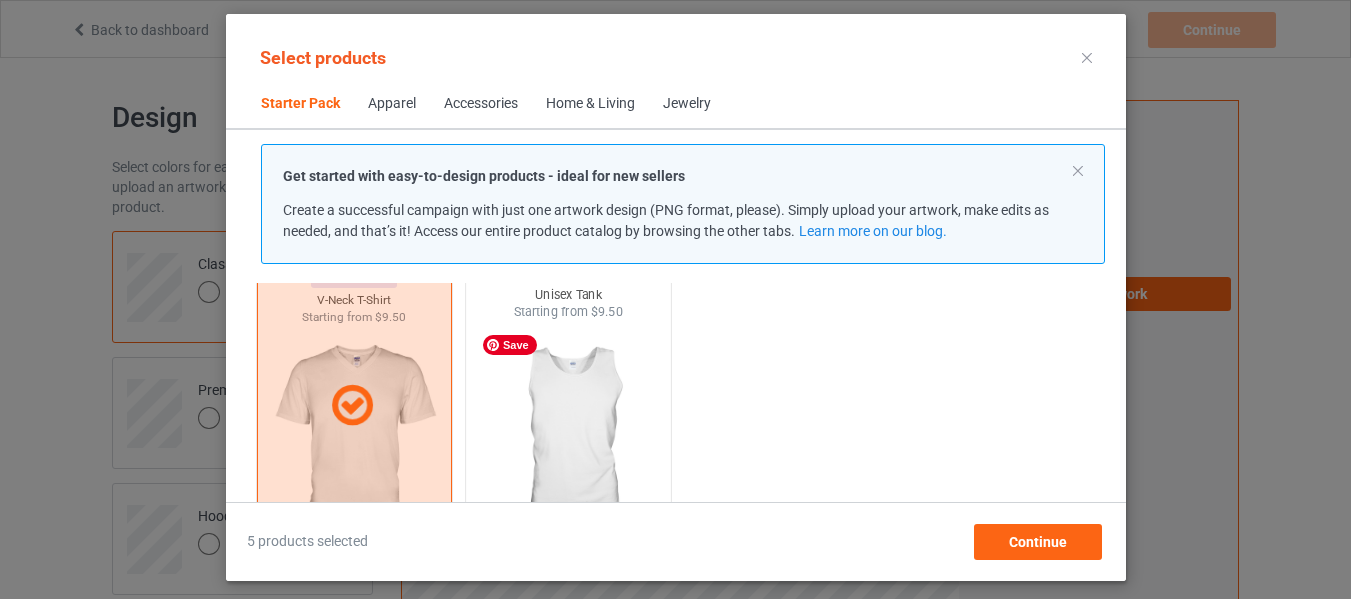 click at bounding box center [568, 438] 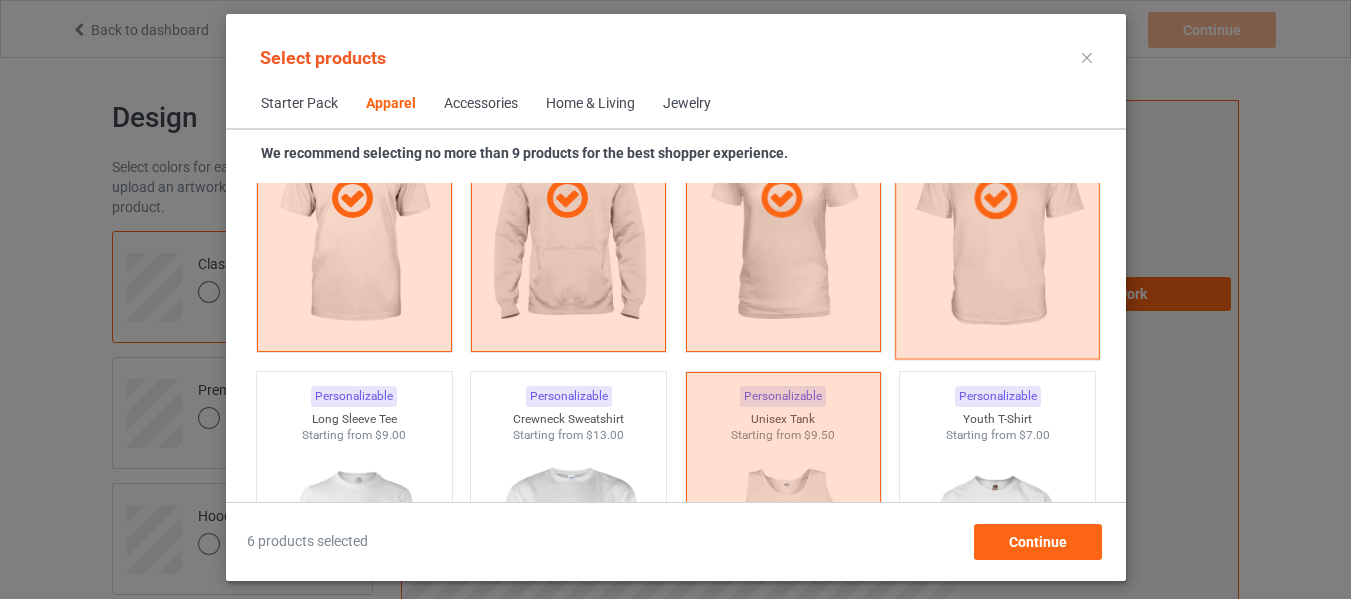 scroll, scrollTop: 1326, scrollLeft: 0, axis: vertical 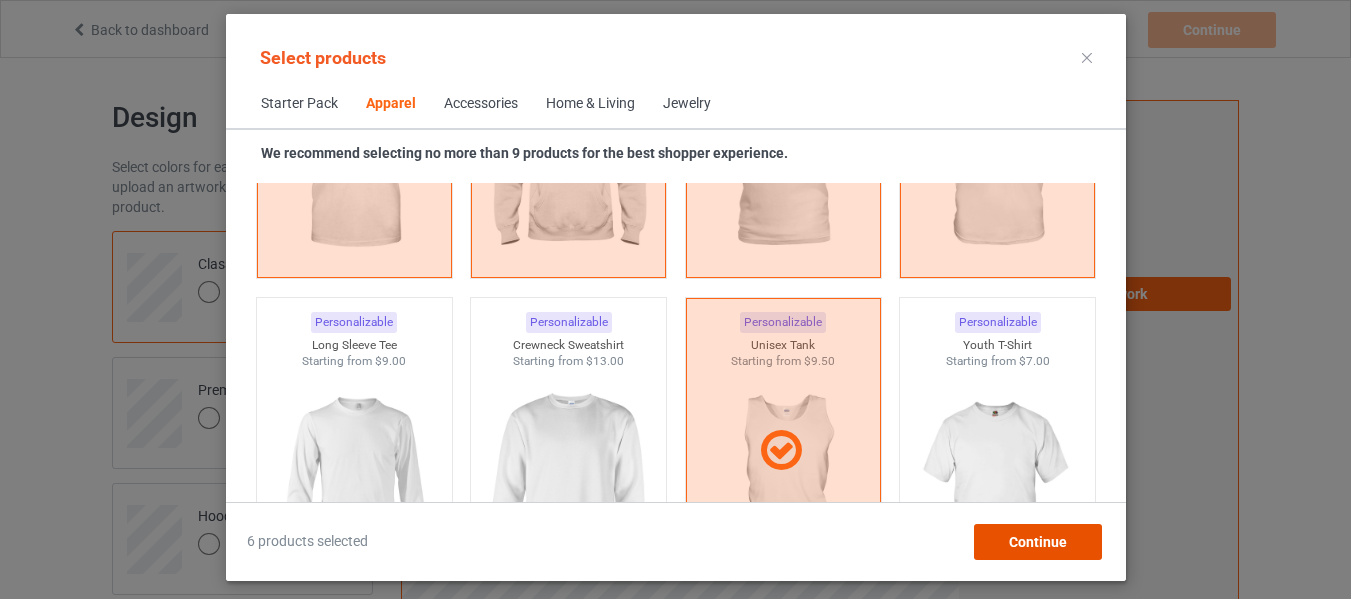 click on "Continue" at bounding box center [1037, 542] 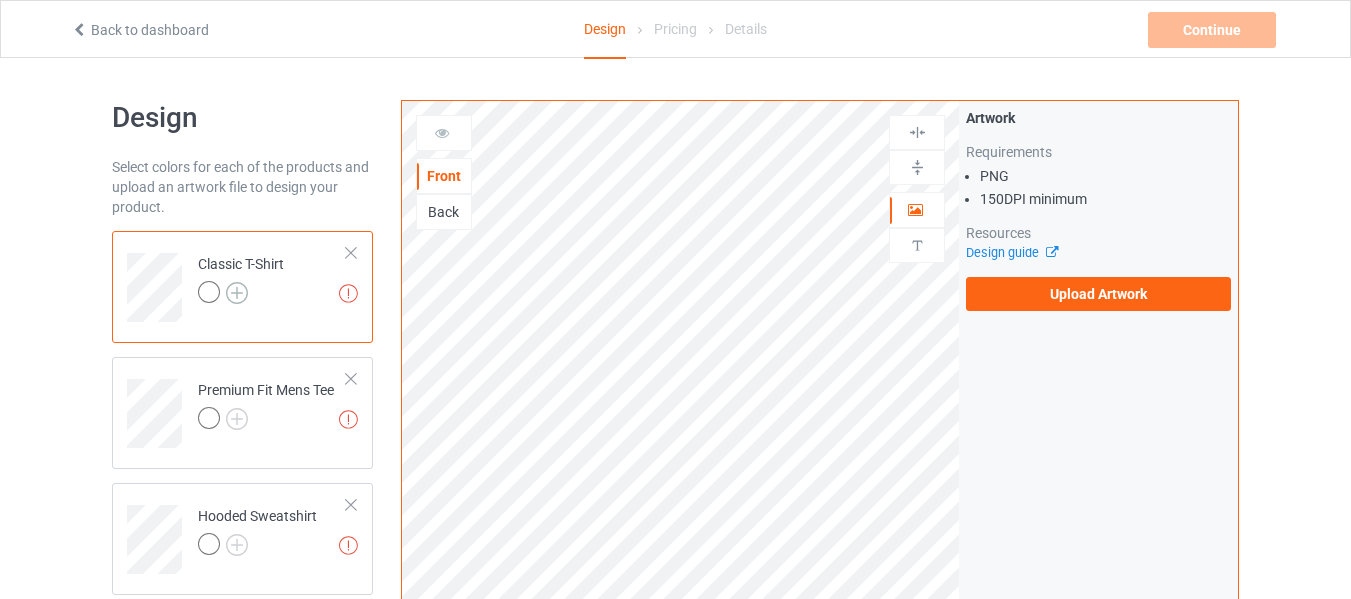 click at bounding box center (237, 293) 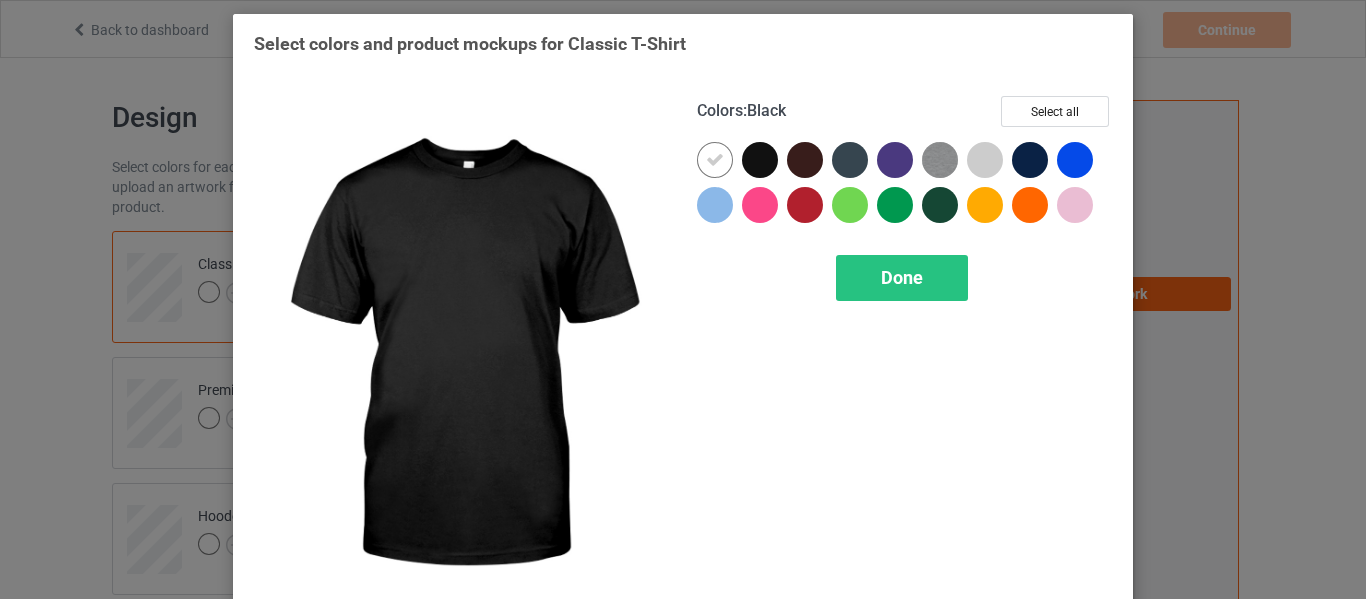 click at bounding box center (760, 160) 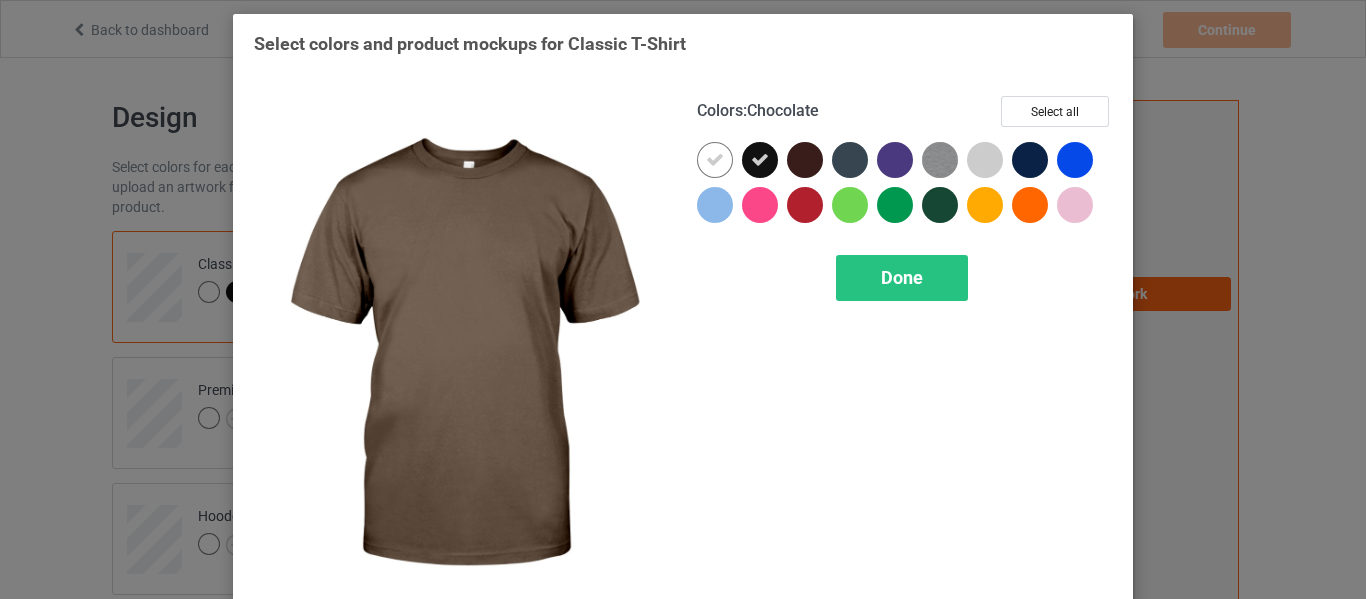 click at bounding box center (805, 160) 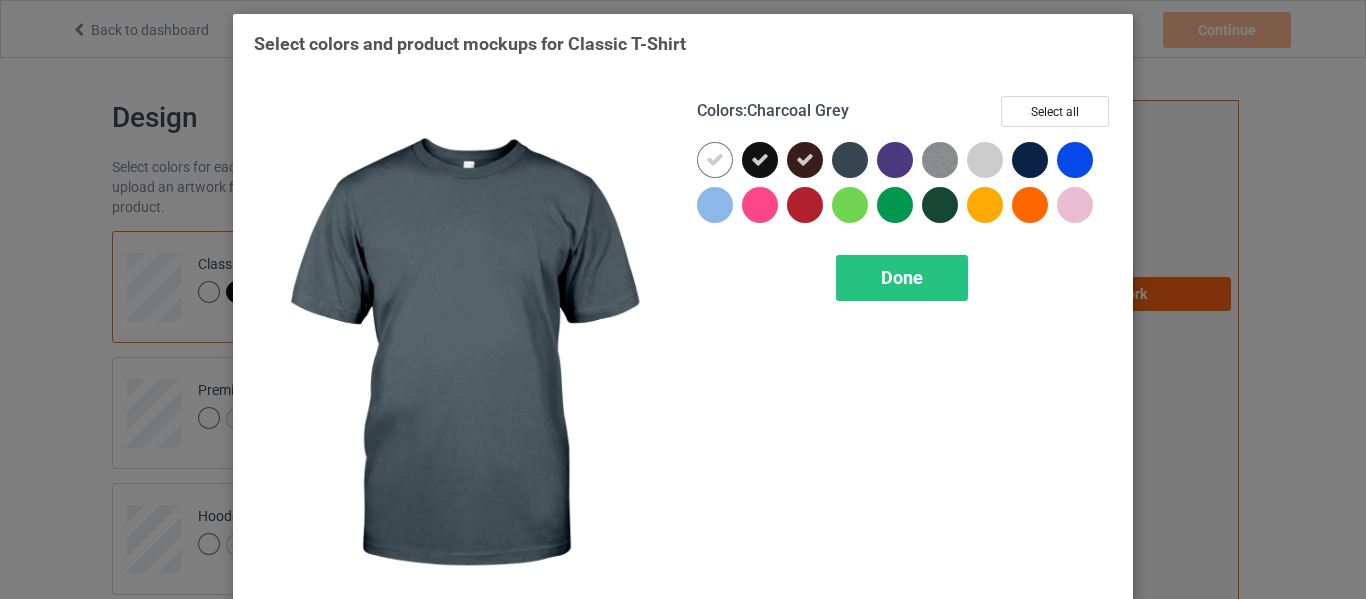 click at bounding box center [850, 160] 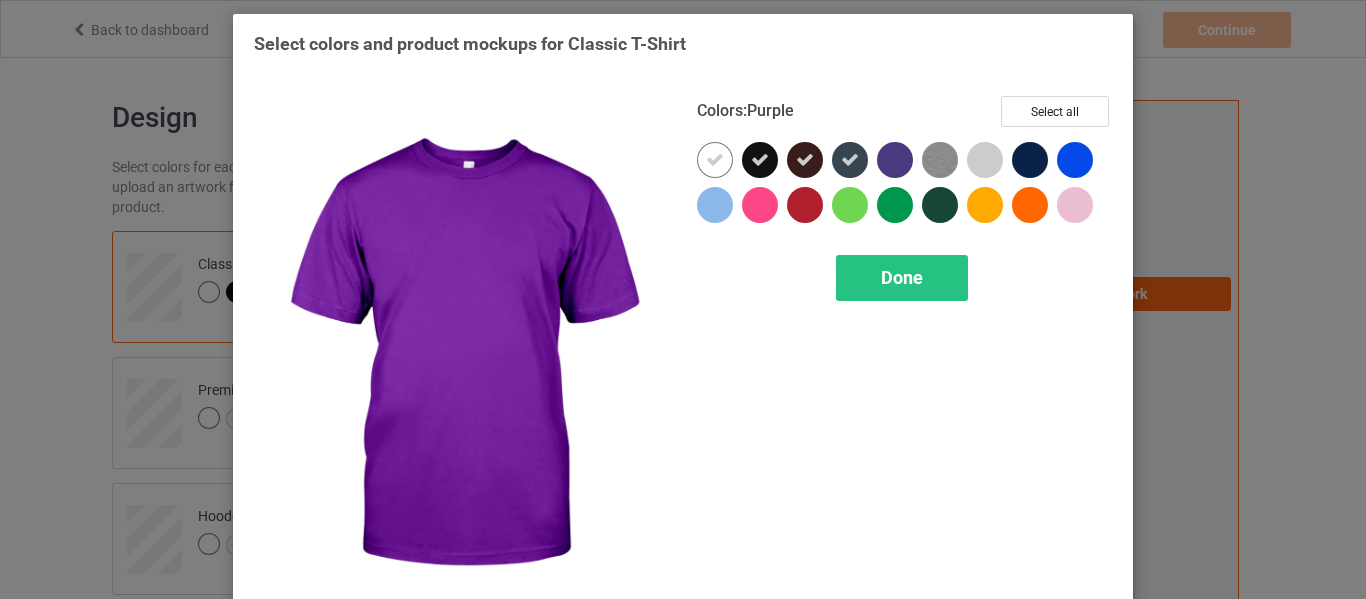 click at bounding box center (895, 160) 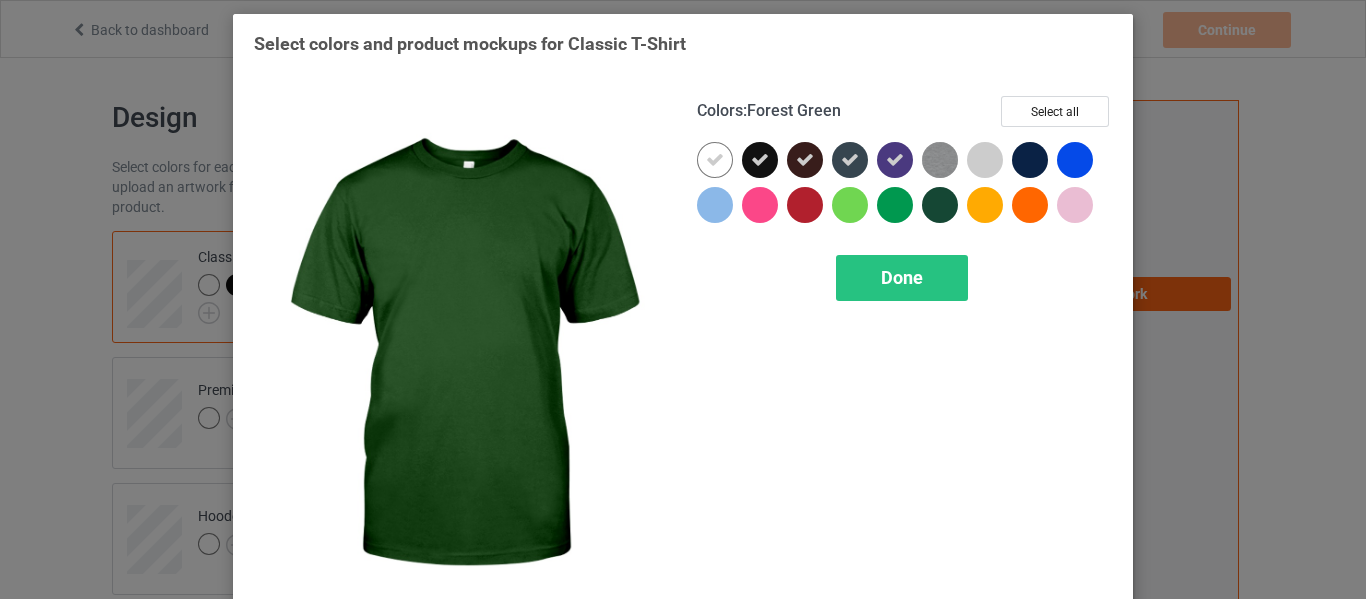 click at bounding box center (940, 205) 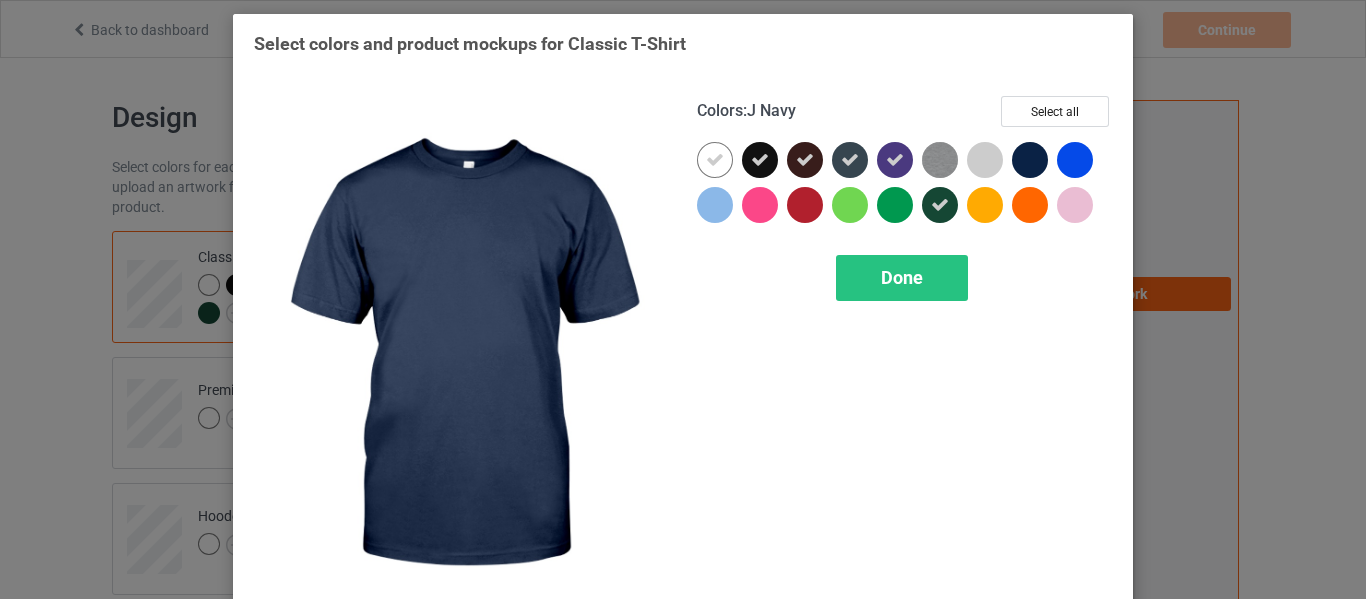 click at bounding box center [1030, 160] 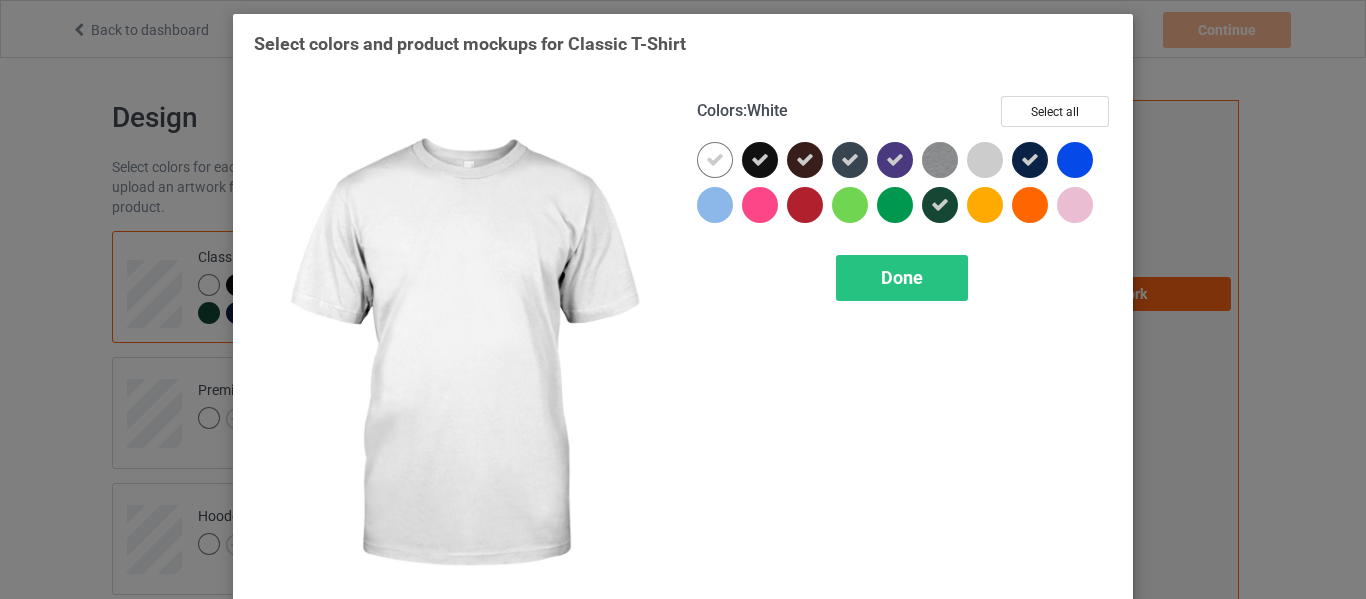 click at bounding box center (715, 160) 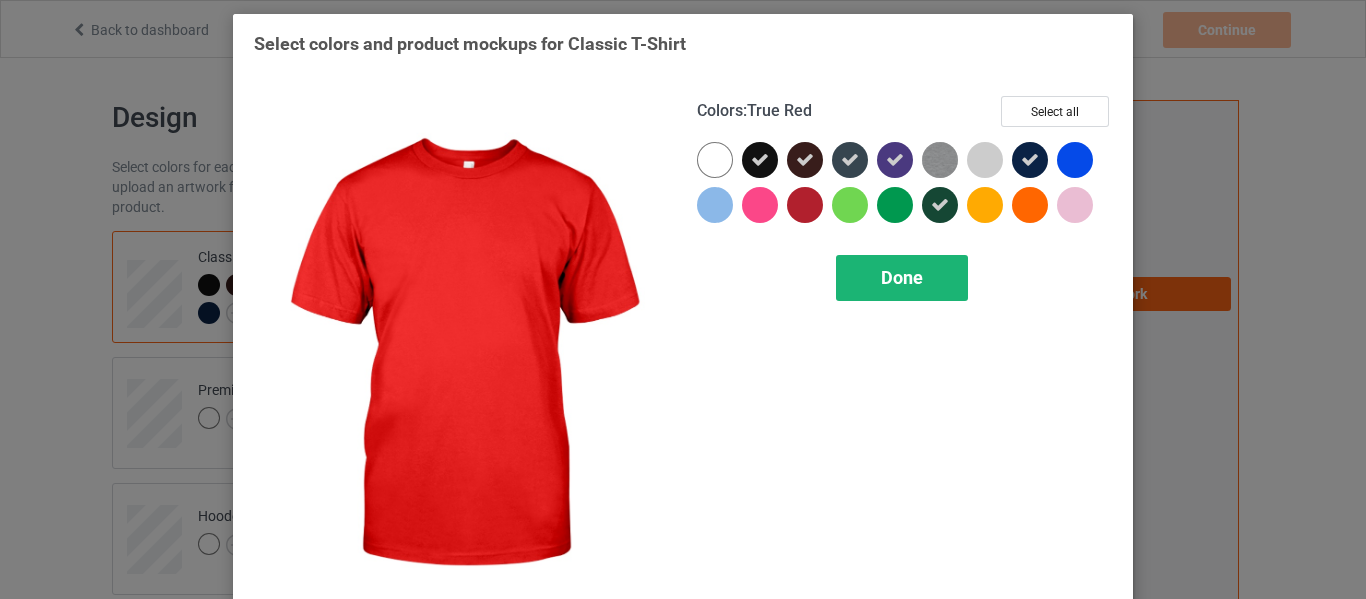 click on "Done" at bounding box center (902, 277) 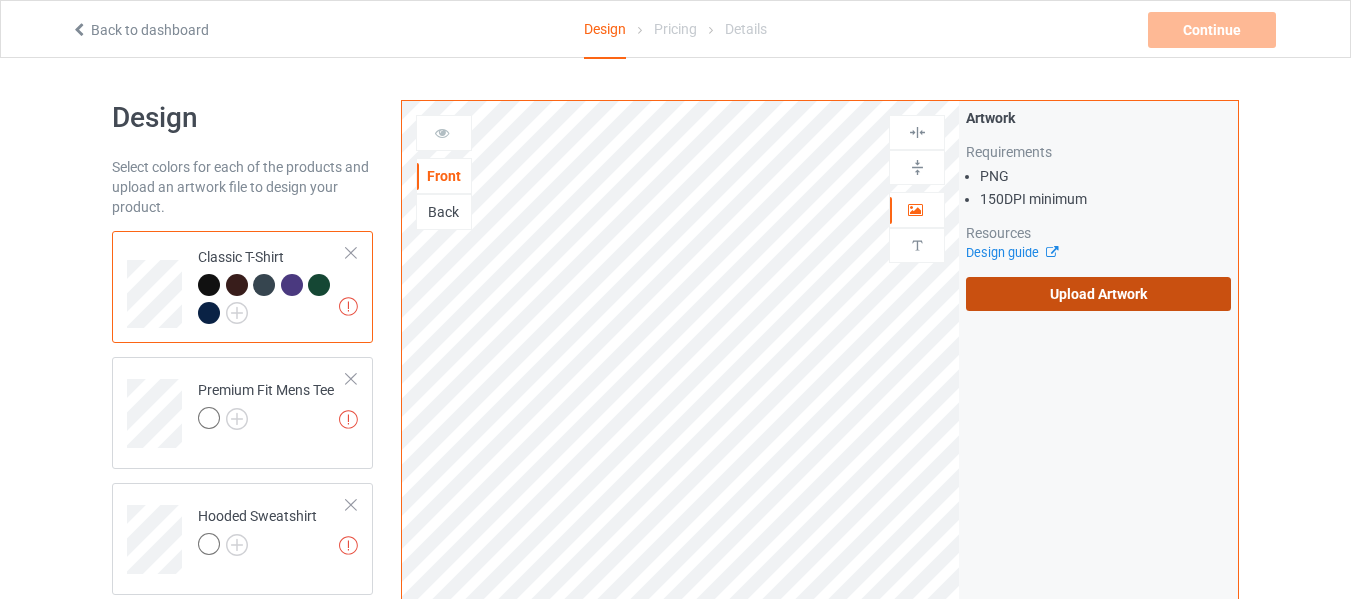 click on "Upload Artwork" at bounding box center (1098, 294) 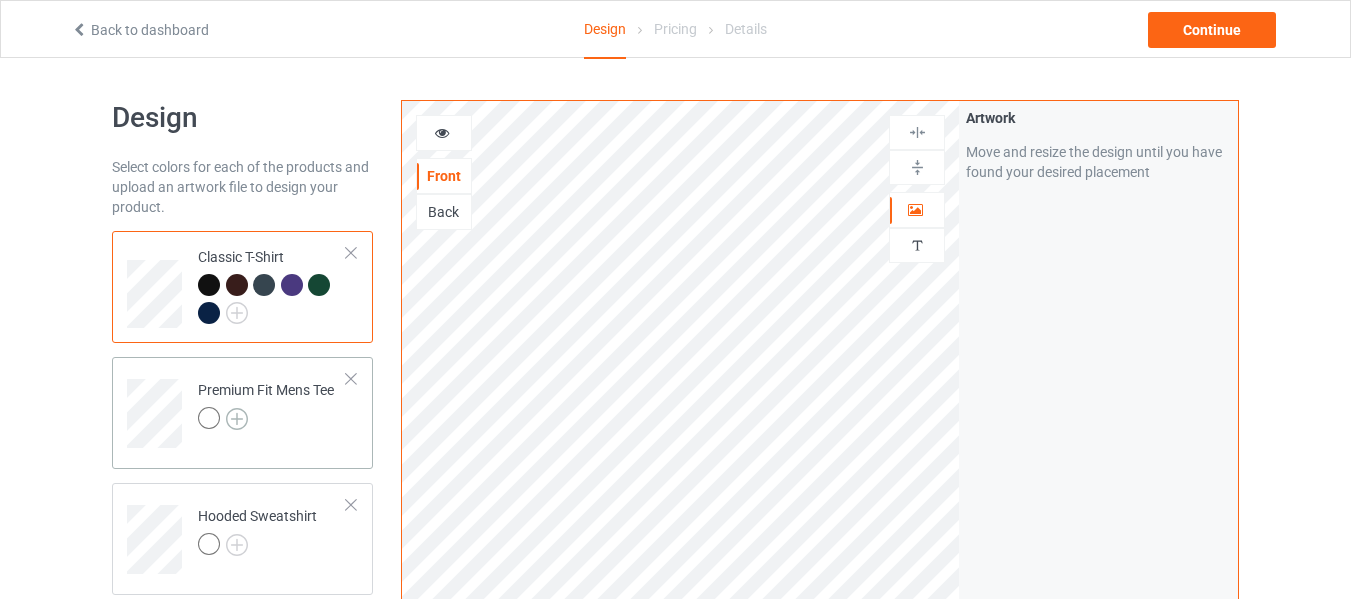 click at bounding box center [237, 419] 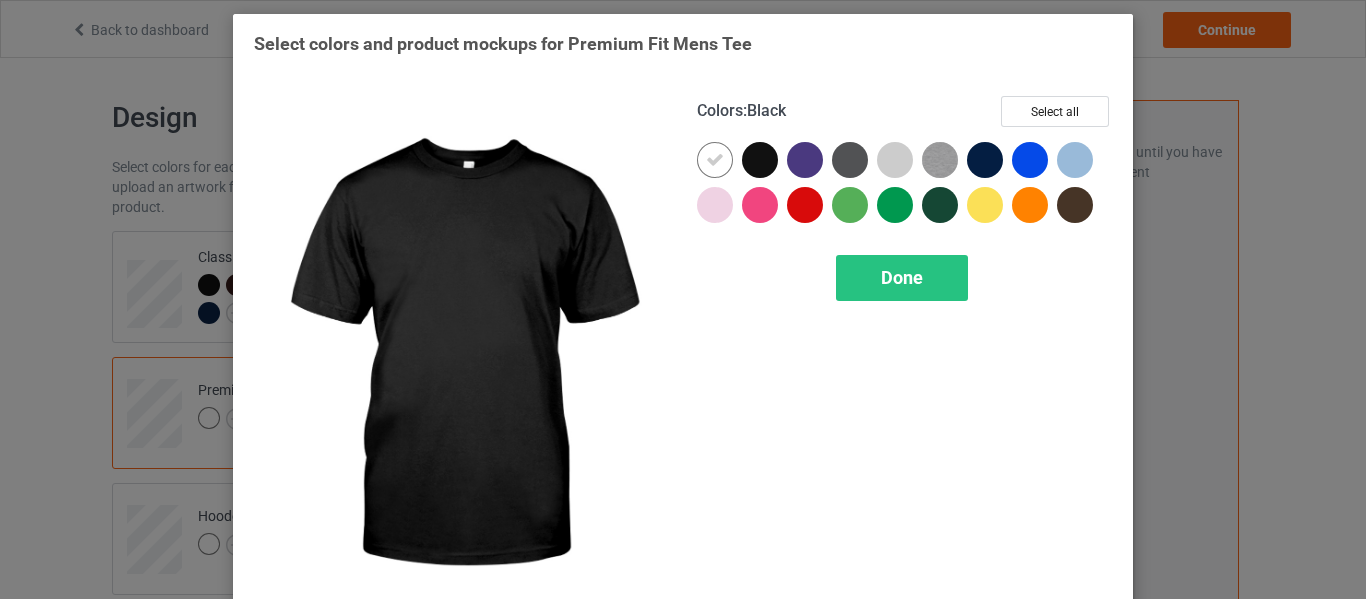 click at bounding box center (760, 160) 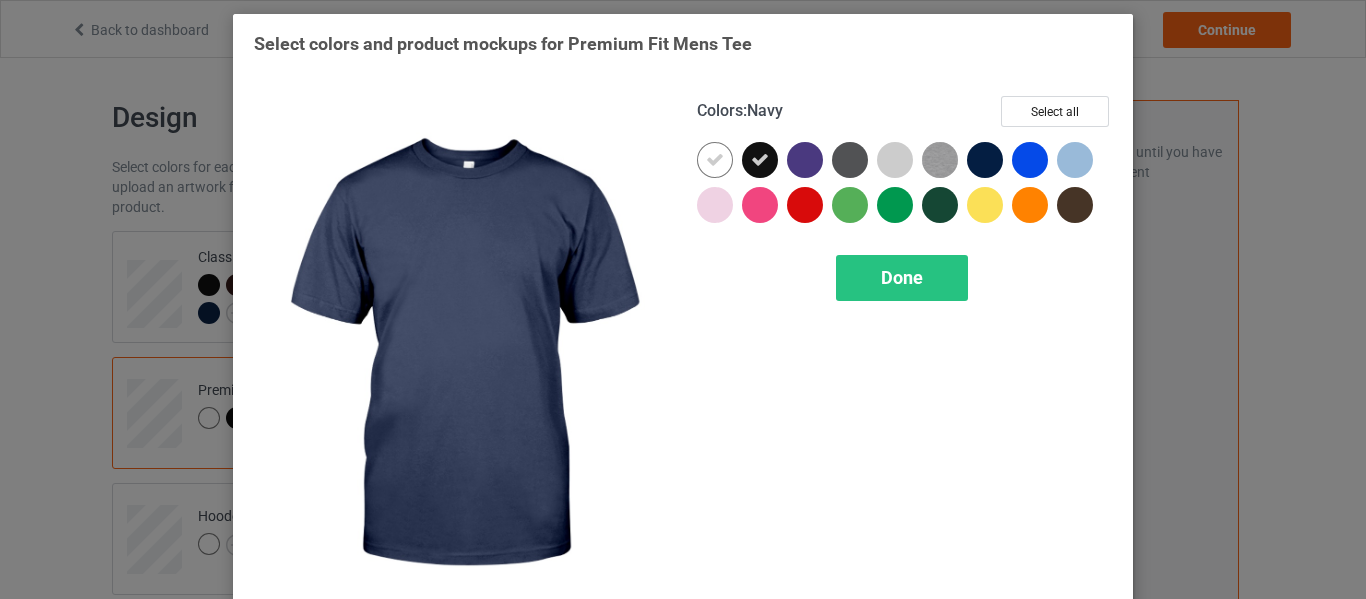 click at bounding box center (985, 160) 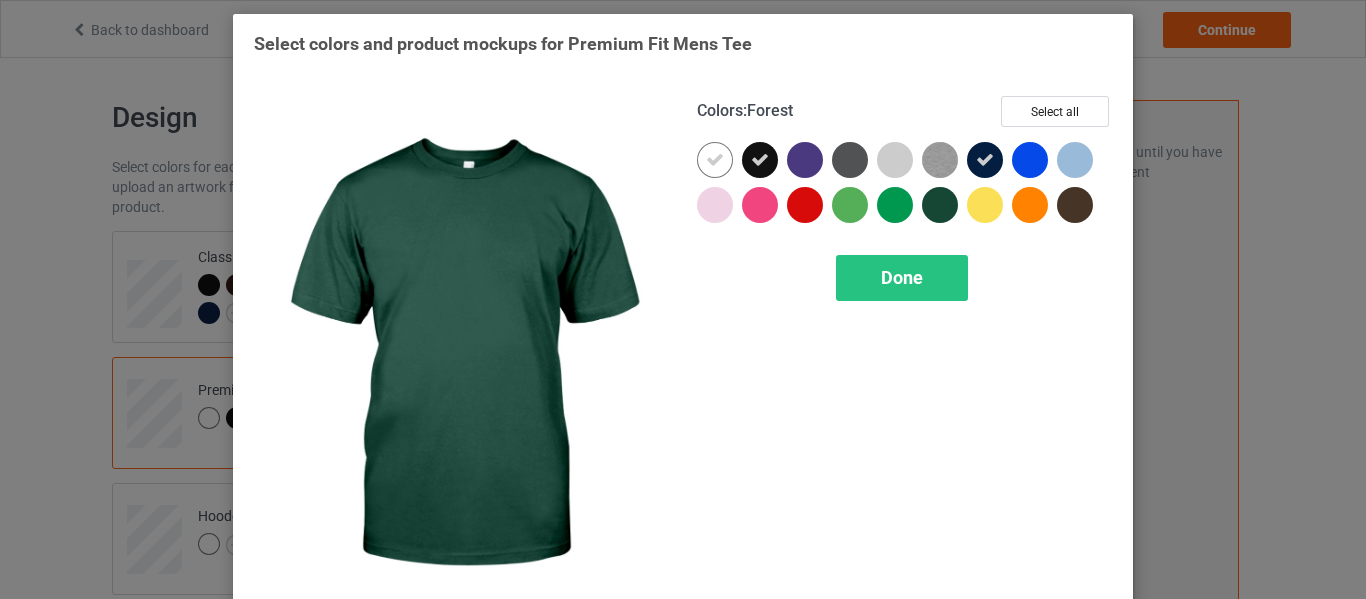 click at bounding box center [940, 205] 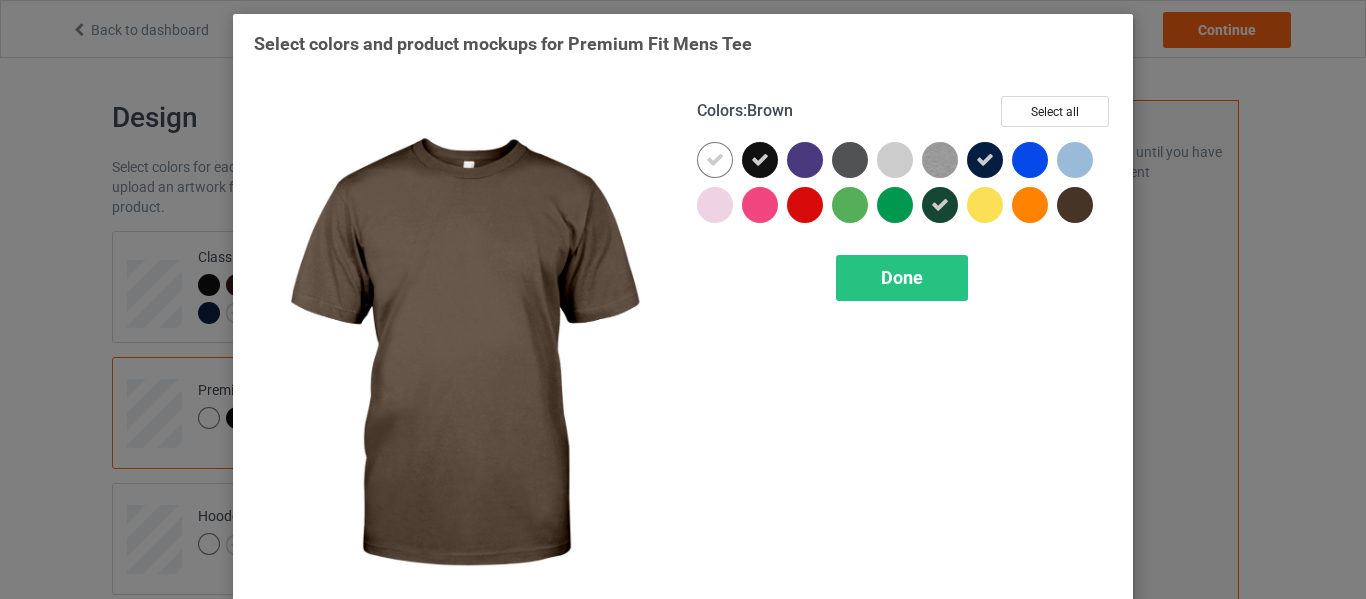click at bounding box center [1075, 205] 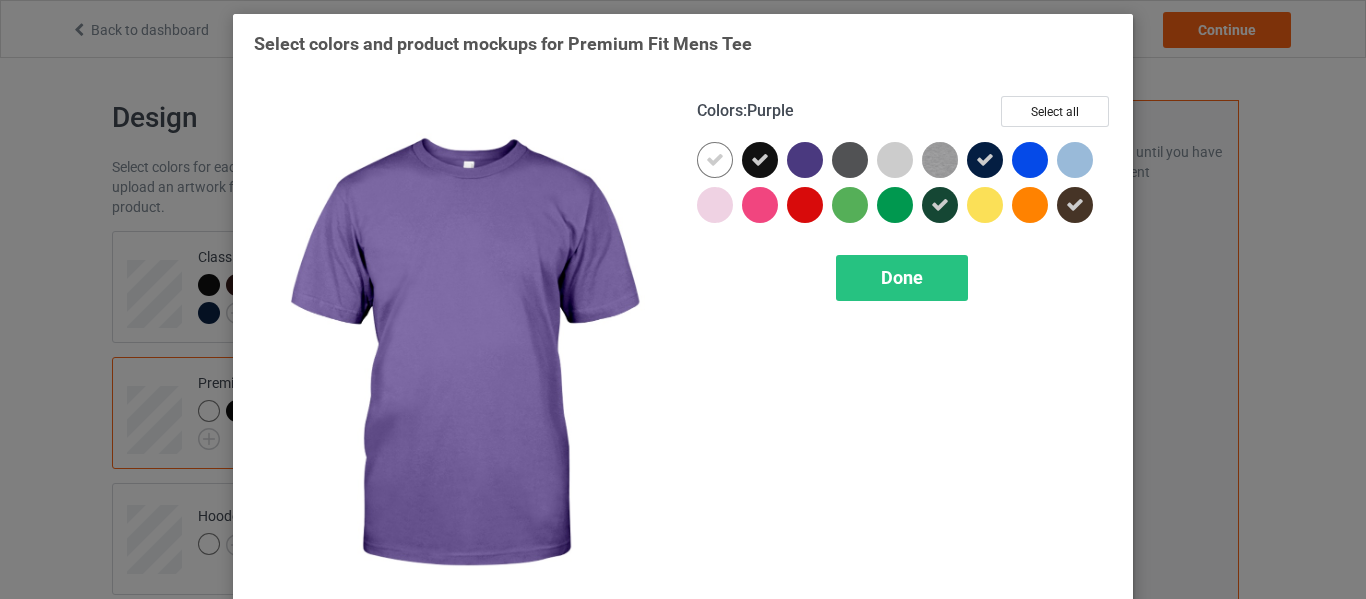 click at bounding box center (805, 160) 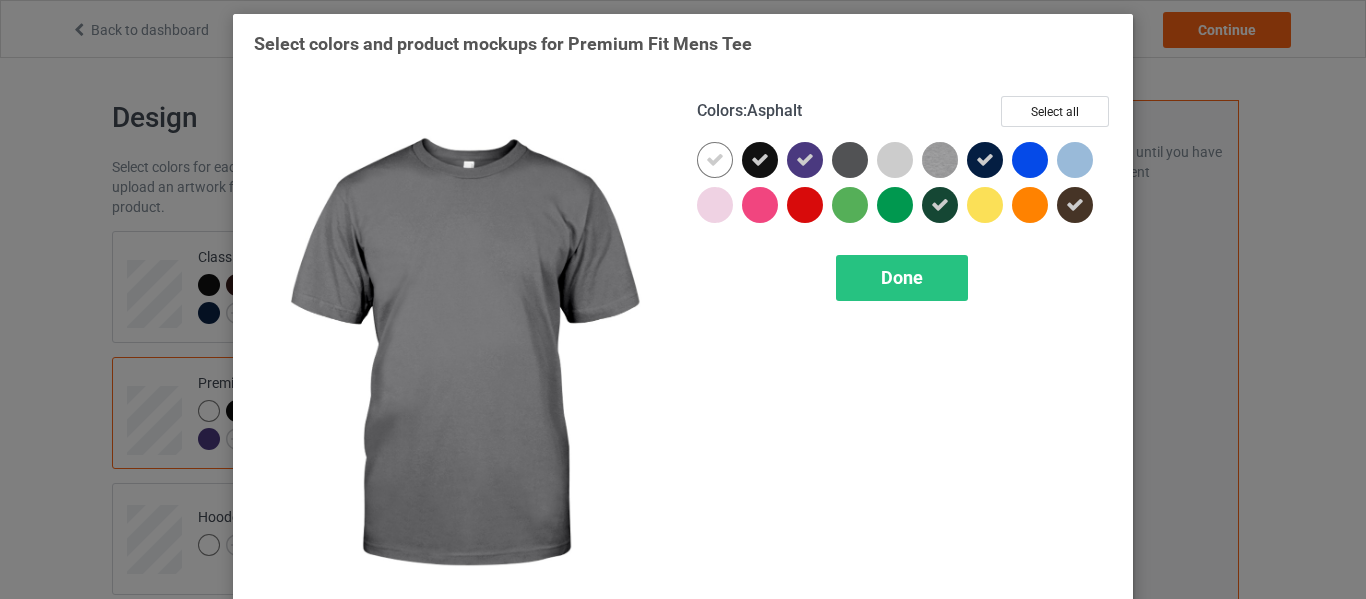 click at bounding box center [850, 160] 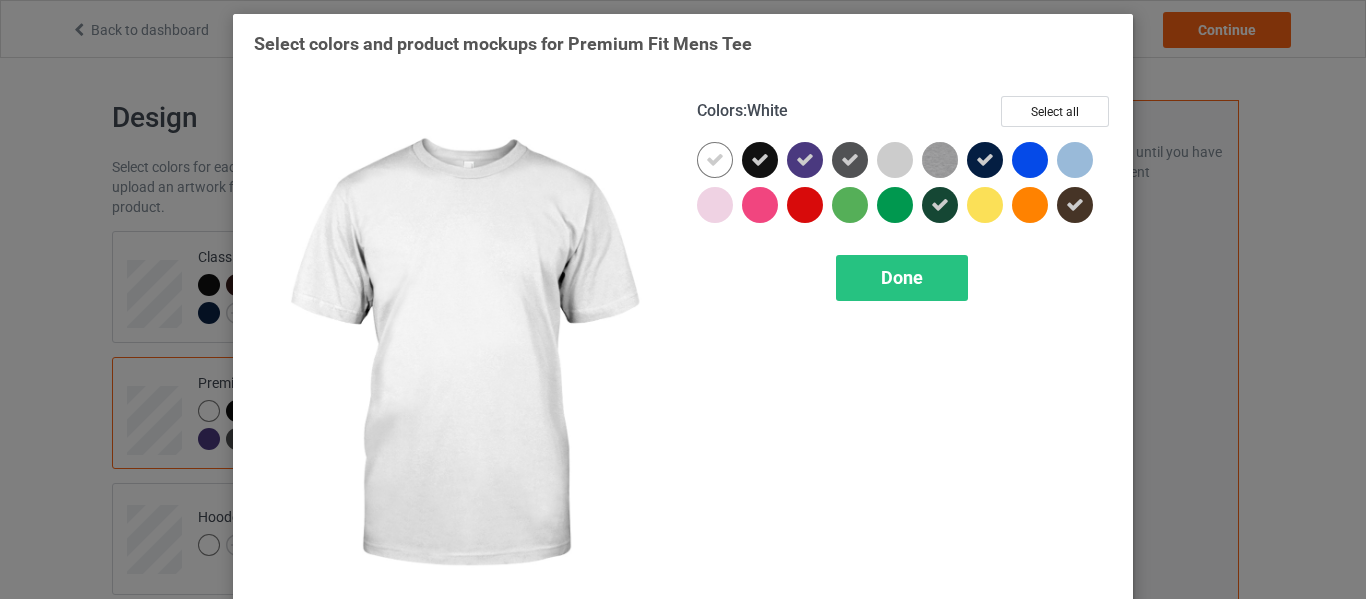 click at bounding box center (715, 160) 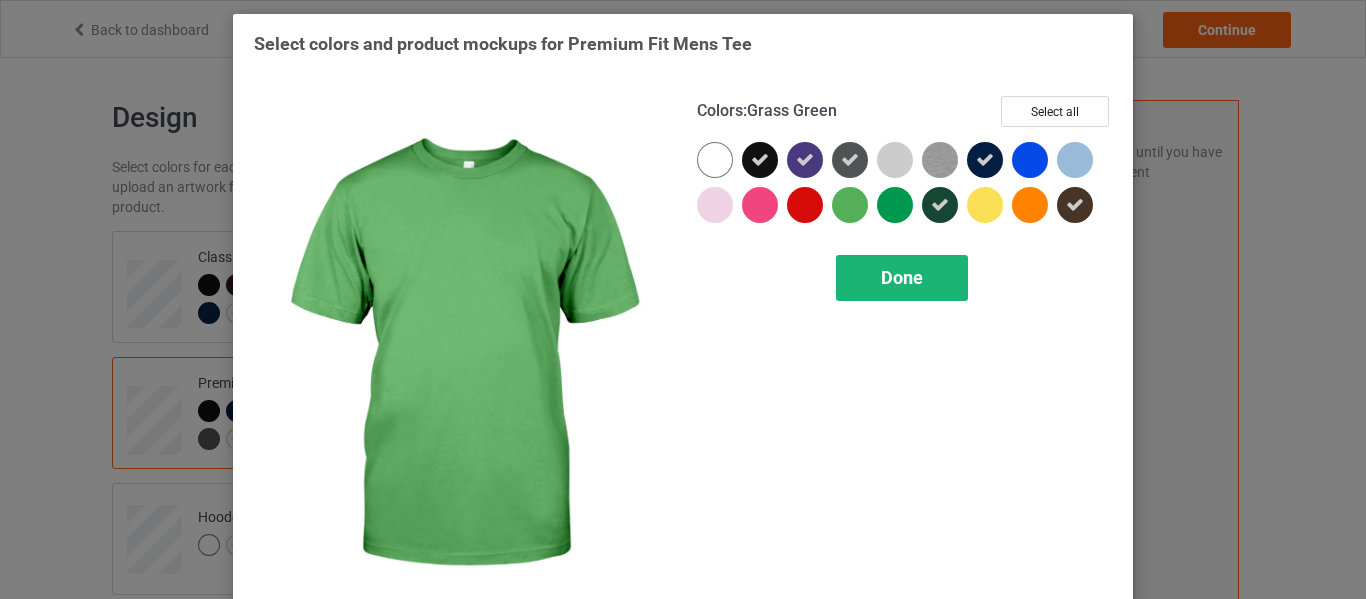 click on "Done" at bounding box center [902, 277] 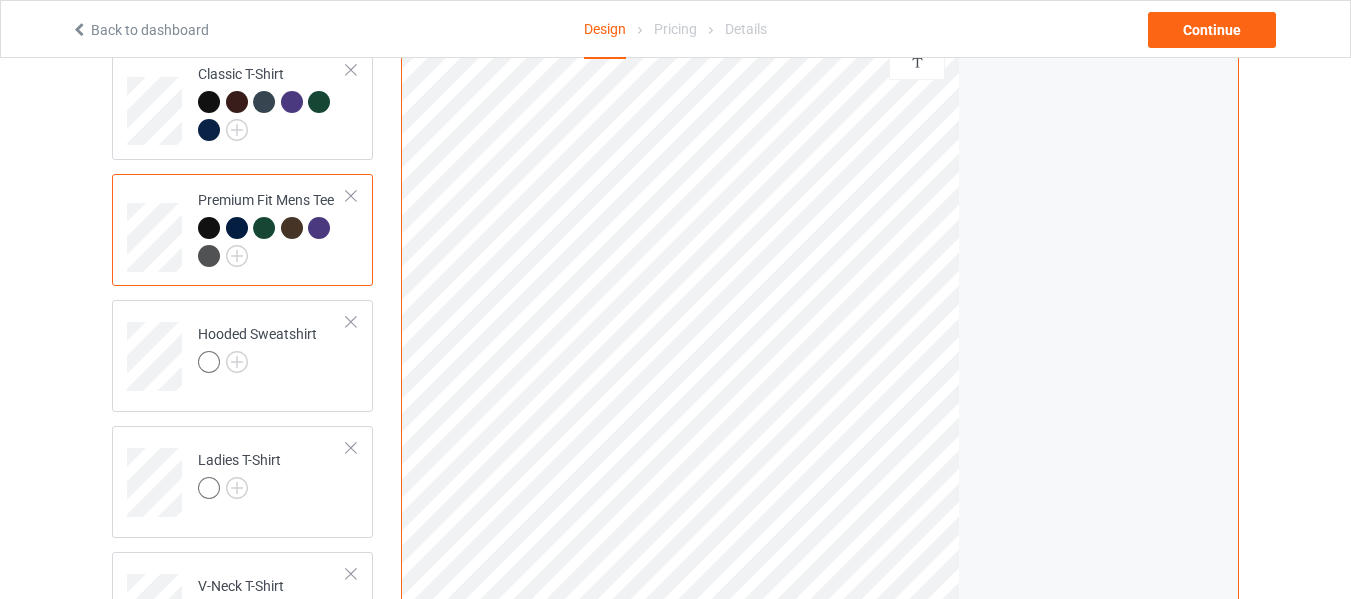 scroll, scrollTop: 200, scrollLeft: 0, axis: vertical 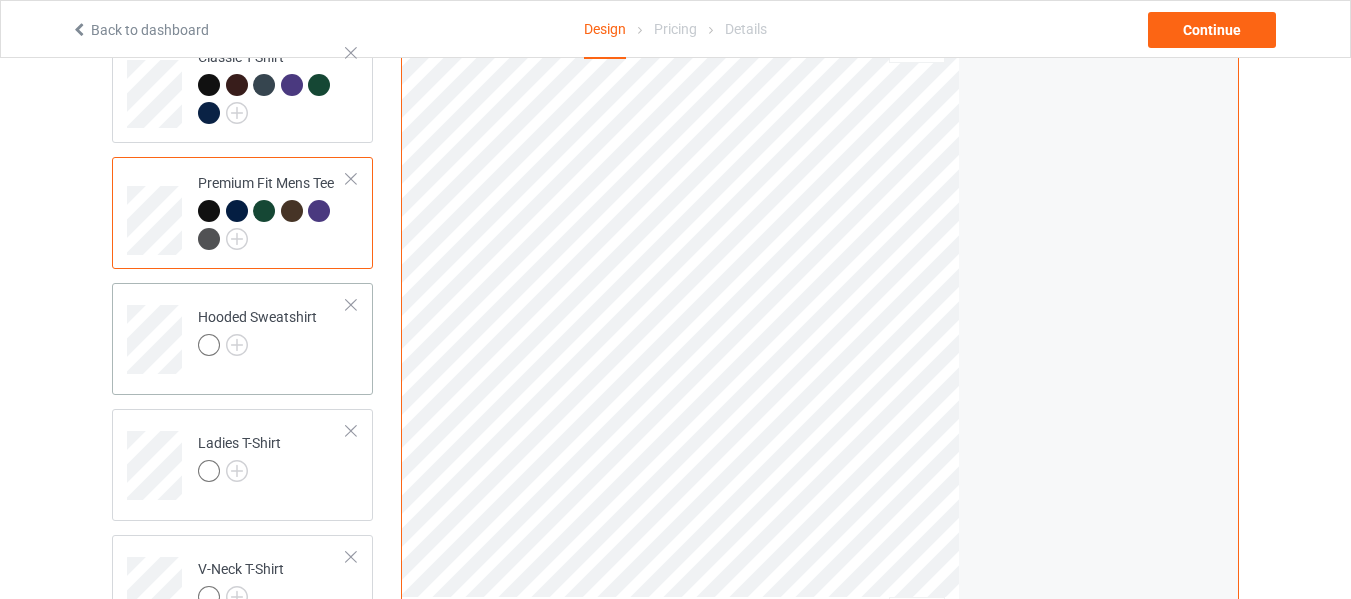 click at bounding box center (257, 348) 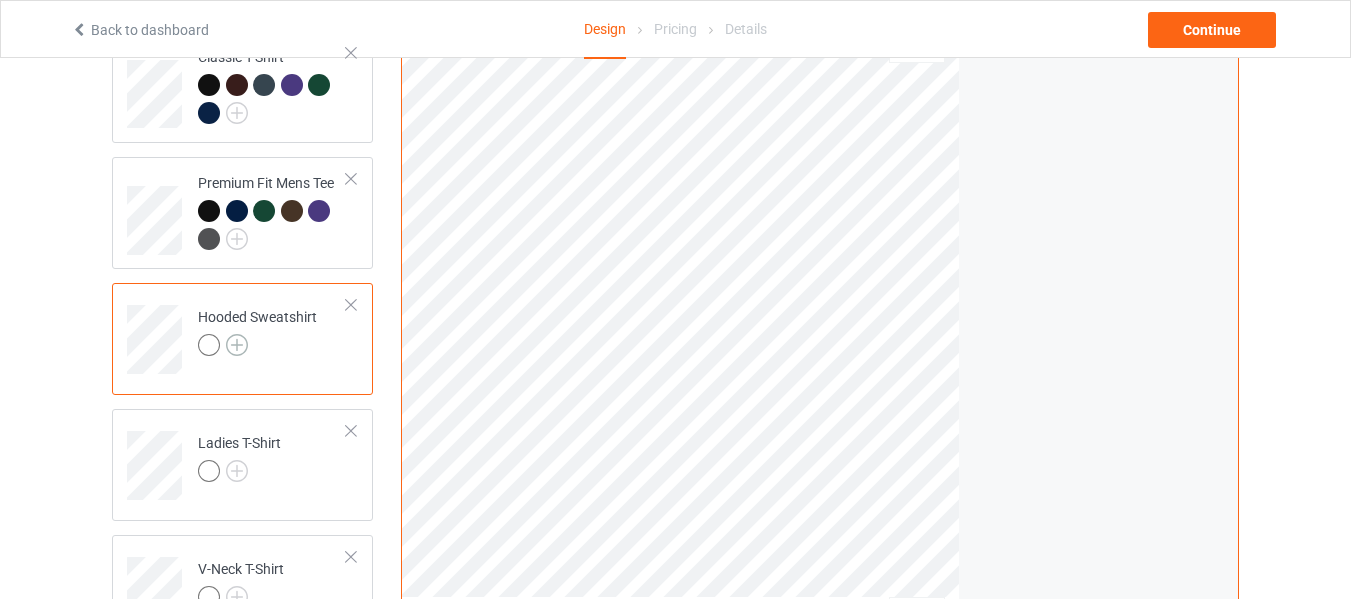 click at bounding box center [237, 345] 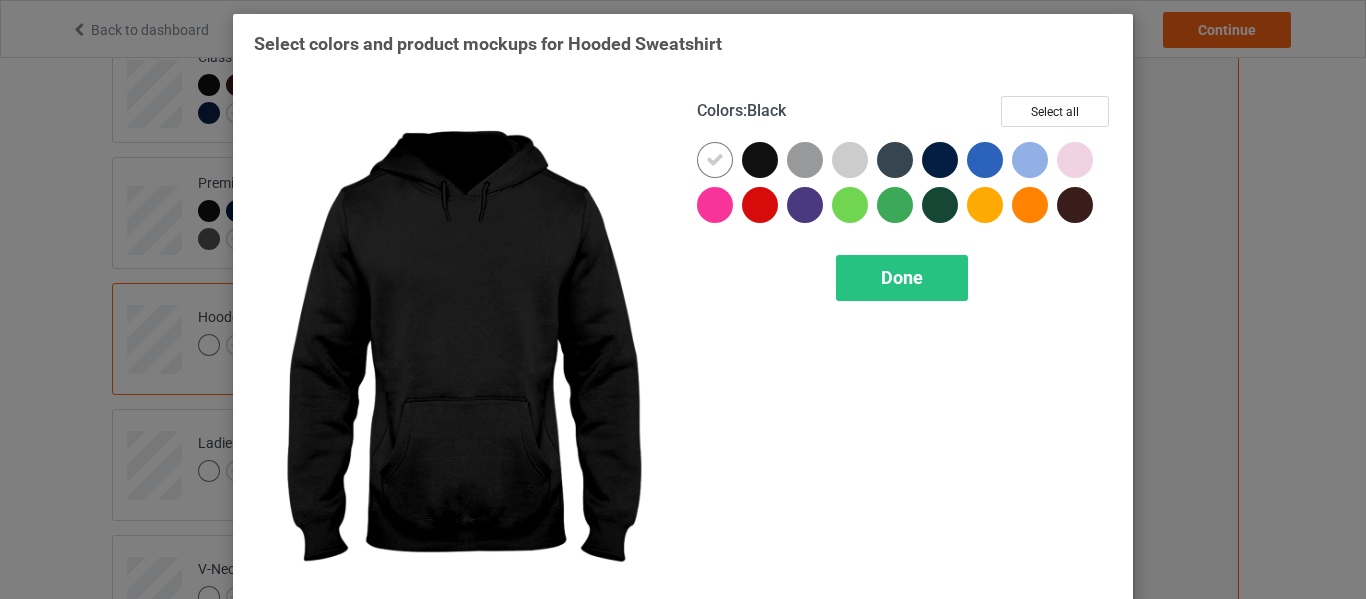 click at bounding box center (760, 160) 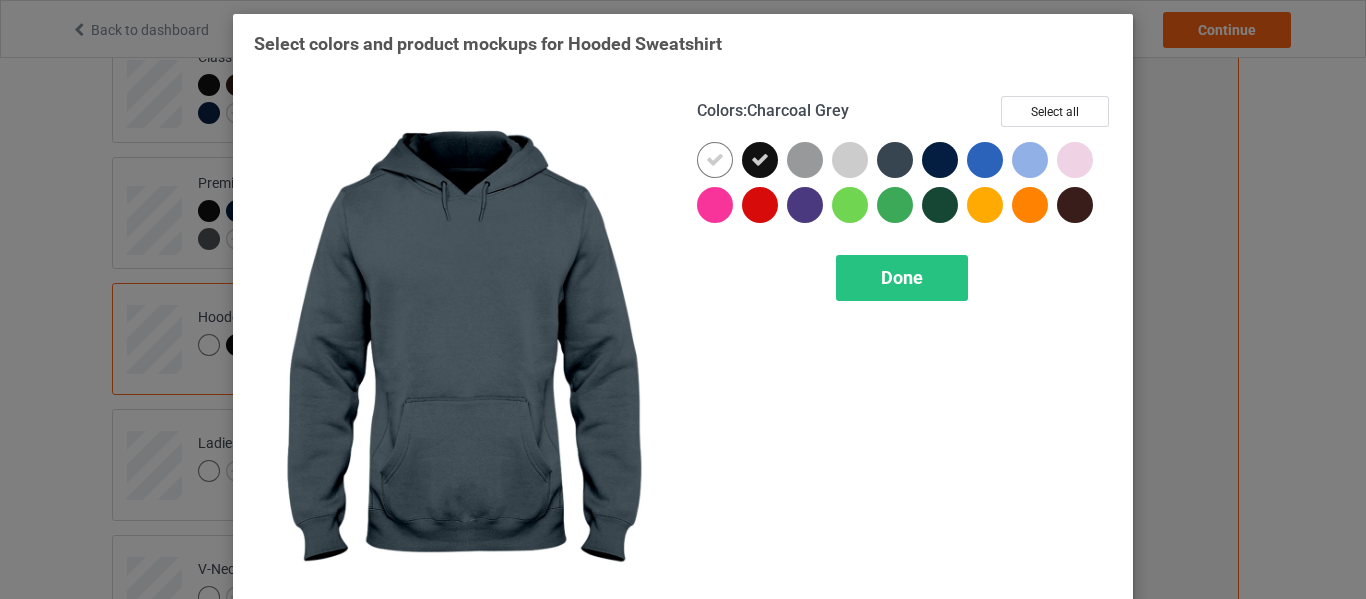 click at bounding box center [895, 160] 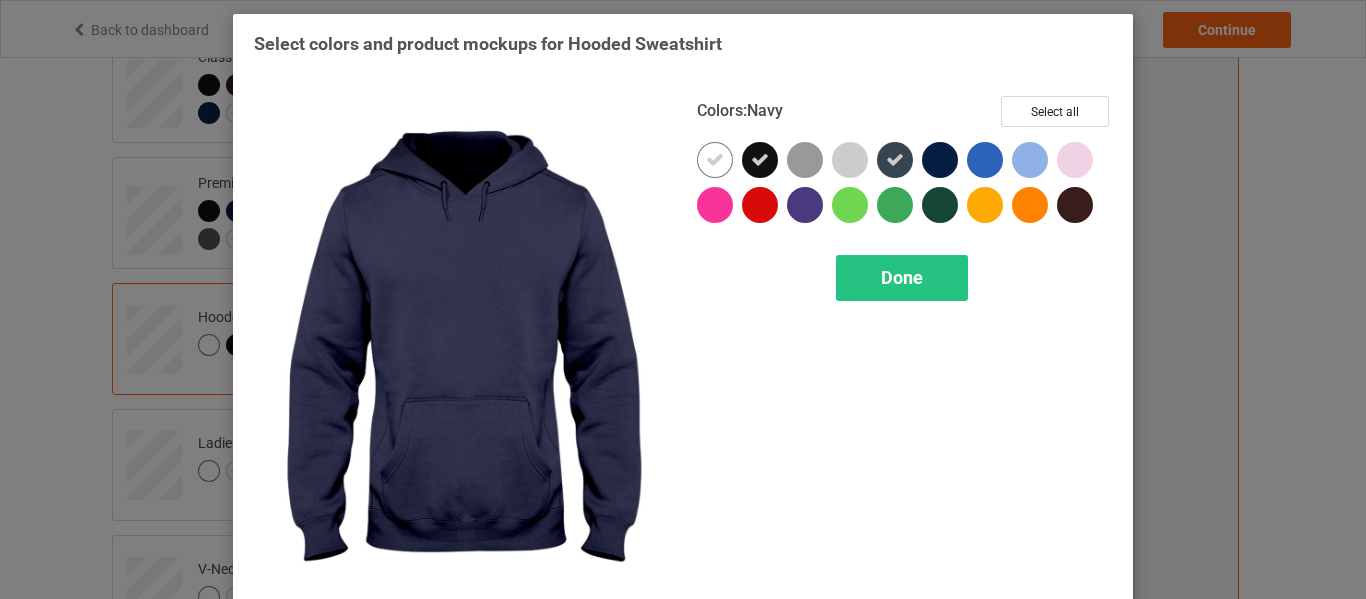 click at bounding box center [940, 160] 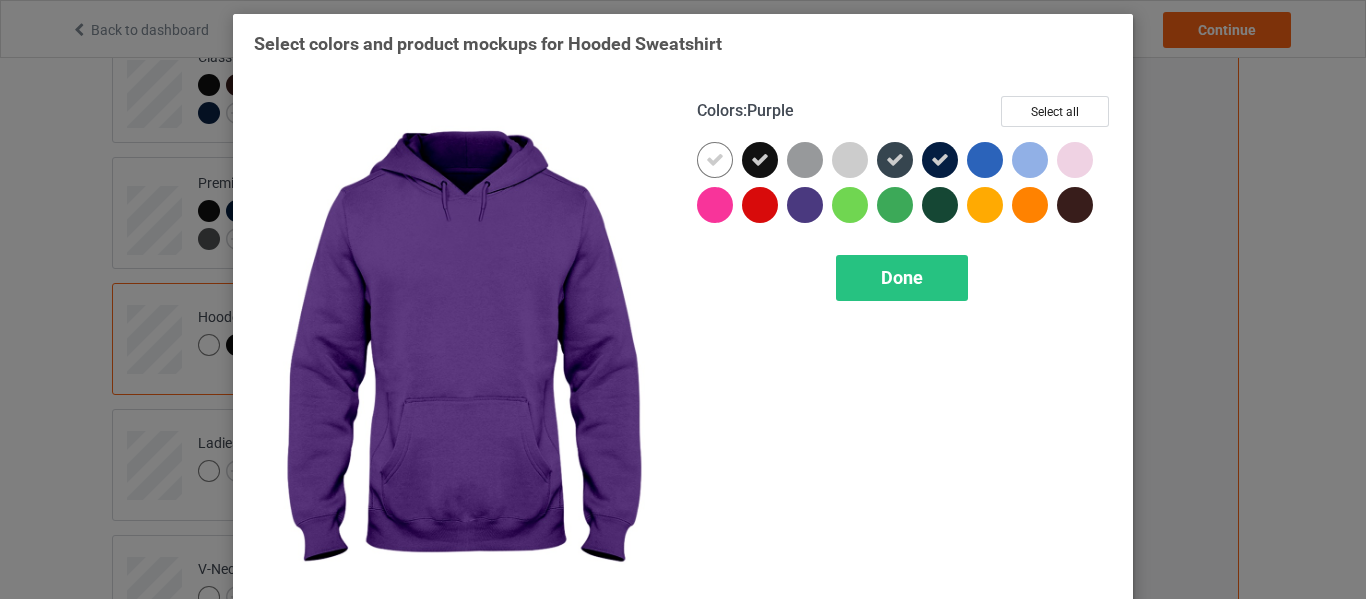 click at bounding box center [805, 205] 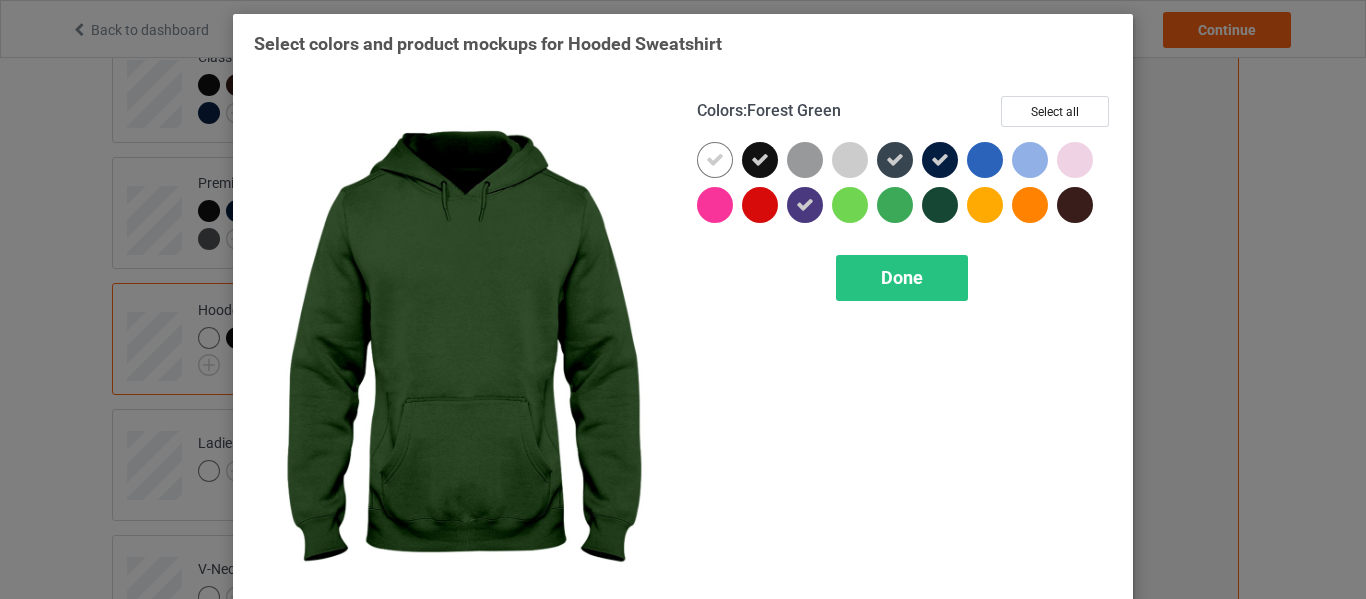 click at bounding box center [940, 205] 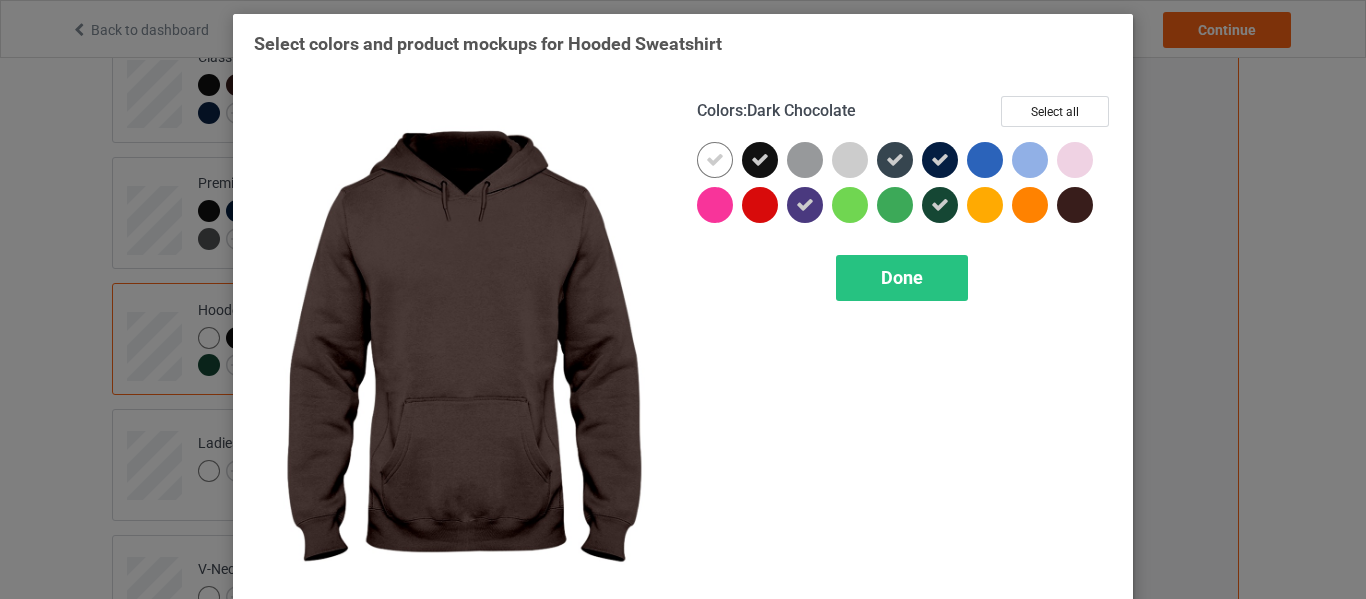 click at bounding box center [1075, 205] 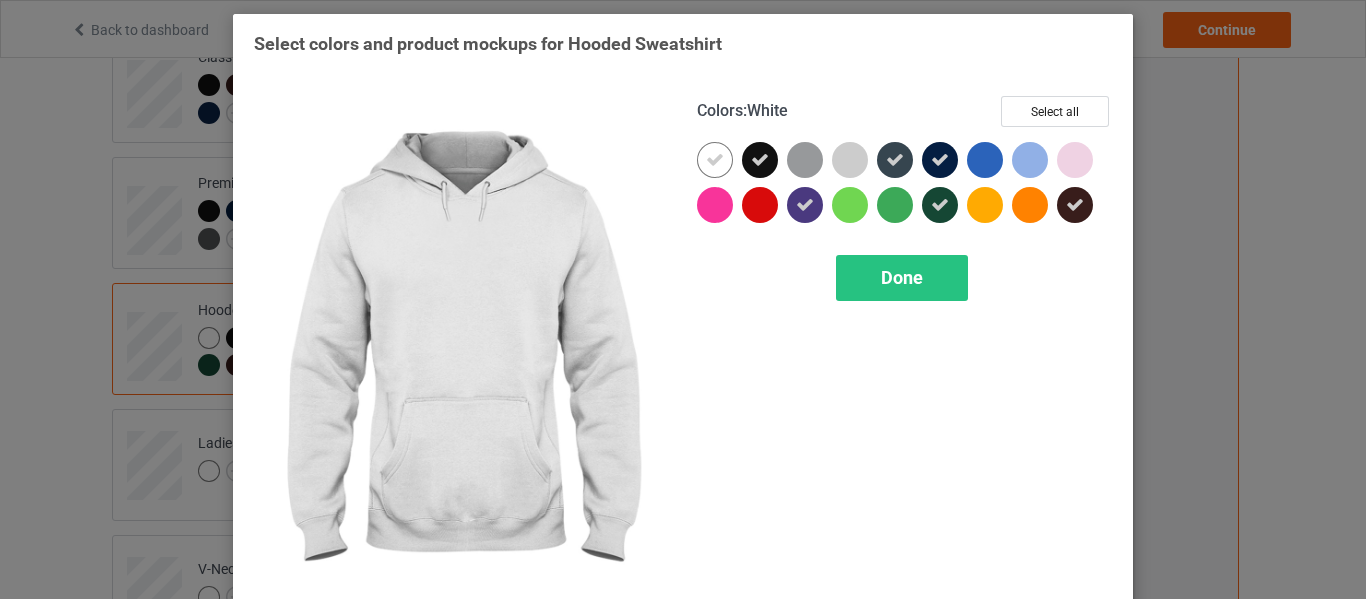 click at bounding box center [715, 160] 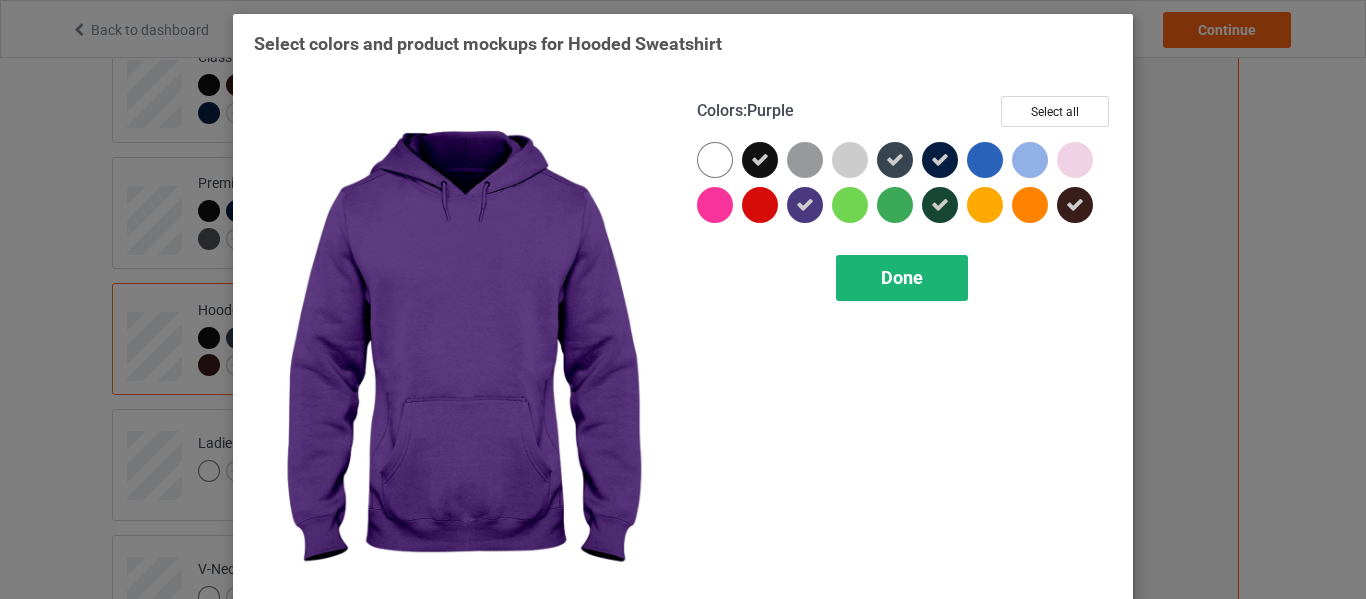 click on "Done" at bounding box center [902, 277] 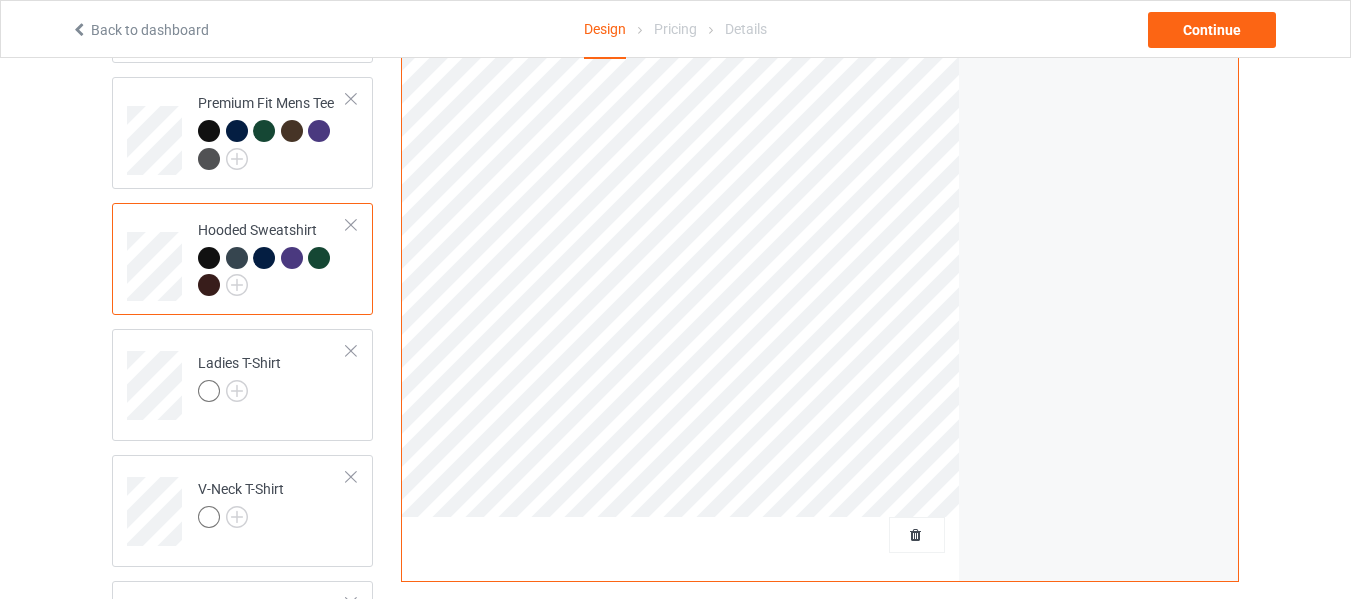scroll, scrollTop: 400, scrollLeft: 0, axis: vertical 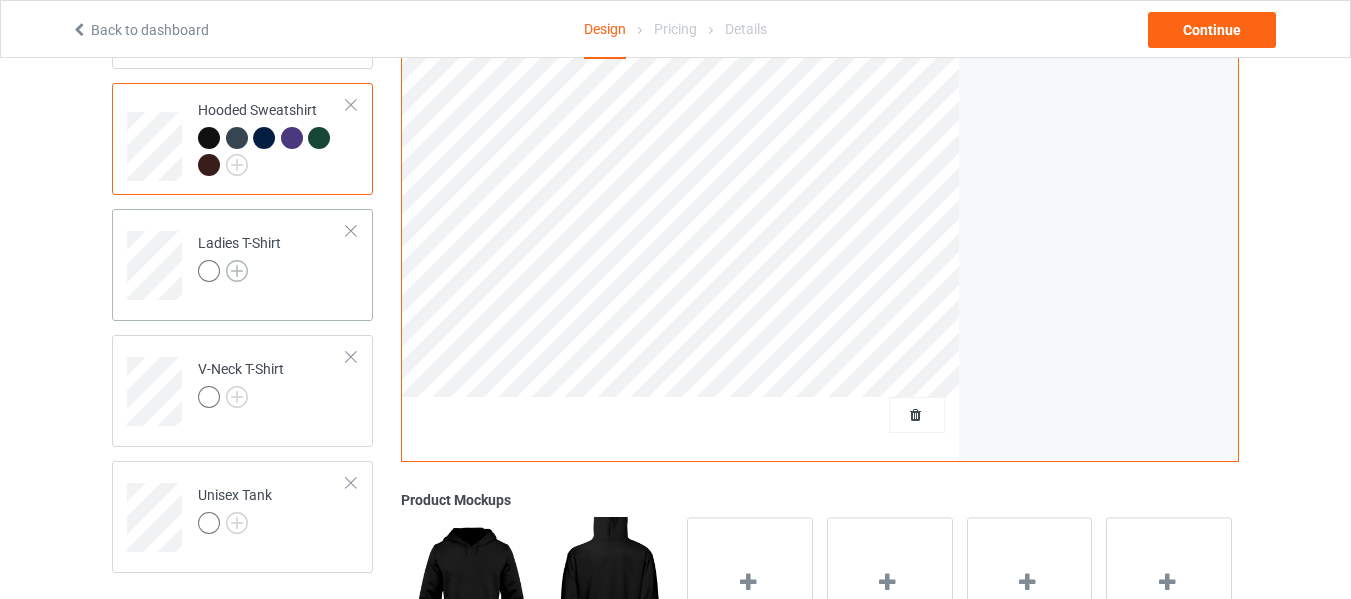 click at bounding box center [237, 271] 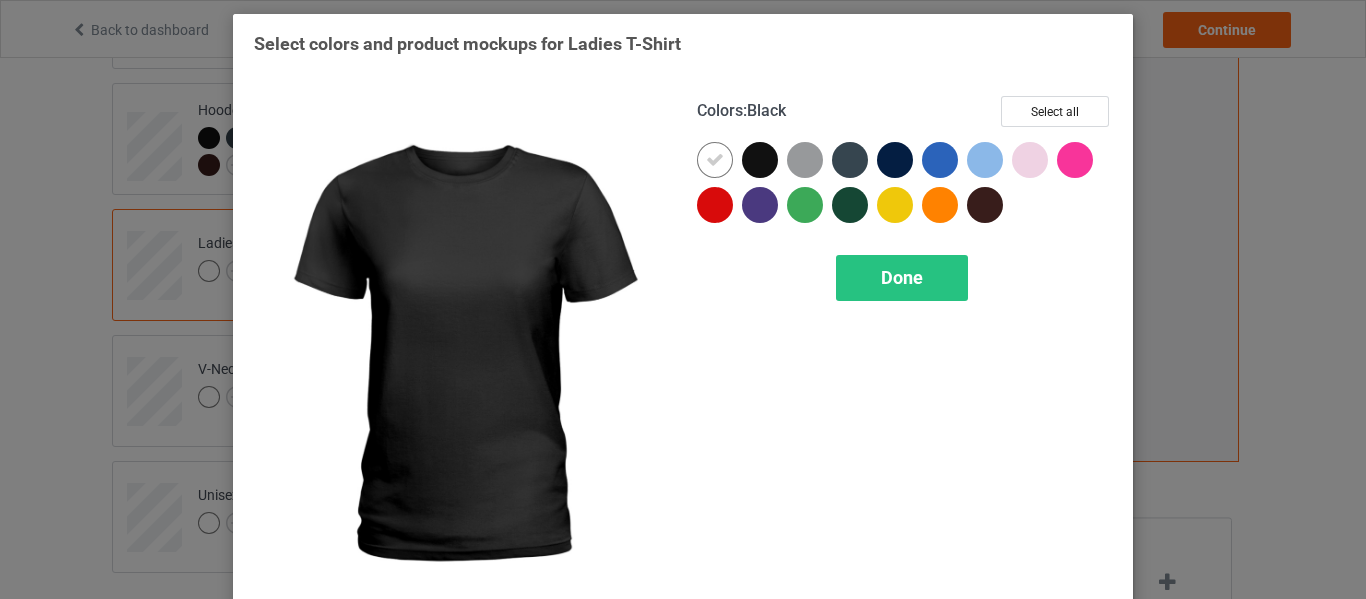 click at bounding box center [760, 160] 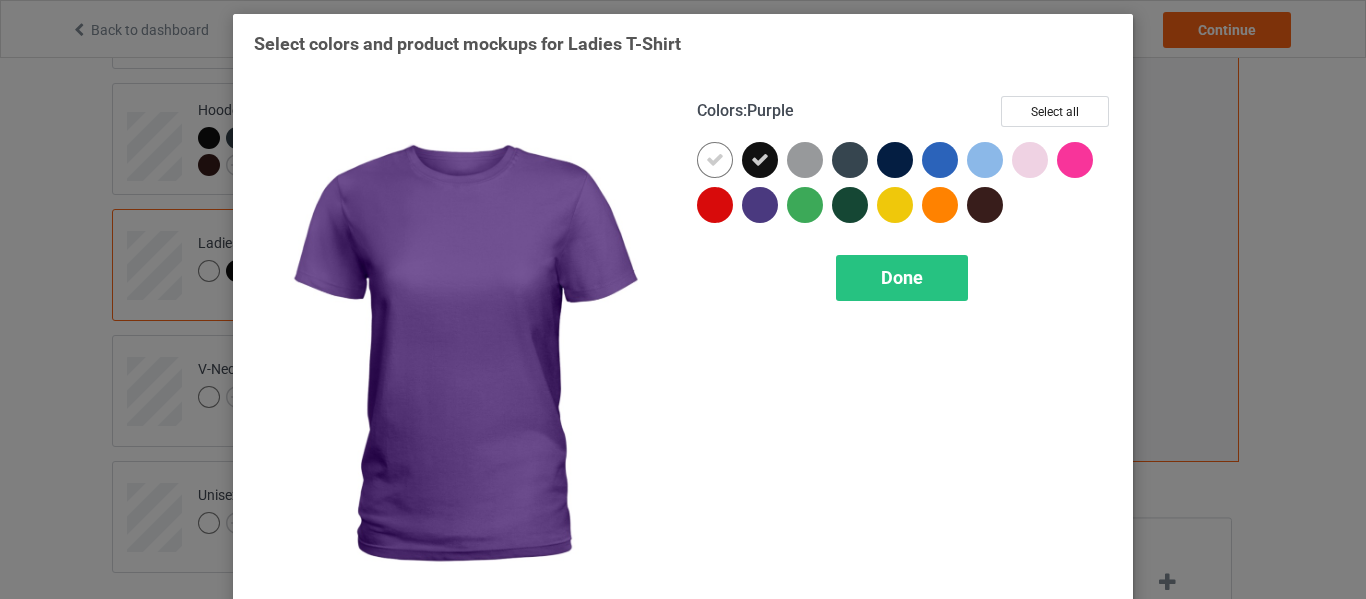 click at bounding box center (760, 205) 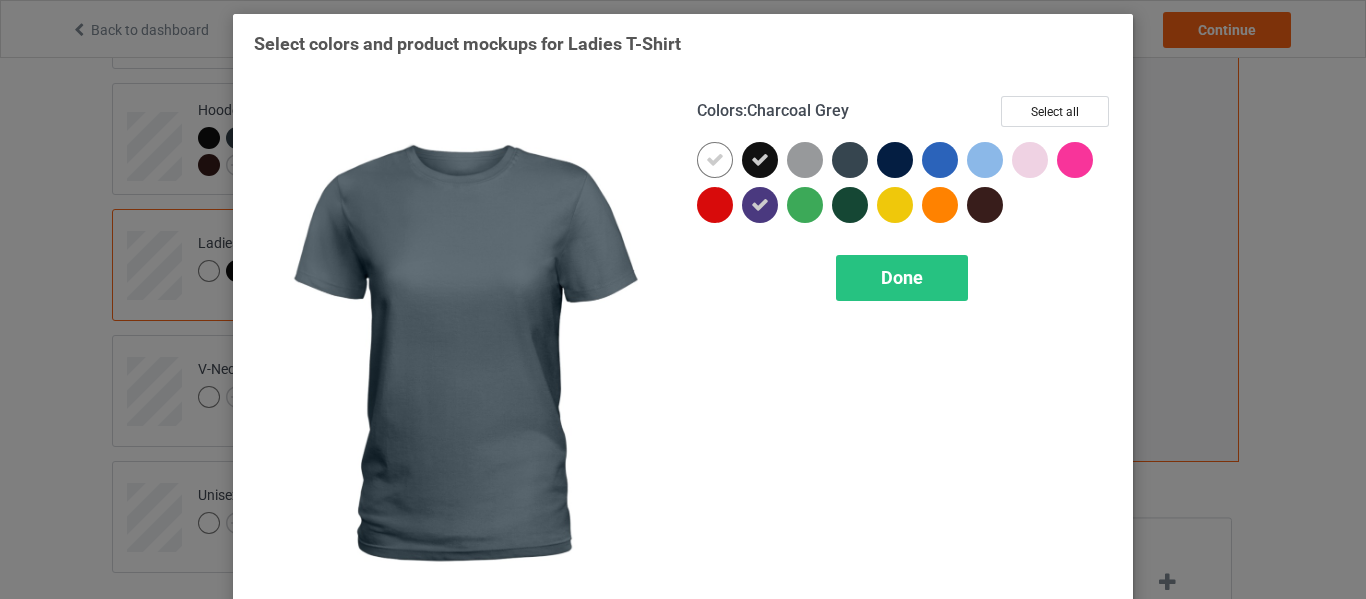 click at bounding box center [850, 160] 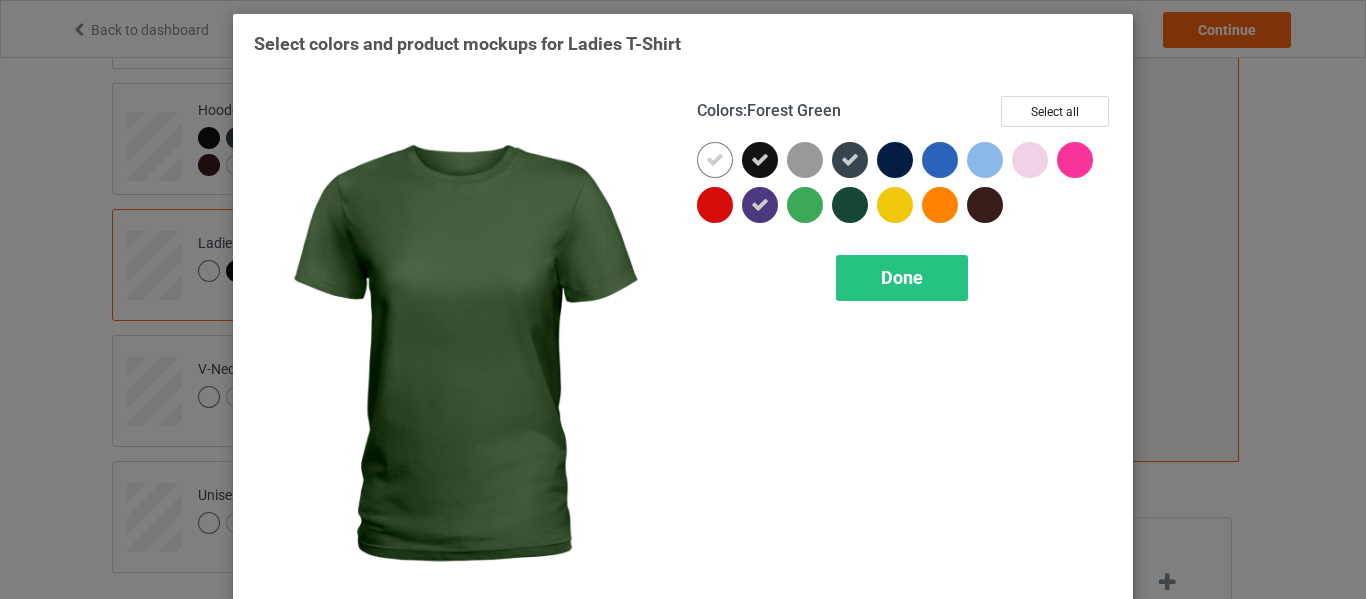 click at bounding box center [850, 205] 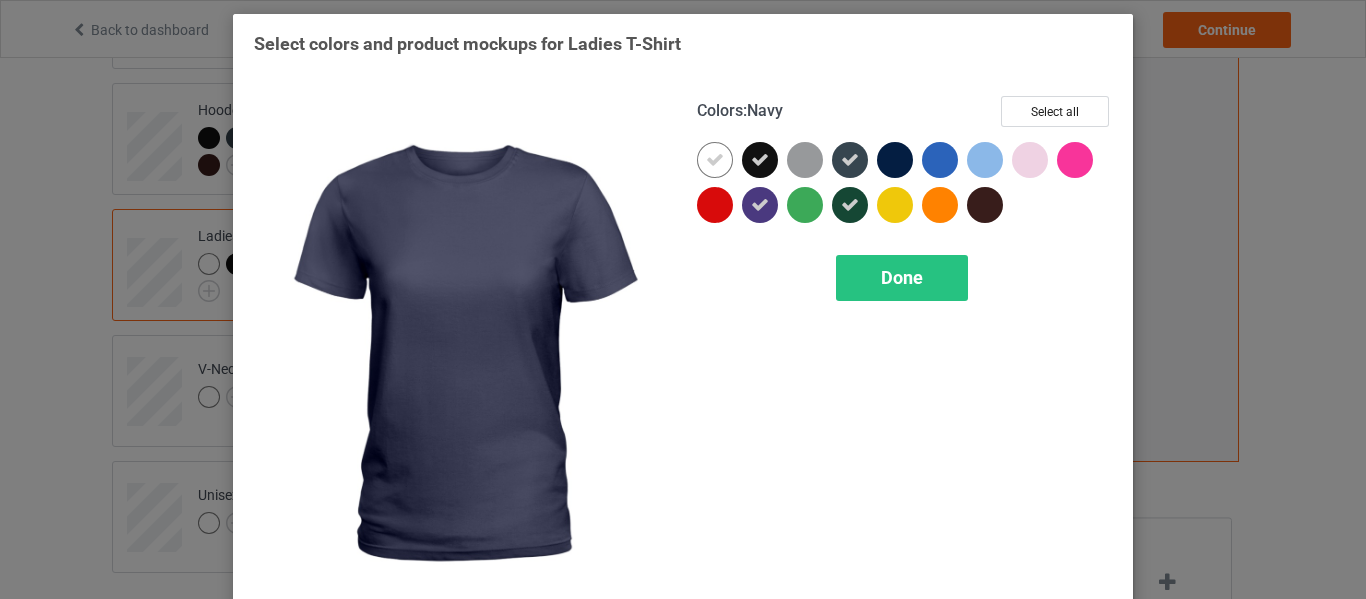 click at bounding box center [895, 160] 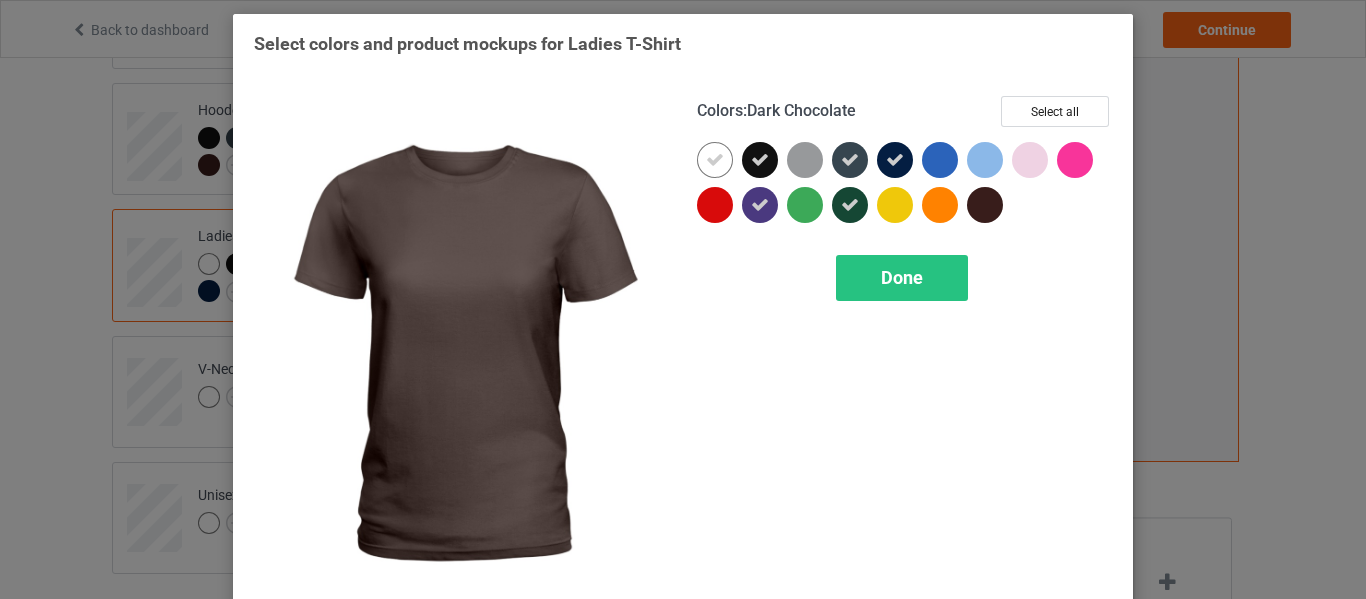 click at bounding box center [985, 205] 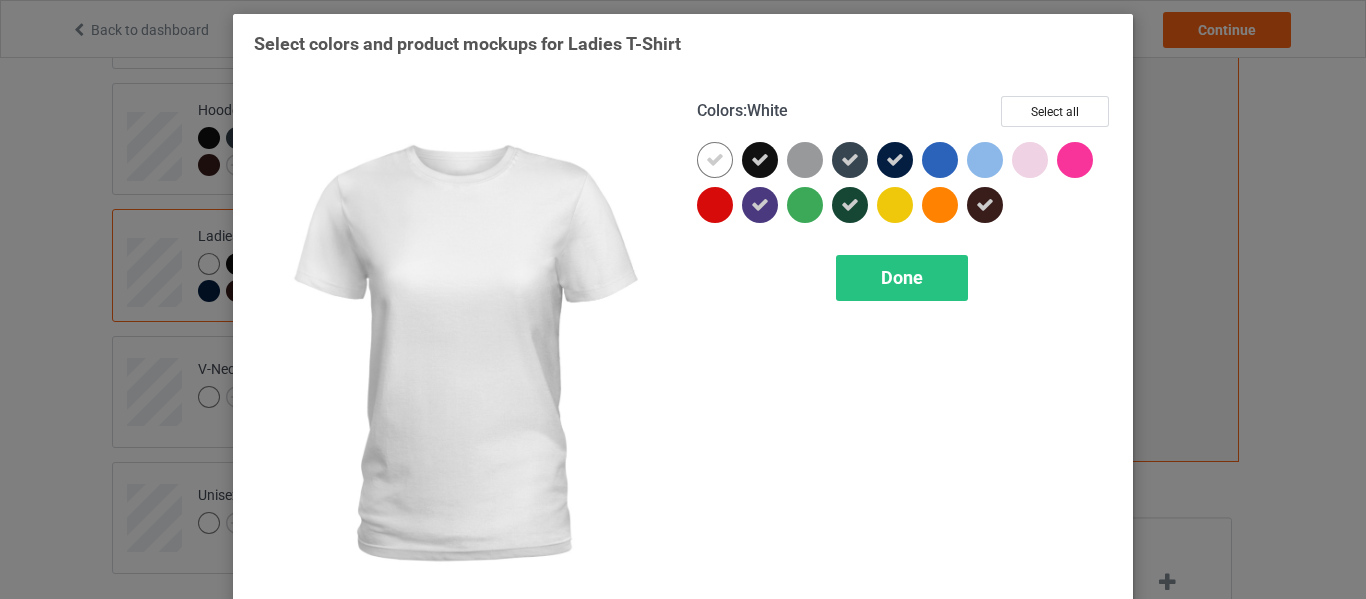 click at bounding box center [715, 160] 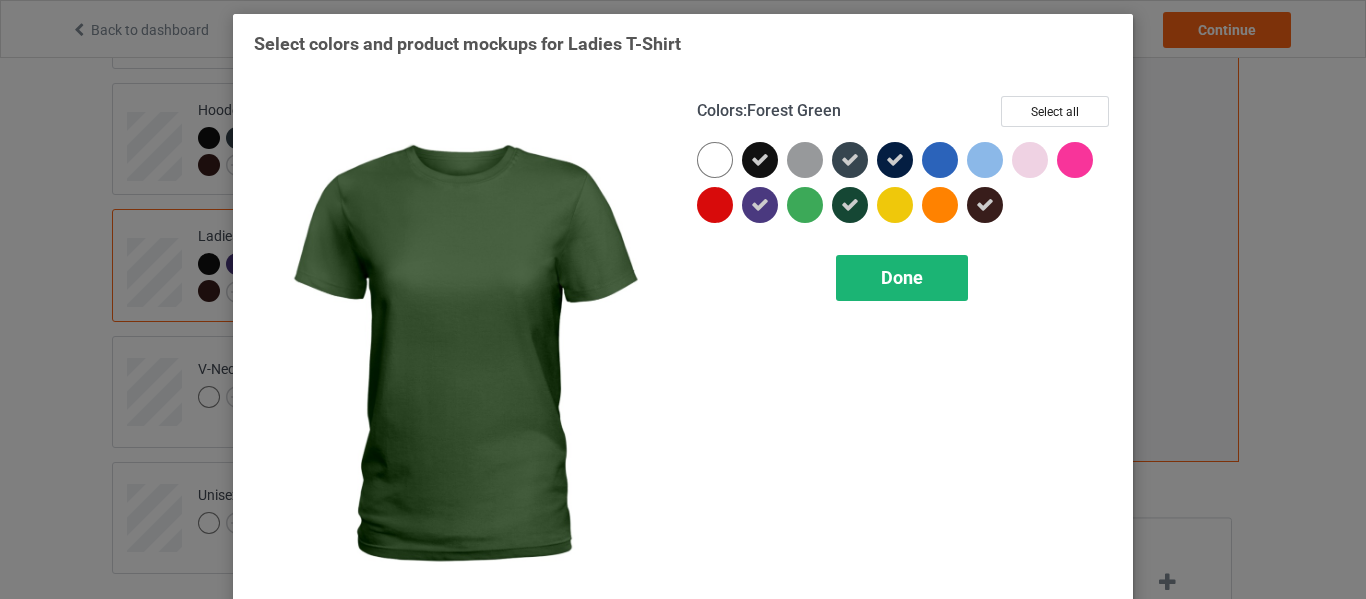 click on "Done" at bounding box center [902, 278] 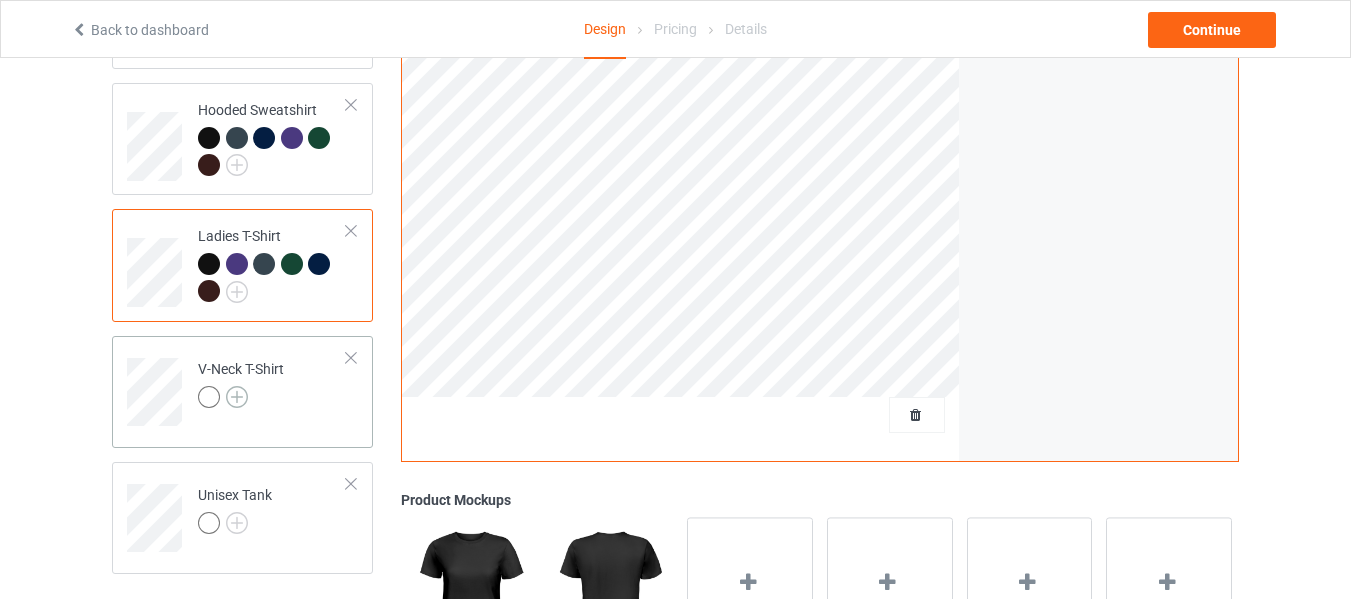 click at bounding box center (237, 397) 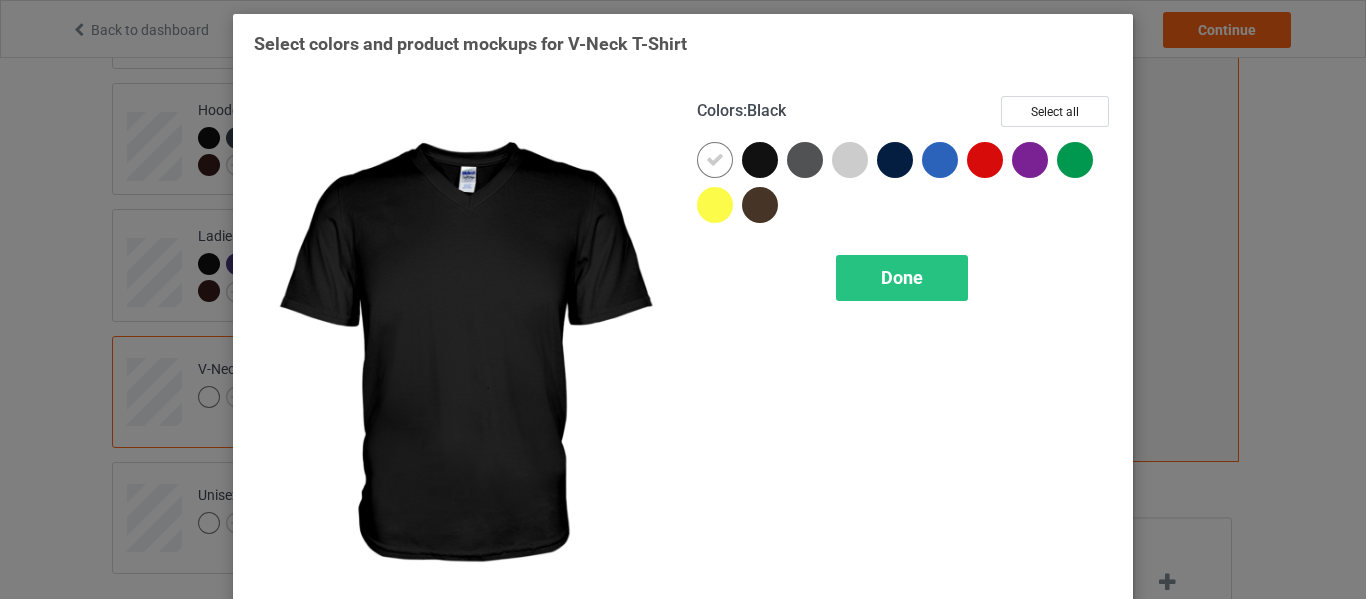 click at bounding box center [760, 160] 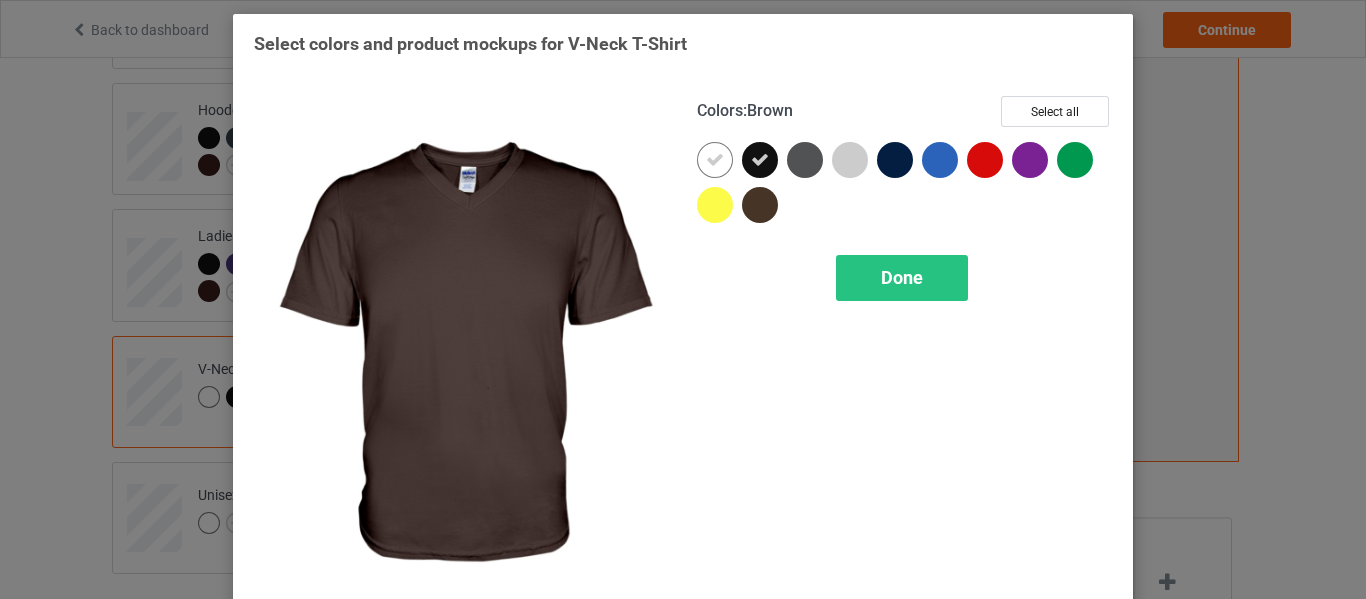 click at bounding box center [760, 205] 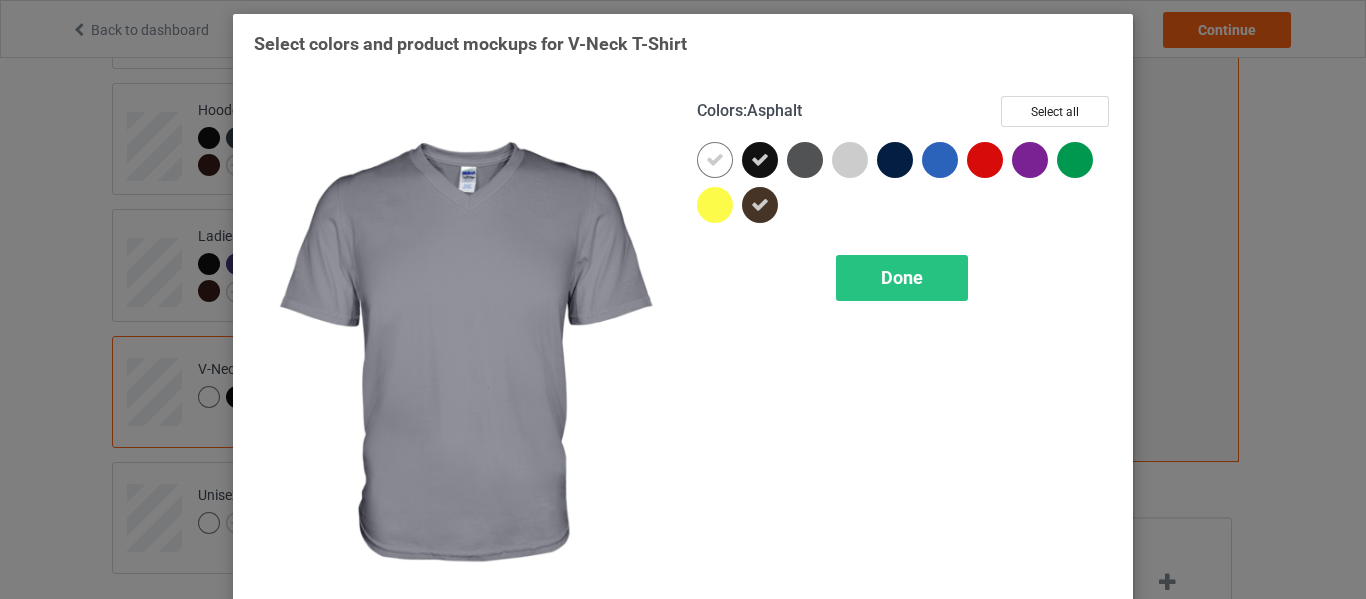 click at bounding box center [805, 160] 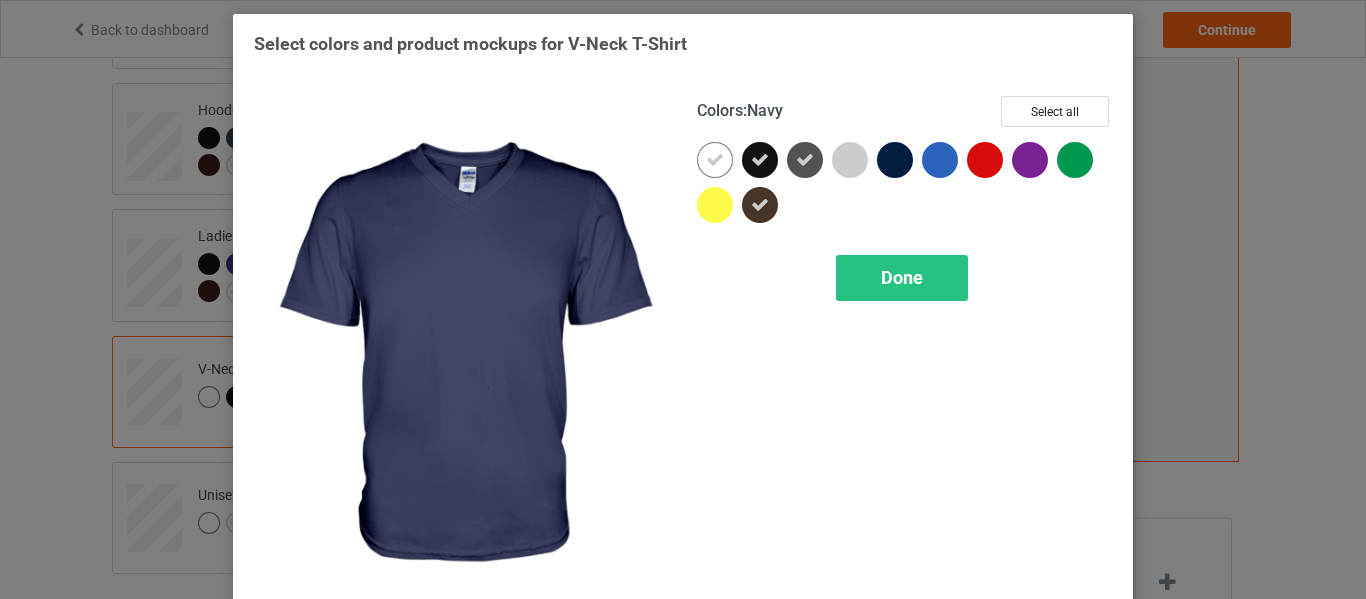 click at bounding box center (895, 160) 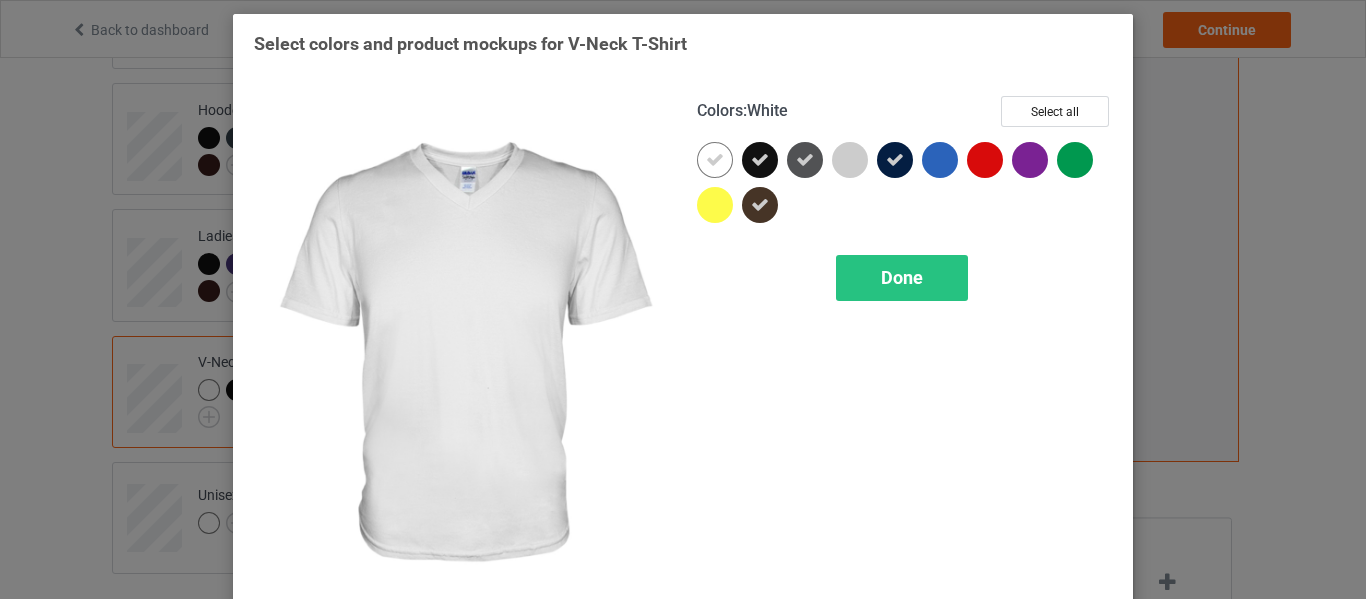 click at bounding box center (715, 160) 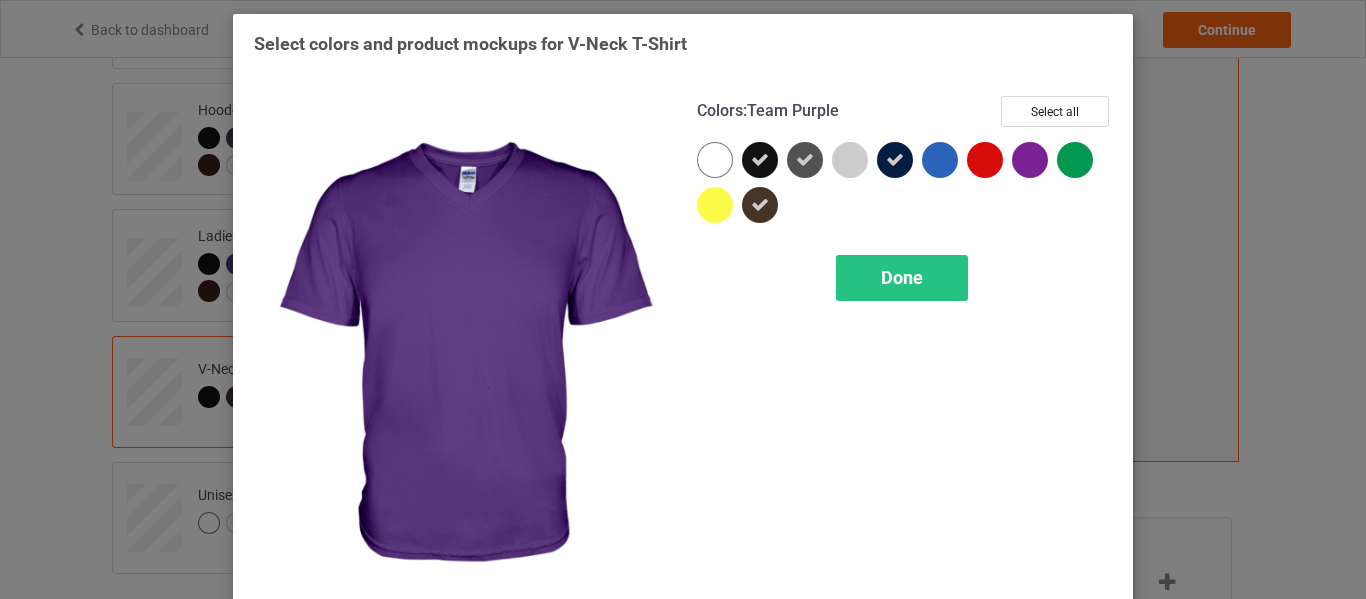 click at bounding box center (1030, 160) 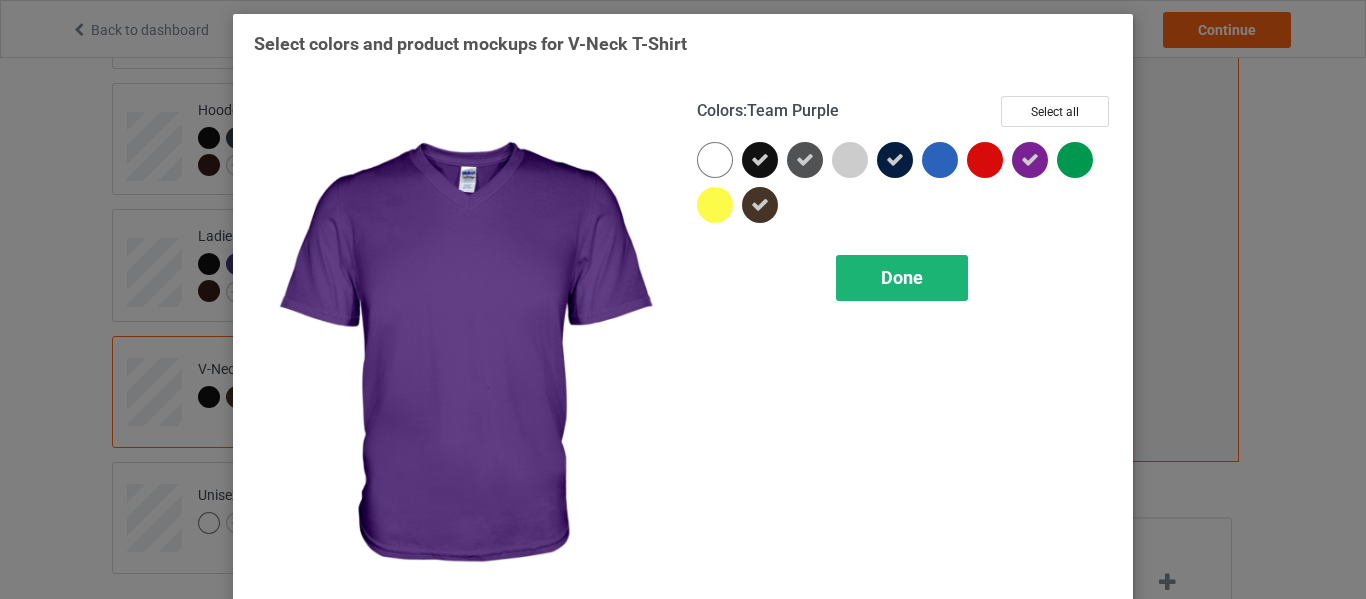 click on "Done" at bounding box center (902, 277) 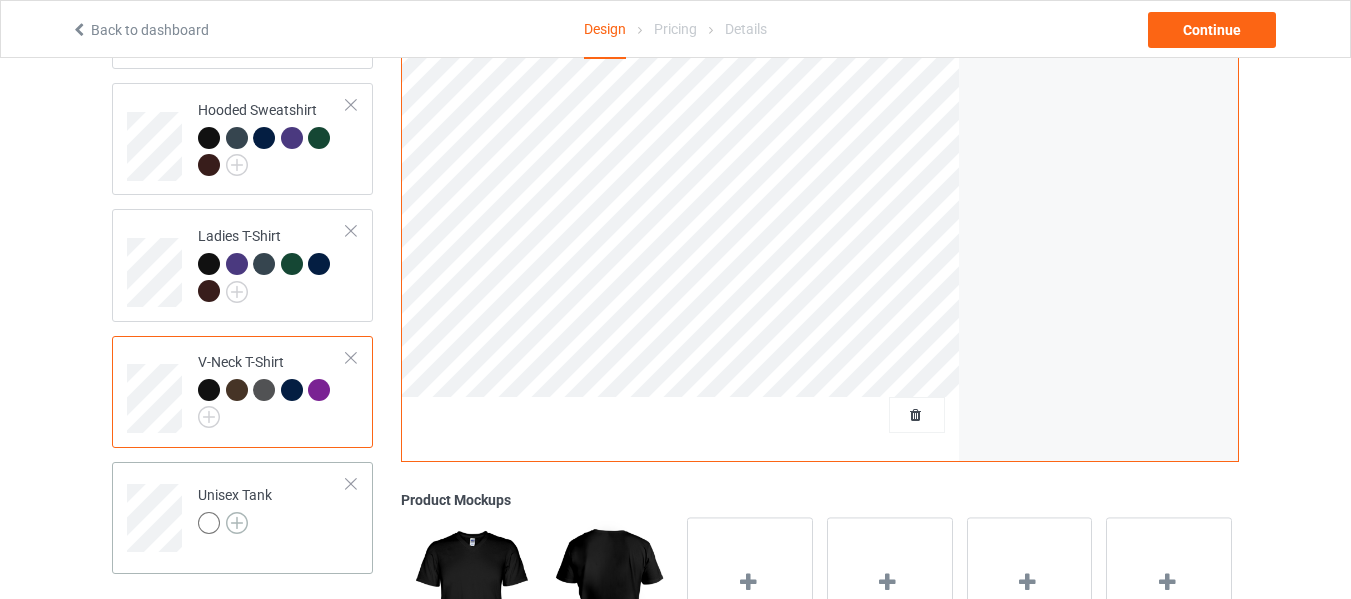 click at bounding box center [237, 523] 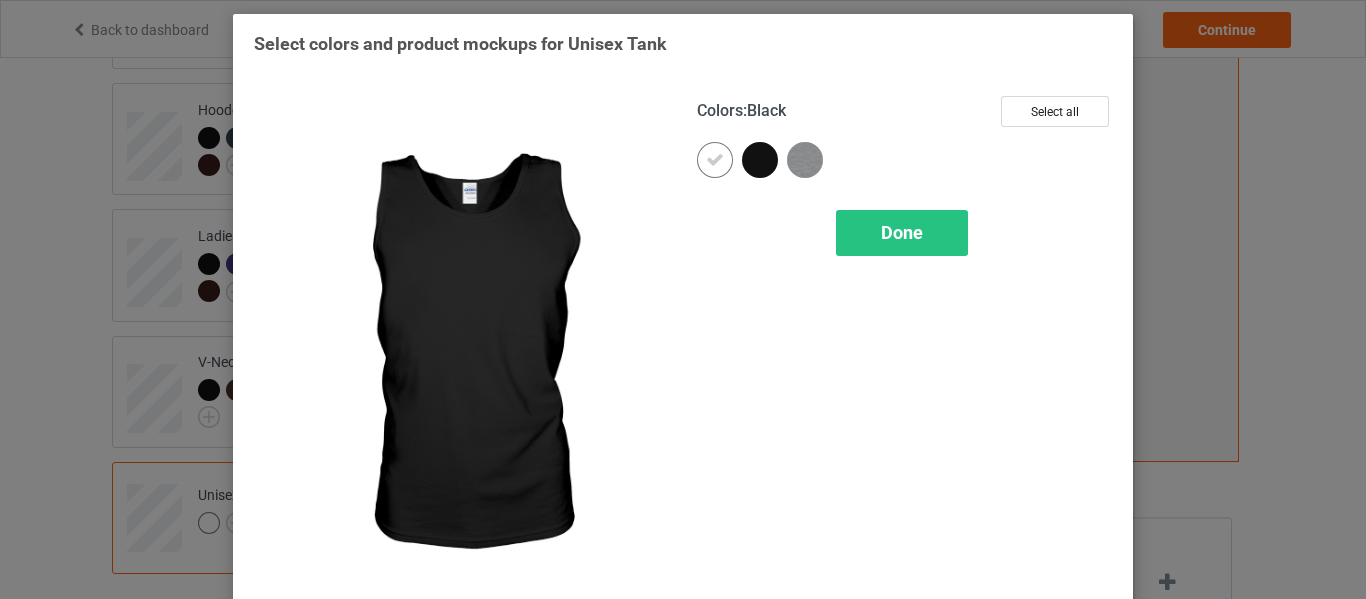 click at bounding box center [760, 160] 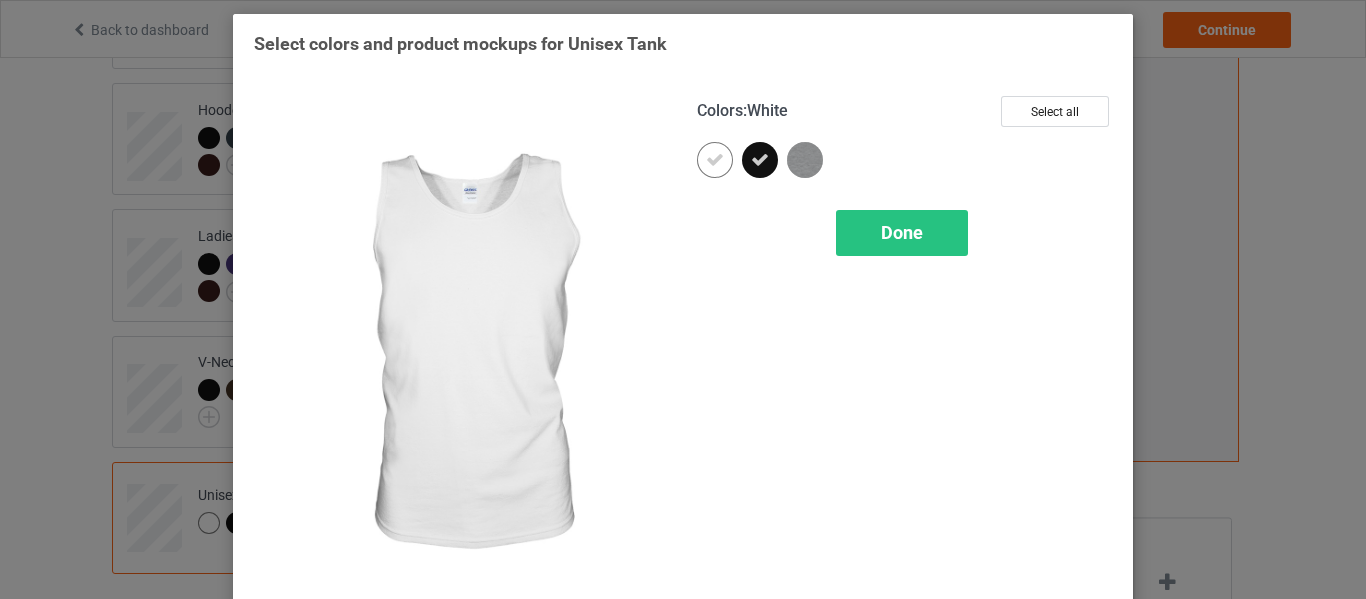 click at bounding box center [715, 160] 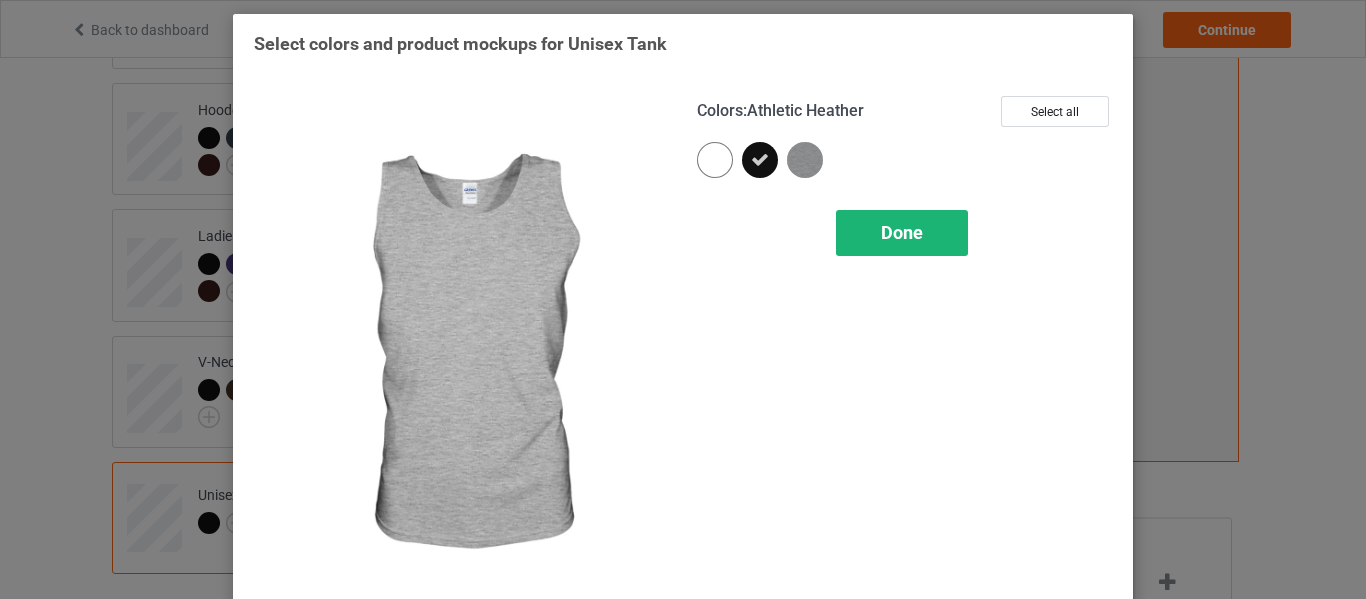 click on "Done" at bounding box center [902, 232] 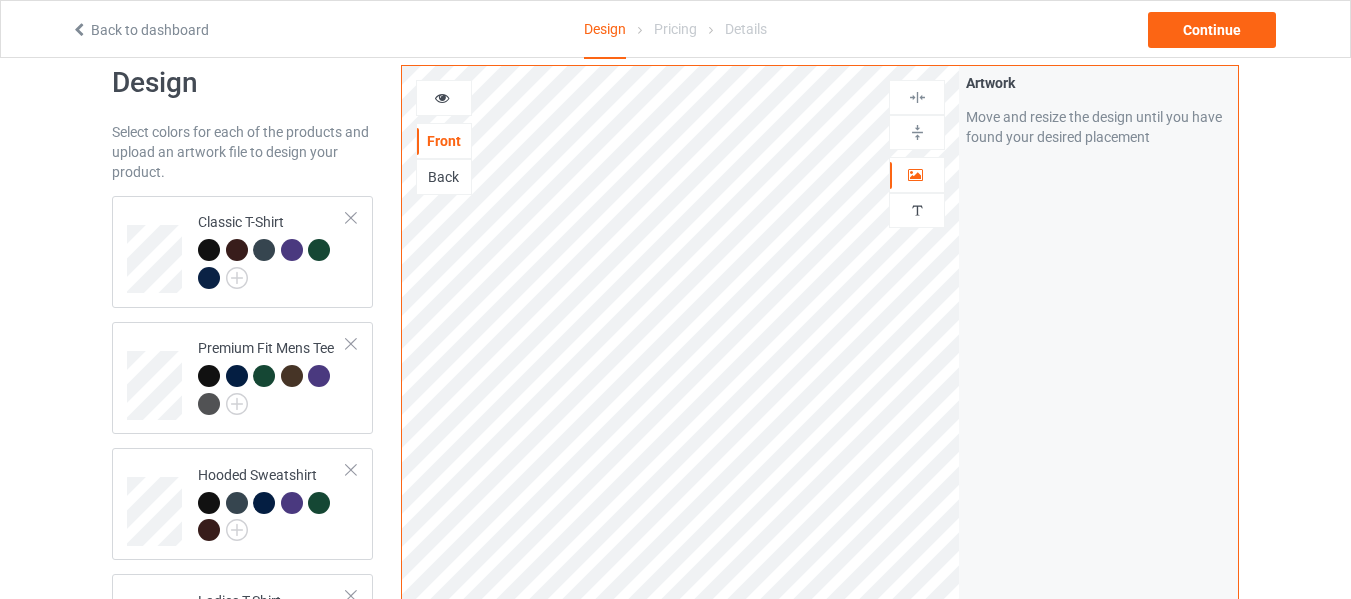 scroll, scrollTop: 0, scrollLeft: 0, axis: both 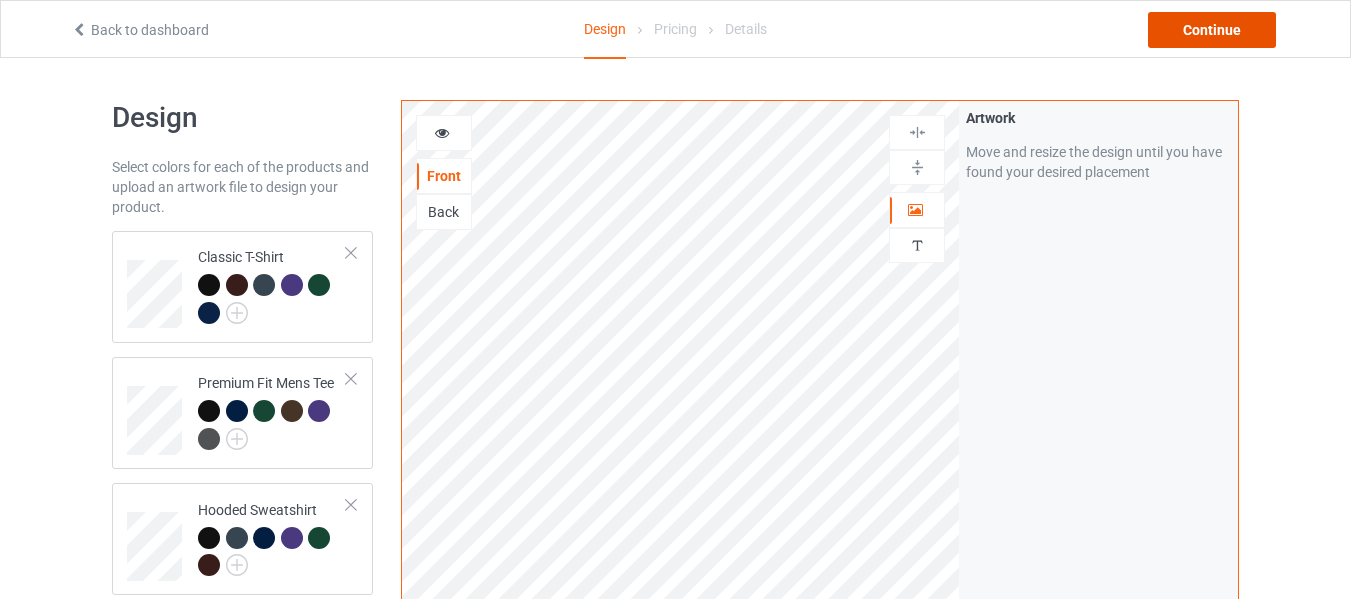 click on "Continue" at bounding box center (1212, 30) 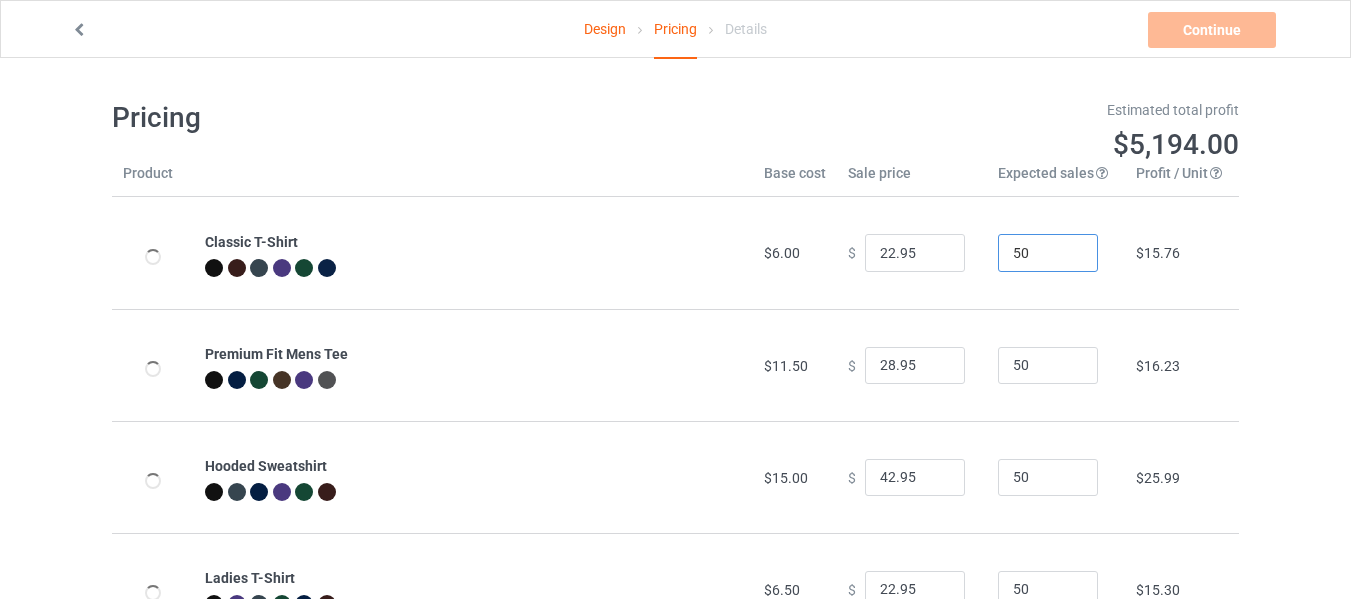 drag, startPoint x: 1032, startPoint y: 251, endPoint x: 899, endPoint y: 259, distance: 133.24039 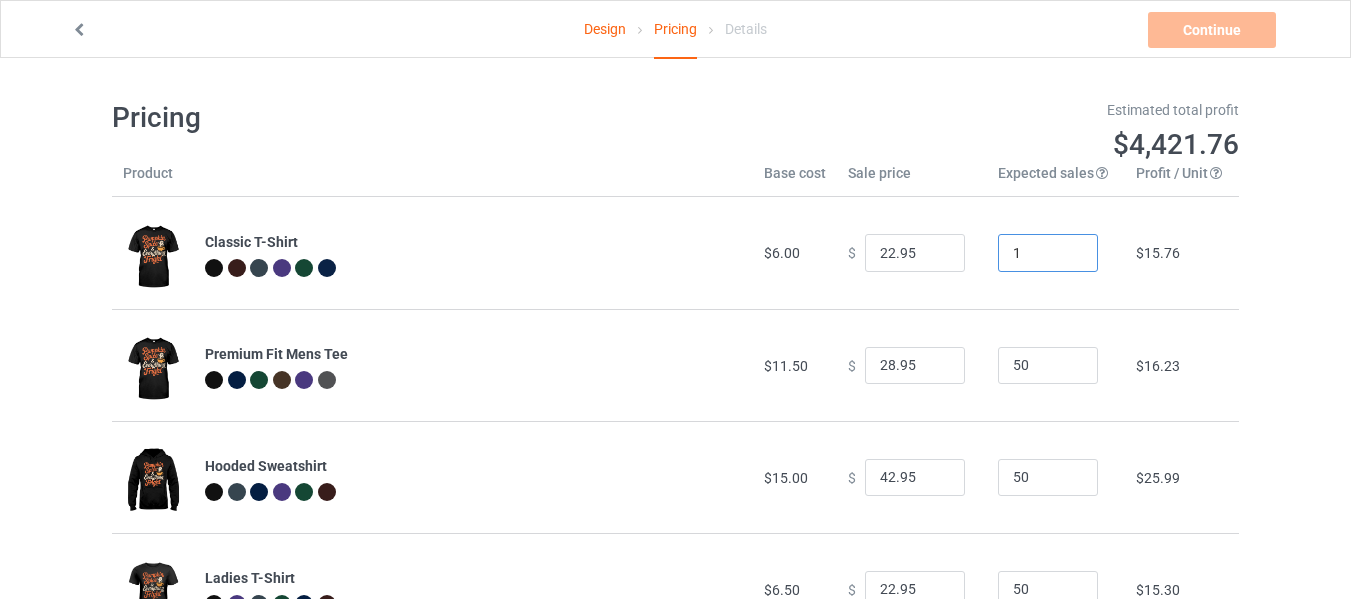 type on "1" 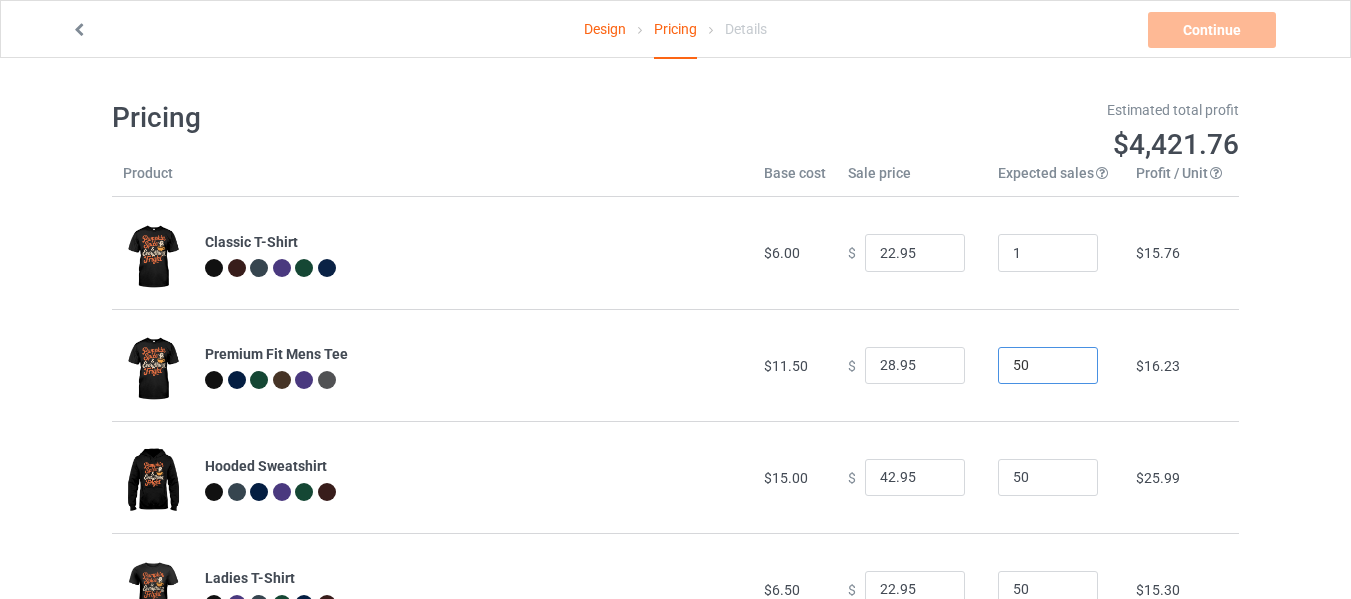 drag, startPoint x: 1034, startPoint y: 356, endPoint x: 949, endPoint y: 377, distance: 87.555695 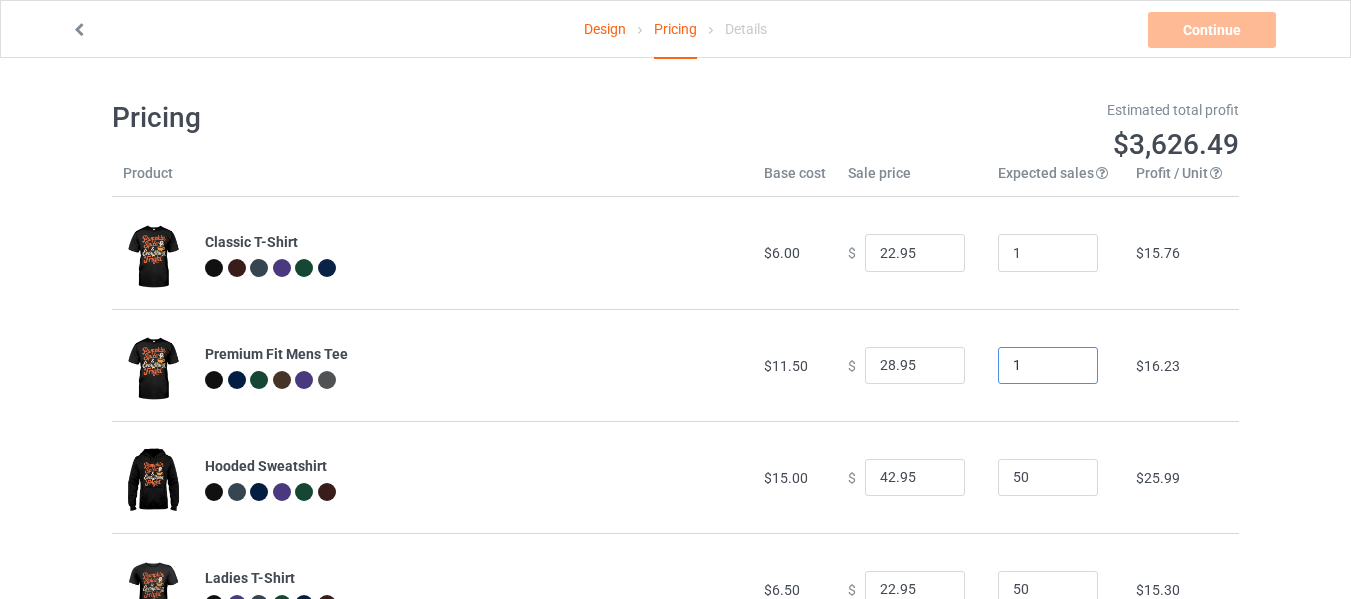type on "1" 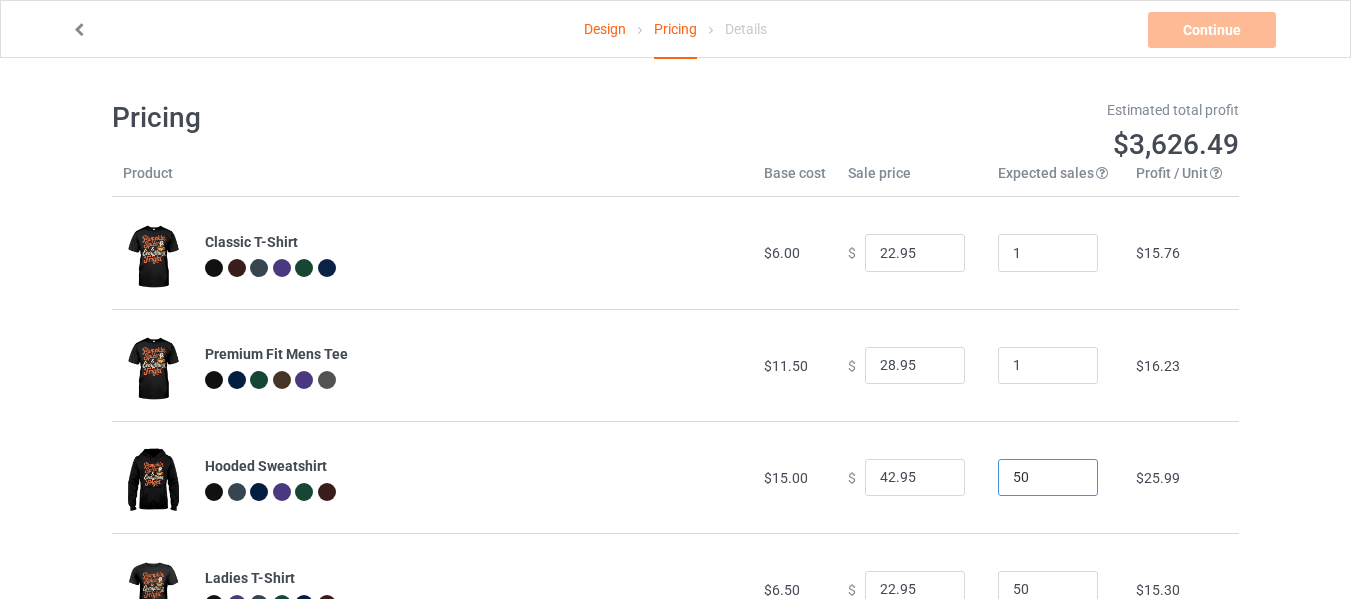 drag, startPoint x: 1024, startPoint y: 466, endPoint x: 928, endPoint y: 489, distance: 98.71677 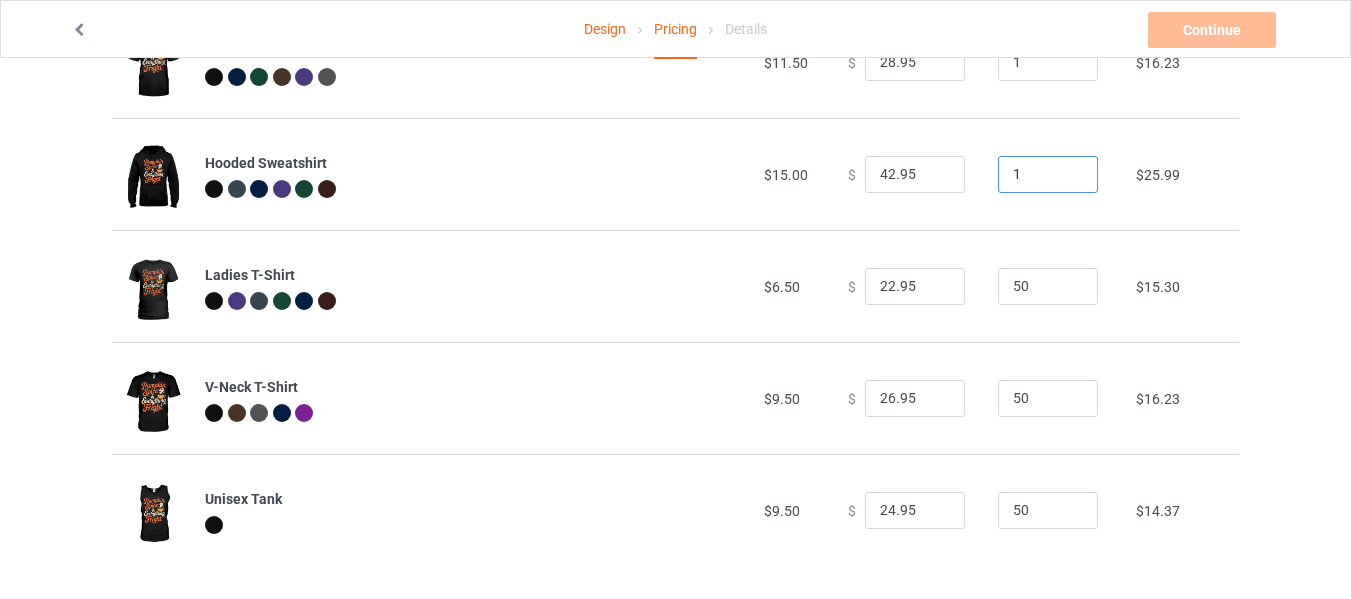 scroll, scrollTop: 313, scrollLeft: 0, axis: vertical 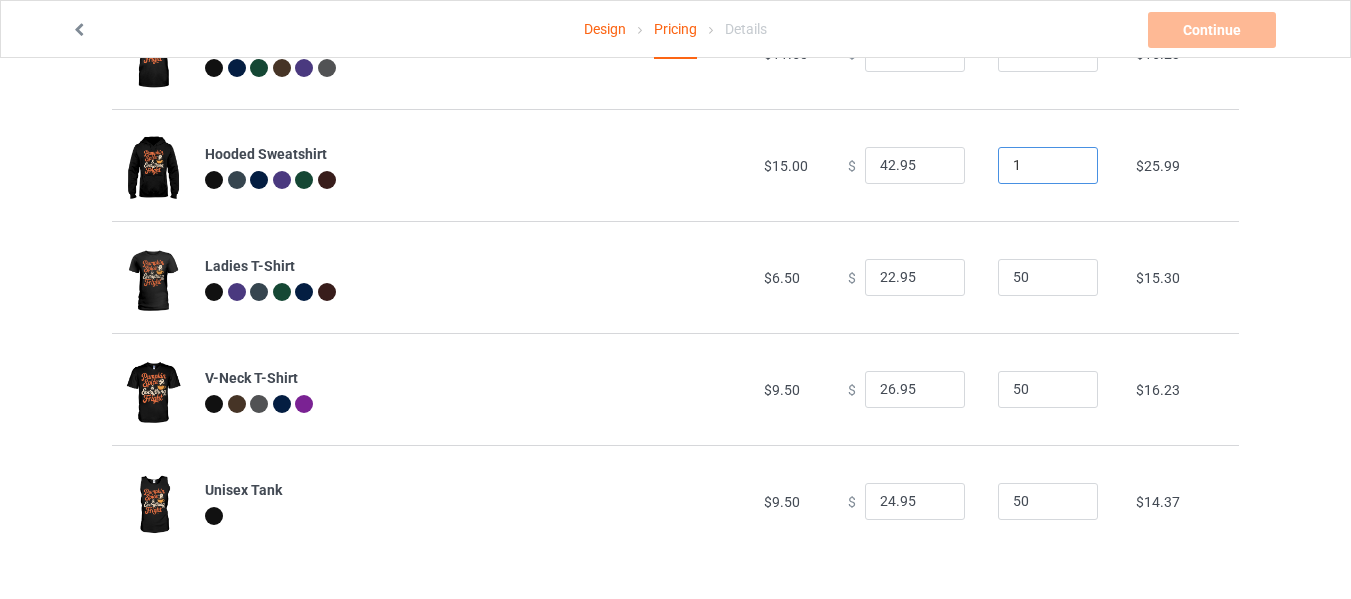 type on "1" 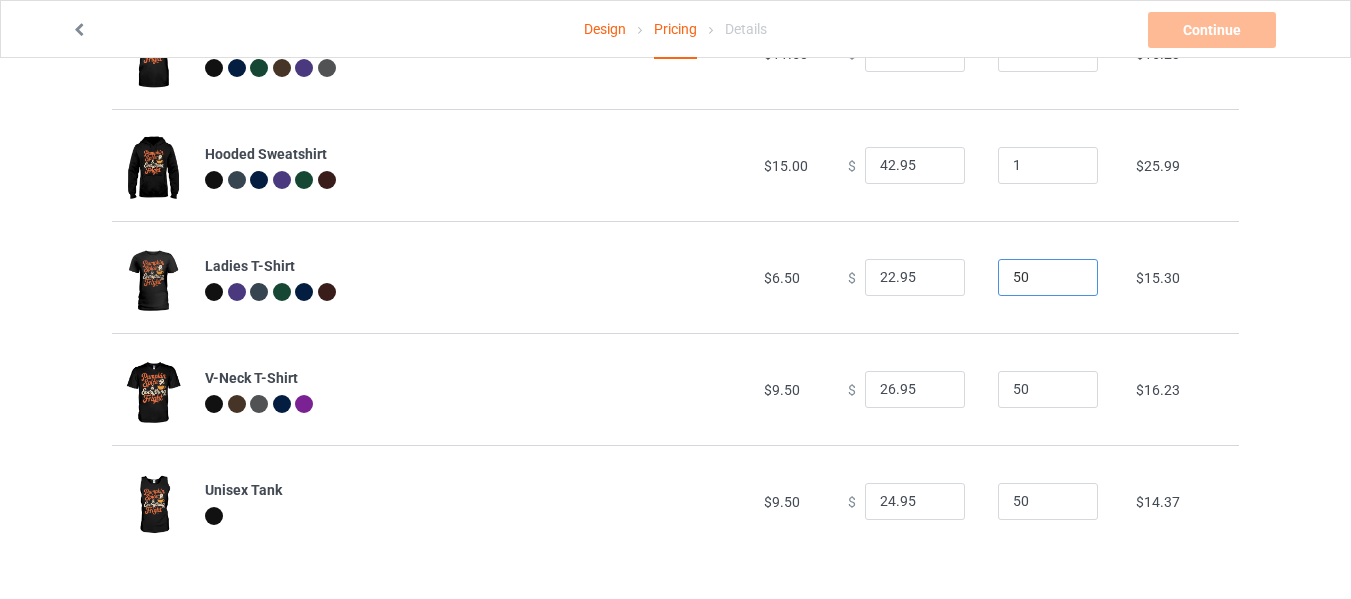 drag, startPoint x: 1015, startPoint y: 280, endPoint x: 925, endPoint y: 287, distance: 90.27181 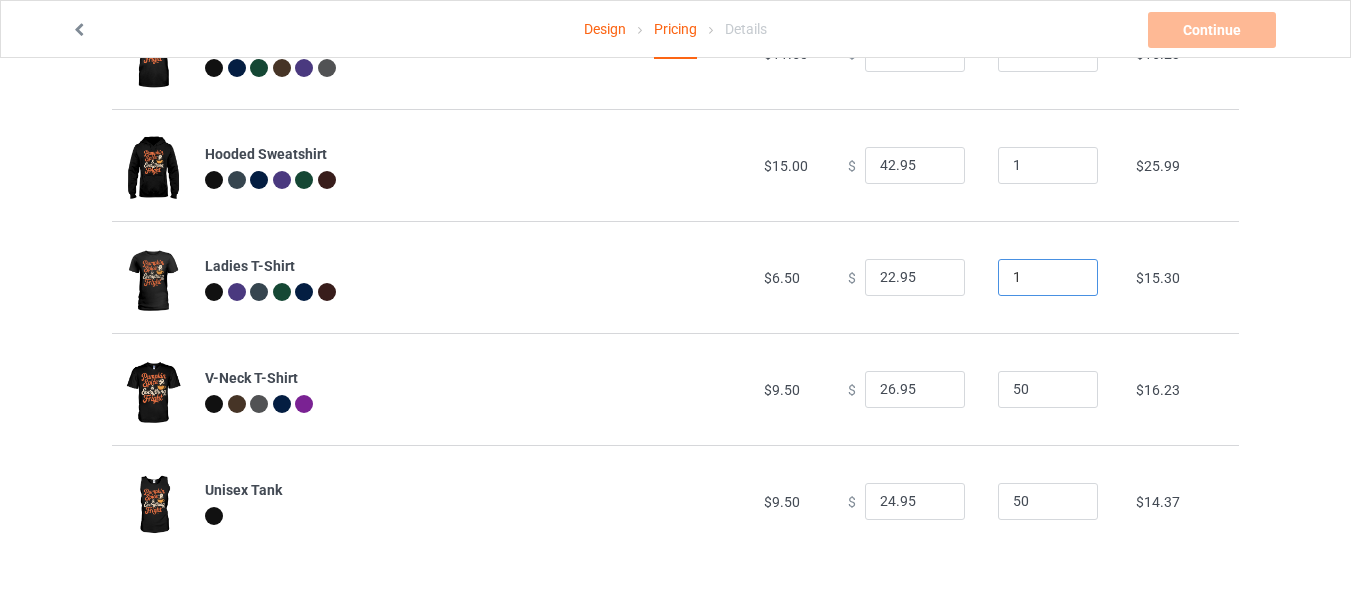 type on "1" 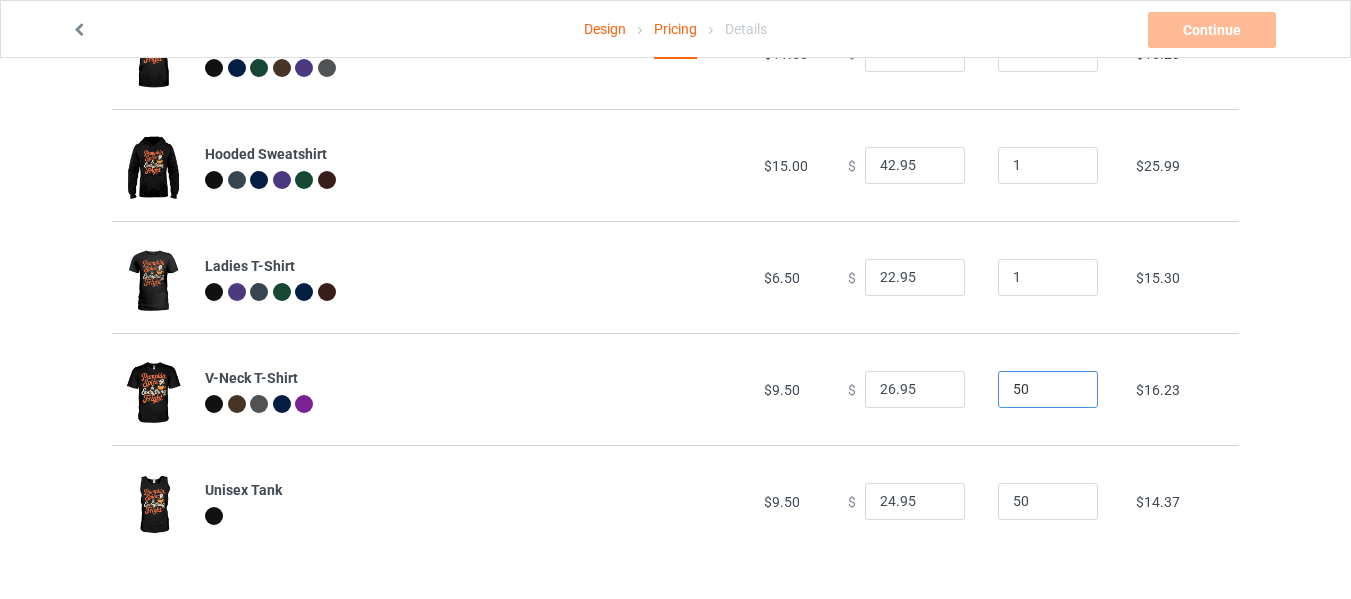 drag, startPoint x: 1023, startPoint y: 394, endPoint x: 946, endPoint y: 412, distance: 79.07591 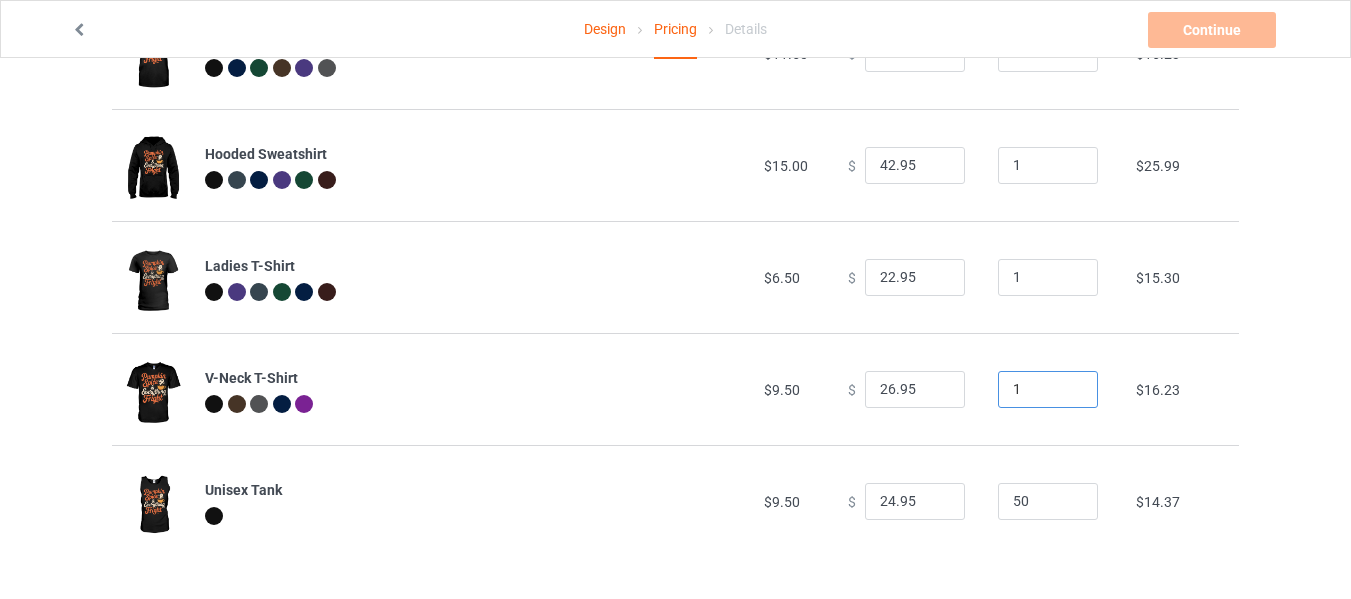 type on "1" 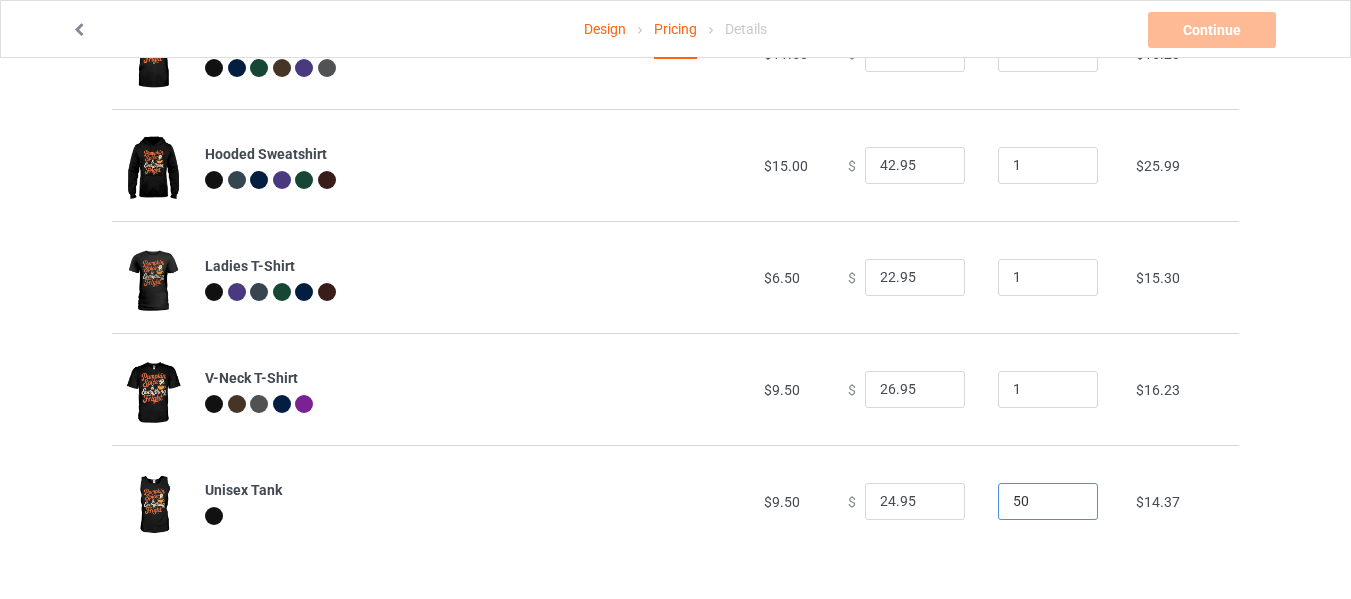 drag, startPoint x: 1024, startPoint y: 505, endPoint x: 972, endPoint y: 512, distance: 52.46904 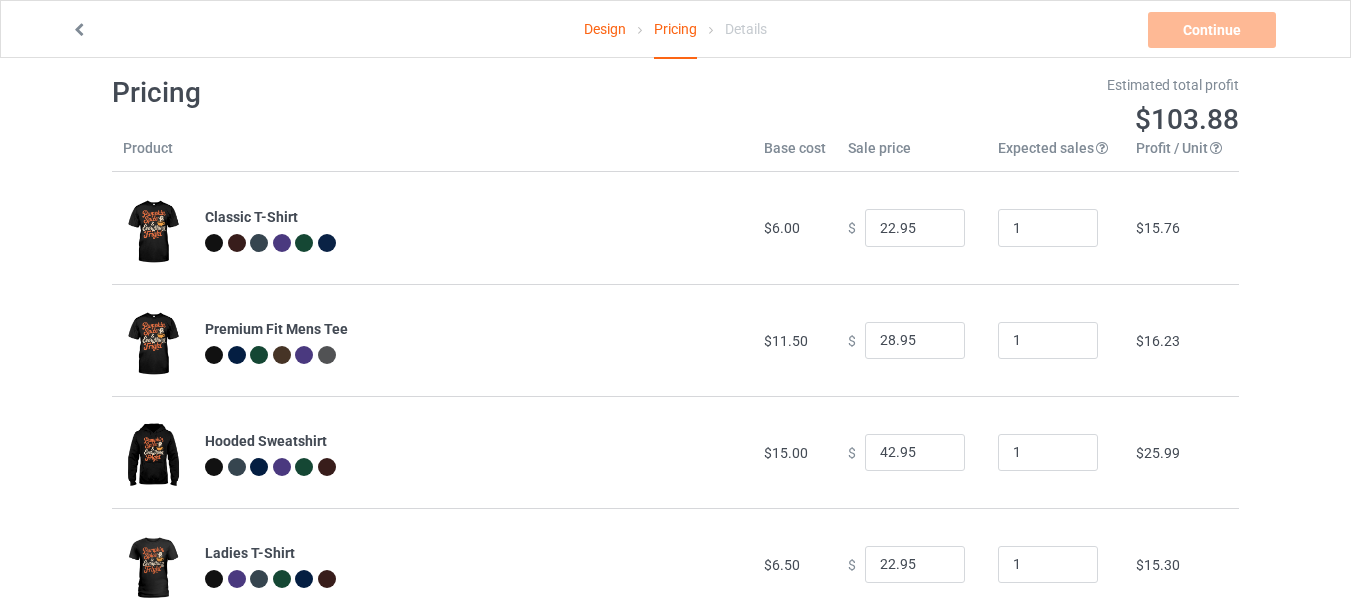 scroll, scrollTop: 0, scrollLeft: 0, axis: both 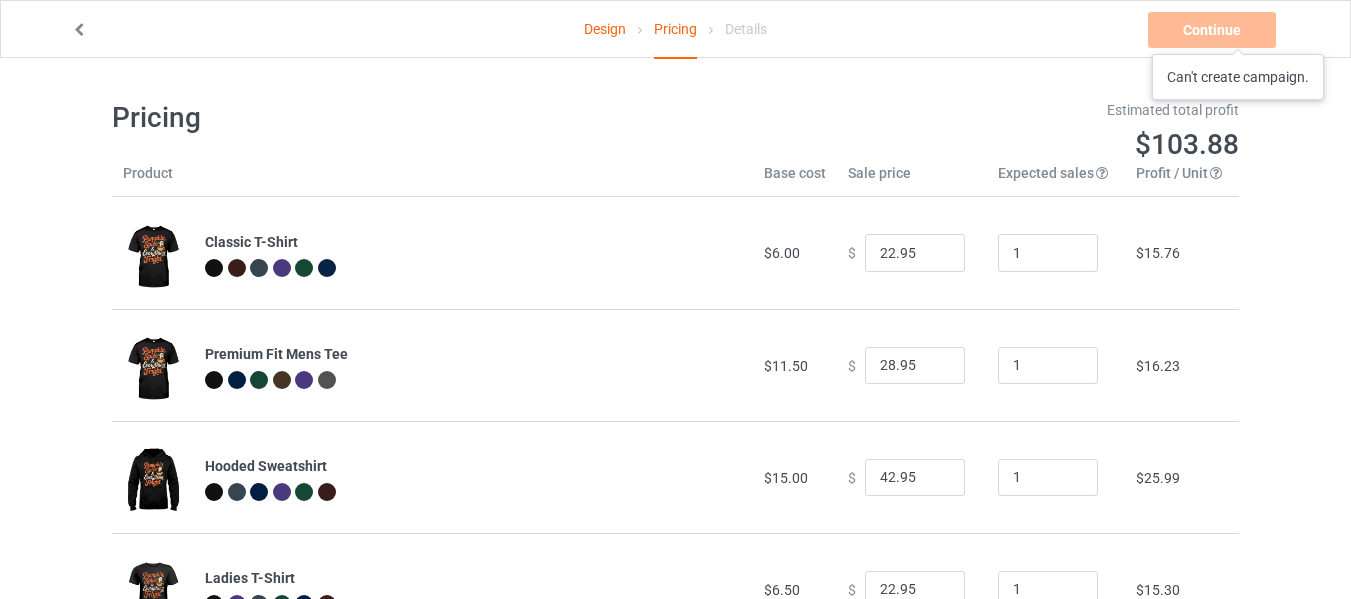 type on "1" 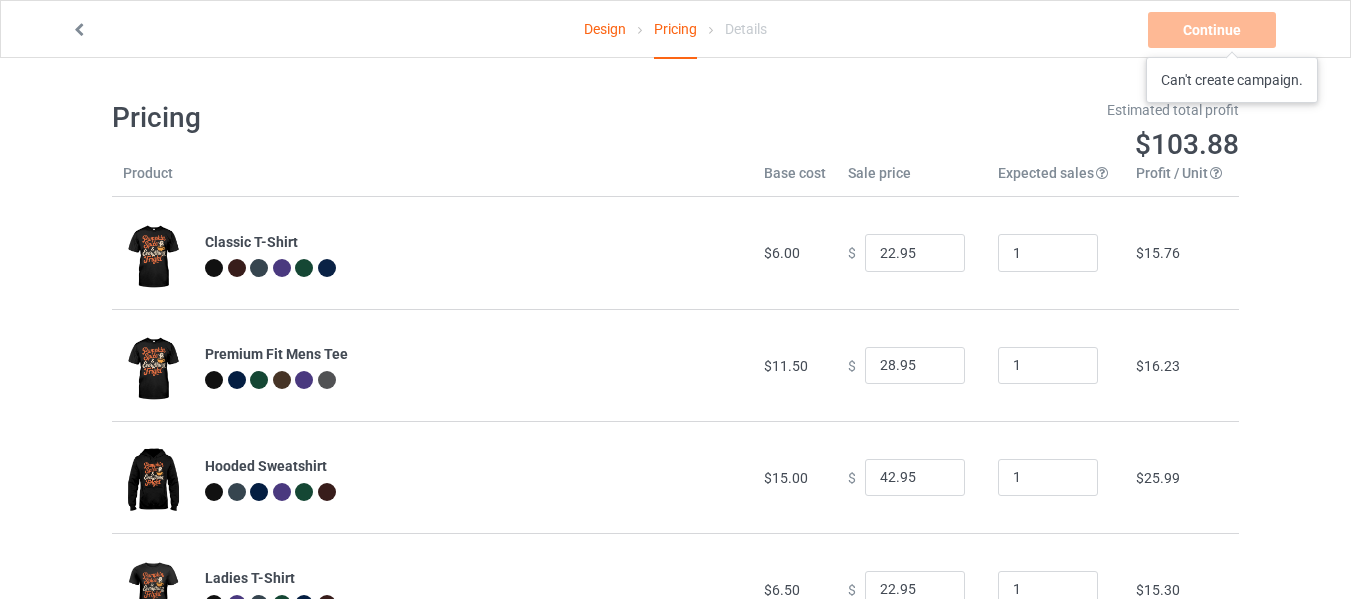 click on "Continue Can't create campaign." at bounding box center (1214, 30) 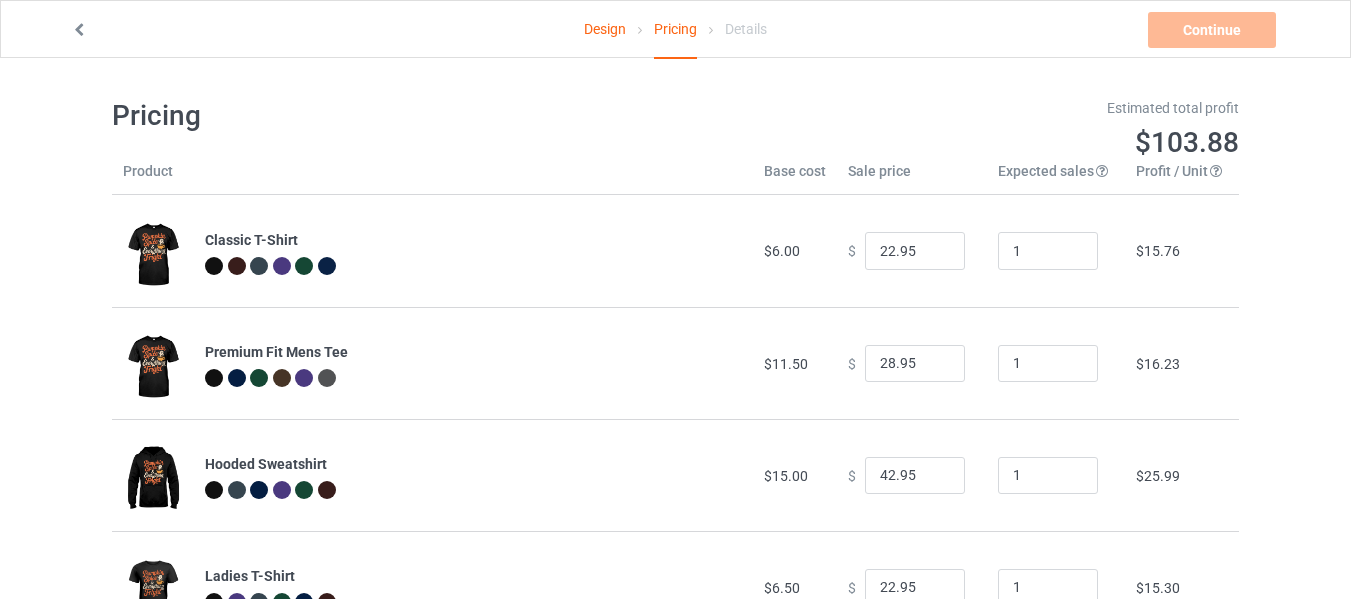scroll, scrollTop: 0, scrollLeft: 0, axis: both 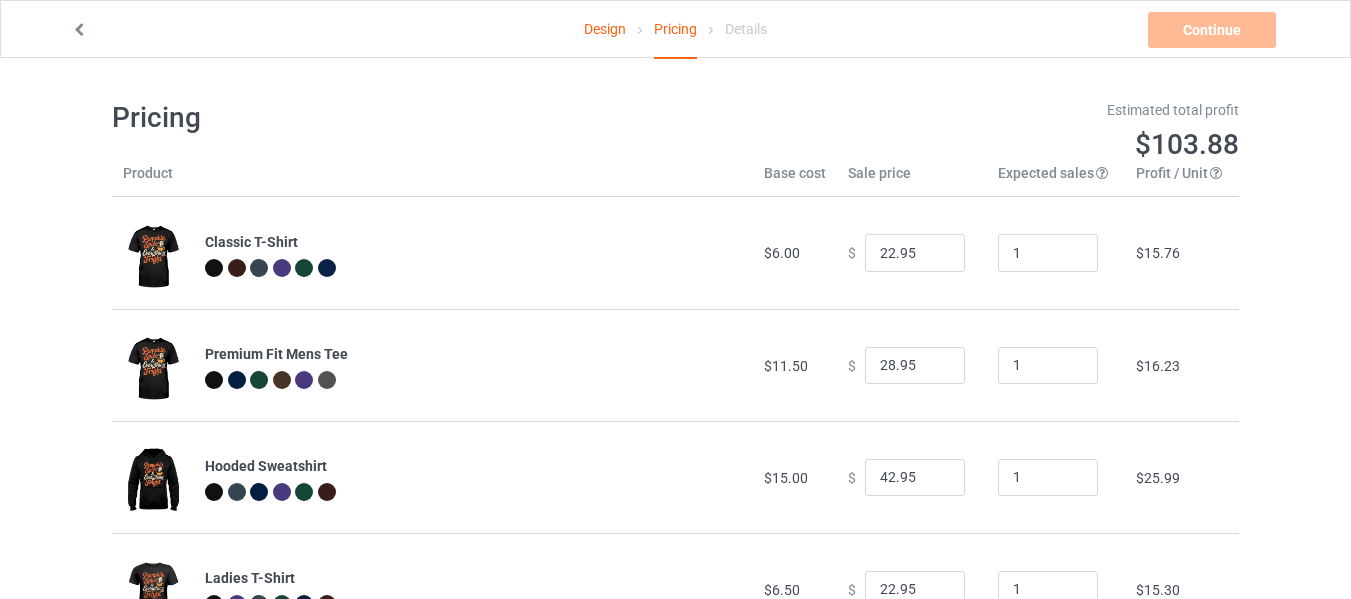 click on "Design Pricing Details Continue Can't create campaign. Pricing Estimated total profit $103.88 Product Base cost Sale price Expected sales   Your expected sales will change your profit estimate (on the right), but will not affect the actual amount of profit you earn. Profit / Unit   Your profit is your sale price minus your base cost and processing fee. Classic T-Shirt $6.00 $     22.95 1 $15.76 Premium Fit Mens Tee $11.50 $     28.95 1 $16.23 Hooded Sweatshirt $15.00 $     42.95 1 $25.99 Ladies T-Shirt $6.50 $     22.95 1 $15.30 V-Neck T-Shirt $9.50 $     26.95 1 $16.23 Unisex Tank $9.50 $     24.95 1 $14.37" at bounding box center (675, 484) 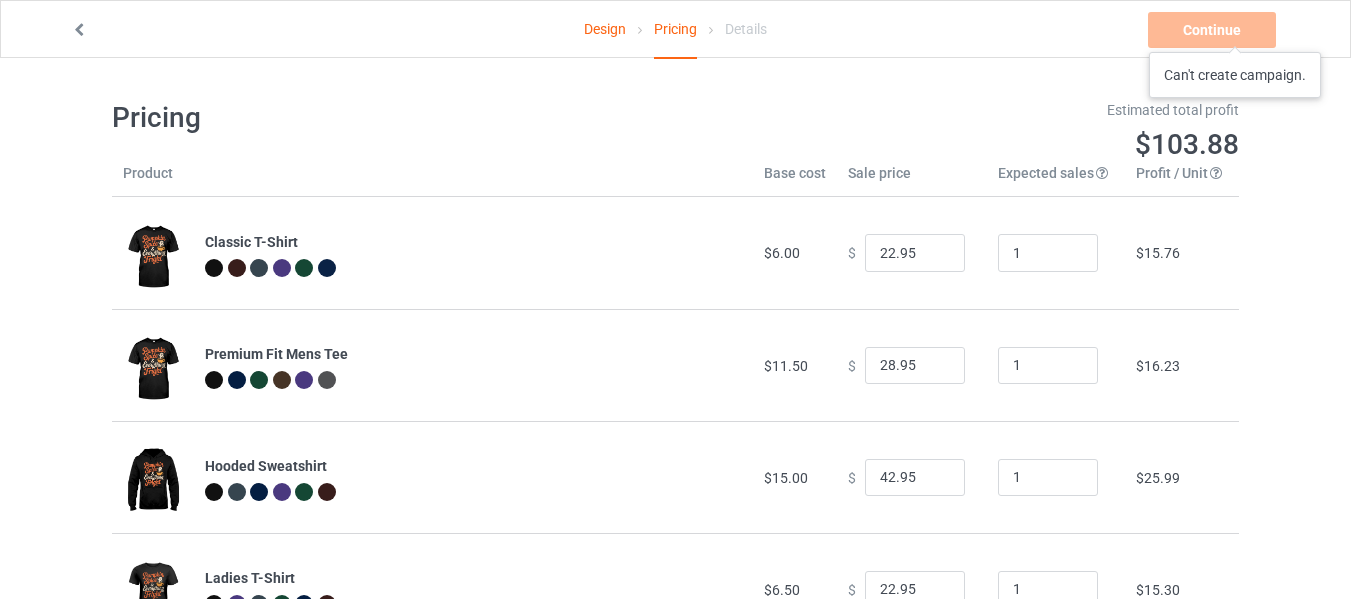 click on "Continue Can't create campaign." at bounding box center (1214, 30) 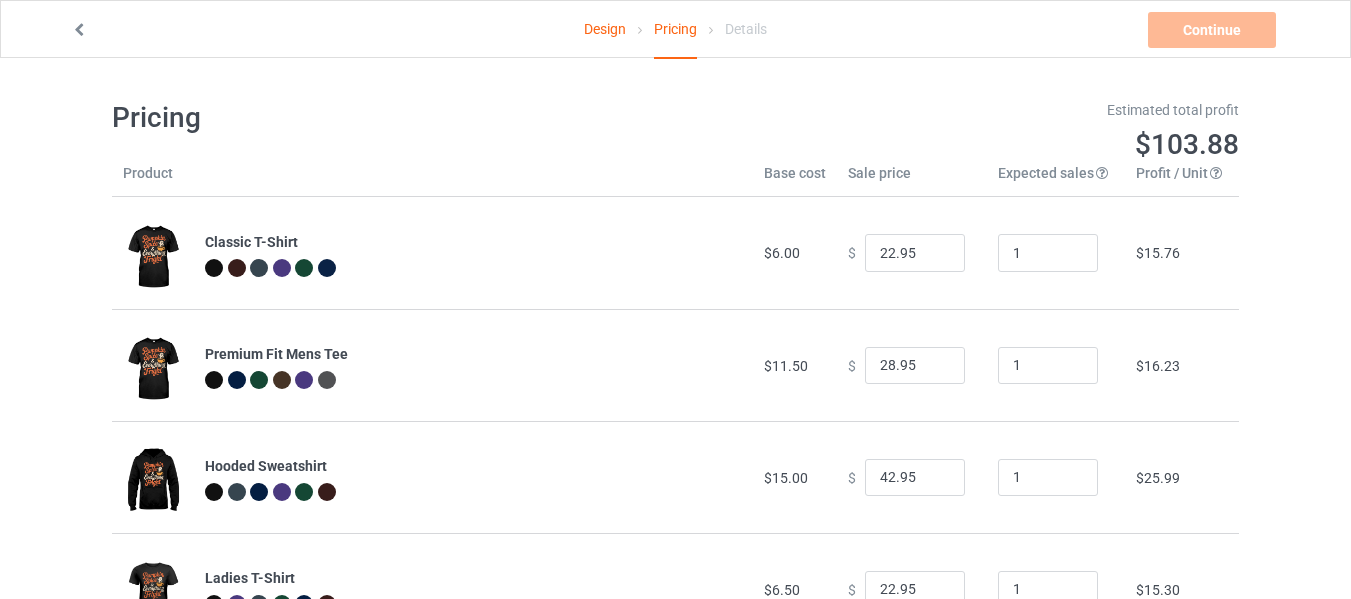 click on "Design Pricing Details Continue Can't create campaign. Pricing Estimated total profit $103.88 Product Base cost Sale price Expected sales   Your expected sales will change your profit estimate (on the right), but will not affect the actual amount of profit you earn. Profit / Unit   Your profit is your sale price minus your base cost and processing fee. Classic T-Shirt $6.00 $     22.95 1 $15.76 Premium Fit Mens Tee $11.50 $     28.95 1 $16.23 Hooded Sweatshirt $15.00 $     42.95 1 $25.99 Ladies T-Shirt $6.50 $     22.95 1 $15.30 V-Neck T-Shirt $9.50 $     26.95 1 $16.23 Unisex Tank $9.50 $     24.95 1 $14.37" at bounding box center [675, 484] 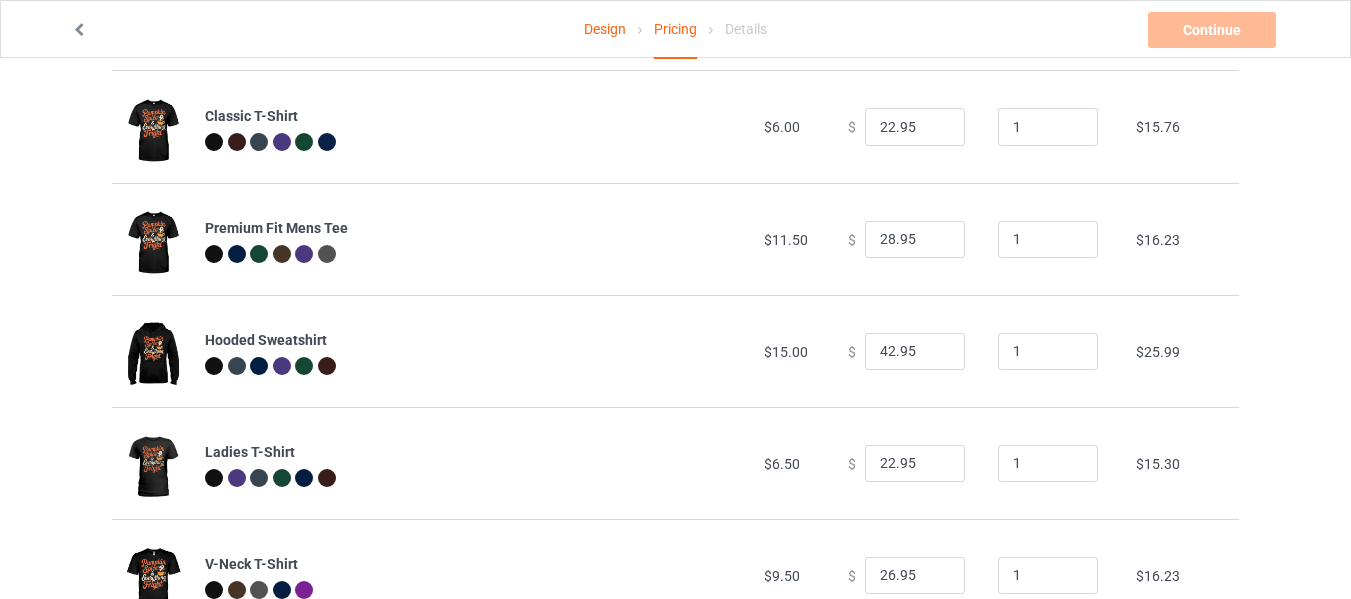 scroll, scrollTop: 13, scrollLeft: 0, axis: vertical 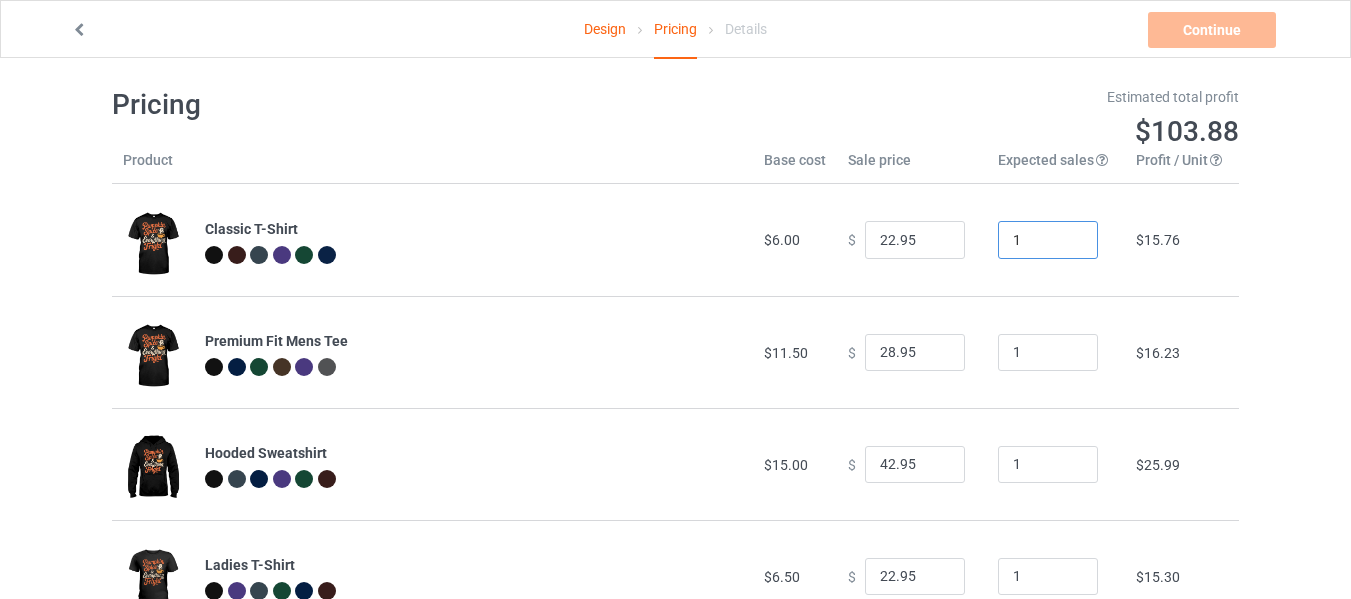 click on "1" at bounding box center [1048, 240] 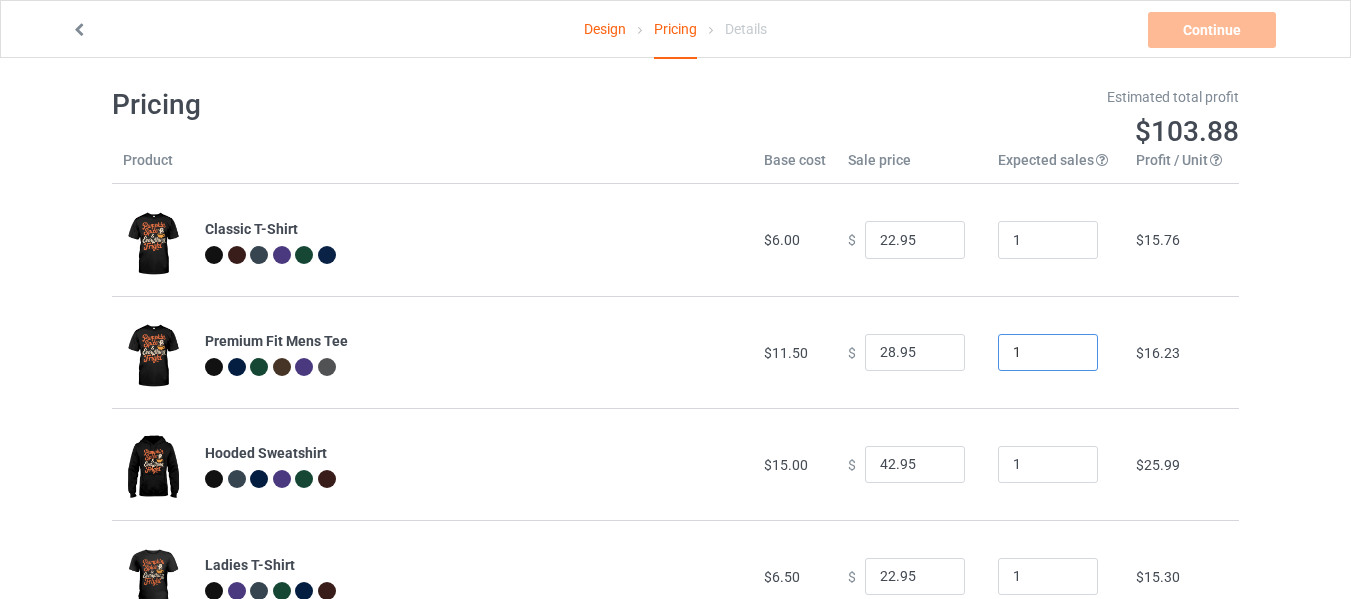 click on "1" at bounding box center (1048, 353) 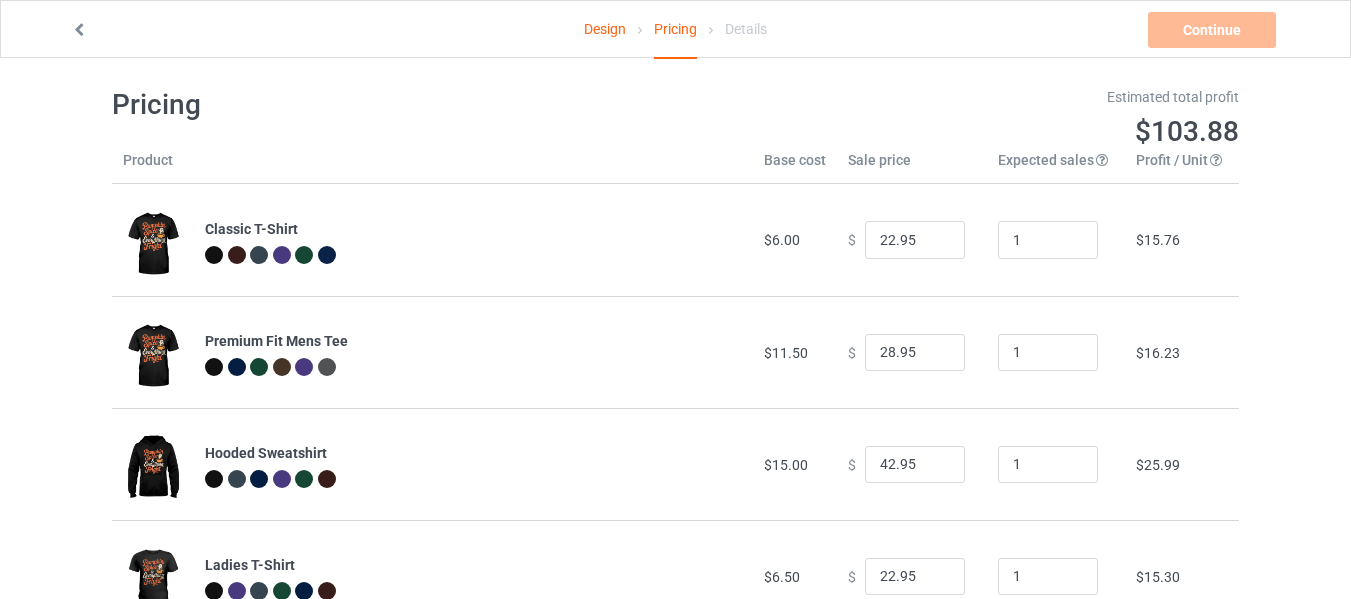 click on "1" at bounding box center (1056, 464) 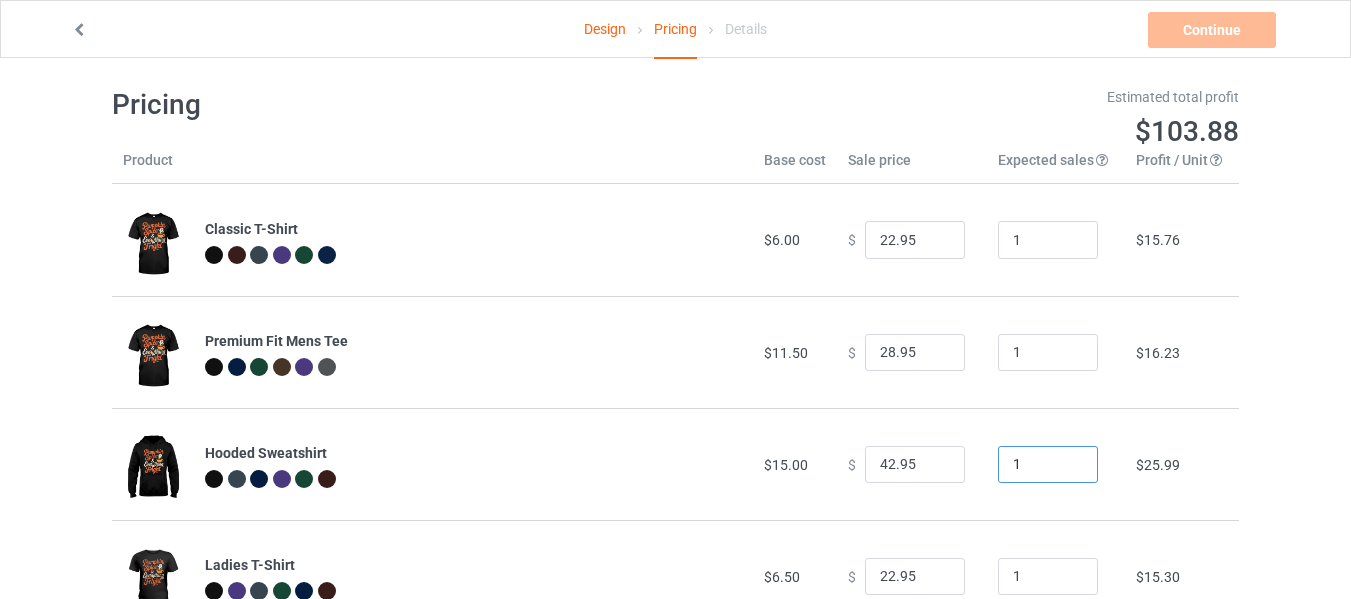 click on "1" at bounding box center [1048, 465] 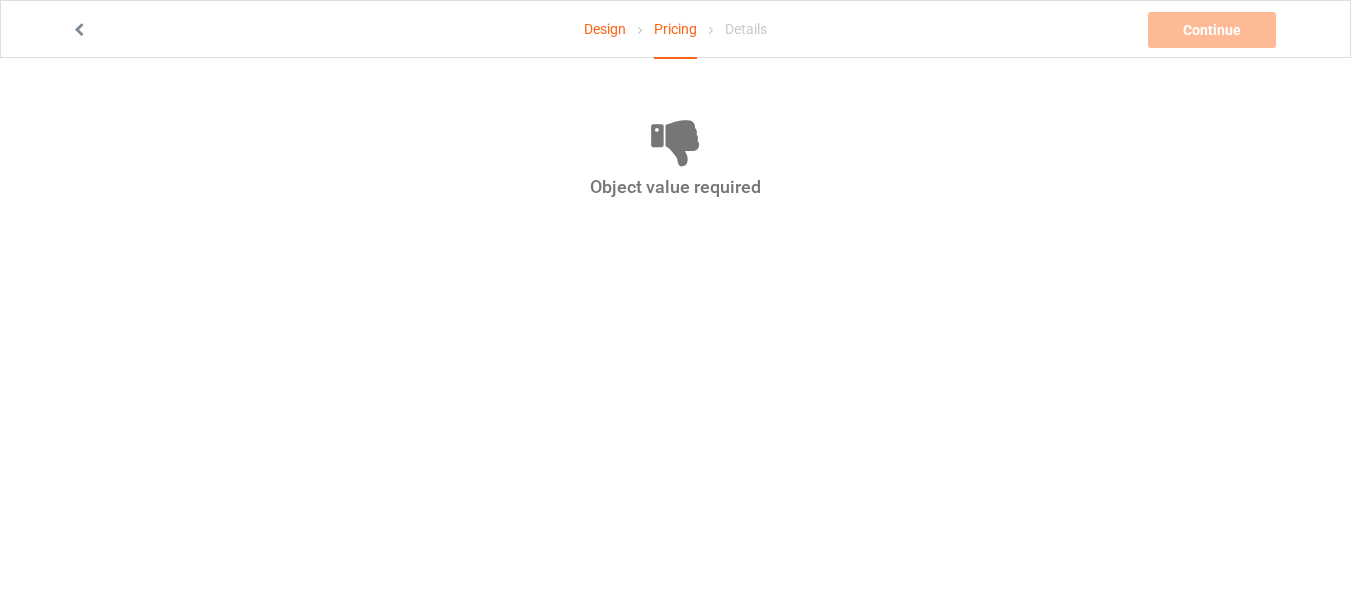 scroll, scrollTop: 13, scrollLeft: 0, axis: vertical 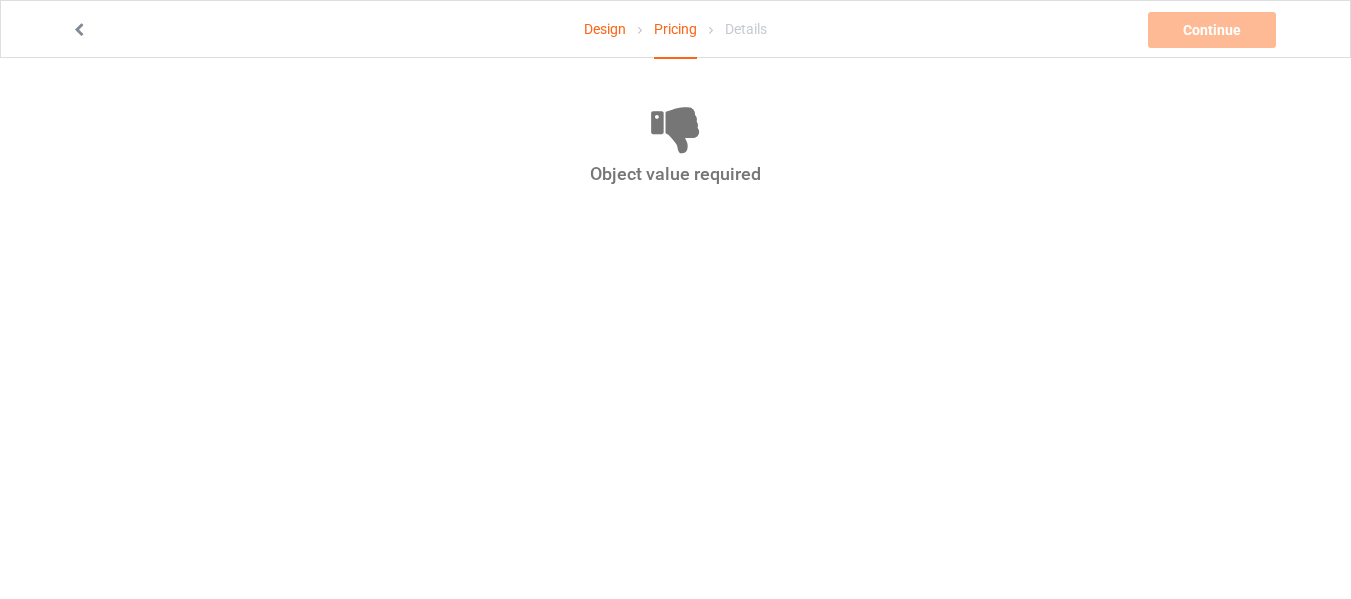 click on "Pricing" at bounding box center [675, 30] 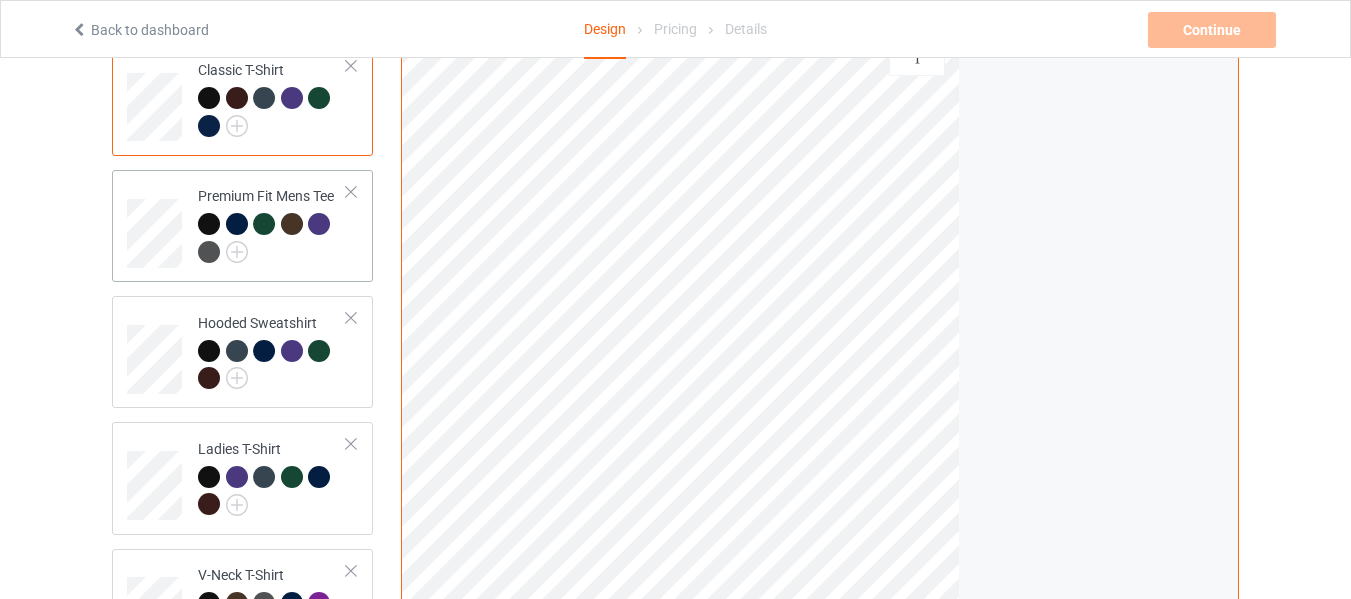 scroll, scrollTop: 0, scrollLeft: 0, axis: both 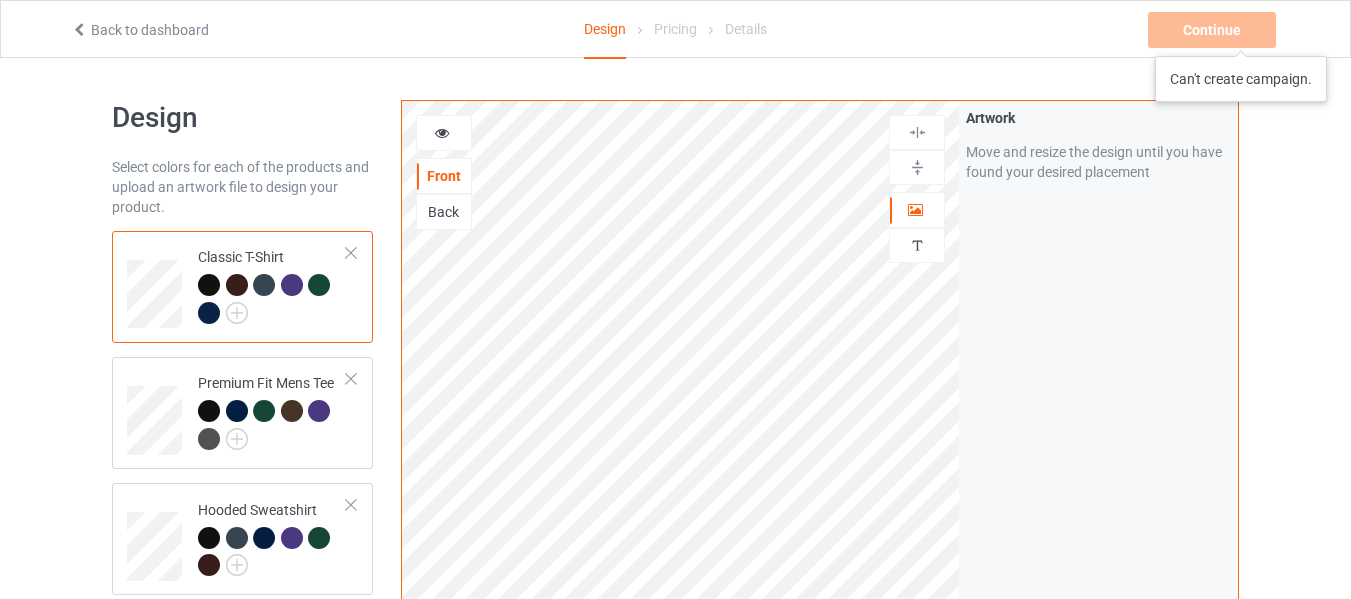 click on "Continue Can't create campaign." at bounding box center (1214, 30) 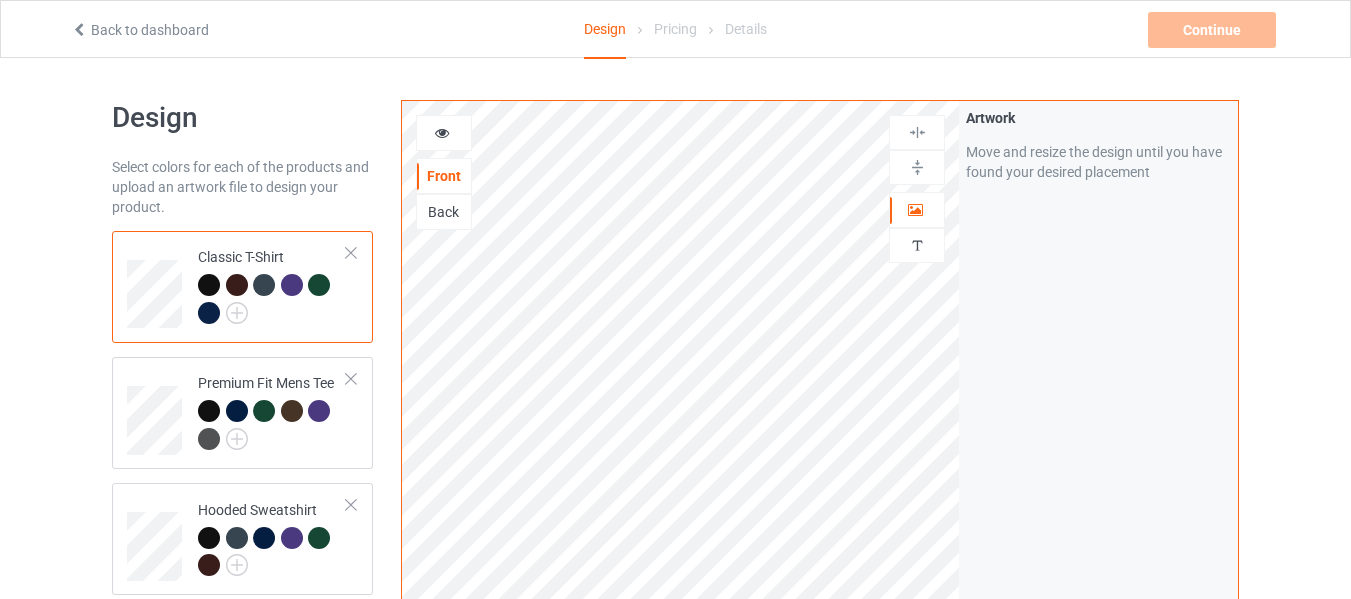 click on "Pricing" at bounding box center (675, 29) 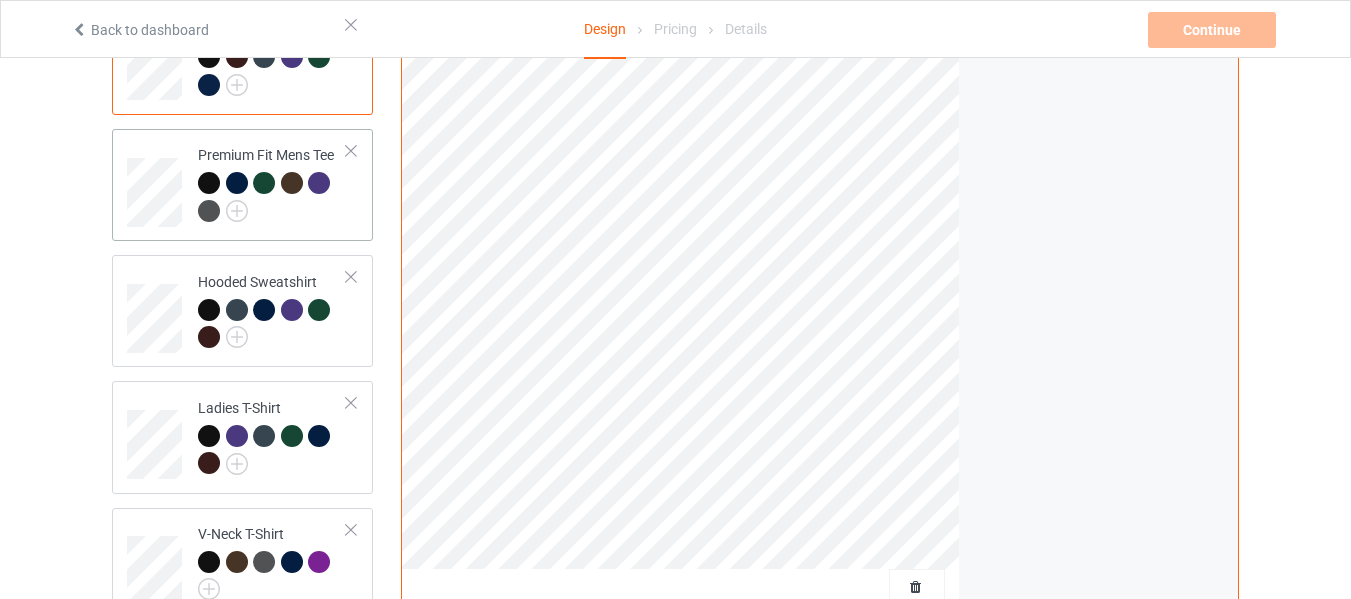 scroll, scrollTop: 197, scrollLeft: 0, axis: vertical 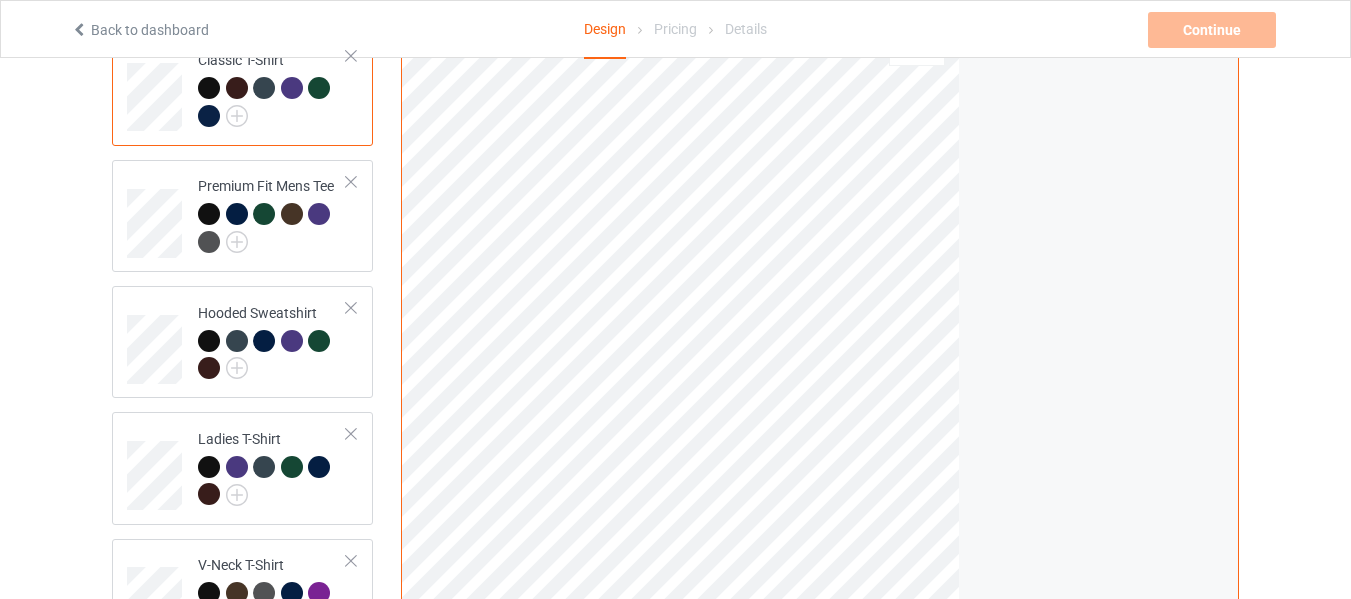 click at bounding box center (272, 104) 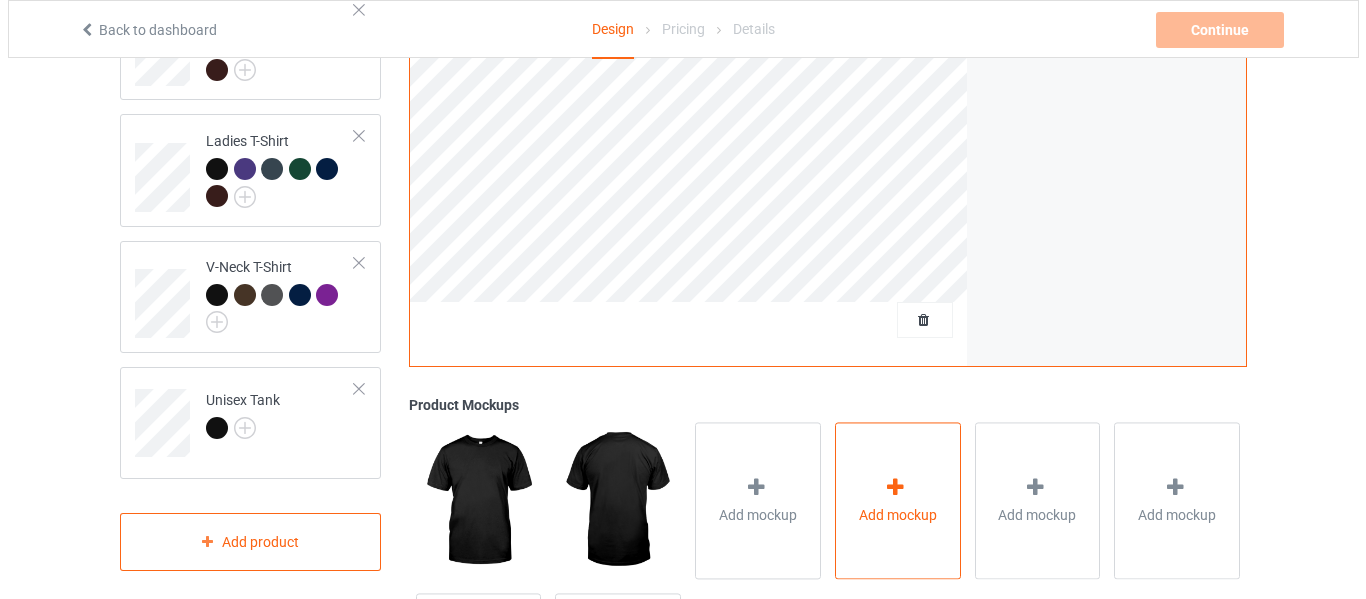 scroll, scrollTop: 497, scrollLeft: 0, axis: vertical 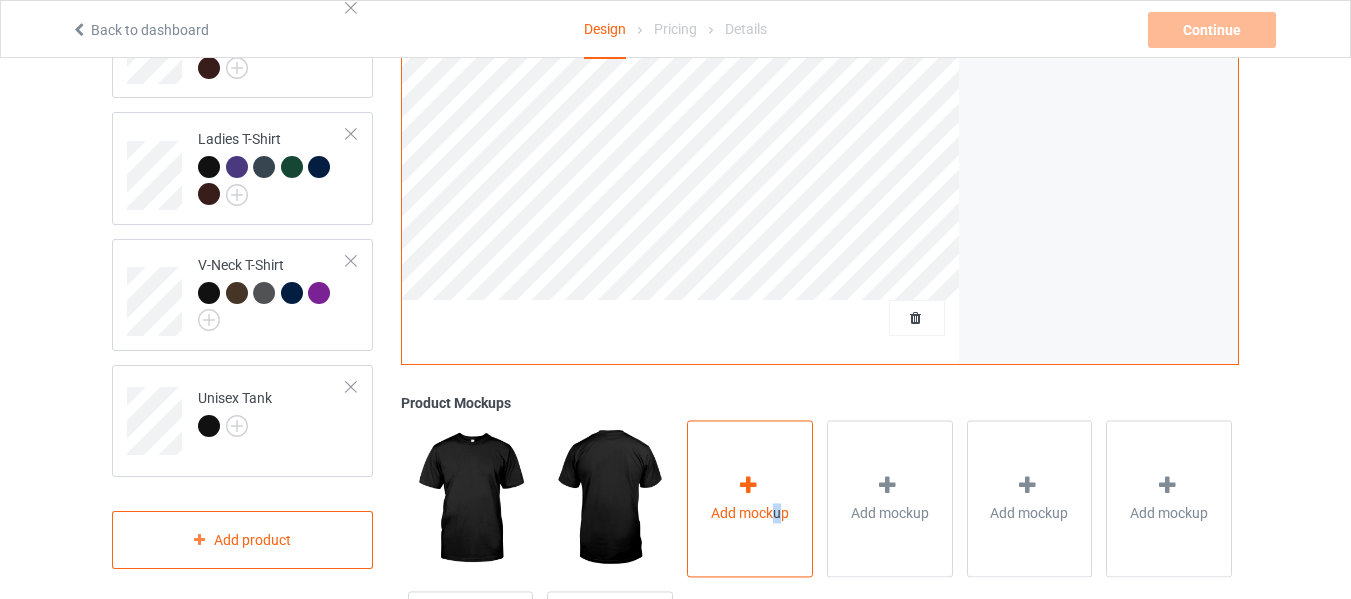 click on "Add mockup" at bounding box center (750, 498) 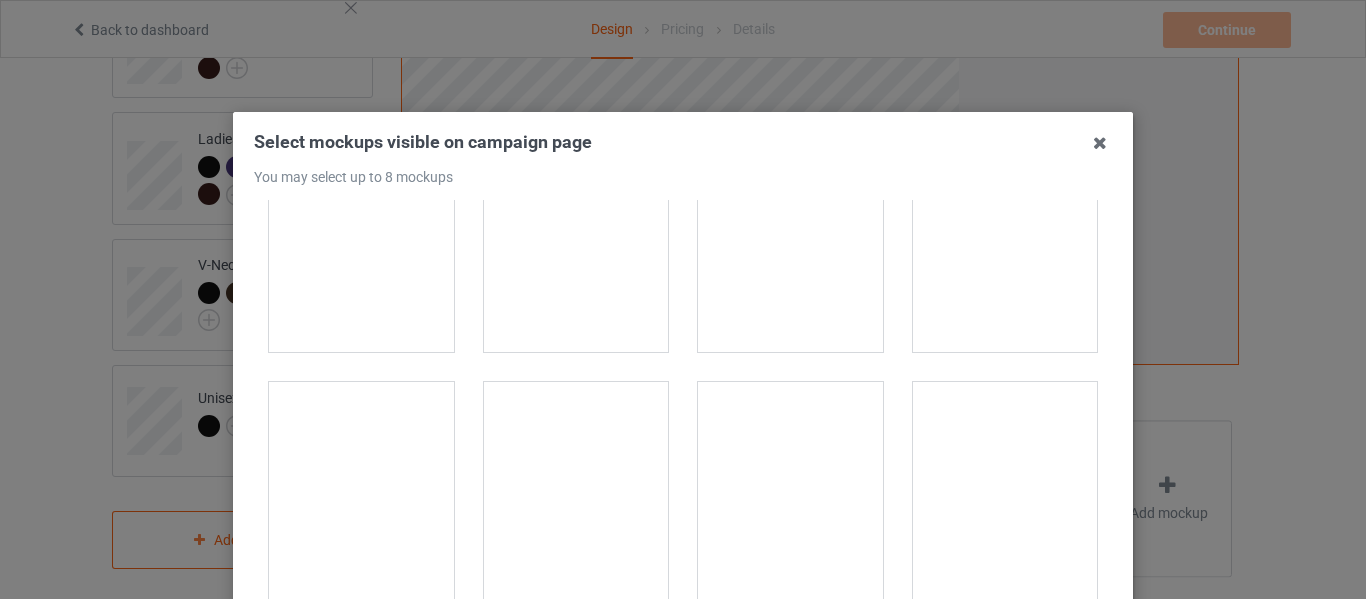 scroll, scrollTop: 1400, scrollLeft: 0, axis: vertical 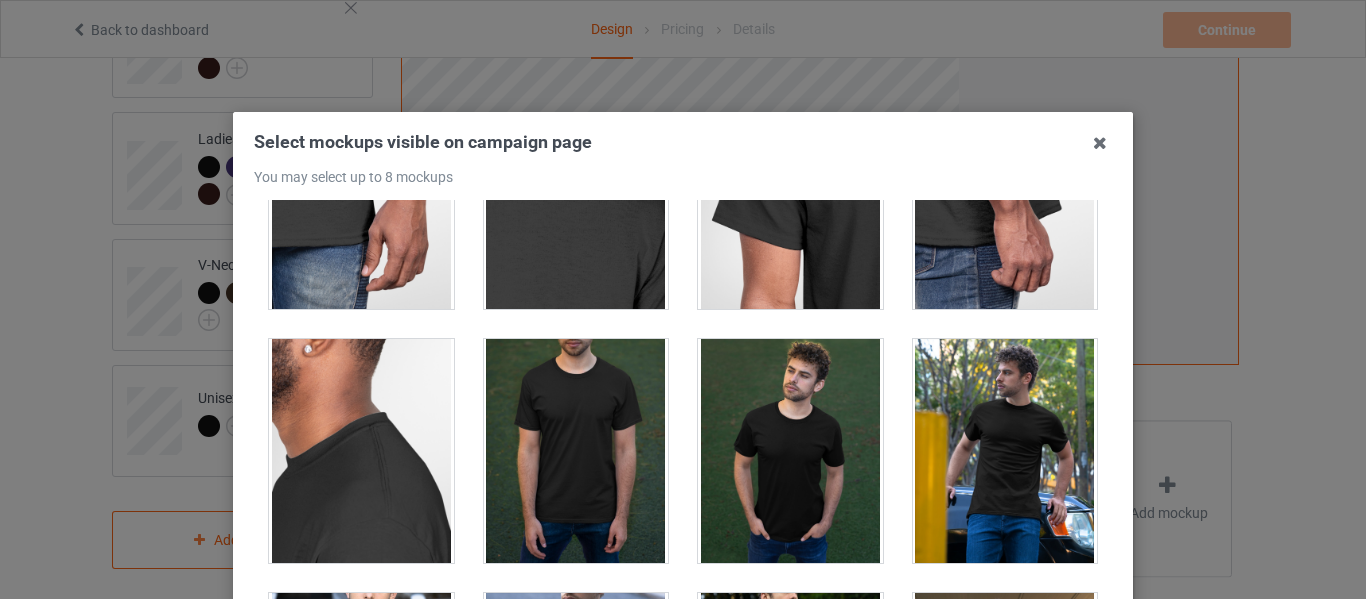 click at bounding box center [576, 451] 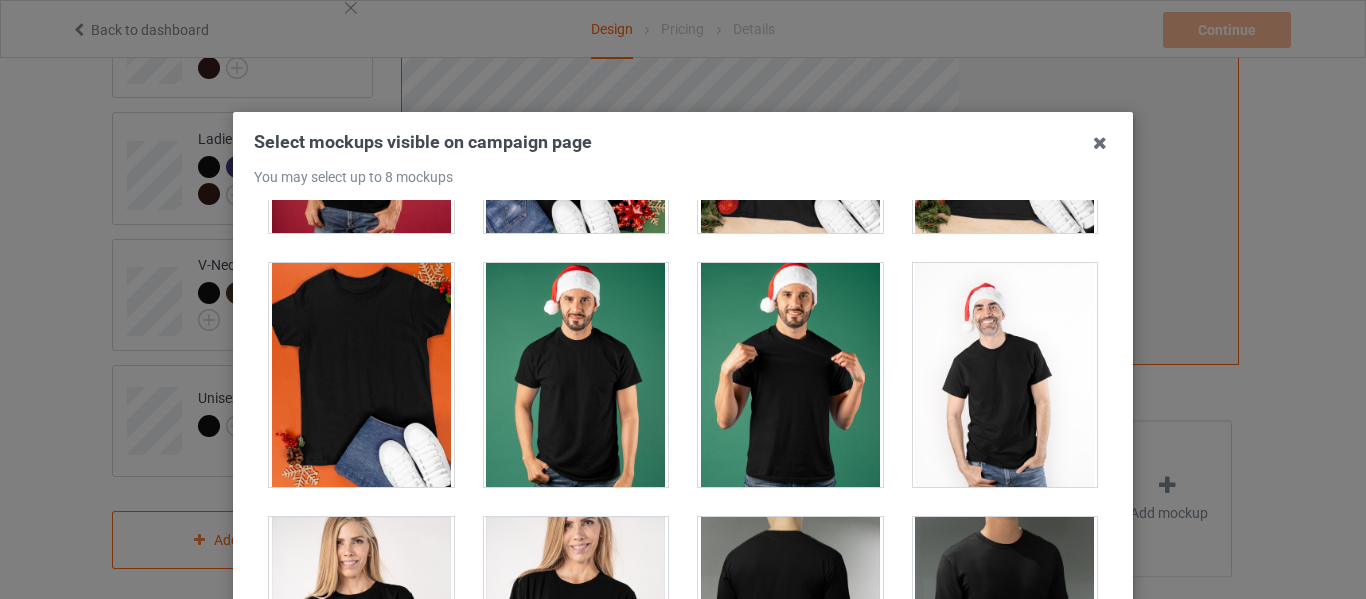 scroll, scrollTop: 3300, scrollLeft: 0, axis: vertical 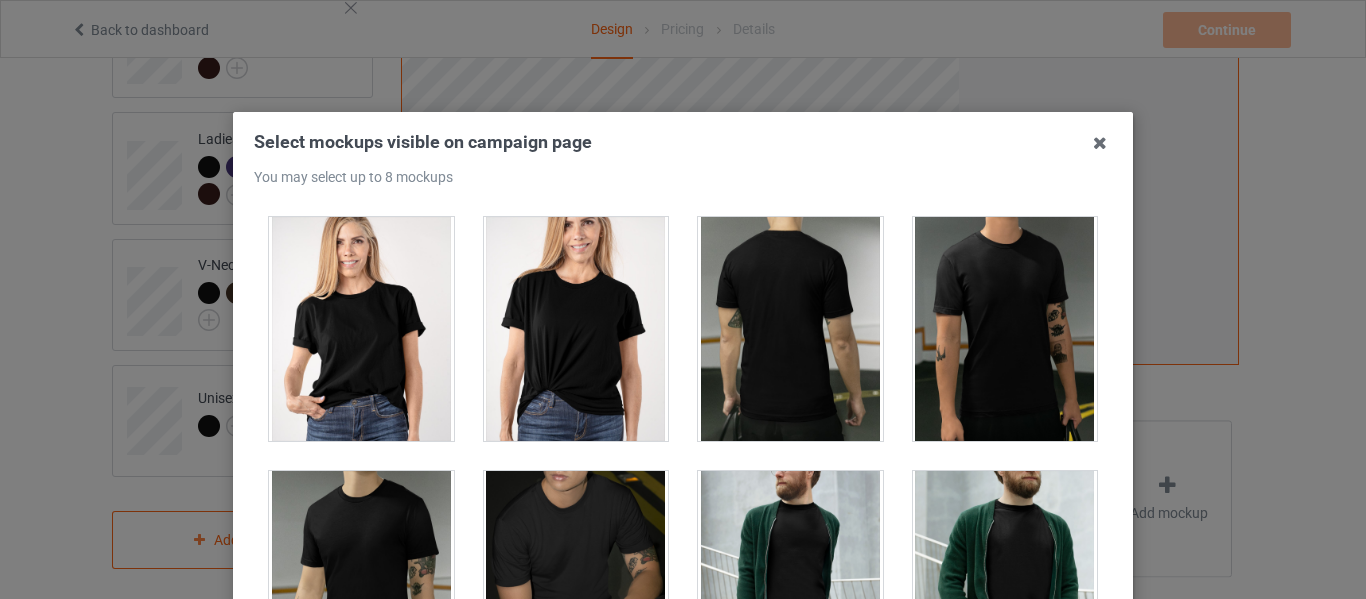 click at bounding box center [576, 329] 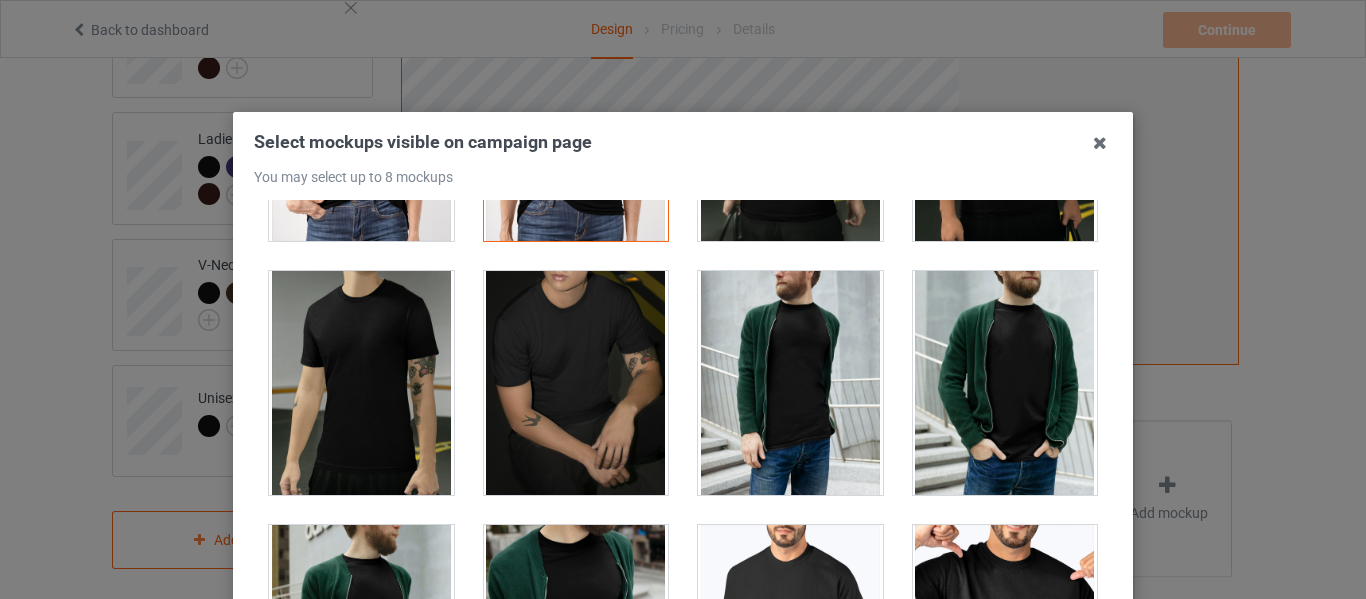 click at bounding box center [361, 383] 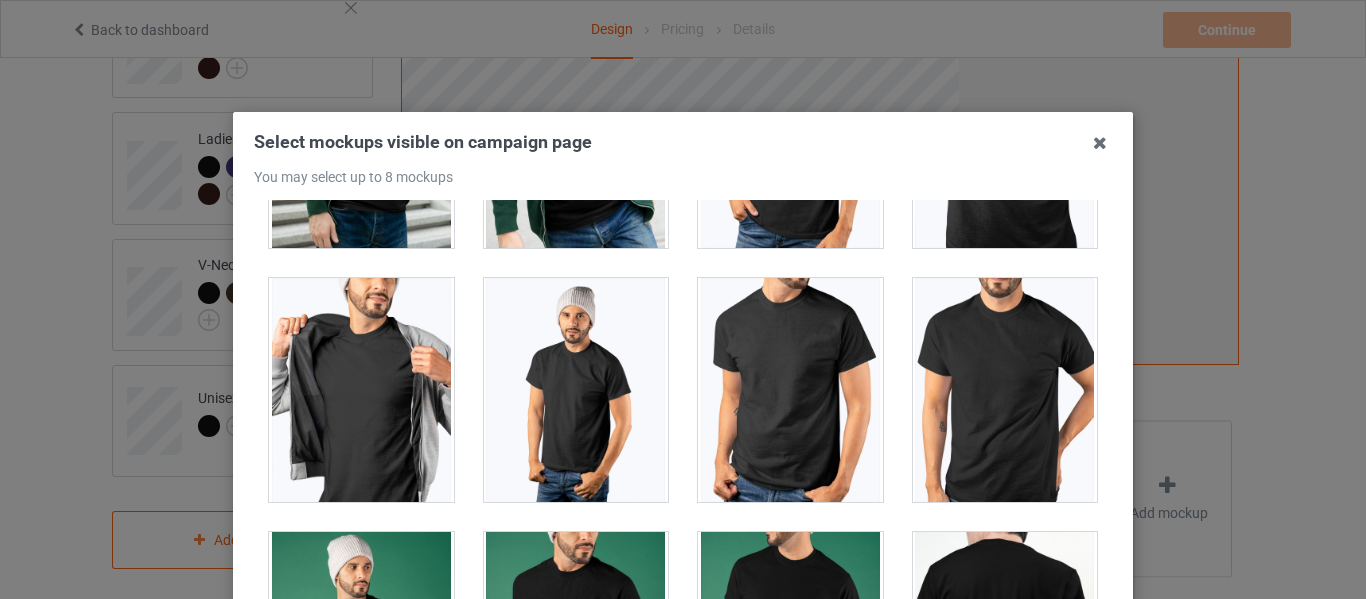 scroll, scrollTop: 4200, scrollLeft: 0, axis: vertical 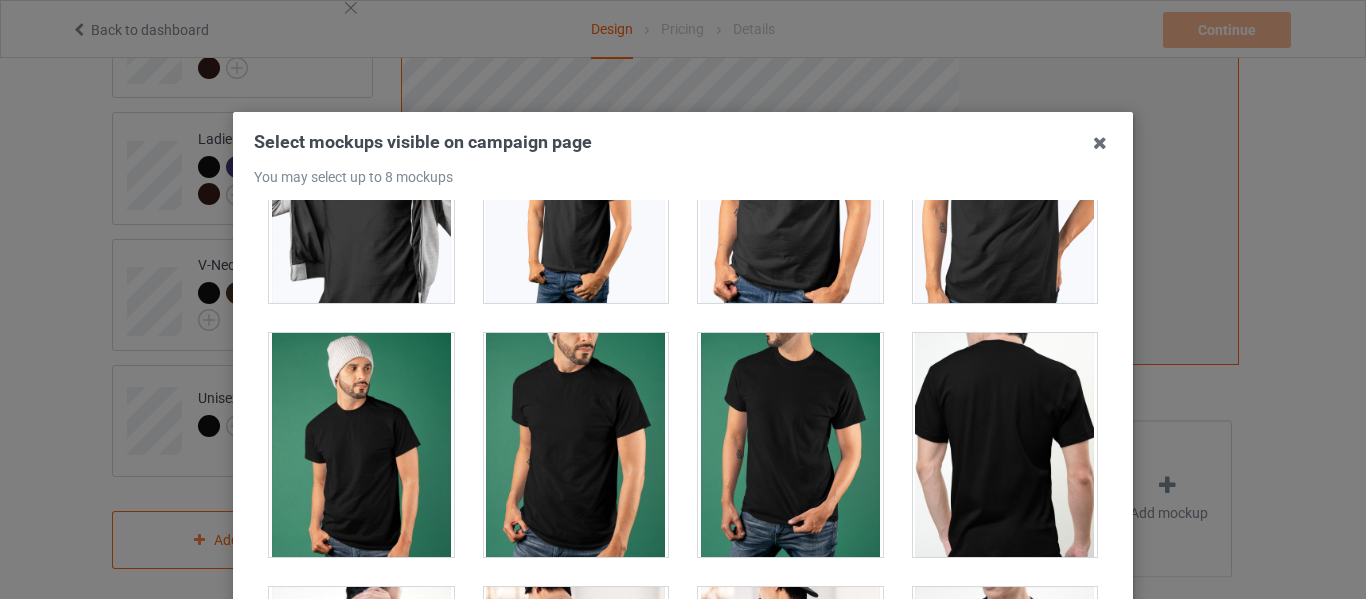 click at bounding box center (576, 445) 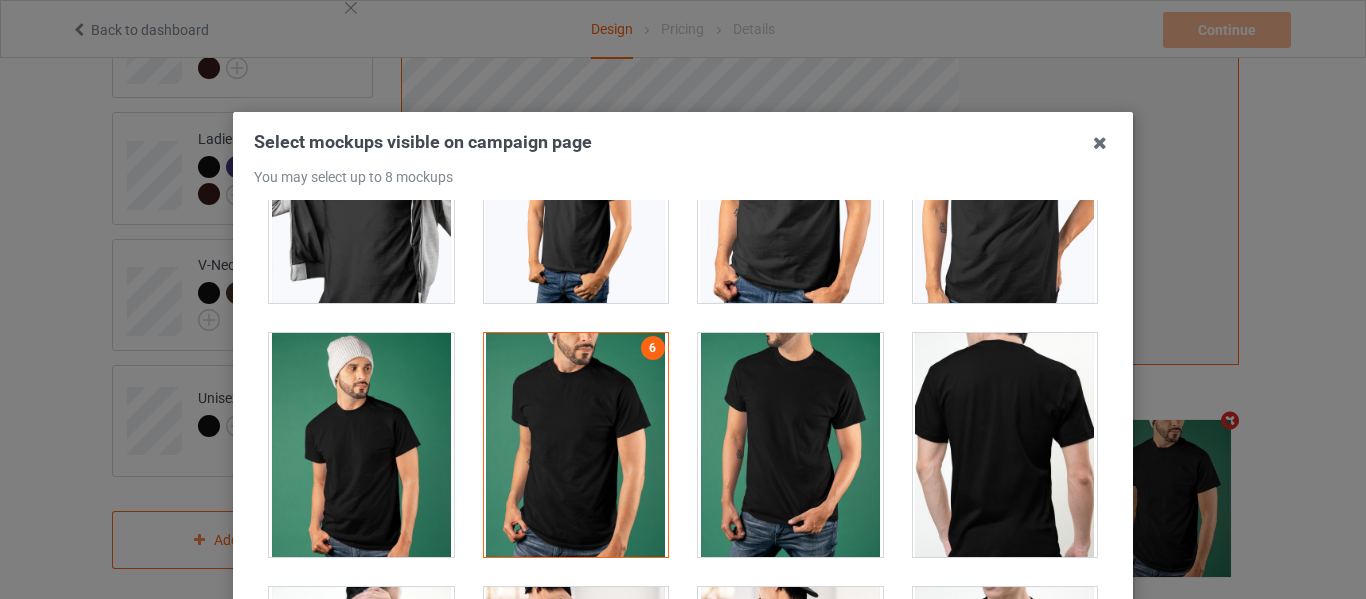 click at bounding box center [361, 445] 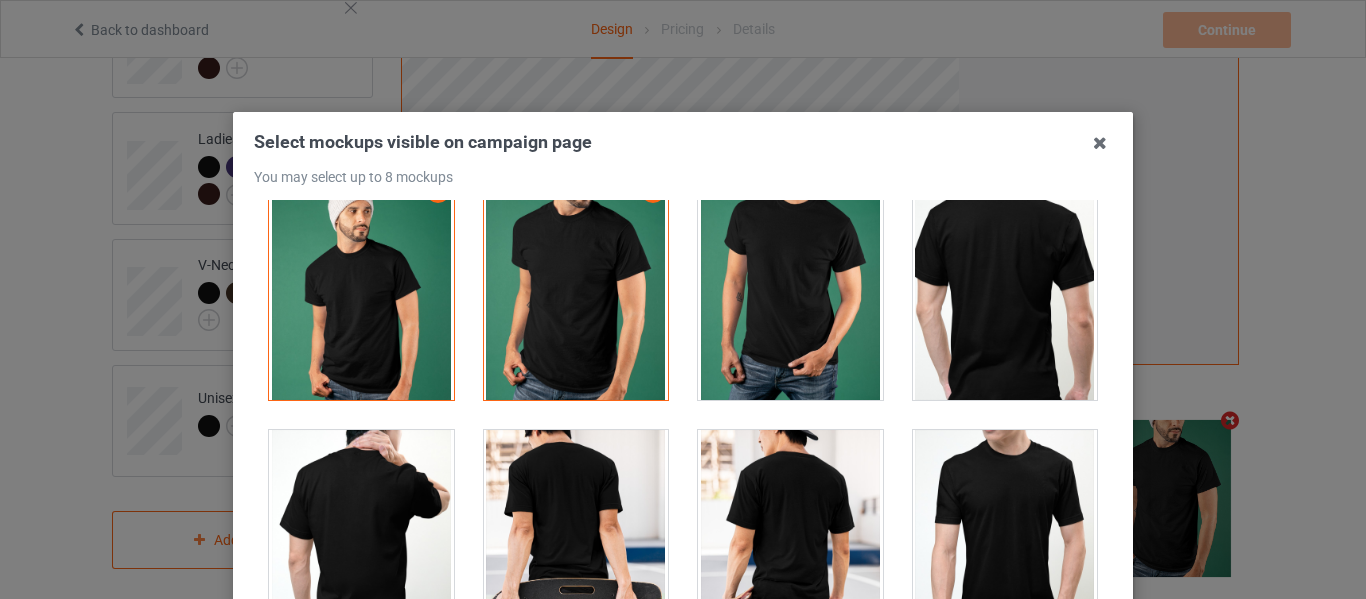 scroll, scrollTop: 4600, scrollLeft: 0, axis: vertical 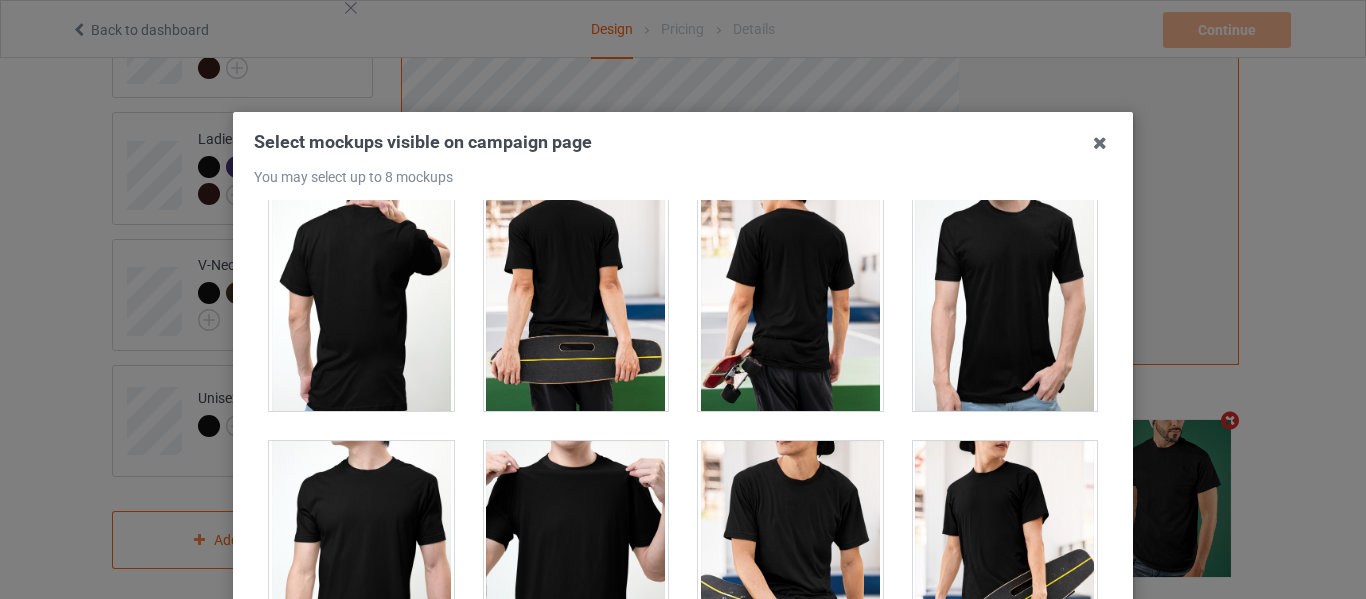 click at bounding box center (576, 553) 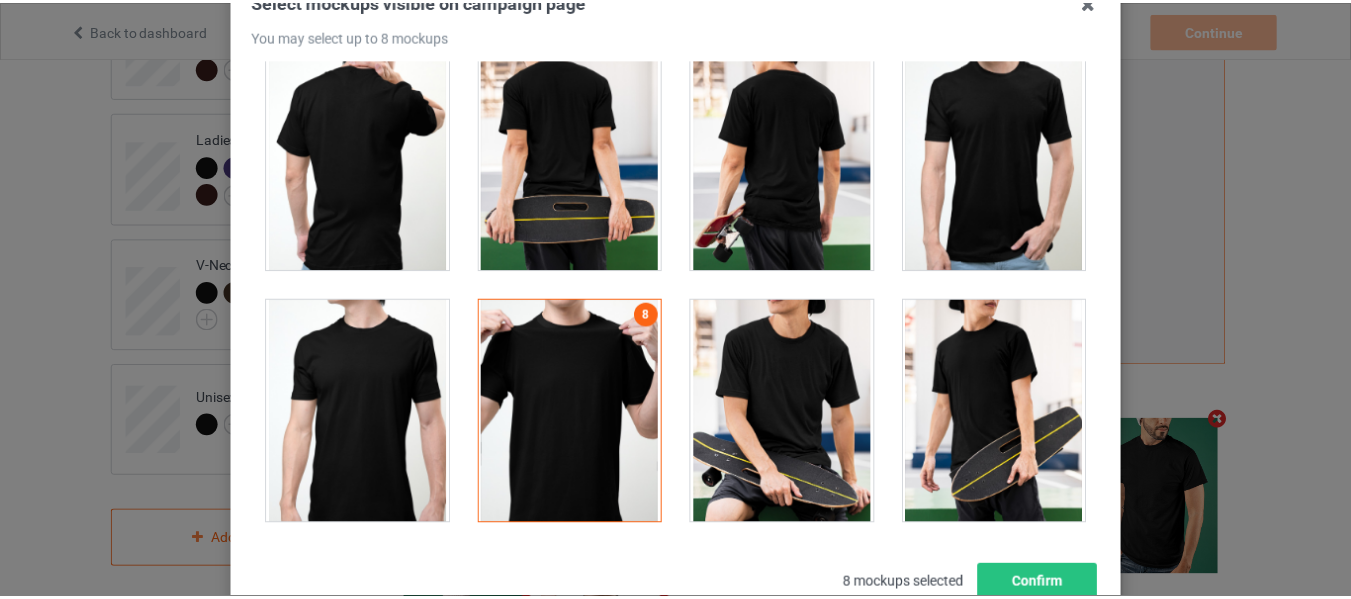 scroll, scrollTop: 284, scrollLeft: 0, axis: vertical 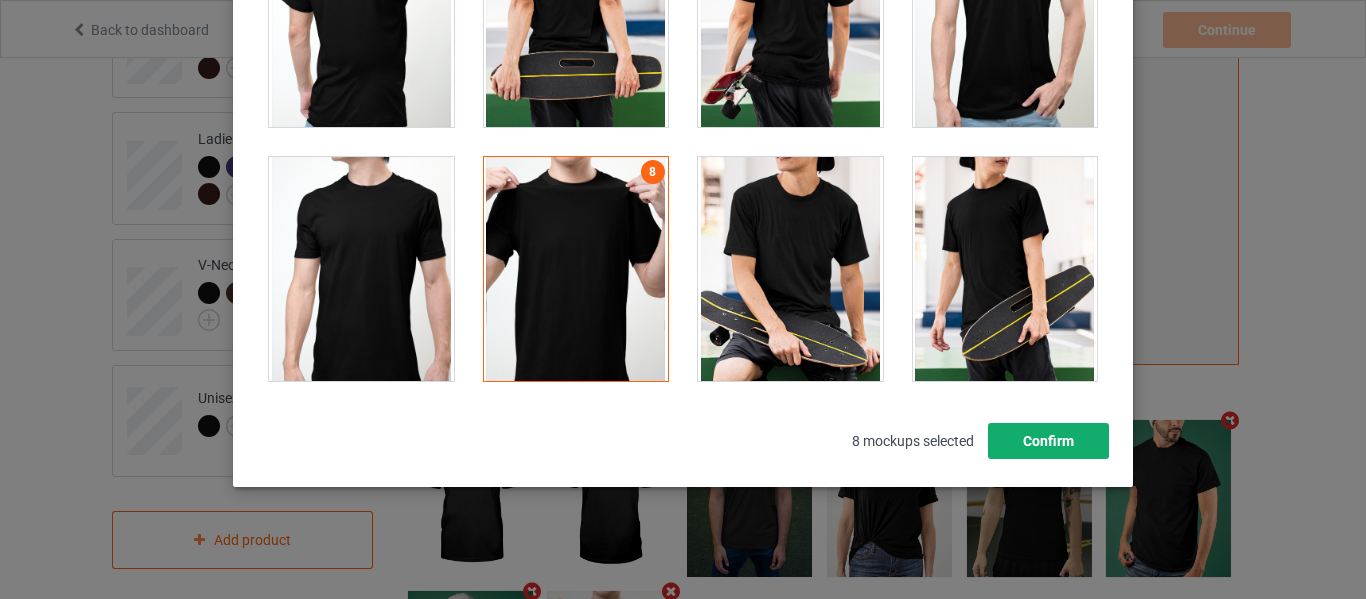 click on "Confirm" at bounding box center [1048, 441] 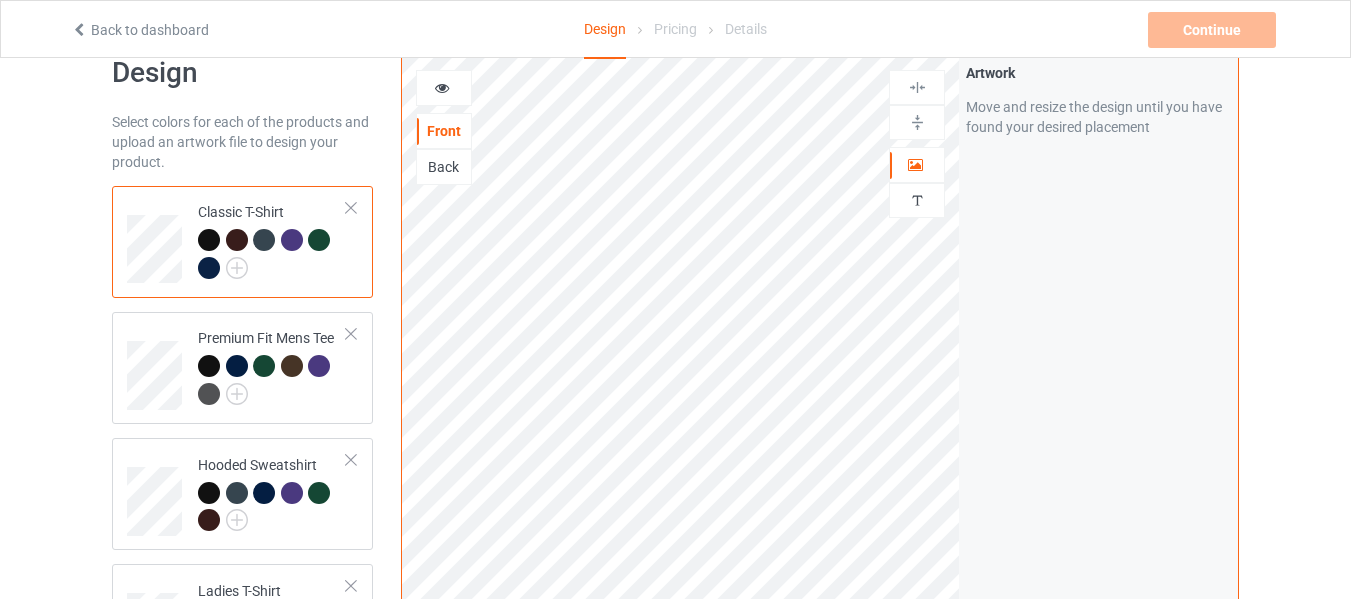 scroll, scrollTop: 0, scrollLeft: 0, axis: both 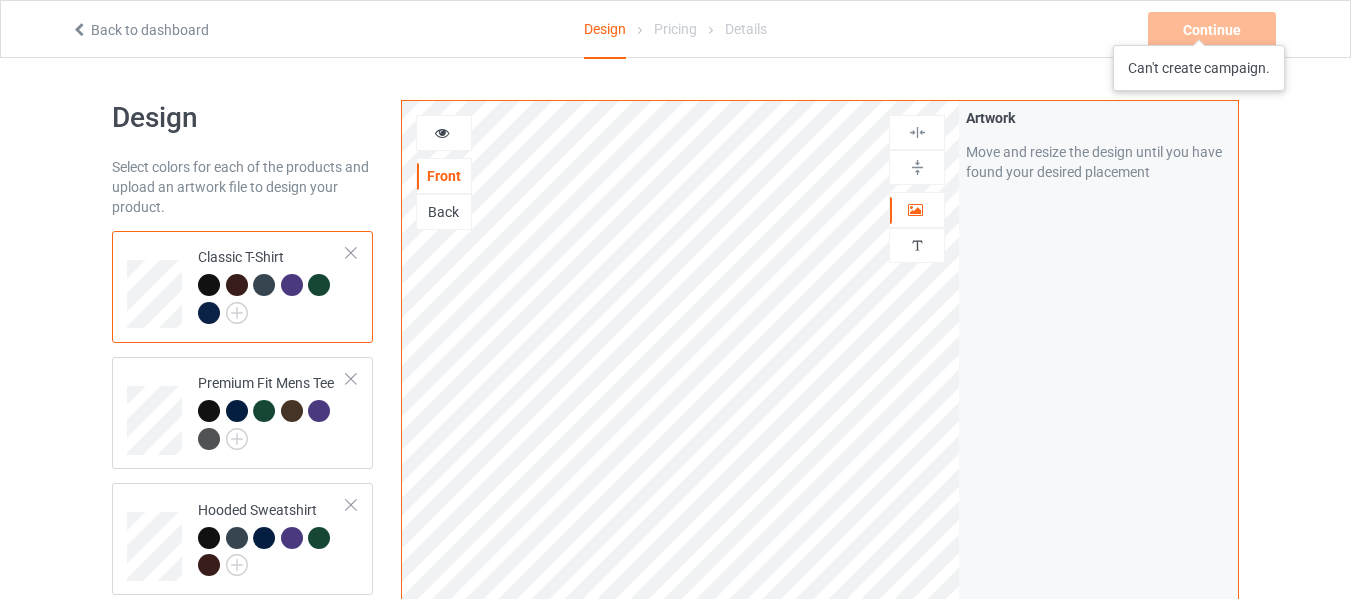 click on "Continue Can't create campaign." at bounding box center (1214, 30) 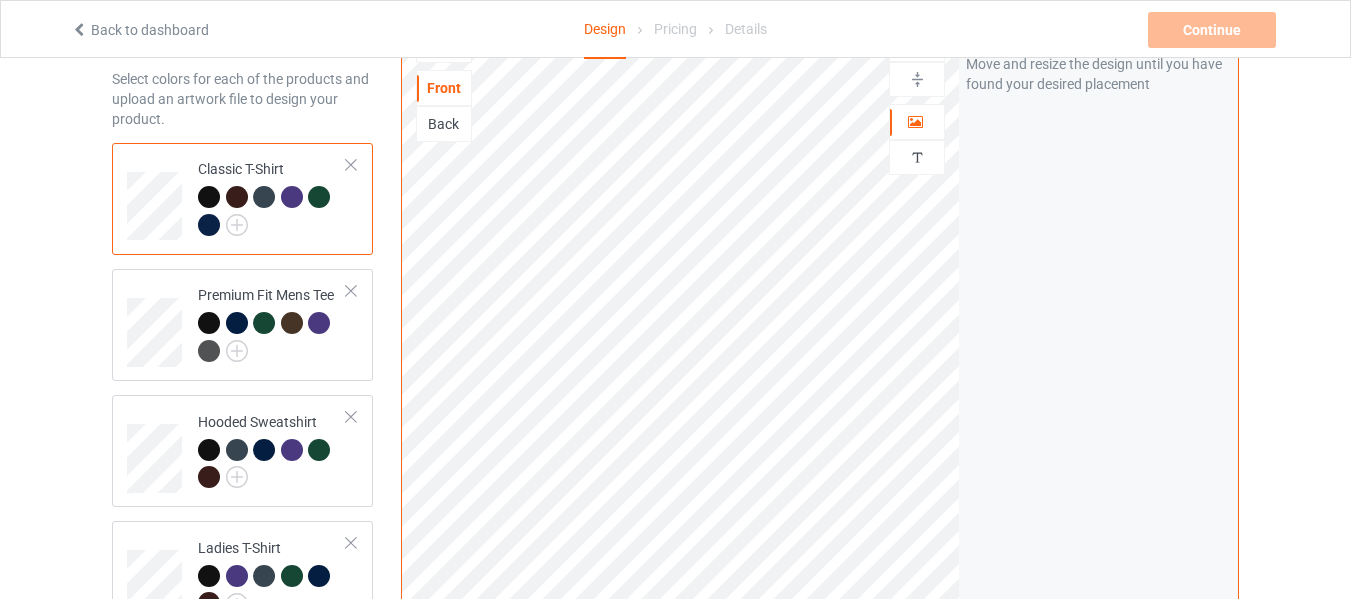 scroll, scrollTop: 0, scrollLeft: 0, axis: both 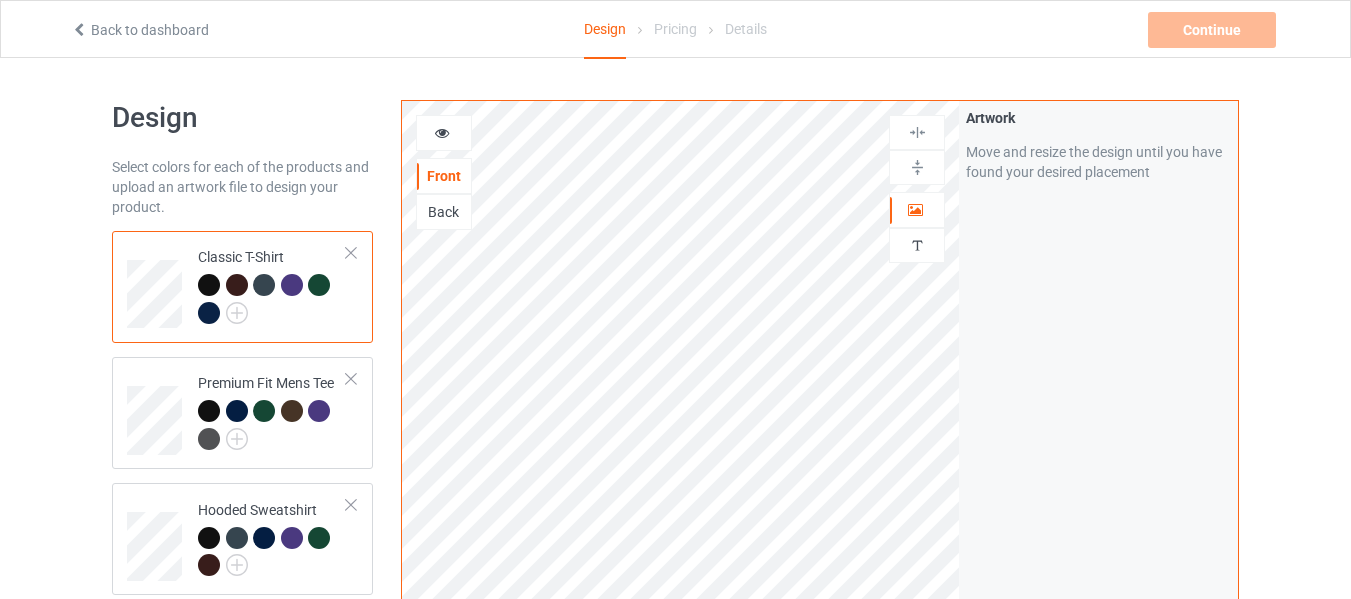 click on "Pricing" at bounding box center (675, 29) 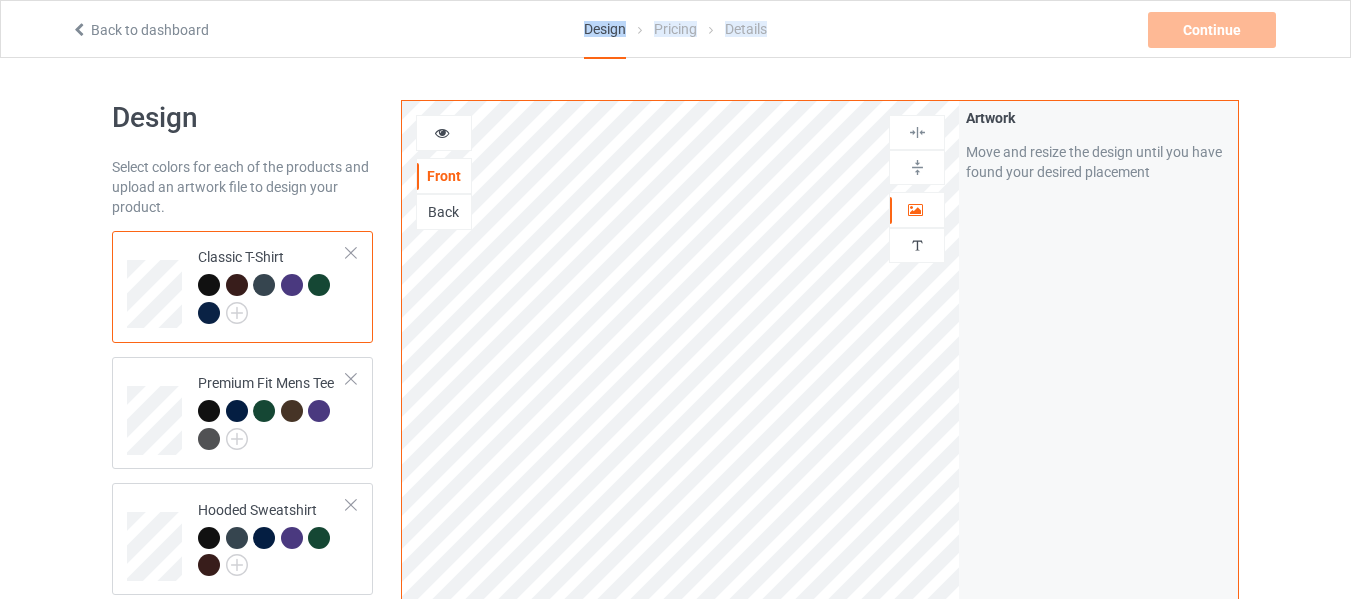 click on "Pricing" at bounding box center [675, 29] 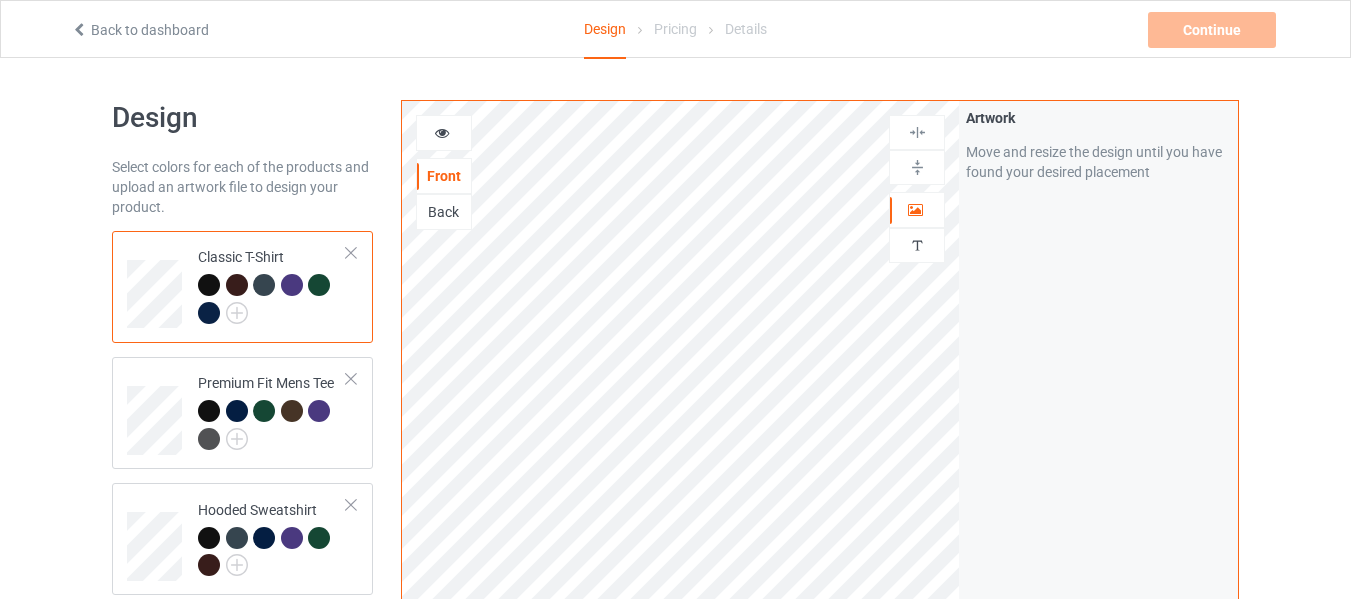 click on "Artwork Move and resize the design until you have found your desired placement" at bounding box center (1098, 481) 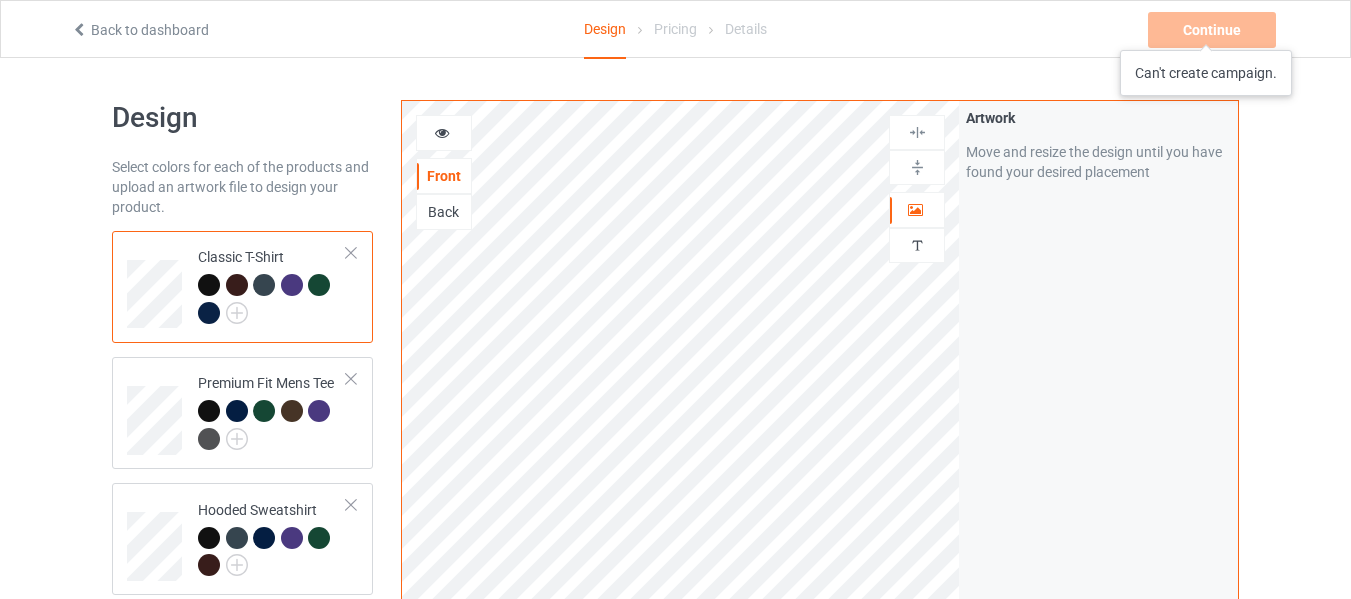 click on "Continue Can't create campaign." at bounding box center [1214, 30] 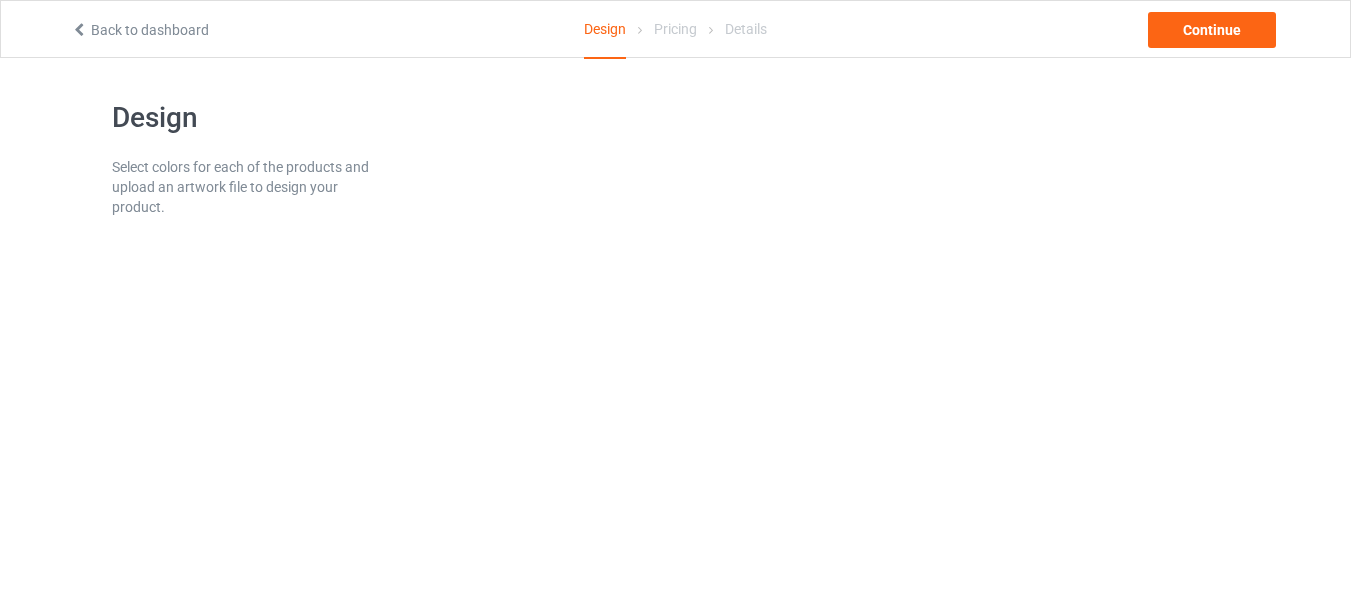 scroll, scrollTop: 0, scrollLeft: 0, axis: both 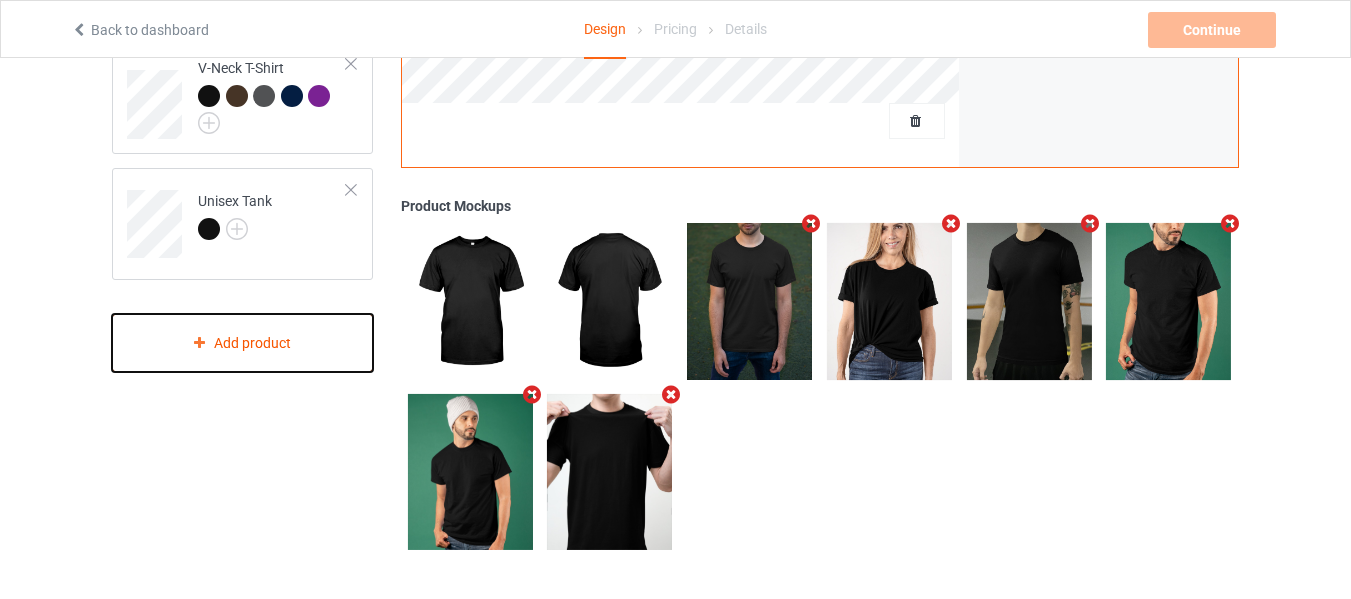click on "Add product" at bounding box center [242, 343] 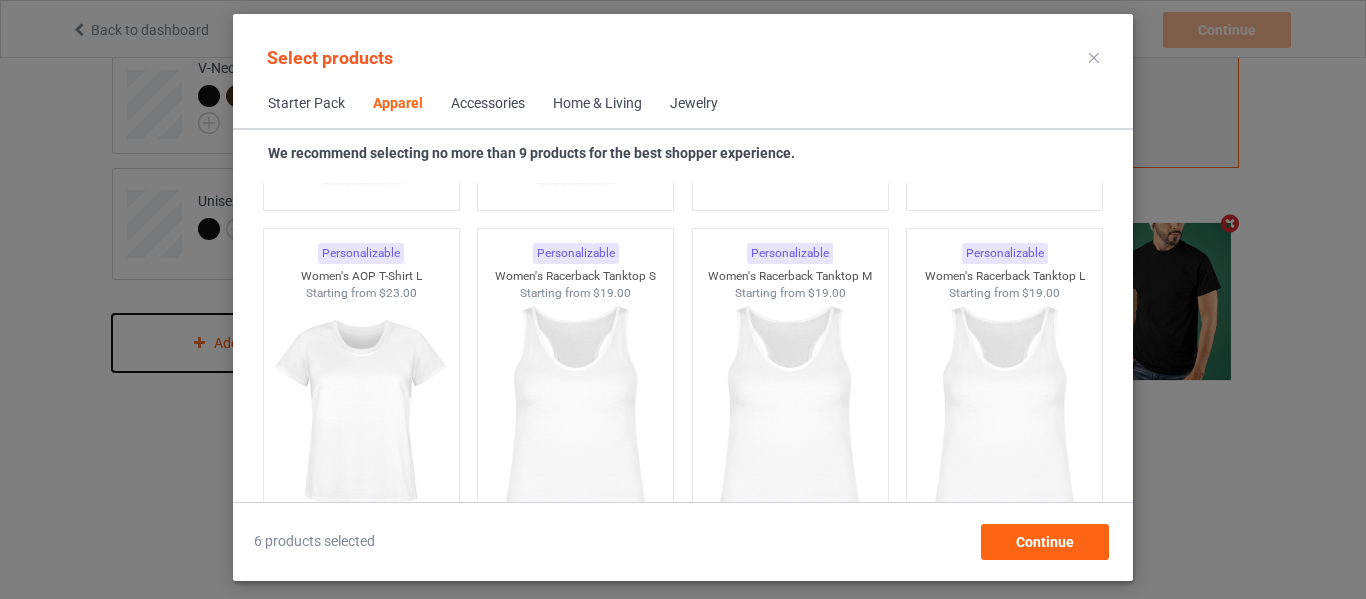 scroll, scrollTop: 3726, scrollLeft: 0, axis: vertical 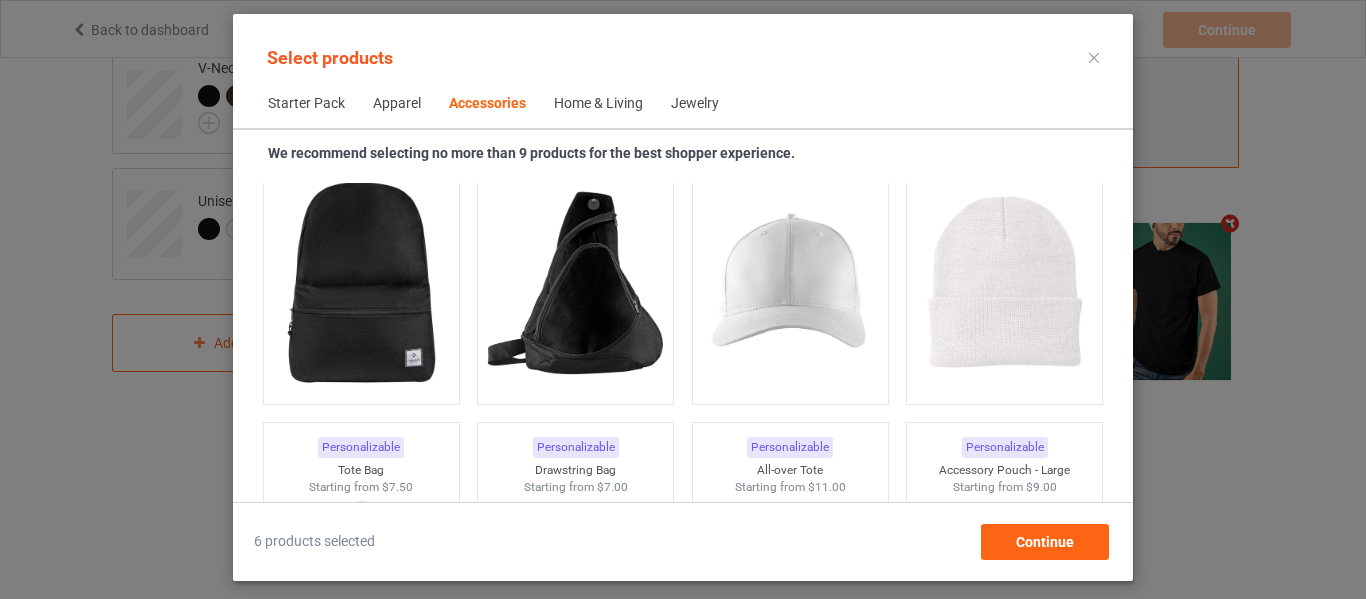 click at bounding box center [1094, 58] 